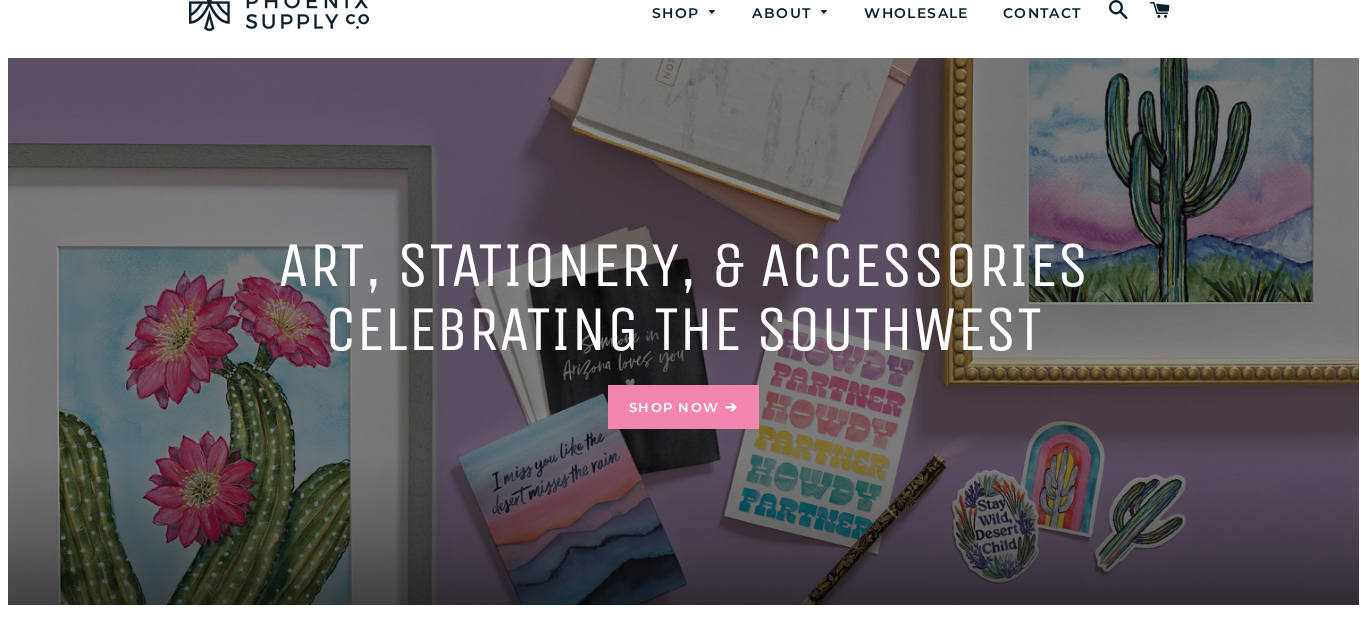scroll, scrollTop: 0, scrollLeft: 0, axis: both 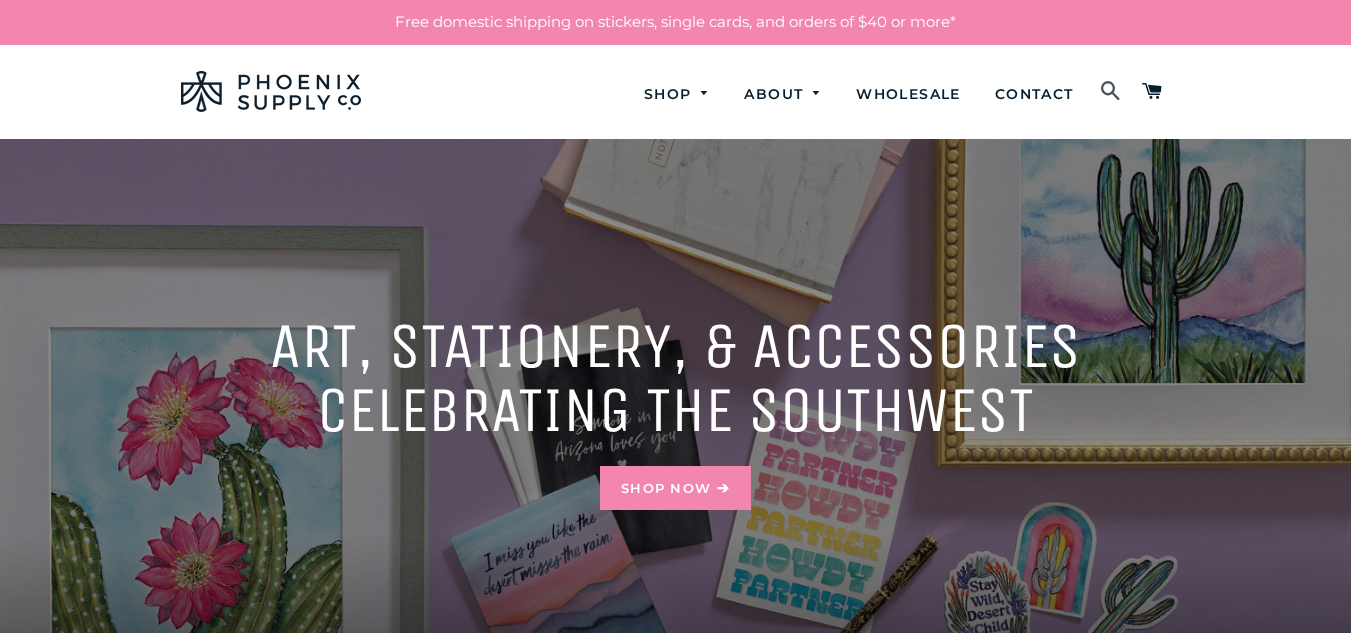click at bounding box center [1111, 92] 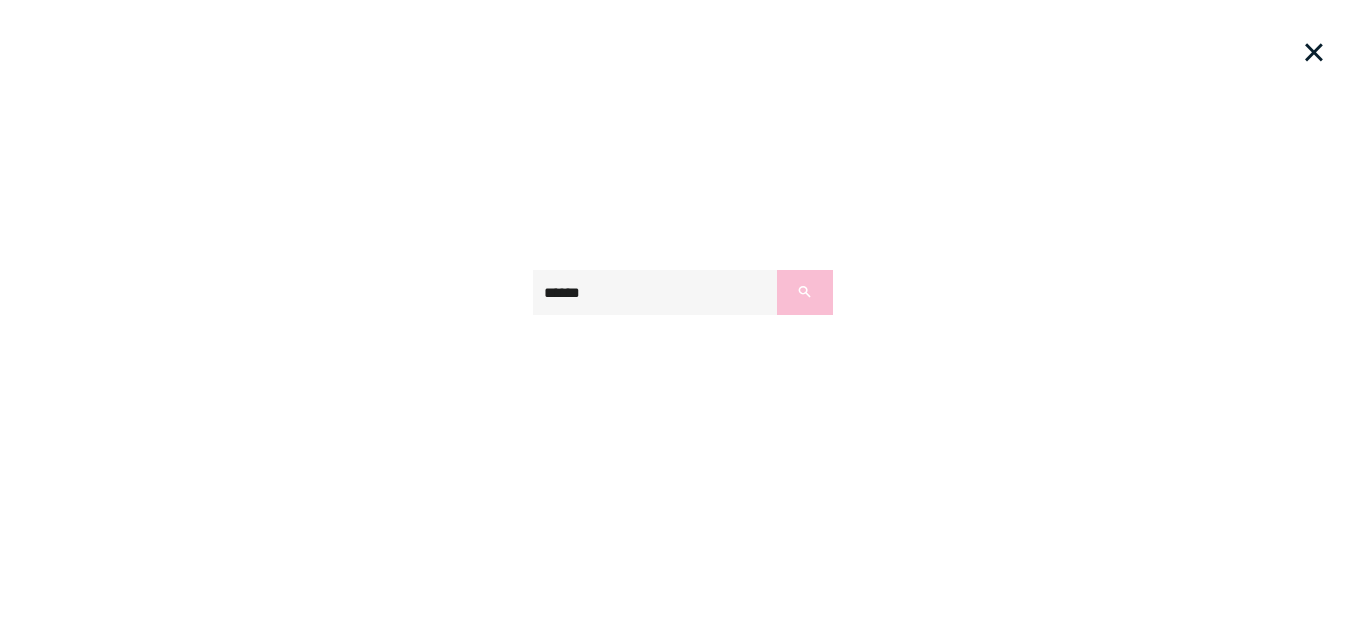 type on "*****" 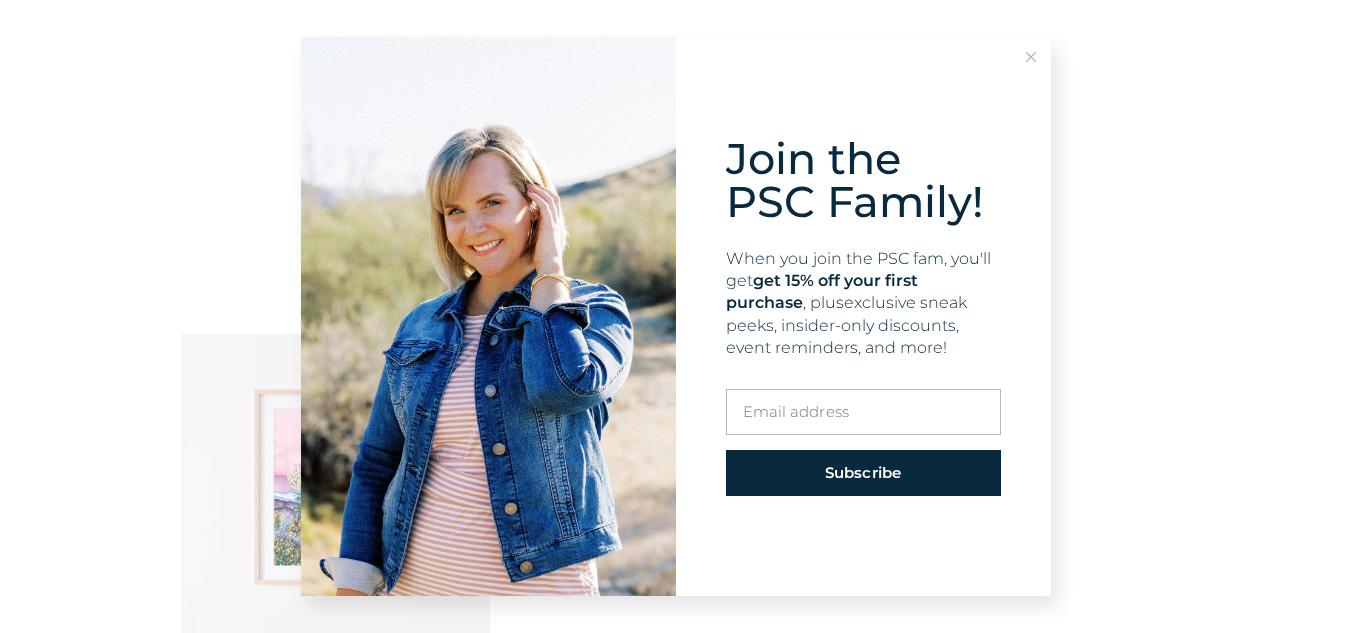 scroll, scrollTop: 258, scrollLeft: 0, axis: vertical 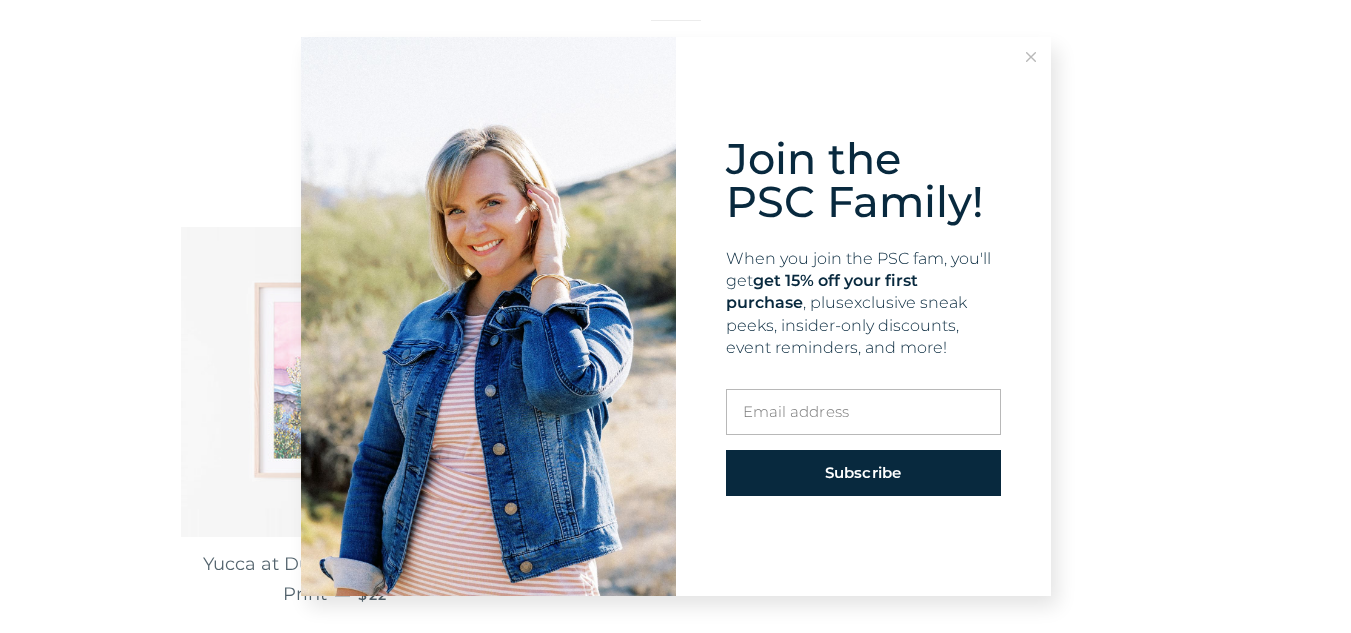 click on "Join the PSC Family!
When you join the PSC fam, you'll get  get 15% off your first purchase , plus  exclusive sneak peeks, insider-only discounts, event reminders, and more!
Email ad t dress
Ema G il address
Emai h l address
Email add G ress
Subscribe" at bounding box center (675, 316) 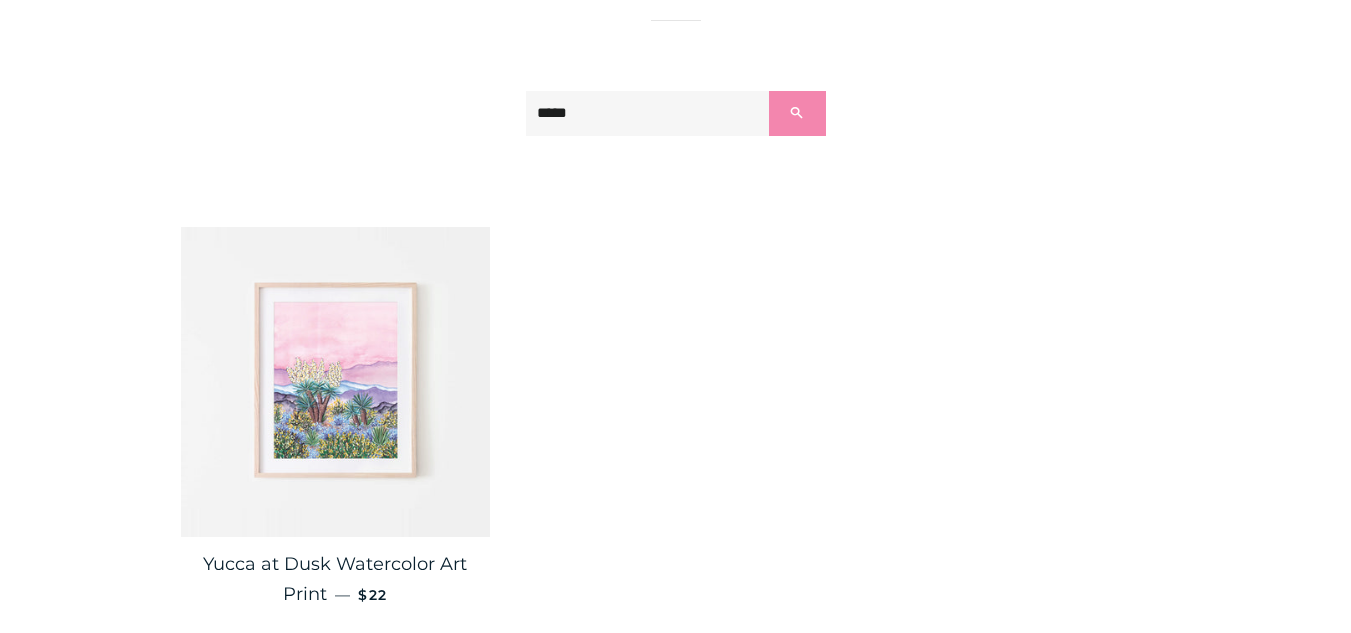 click at bounding box center [336, 382] 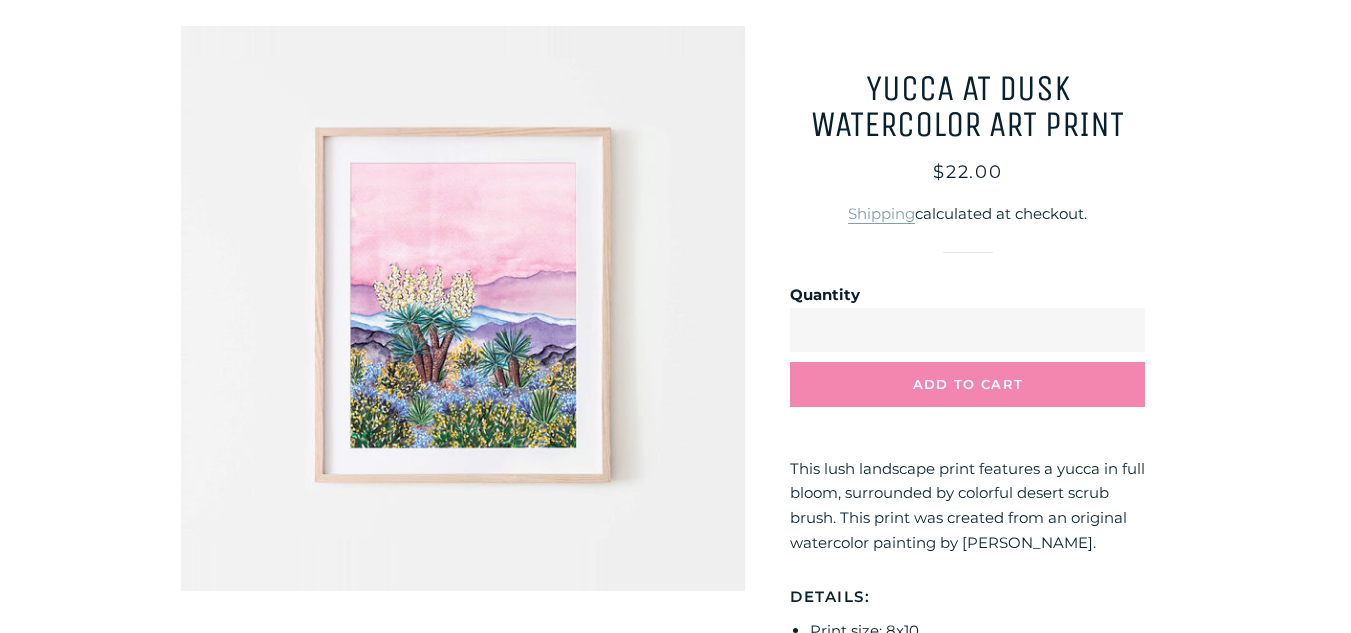 scroll, scrollTop: 199, scrollLeft: 0, axis: vertical 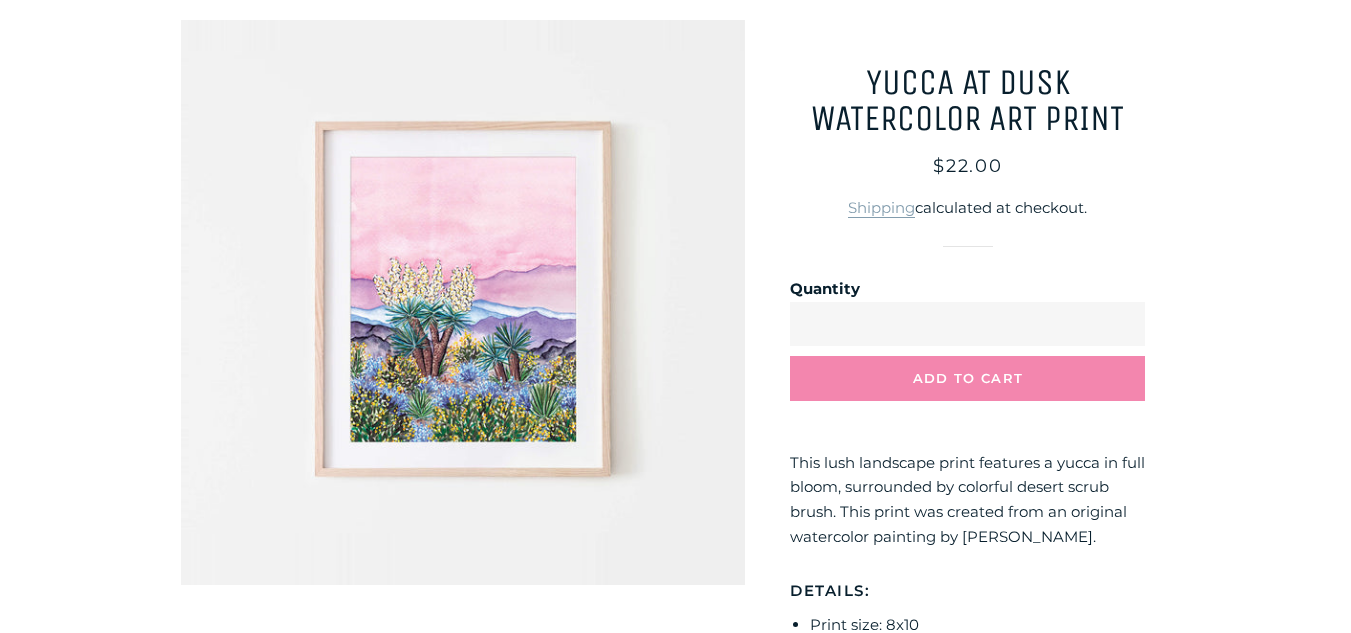 click 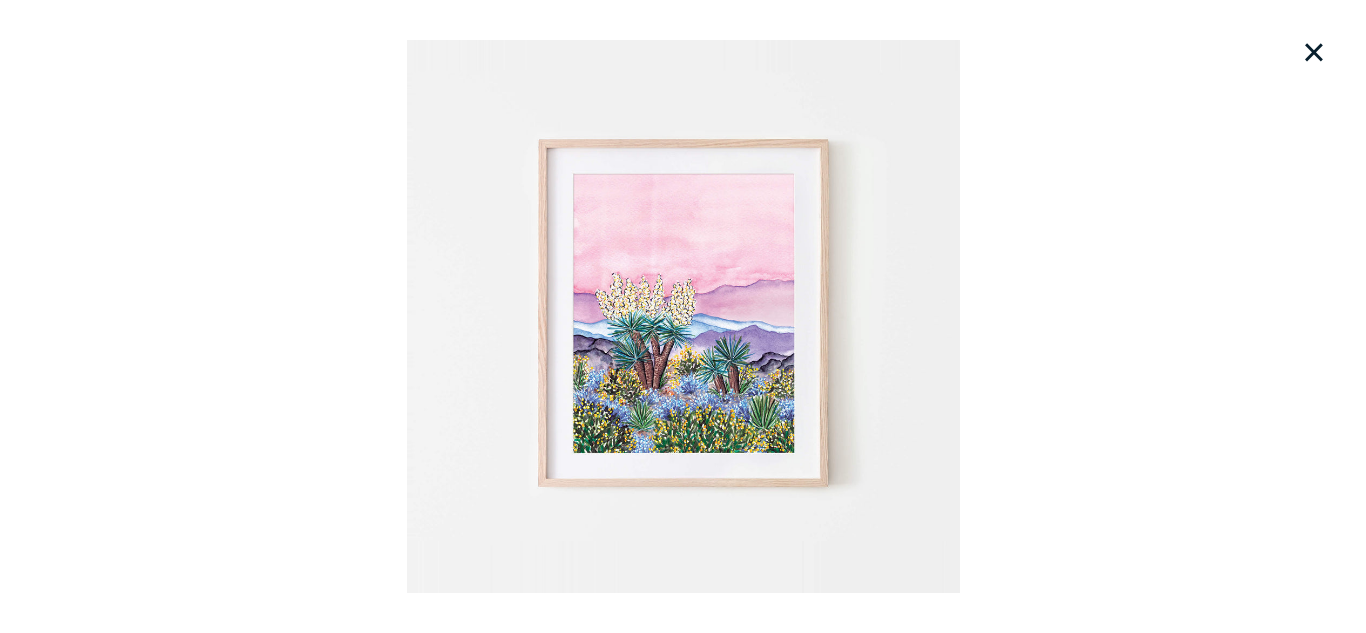 click on "×" 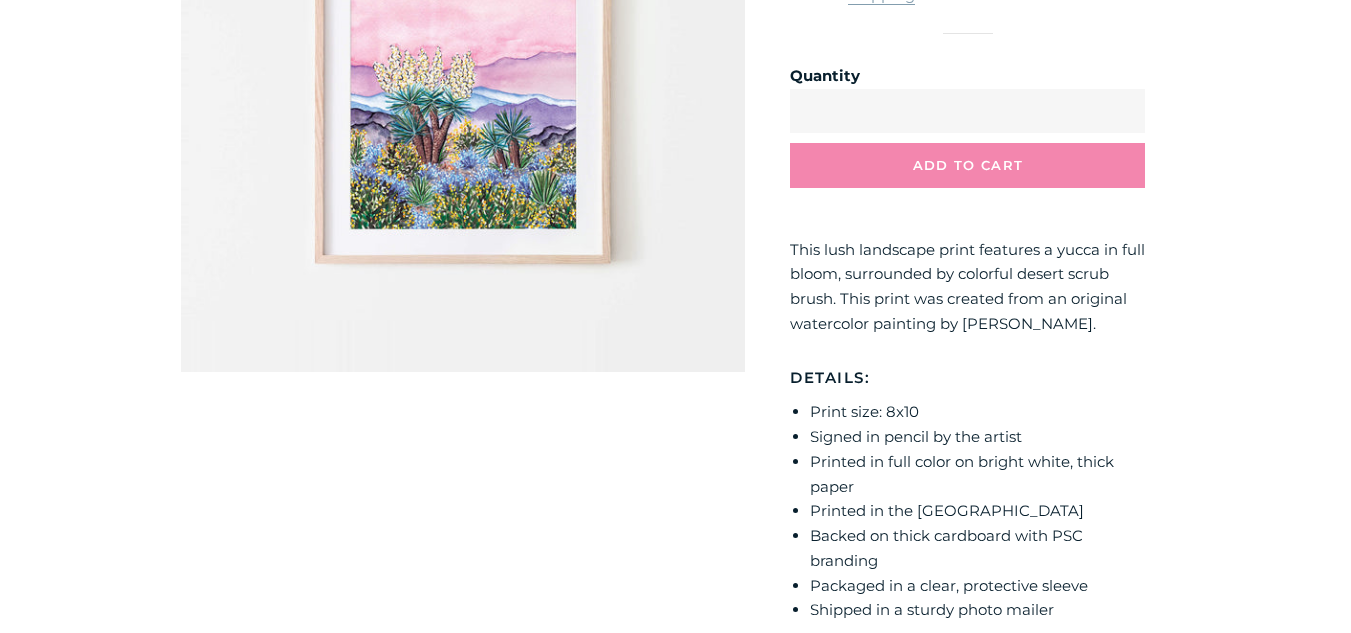scroll, scrollTop: 415, scrollLeft: 0, axis: vertical 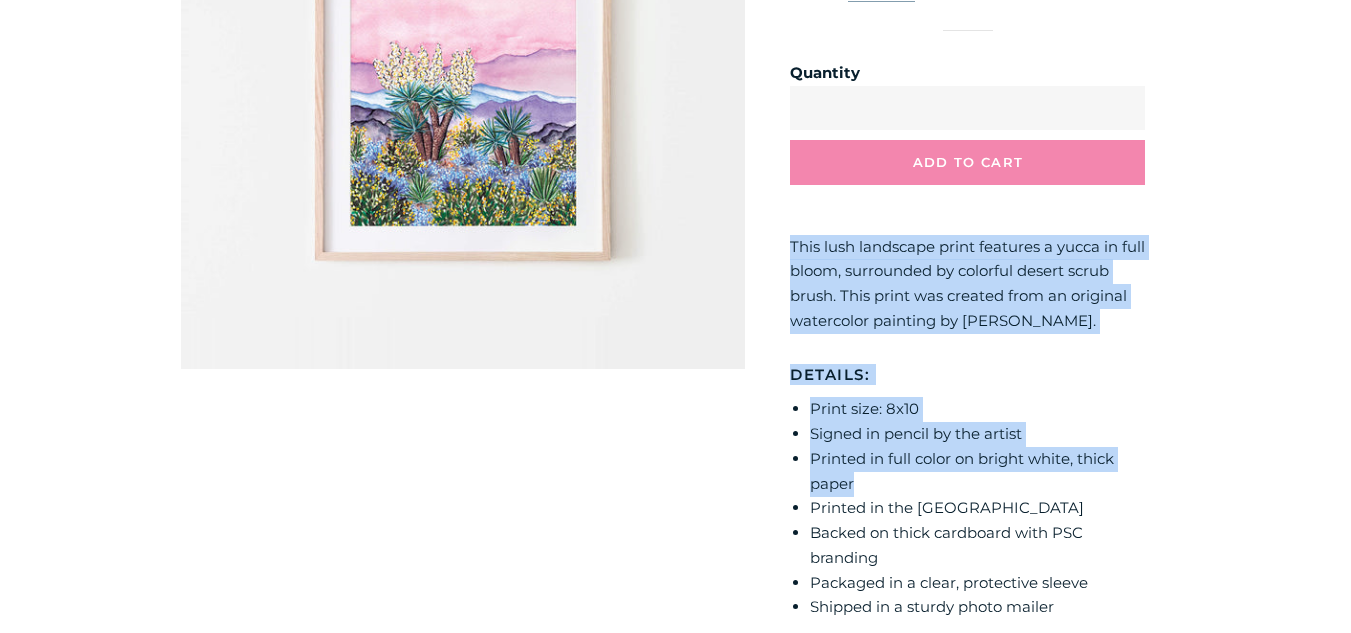drag, startPoint x: 854, startPoint y: 476, endPoint x: 784, endPoint y: 254, distance: 232.77457 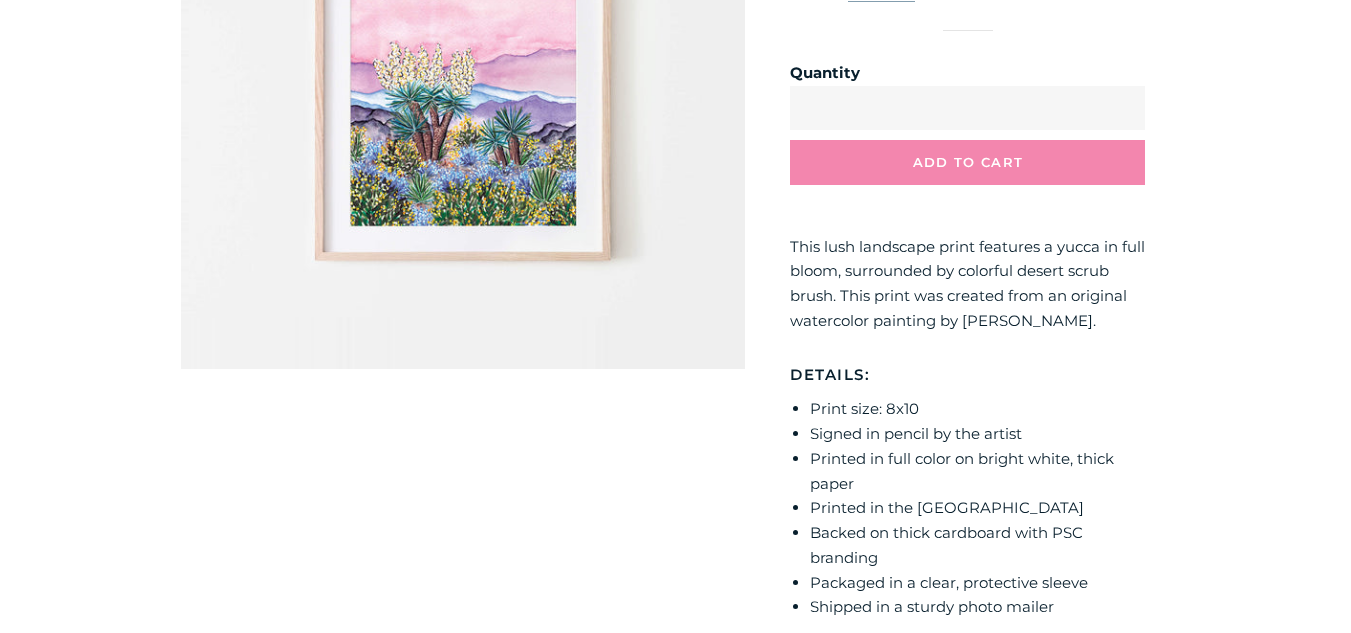 click on "Quantity" 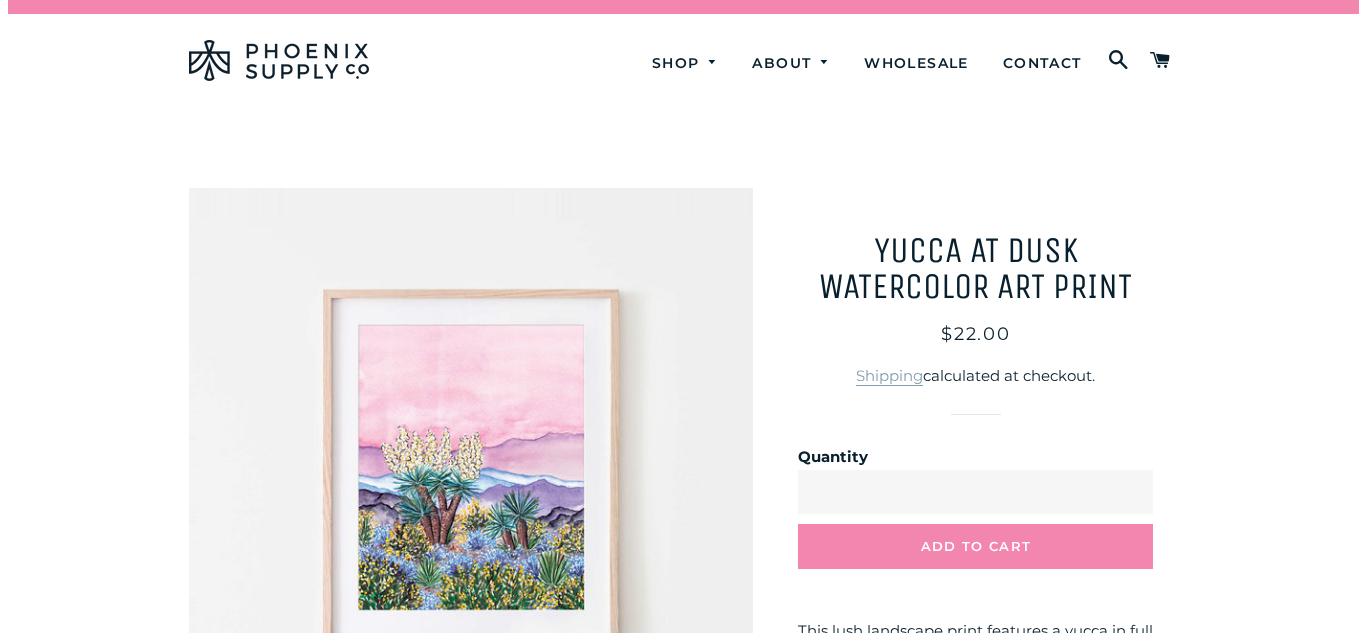 scroll, scrollTop: 0, scrollLeft: 0, axis: both 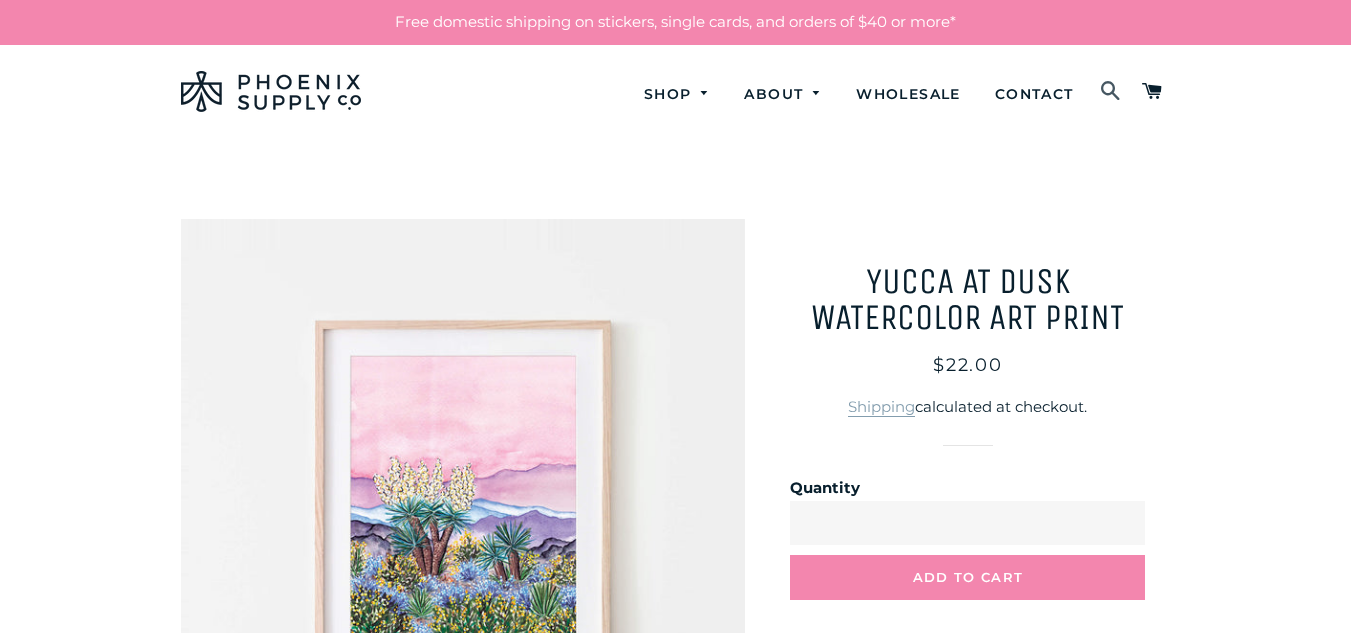 click 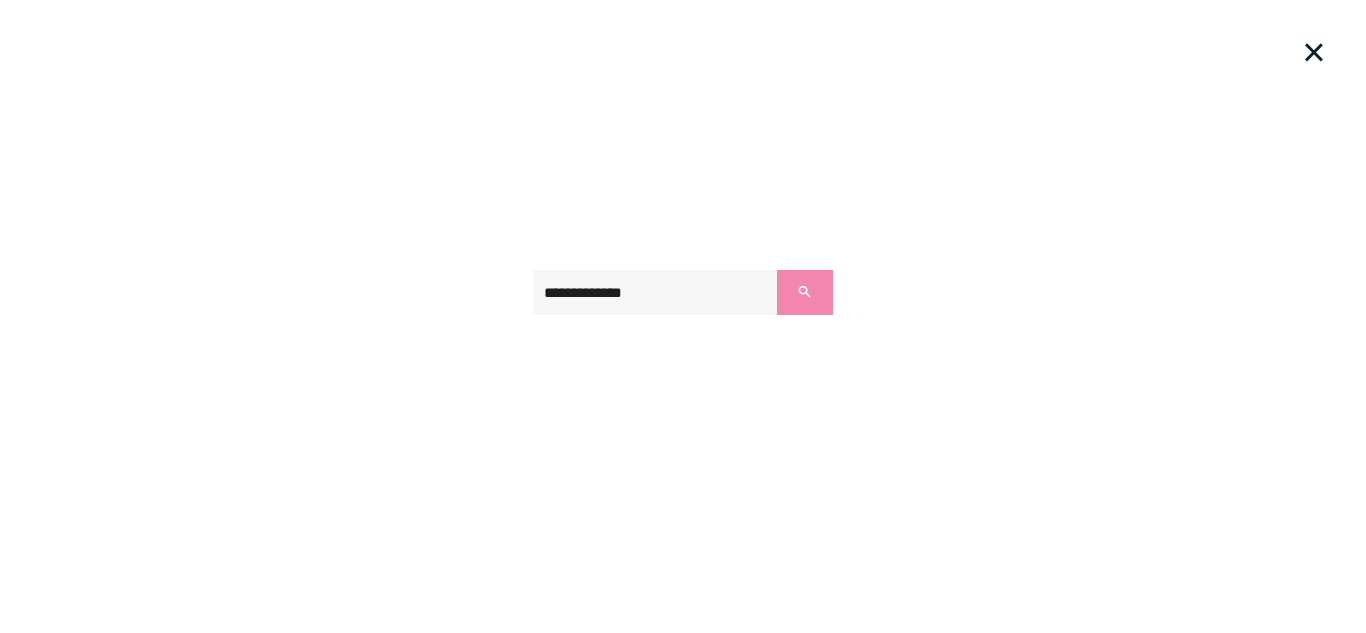 type on "**********" 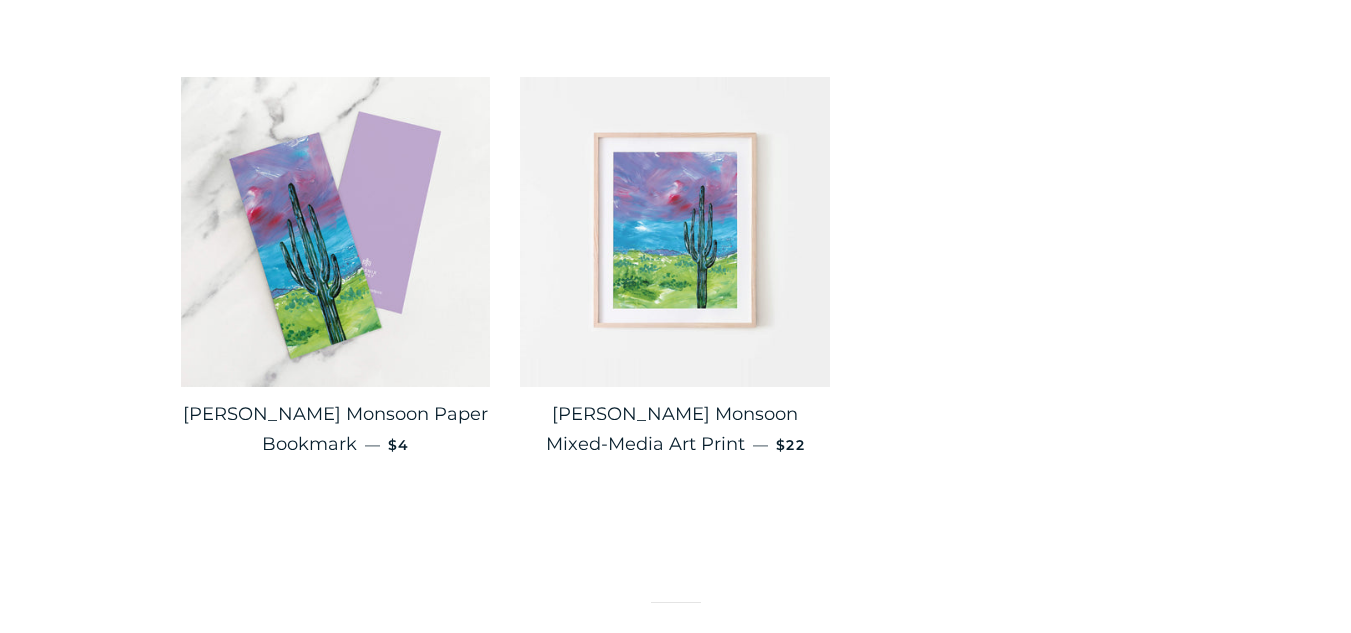 scroll, scrollTop: 414, scrollLeft: 0, axis: vertical 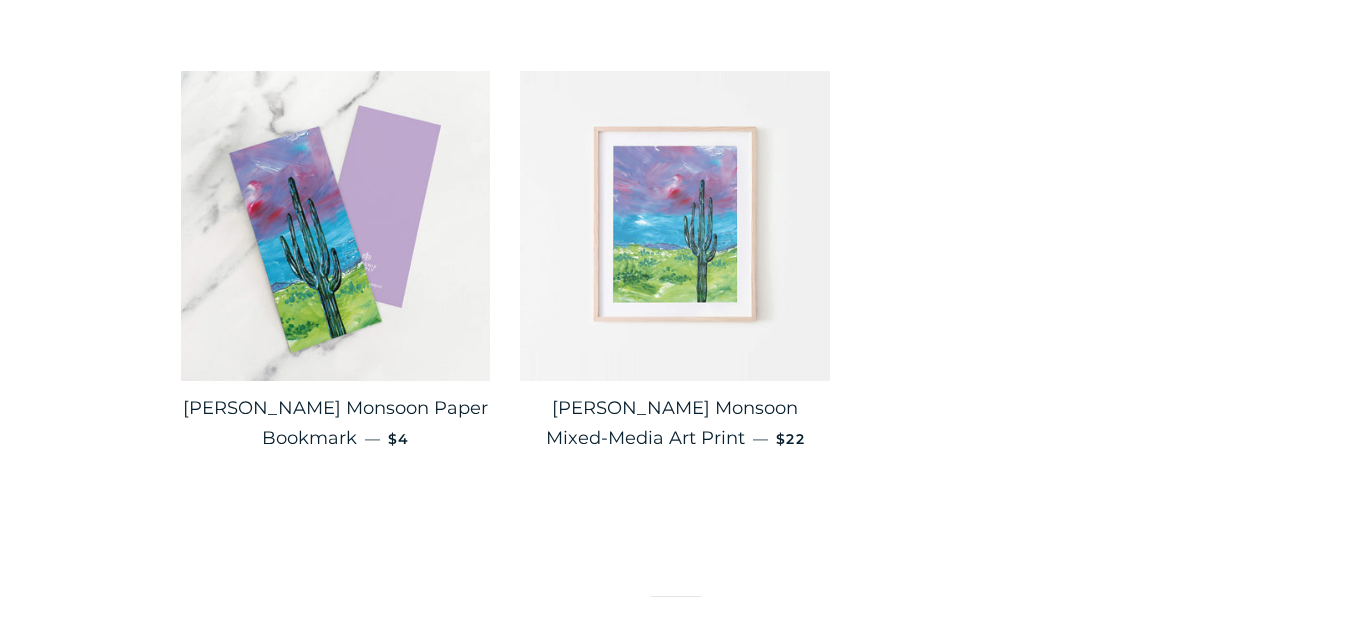click at bounding box center [675, 226] 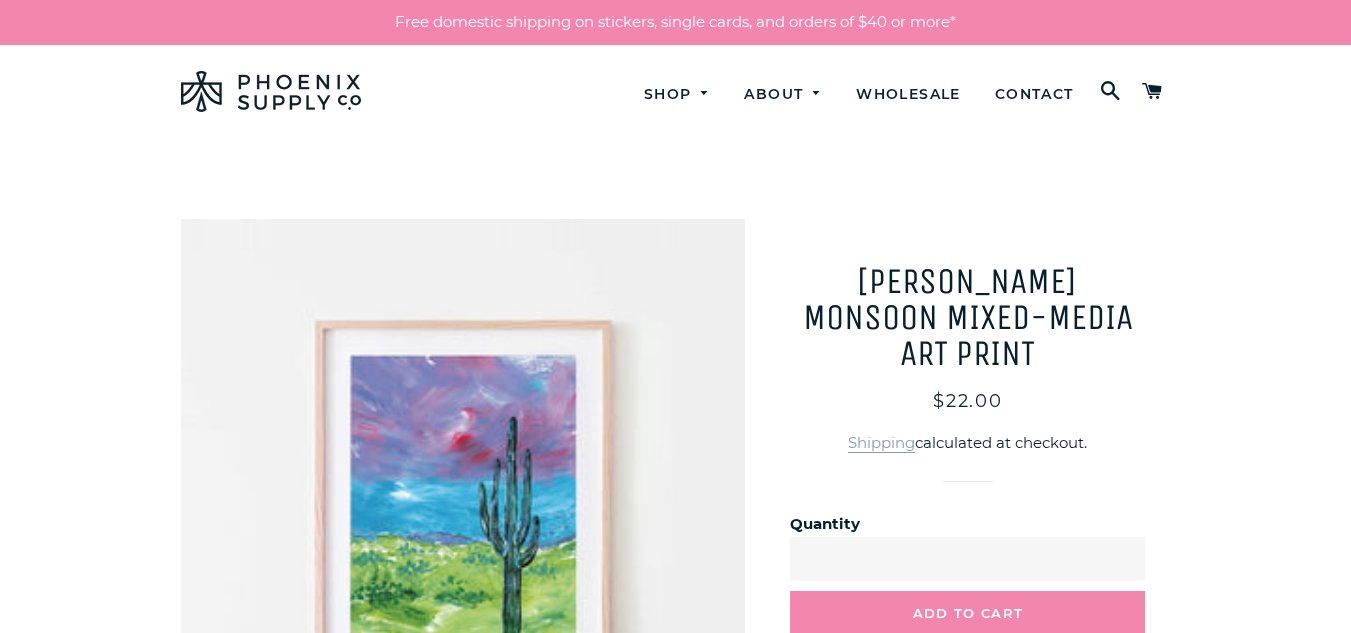 scroll, scrollTop: 0, scrollLeft: 0, axis: both 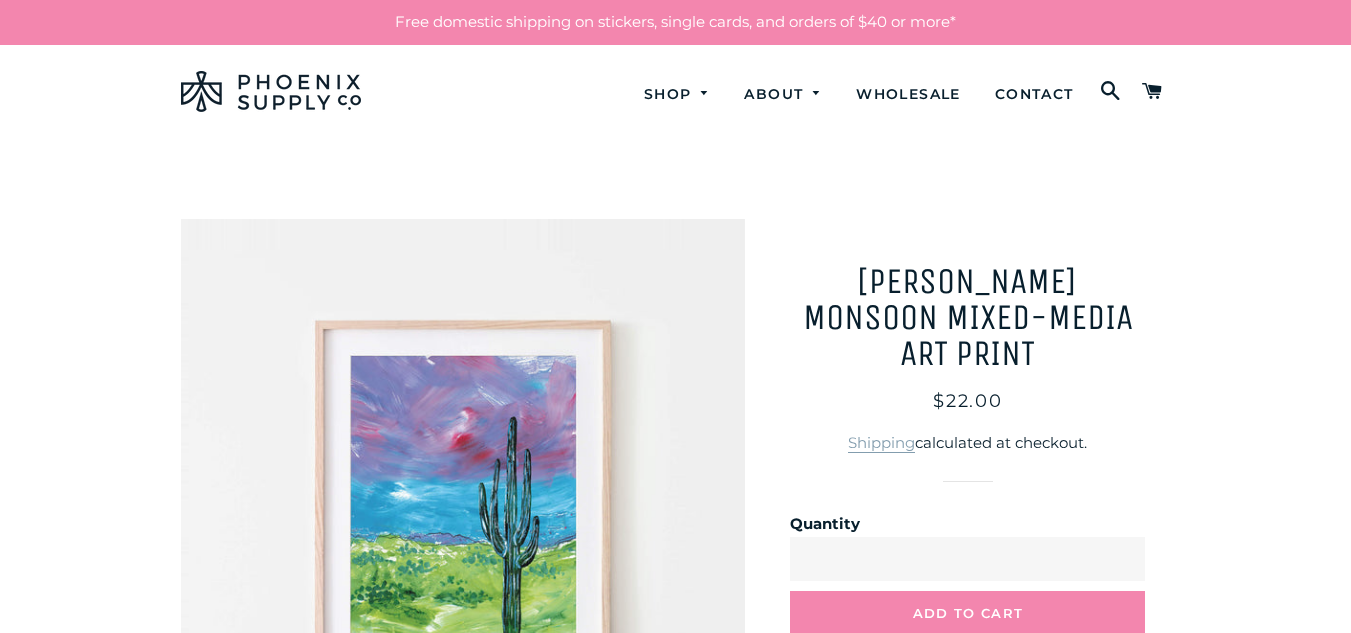 click at bounding box center (463, 501) 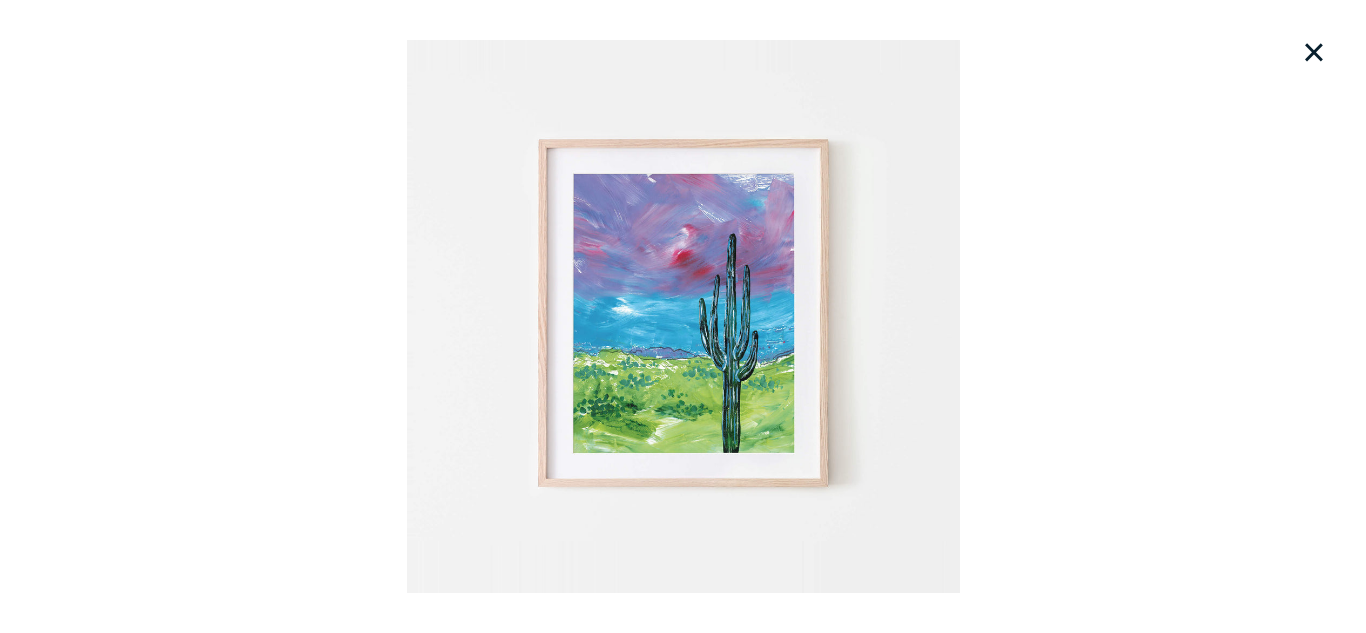 click on "×" at bounding box center (1314, 52) 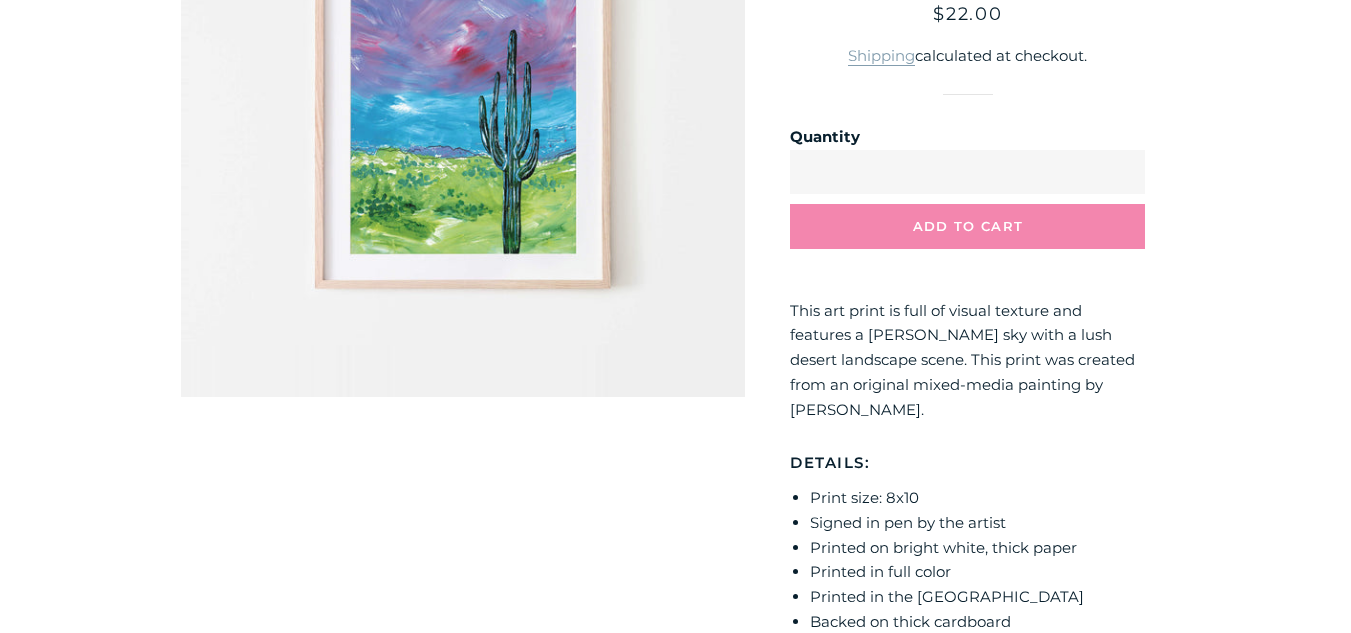 scroll, scrollTop: 392, scrollLeft: 0, axis: vertical 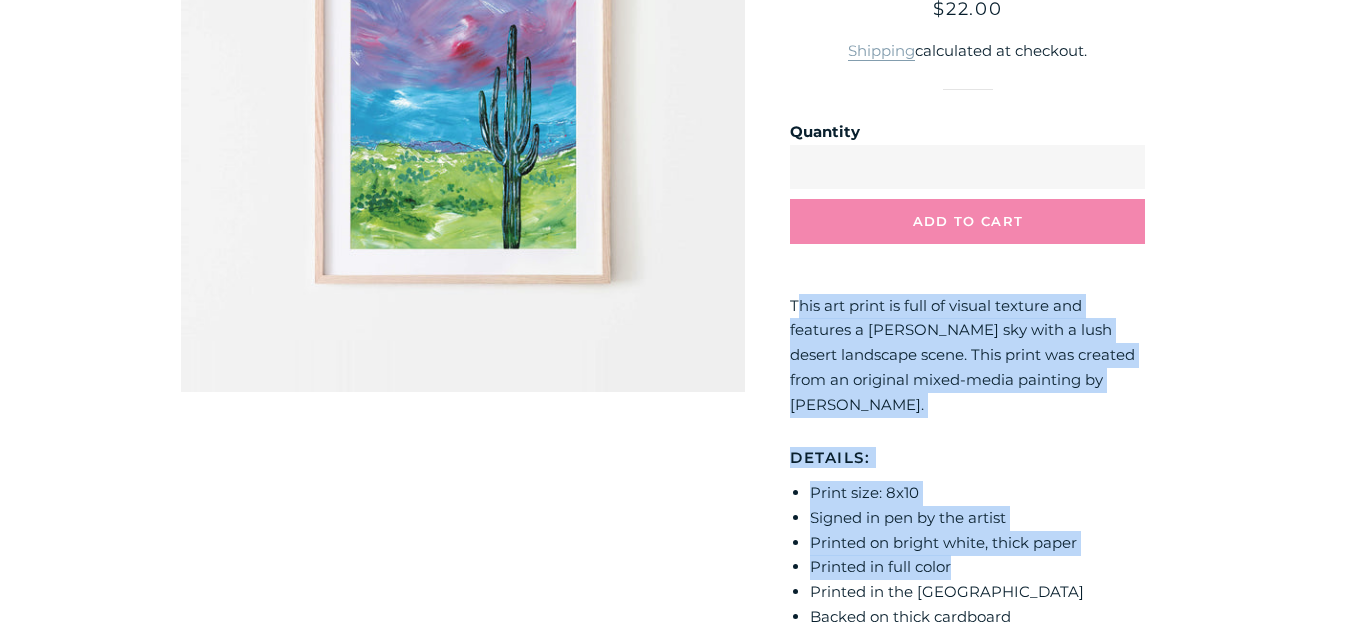 drag, startPoint x: 795, startPoint y: 270, endPoint x: 1083, endPoint y: 519, distance: 380.71643 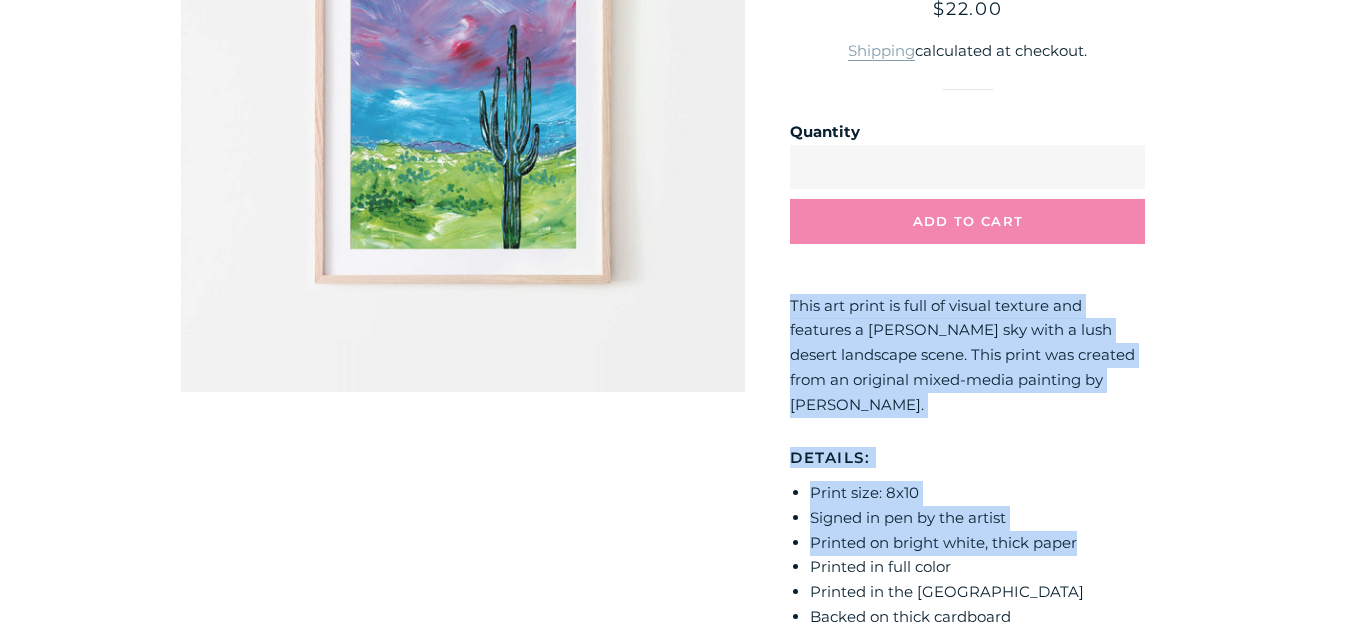 drag, startPoint x: 782, startPoint y: 258, endPoint x: 1081, endPoint y: 506, distance: 388.46494 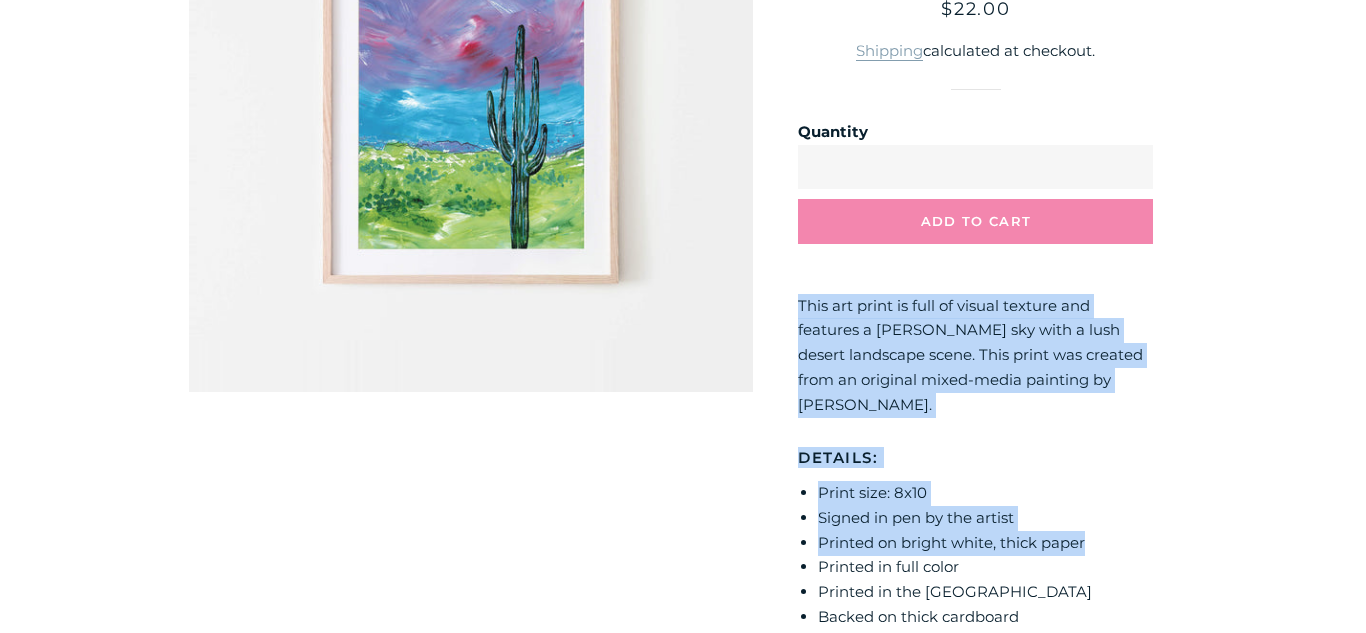 scroll, scrollTop: 0, scrollLeft: 0, axis: both 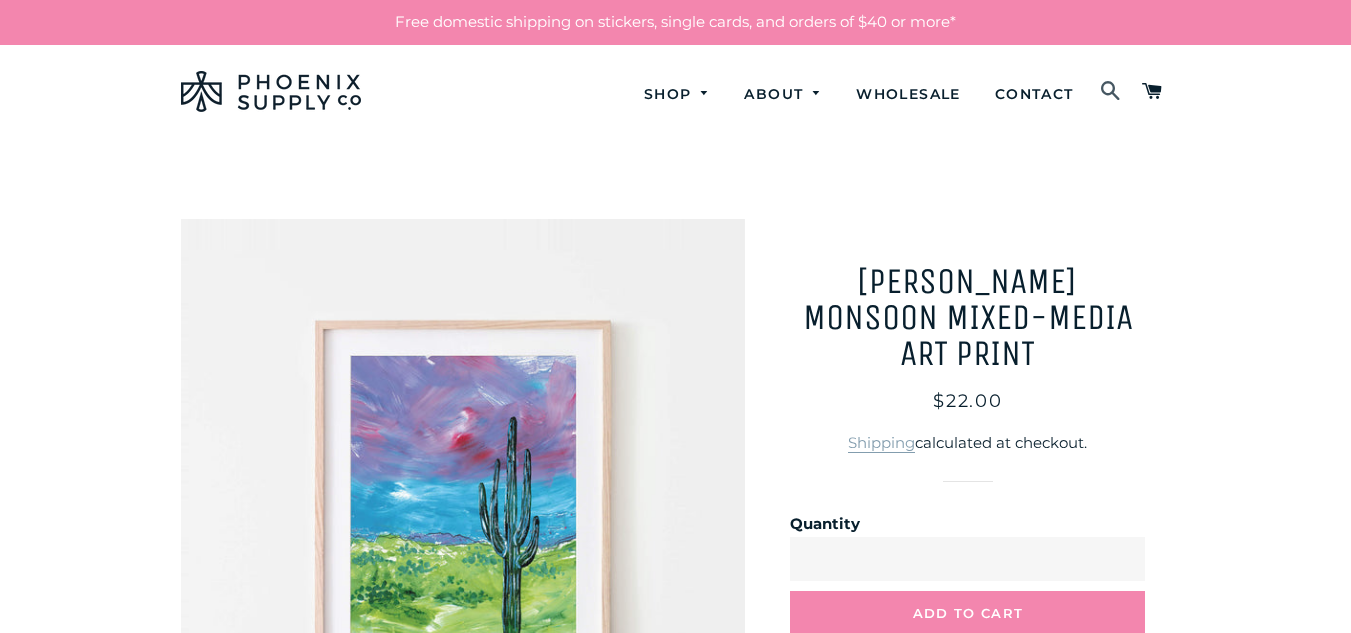 click at bounding box center (1111, 92) 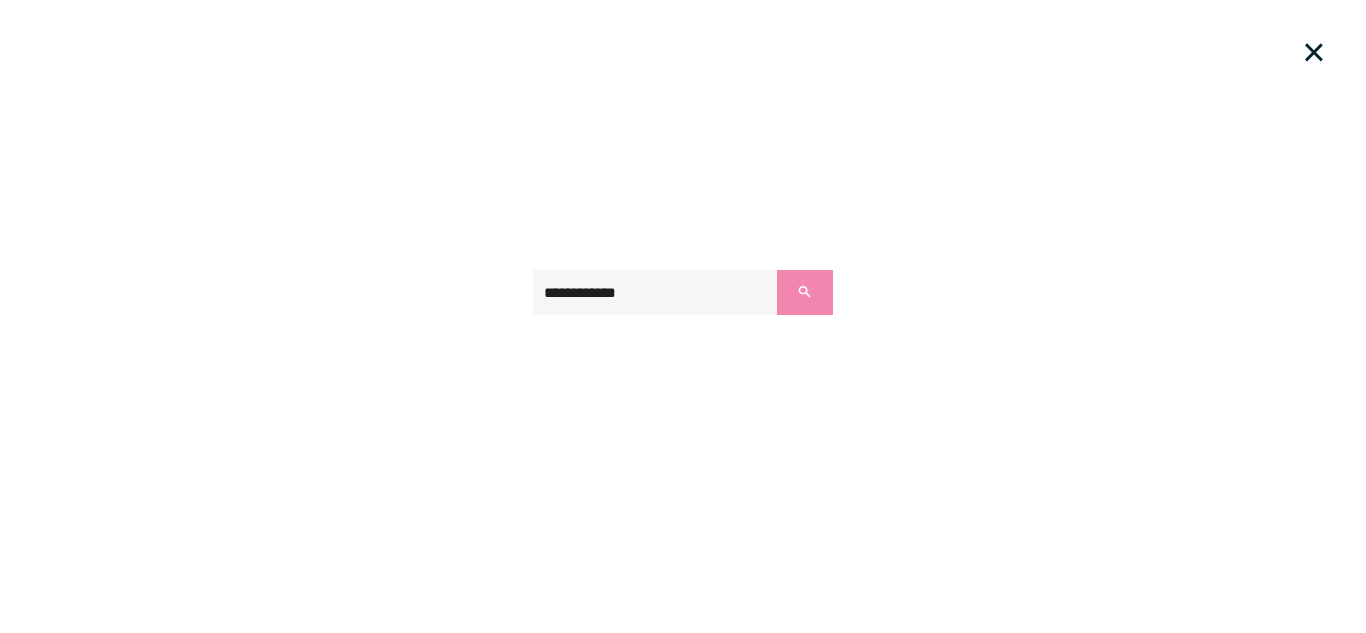 type on "**********" 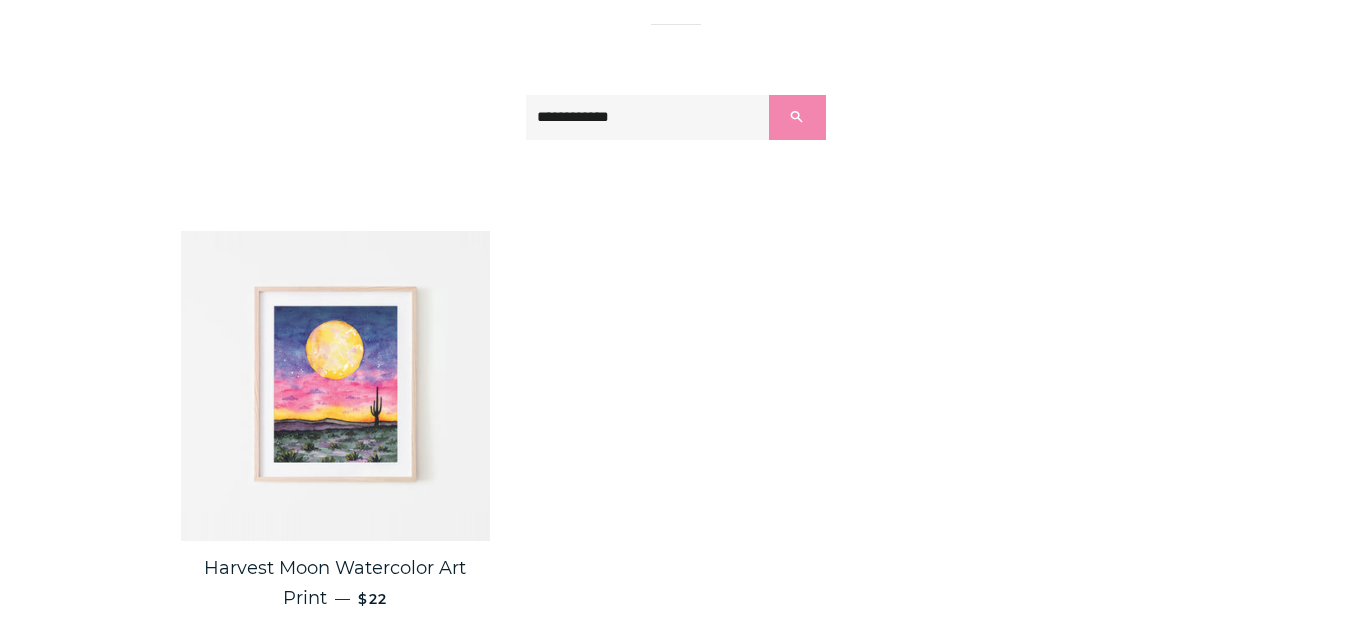 scroll, scrollTop: 255, scrollLeft: 0, axis: vertical 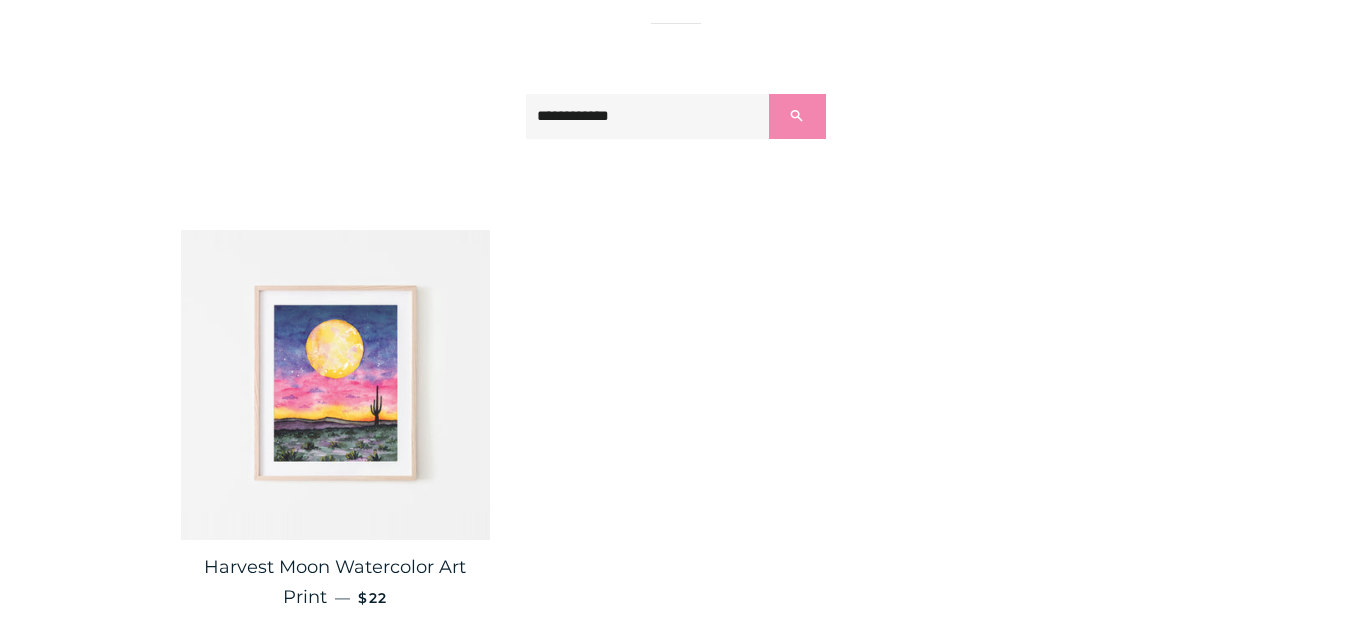 click at bounding box center [336, 385] 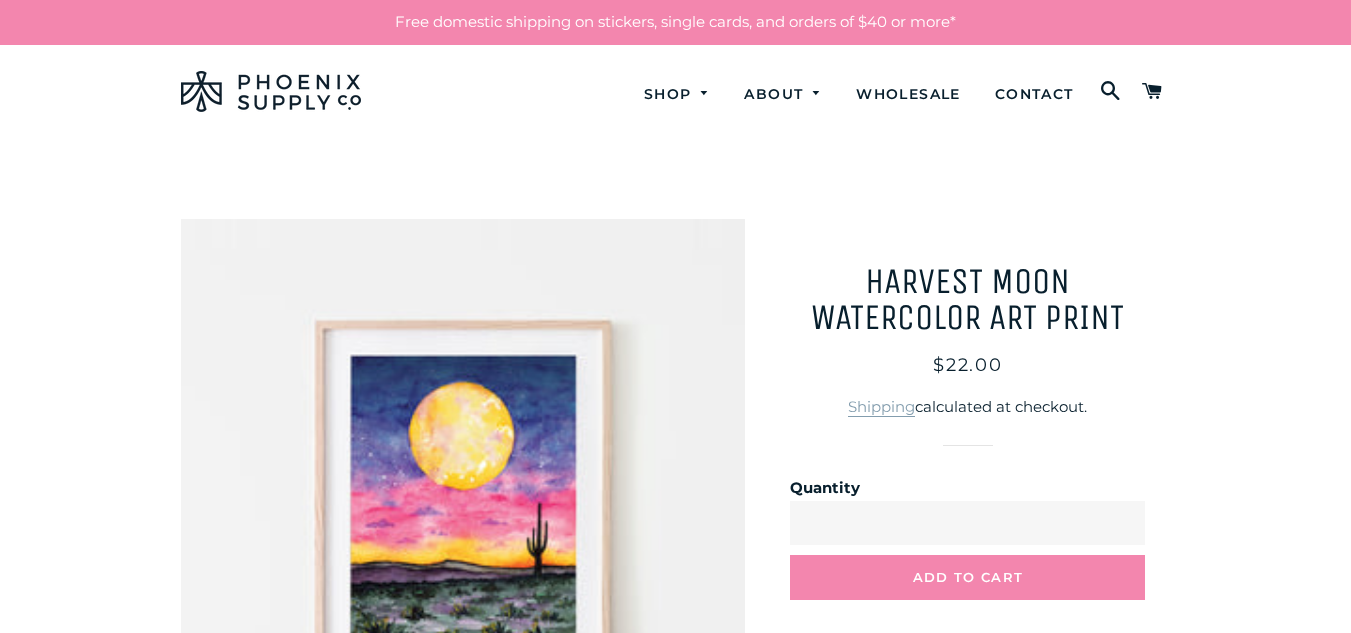 scroll, scrollTop: 0, scrollLeft: 0, axis: both 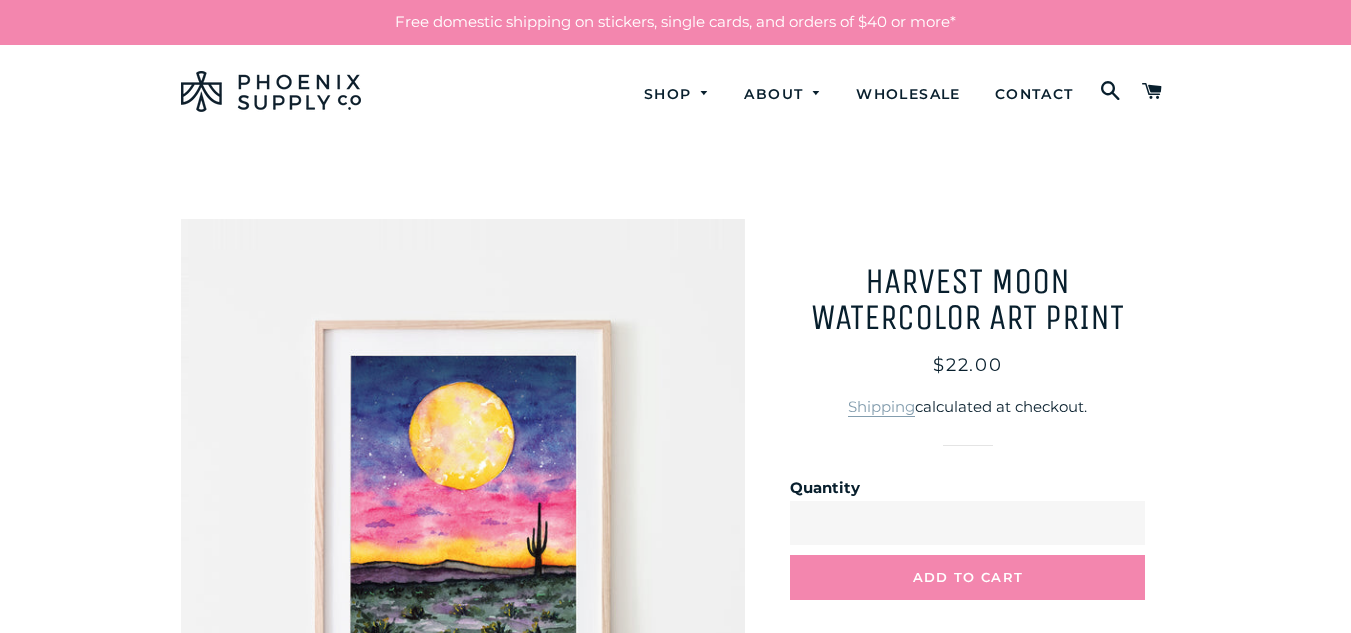 click at bounding box center (463, 501) 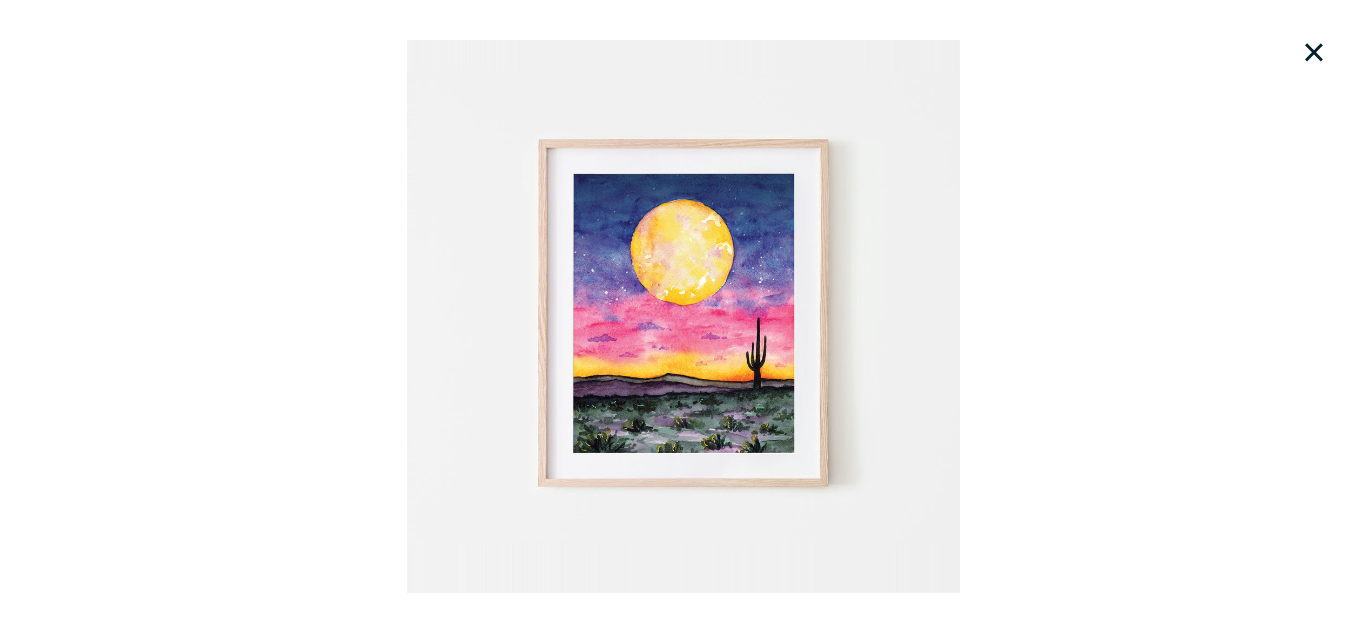 click on "×" at bounding box center (1314, 52) 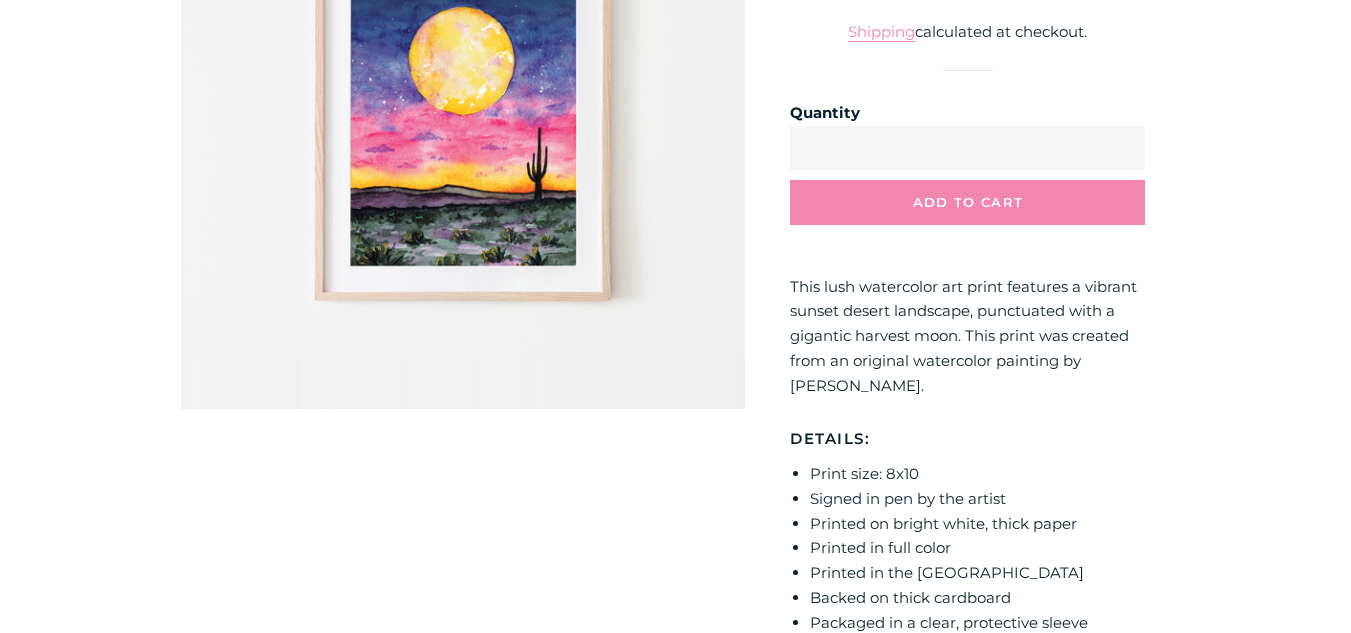 scroll, scrollTop: 379, scrollLeft: 0, axis: vertical 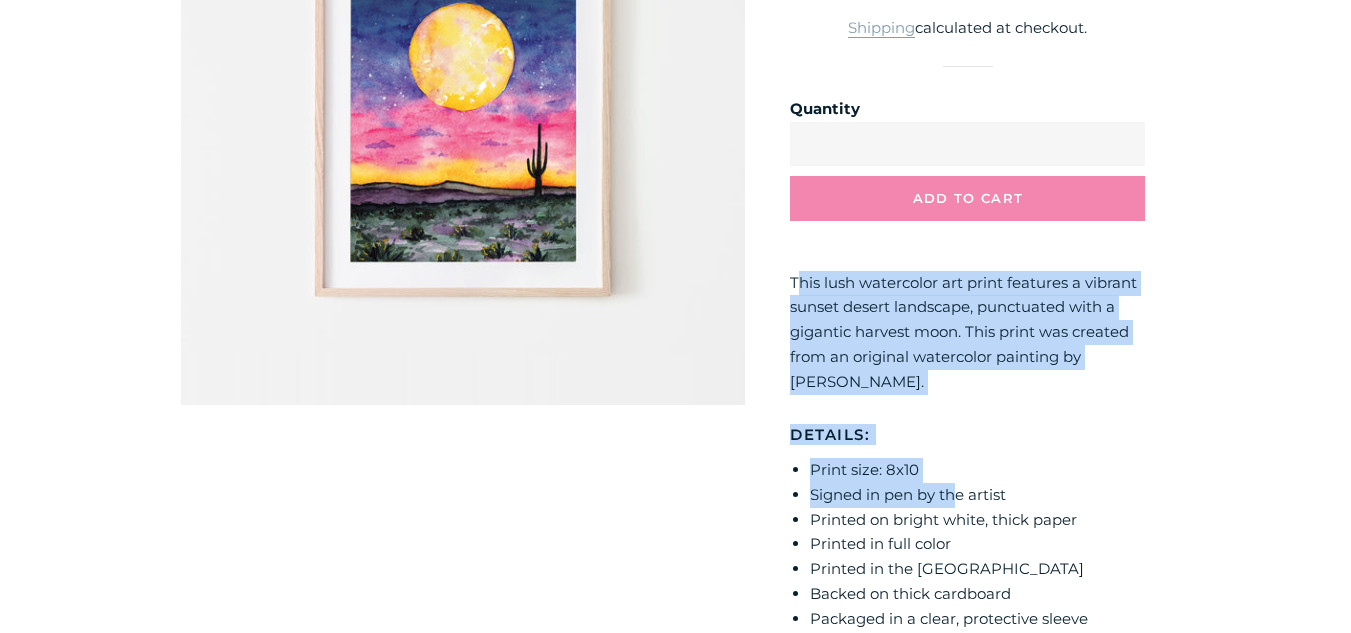 drag, startPoint x: 799, startPoint y: 290, endPoint x: 960, endPoint y: 504, distance: 267.8003 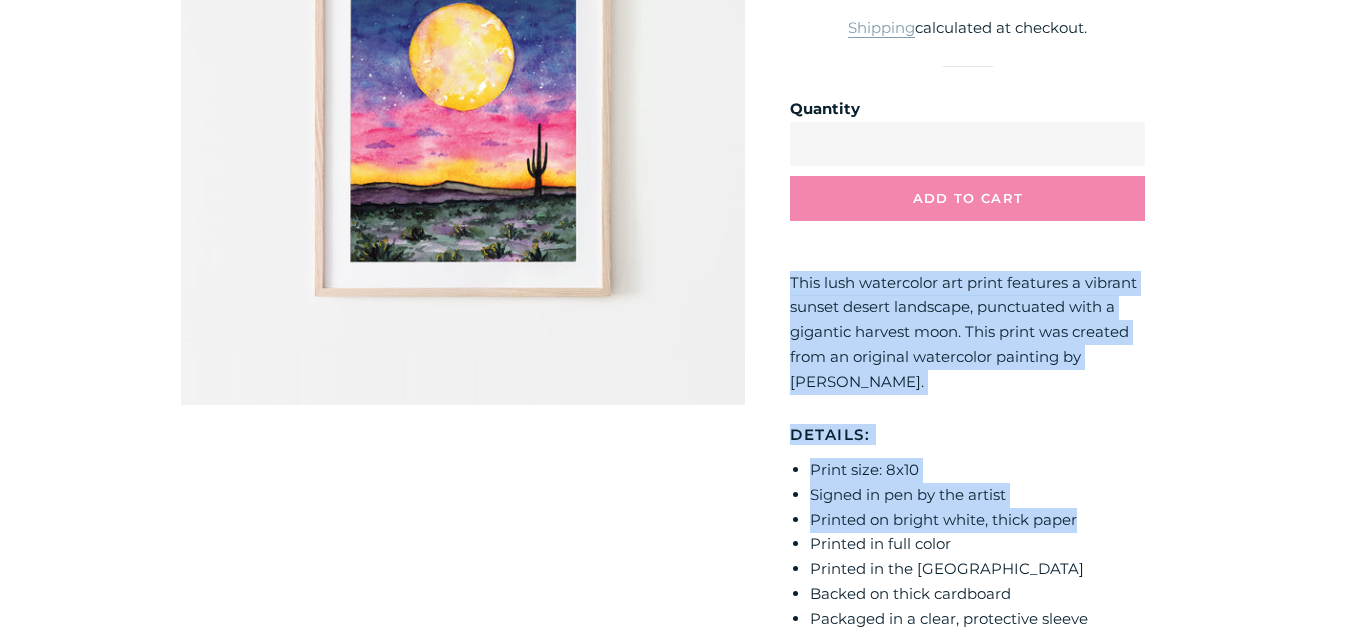 drag, startPoint x: 785, startPoint y: 279, endPoint x: 1103, endPoint y: 516, distance: 396.6018 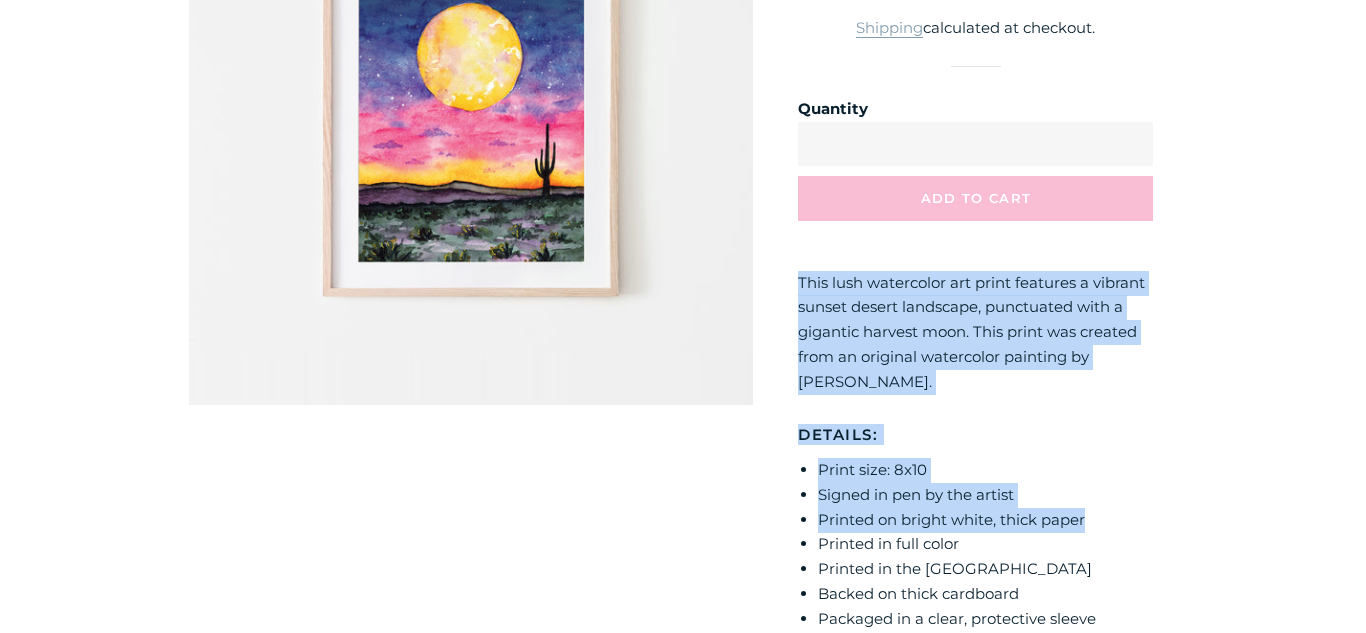scroll, scrollTop: 0, scrollLeft: 0, axis: both 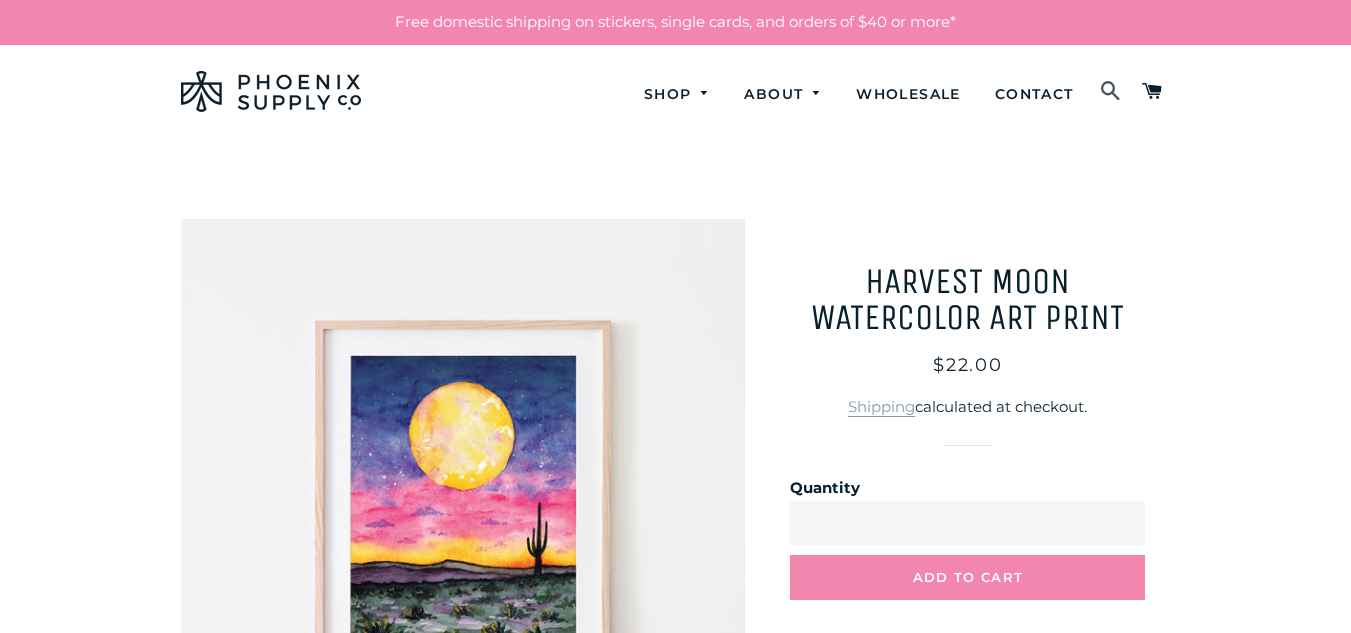 click at bounding box center (1111, 92) 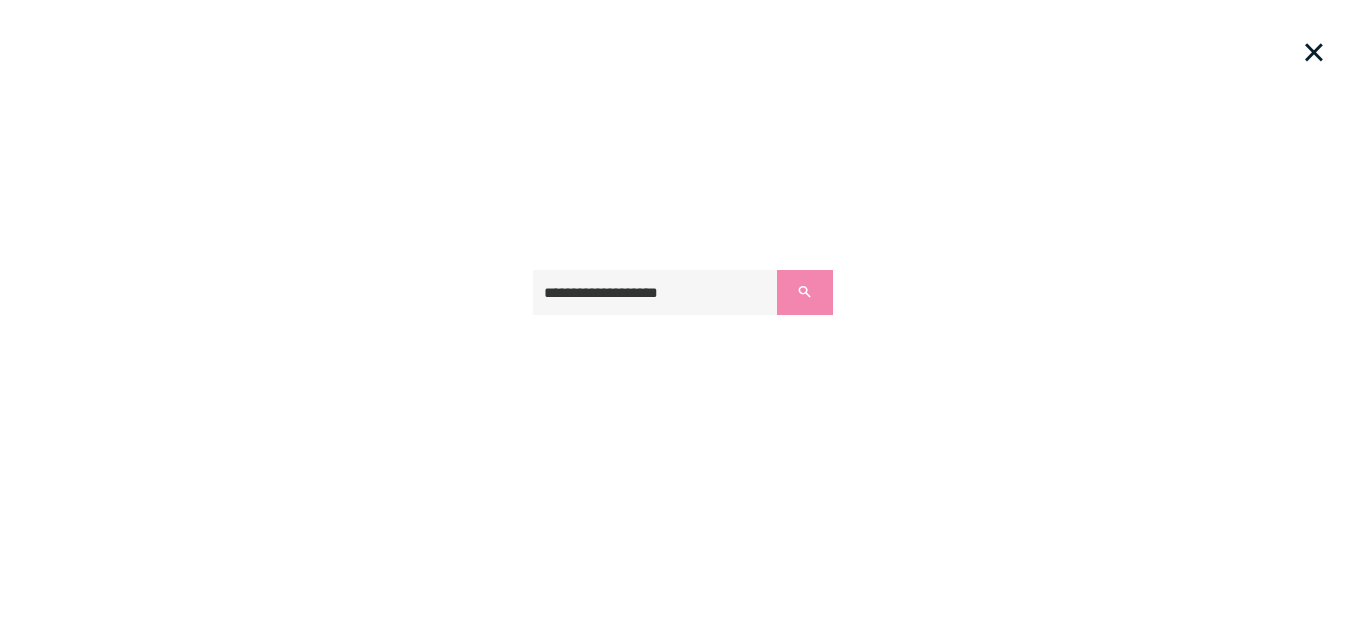type on "**********" 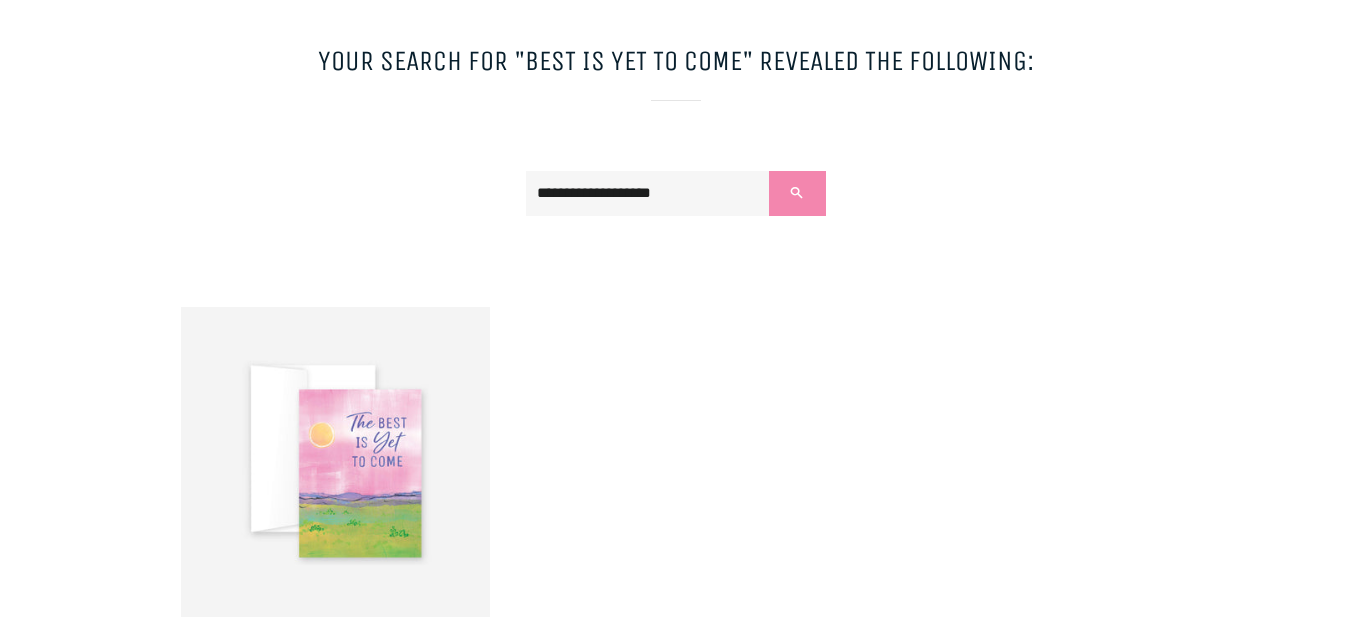 scroll, scrollTop: 179, scrollLeft: 0, axis: vertical 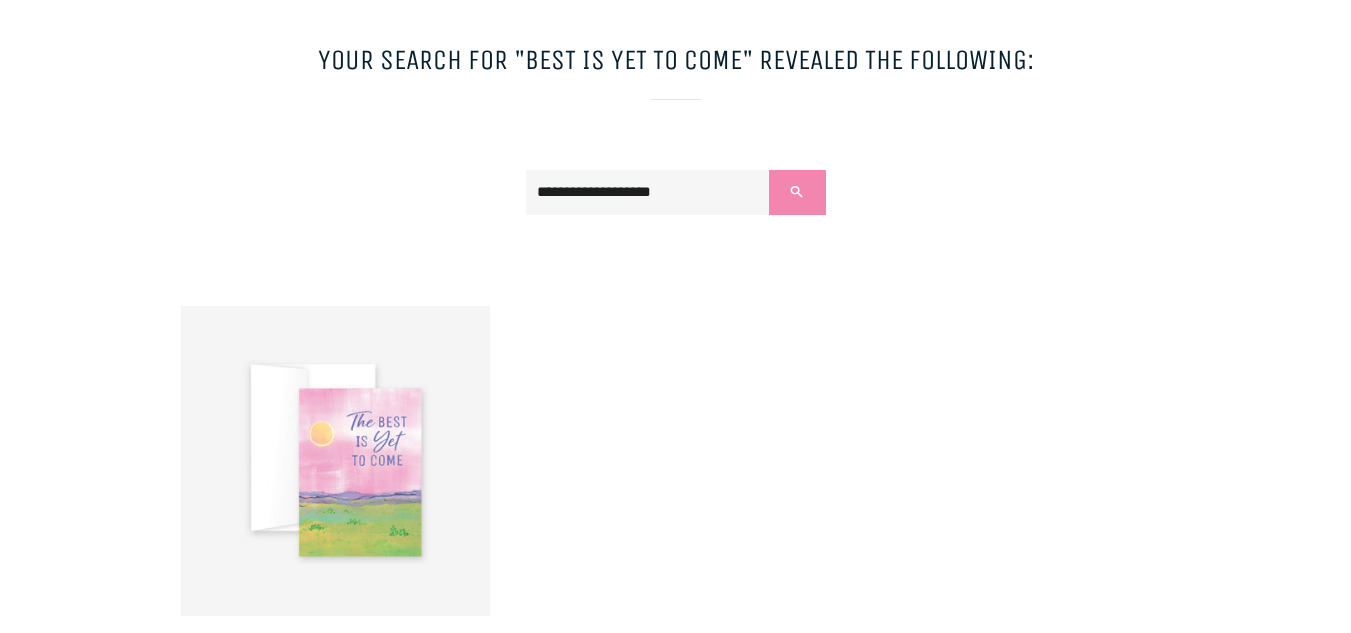 click at bounding box center (336, 461) 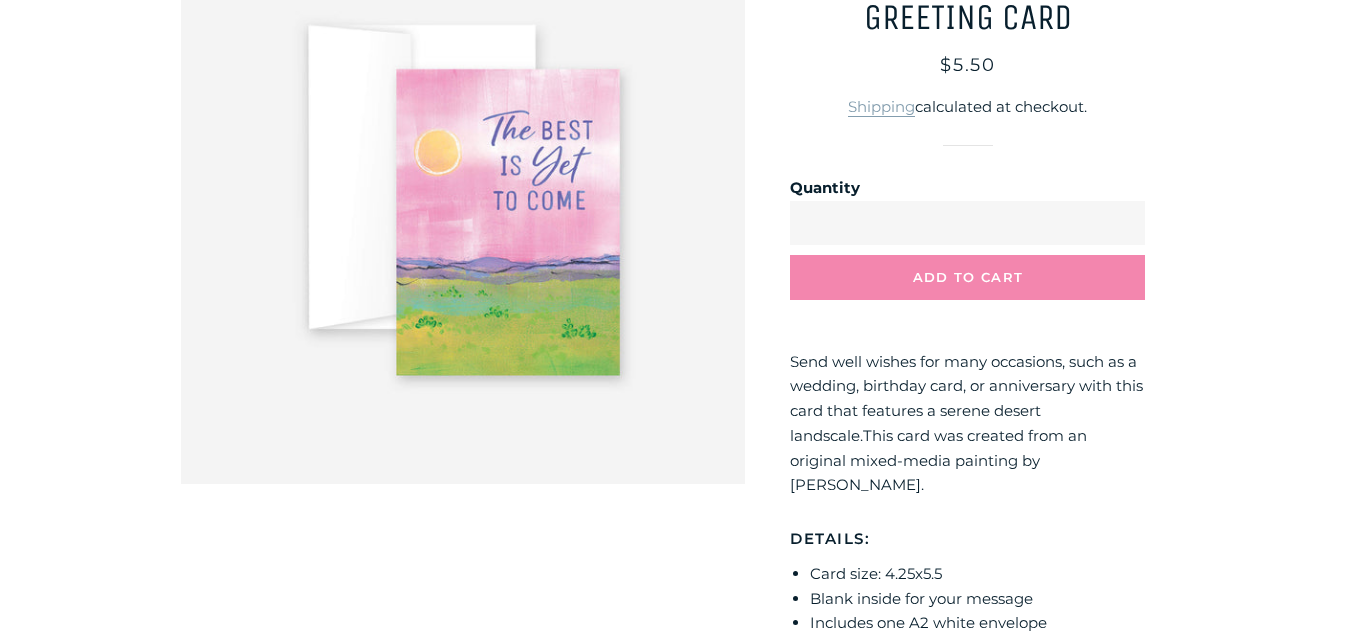 scroll, scrollTop: 403, scrollLeft: 0, axis: vertical 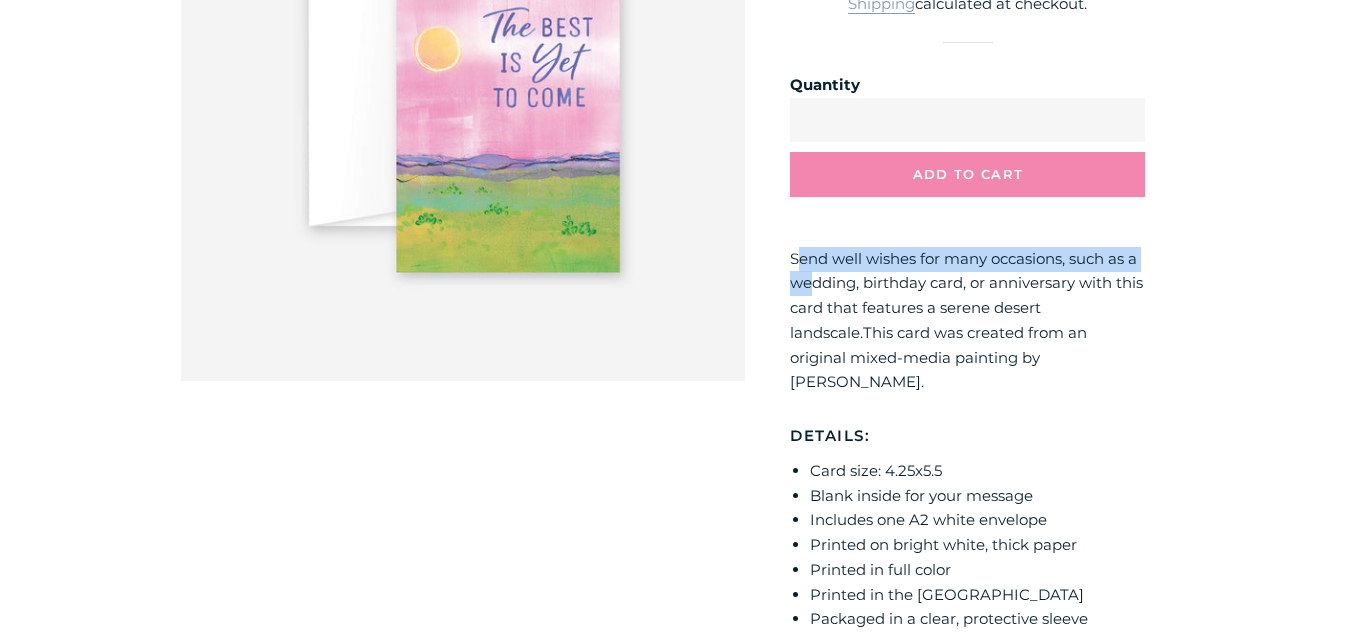drag, startPoint x: 797, startPoint y: 262, endPoint x: 817, endPoint y: 278, distance: 25.612497 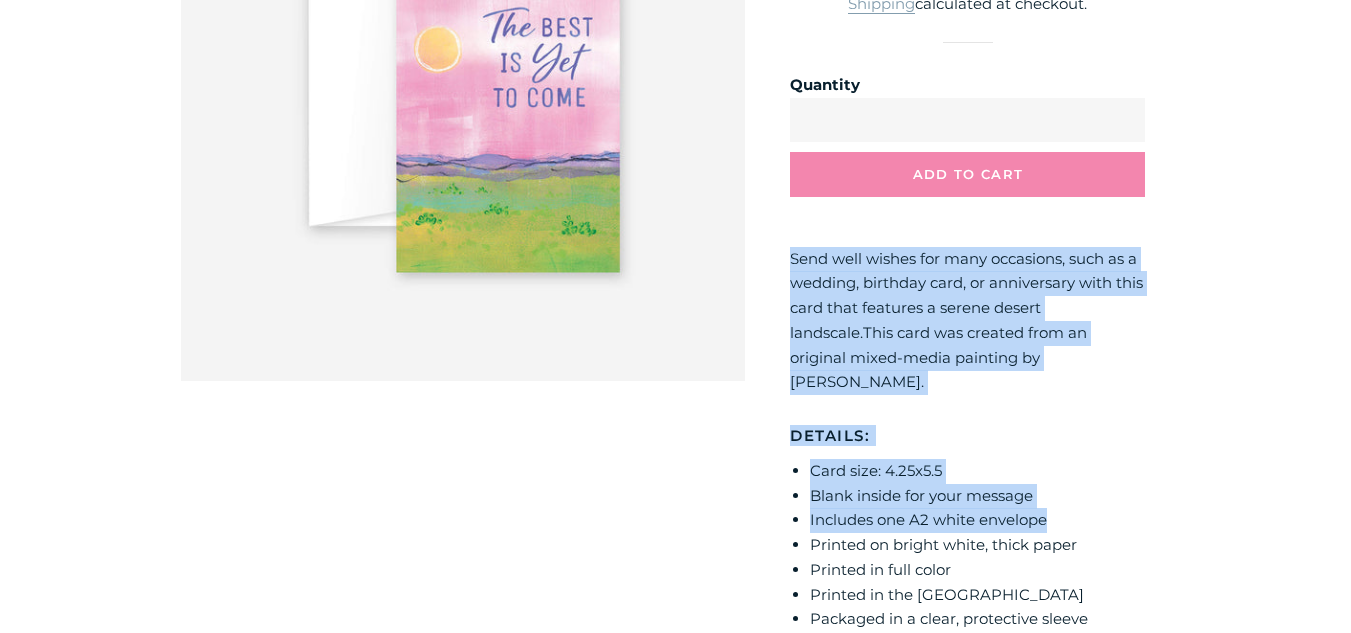 drag, startPoint x: 792, startPoint y: 254, endPoint x: 1069, endPoint y: 525, distance: 387.51773 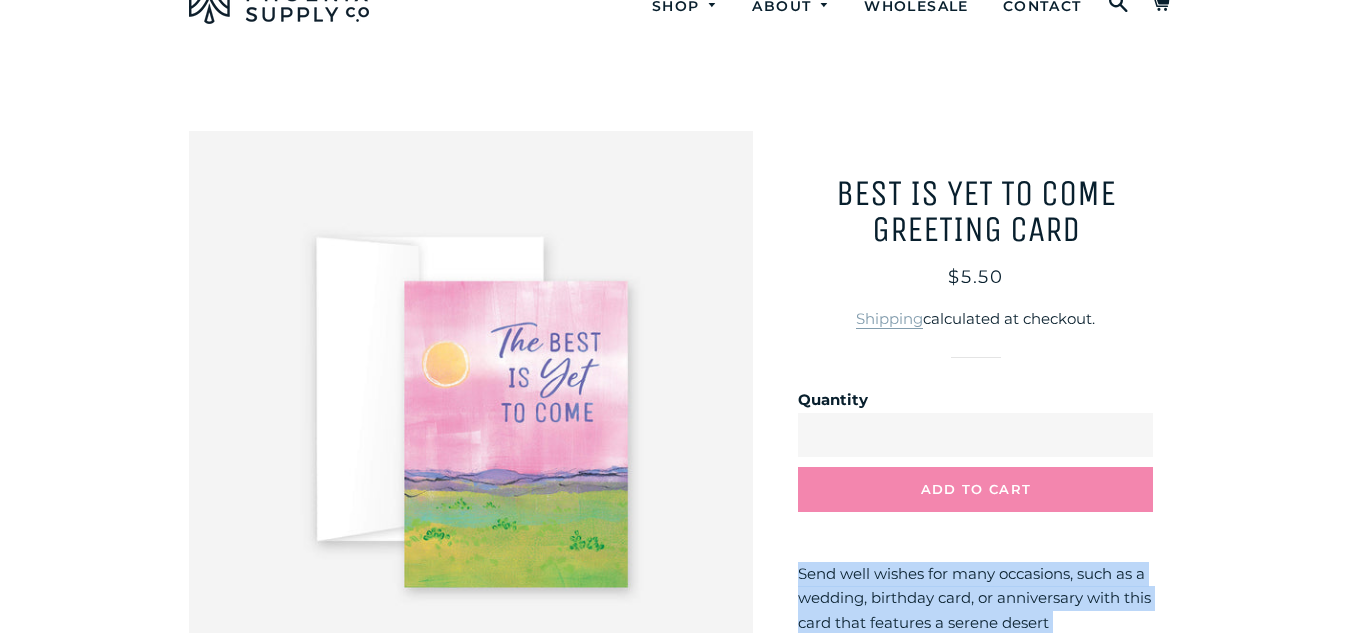scroll, scrollTop: 0, scrollLeft: 0, axis: both 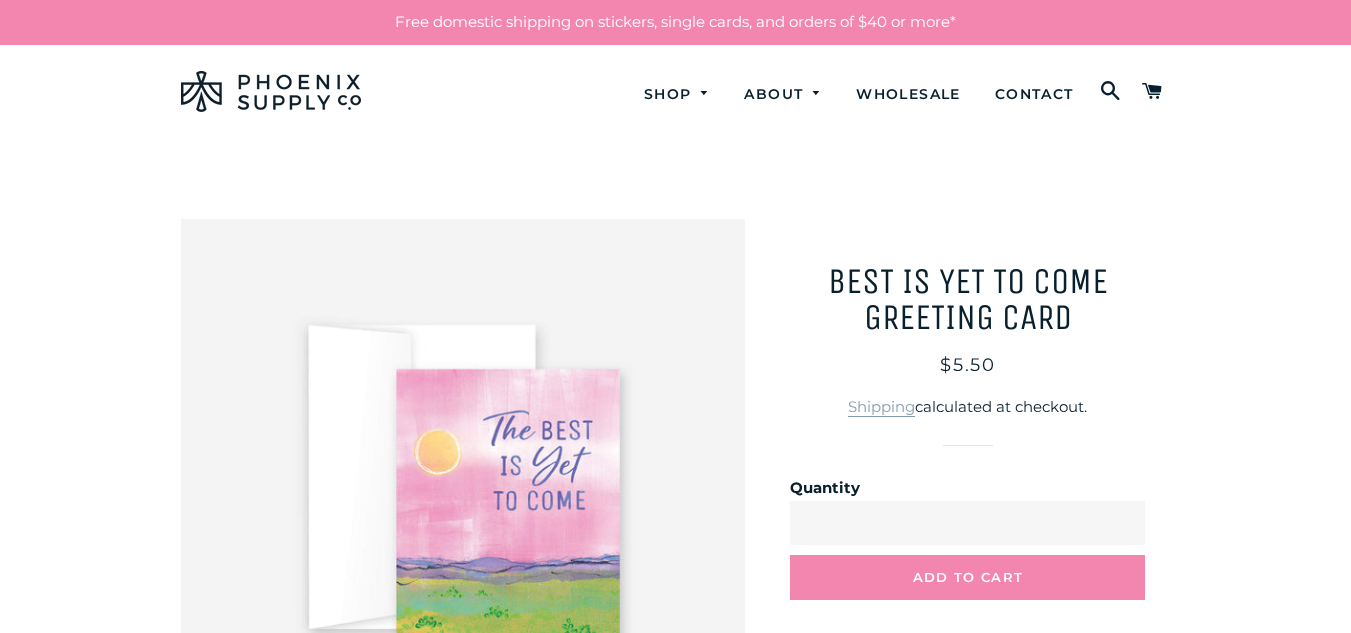 click at bounding box center (463, 501) 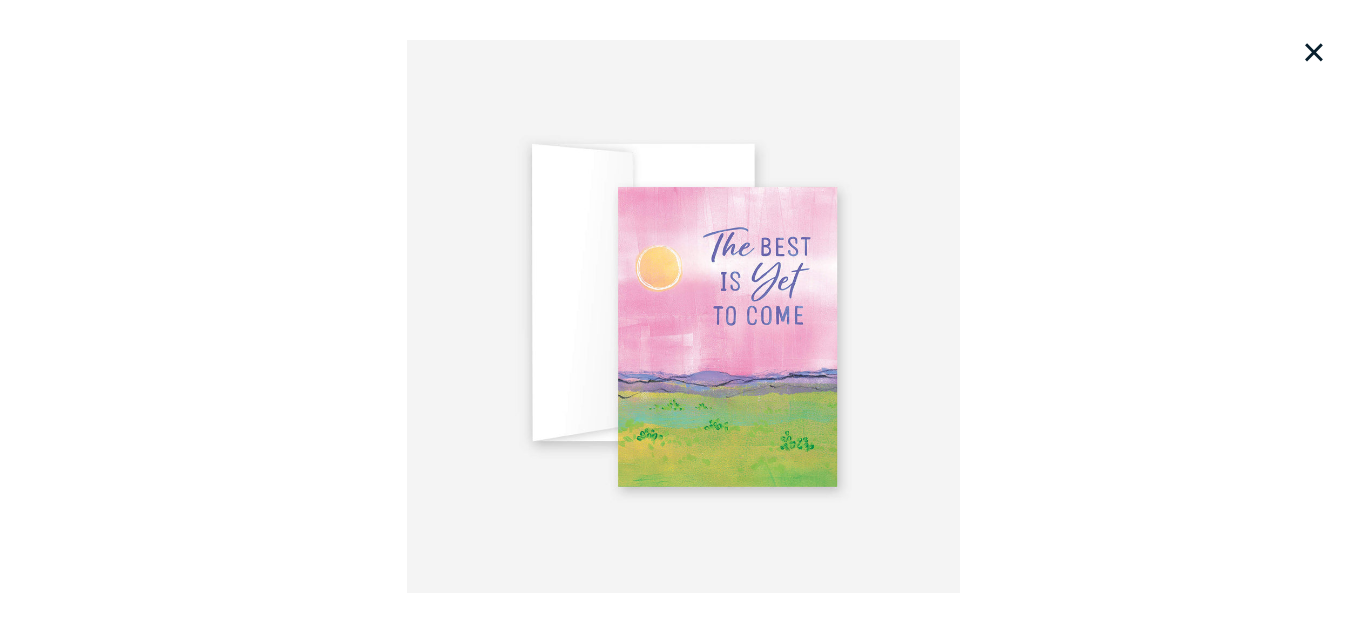 click on "×" at bounding box center [1314, 52] 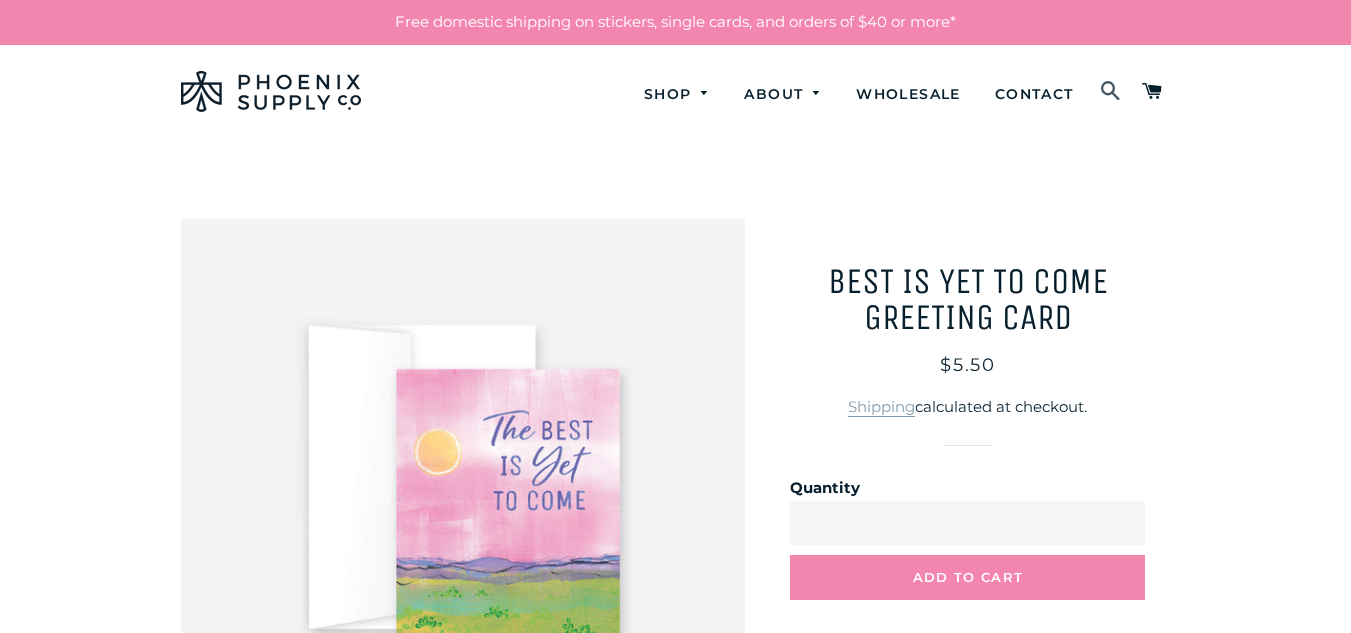 click at bounding box center [1111, 92] 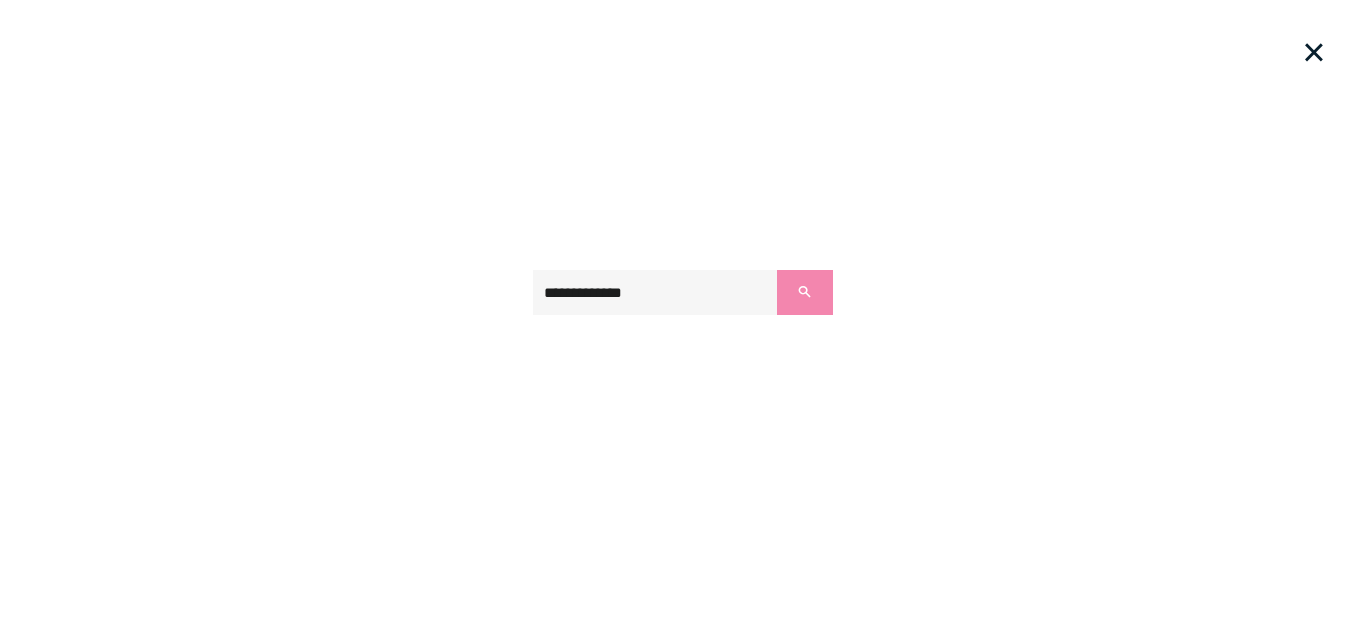 type on "**********" 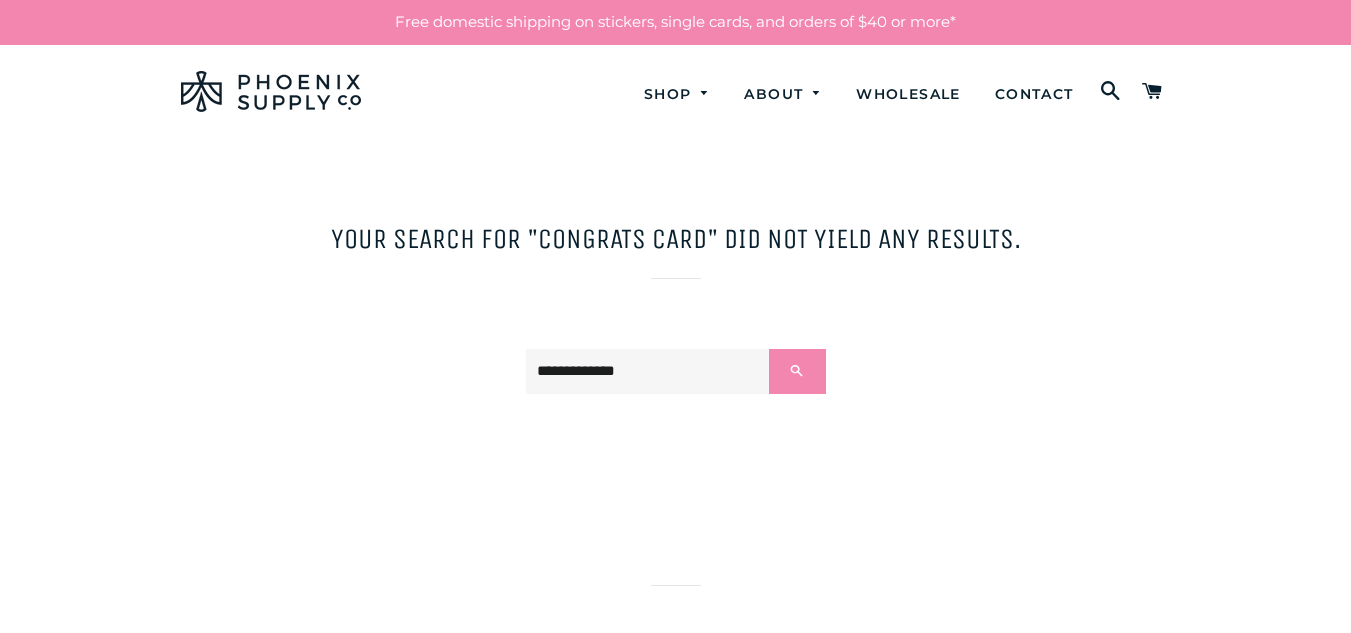 scroll, scrollTop: 168, scrollLeft: 0, axis: vertical 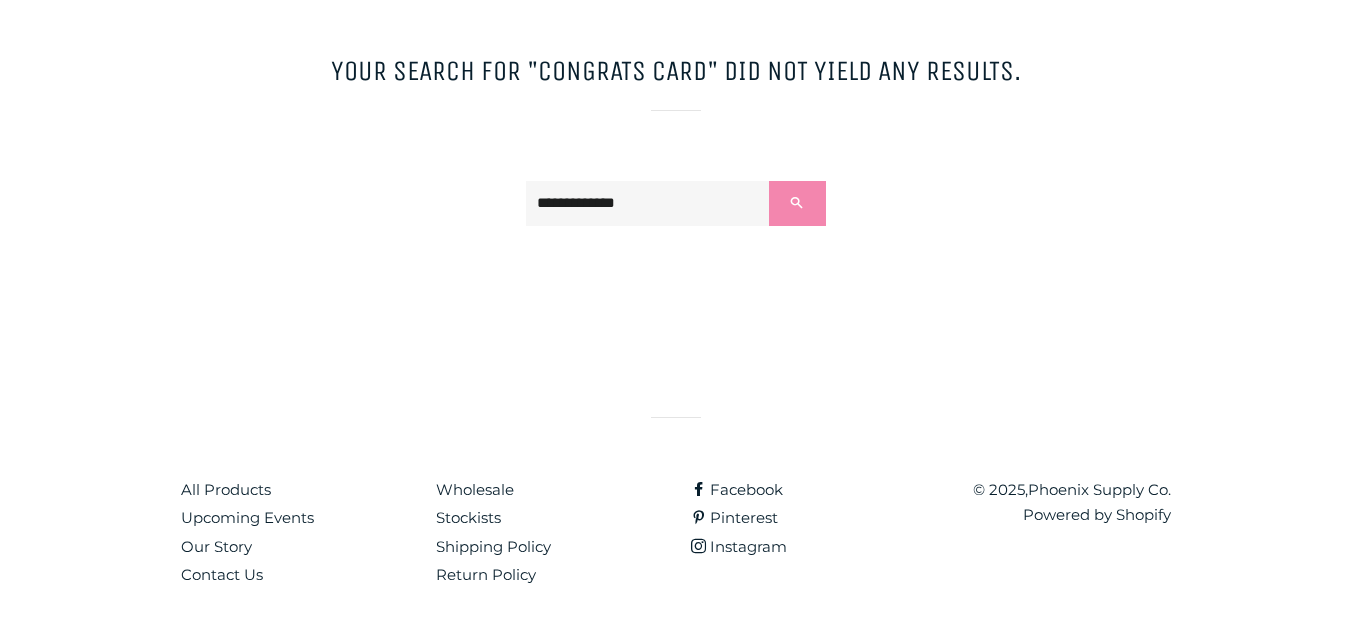 click on "**********" at bounding box center (661, 184) 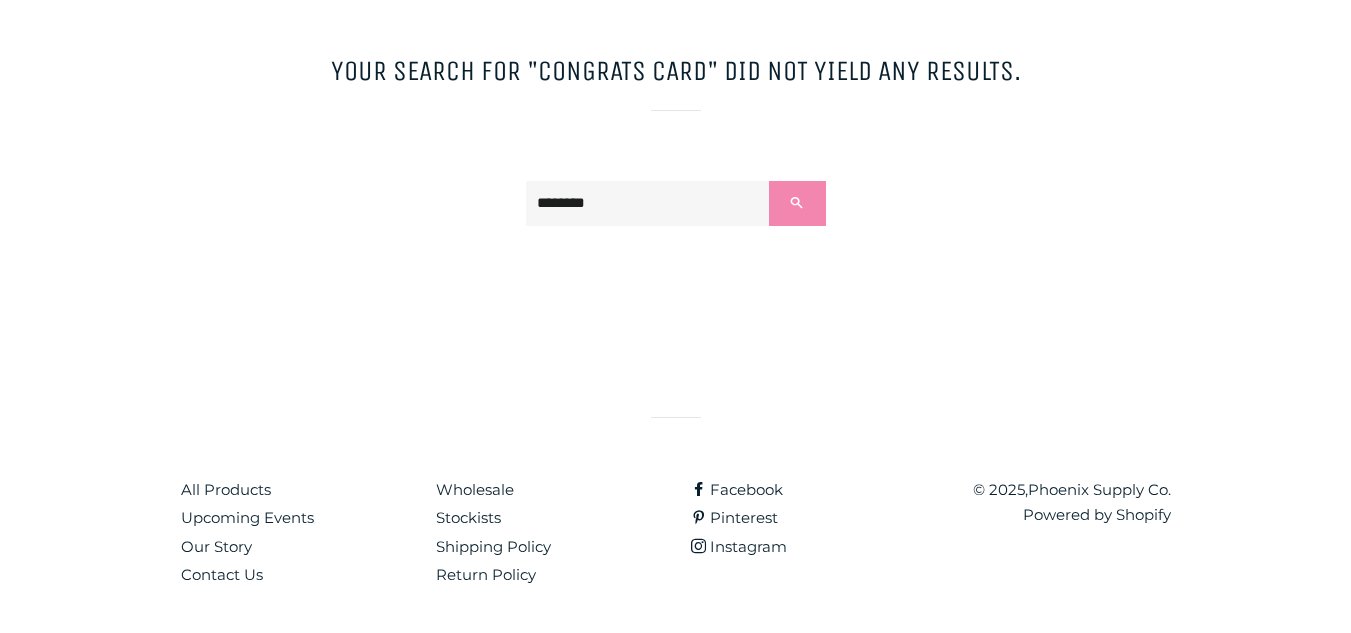 type on "********" 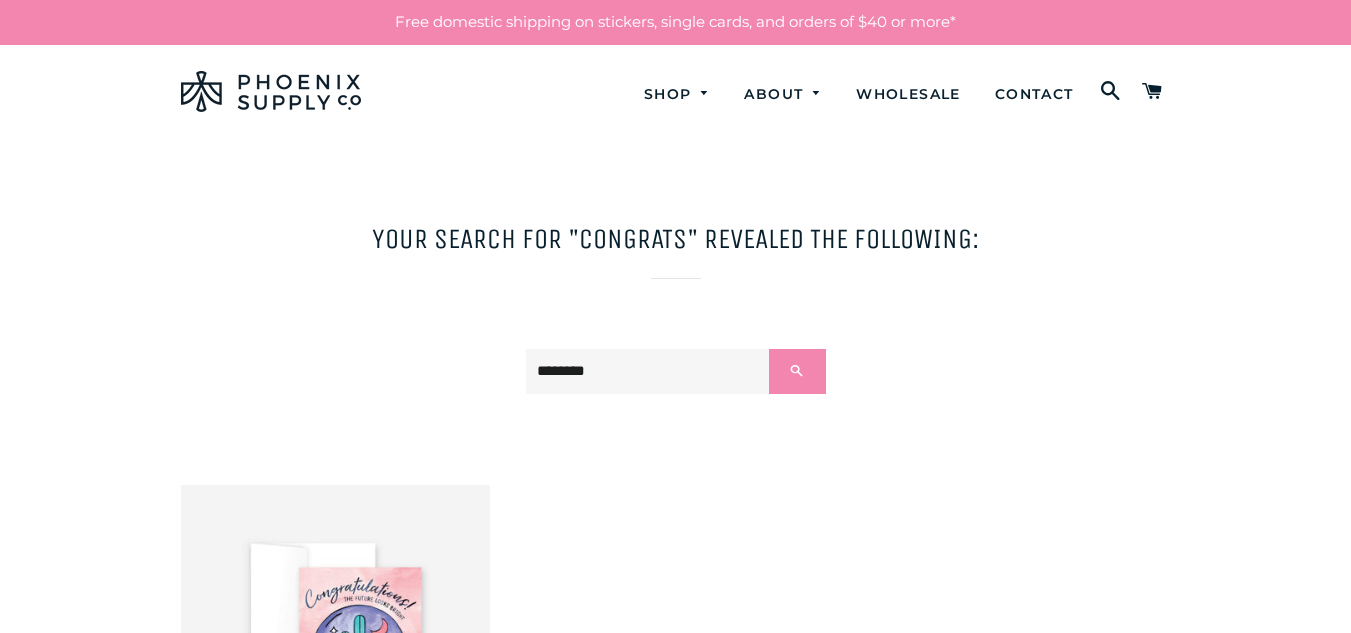 scroll, scrollTop: 230, scrollLeft: 0, axis: vertical 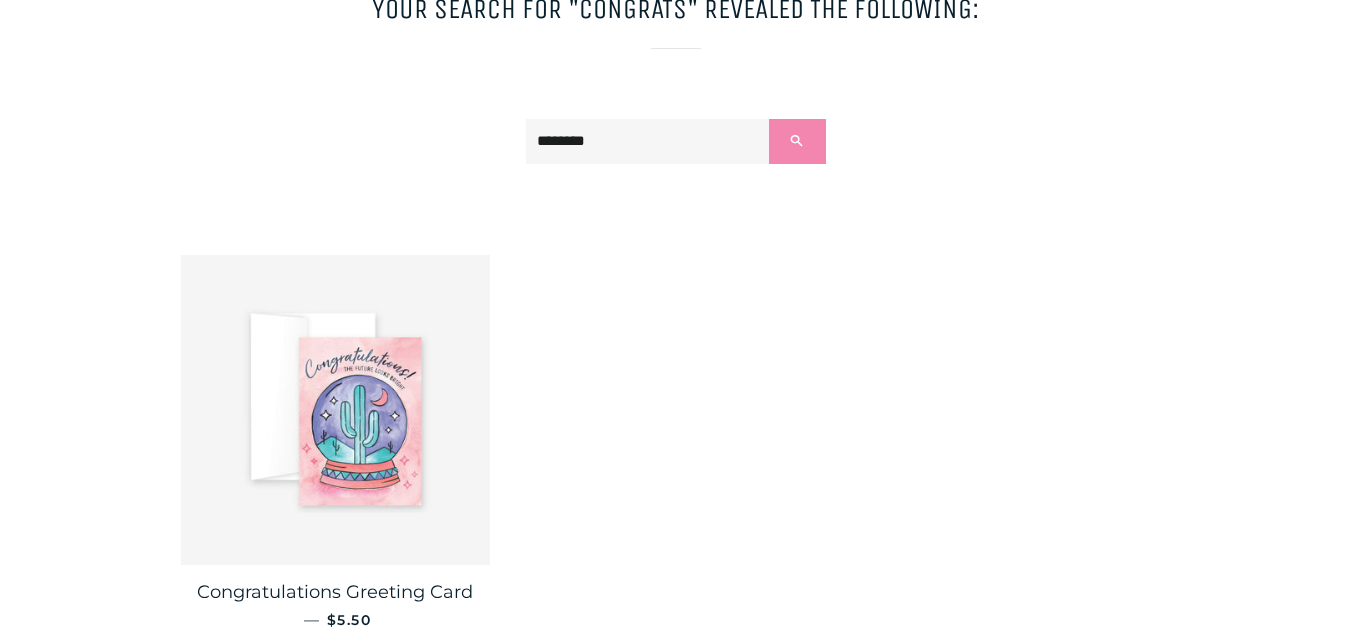 click at bounding box center [336, 410] 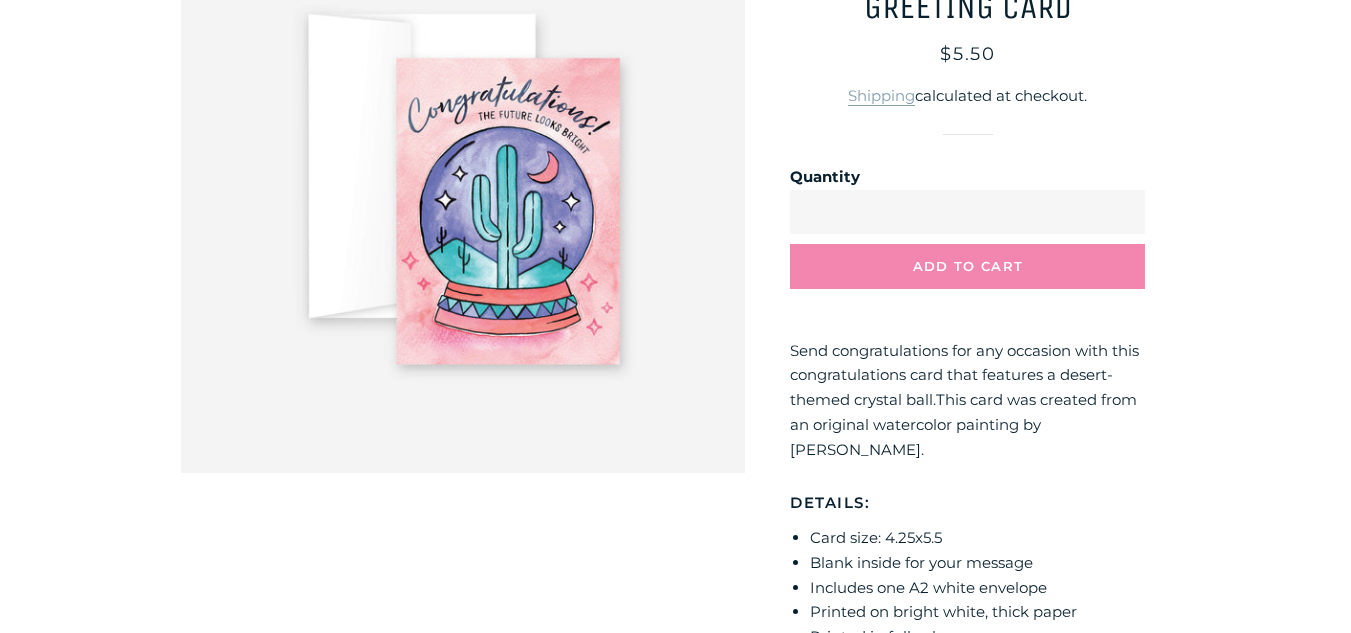 scroll, scrollTop: 312, scrollLeft: 0, axis: vertical 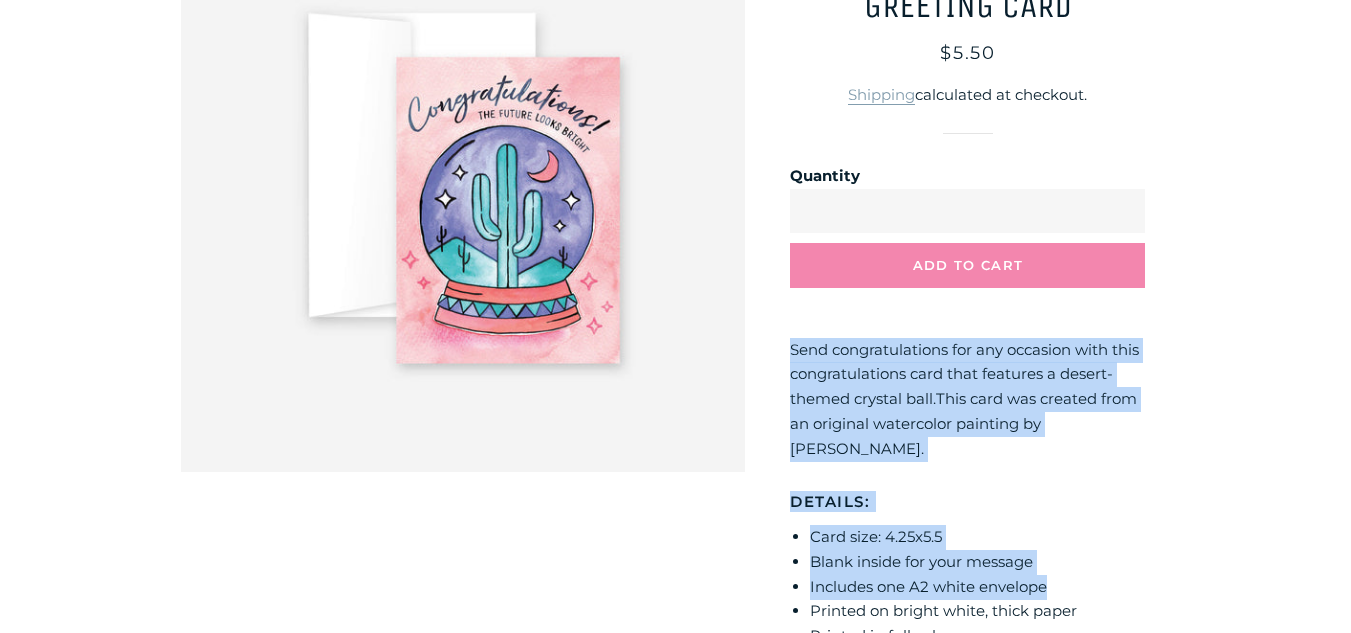 drag, startPoint x: 793, startPoint y: 349, endPoint x: 1134, endPoint y: 587, distance: 415.84253 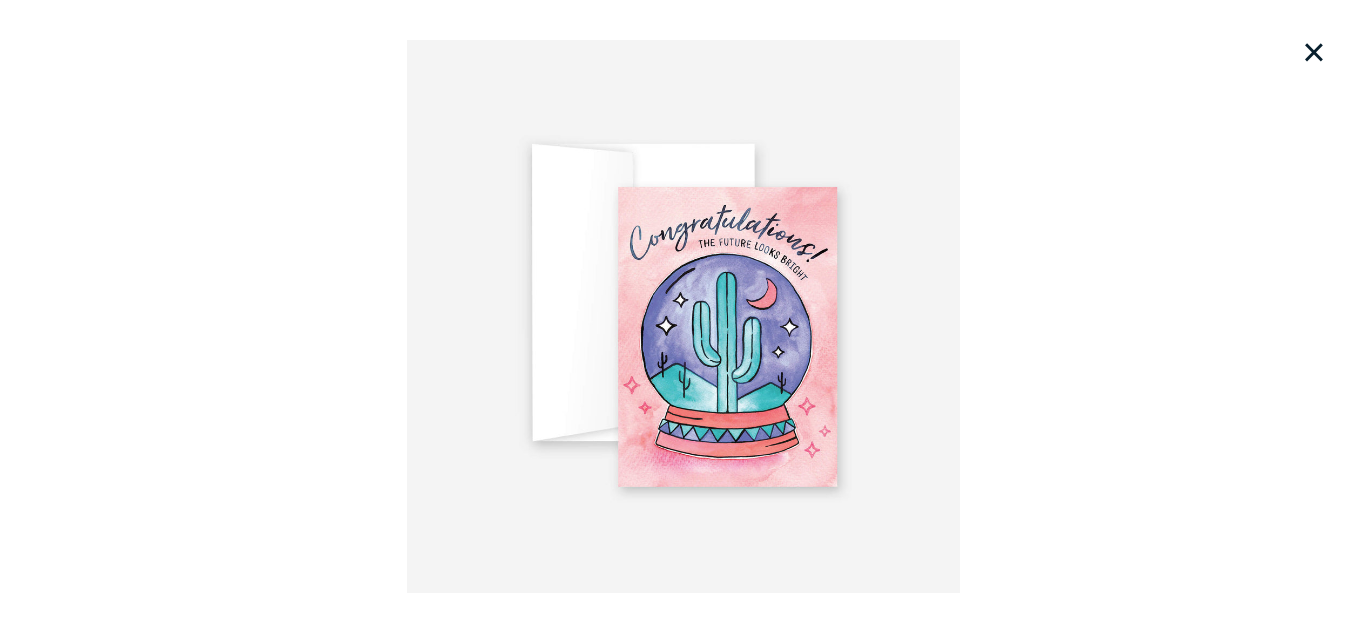 click on "×" at bounding box center (1314, 52) 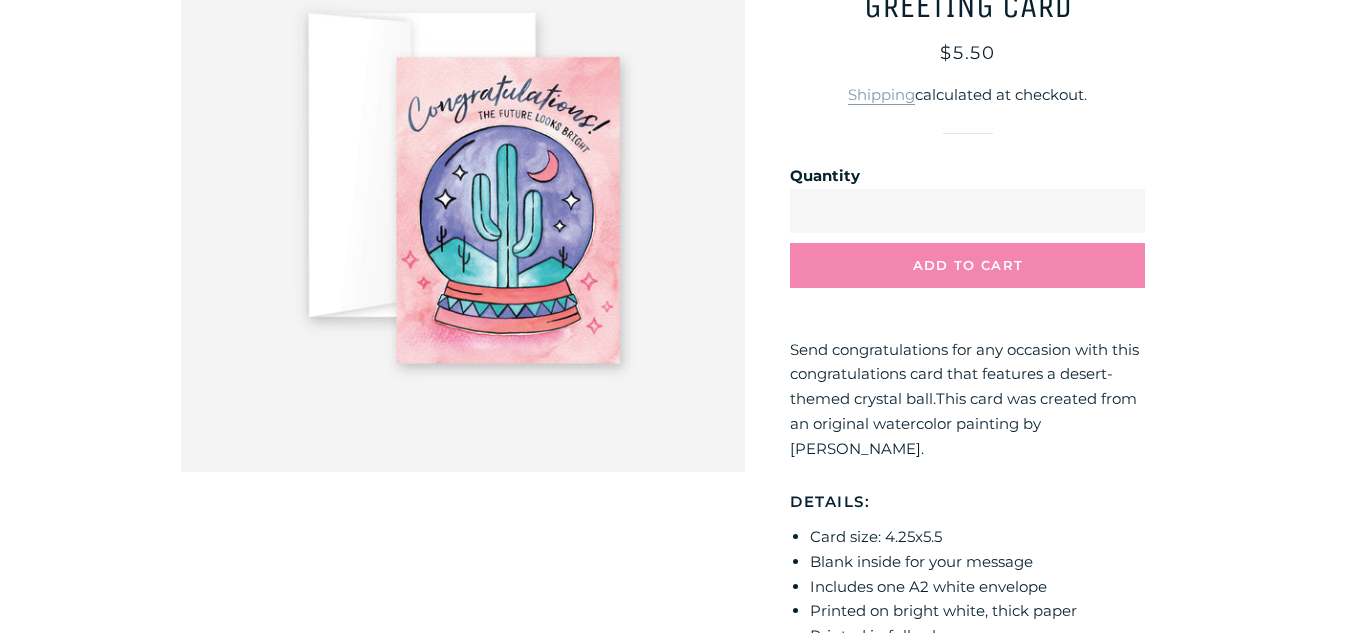 click on "**********" at bounding box center [967, 168] 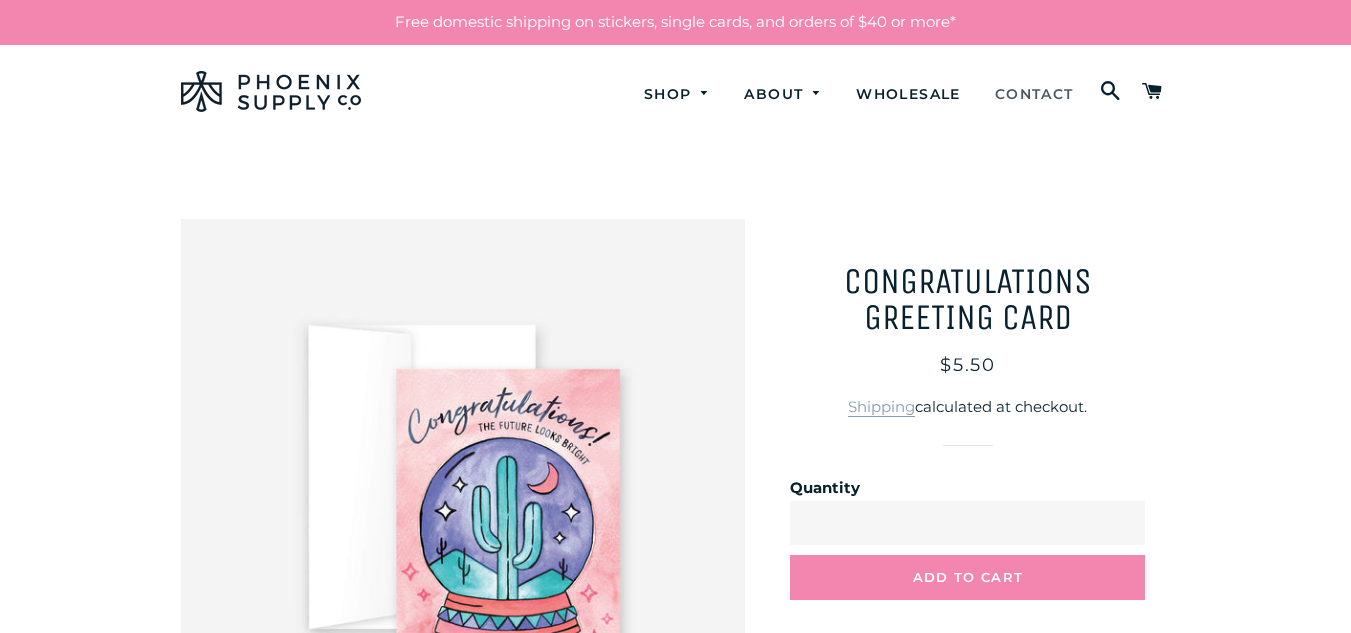 click on "Contact" at bounding box center [1034, 94] 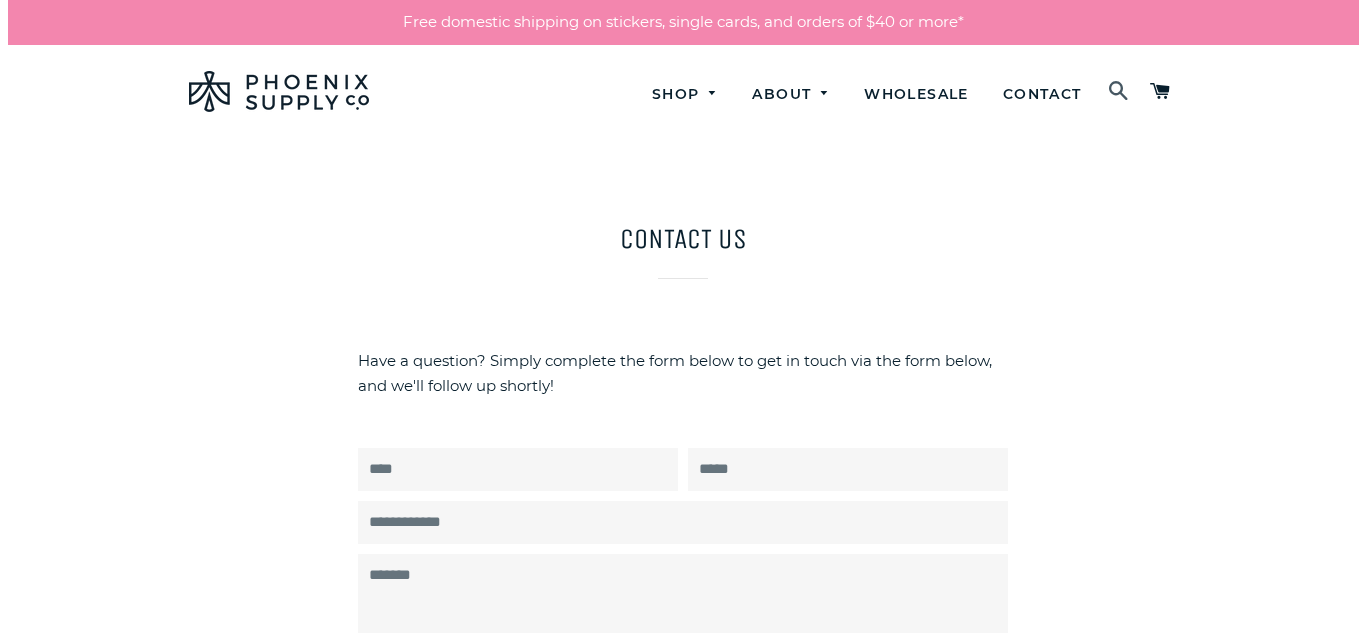 scroll, scrollTop: 0, scrollLeft: 0, axis: both 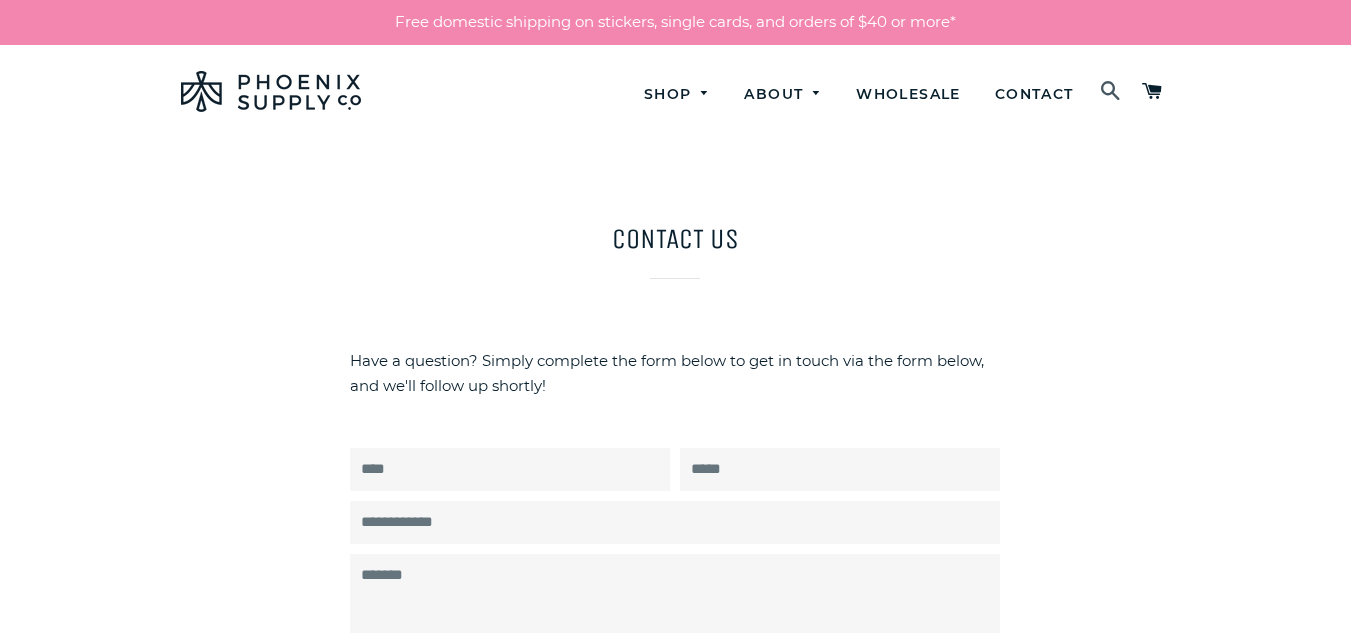 click at bounding box center (1111, 92) 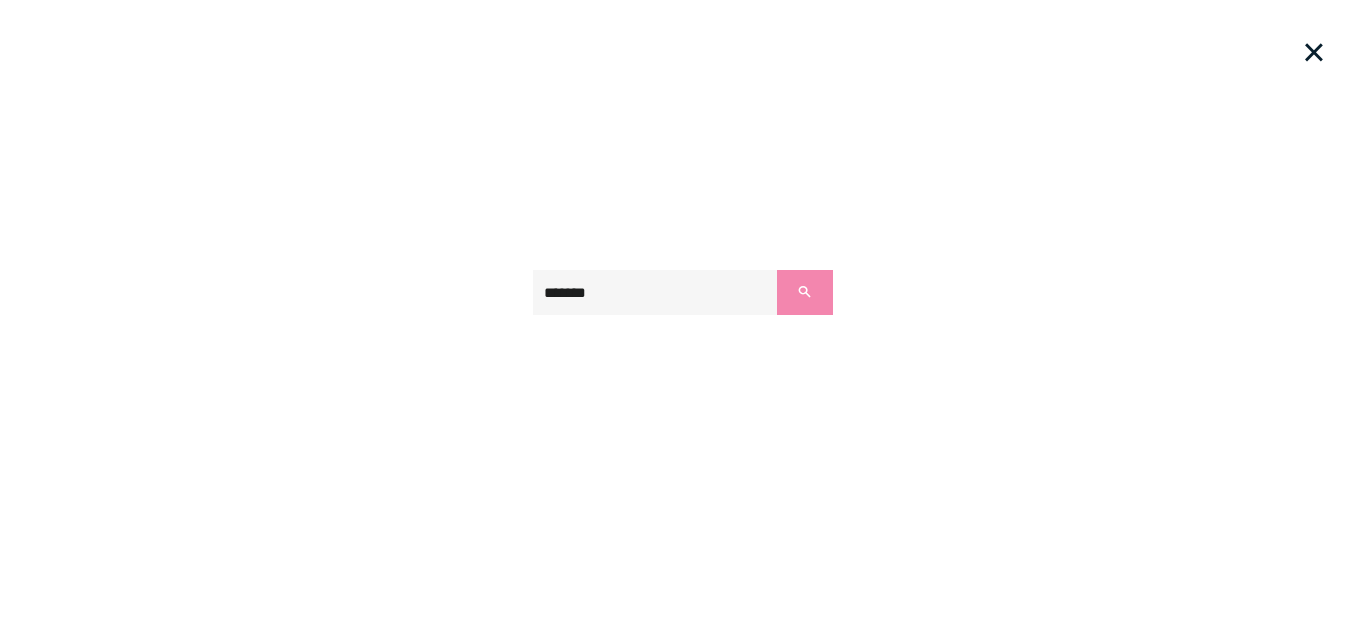 type on "*******" 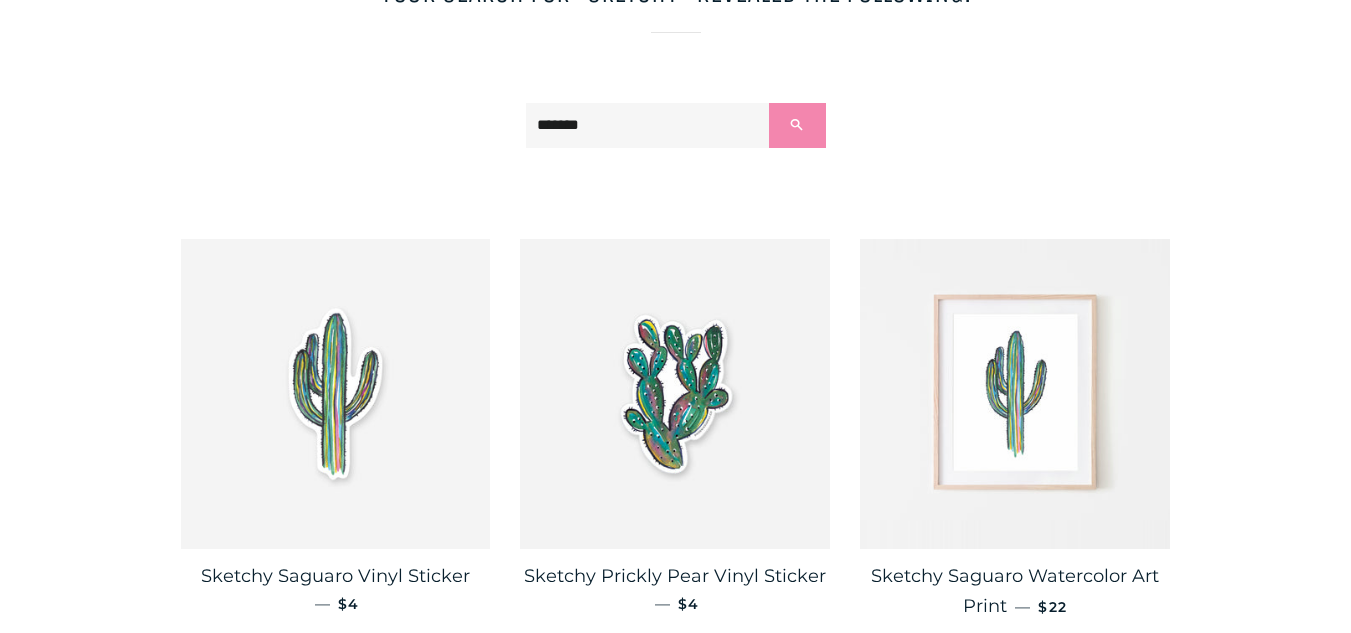 scroll, scrollTop: 247, scrollLeft: 0, axis: vertical 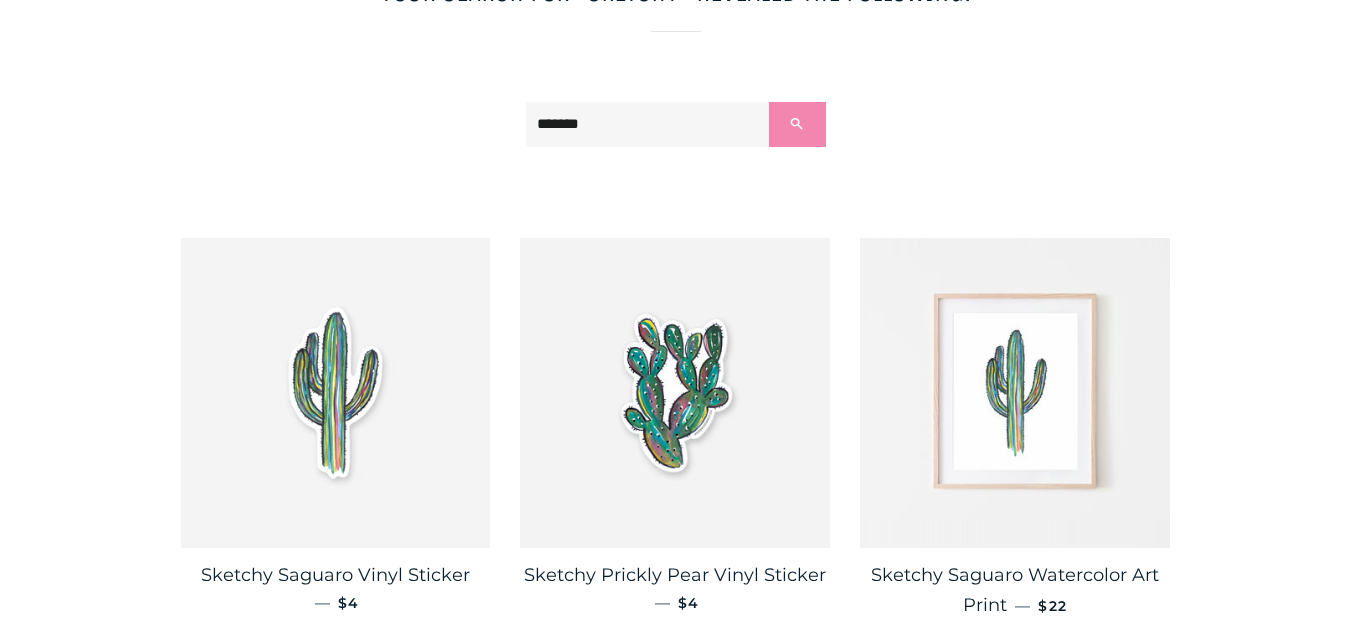 click at bounding box center [336, 393] 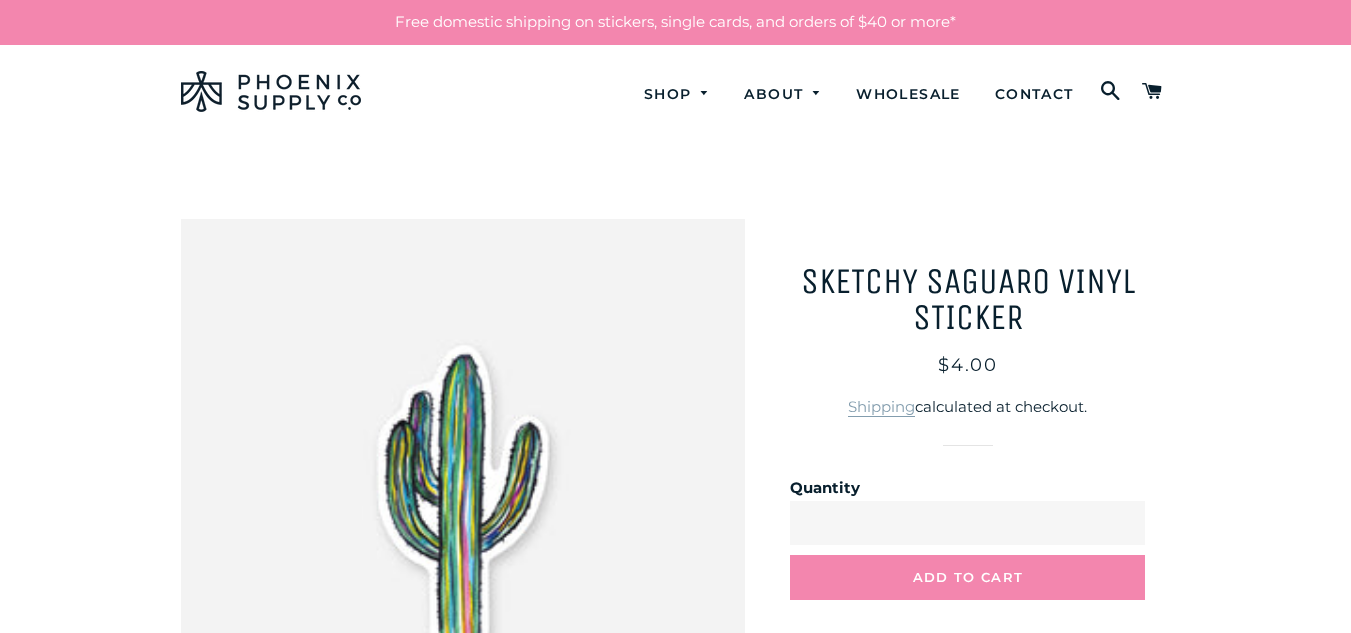 scroll, scrollTop: 0, scrollLeft: 0, axis: both 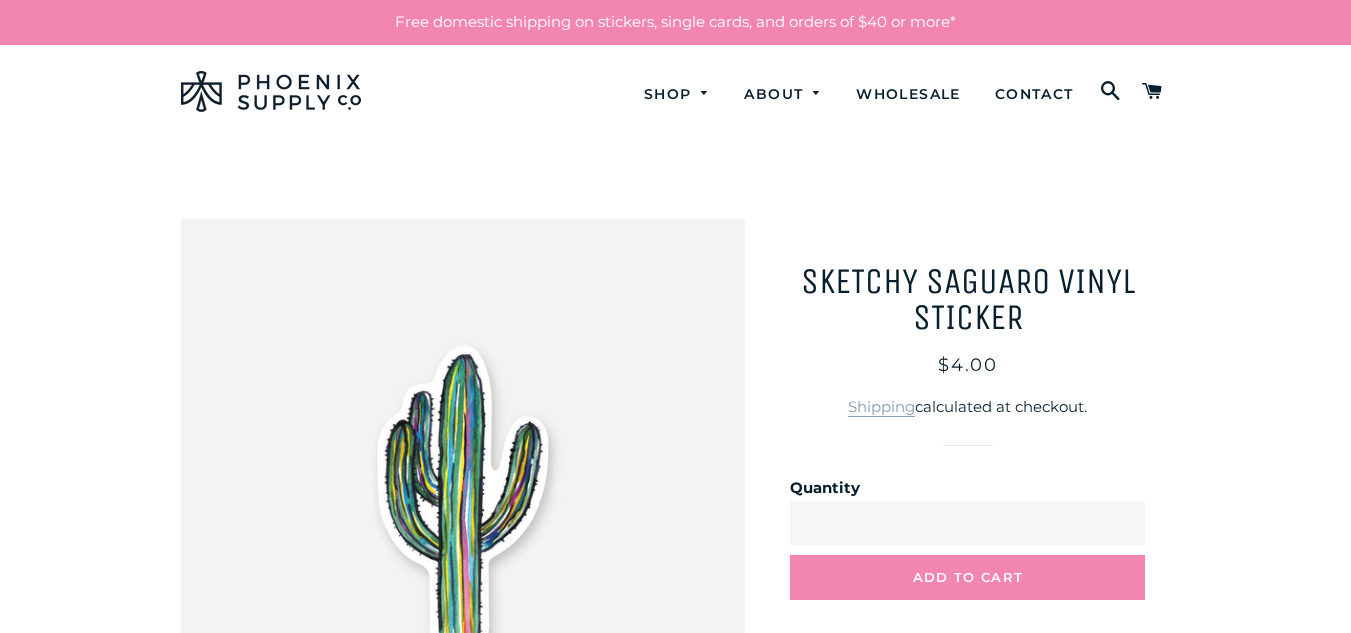 click at bounding box center (463, 501) 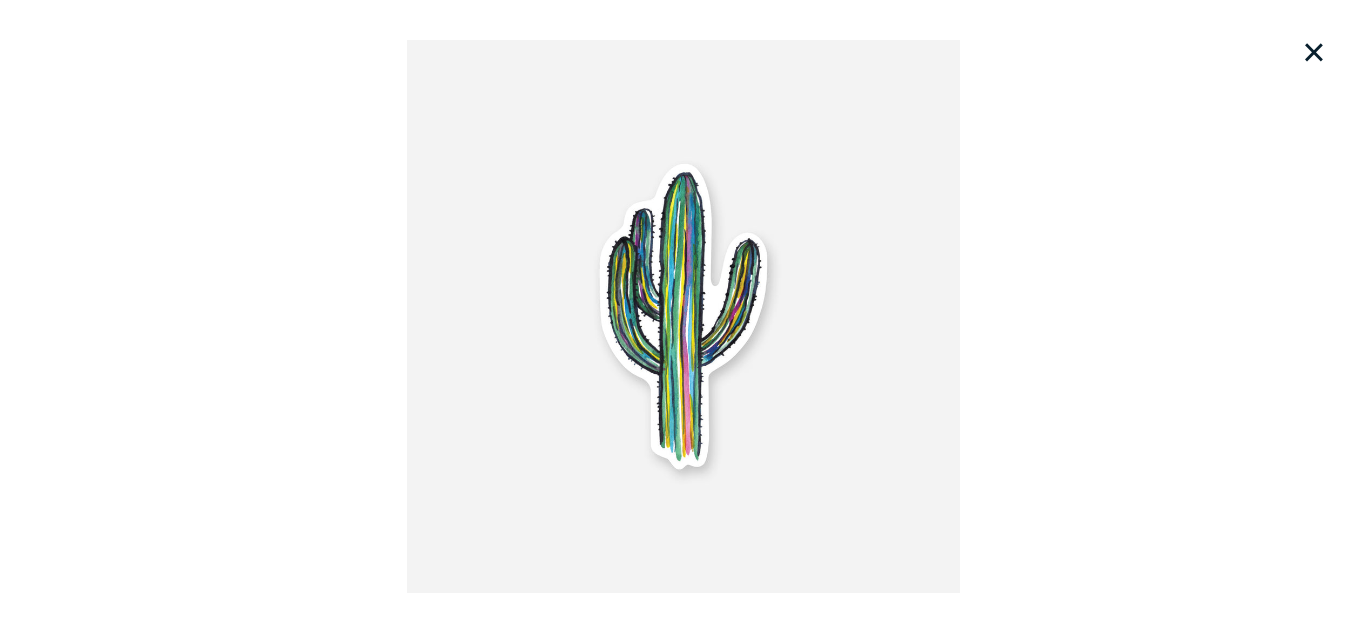 click at bounding box center [683, 316] 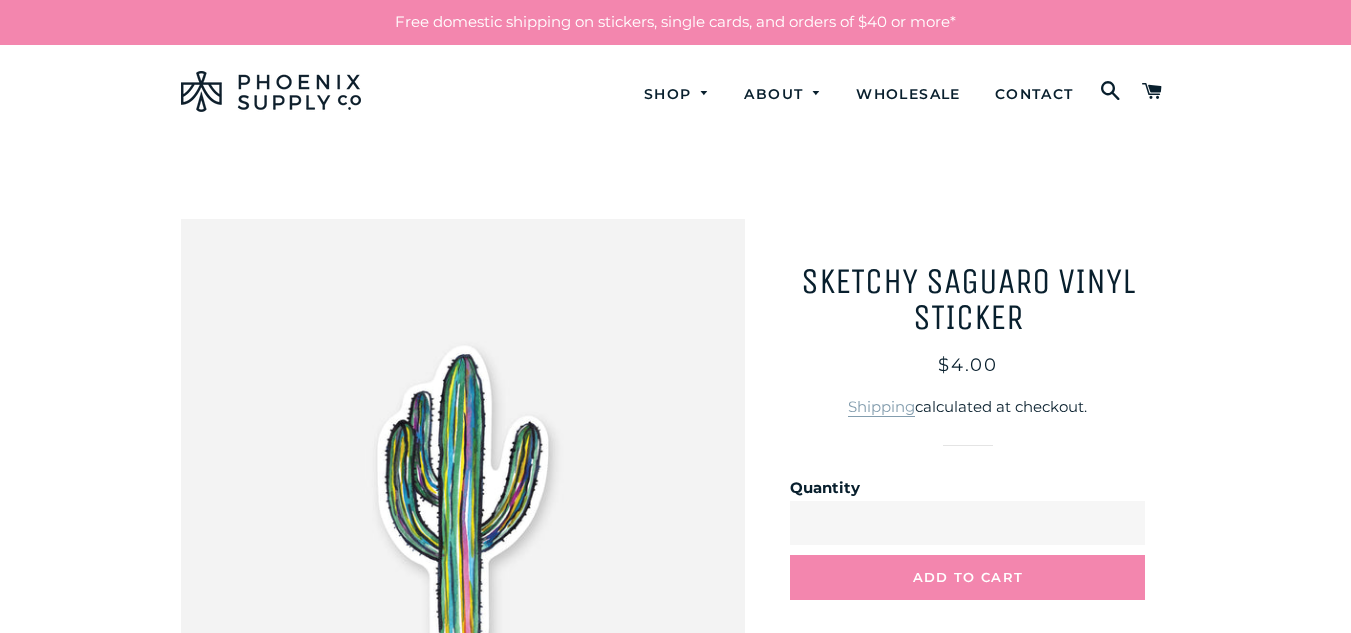 click at bounding box center (463, 501) 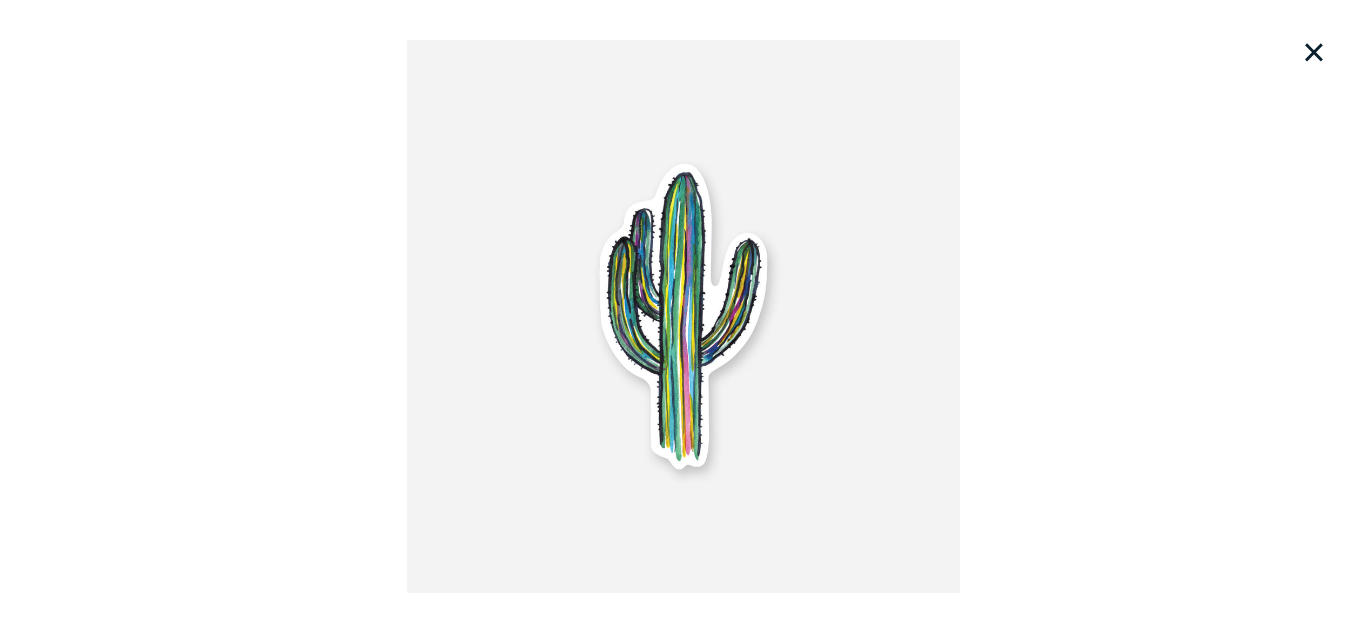 click on "×" at bounding box center (1314, 52) 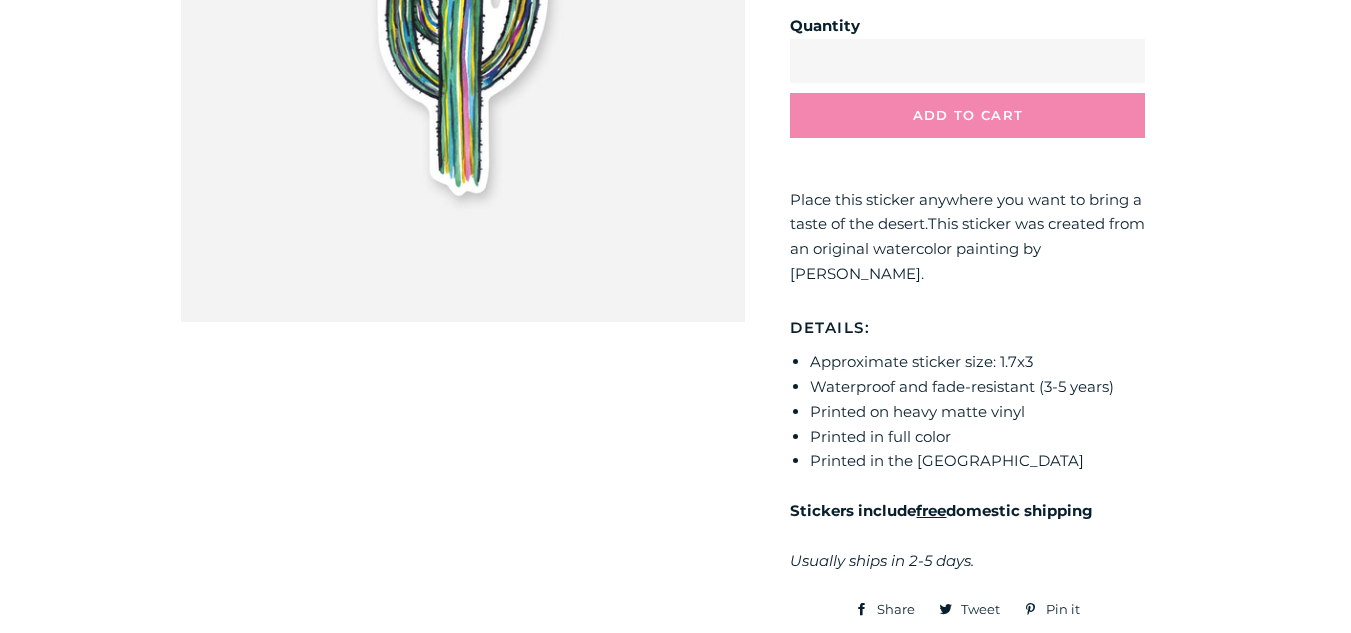 scroll, scrollTop: 484, scrollLeft: 0, axis: vertical 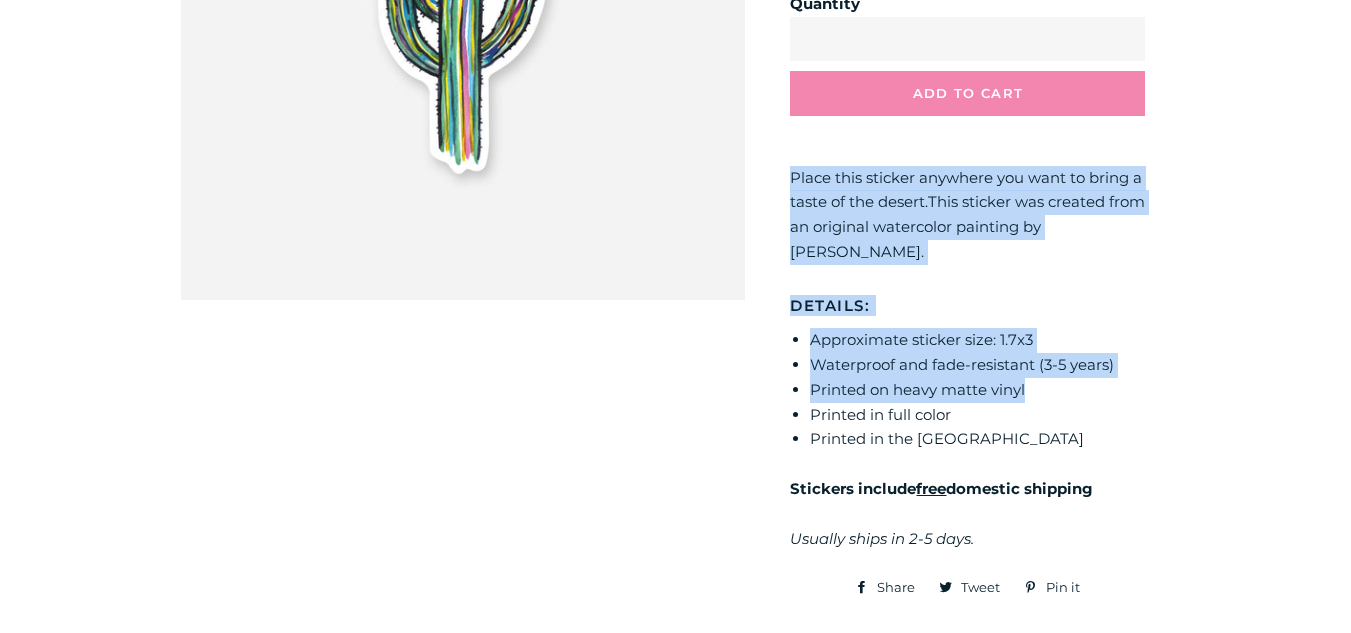 drag, startPoint x: 789, startPoint y: 176, endPoint x: 1067, endPoint y: 389, distance: 350.2185 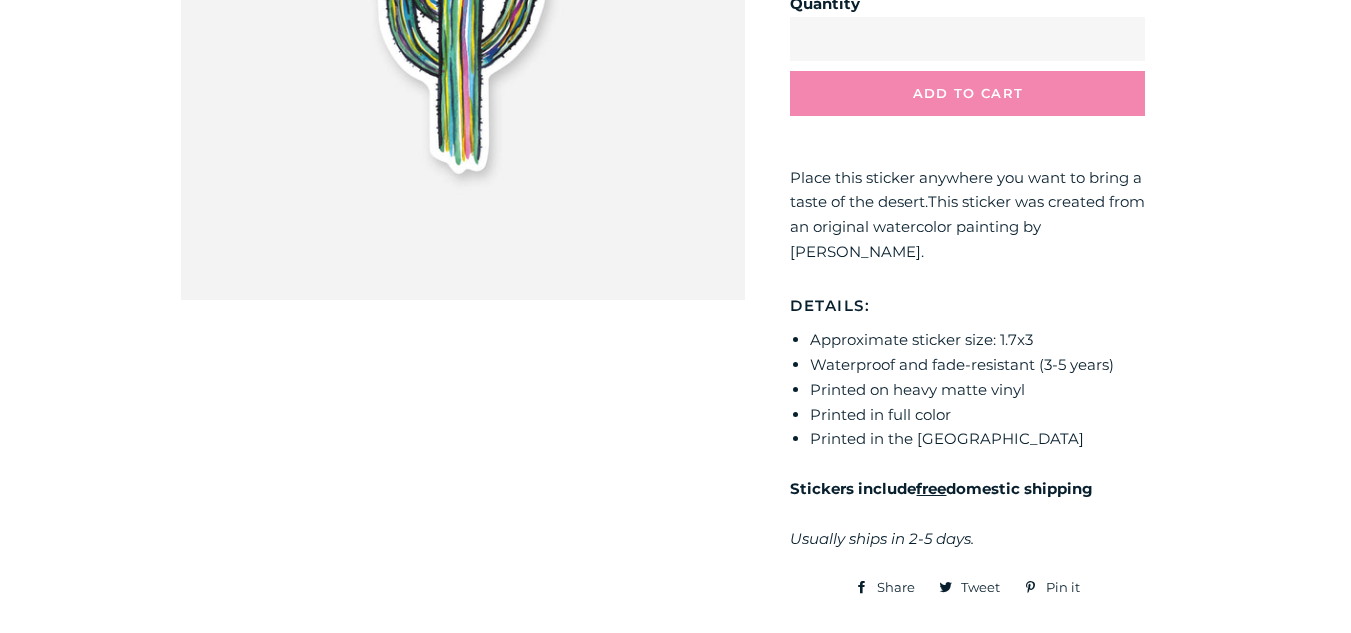 click on "**********" at bounding box center (675, 443) 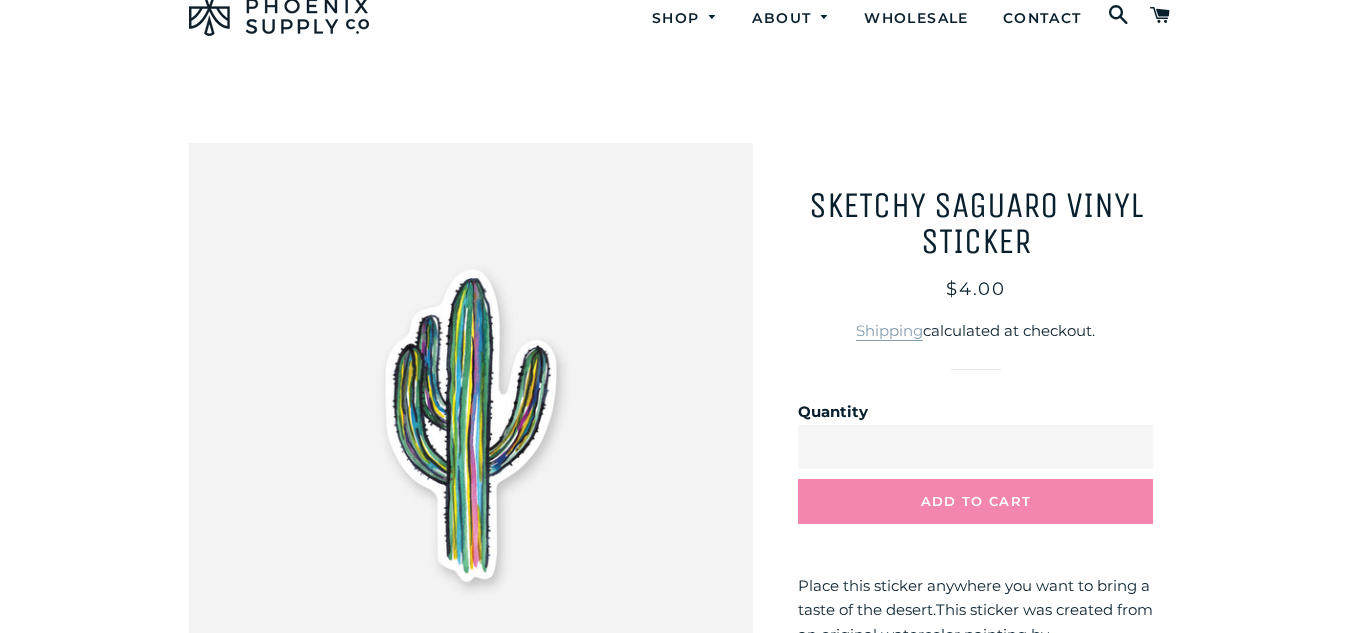 scroll, scrollTop: 0, scrollLeft: 0, axis: both 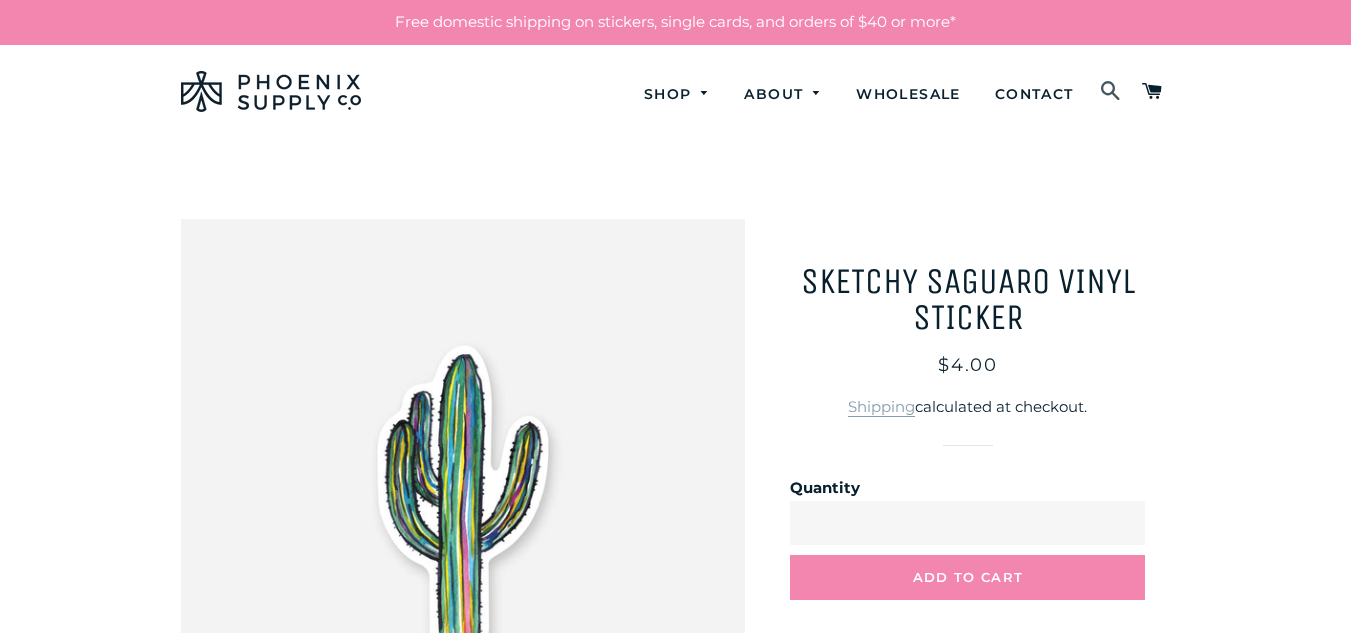 click at bounding box center (1111, 92) 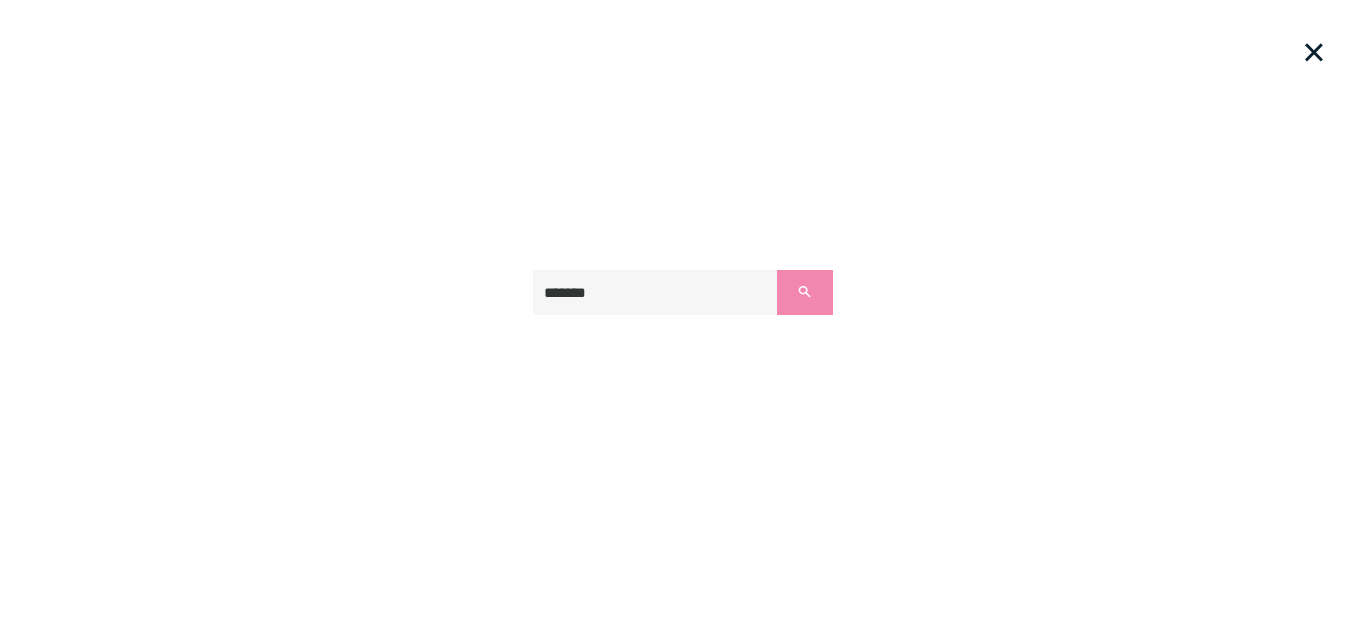 type on "*******" 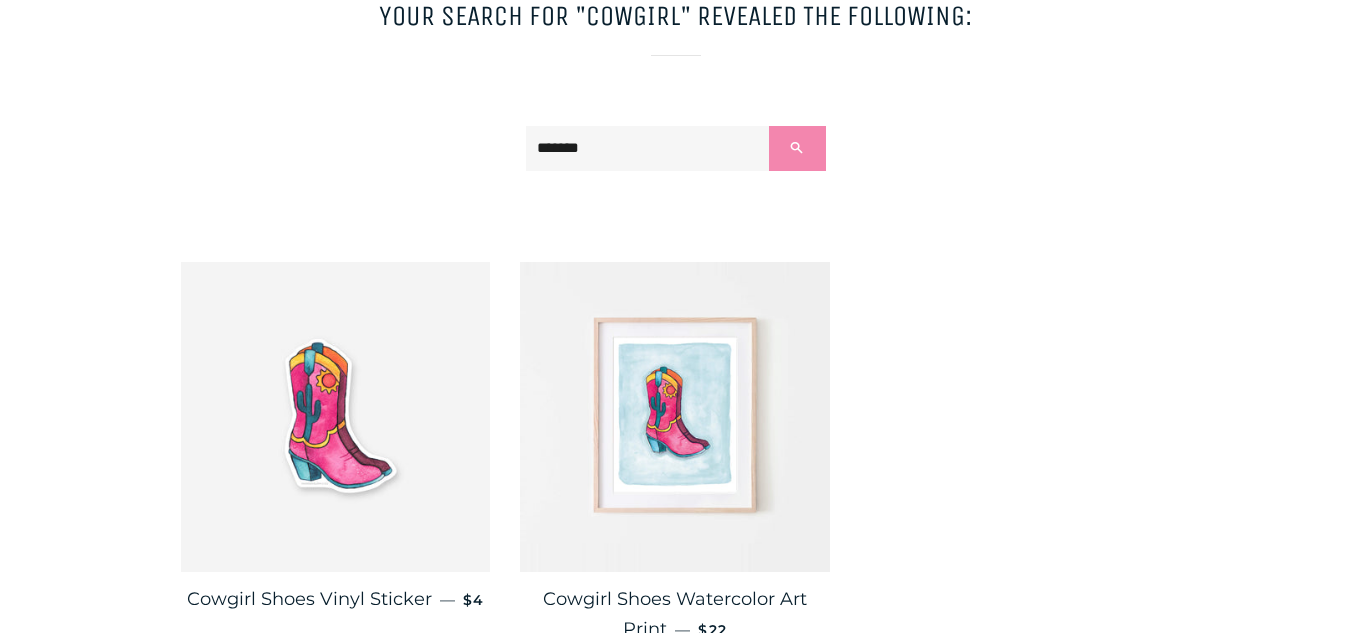 scroll, scrollTop: 233, scrollLeft: 0, axis: vertical 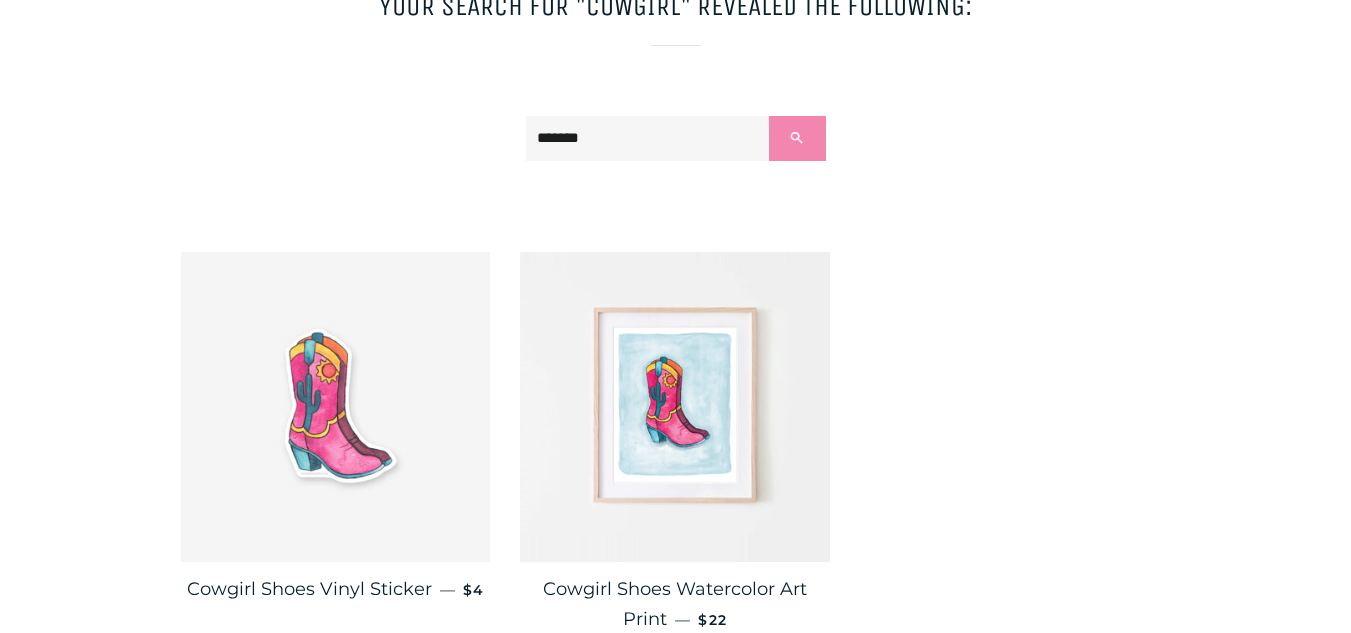 click at bounding box center (336, 407) 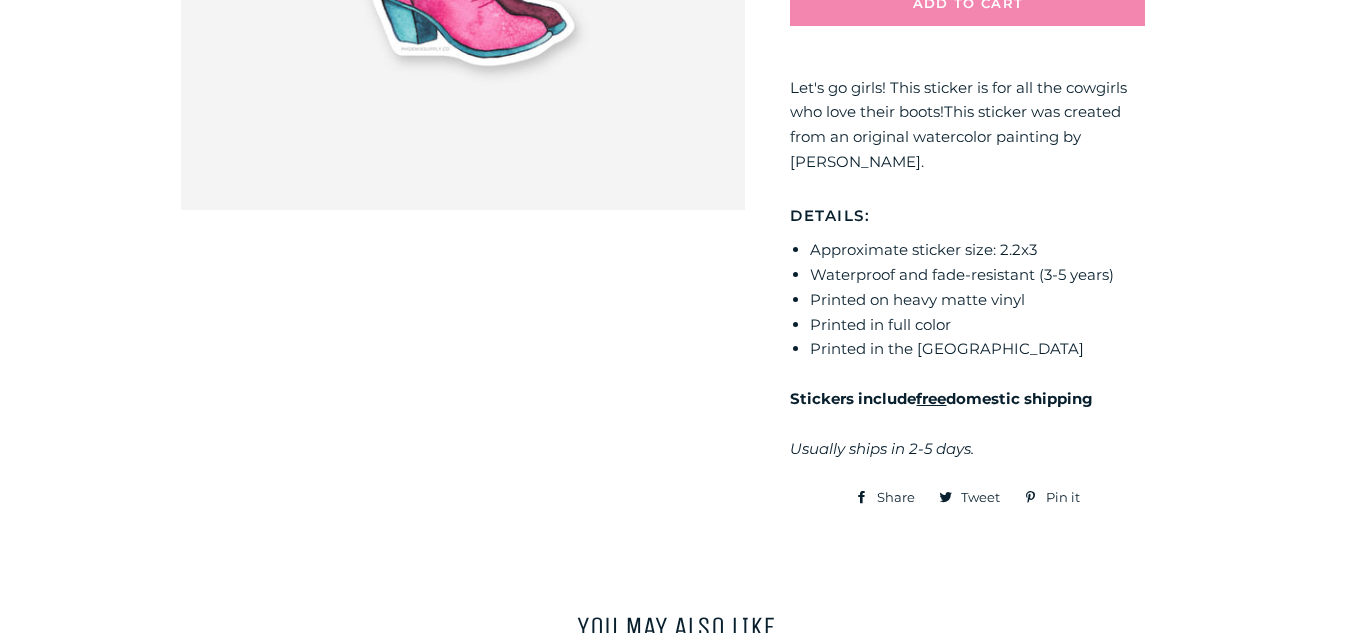 scroll, scrollTop: 585, scrollLeft: 0, axis: vertical 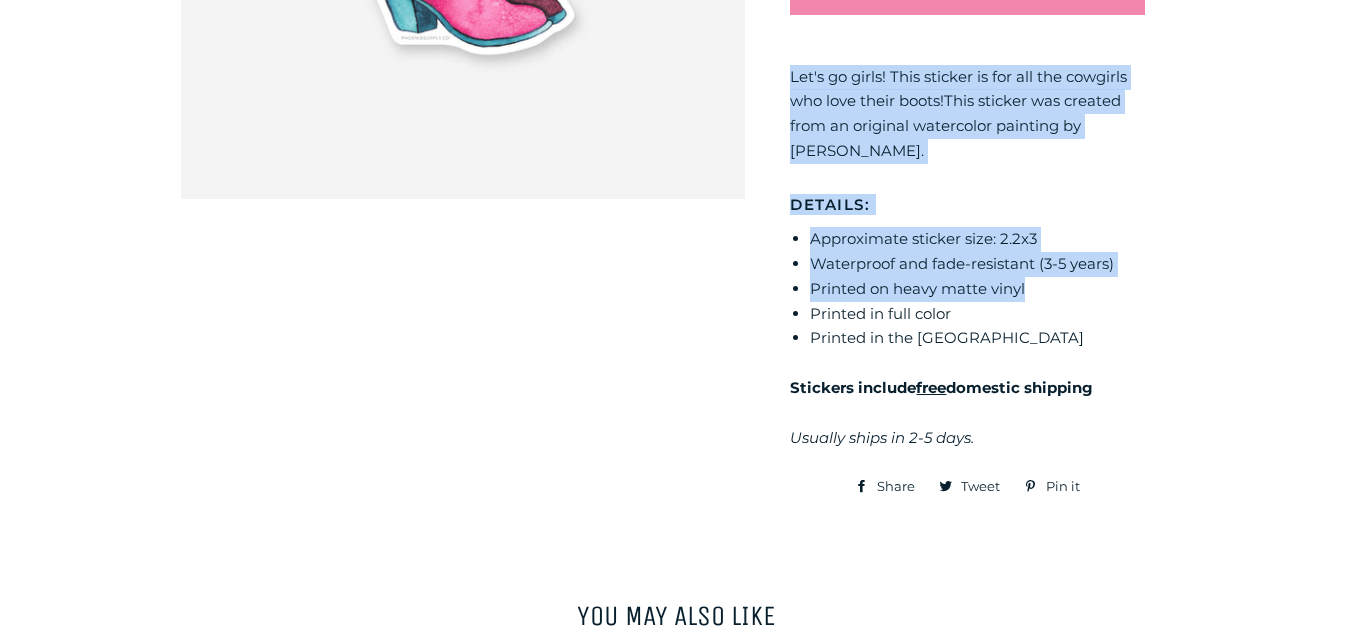 drag, startPoint x: 792, startPoint y: 73, endPoint x: 1079, endPoint y: 286, distance: 357.40454 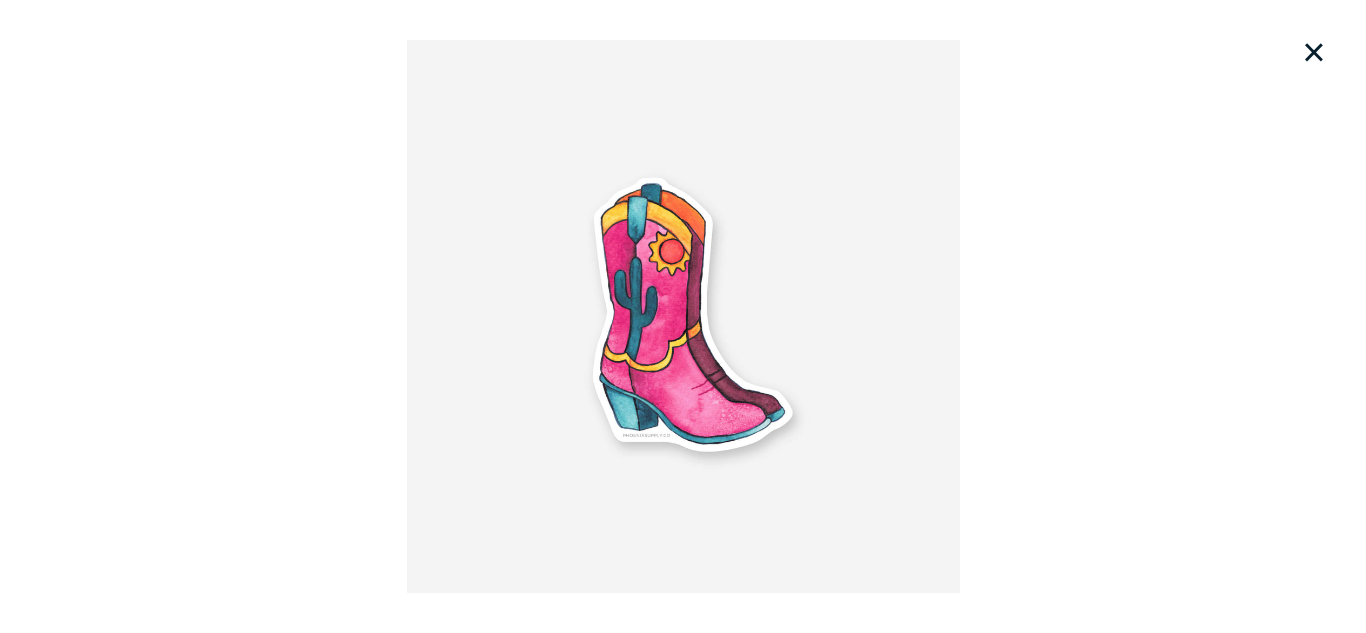 click at bounding box center (683, 316) 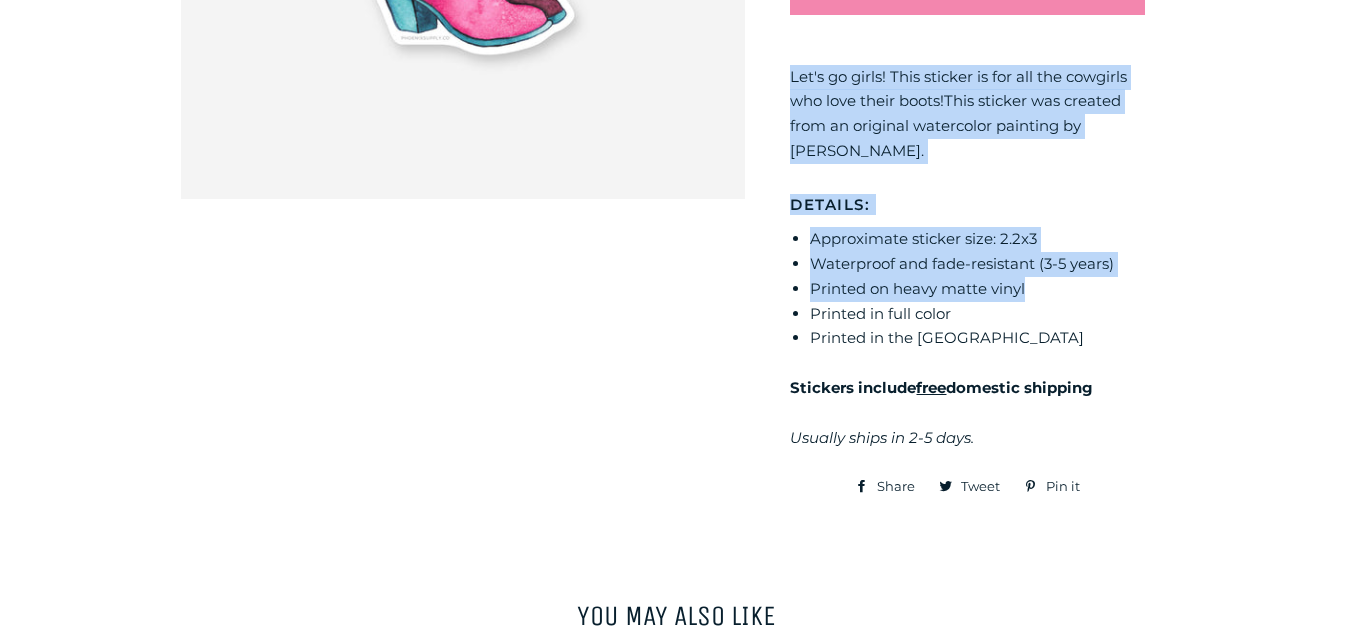 click at bounding box center [463, -84] 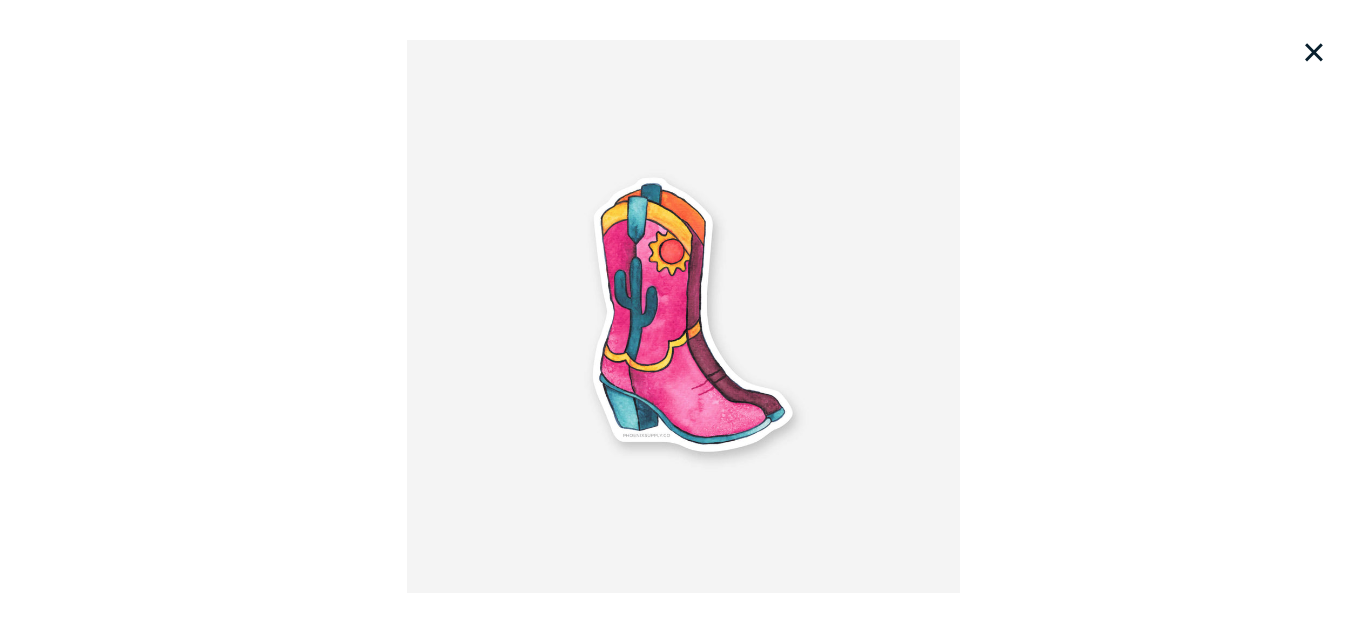 click on "×" at bounding box center [1314, 52] 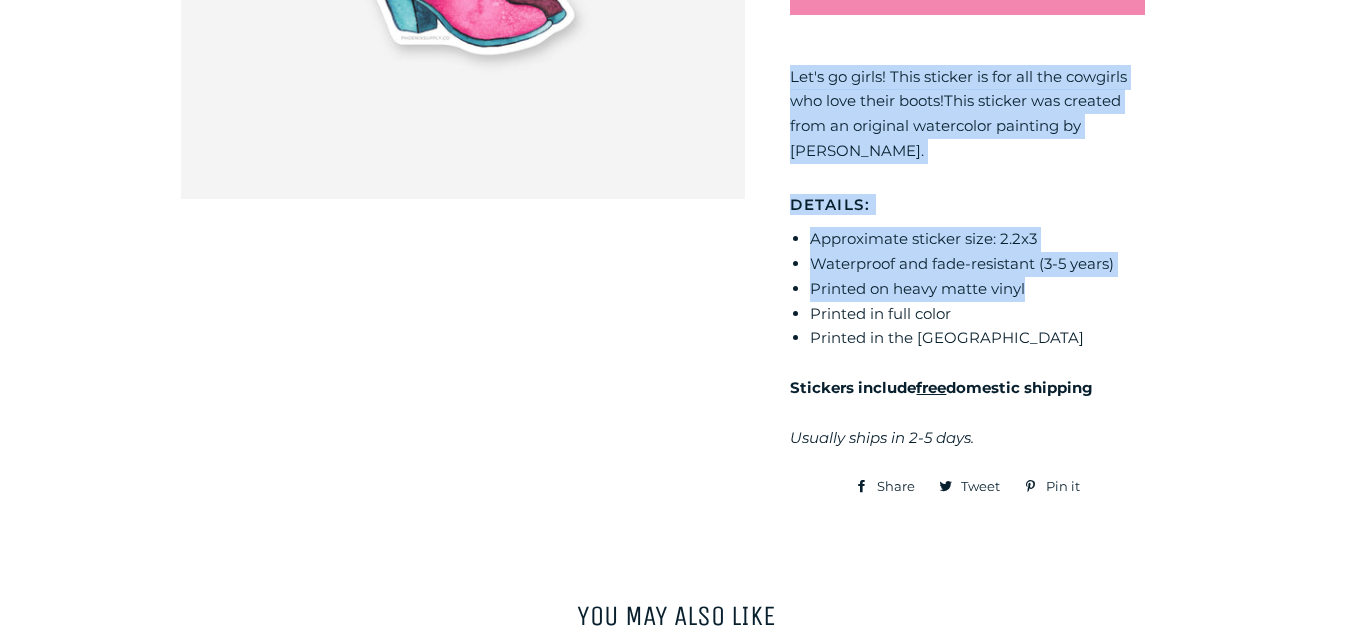 click on "**********" at bounding box center [675, 330] 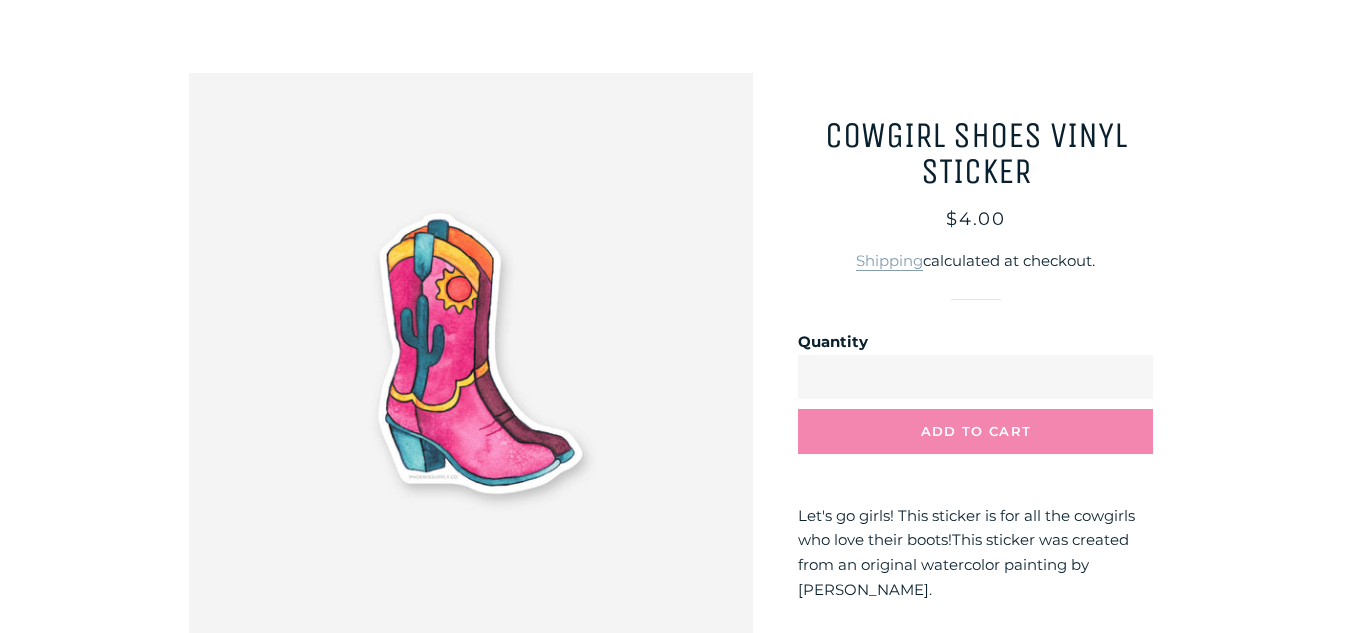 scroll, scrollTop: 0, scrollLeft: 0, axis: both 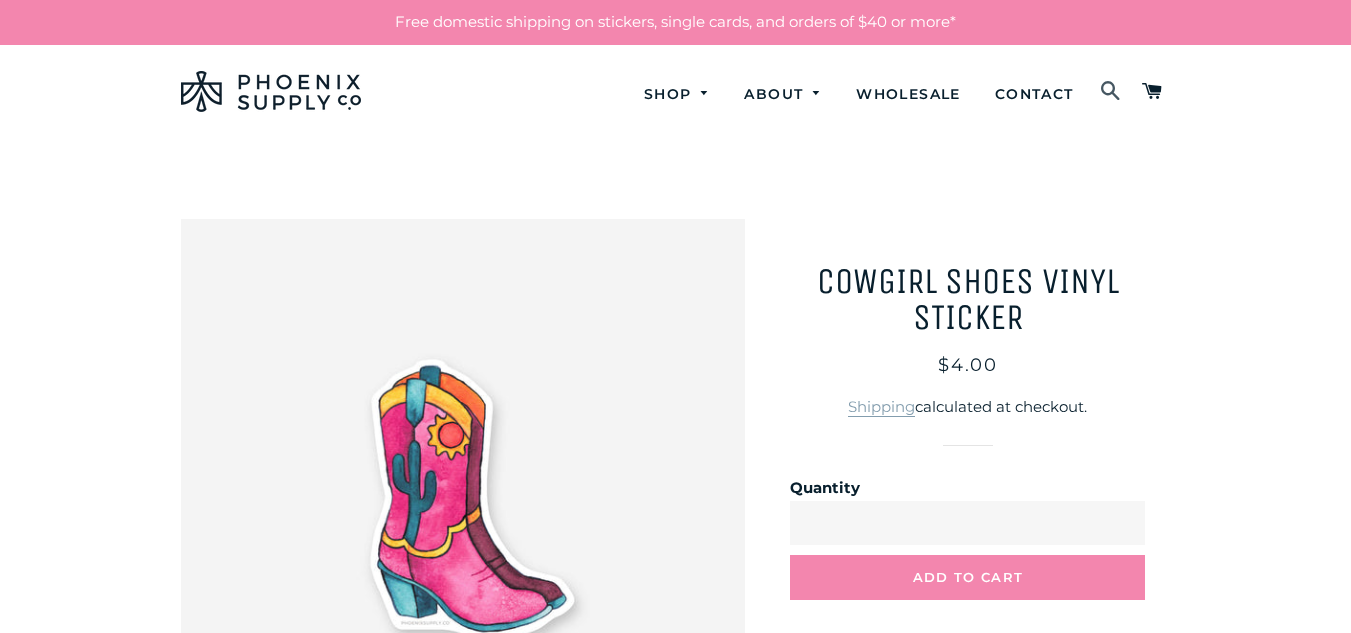 click at bounding box center (1111, 92) 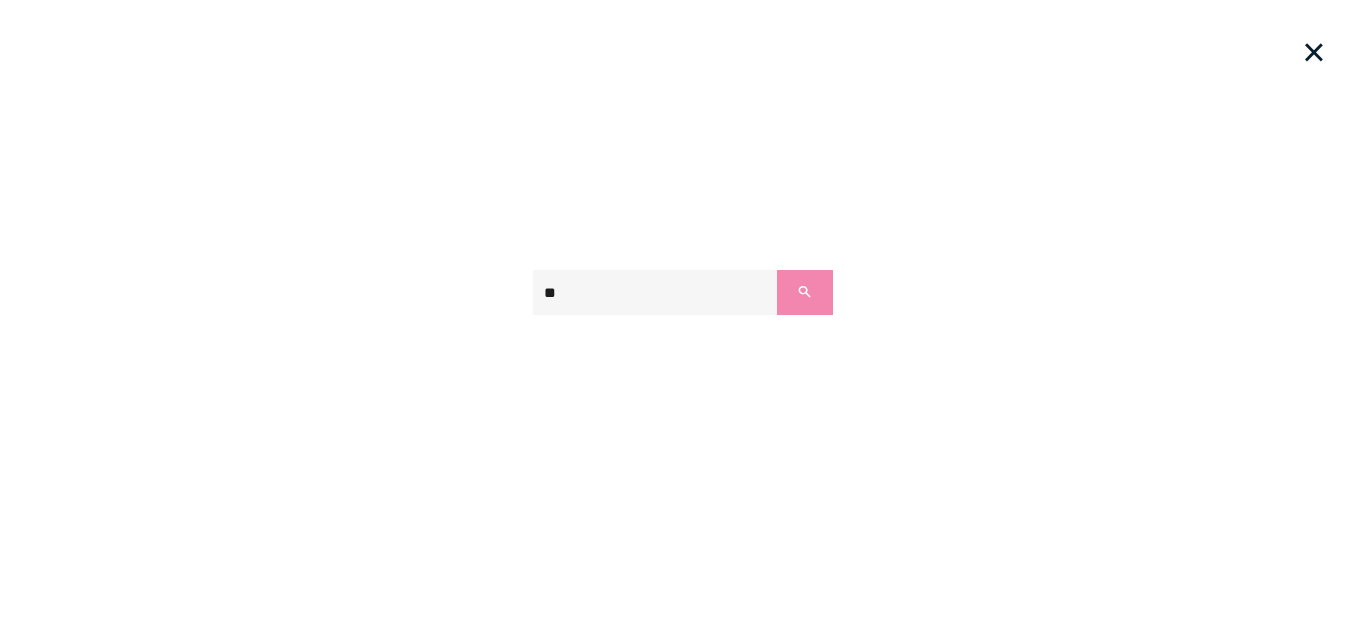 type on "**" 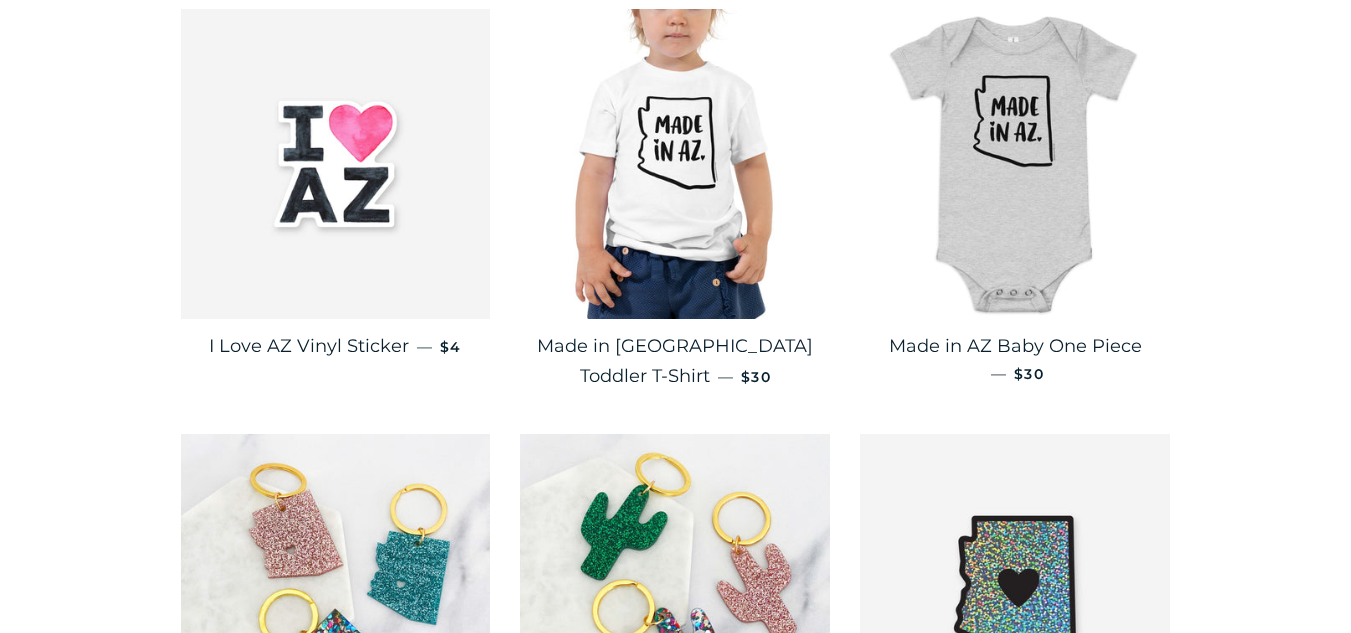 scroll, scrollTop: 486, scrollLeft: 0, axis: vertical 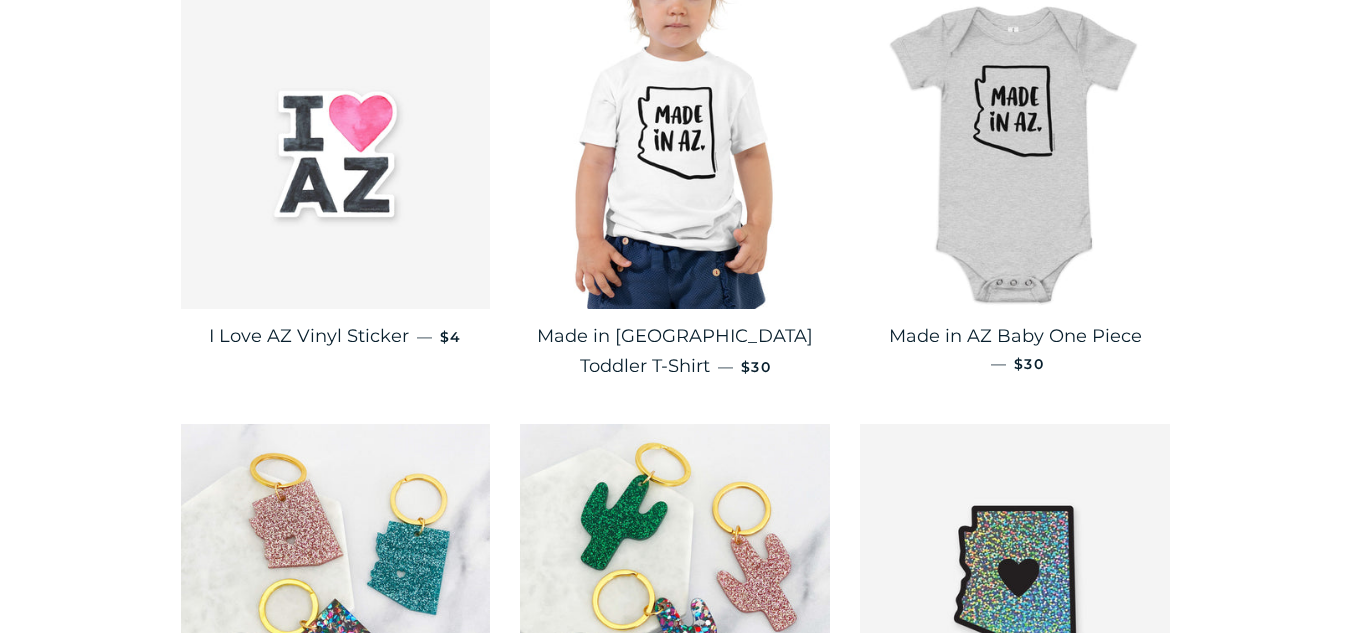 click at bounding box center (336, 154) 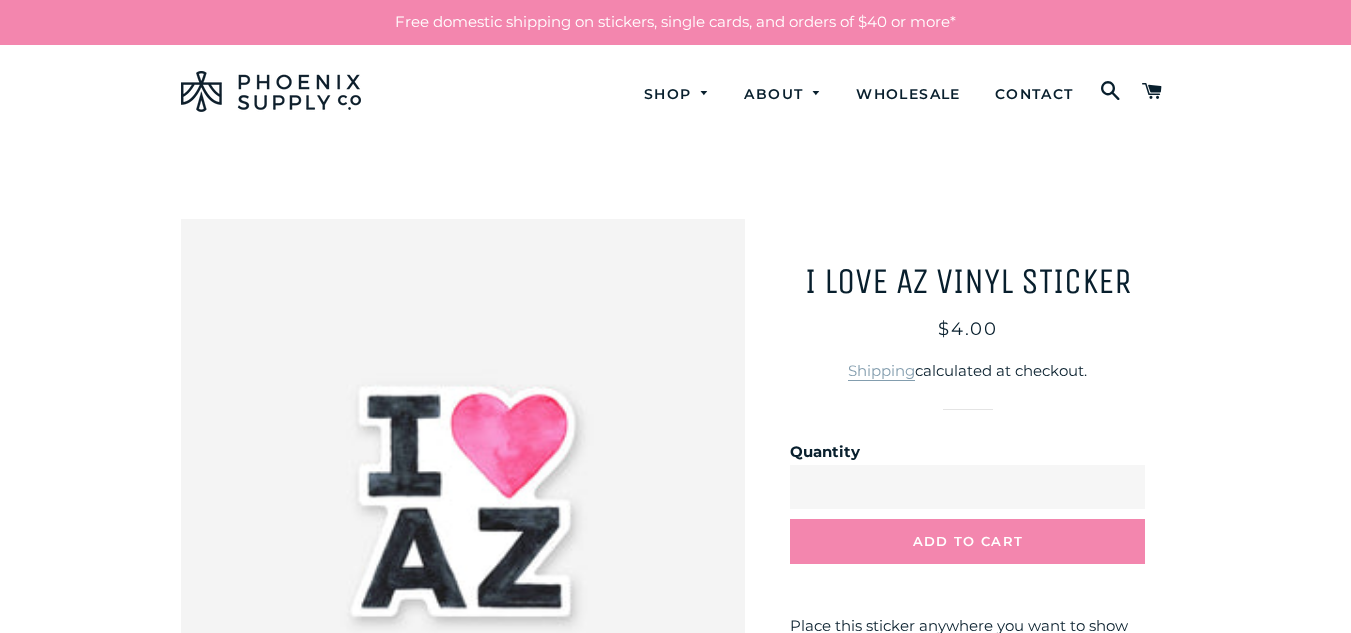 scroll, scrollTop: 0, scrollLeft: 0, axis: both 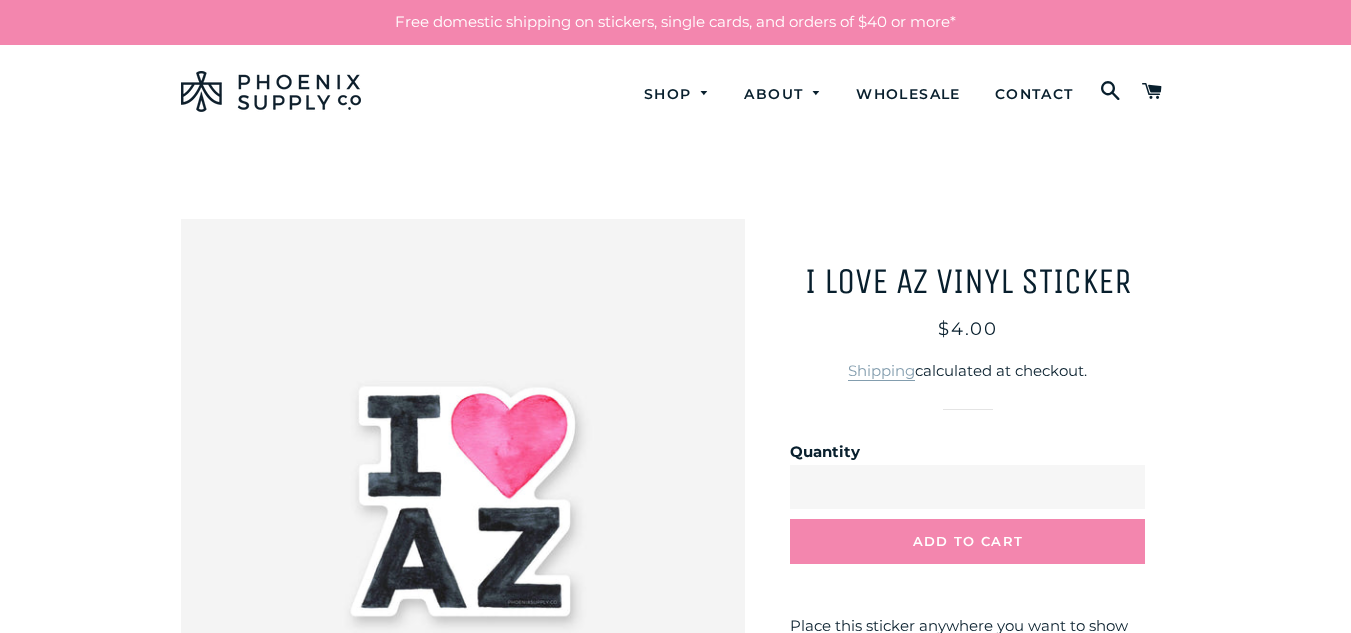click at bounding box center (463, 501) 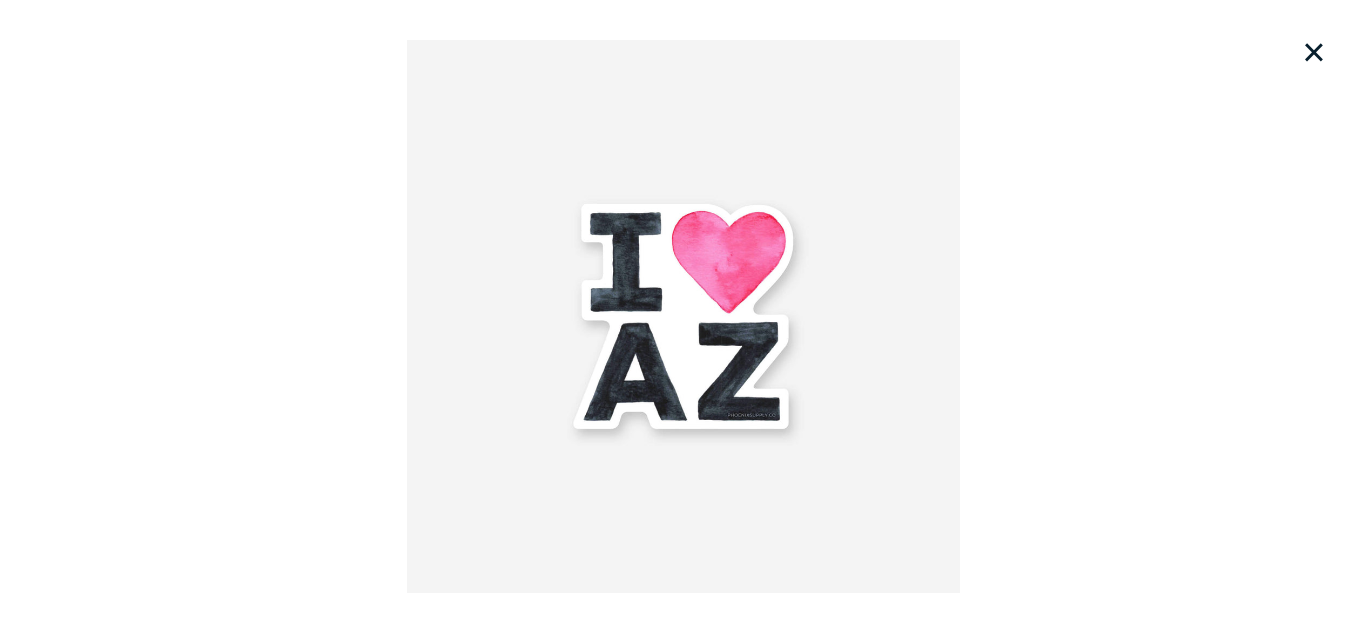 click on "×" at bounding box center [1314, 52] 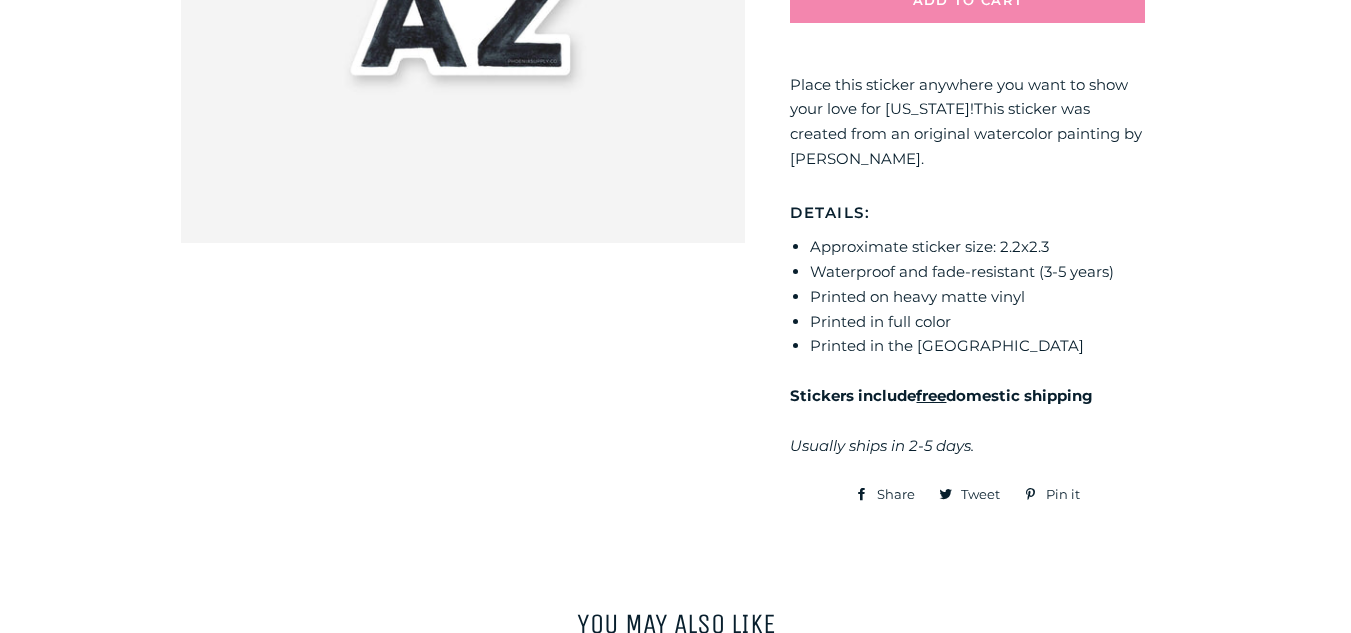 scroll, scrollTop: 540, scrollLeft: 0, axis: vertical 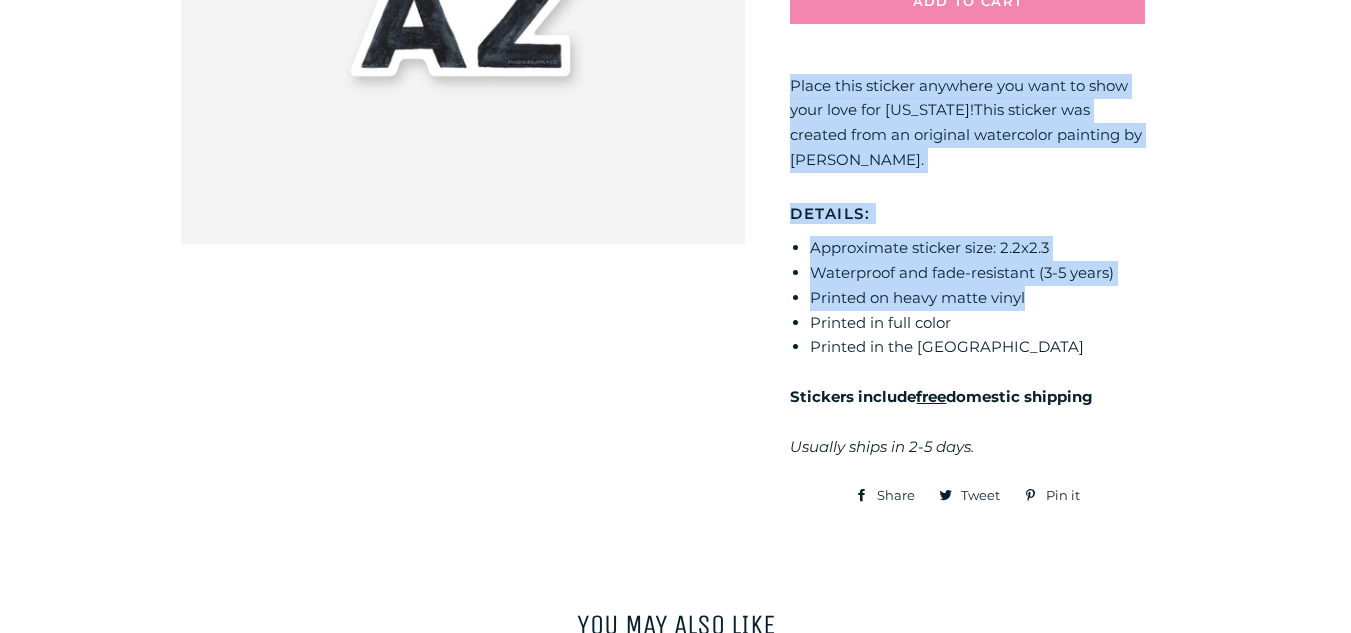 drag, startPoint x: 790, startPoint y: 85, endPoint x: 1133, endPoint y: 298, distance: 403.75488 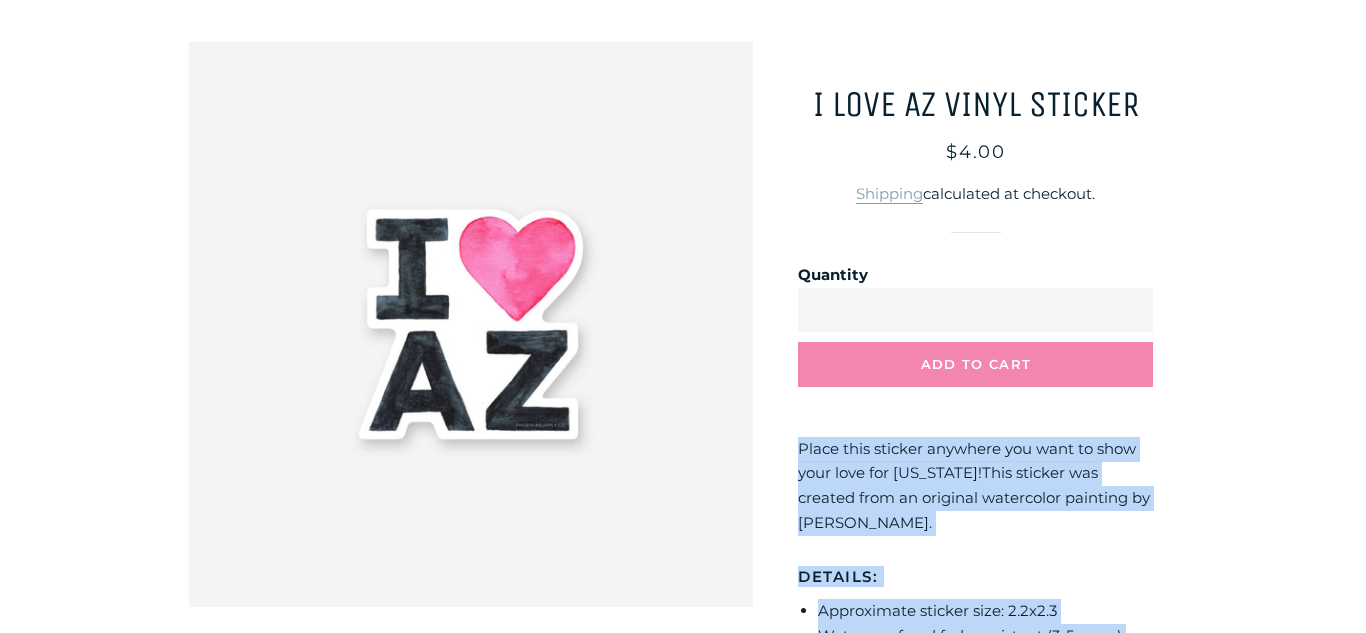 scroll, scrollTop: 0, scrollLeft: 0, axis: both 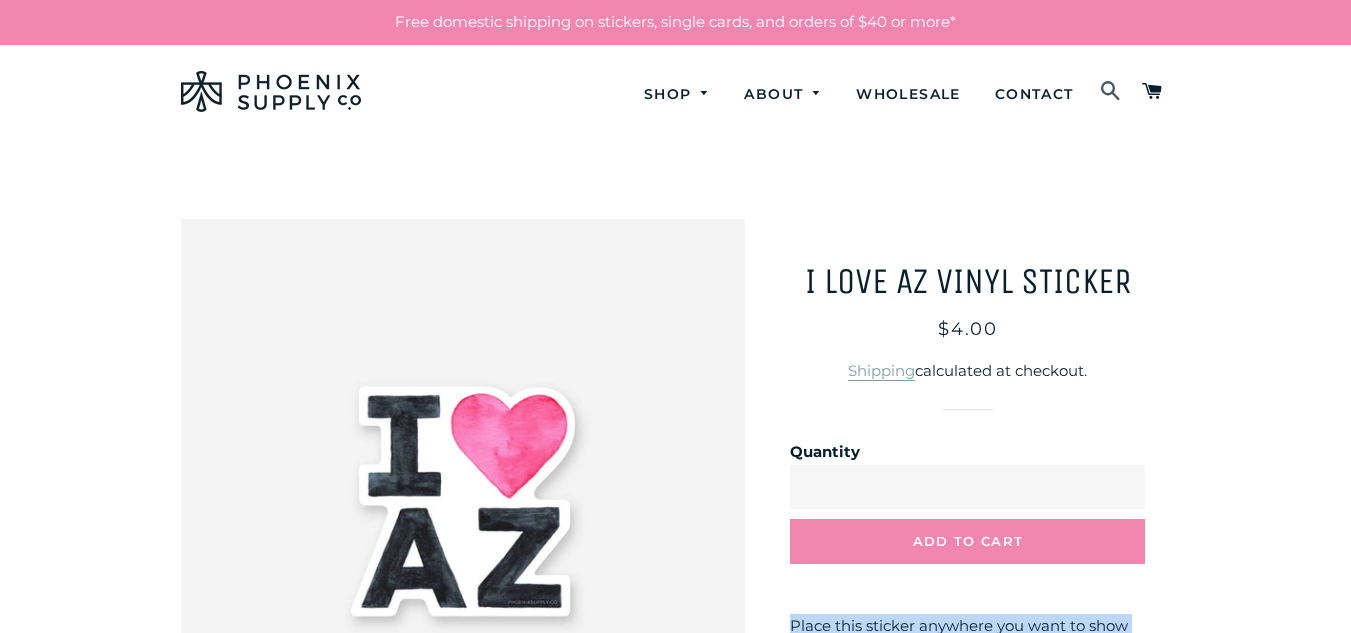 click at bounding box center [1111, 92] 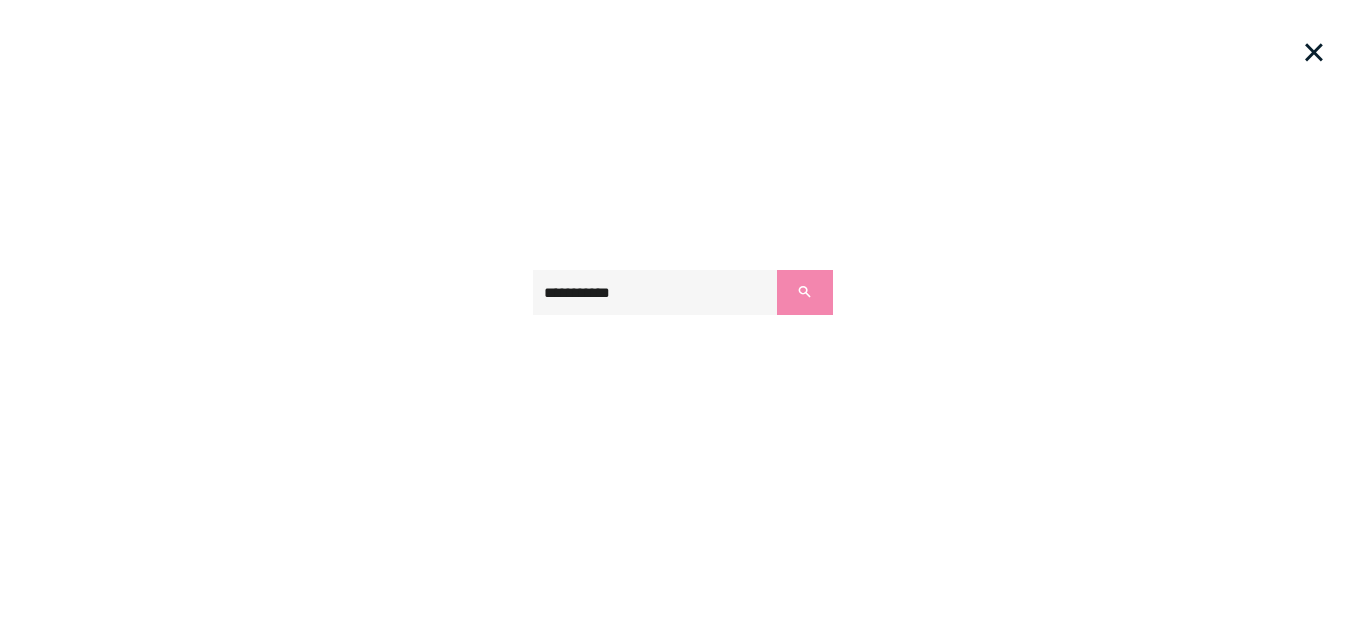 type on "**********" 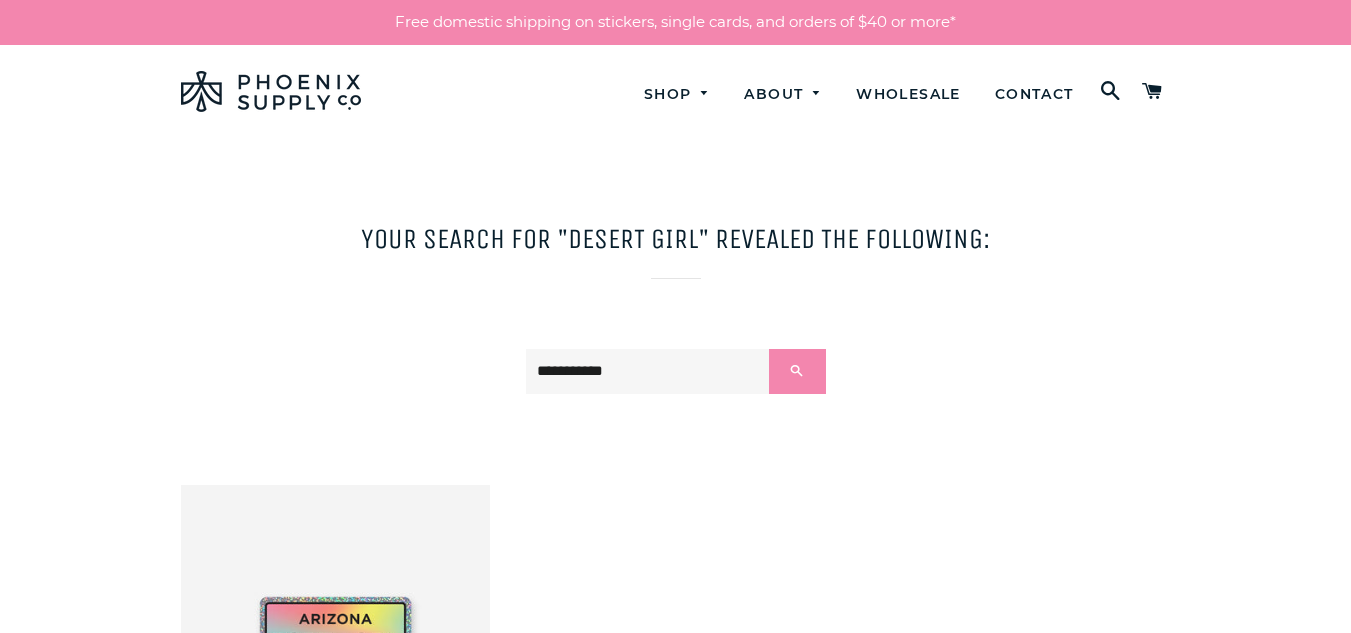 scroll, scrollTop: 0, scrollLeft: 0, axis: both 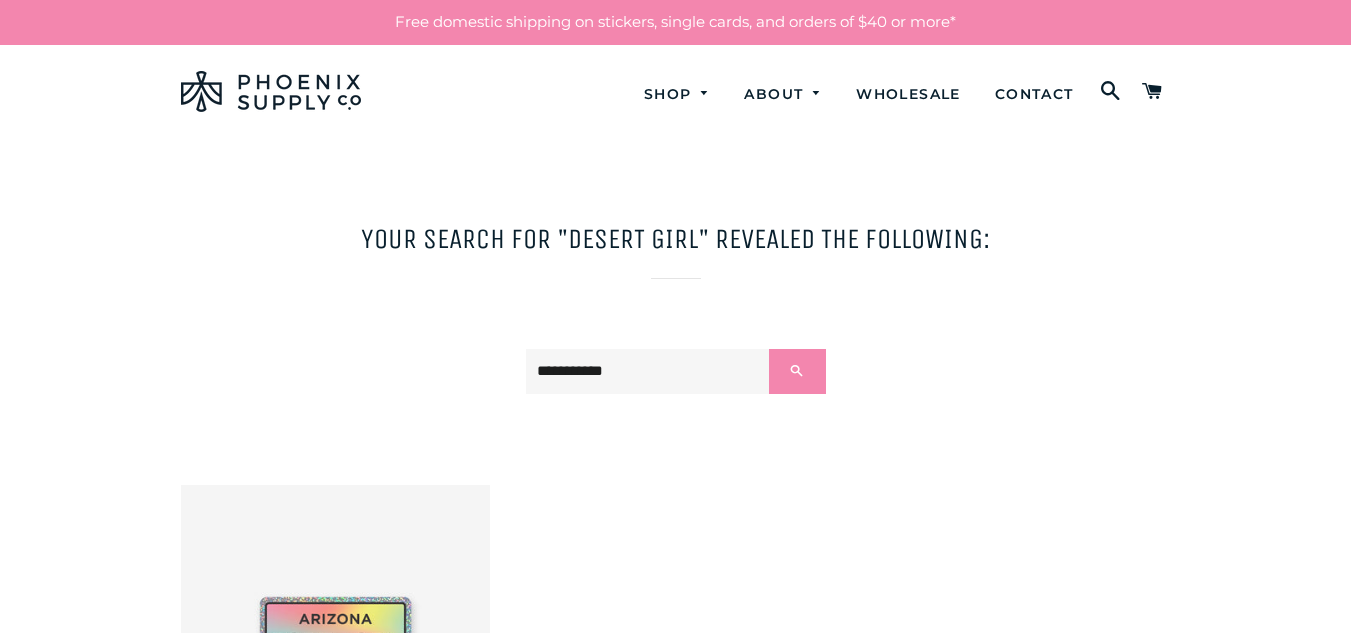 click at bounding box center [336, 640] 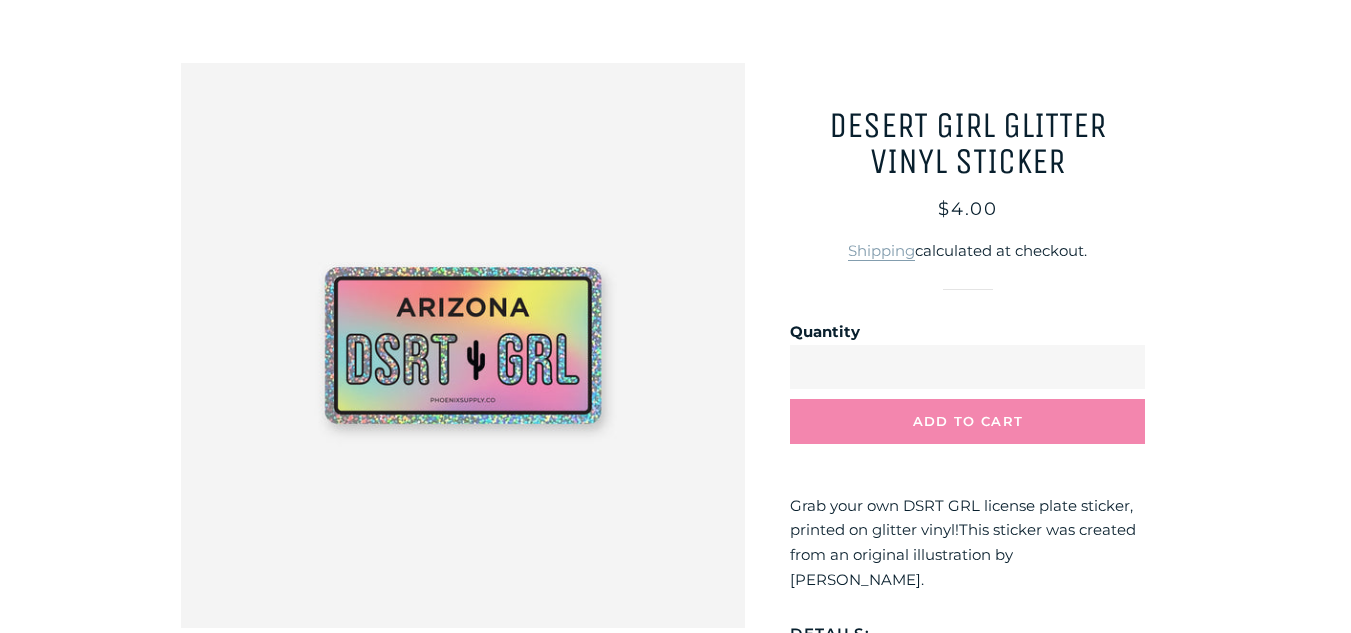 scroll, scrollTop: 157, scrollLeft: 0, axis: vertical 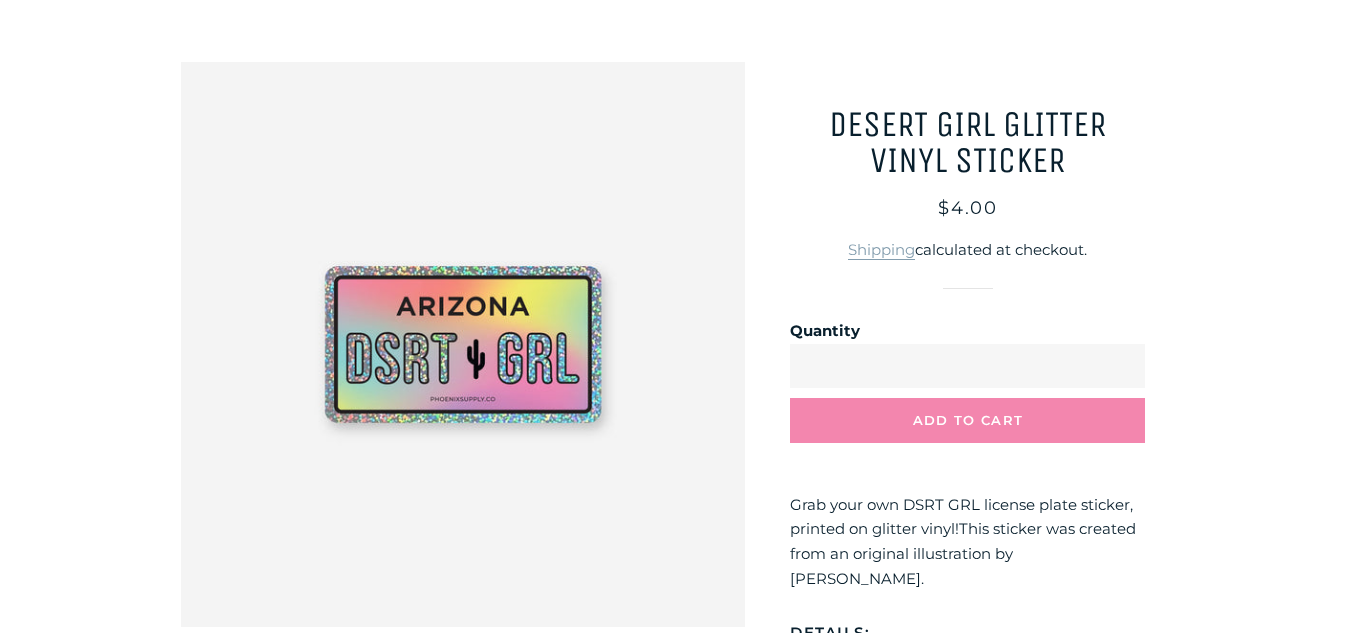 click at bounding box center (463, 344) 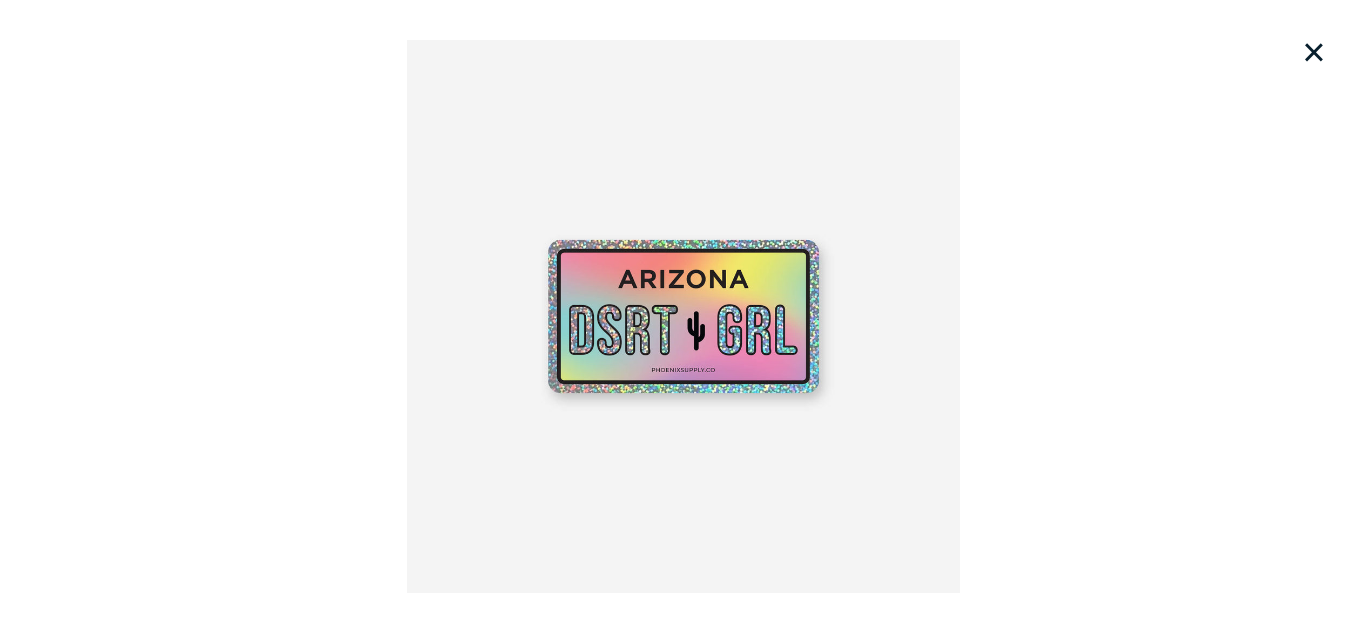 drag, startPoint x: 642, startPoint y: 328, endPoint x: 642, endPoint y: 295, distance: 33 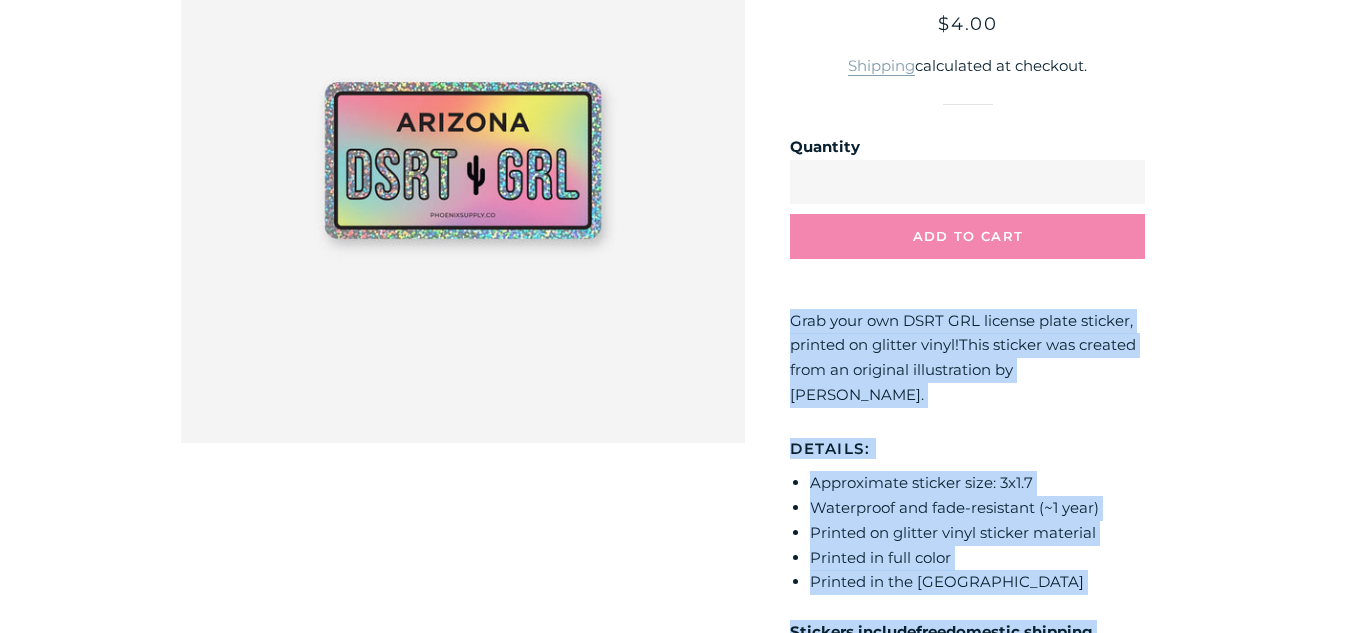 scroll, scrollTop: 668, scrollLeft: 0, axis: vertical 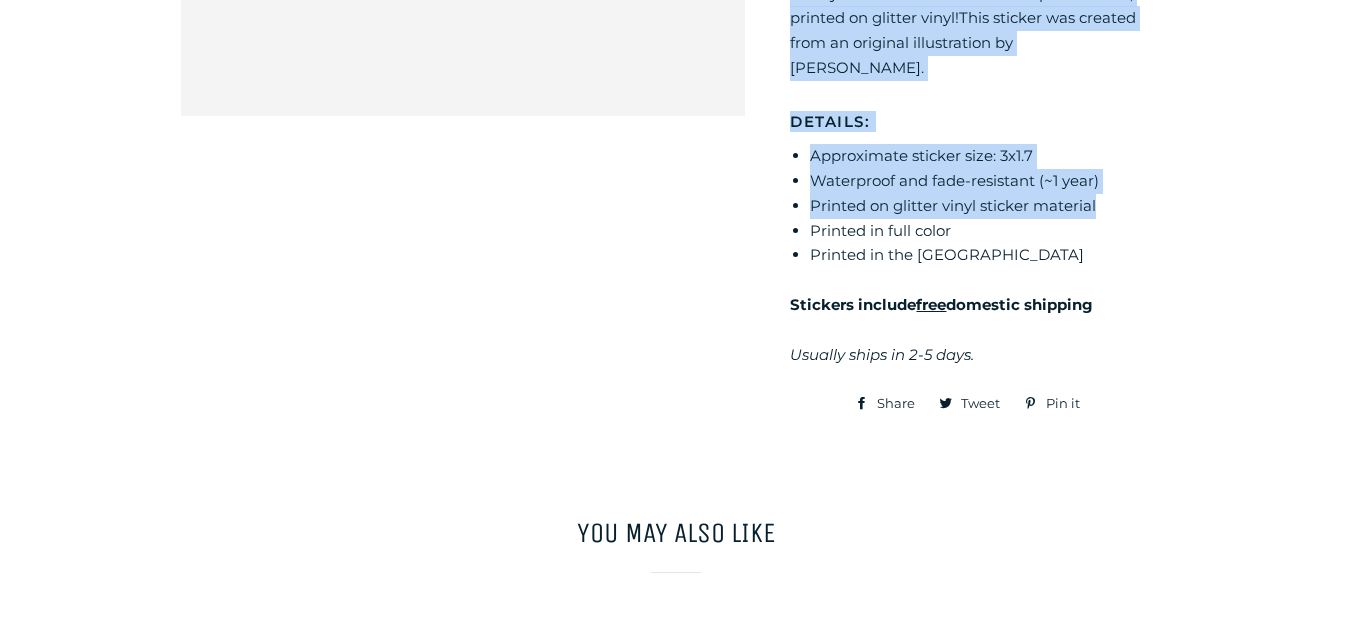 drag, startPoint x: 791, startPoint y: 505, endPoint x: 1151, endPoint y: 185, distance: 481.6638 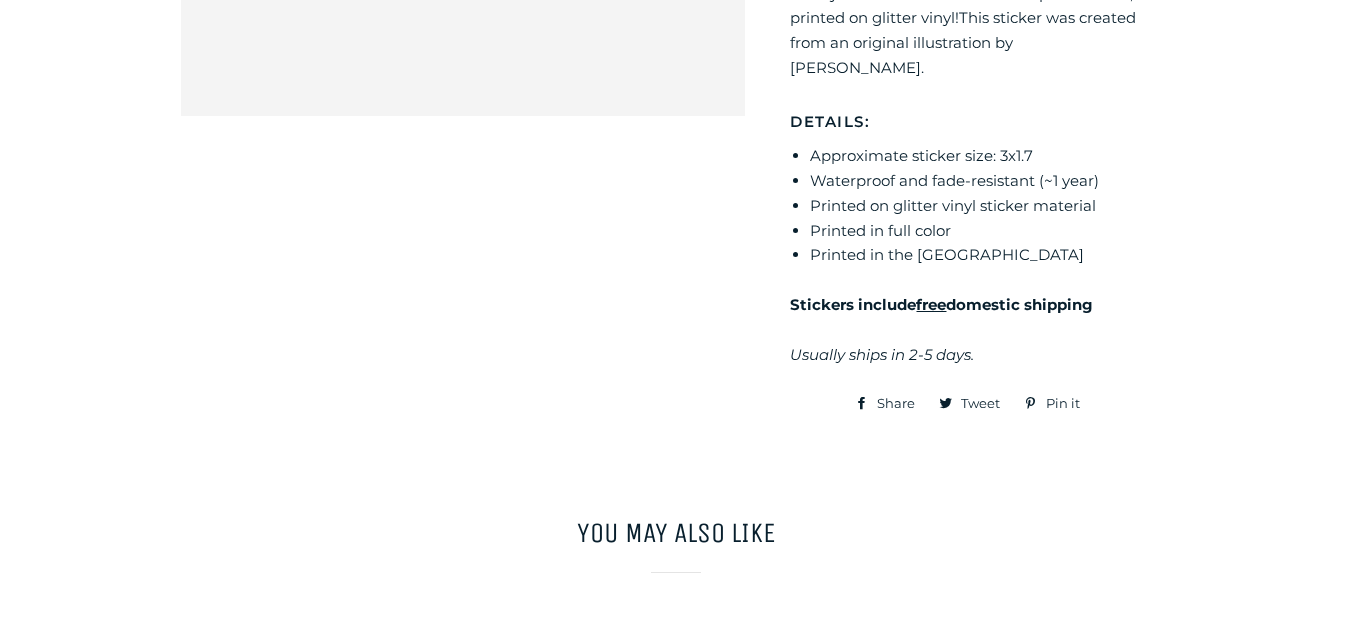 click on "**********" at bounding box center (675, 259) 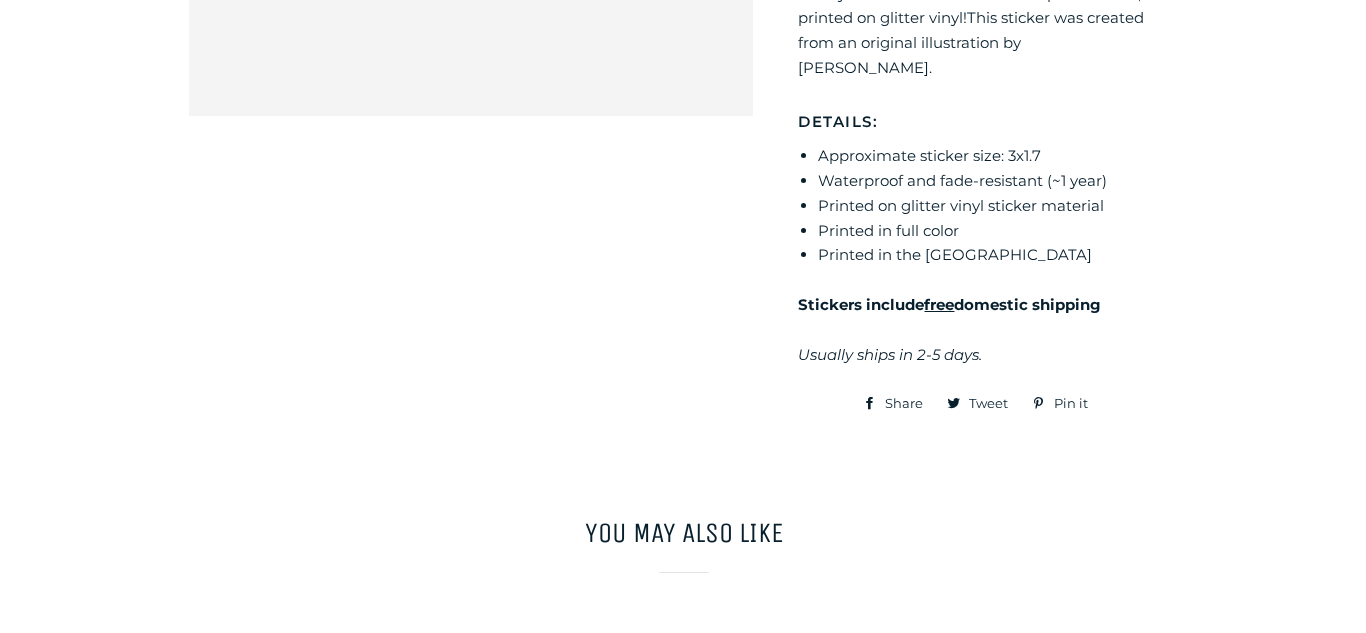 scroll, scrollTop: 0, scrollLeft: 0, axis: both 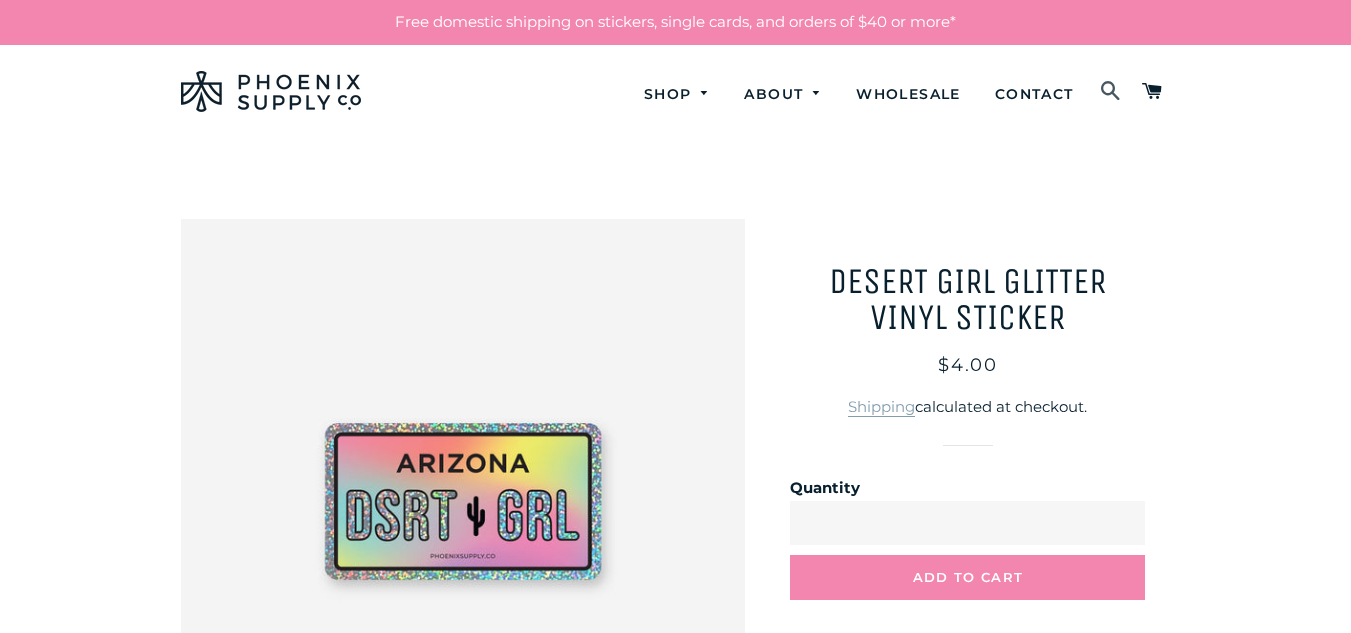 click at bounding box center [1111, 92] 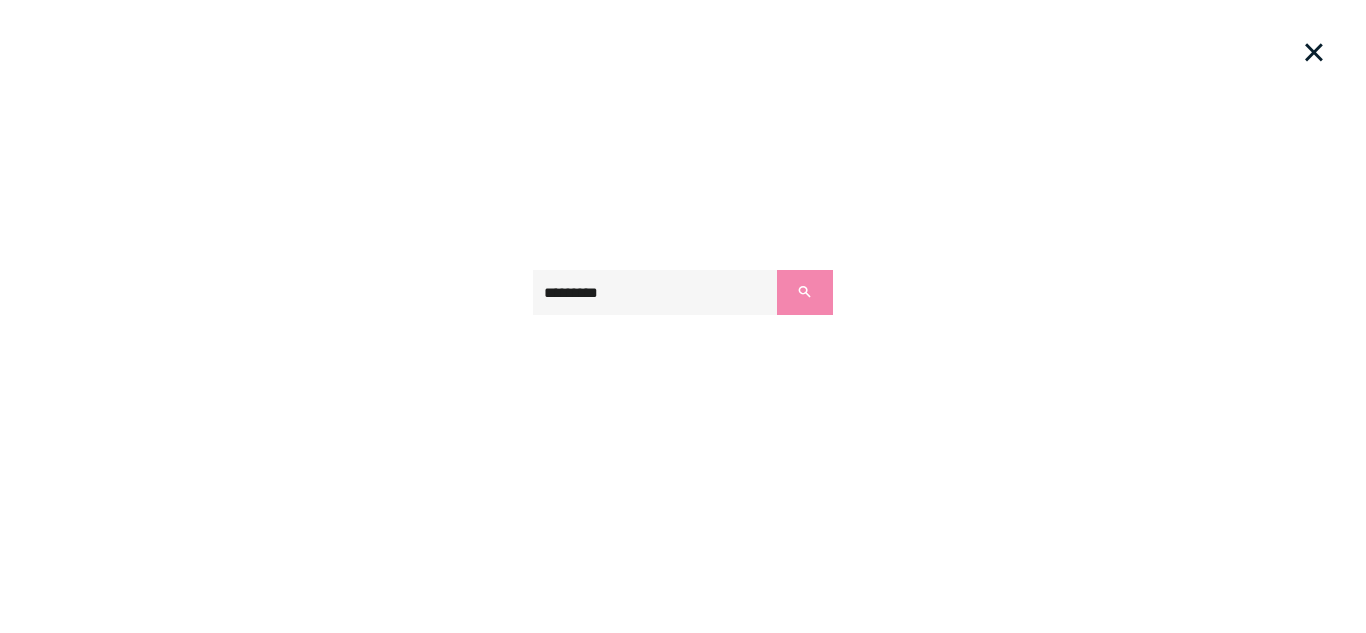 type on "*********" 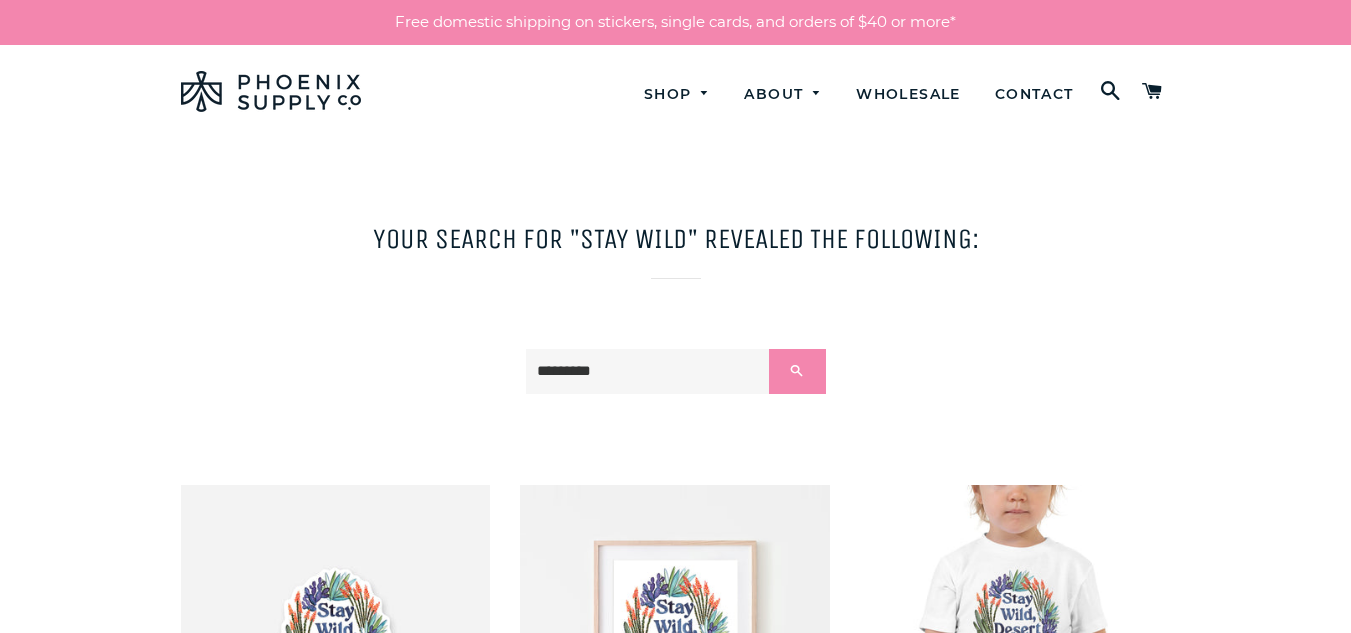 scroll, scrollTop: 0, scrollLeft: 0, axis: both 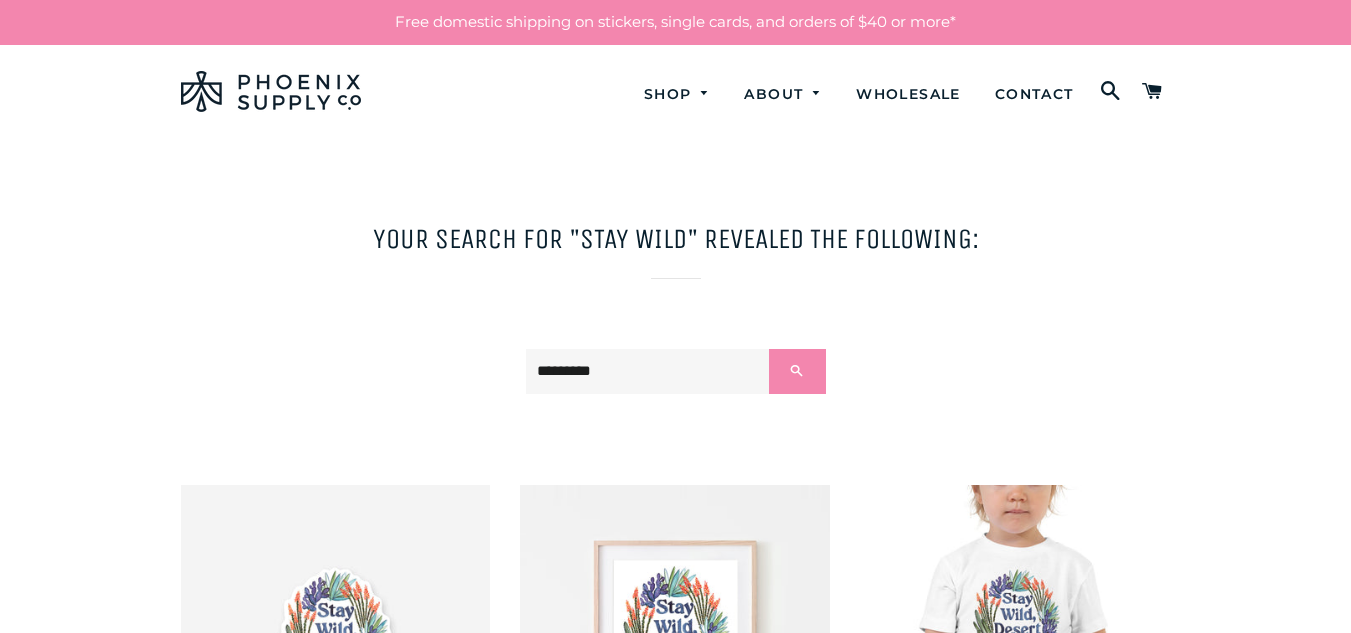 click at bounding box center [336, 640] 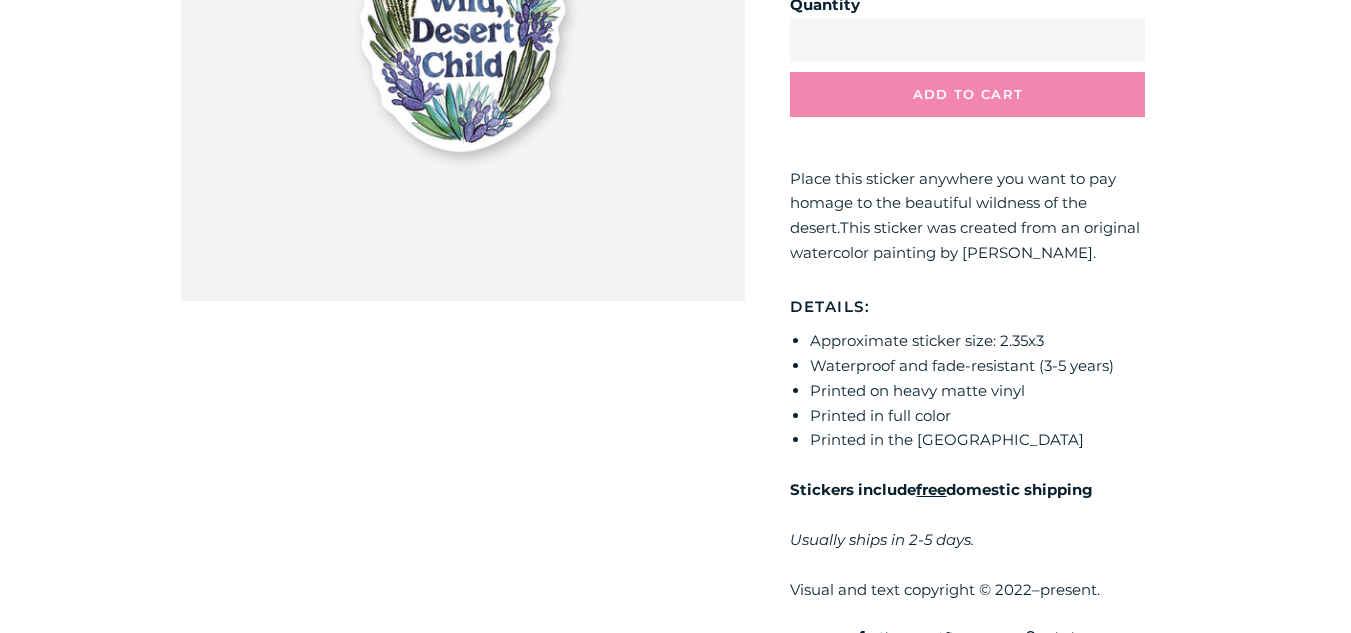 scroll, scrollTop: 420, scrollLeft: 0, axis: vertical 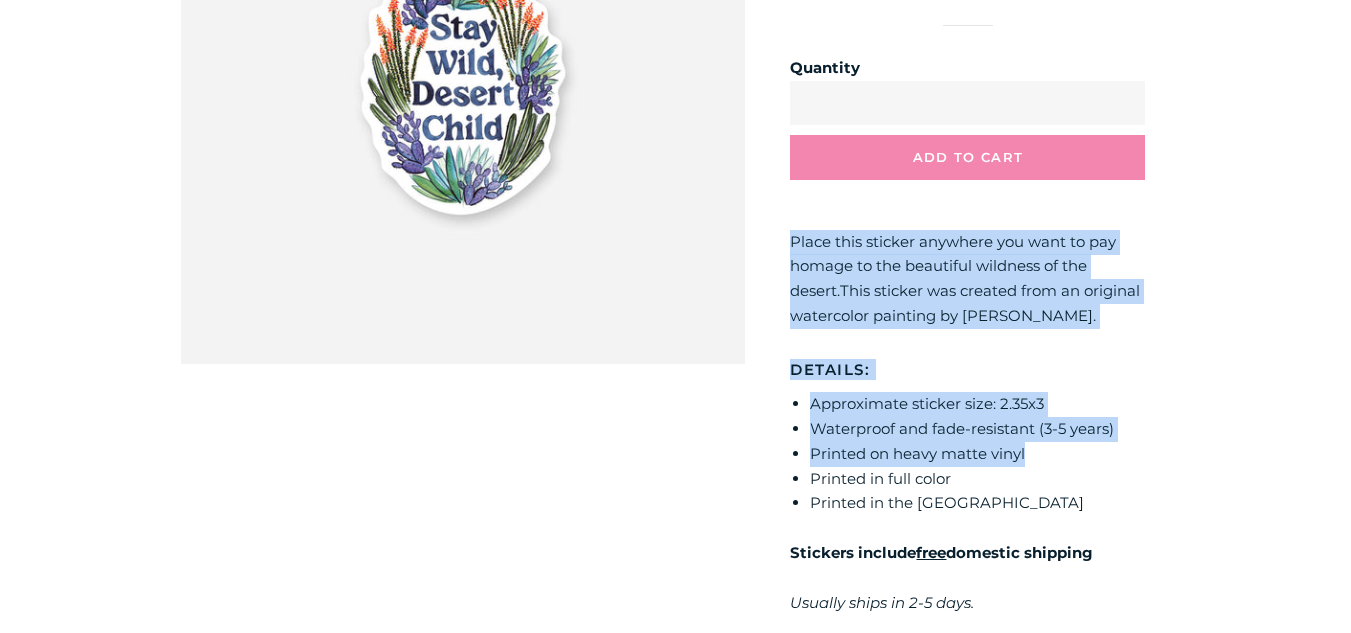drag, startPoint x: 794, startPoint y: 239, endPoint x: 1133, endPoint y: 447, distance: 397.7248 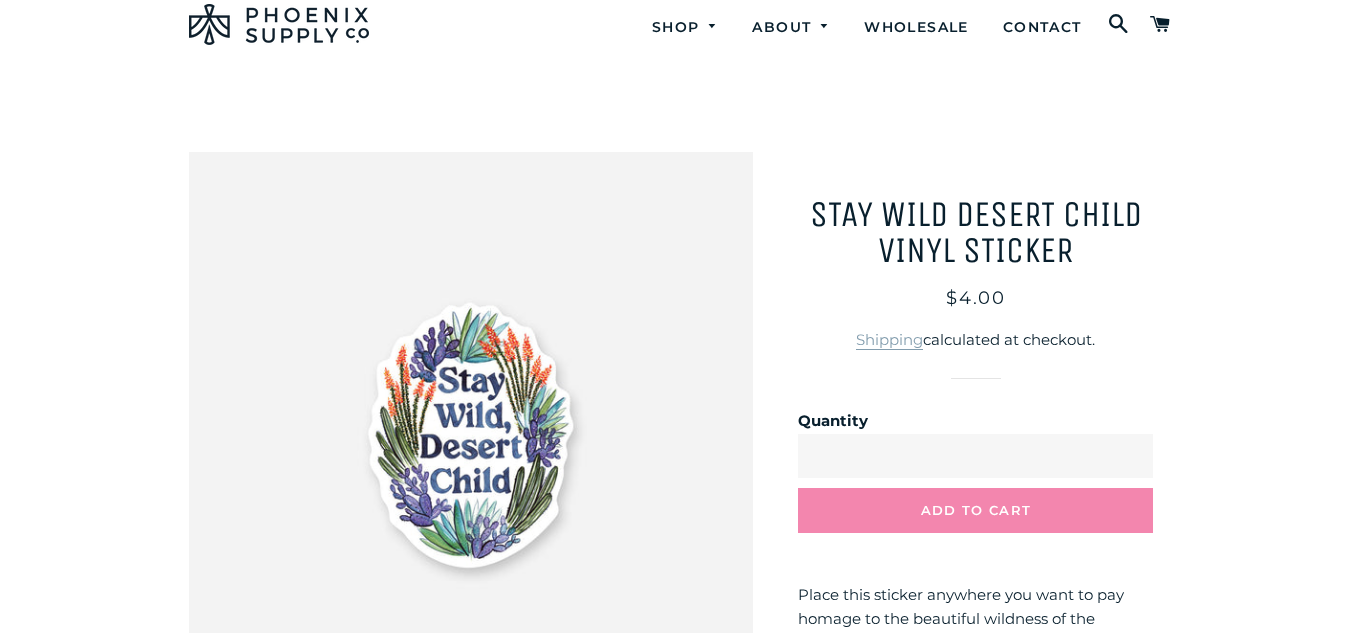 scroll, scrollTop: 65, scrollLeft: 0, axis: vertical 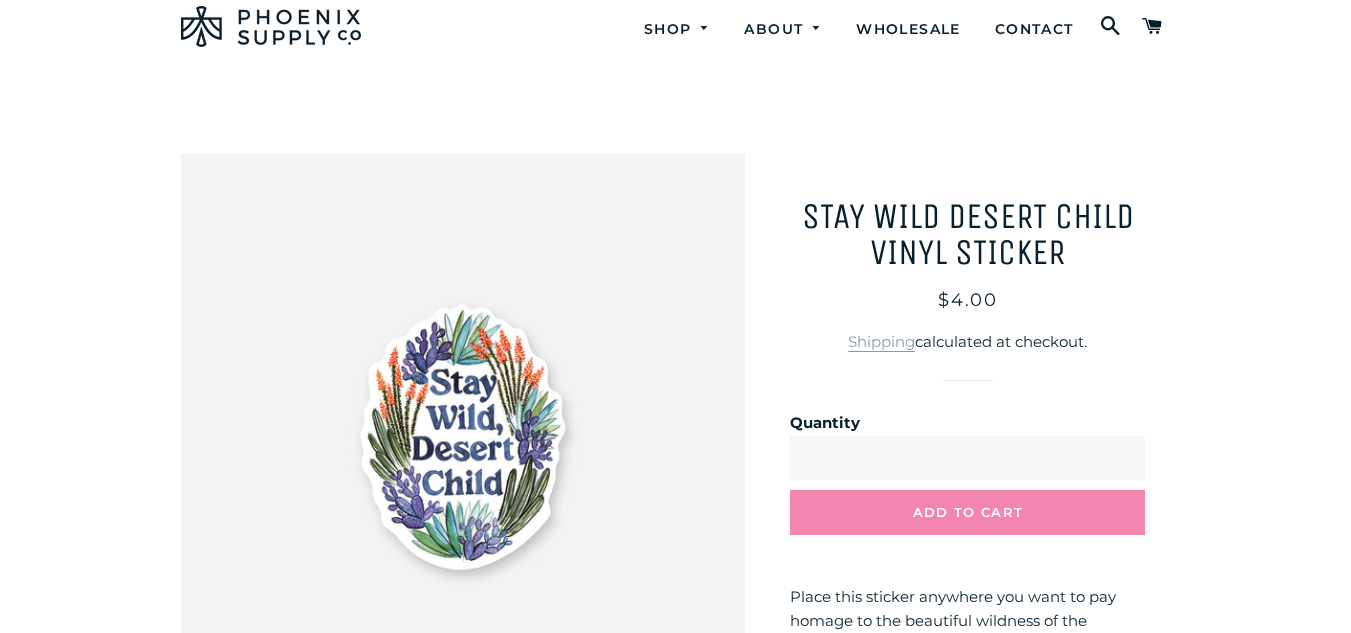 click at bounding box center [463, 436] 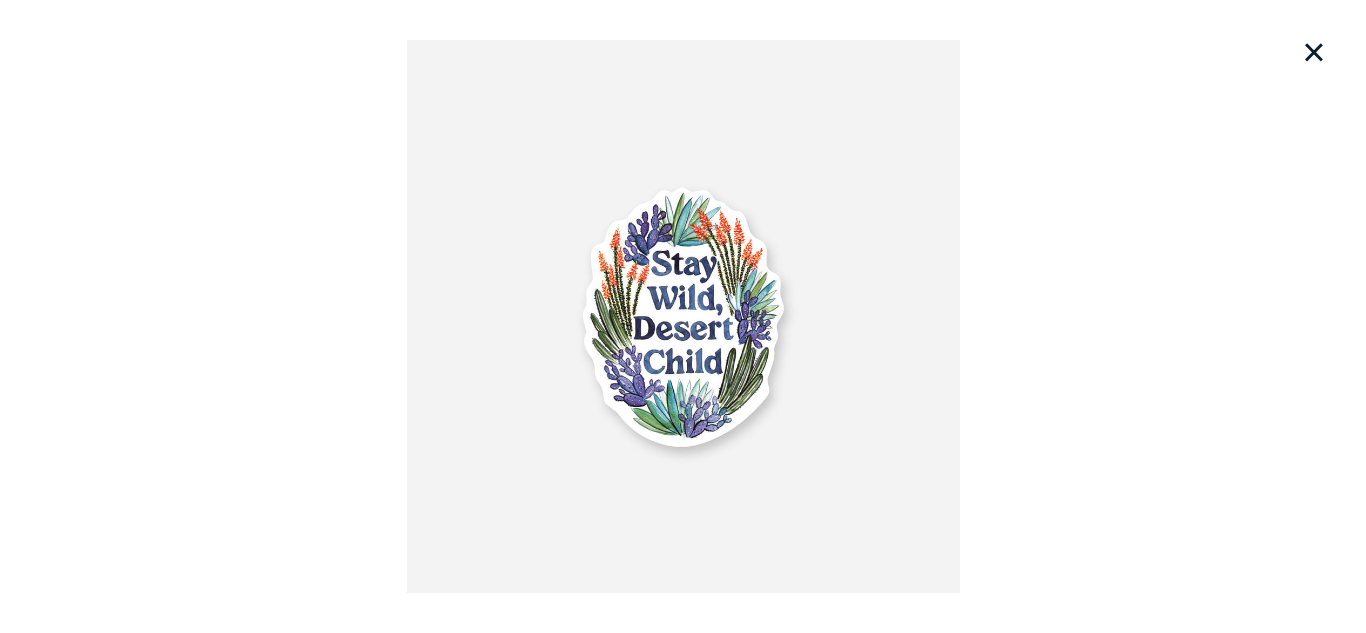 click on "×" at bounding box center [1314, 52] 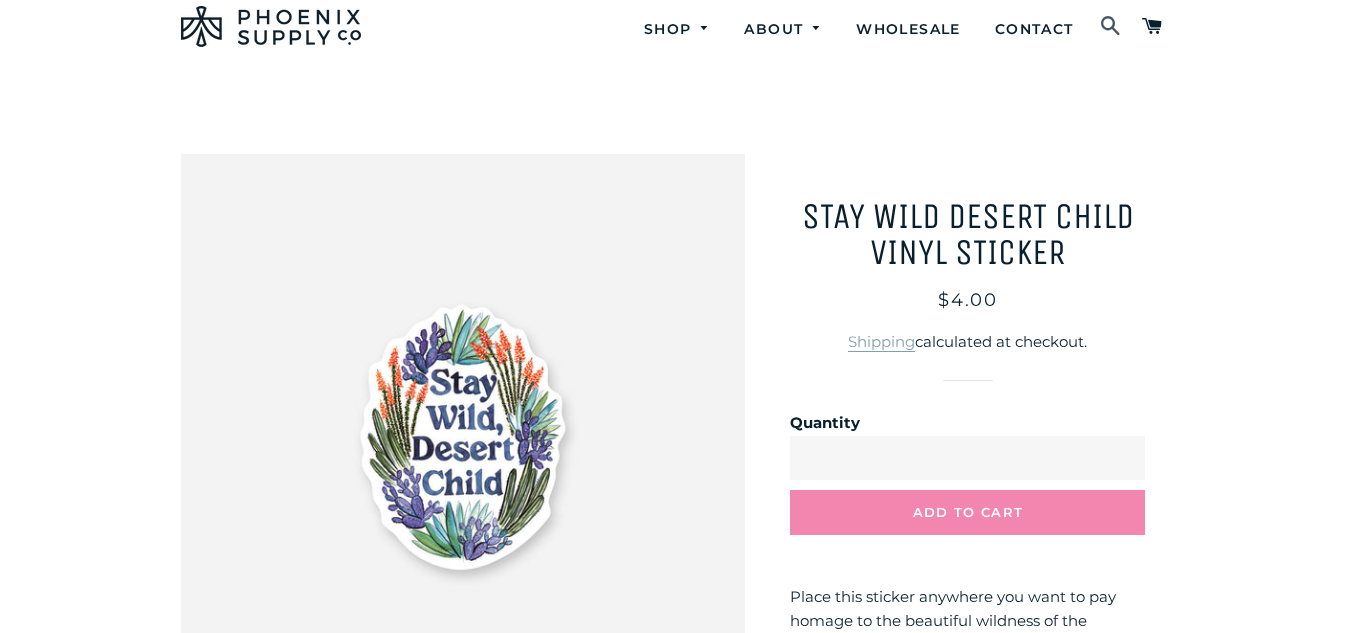 click on "Search" at bounding box center (1111, 27) 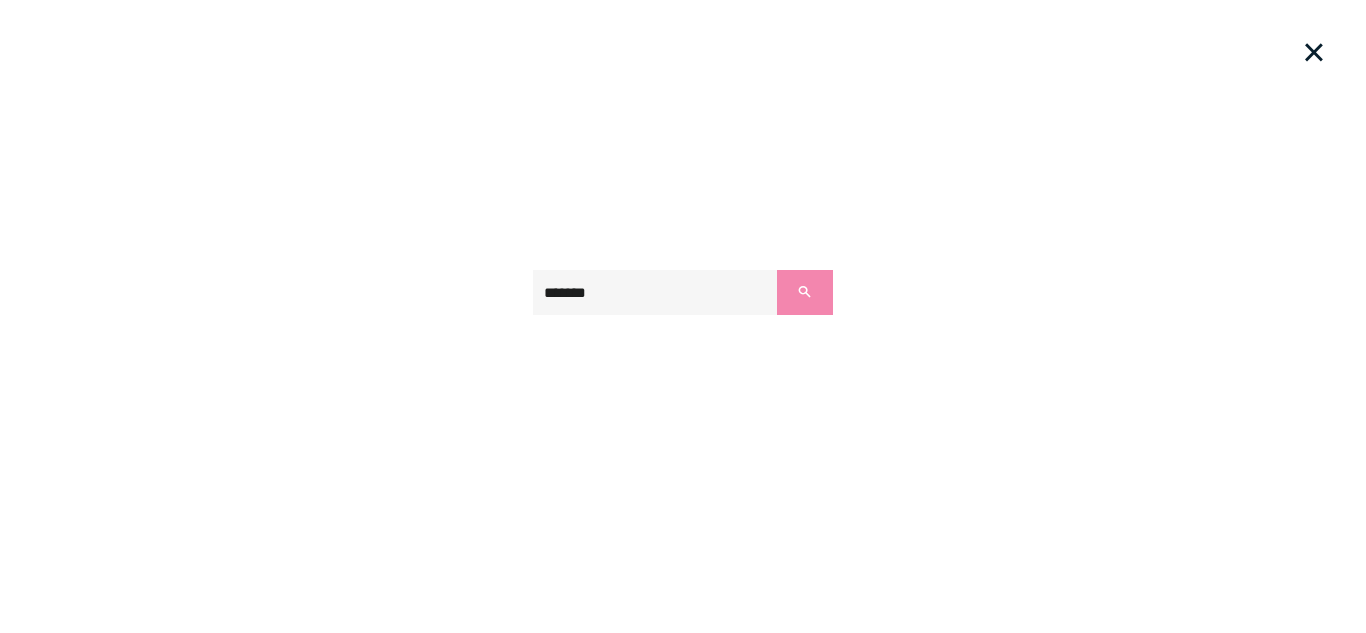 type on "*******" 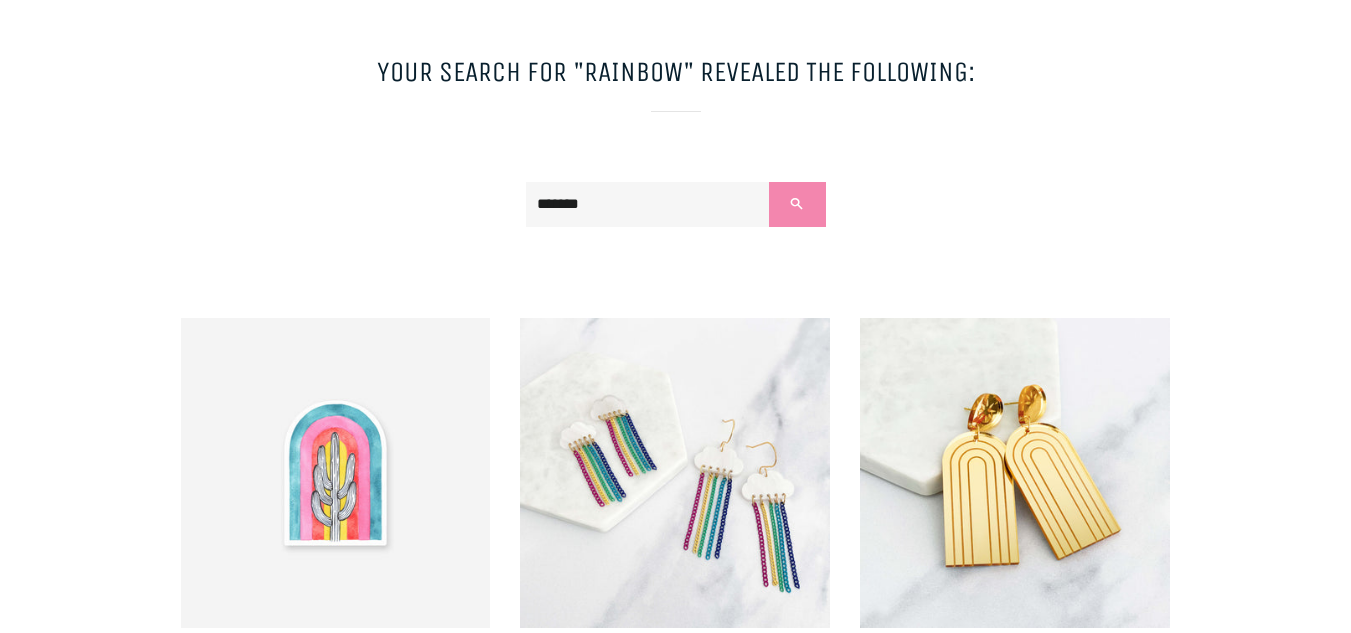 scroll, scrollTop: 426, scrollLeft: 0, axis: vertical 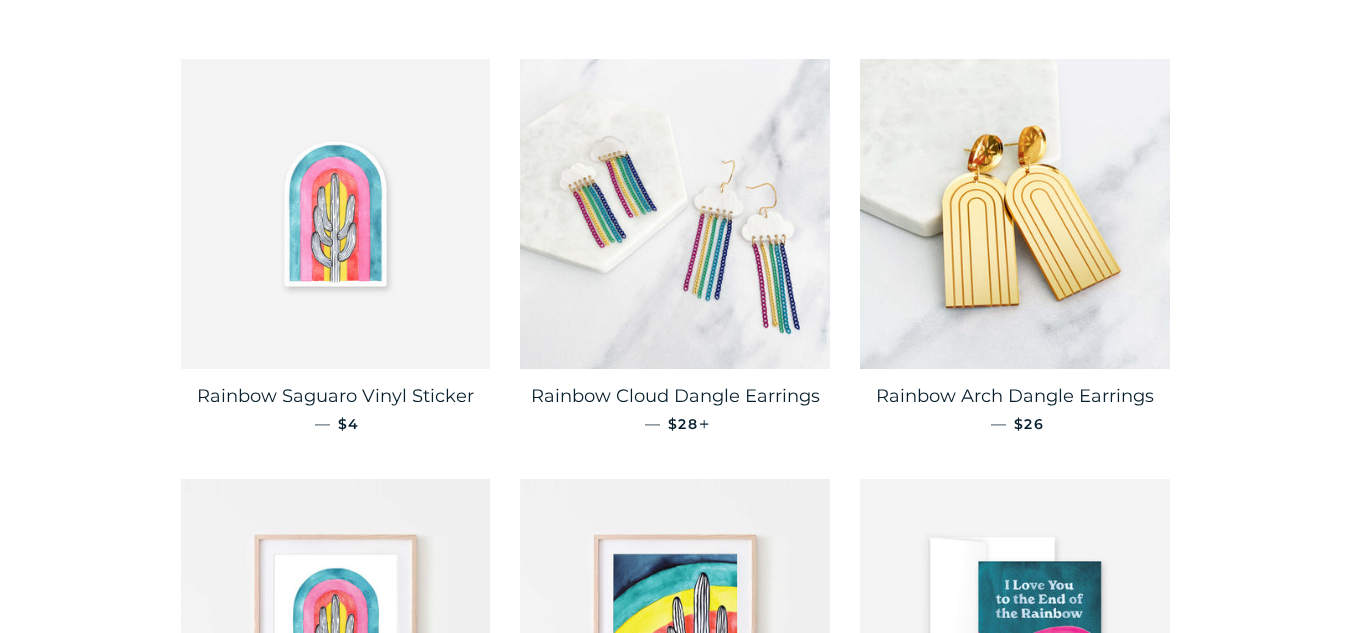 click at bounding box center (336, 214) 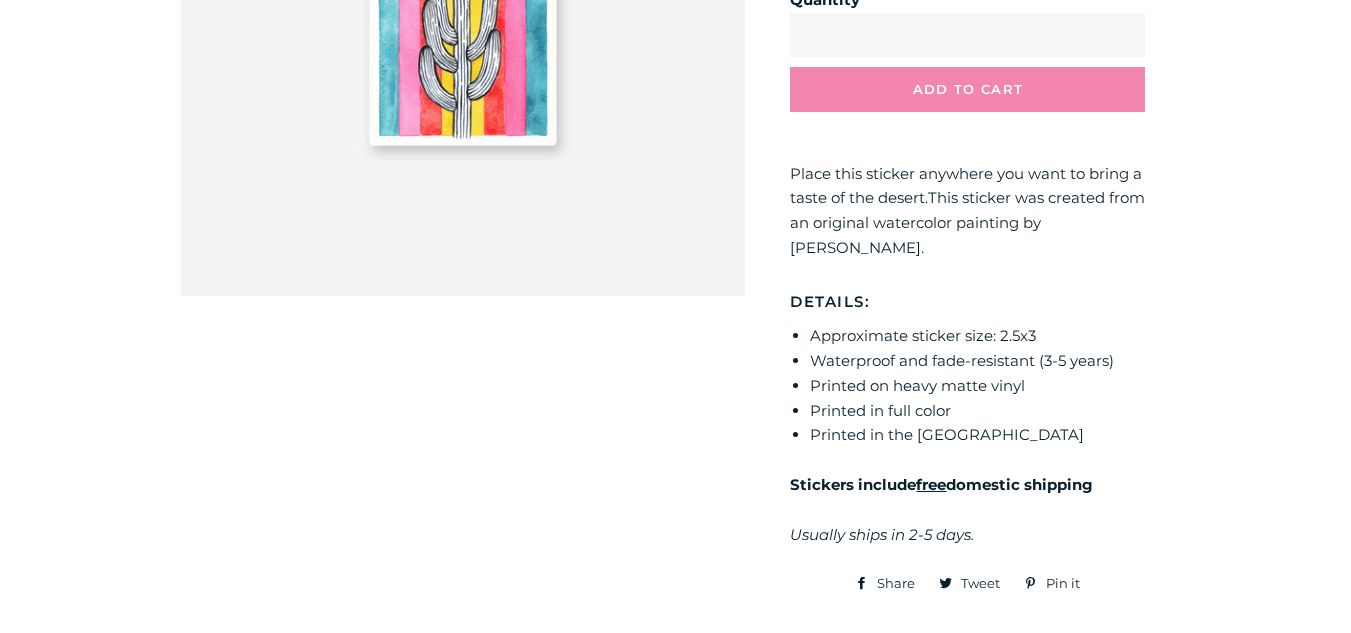 scroll, scrollTop: 489, scrollLeft: 0, axis: vertical 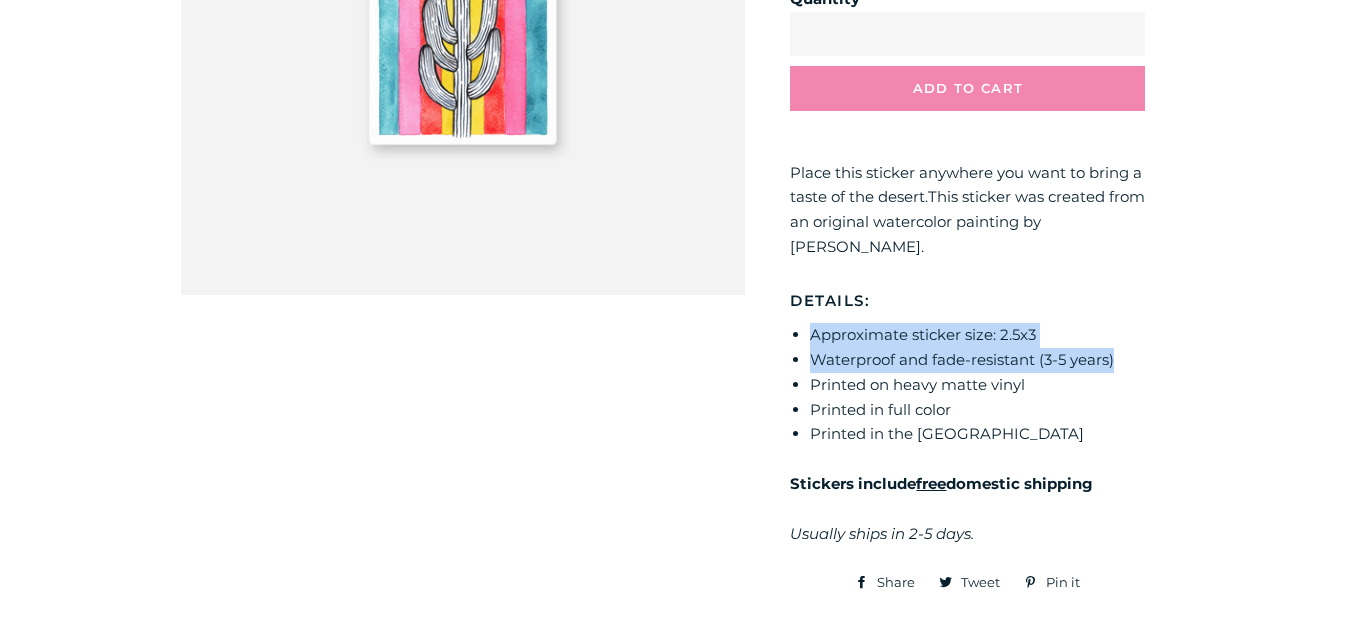 drag, startPoint x: 1128, startPoint y: 366, endPoint x: 796, endPoint y: 340, distance: 333.0165 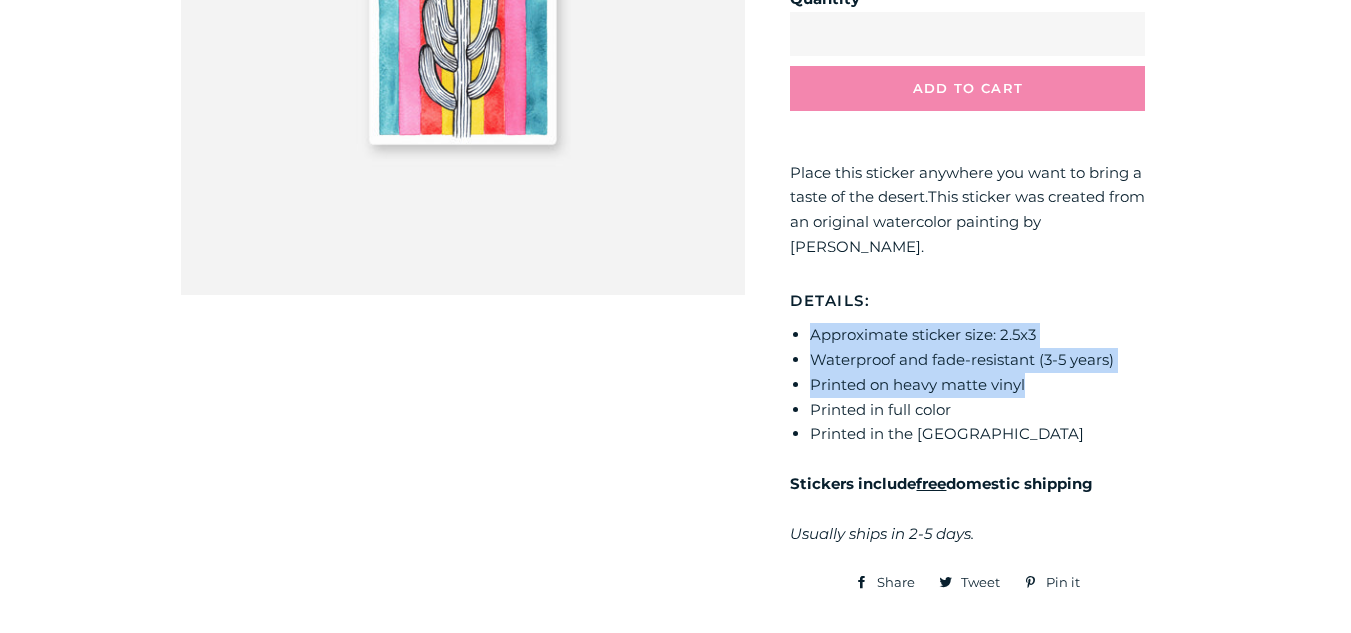 drag, startPoint x: 1035, startPoint y: 379, endPoint x: 808, endPoint y: 321, distance: 234.29256 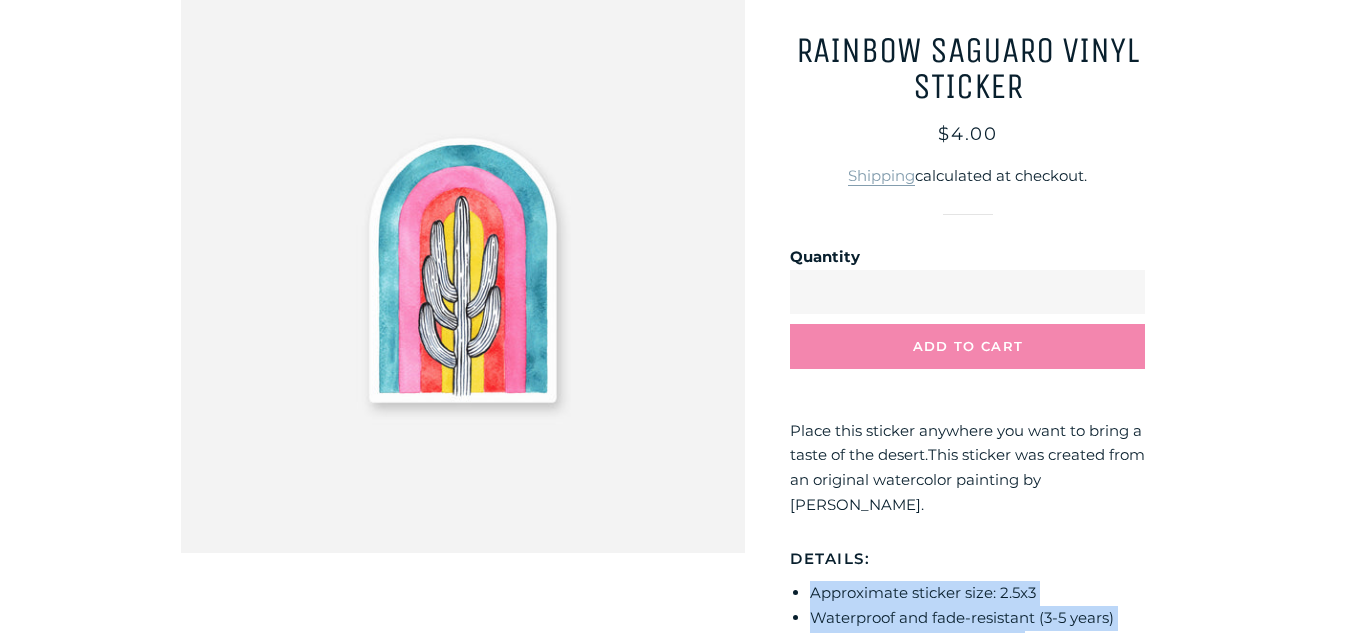 scroll, scrollTop: 230, scrollLeft: 0, axis: vertical 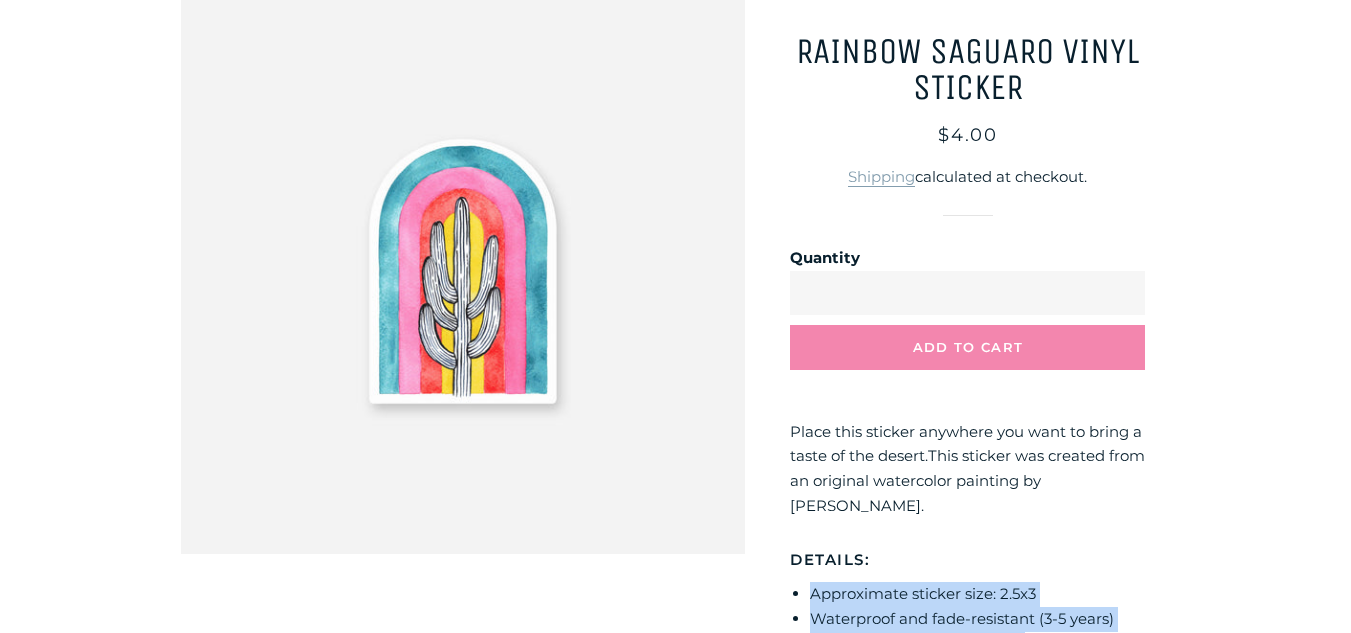 click at bounding box center [463, 271] 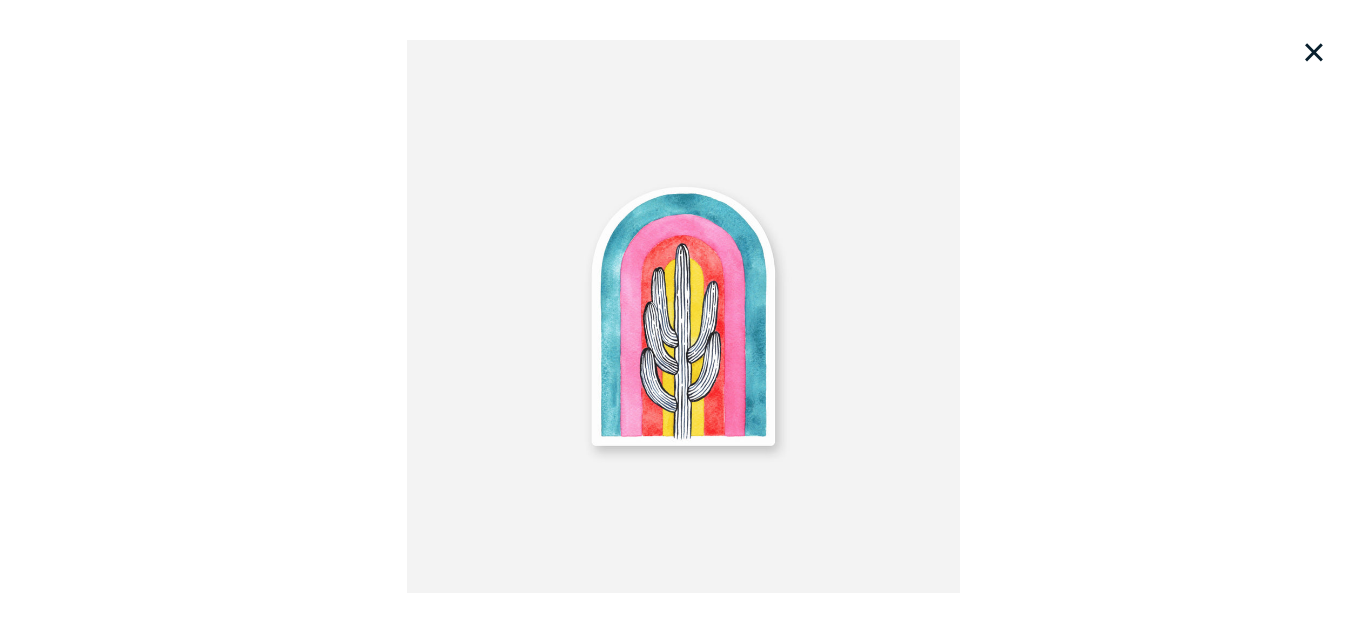 click on "×" at bounding box center [1314, 52] 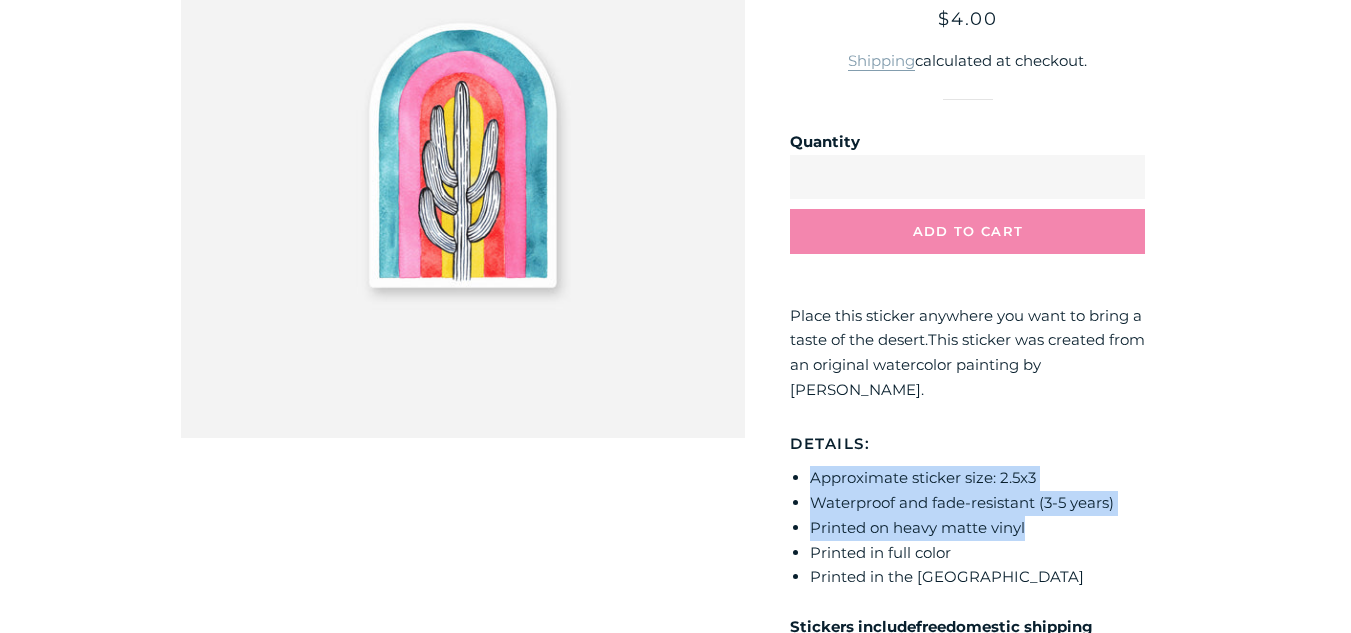 scroll, scrollTop: 367, scrollLeft: 0, axis: vertical 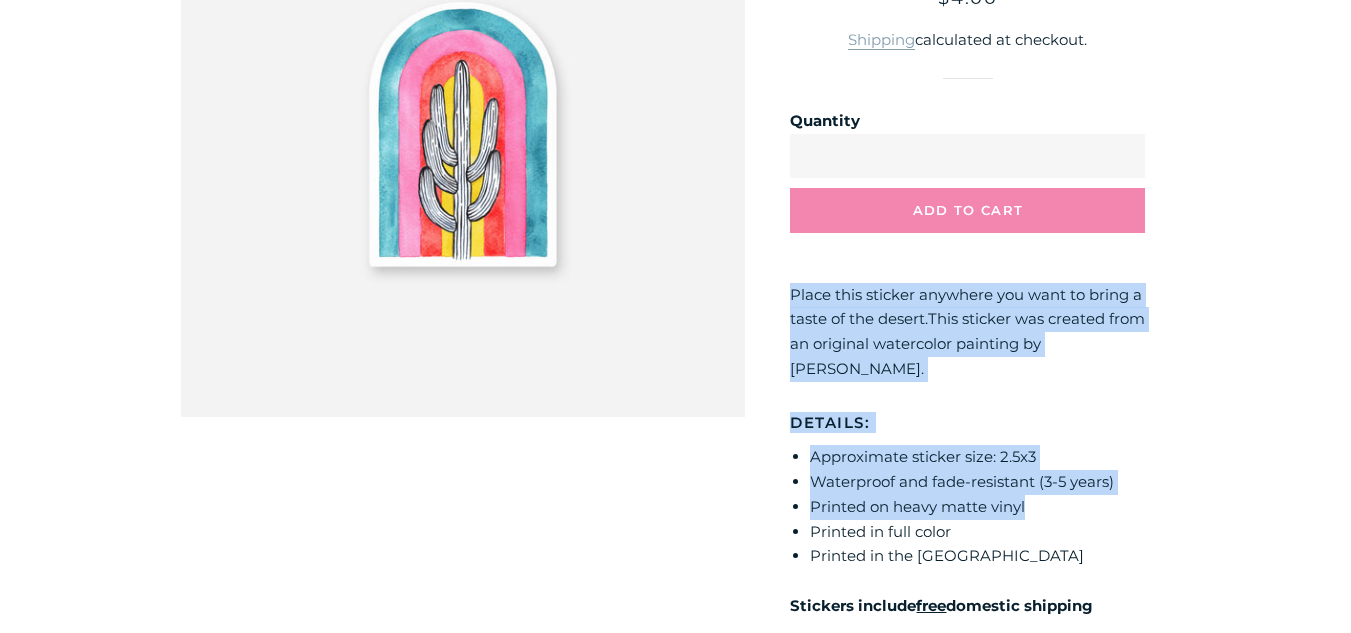 drag, startPoint x: 787, startPoint y: 433, endPoint x: 1099, endPoint y: 512, distance: 321.84622 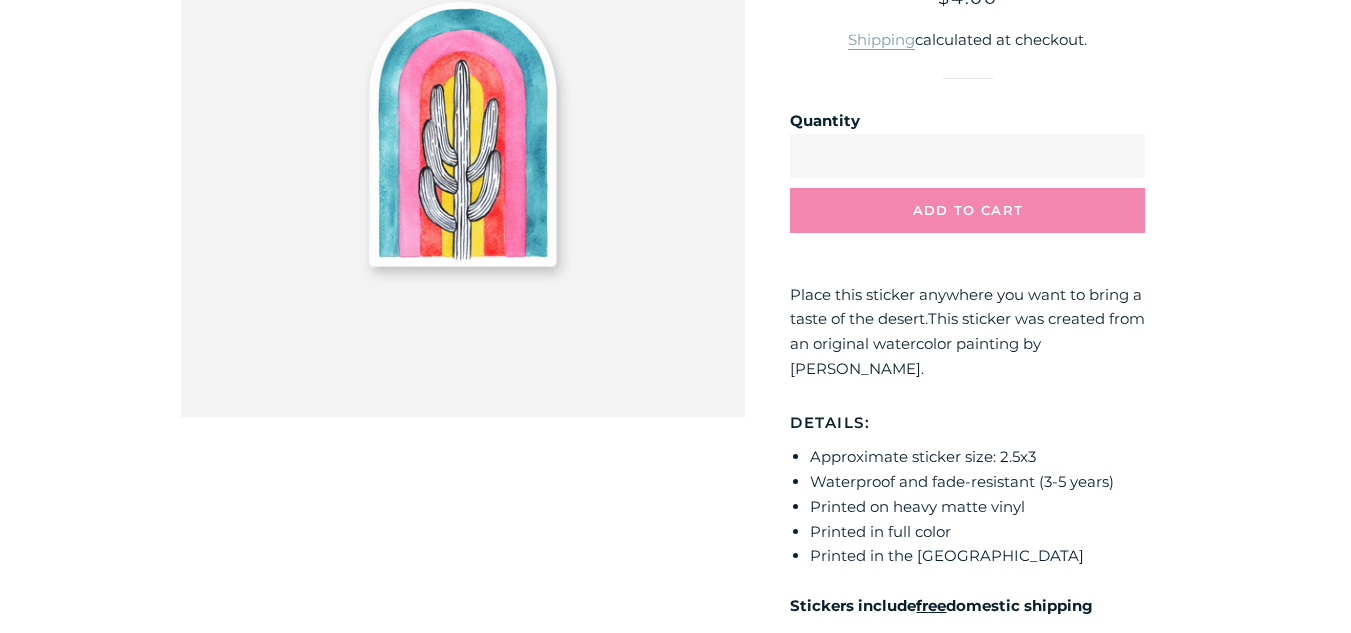click on "**********" at bounding box center [957, 288] 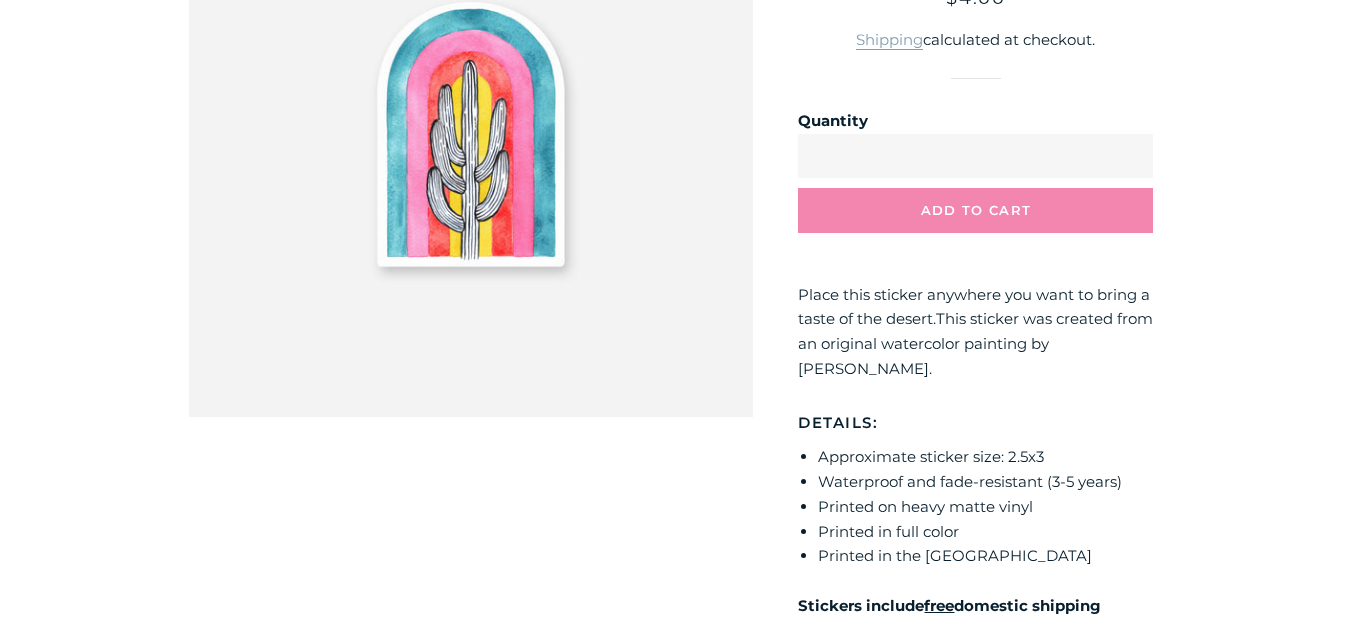 scroll, scrollTop: 0, scrollLeft: 0, axis: both 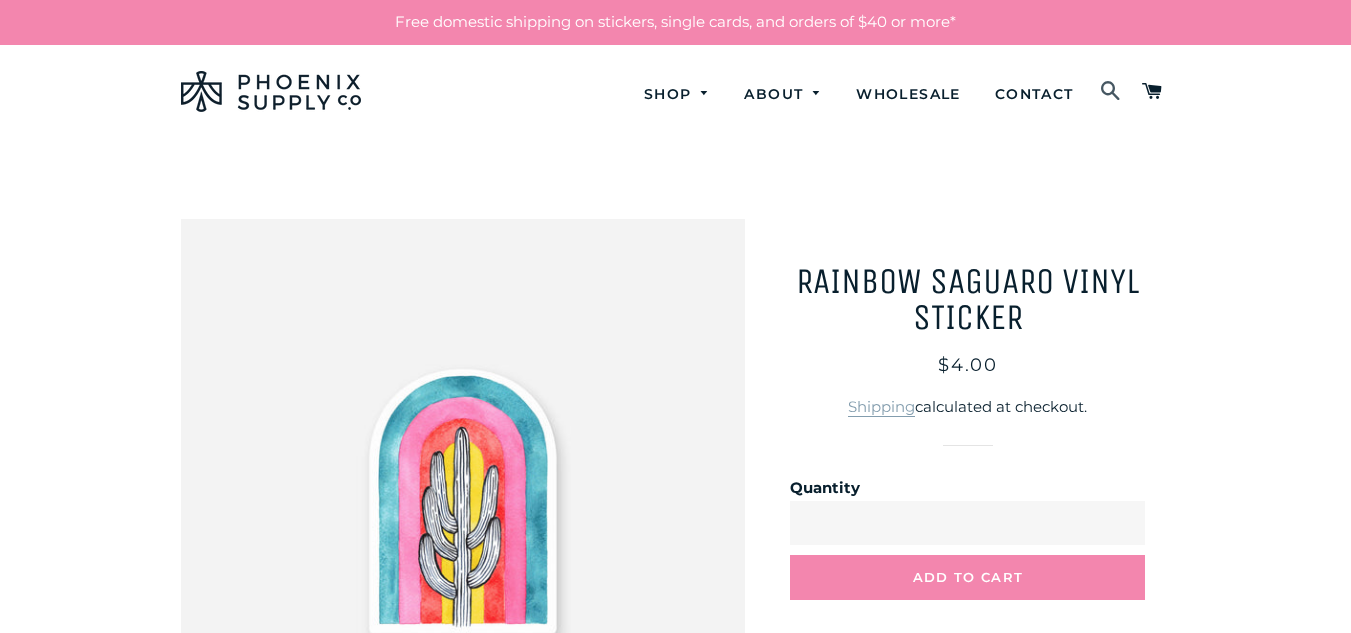 click at bounding box center (1111, 92) 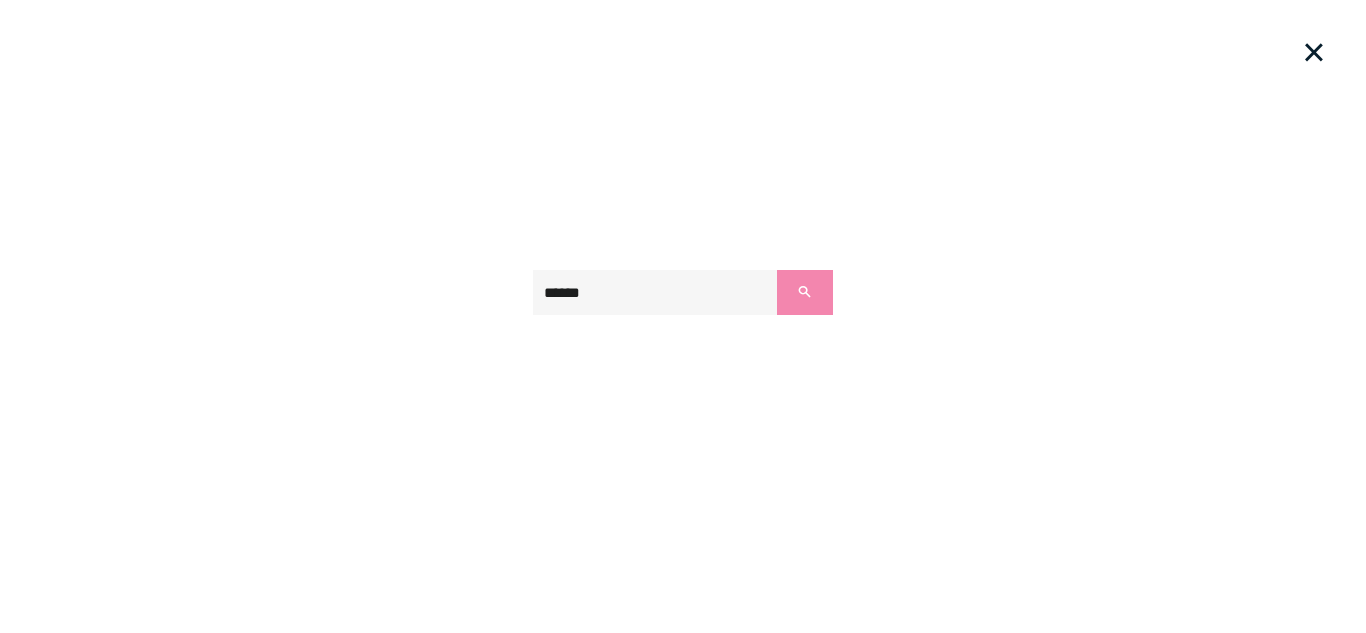 type on "******" 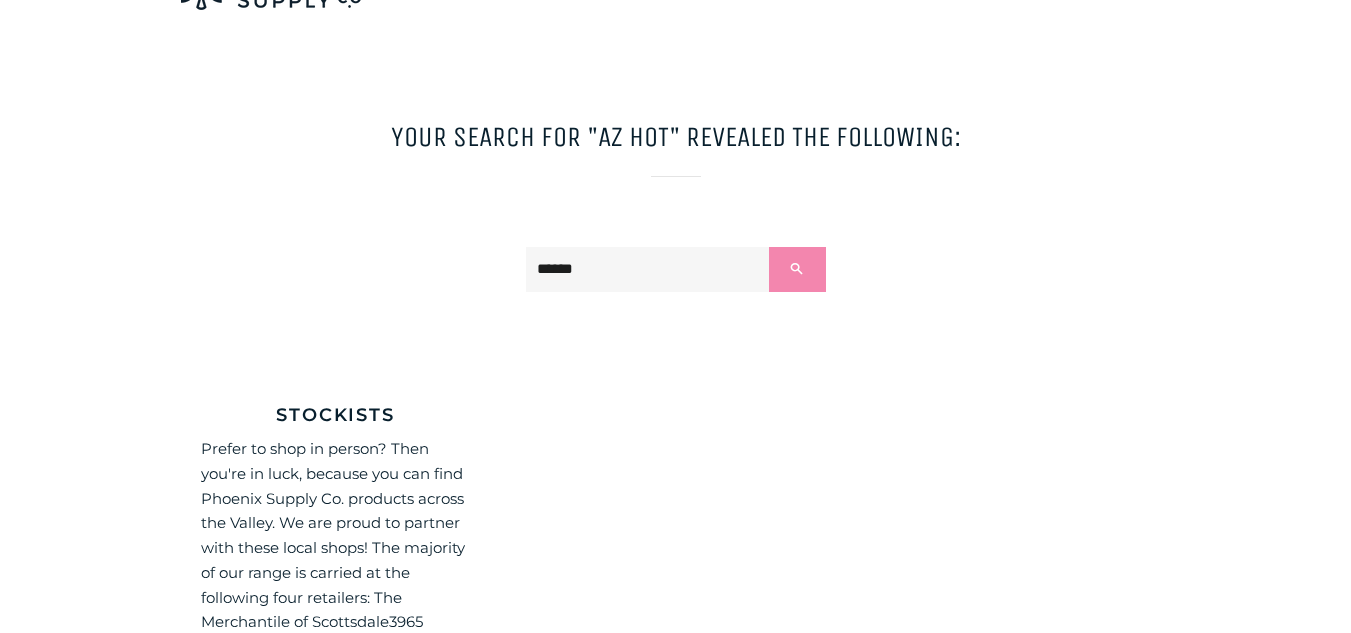 scroll, scrollTop: 101, scrollLeft: 0, axis: vertical 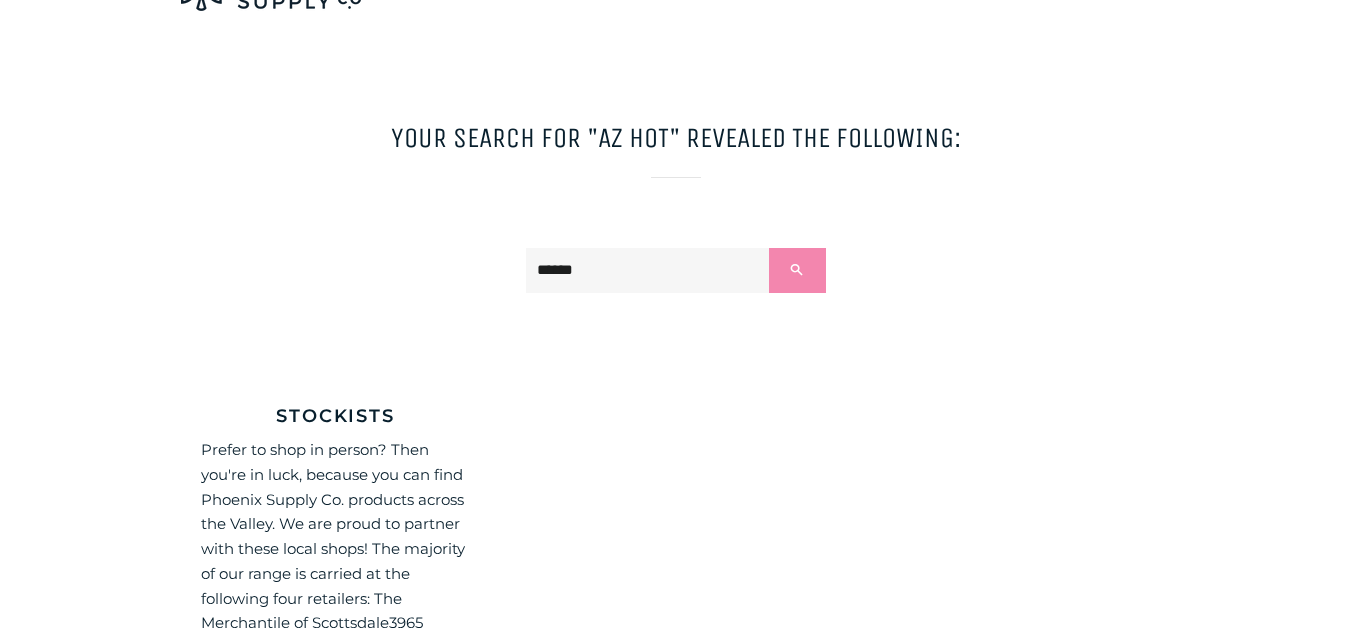 click on "Your search for "az hot" revealed the following:
******
Search
Stockists
Prefer to shop in person? Then you're in luck, because you can find Phoenix Supply Co. products across the Valley. We are proud to partner with these local shops! The majority of our range is carried at the following four retailers: The Merchantile of Scottsdale3965 [PERSON_NAME][STREET_ADDRESS][GEOGRAPHIC_DATA][STREET_ADDRESS] The Merchantile of..." at bounding box center (661, 406) 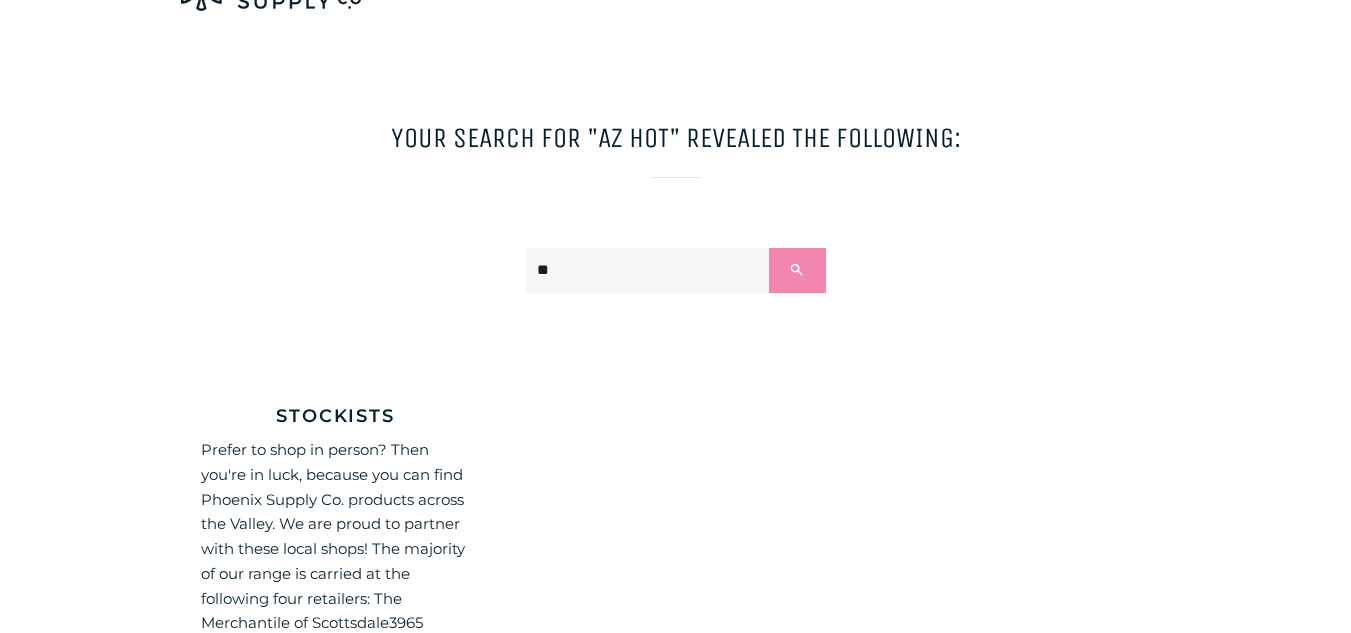 type on "*" 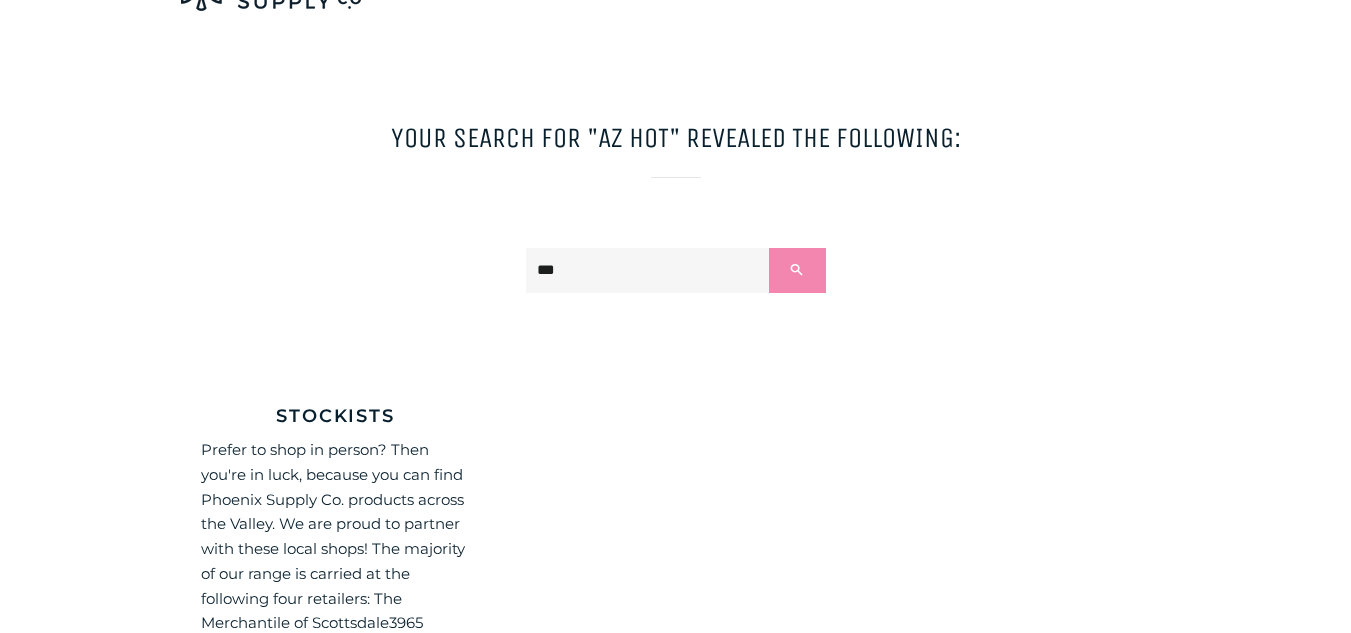 type on "***" 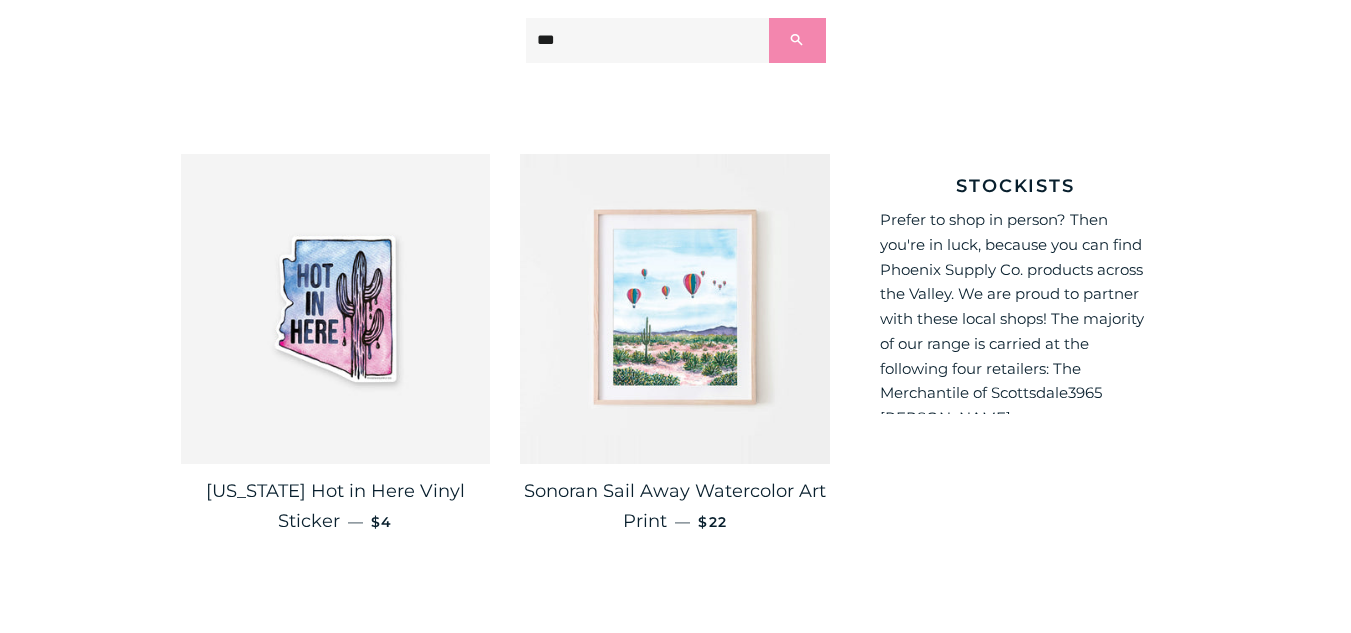 scroll, scrollTop: 350, scrollLeft: 0, axis: vertical 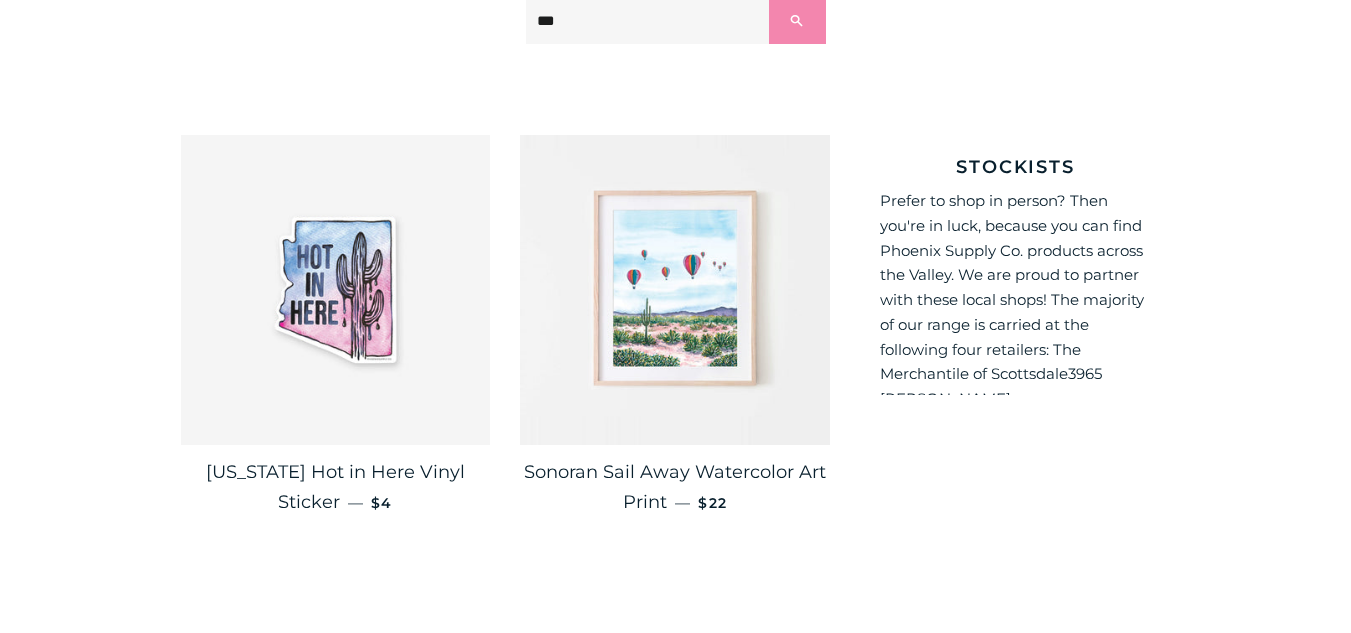 click at bounding box center (336, 290) 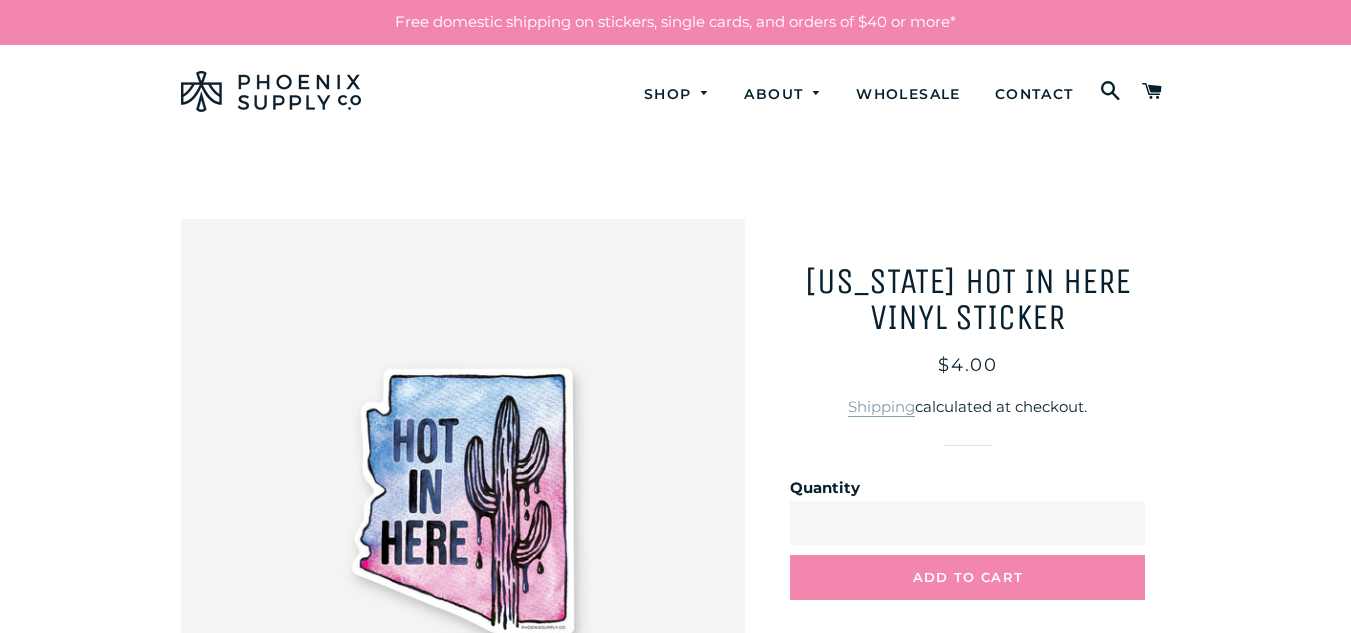 scroll, scrollTop: 113, scrollLeft: 0, axis: vertical 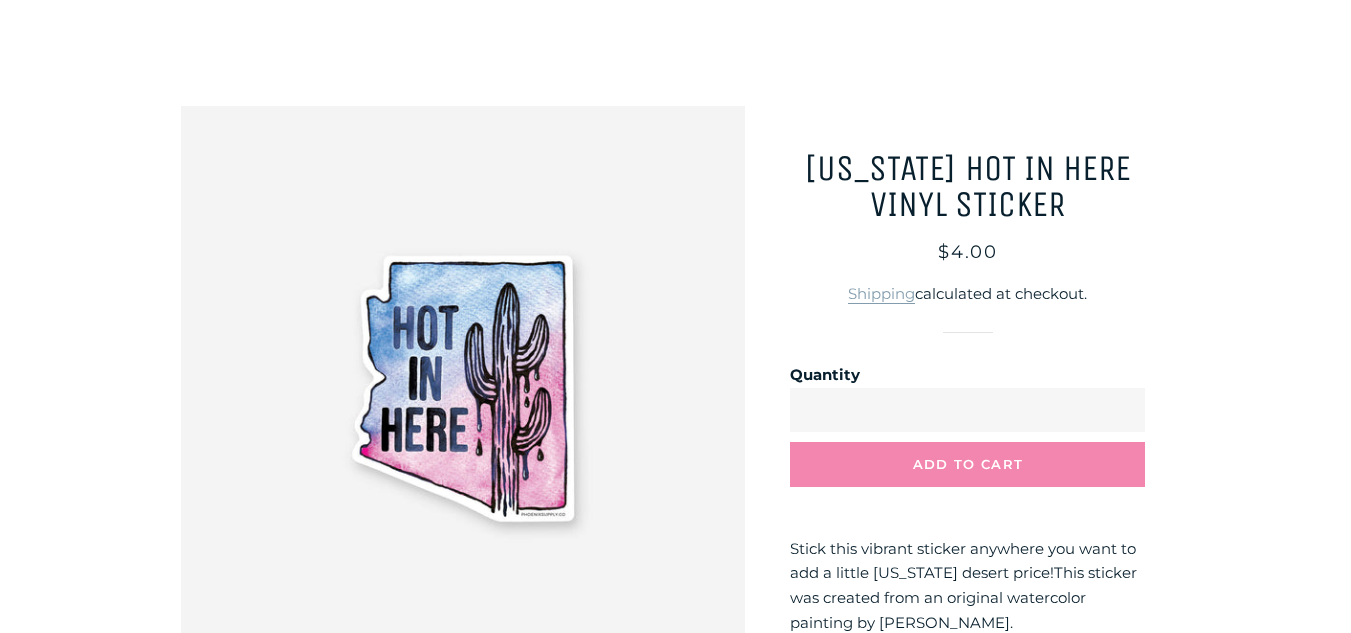click at bounding box center [463, 388] 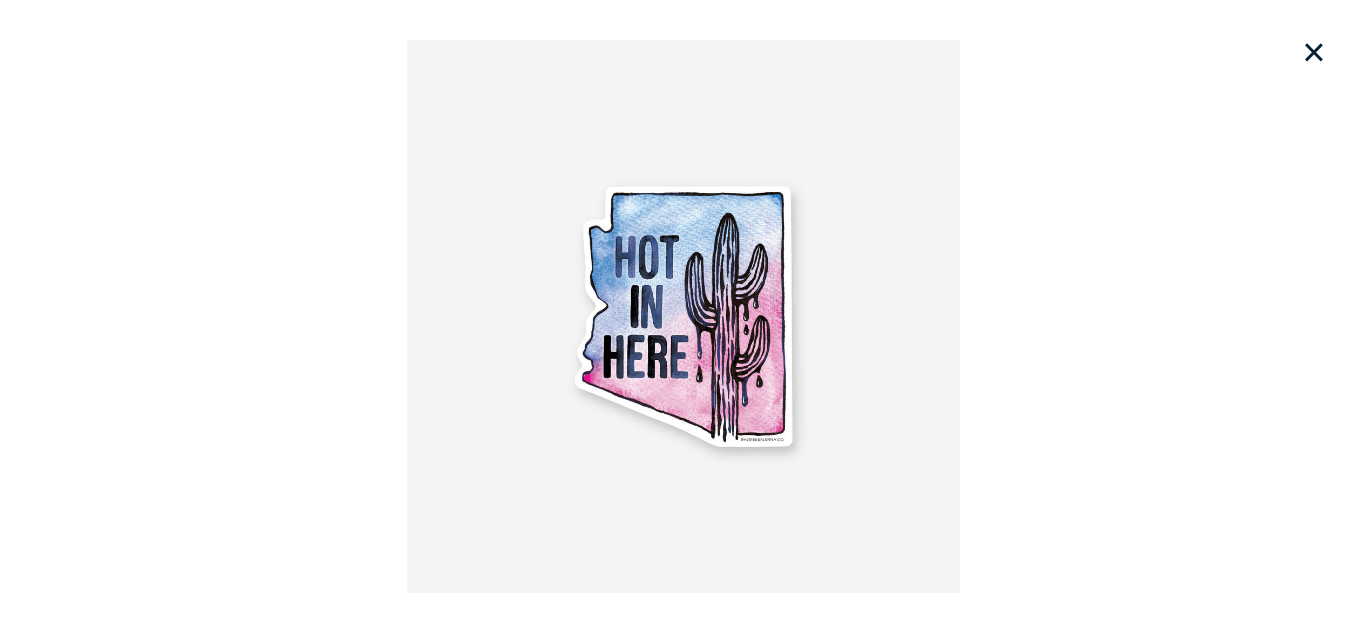 click on "×" at bounding box center (1314, 52) 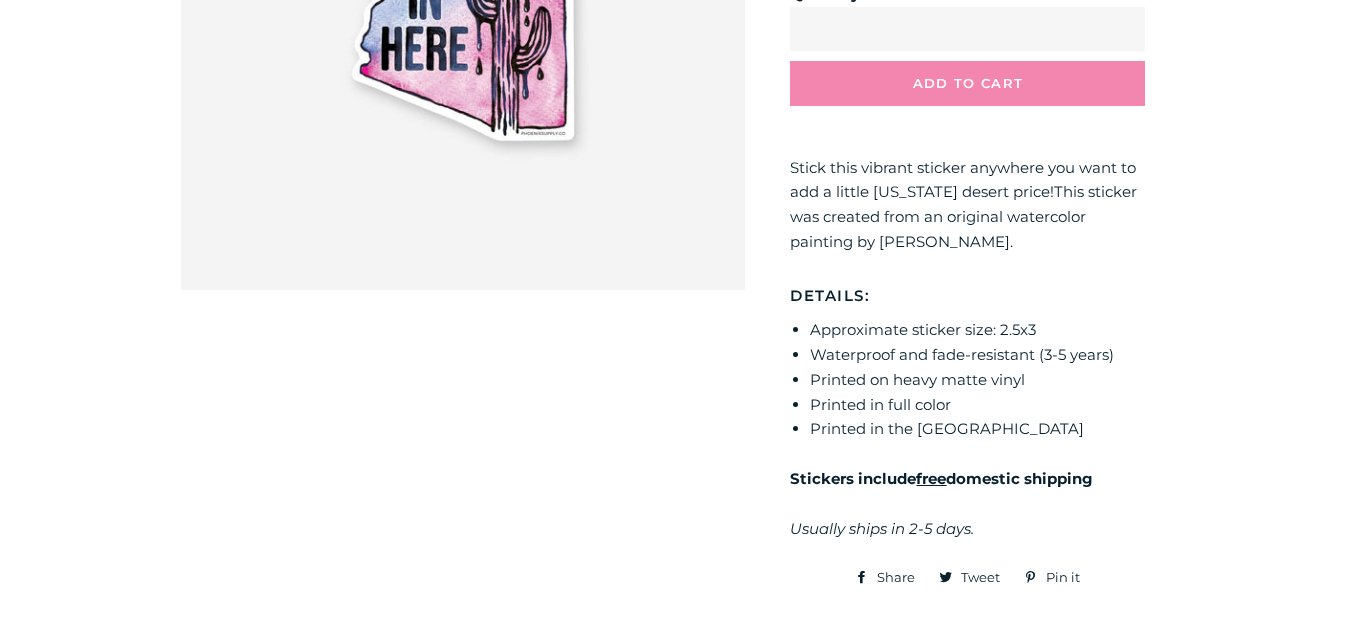 scroll, scrollTop: 598, scrollLeft: 0, axis: vertical 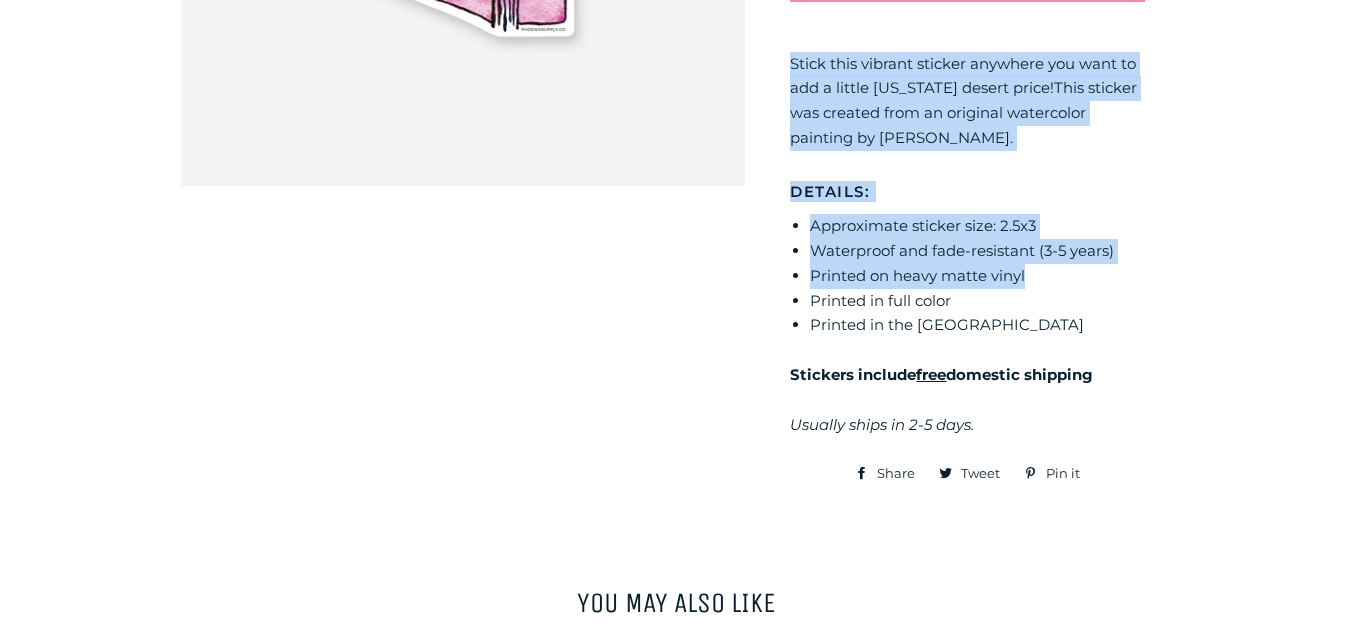 drag, startPoint x: 788, startPoint y: 58, endPoint x: 1151, endPoint y: 285, distance: 428.13315 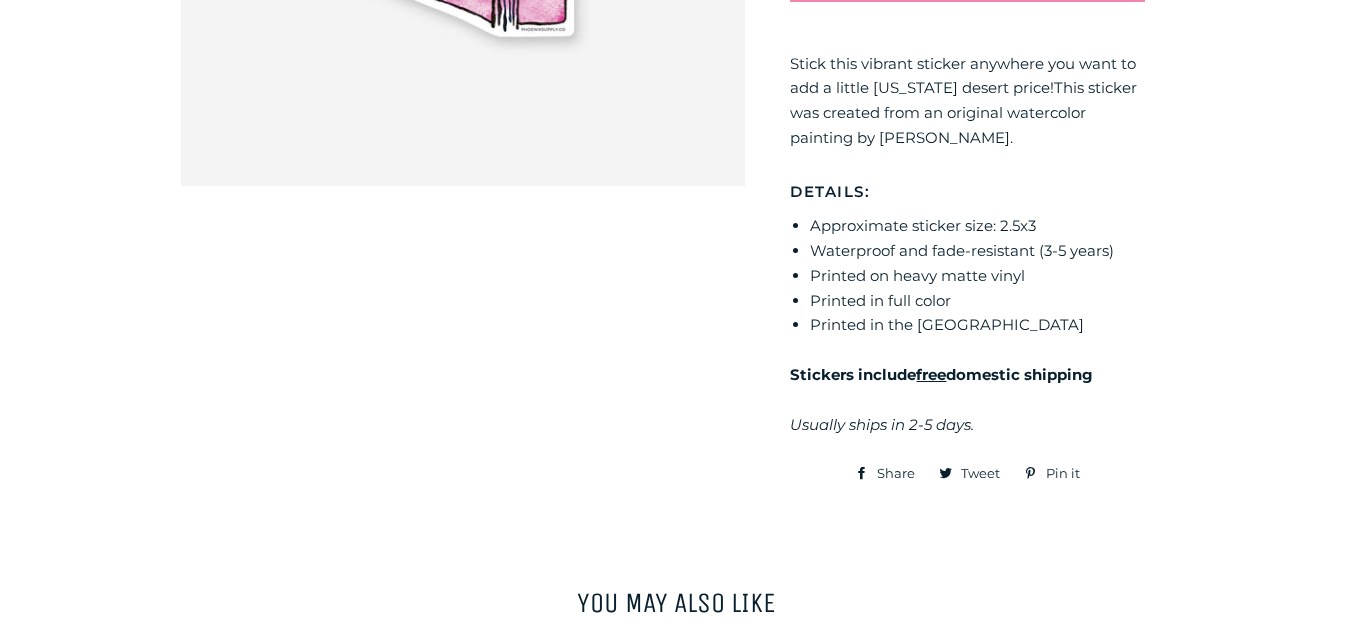 click on "Printed in the USA" at bounding box center (977, 325) 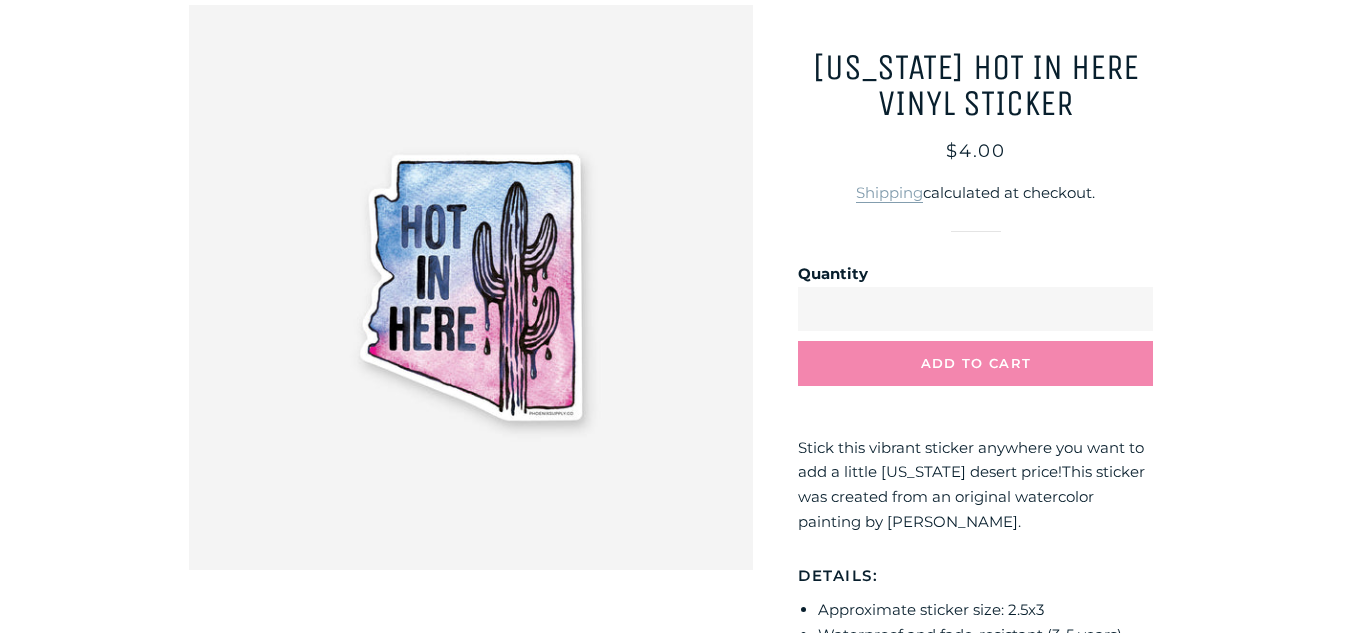 scroll, scrollTop: 0, scrollLeft: 0, axis: both 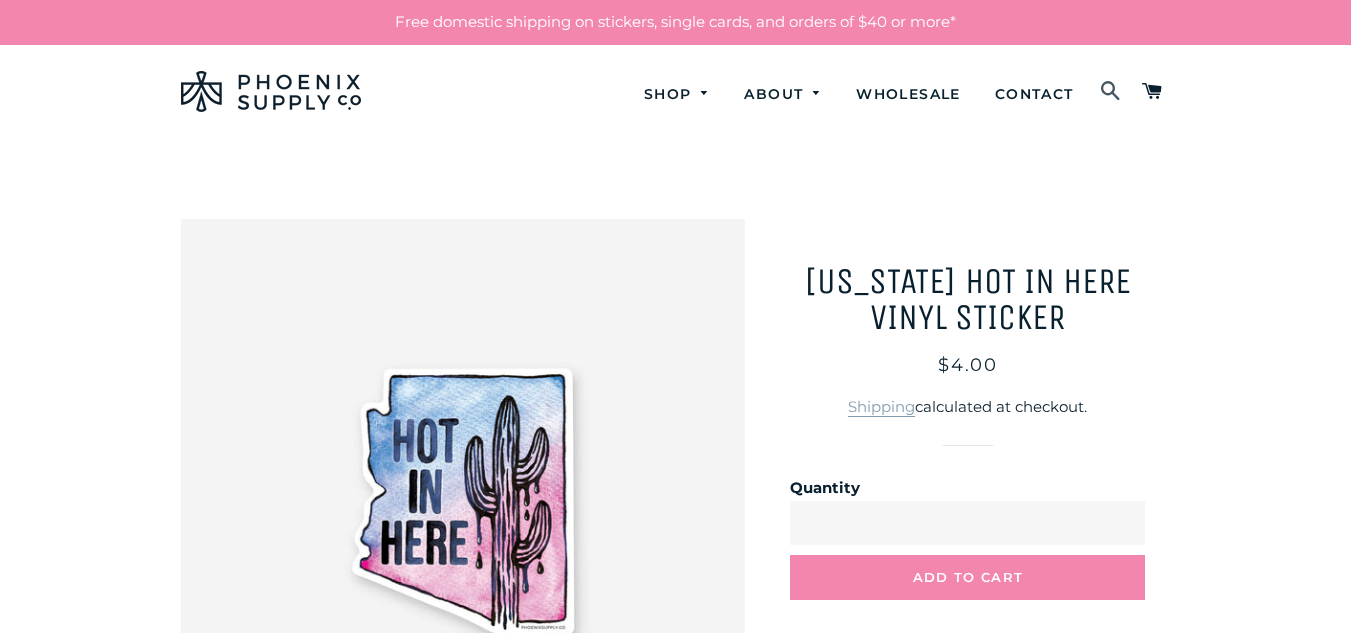 click at bounding box center (1111, 92) 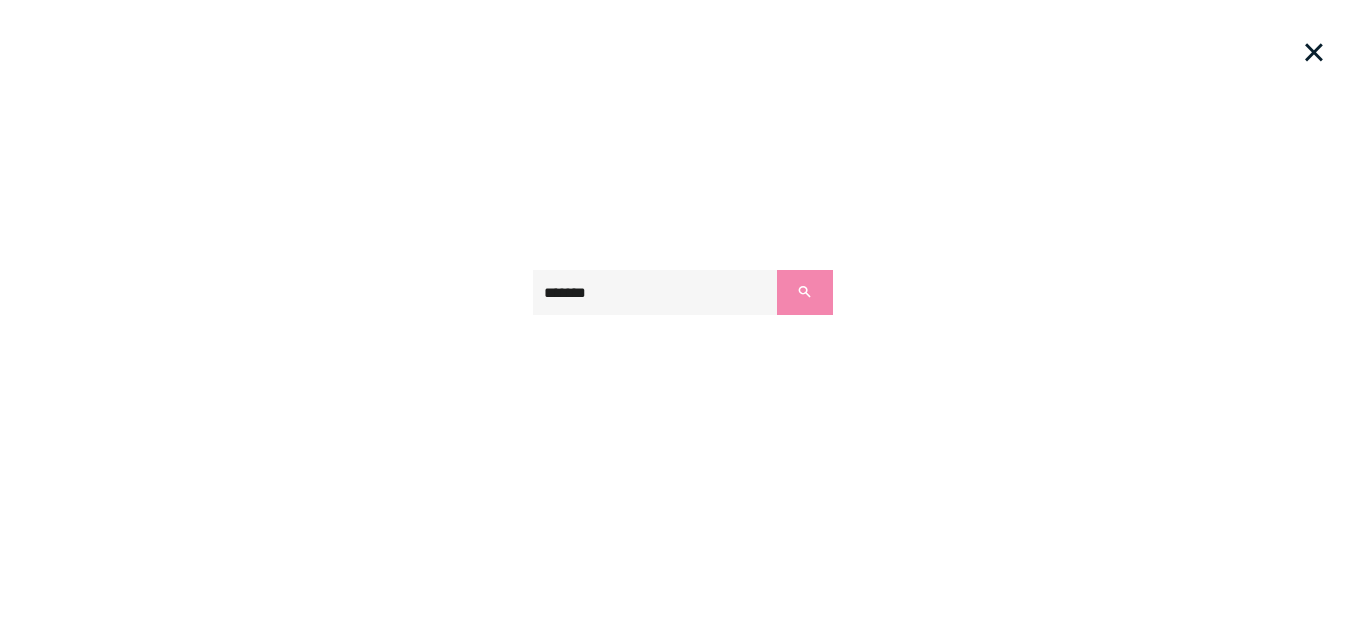 type on "*******" 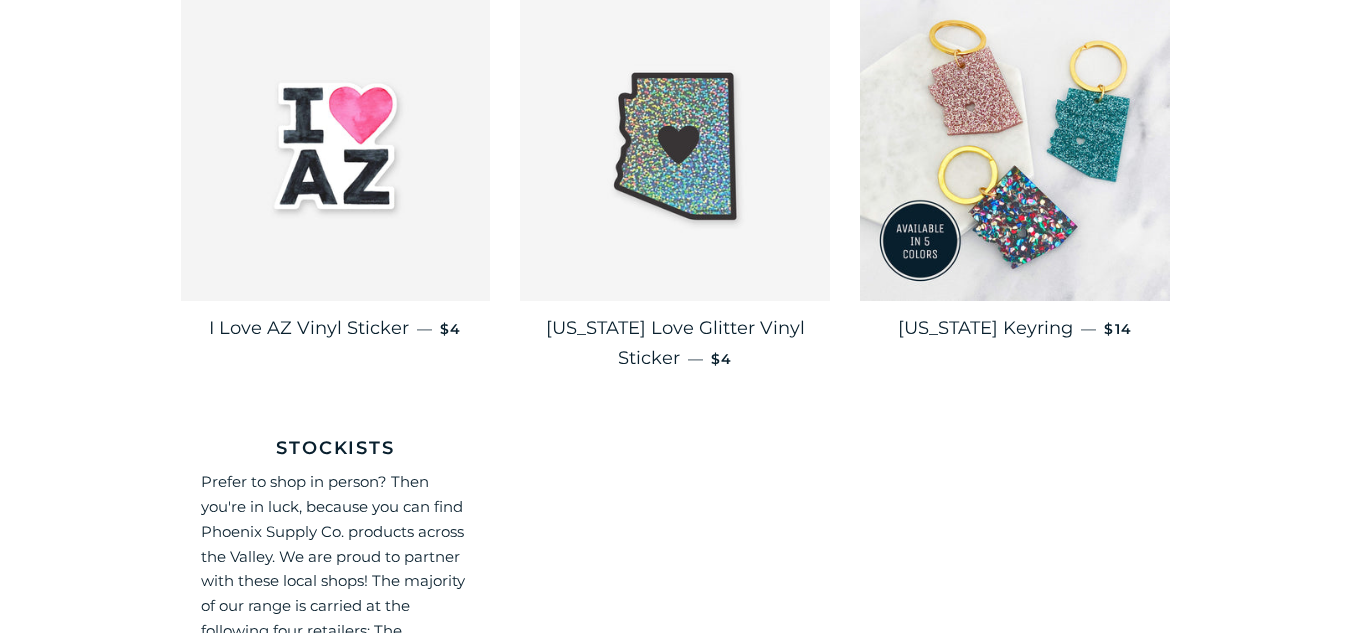 scroll, scrollTop: 430, scrollLeft: 0, axis: vertical 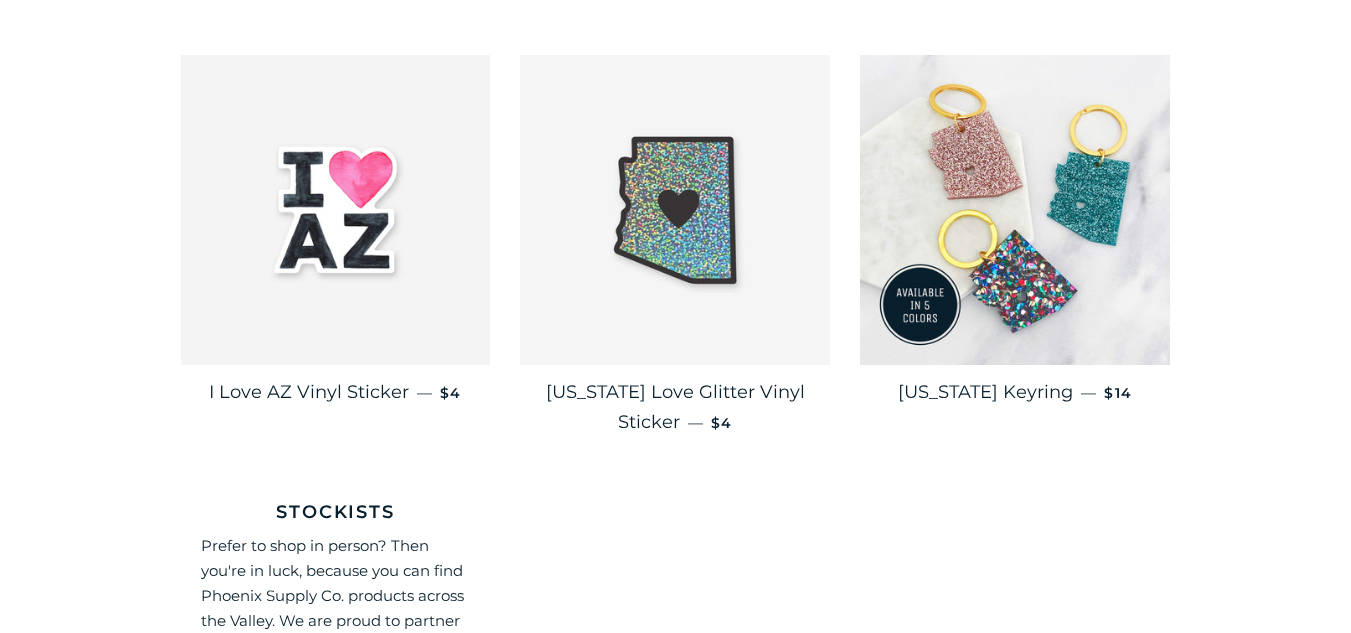 click at bounding box center (675, 210) 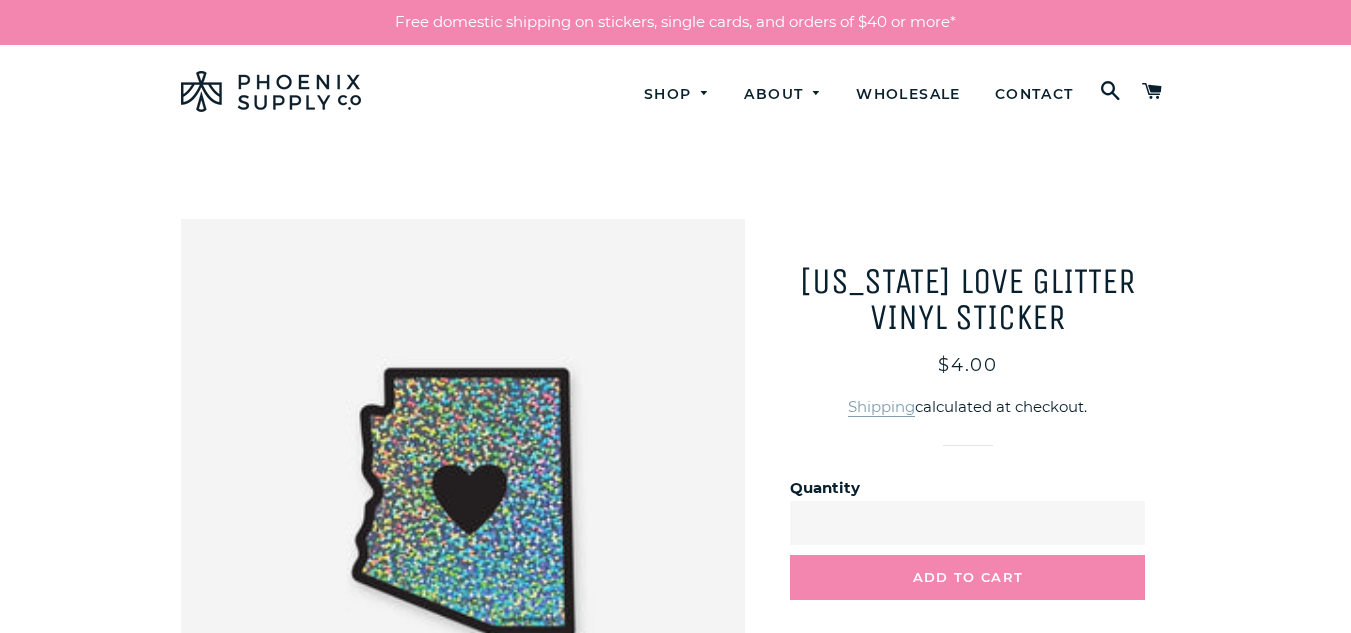 scroll, scrollTop: 0, scrollLeft: 0, axis: both 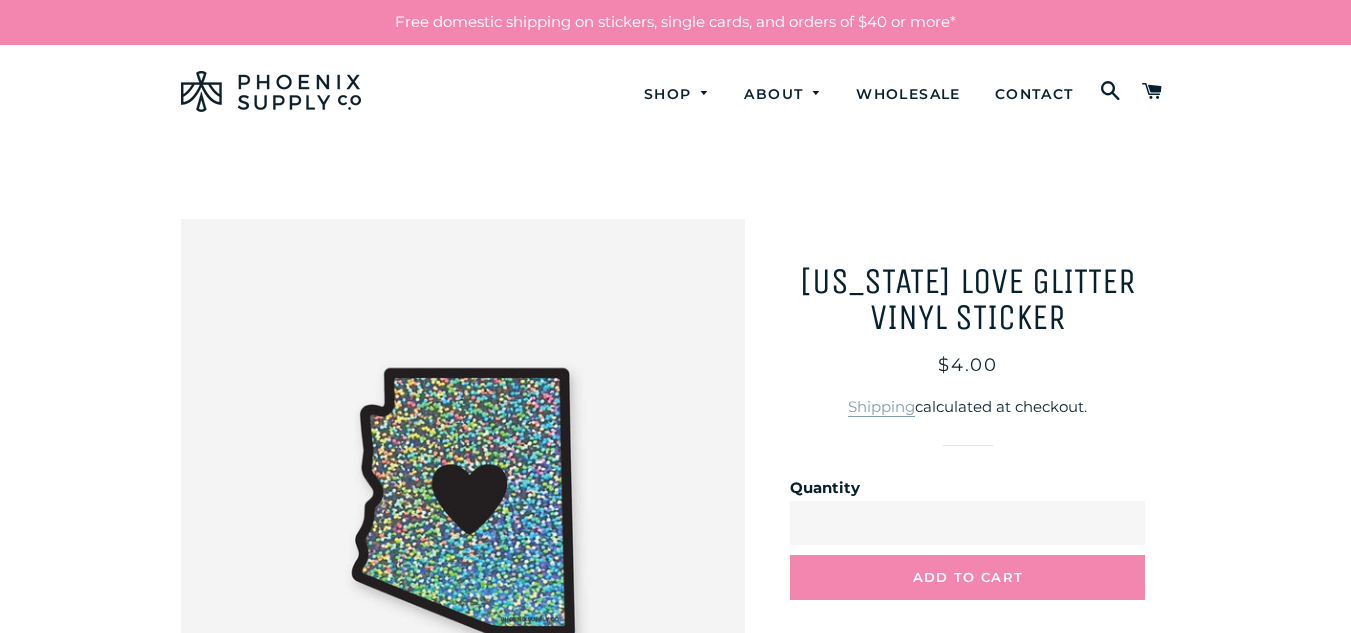 click at bounding box center [463, 501] 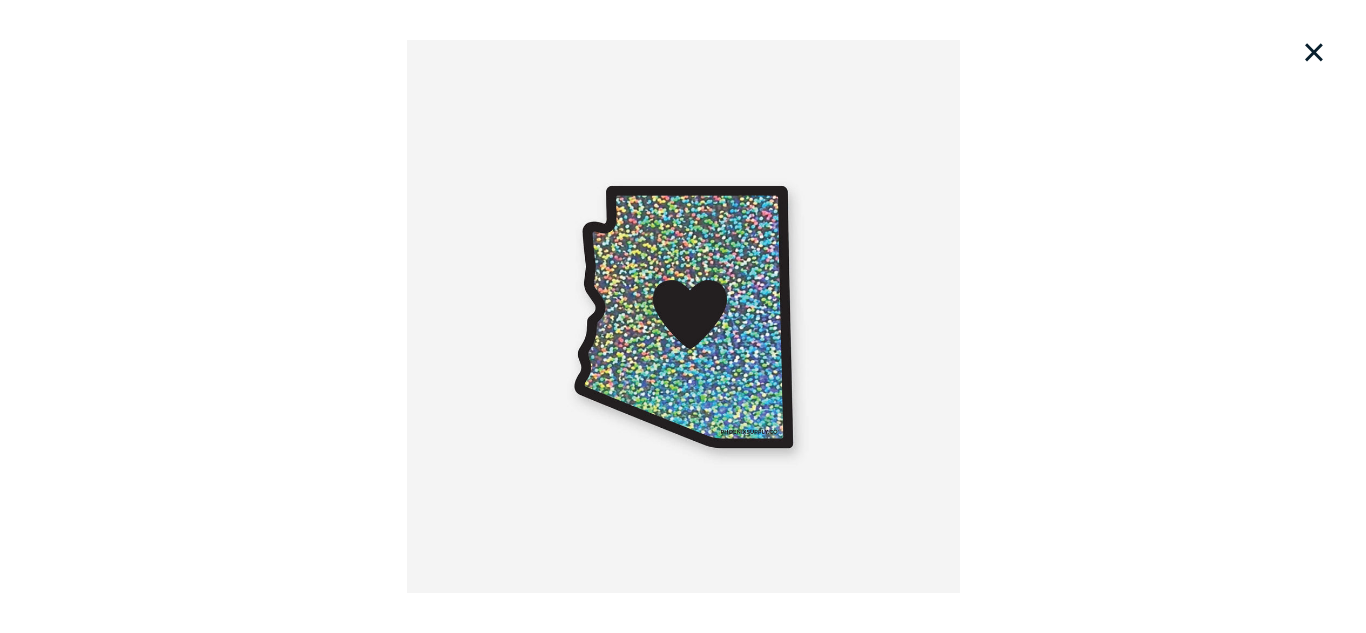 click at bounding box center [683, 316] 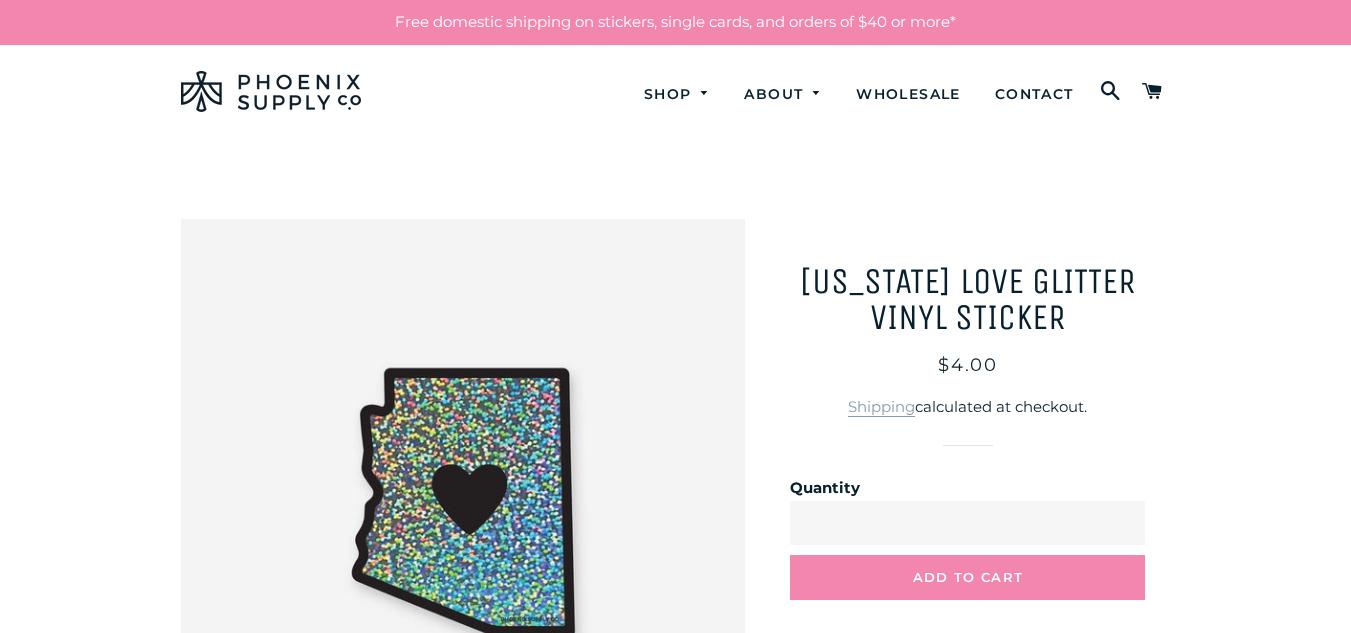 click at bounding box center (463, 501) 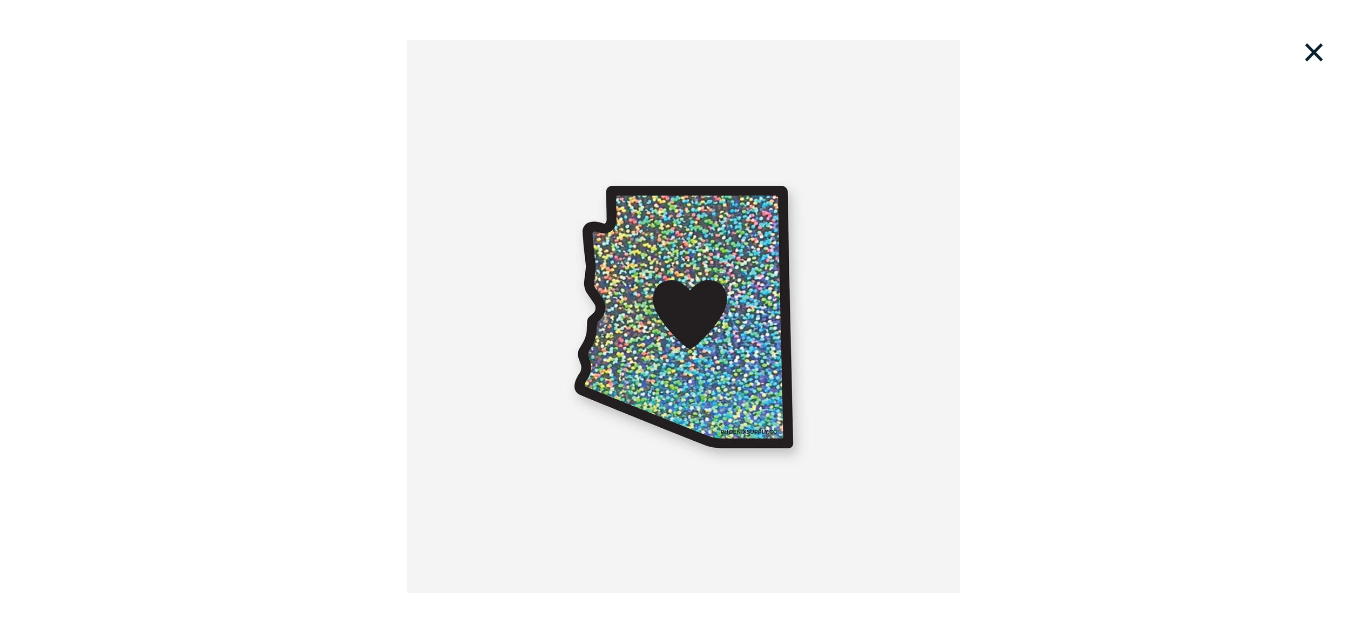 click on "×" at bounding box center (1314, 52) 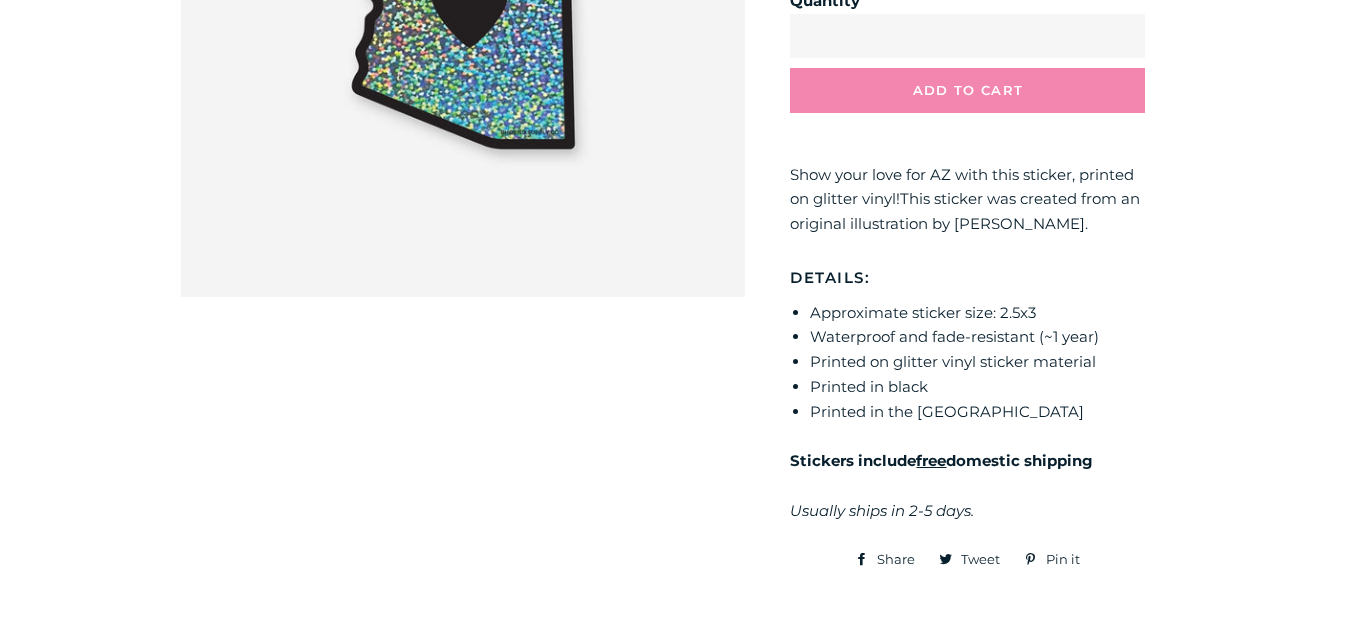 scroll, scrollTop: 488, scrollLeft: 0, axis: vertical 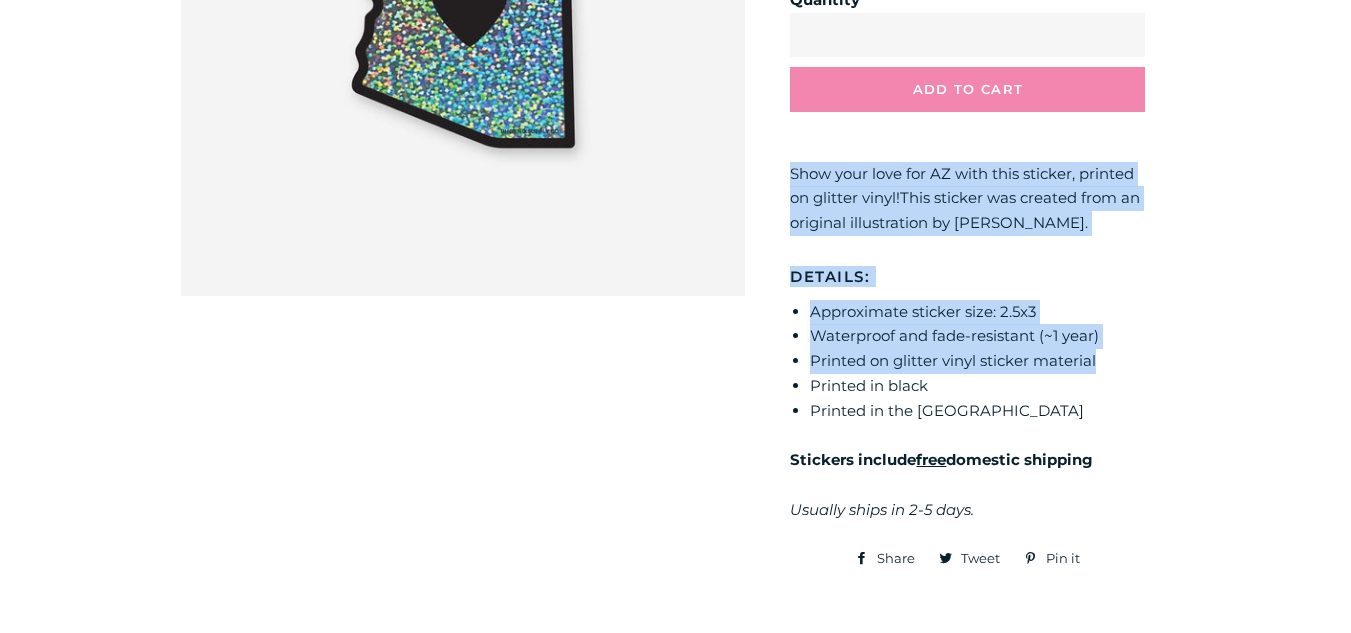 drag, startPoint x: 790, startPoint y: 174, endPoint x: 1118, endPoint y: 363, distance: 378.55646 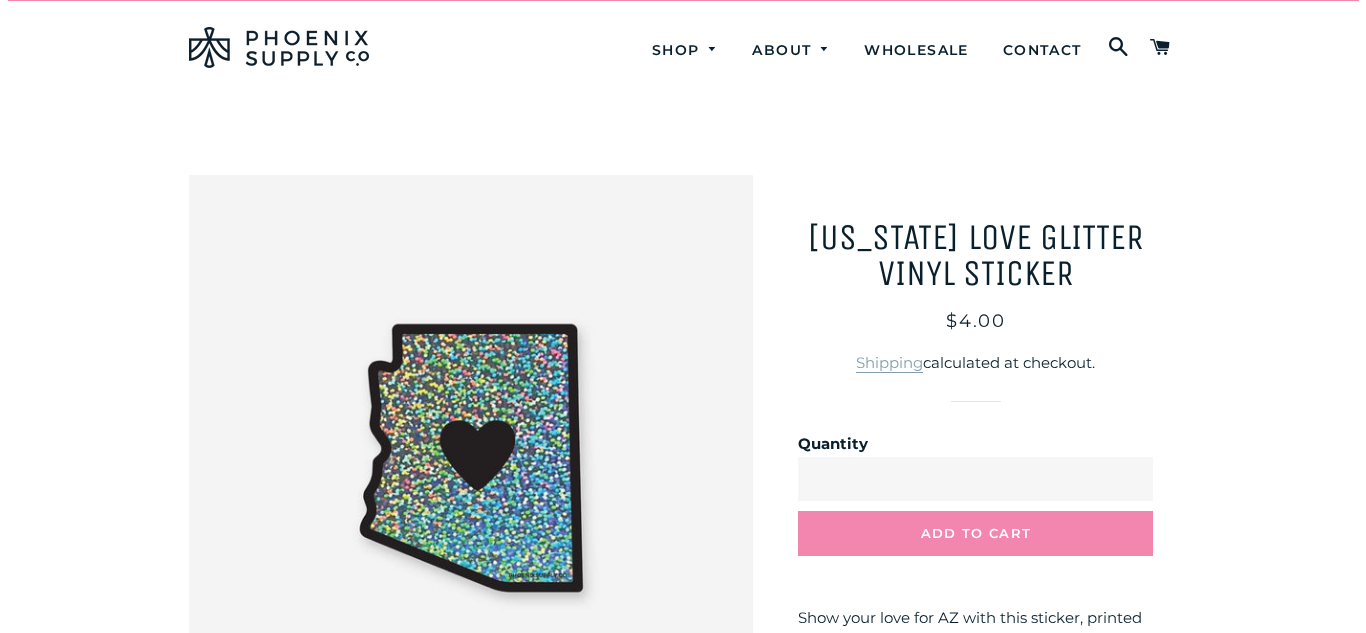 scroll, scrollTop: 0, scrollLeft: 0, axis: both 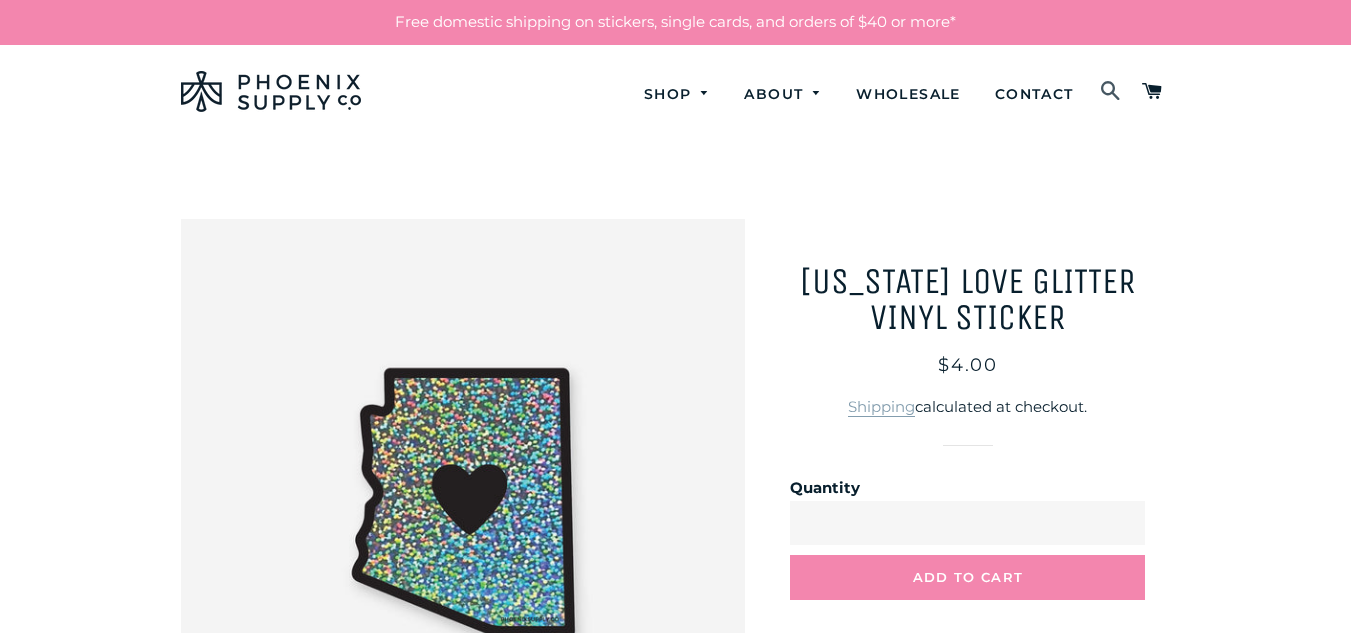 click at bounding box center (1111, 92) 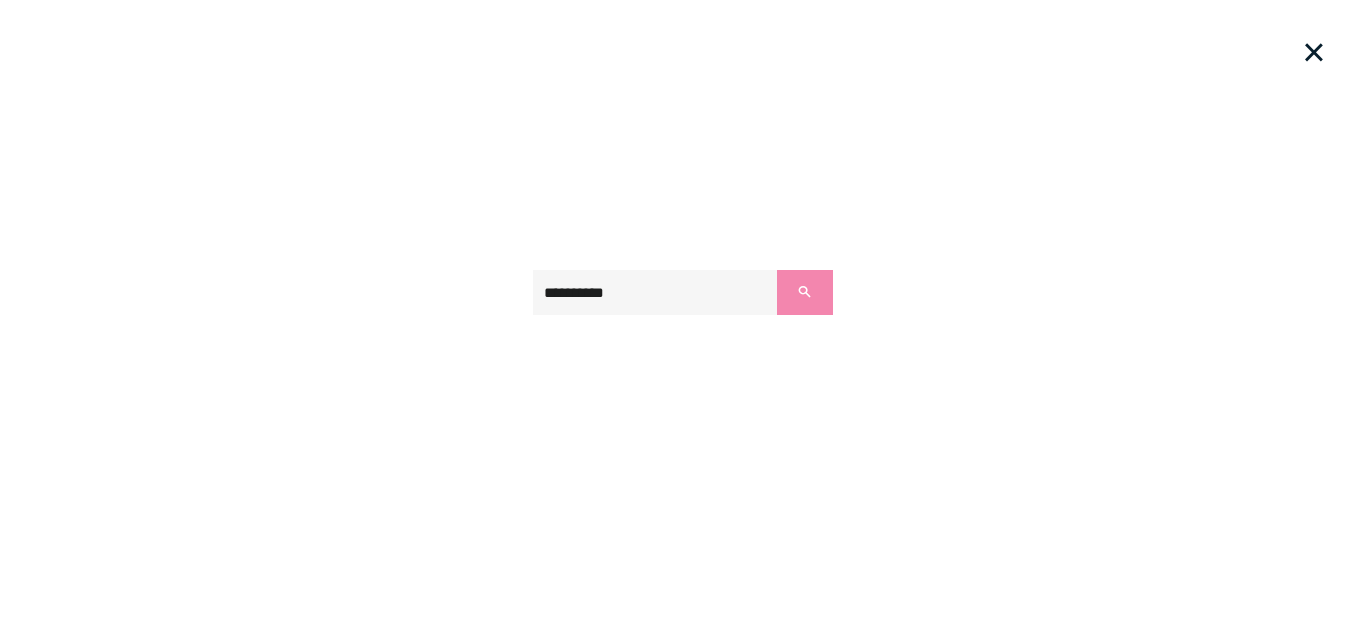type on "**********" 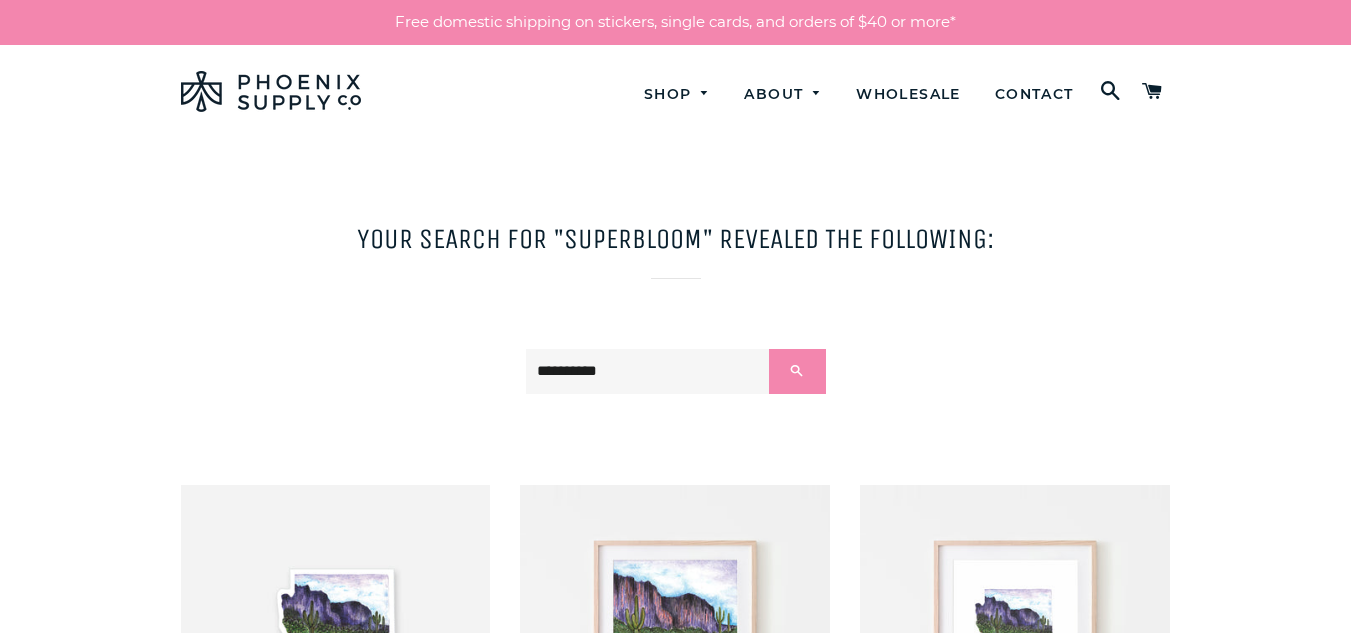 scroll, scrollTop: 336, scrollLeft: 0, axis: vertical 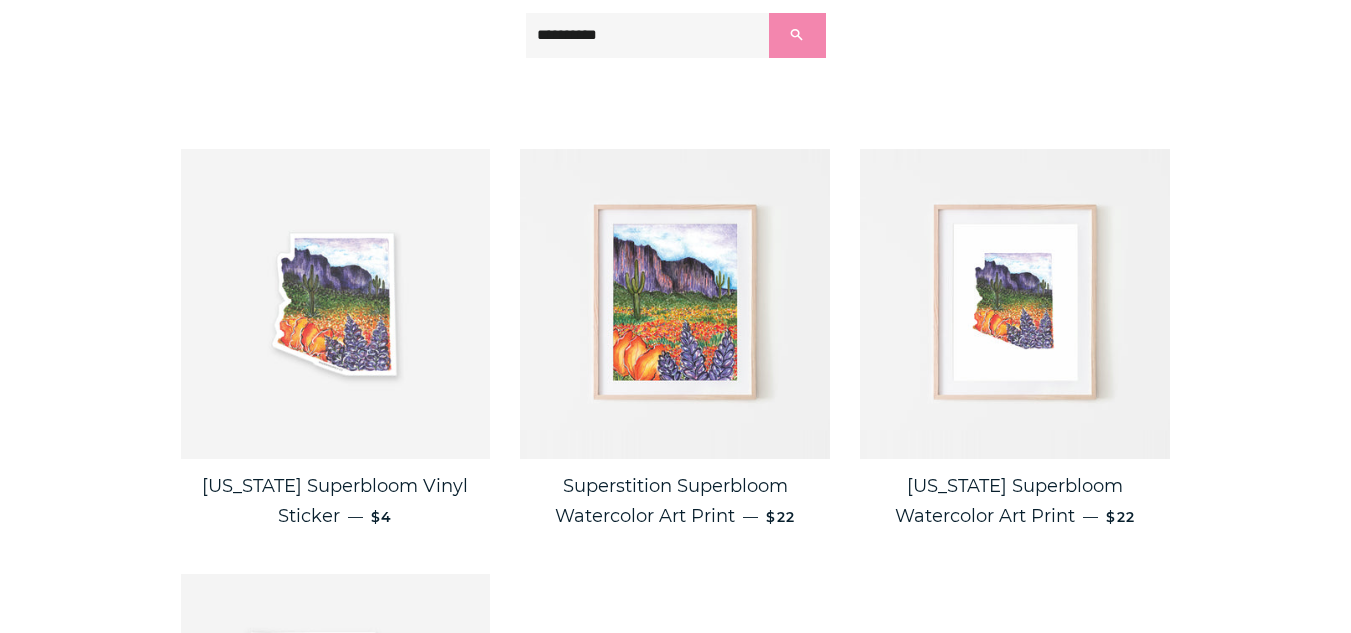 click at bounding box center [336, 304] 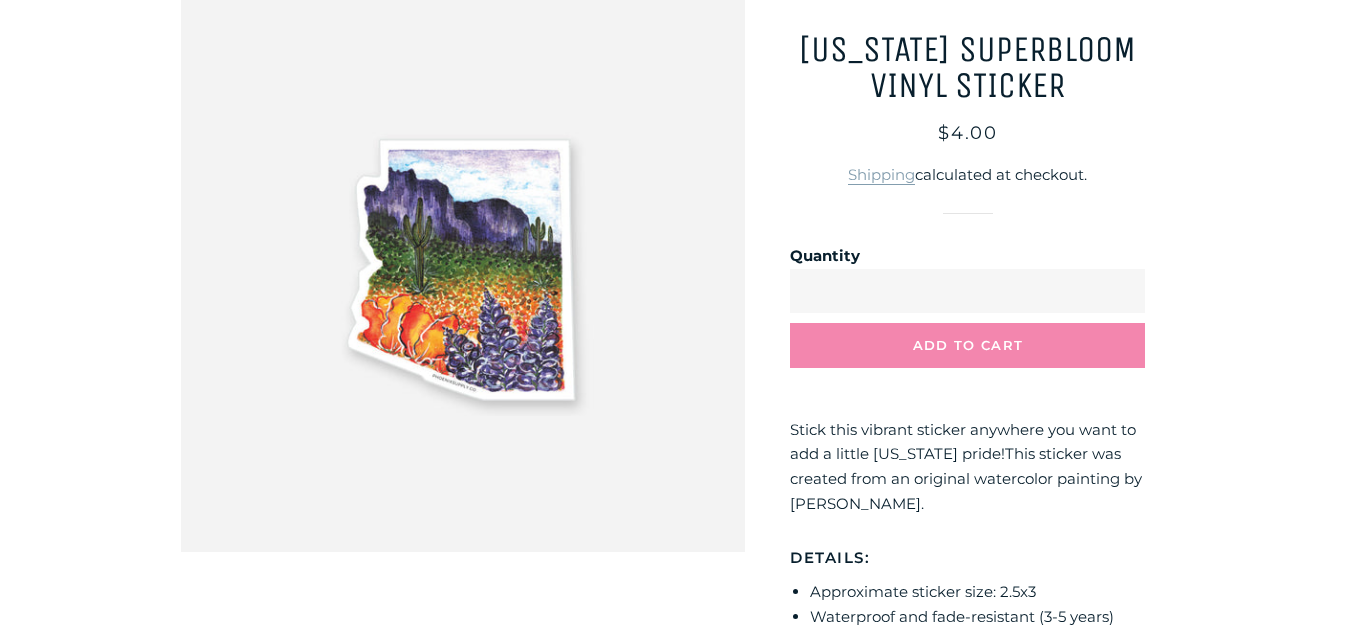 scroll, scrollTop: 233, scrollLeft: 0, axis: vertical 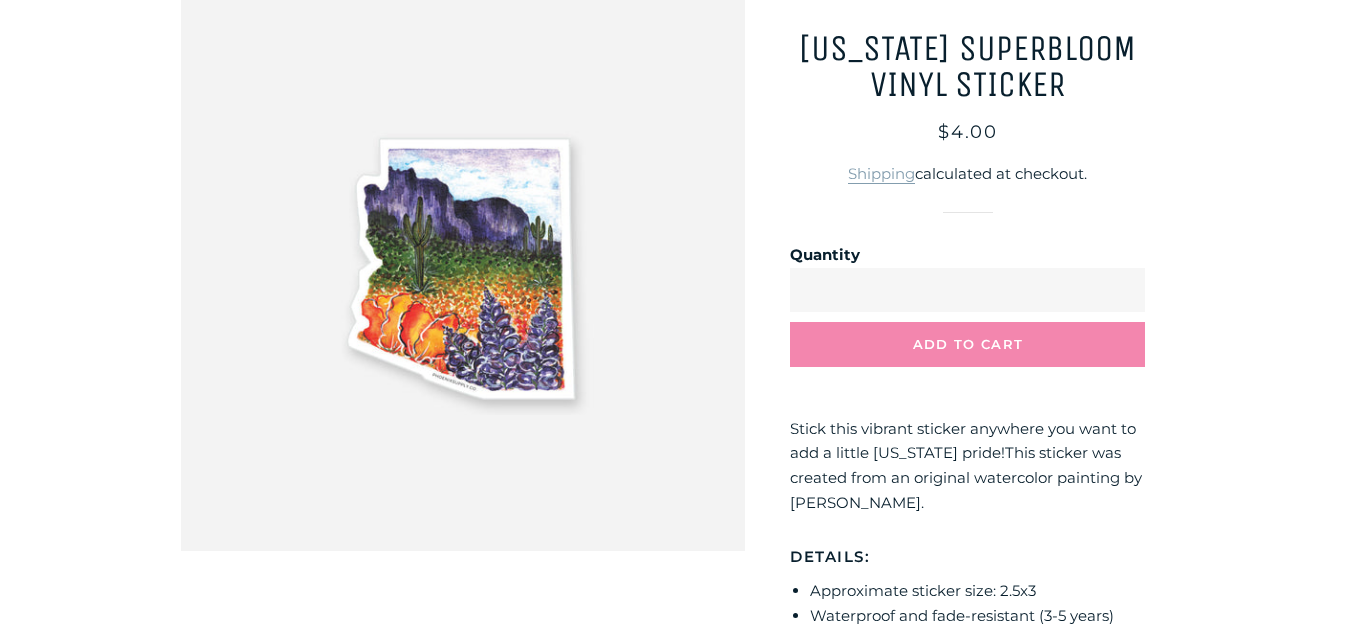 click at bounding box center [463, 268] 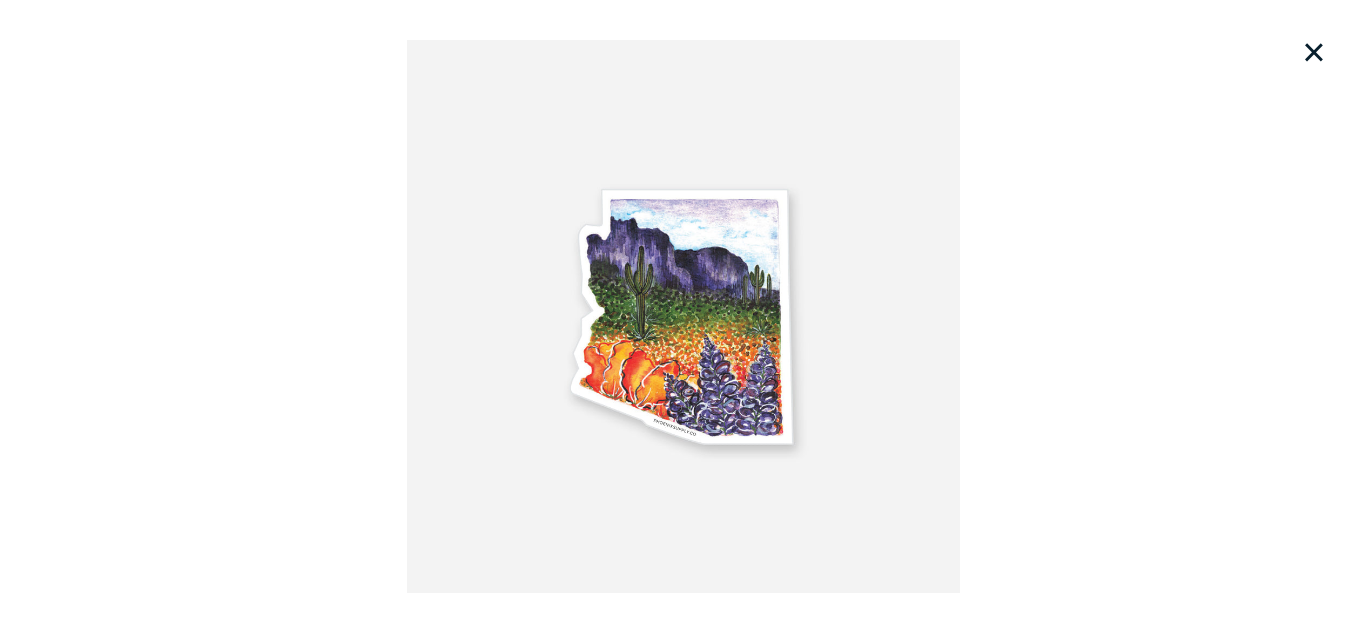 click at bounding box center [683, 316] 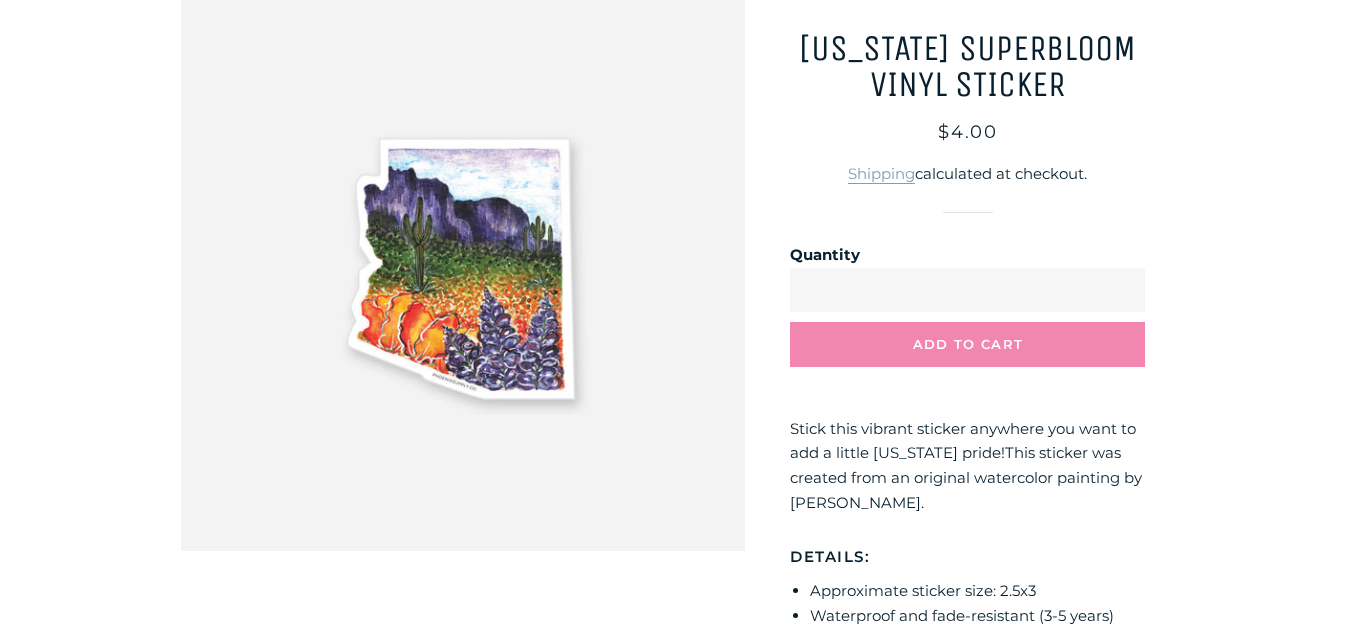 click at bounding box center [463, 268] 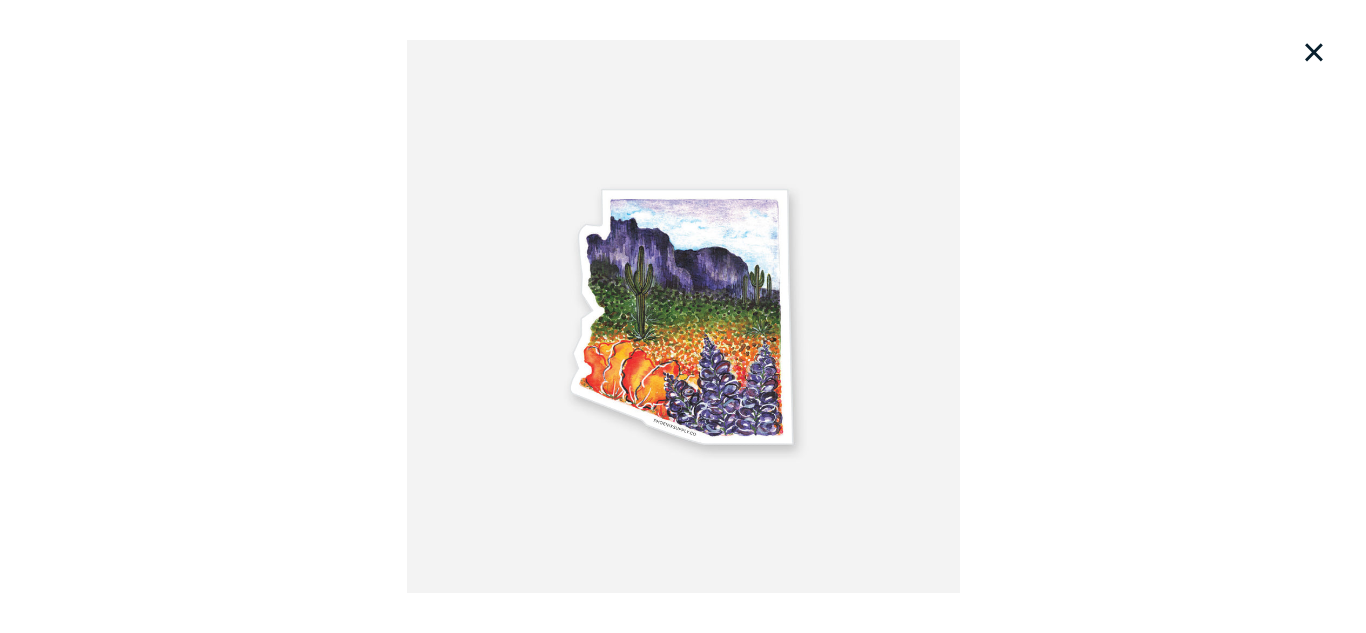 click on "×" at bounding box center [1314, 52] 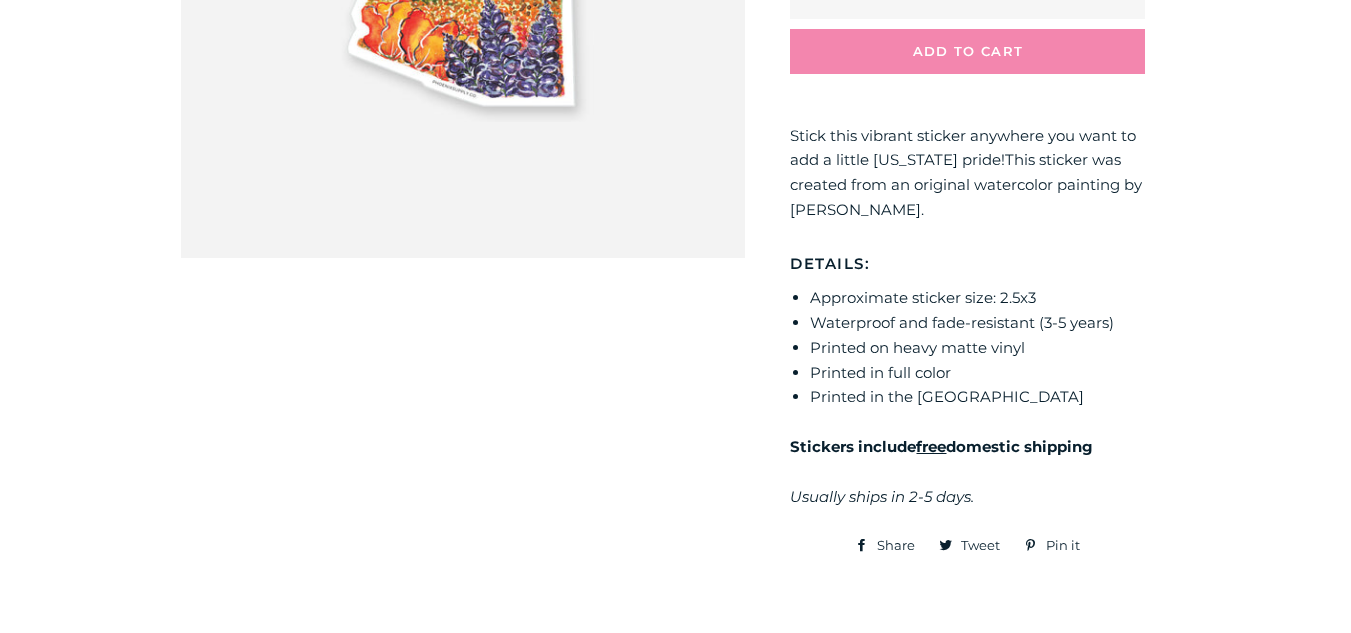 scroll, scrollTop: 534, scrollLeft: 0, axis: vertical 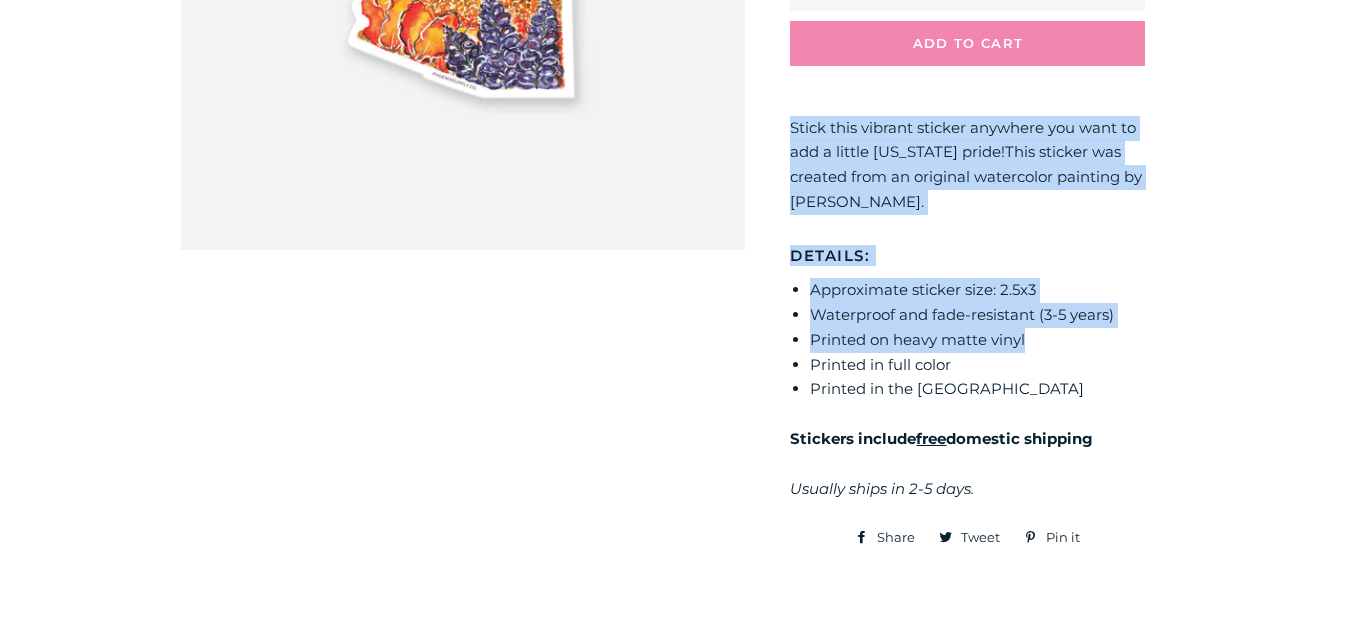 drag, startPoint x: 783, startPoint y: 128, endPoint x: 1077, endPoint y: 343, distance: 364.2266 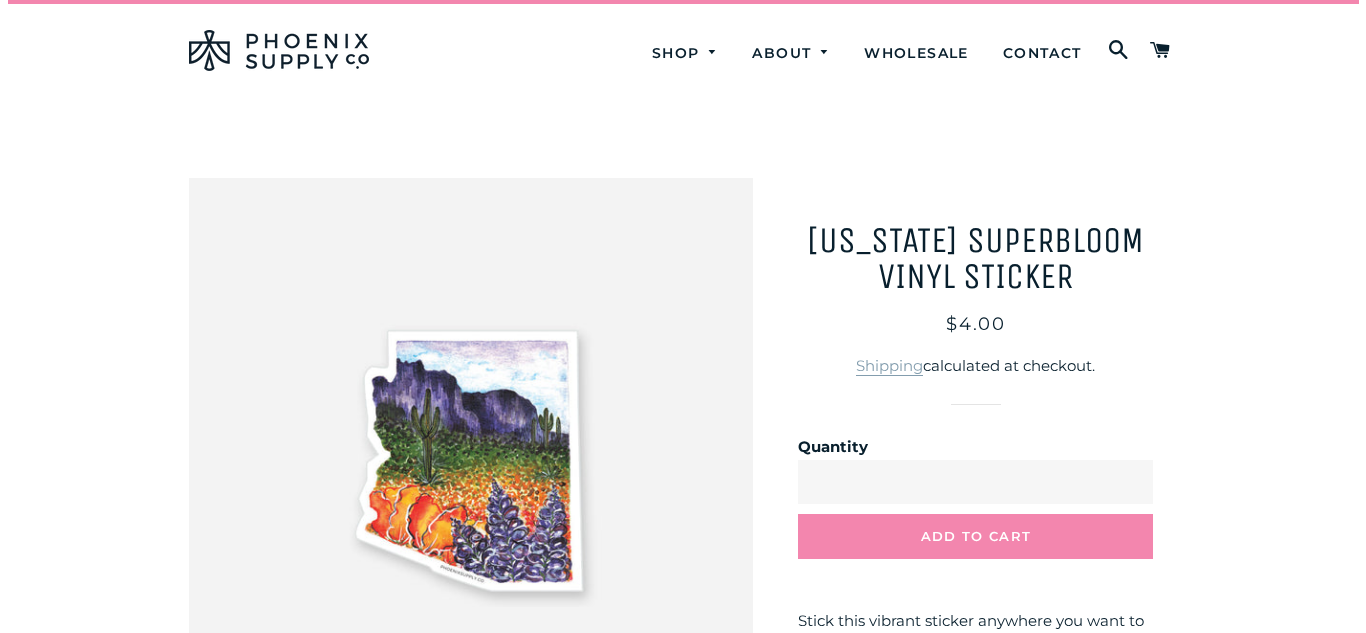 scroll, scrollTop: 0, scrollLeft: 0, axis: both 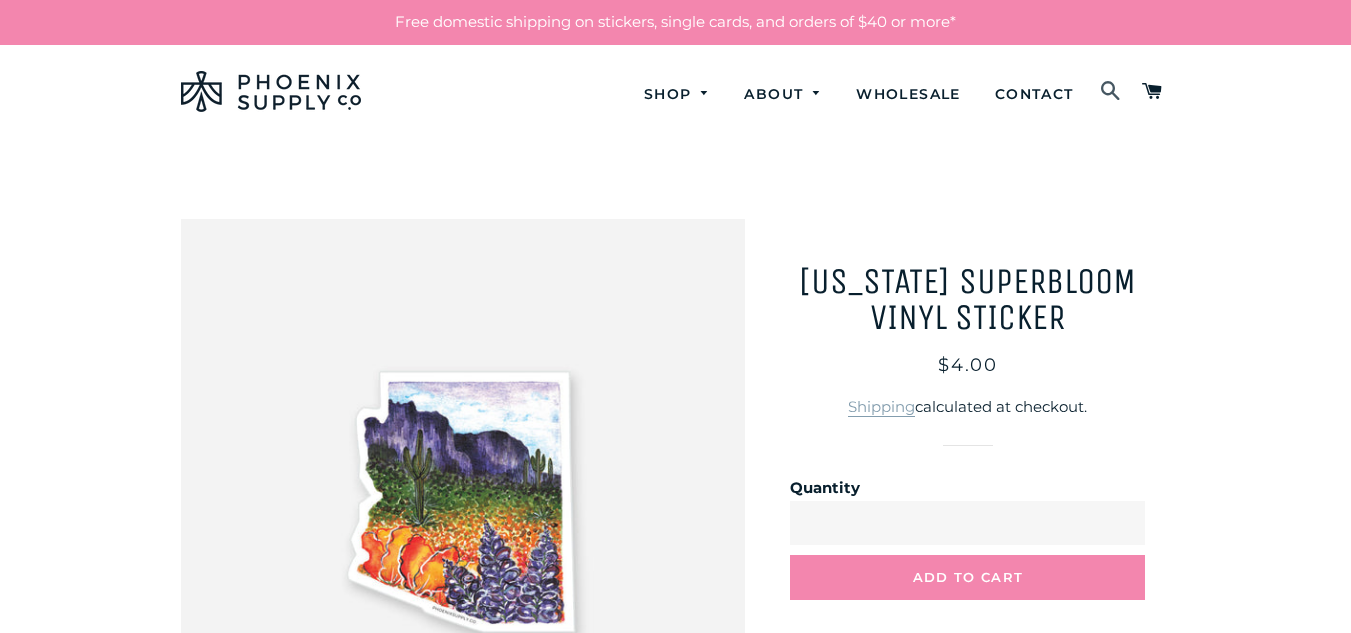 click at bounding box center (1111, 92) 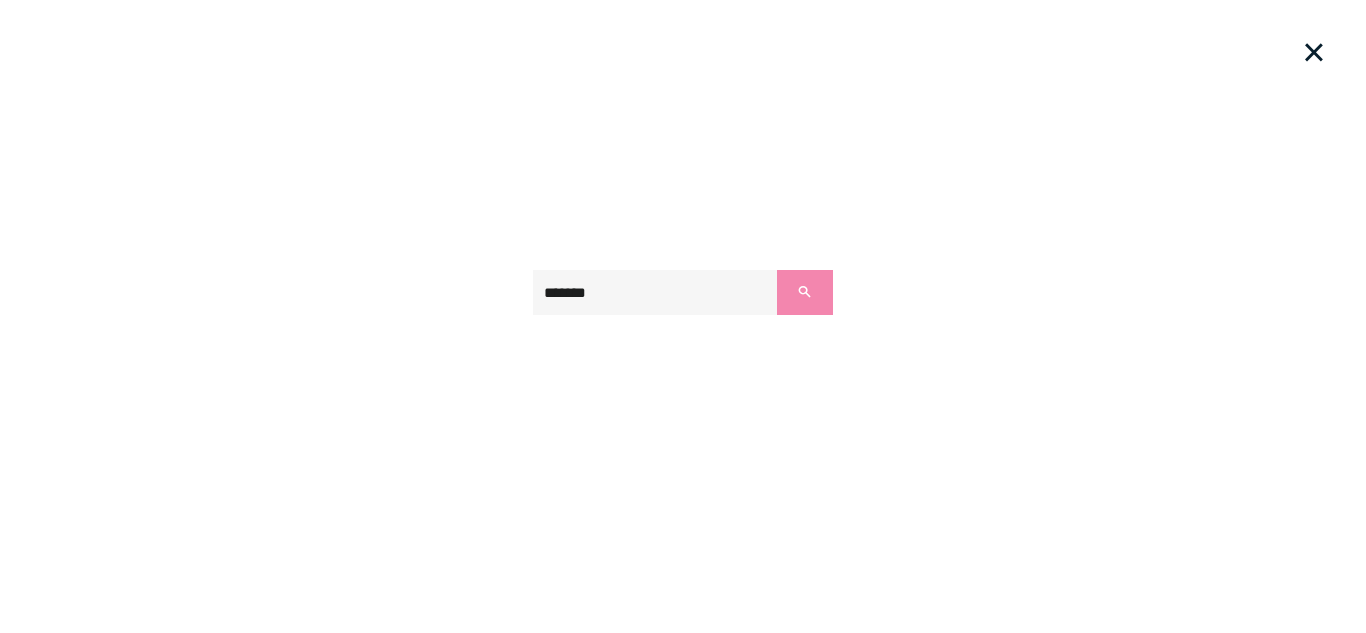 type on "*******" 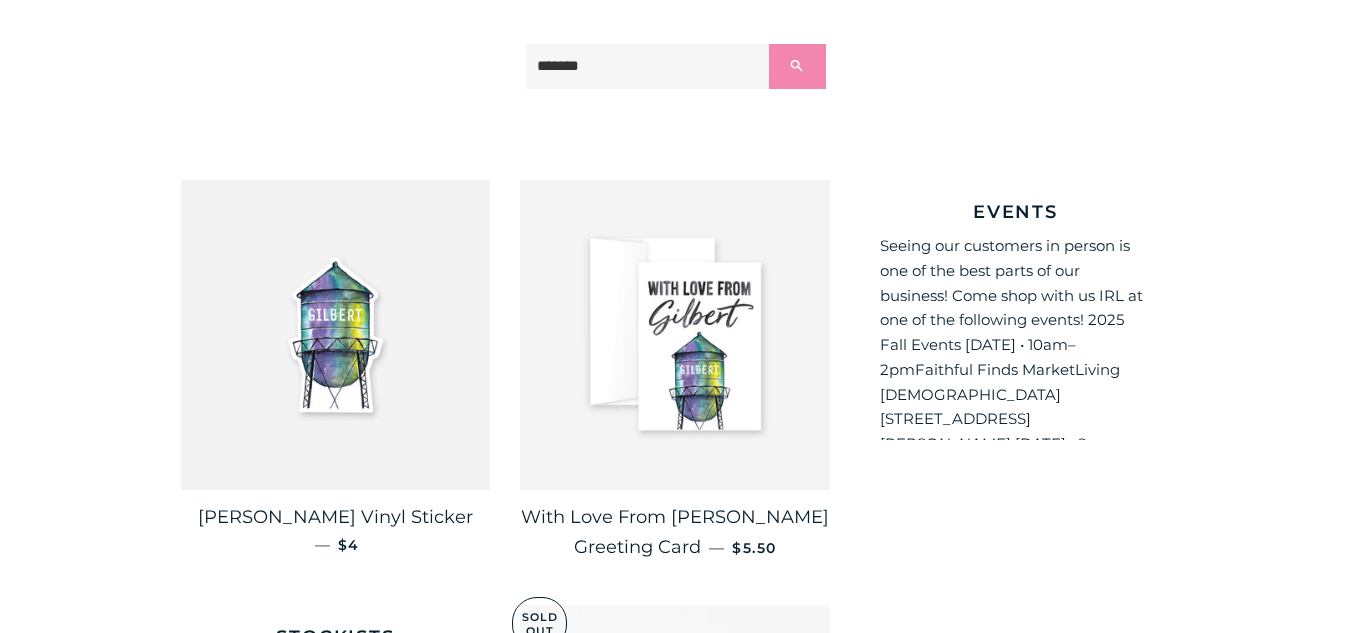 scroll, scrollTop: 309, scrollLeft: 0, axis: vertical 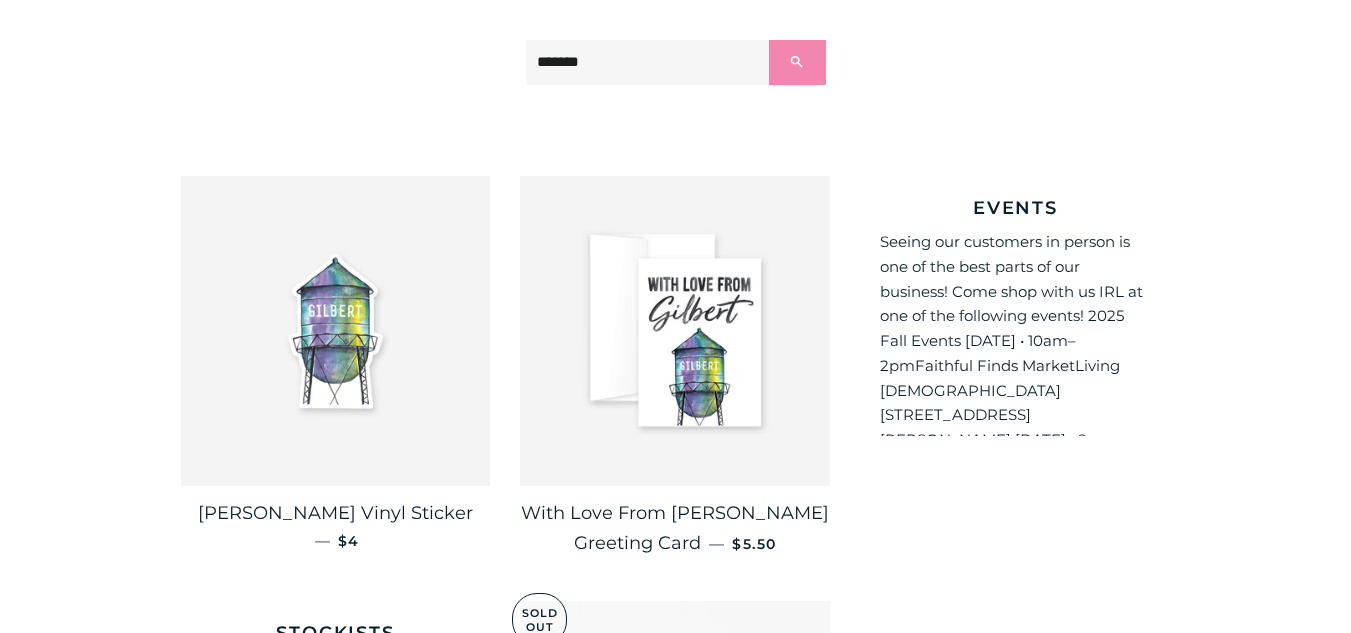 click at bounding box center [336, 331] 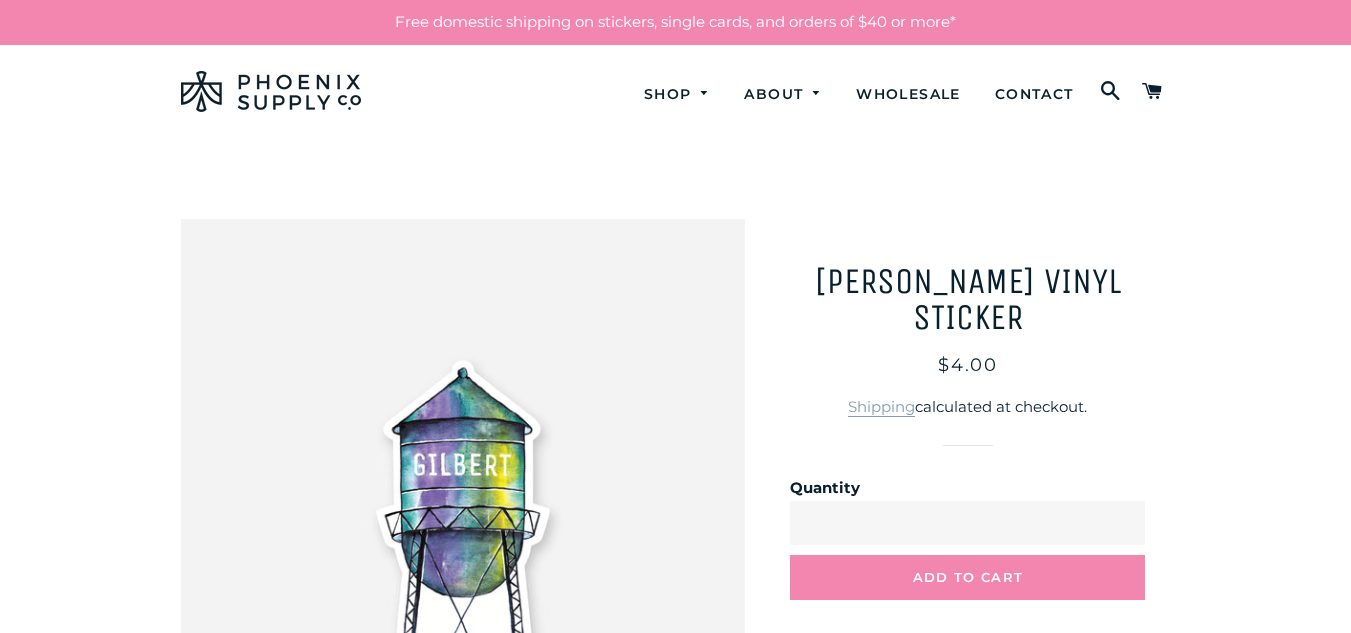 scroll, scrollTop: 0, scrollLeft: 0, axis: both 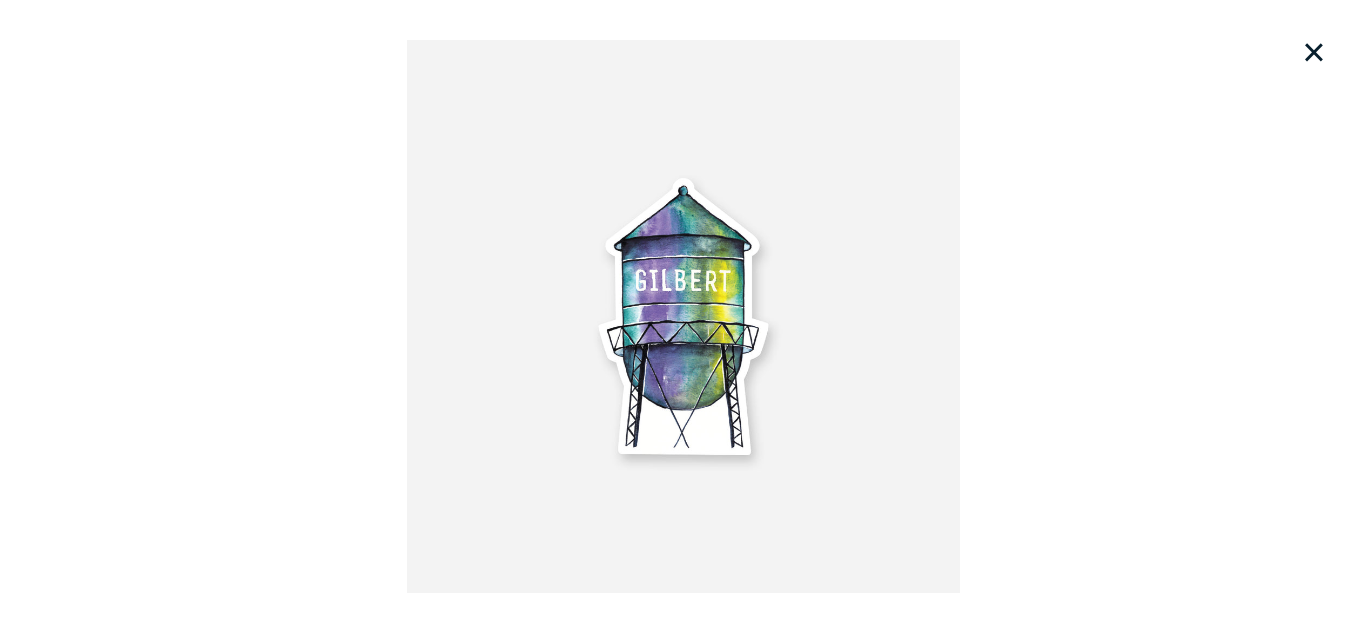 drag, startPoint x: 1297, startPoint y: 59, endPoint x: 1097, endPoint y: 220, distance: 256.75085 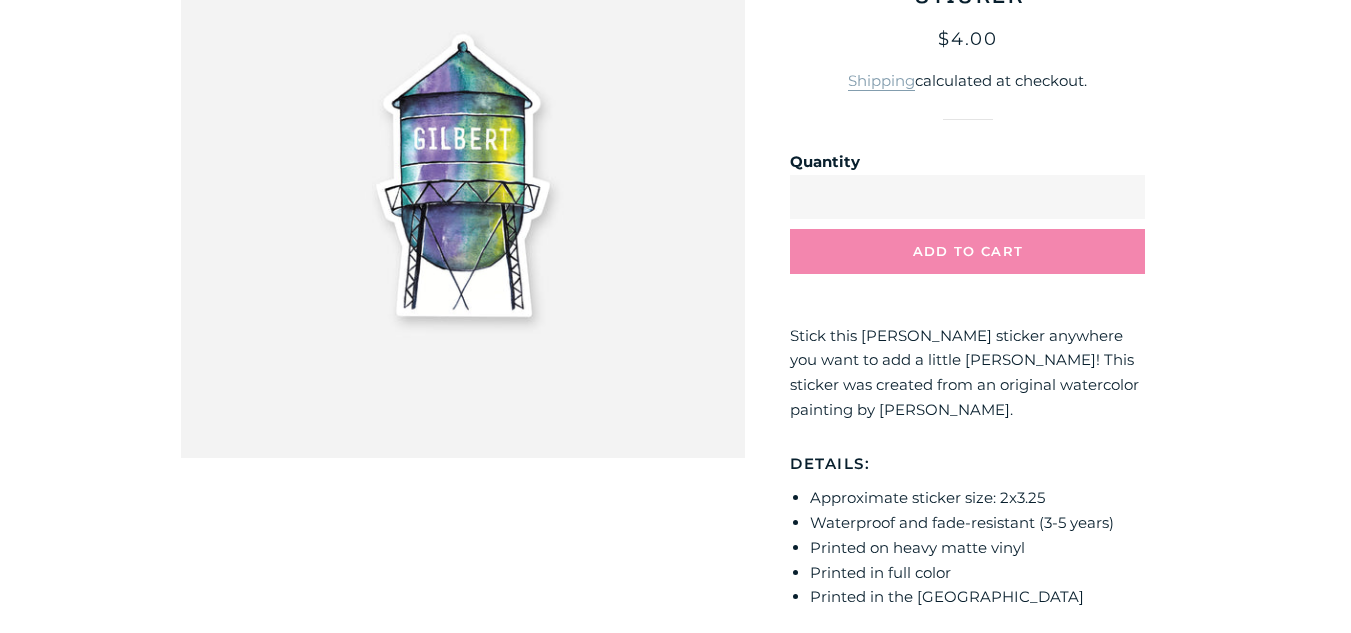 scroll, scrollTop: 347, scrollLeft: 0, axis: vertical 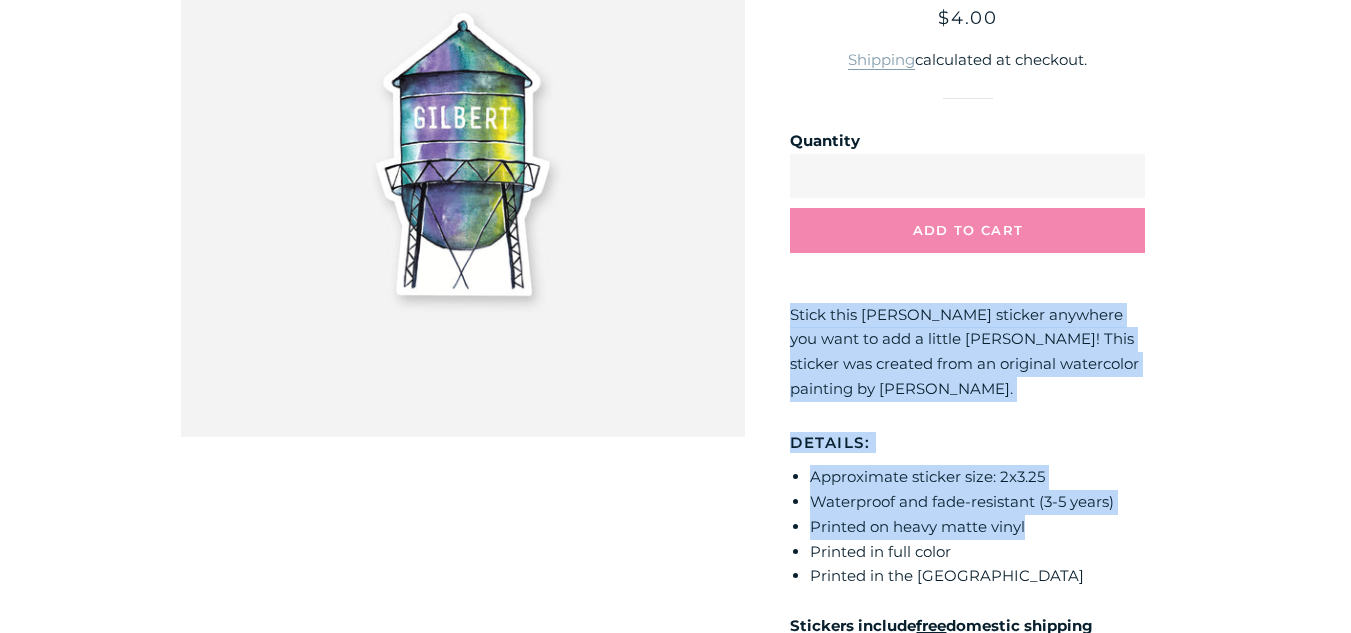 drag, startPoint x: 779, startPoint y: 306, endPoint x: 1130, endPoint y: 520, distance: 411.09244 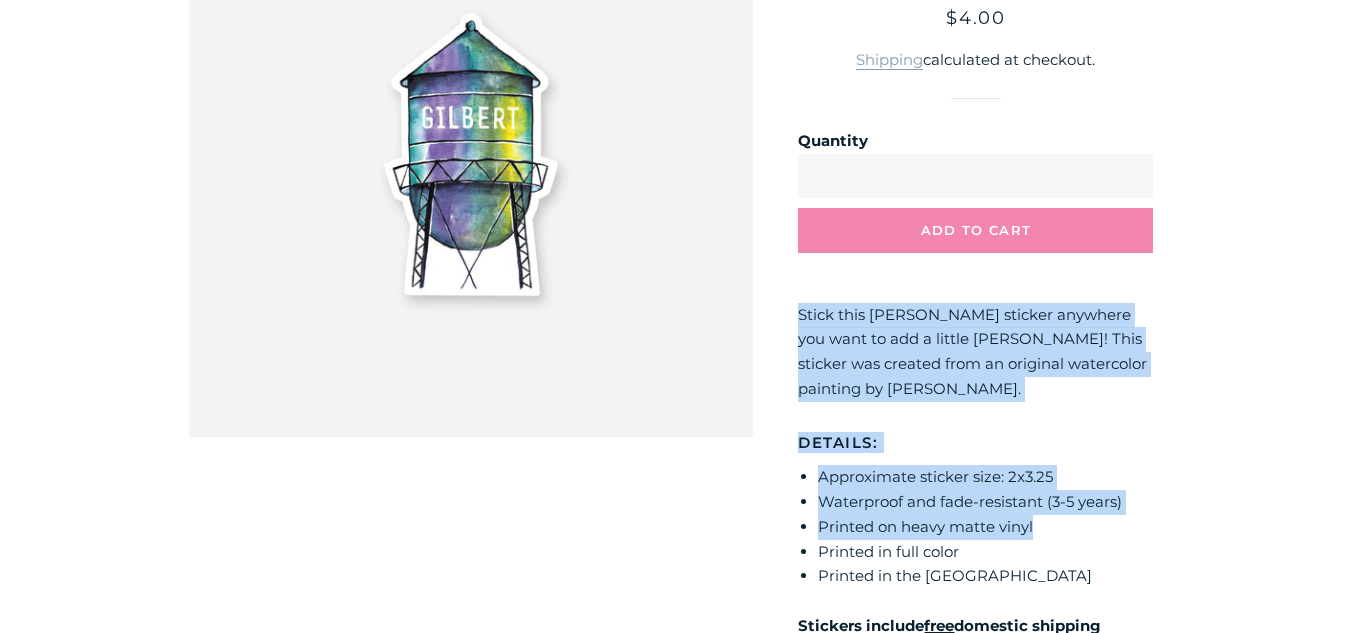 scroll, scrollTop: 0, scrollLeft: 0, axis: both 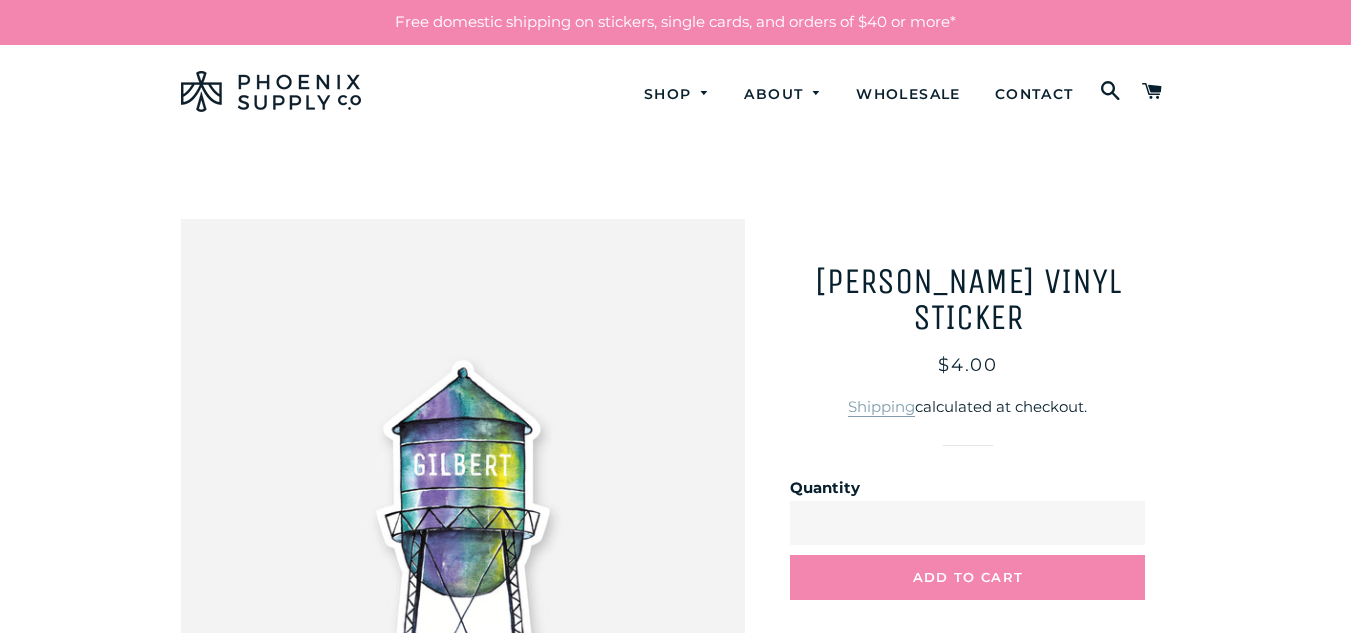 click on "**********" at bounding box center [675, 915] 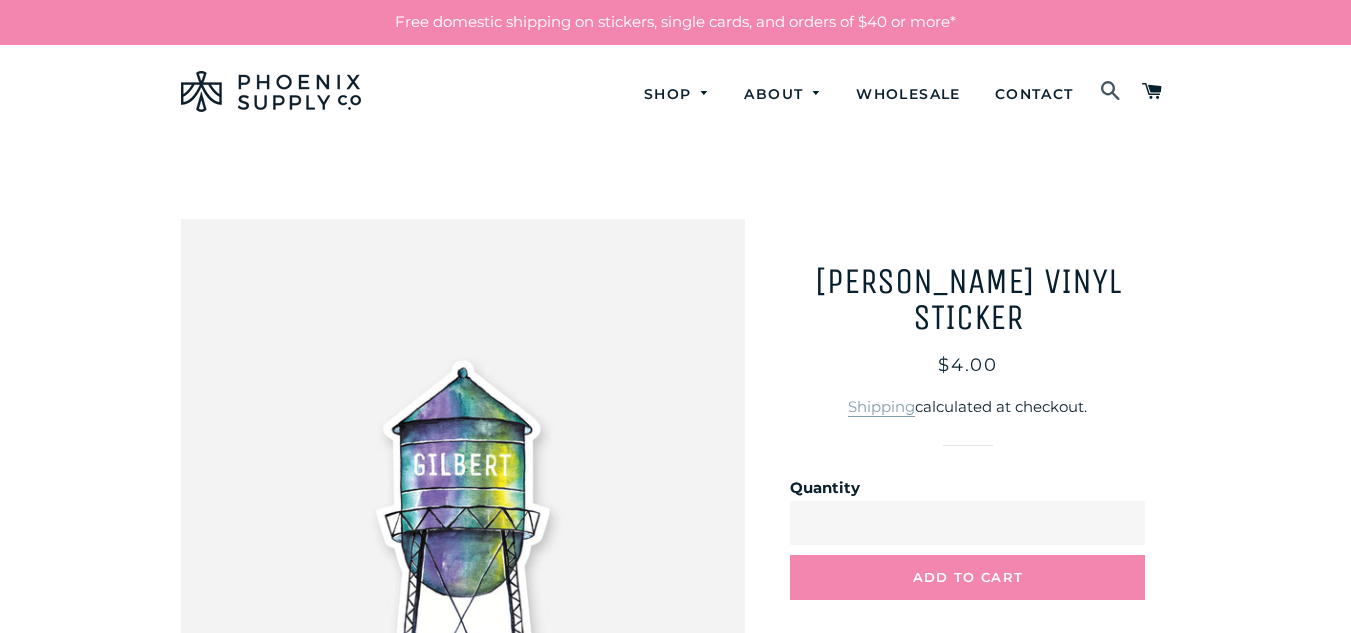 click at bounding box center (1111, 92) 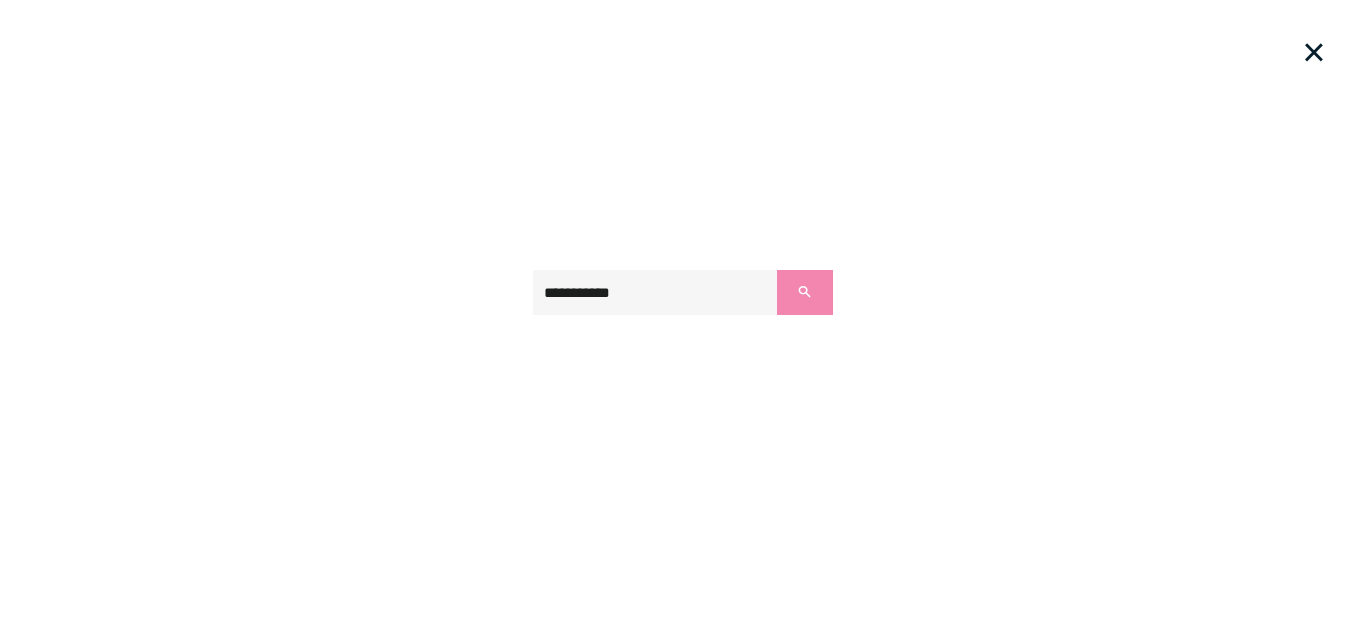 type on "**********" 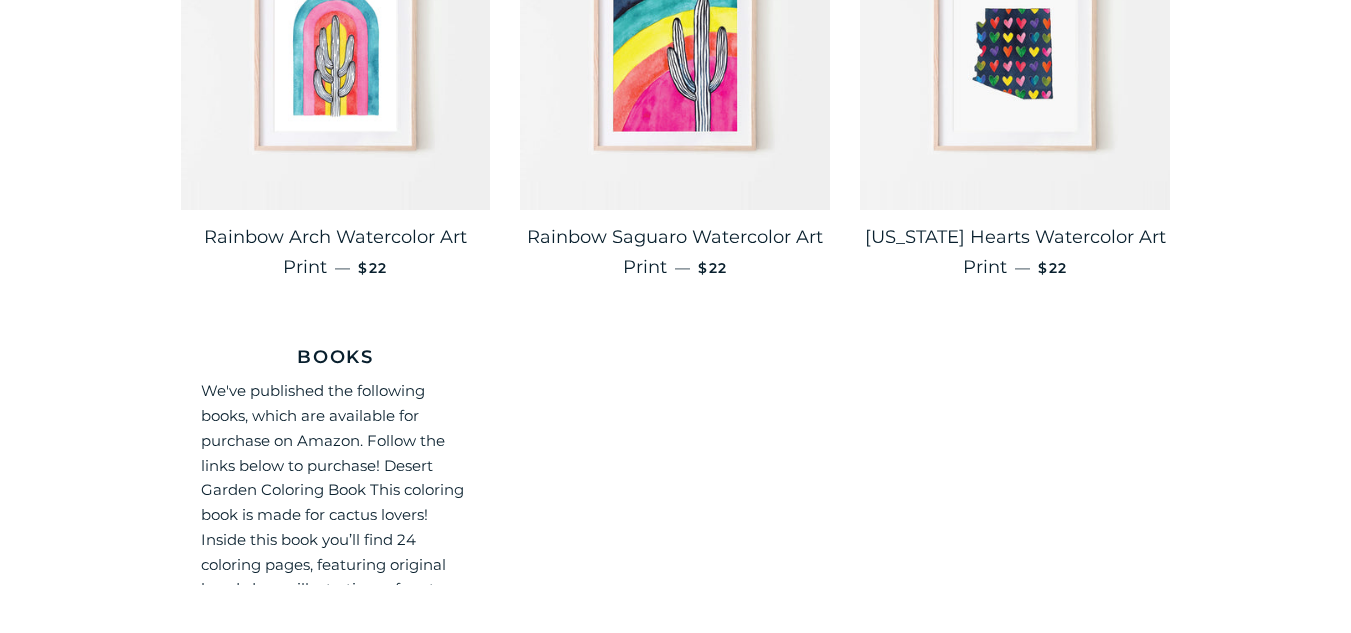 scroll, scrollTop: 592, scrollLeft: 0, axis: vertical 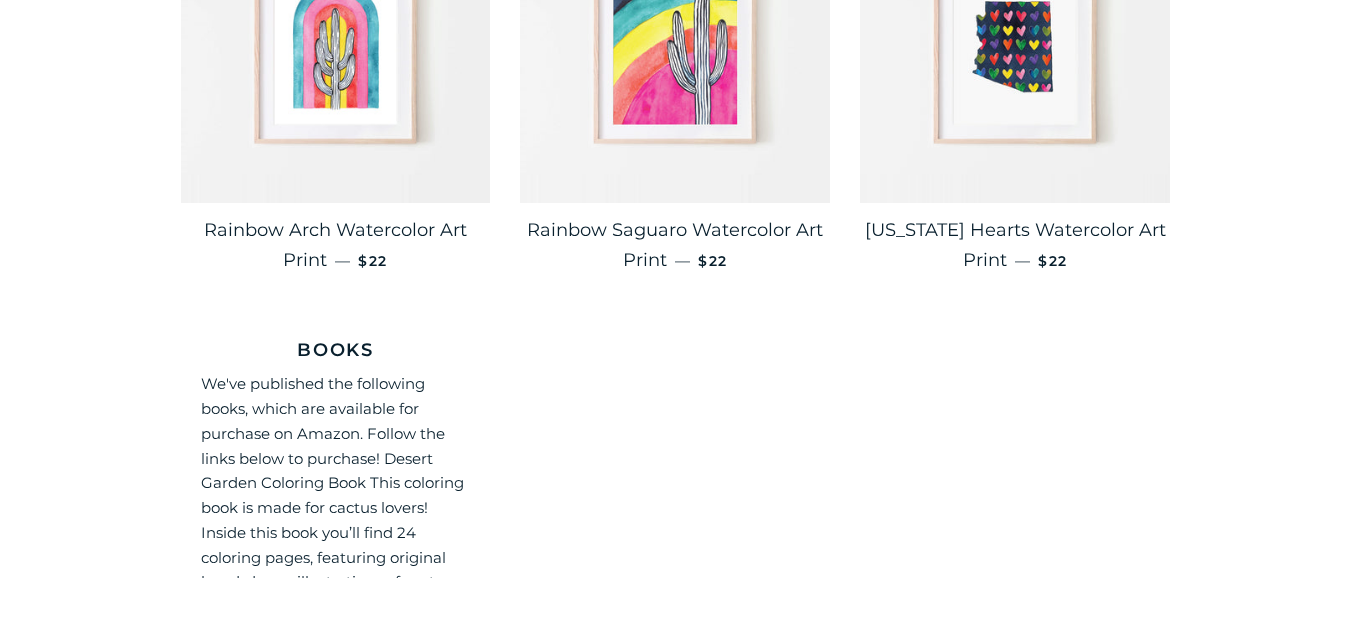 click at bounding box center (675, 48) 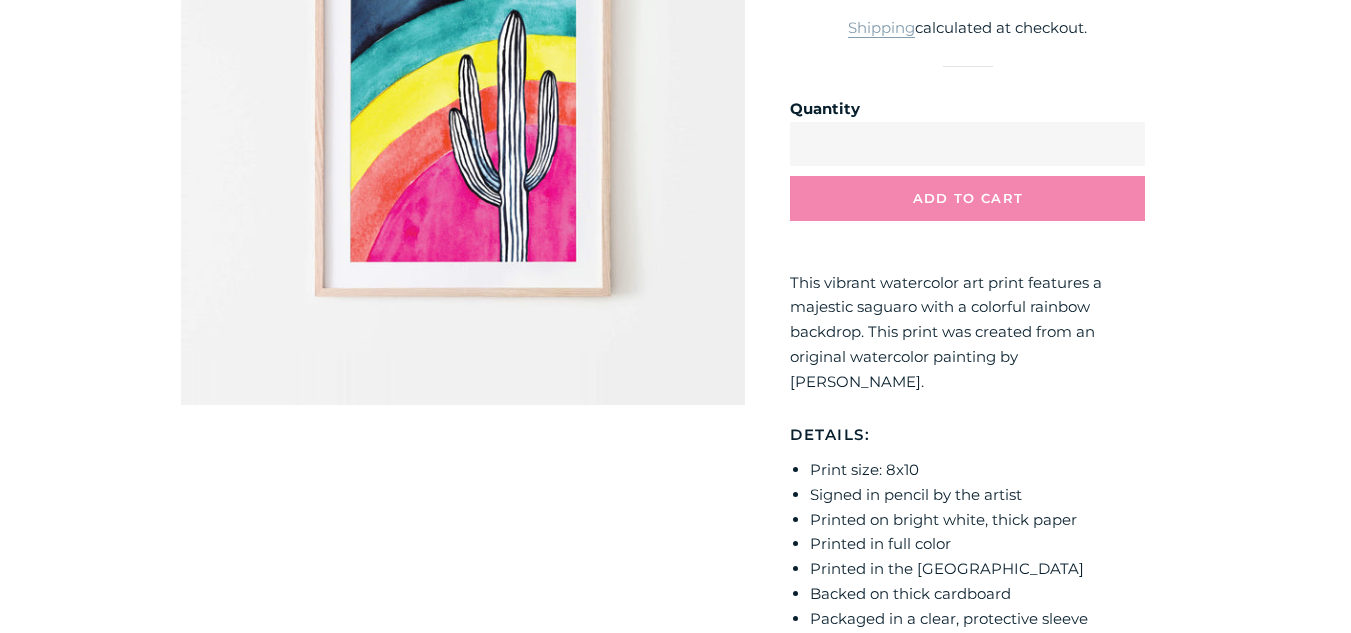 scroll, scrollTop: 380, scrollLeft: 0, axis: vertical 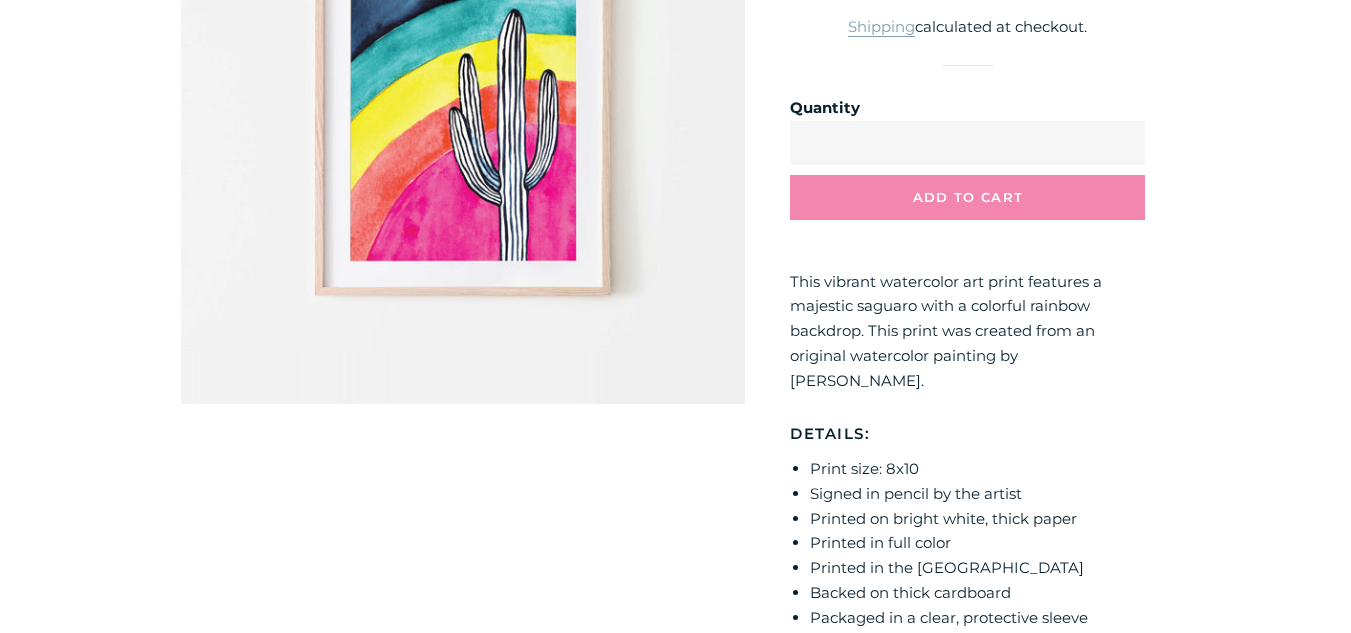 click at bounding box center [463, 121] 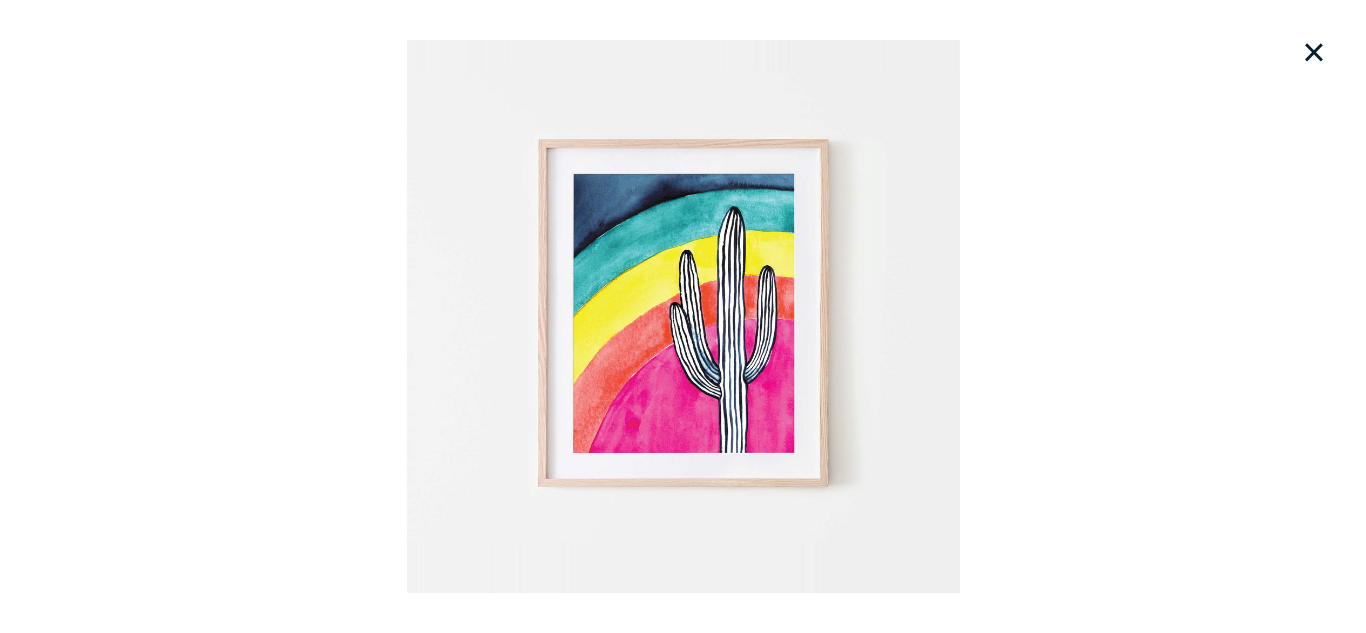 click on "Loading..." at bounding box center (683, 316) 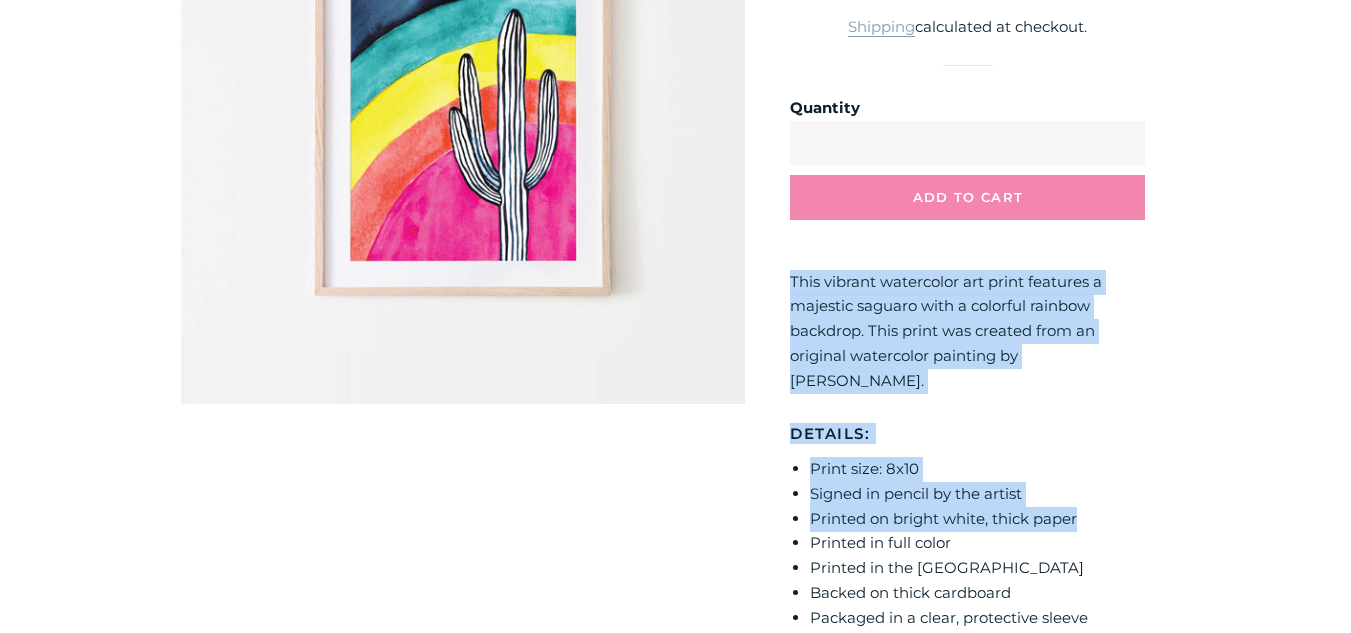 drag, startPoint x: 794, startPoint y: 275, endPoint x: 1228, endPoint y: 490, distance: 484.33563 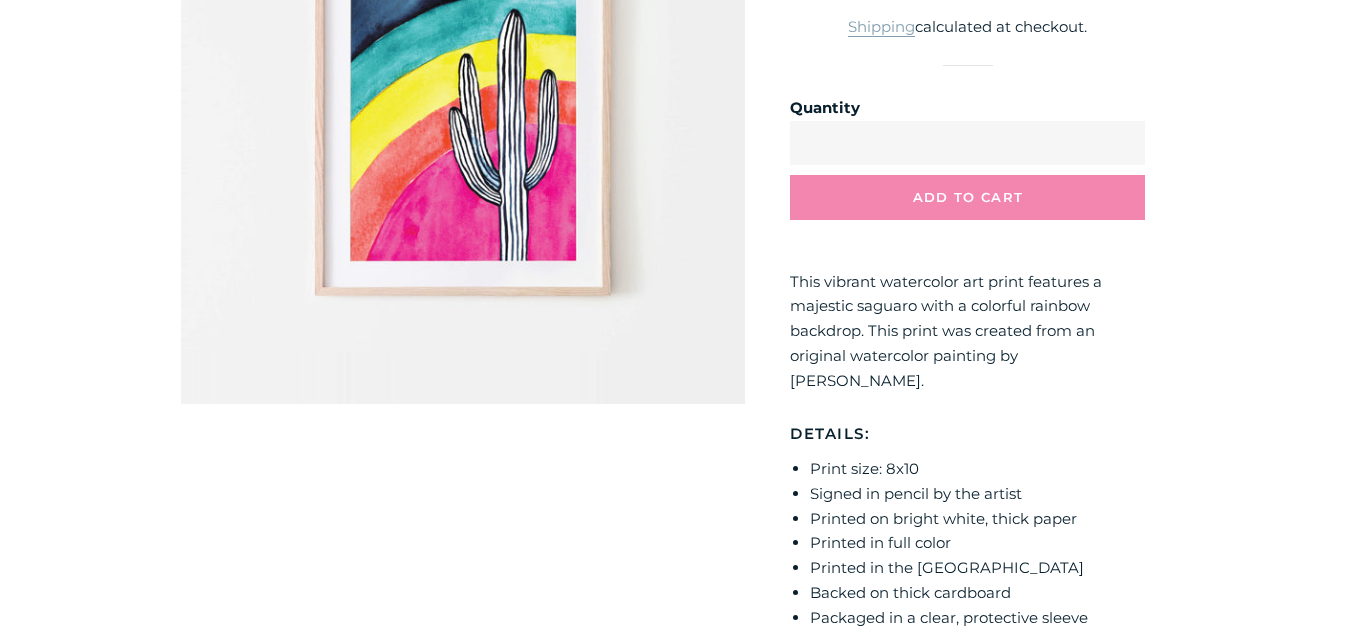 click on "**********" at bounding box center (676, 629) 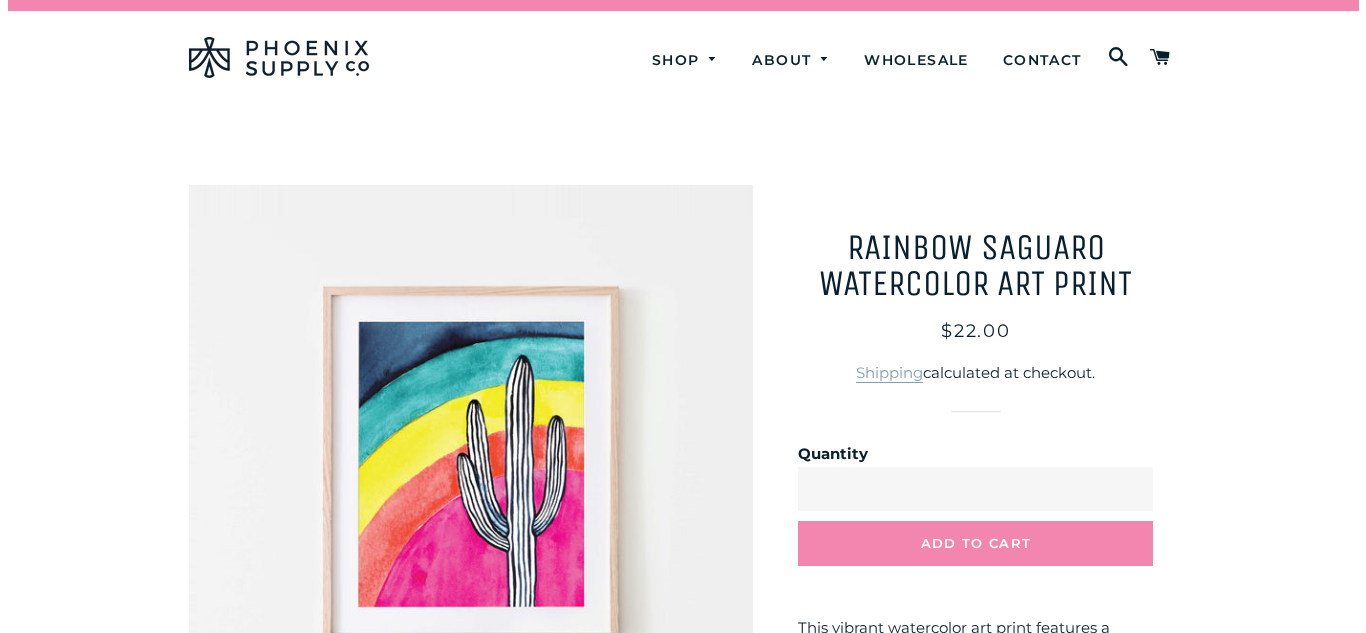 scroll, scrollTop: 0, scrollLeft: 0, axis: both 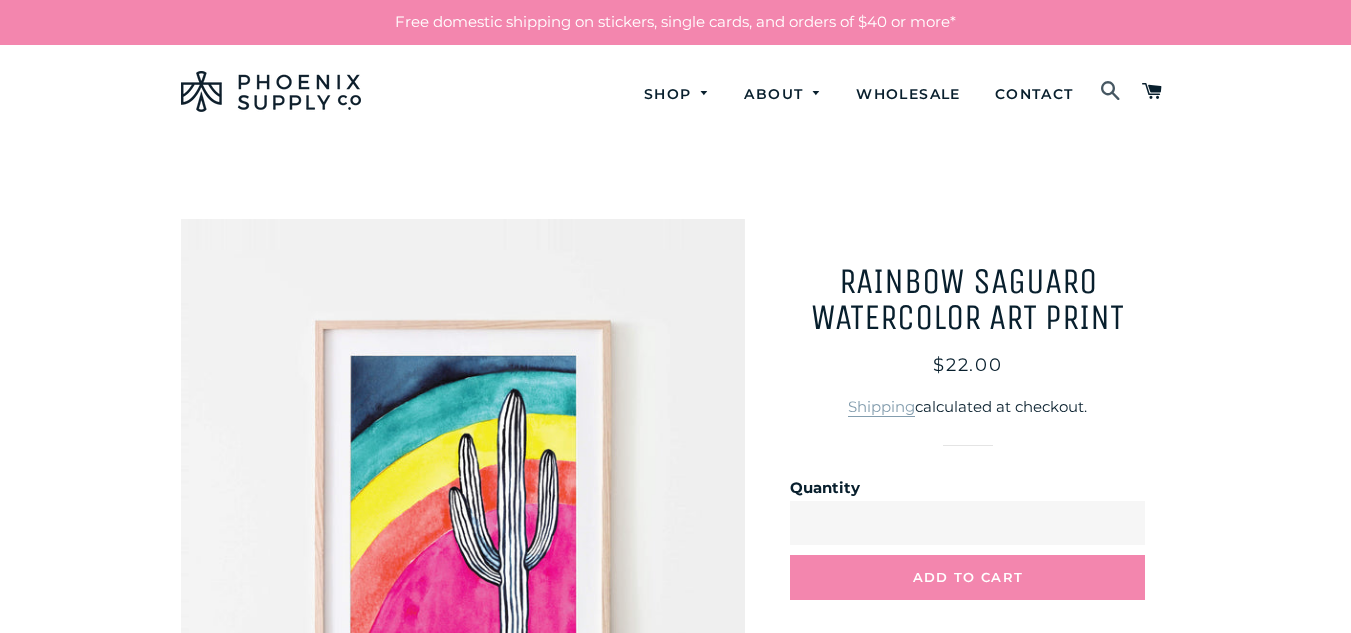 click at bounding box center (1111, 92) 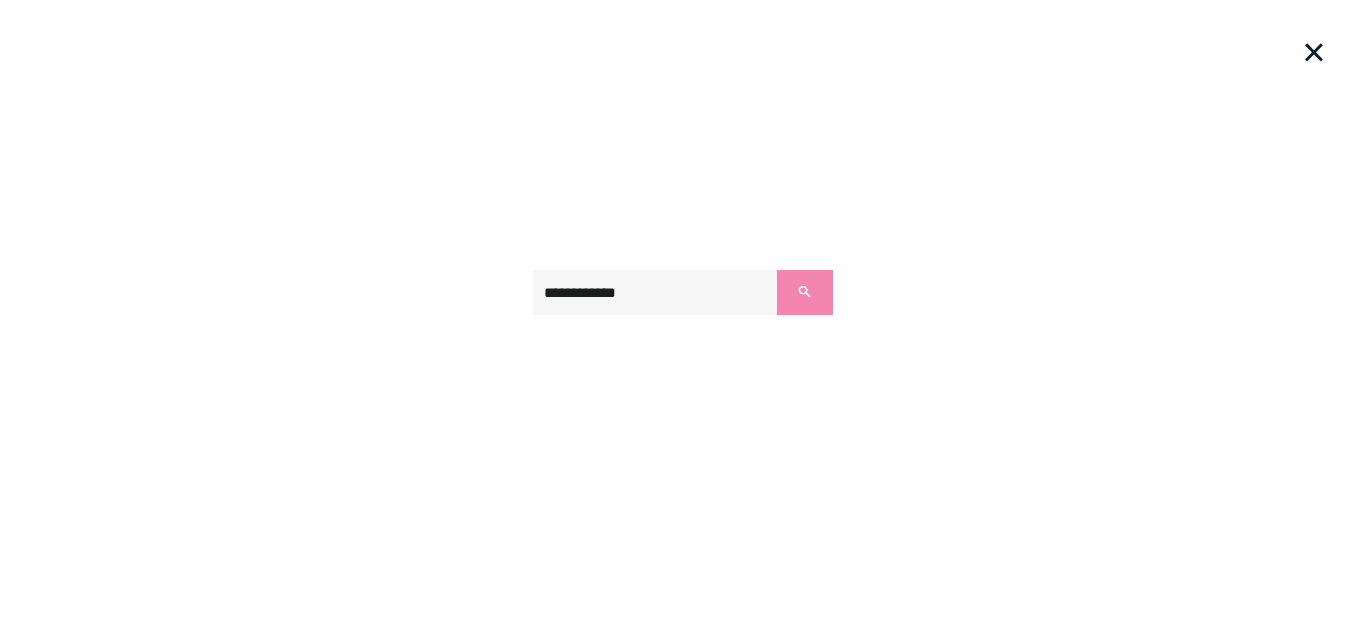 type on "**********" 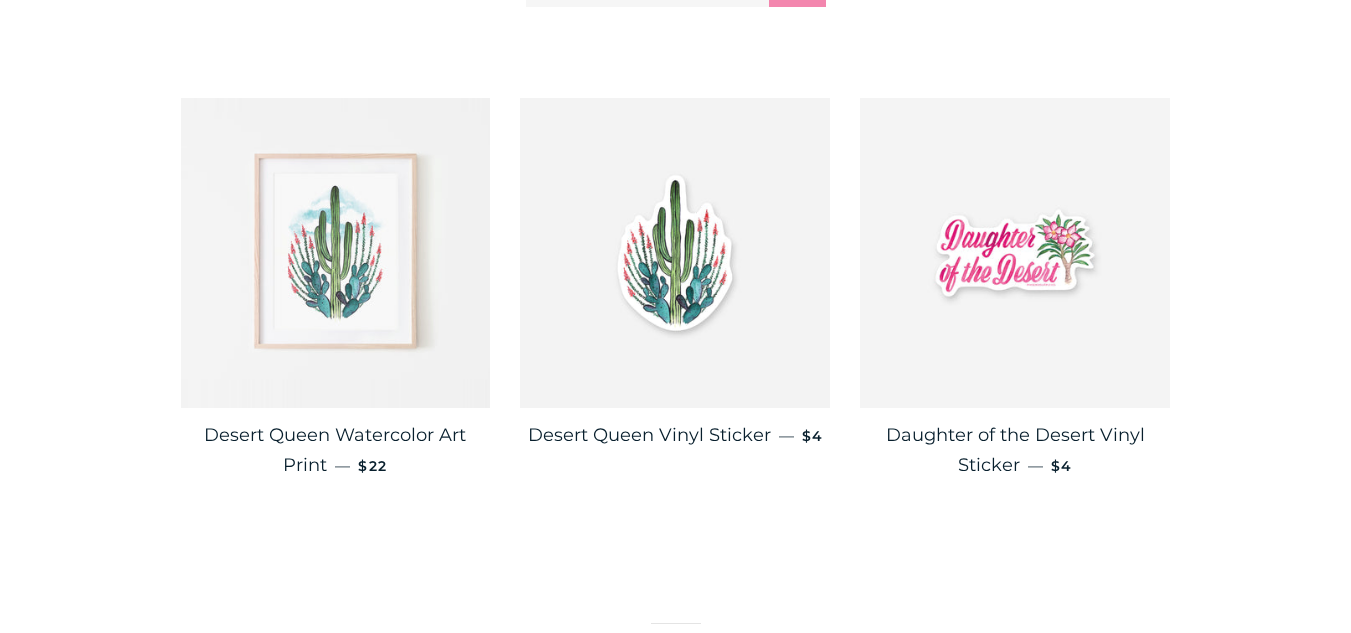 scroll, scrollTop: 388, scrollLeft: 0, axis: vertical 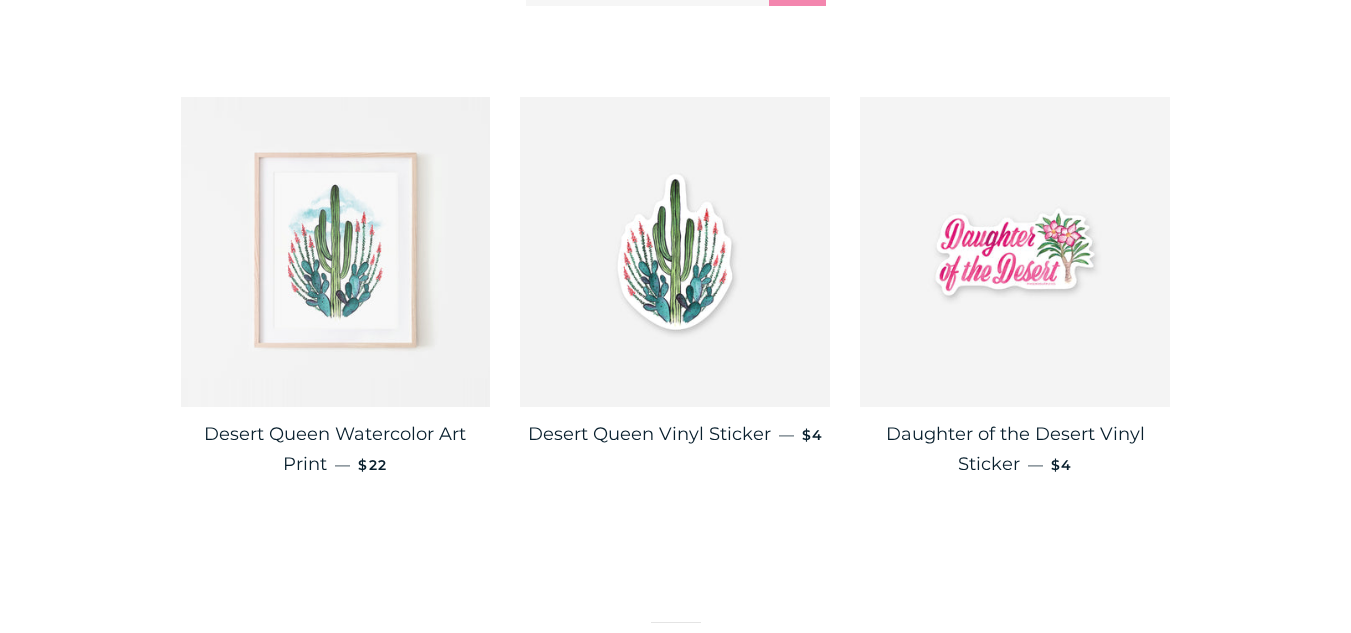 click at bounding box center (336, 252) 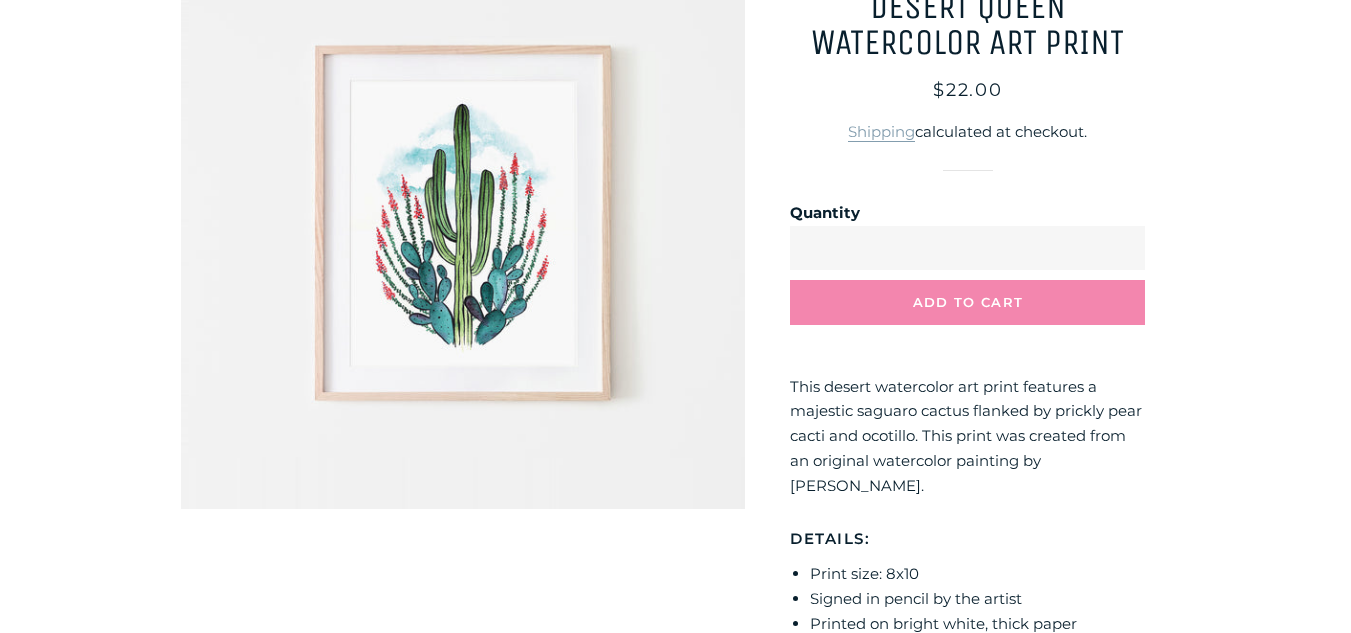 scroll, scrollTop: 276, scrollLeft: 0, axis: vertical 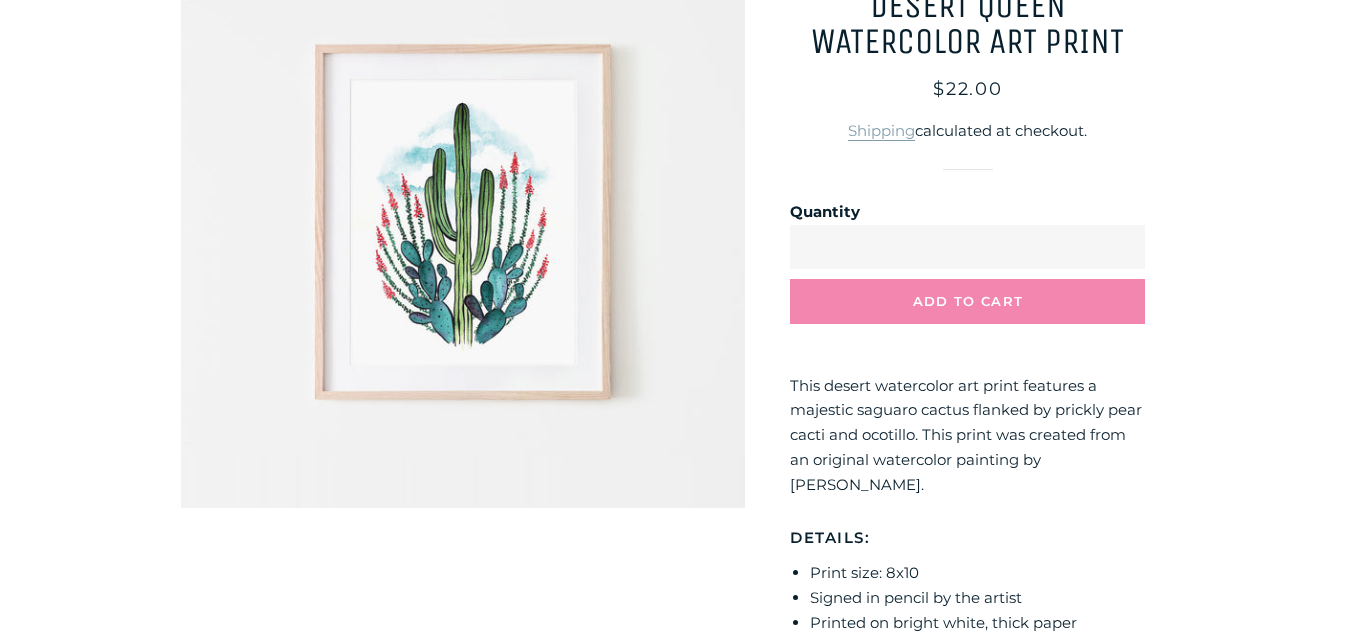 click at bounding box center (463, 225) 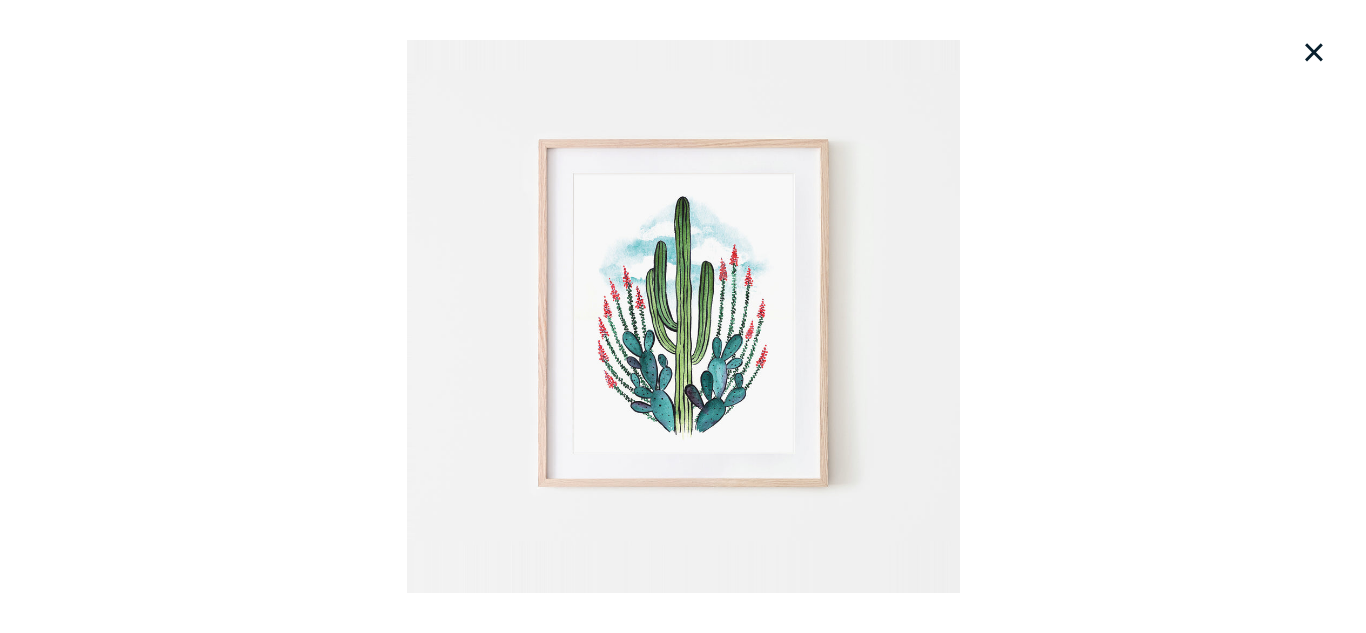 click on "×" at bounding box center [1314, 52] 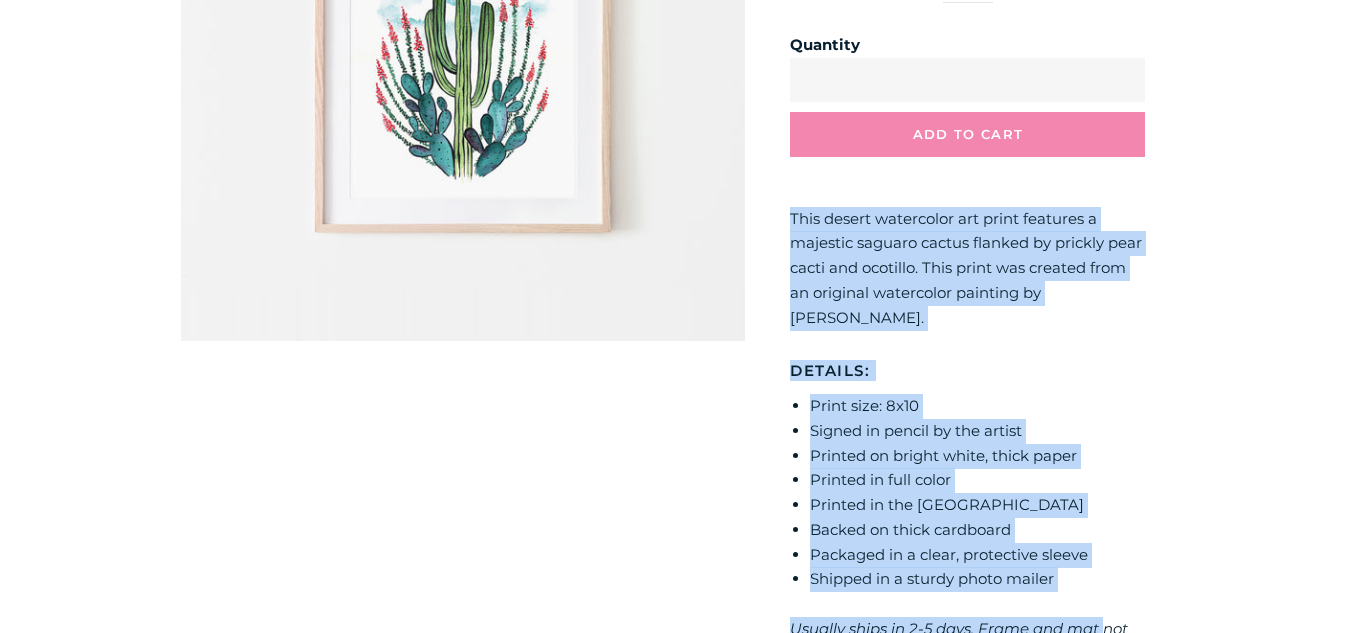 scroll, scrollTop: 527, scrollLeft: 0, axis: vertical 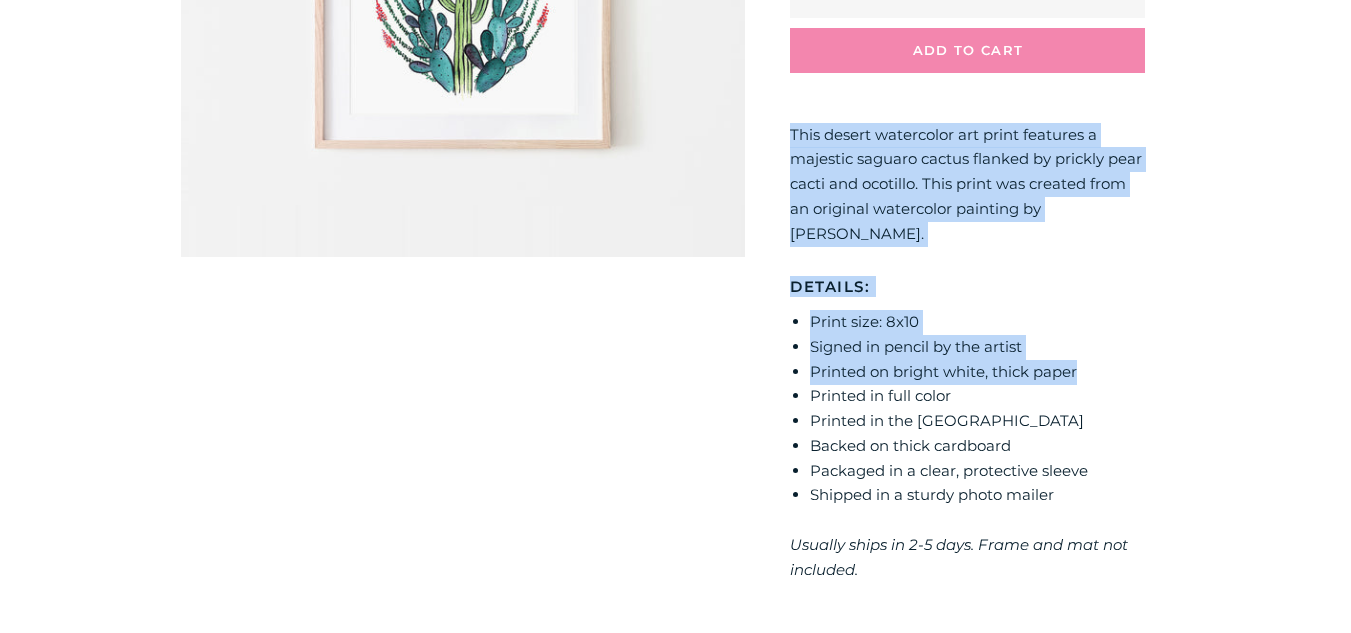 drag, startPoint x: 787, startPoint y: 375, endPoint x: 1118, endPoint y: 365, distance: 331.15103 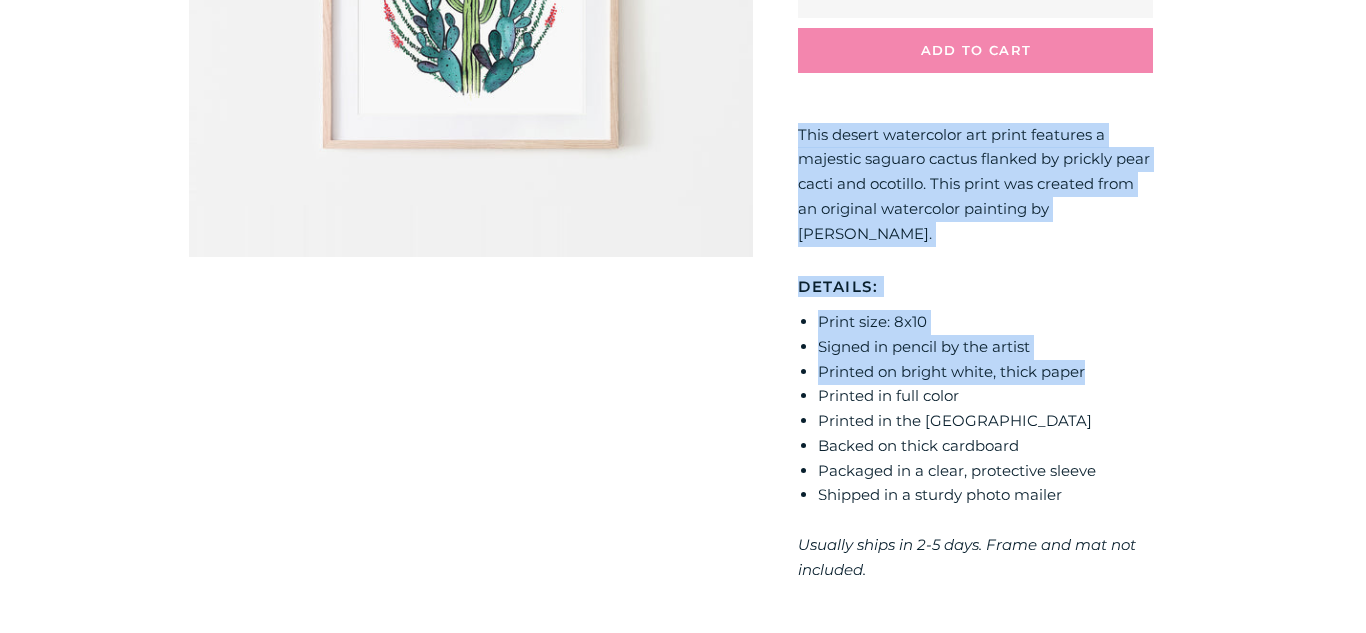 scroll, scrollTop: 0, scrollLeft: 0, axis: both 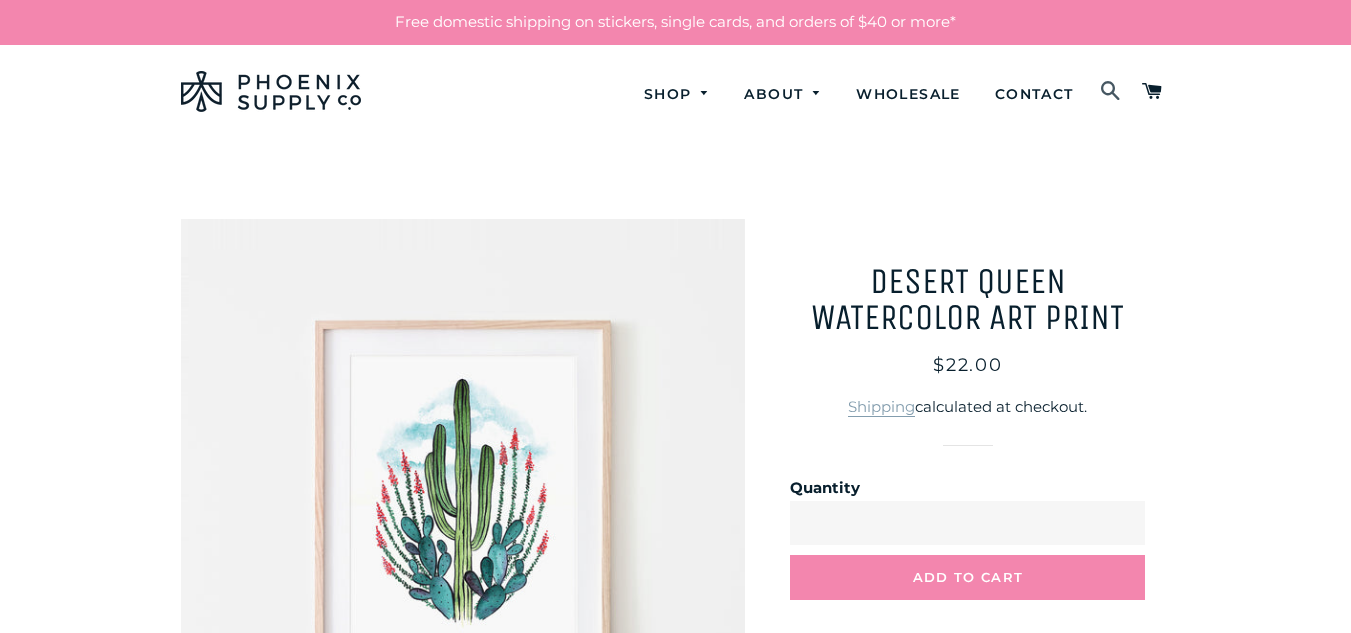 click at bounding box center (1111, 92) 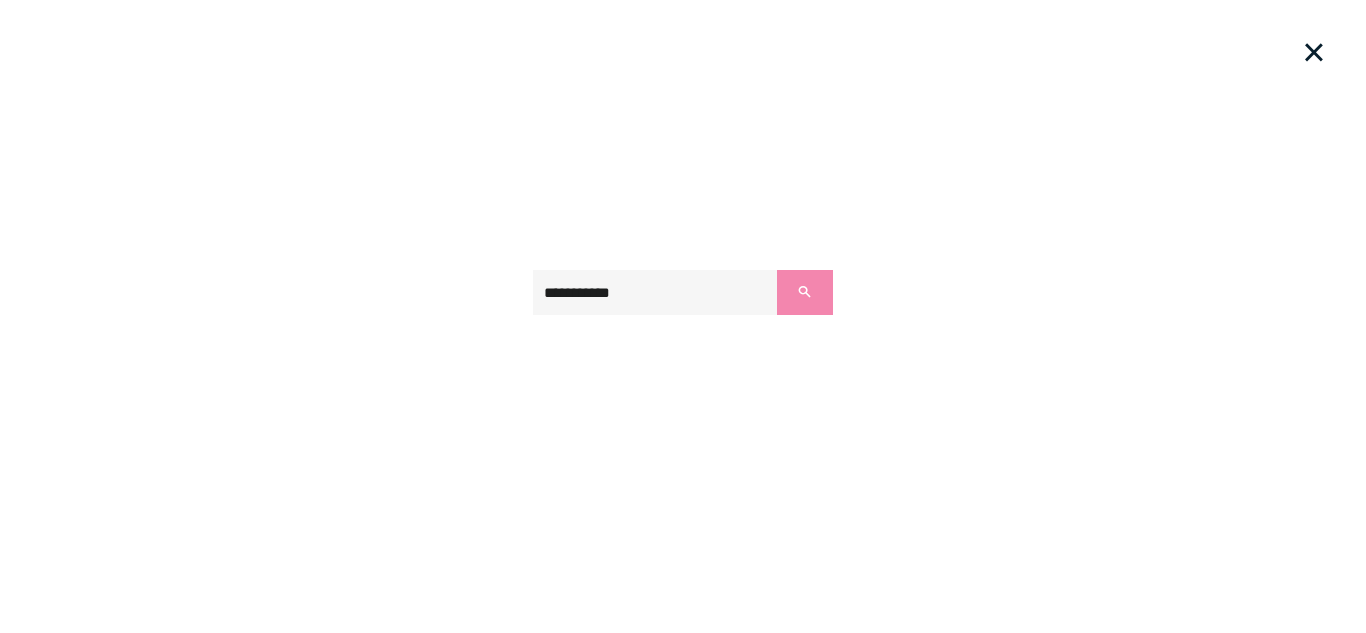 type on "**********" 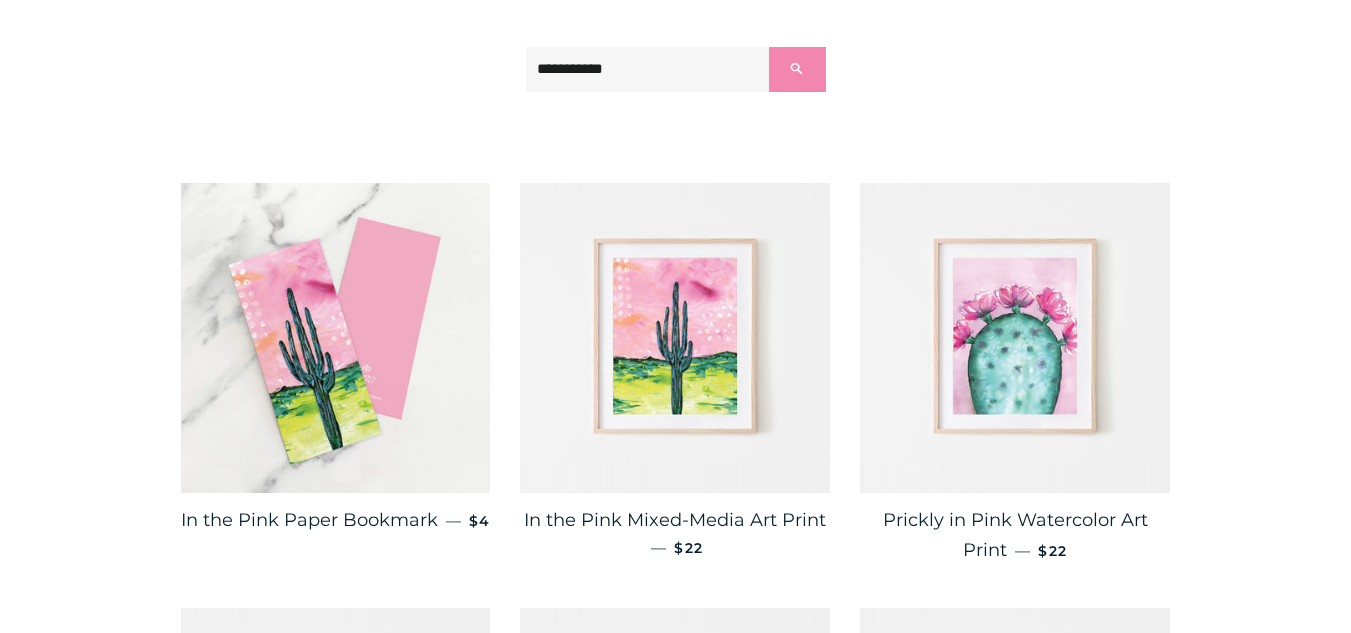 scroll, scrollTop: 303, scrollLeft: 0, axis: vertical 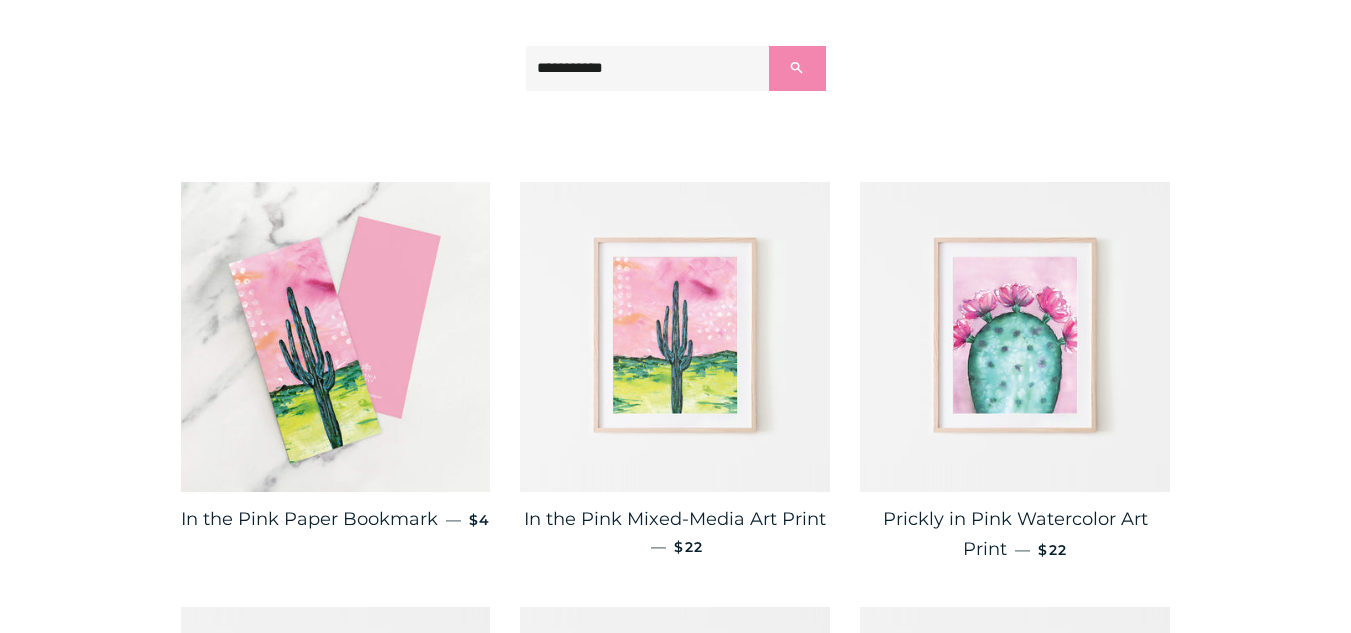 click at bounding box center (675, 337) 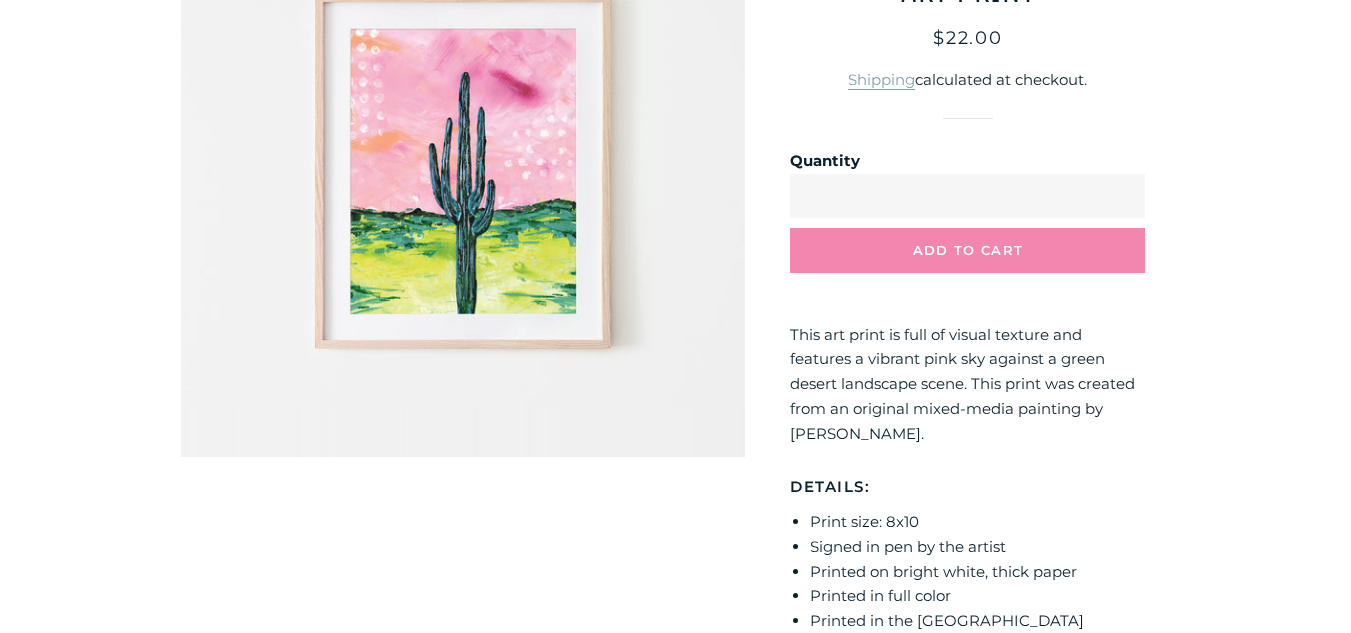 scroll, scrollTop: 328, scrollLeft: 0, axis: vertical 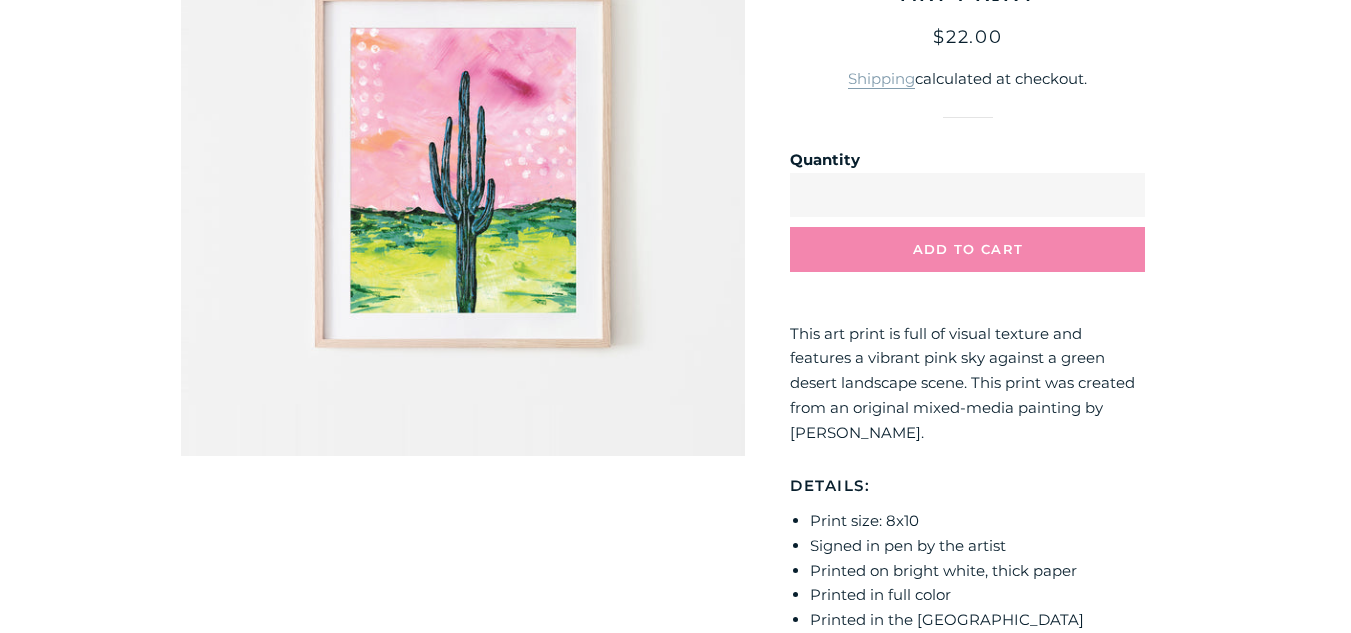 click at bounding box center (463, 173) 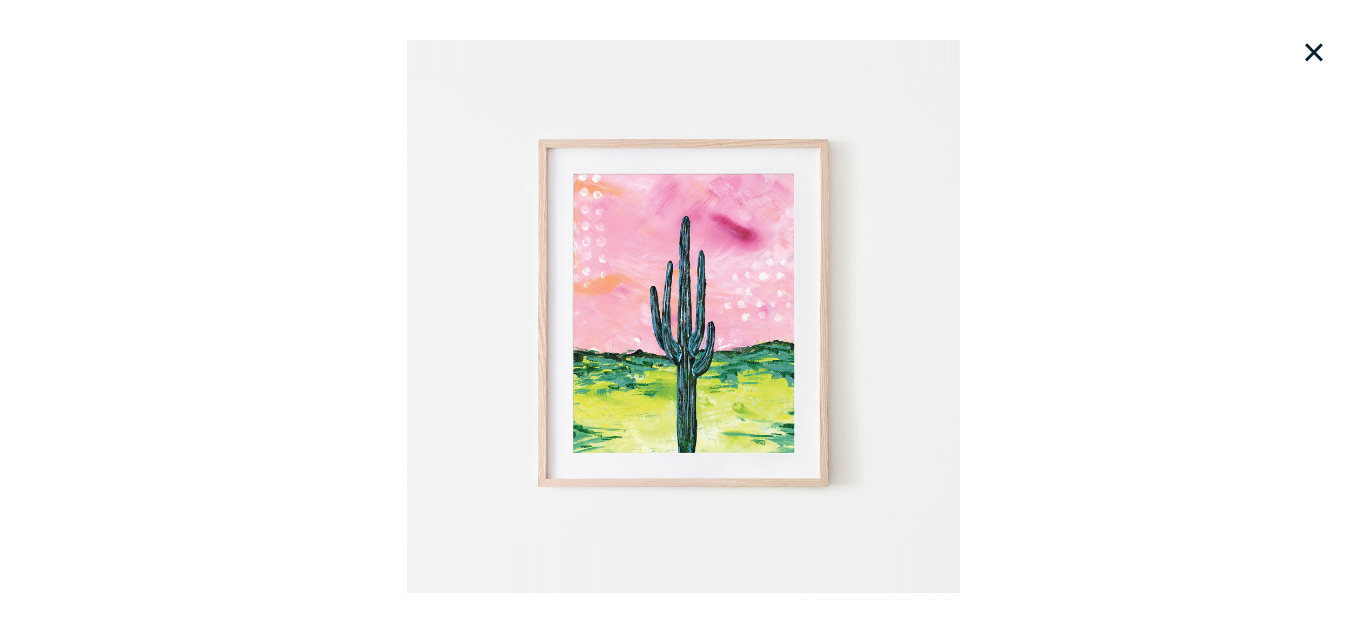 click on "×" at bounding box center (1314, 52) 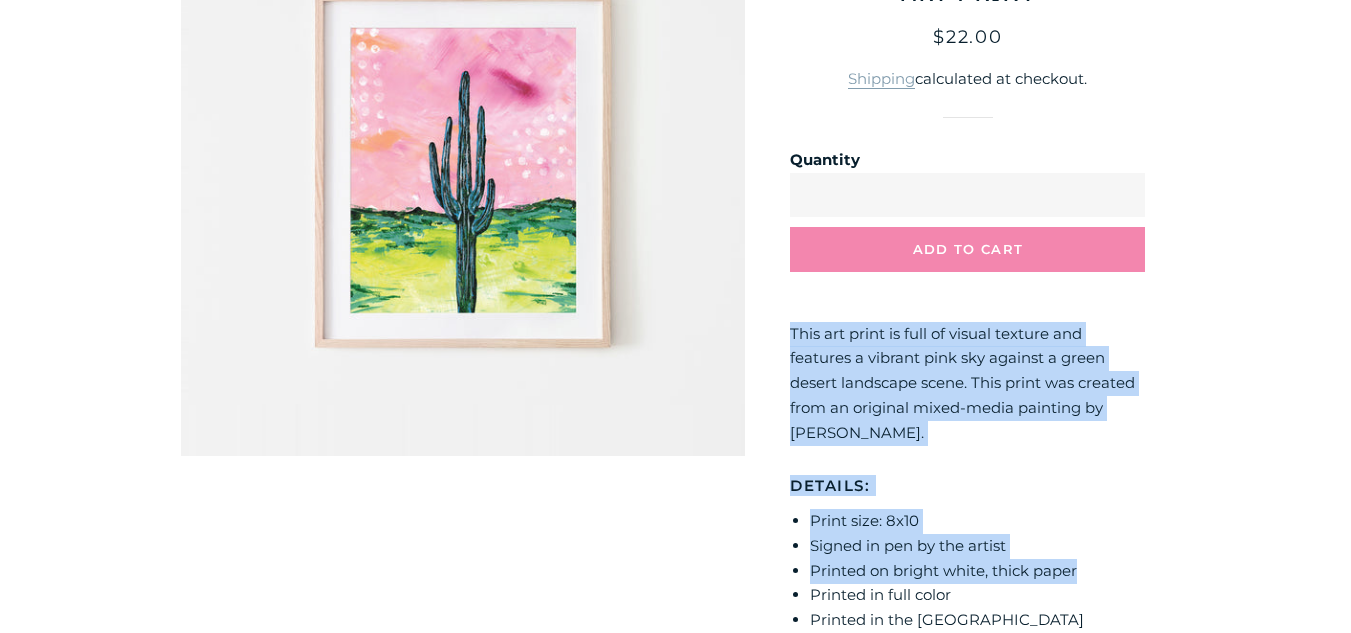 drag, startPoint x: 784, startPoint y: 330, endPoint x: 1094, endPoint y: 567, distance: 390.2166 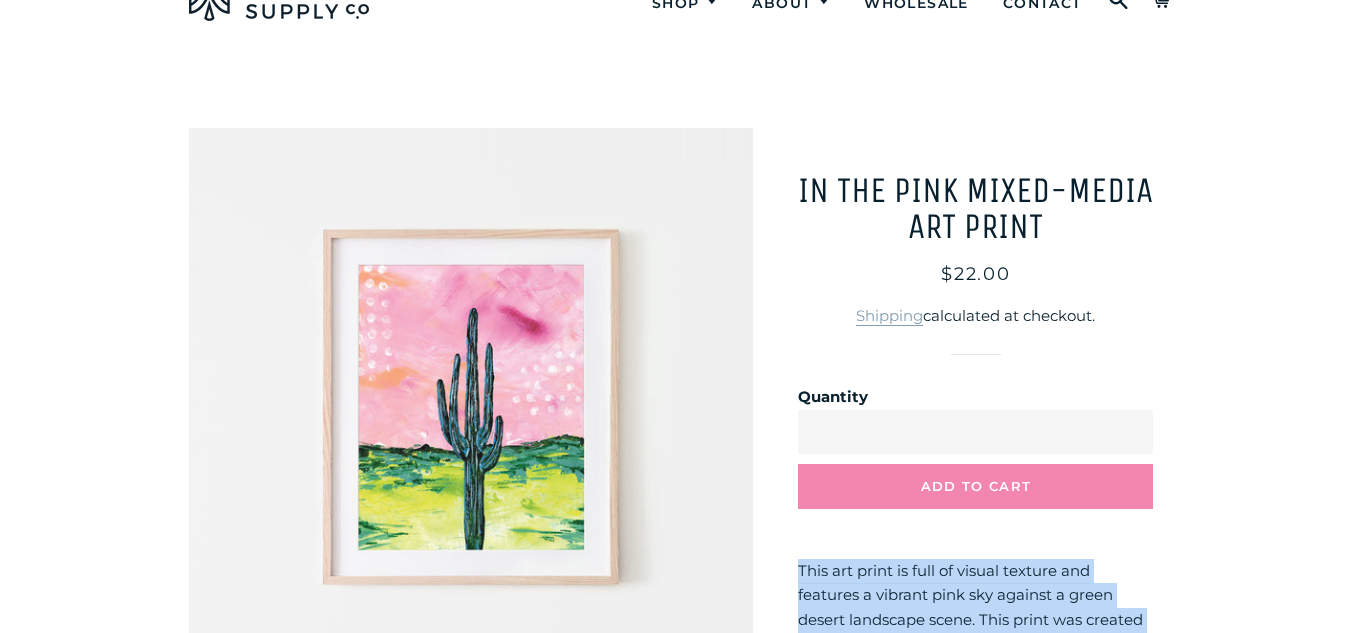 scroll, scrollTop: 0, scrollLeft: 0, axis: both 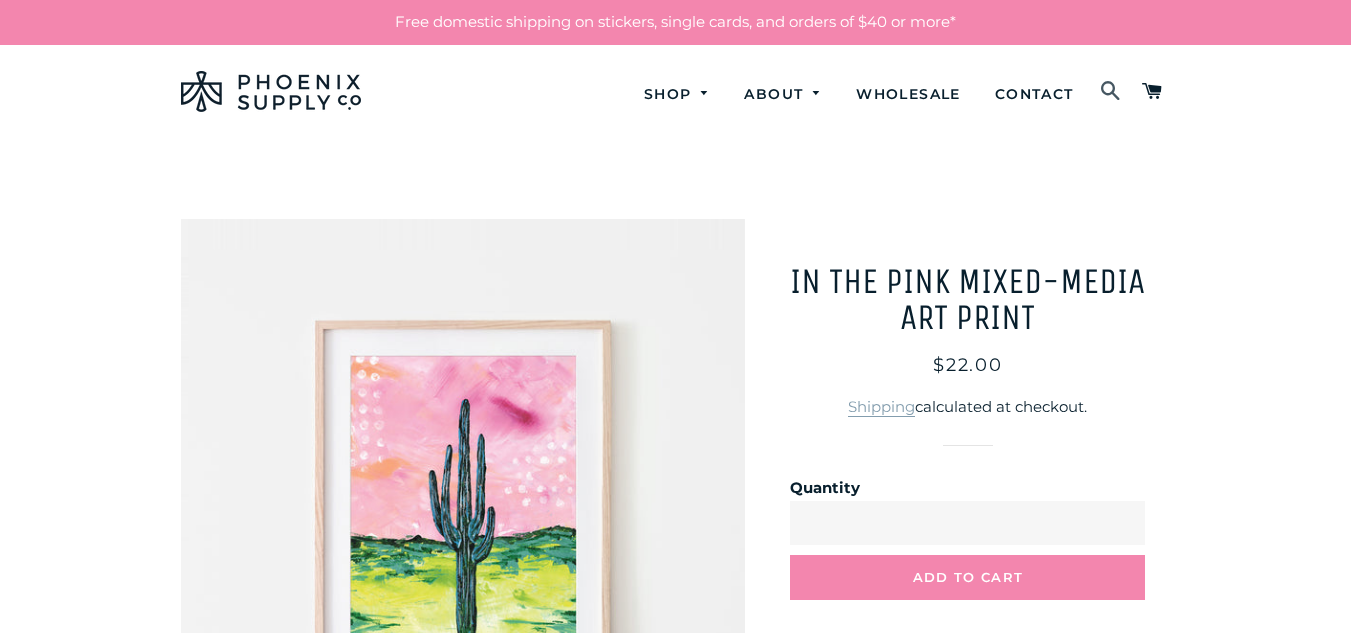 click on "Search" at bounding box center [1111, 92] 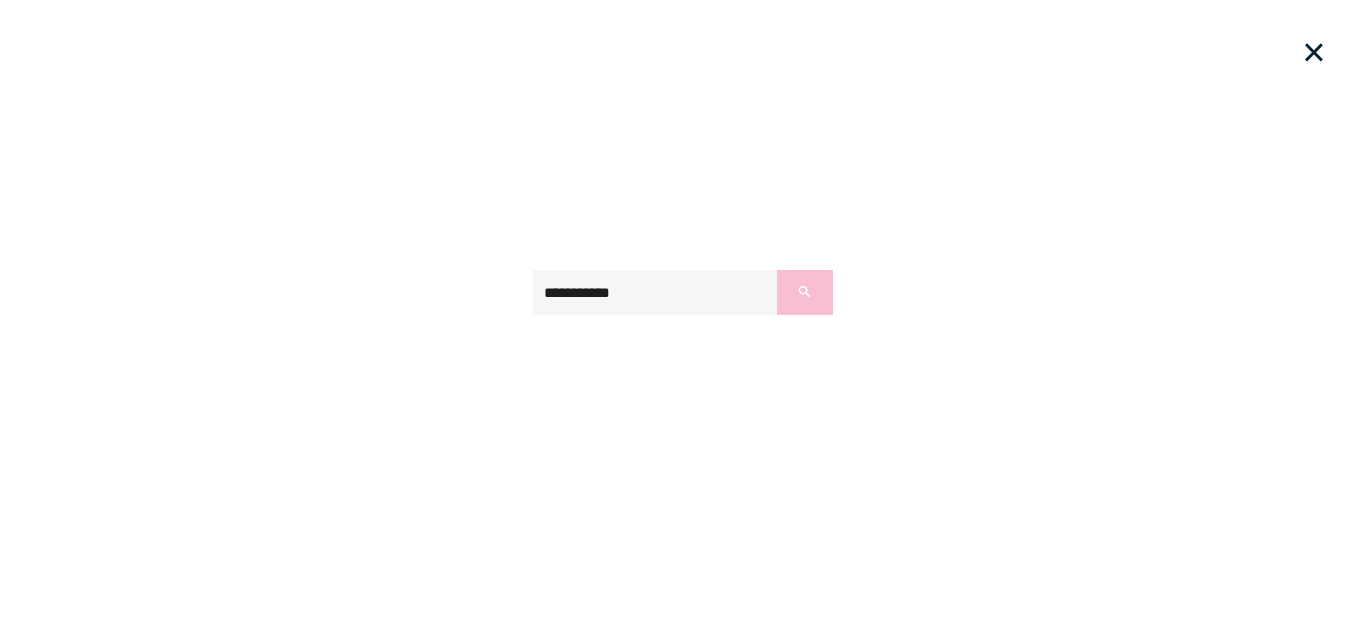 type on "**********" 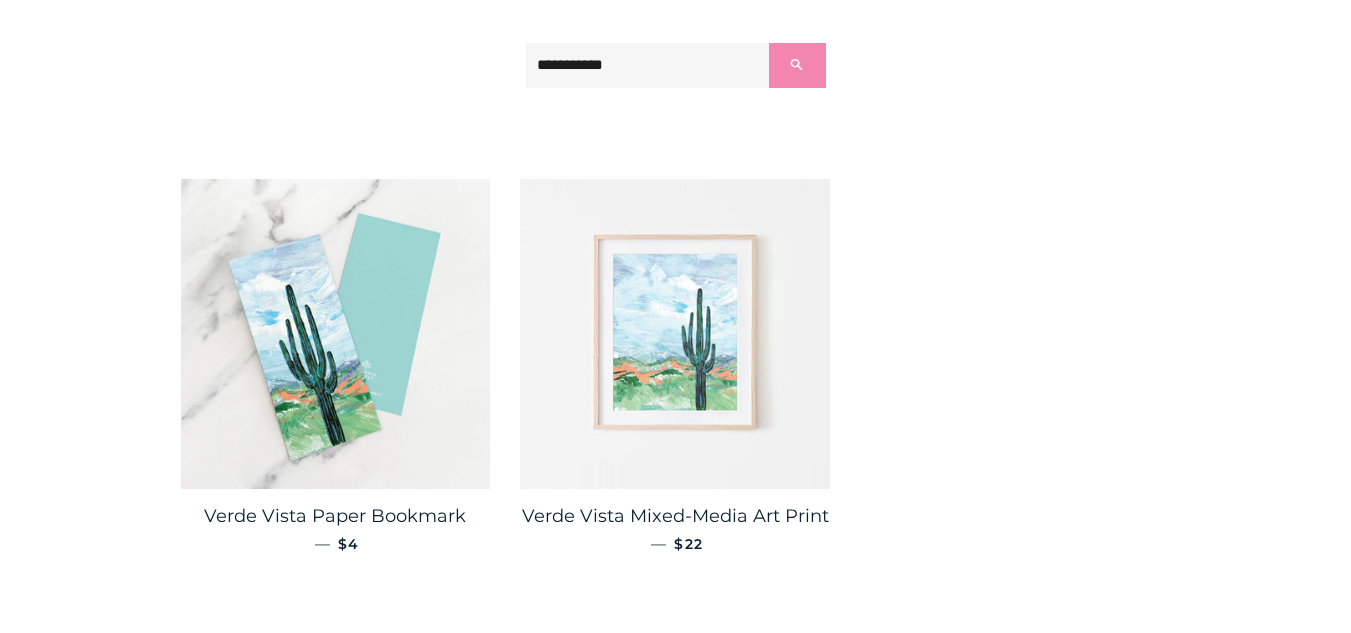scroll, scrollTop: 310, scrollLeft: 0, axis: vertical 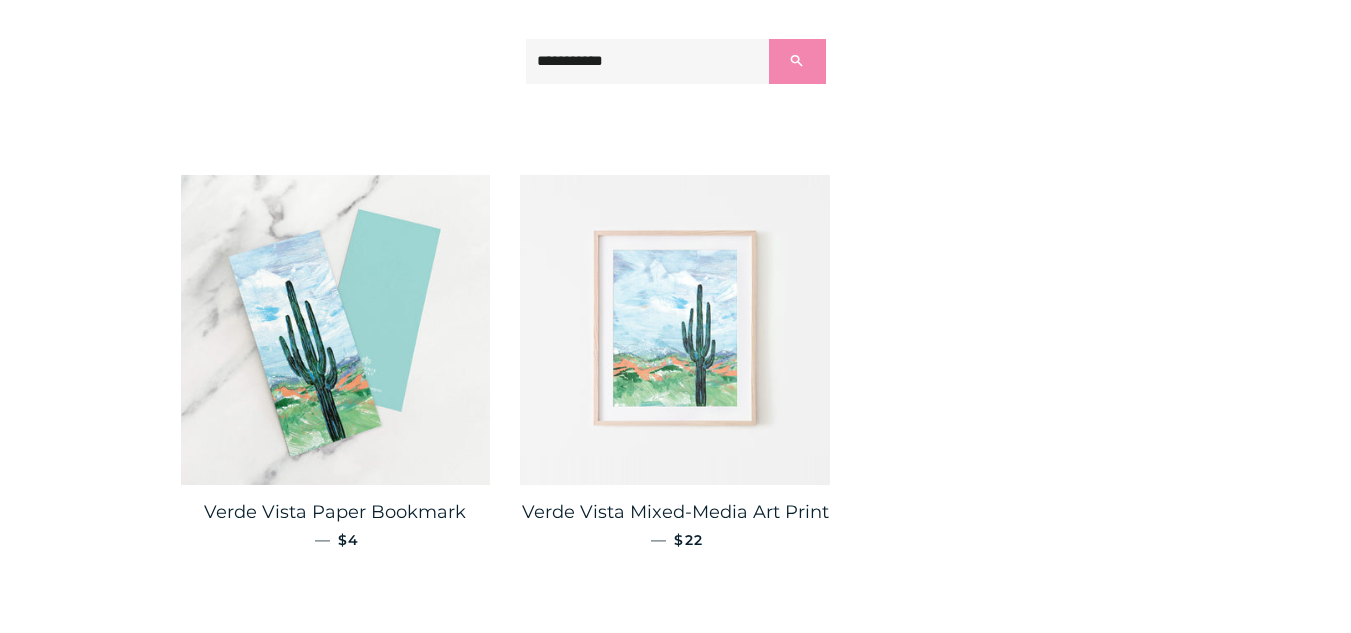 click at bounding box center [675, 330] 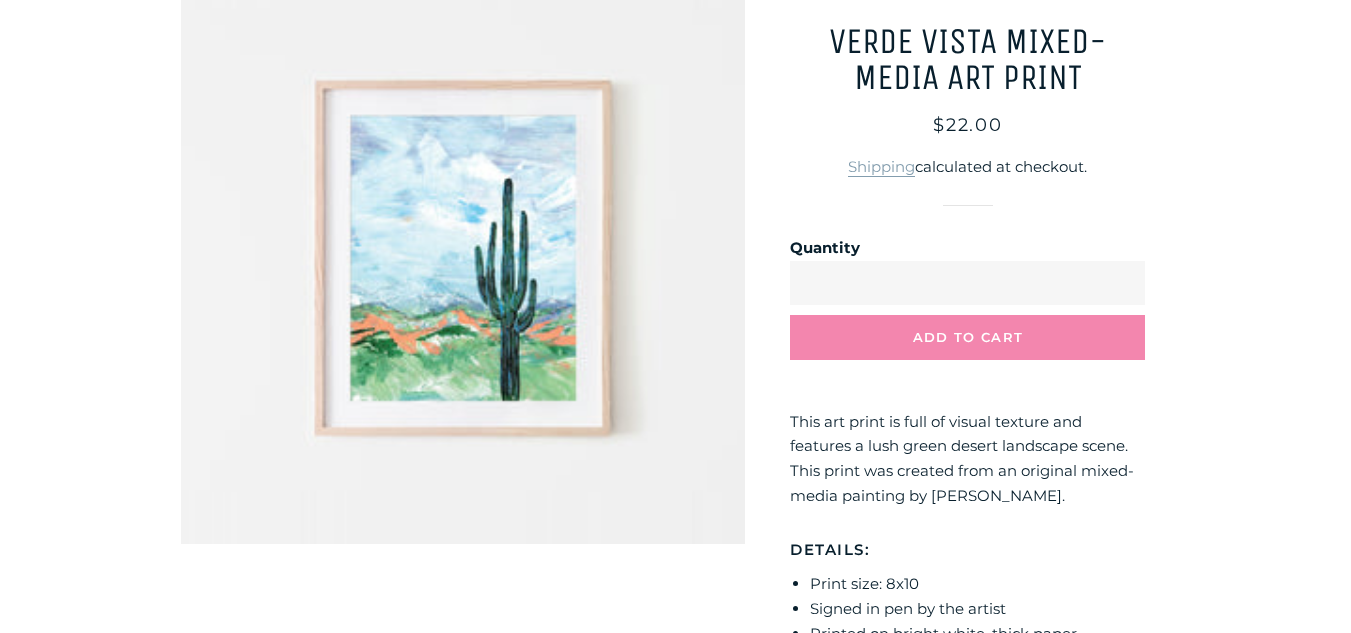 scroll, scrollTop: 241, scrollLeft: 0, axis: vertical 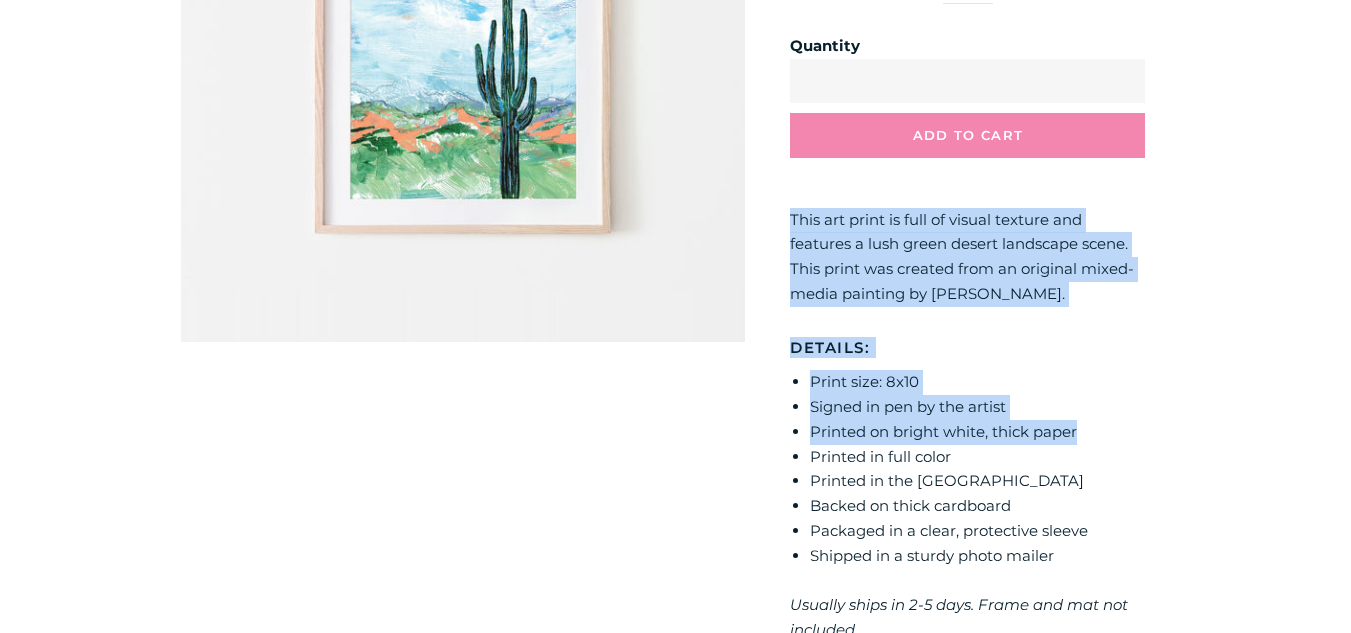 drag, startPoint x: 785, startPoint y: 415, endPoint x: 1083, endPoint y: 440, distance: 299.0468 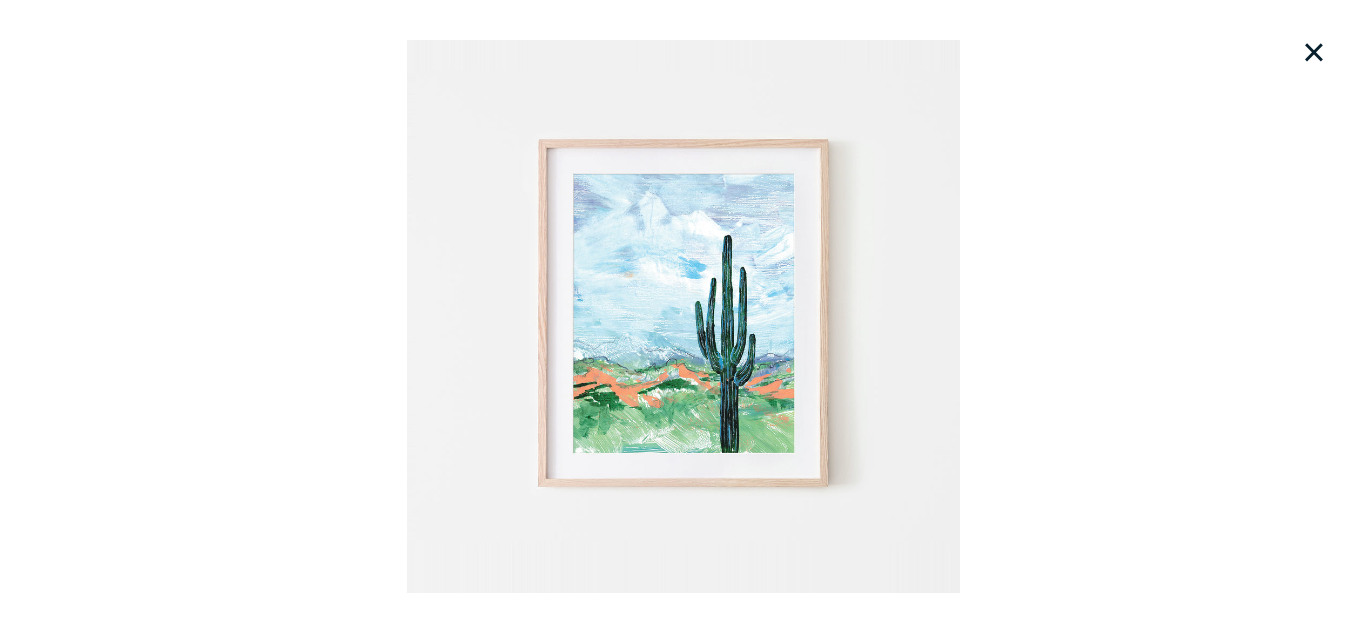 click on "×" at bounding box center (1314, 52) 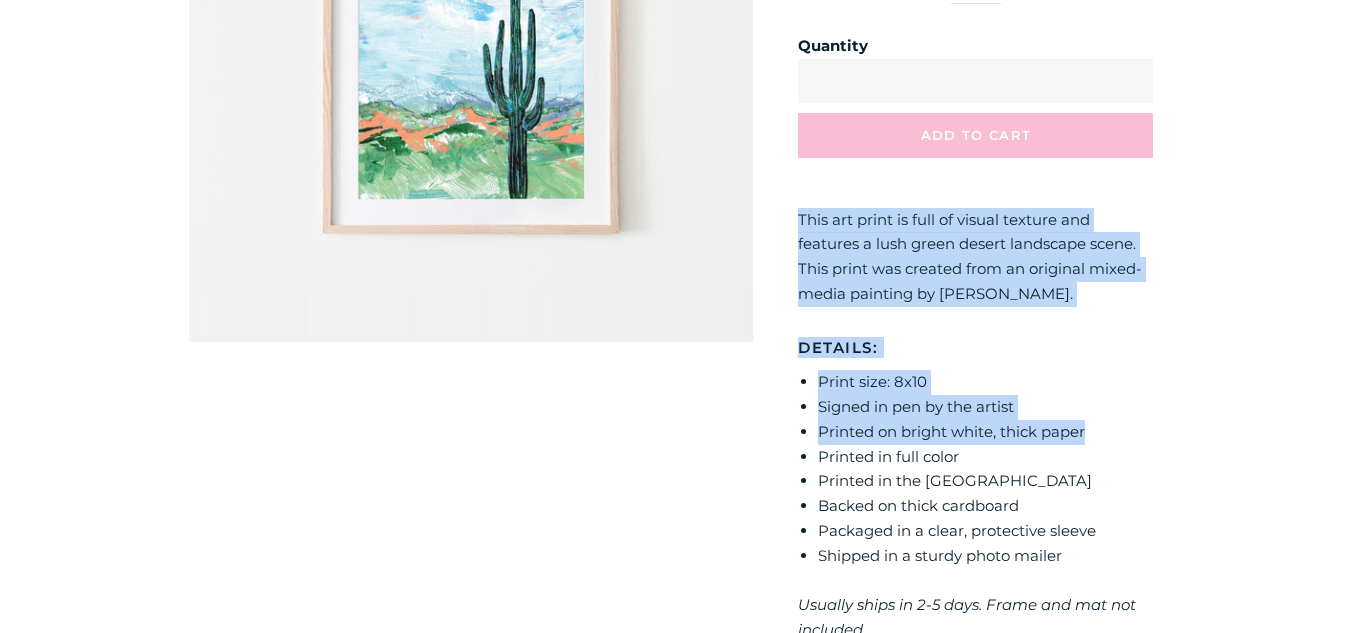 scroll, scrollTop: 0, scrollLeft: 0, axis: both 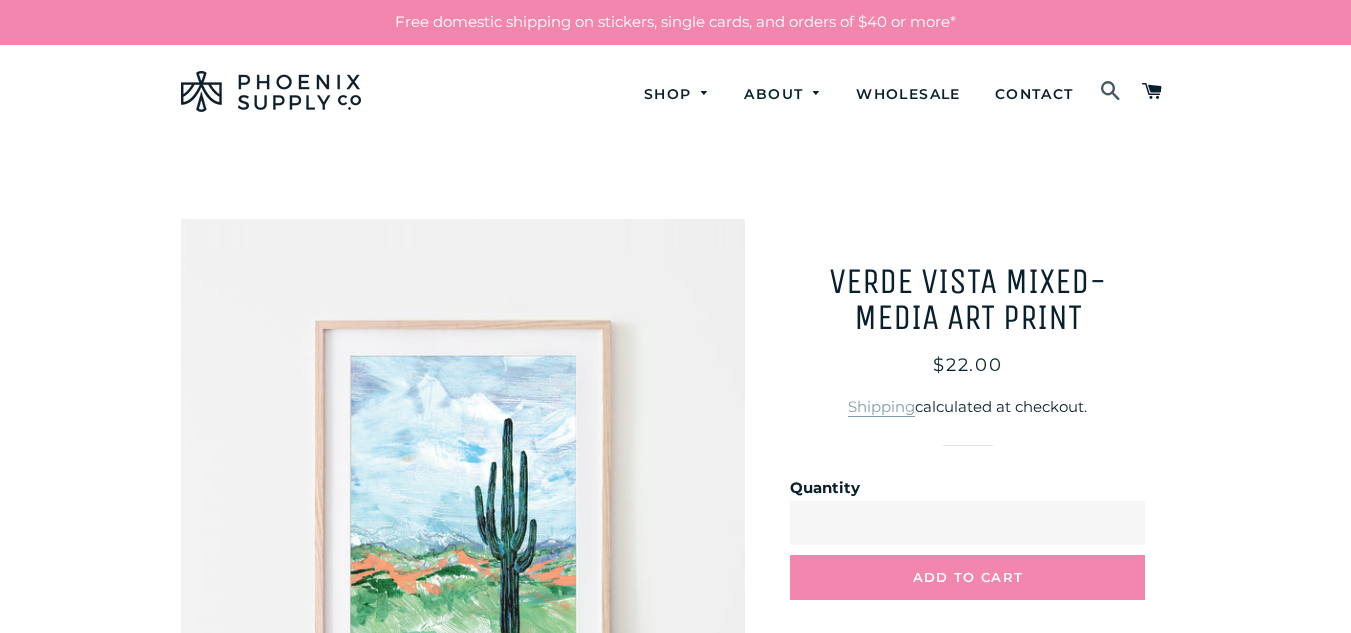 click at bounding box center (1111, 92) 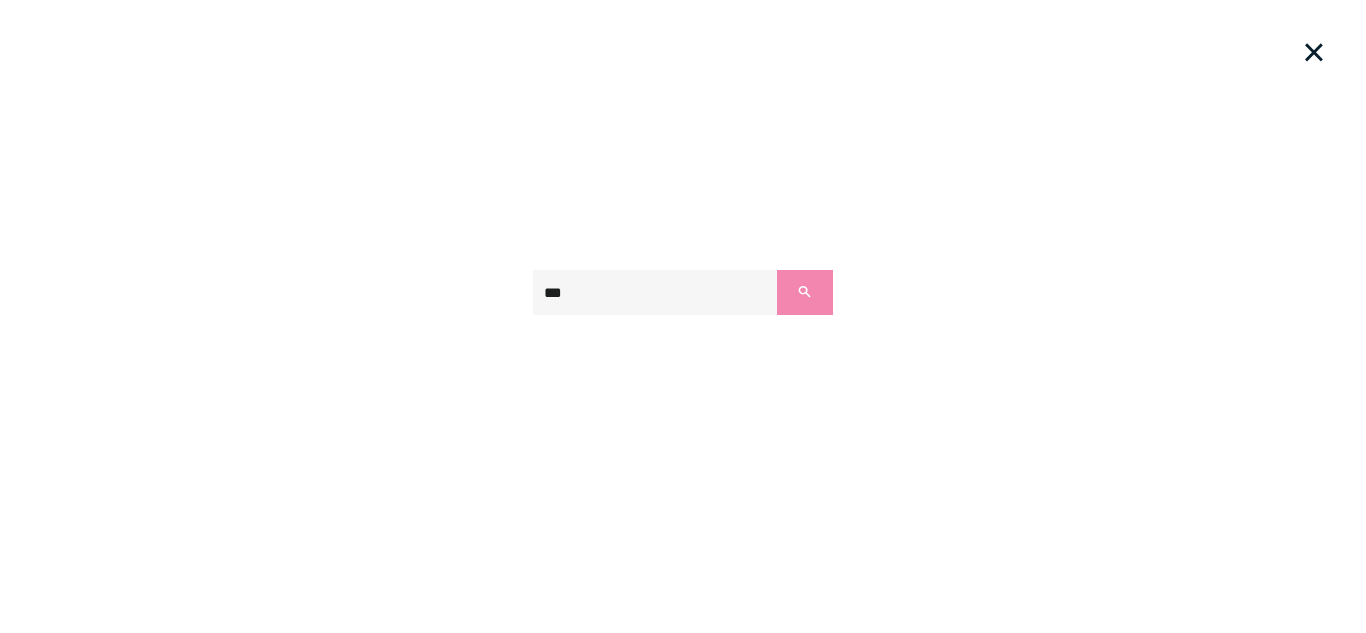 type on "***" 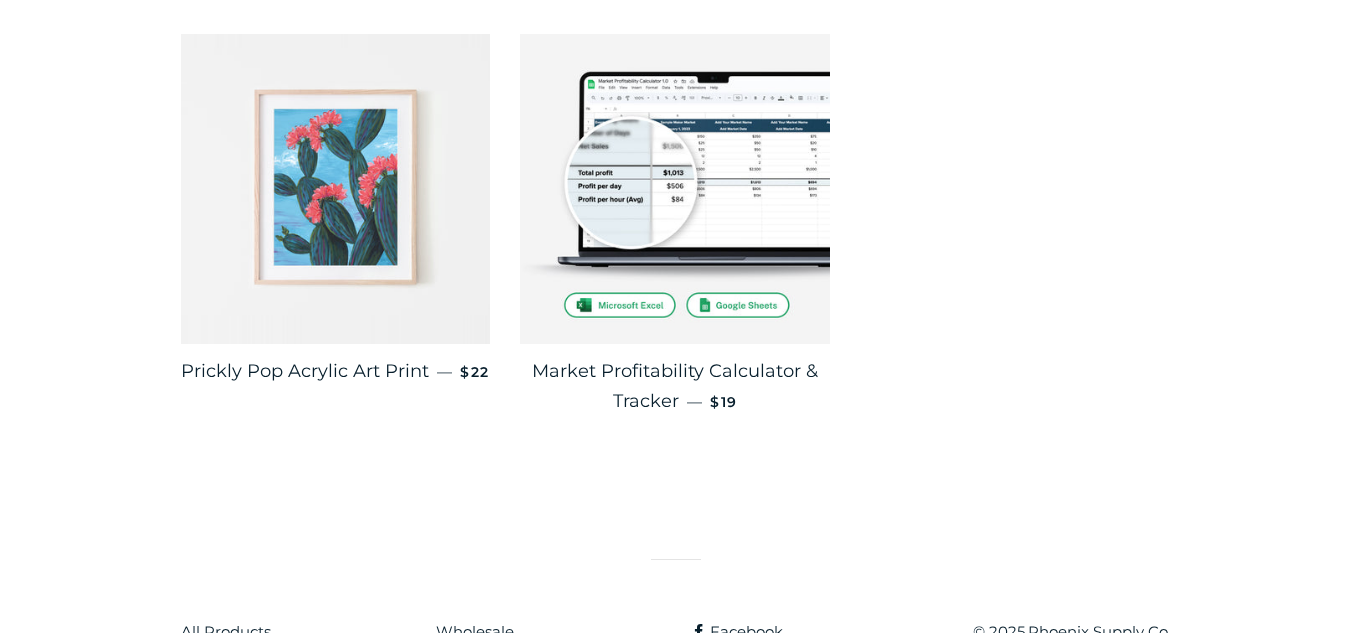 scroll, scrollTop: 452, scrollLeft: 0, axis: vertical 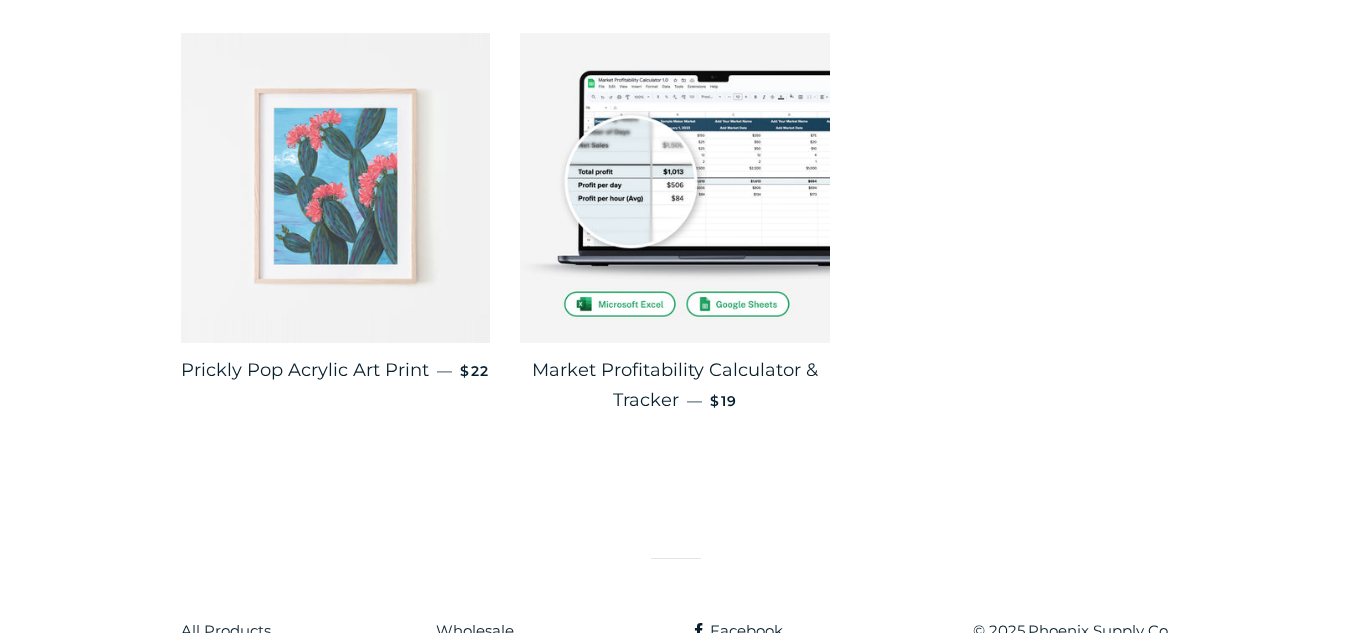 click at bounding box center [336, 188] 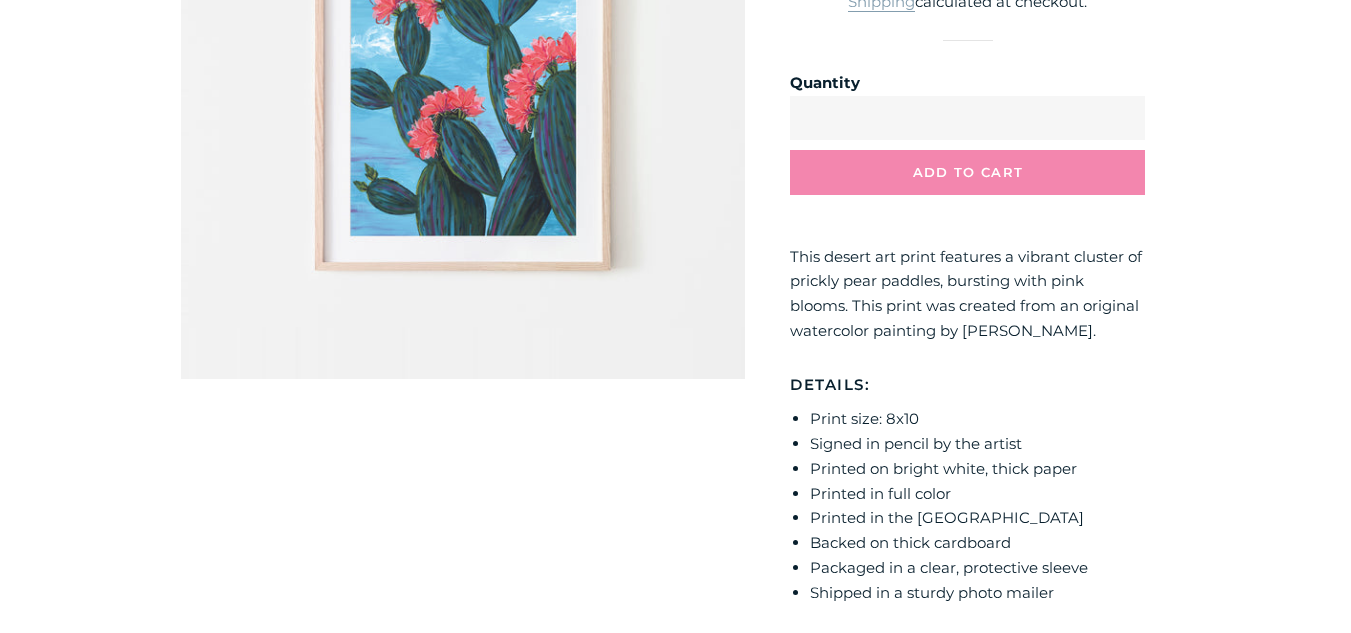 scroll, scrollTop: 406, scrollLeft: 0, axis: vertical 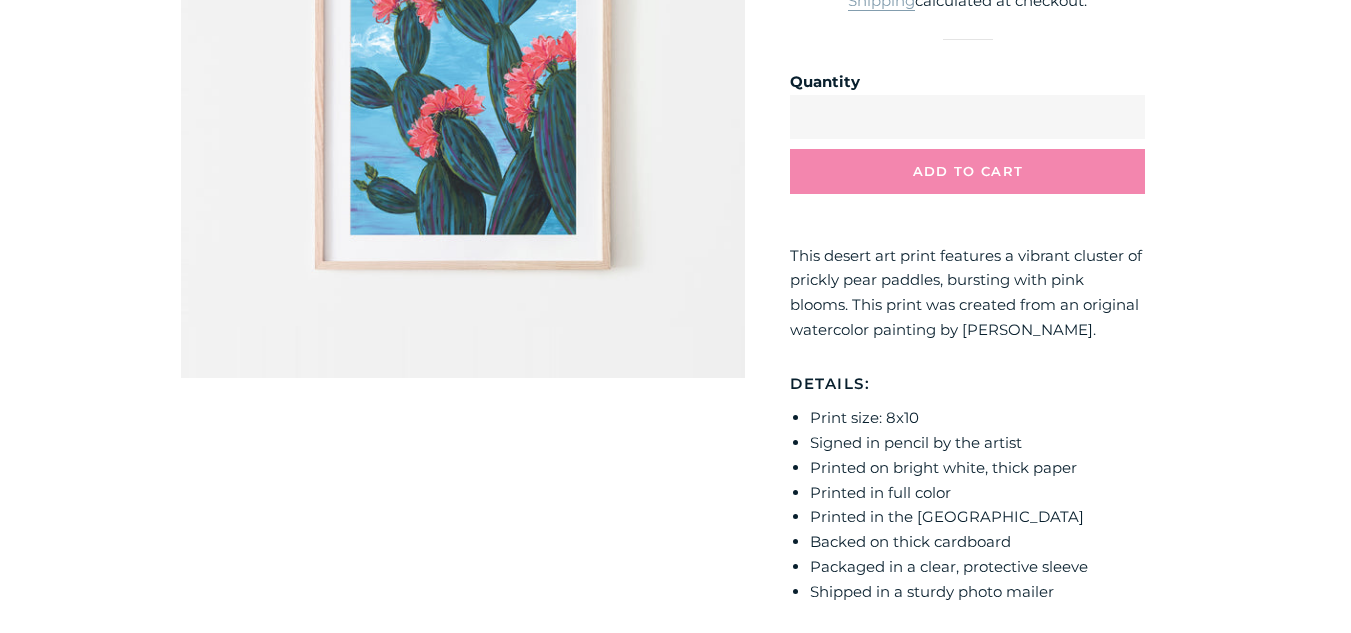 click at bounding box center [463, 95] 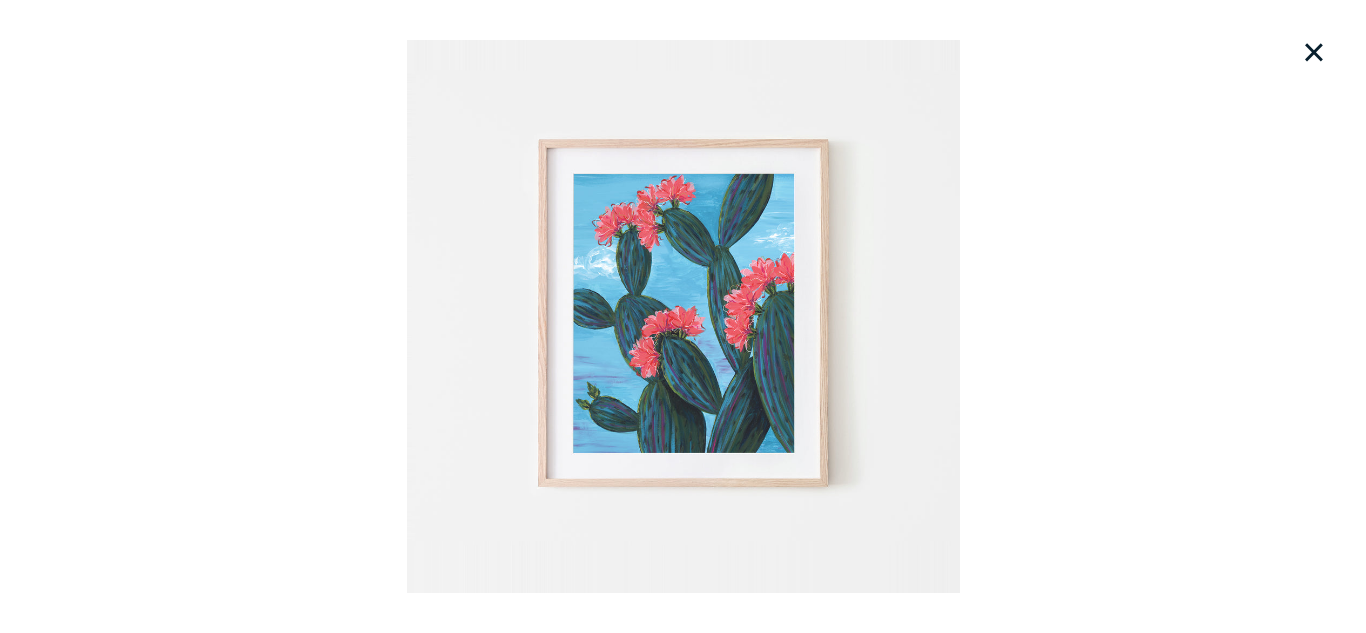 click on "×" at bounding box center (1314, 52) 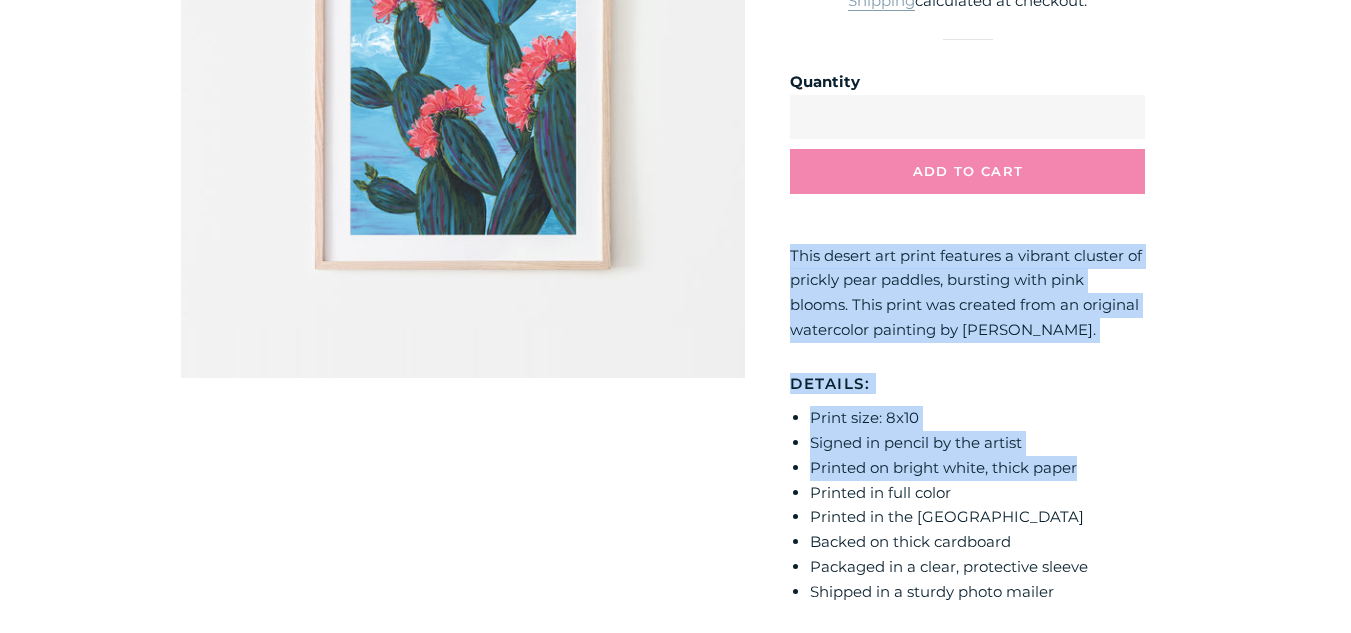 drag, startPoint x: 793, startPoint y: 255, endPoint x: 1121, endPoint y: 472, distance: 393.28488 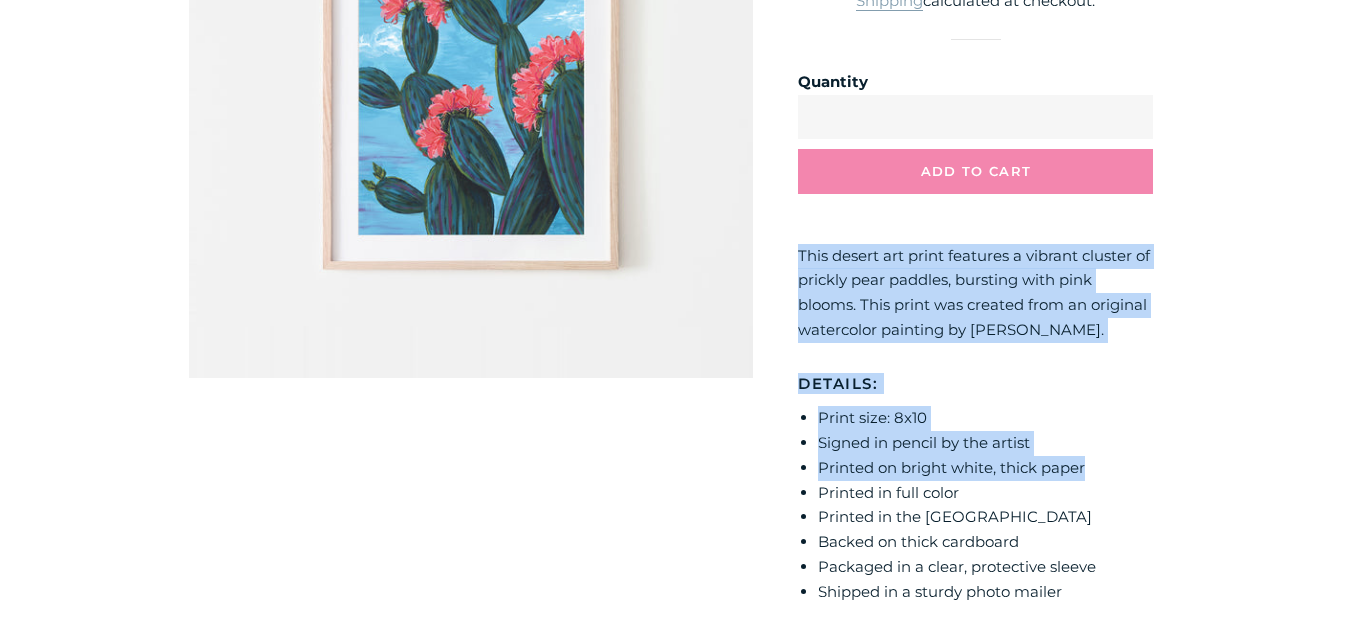 scroll, scrollTop: 0, scrollLeft: 0, axis: both 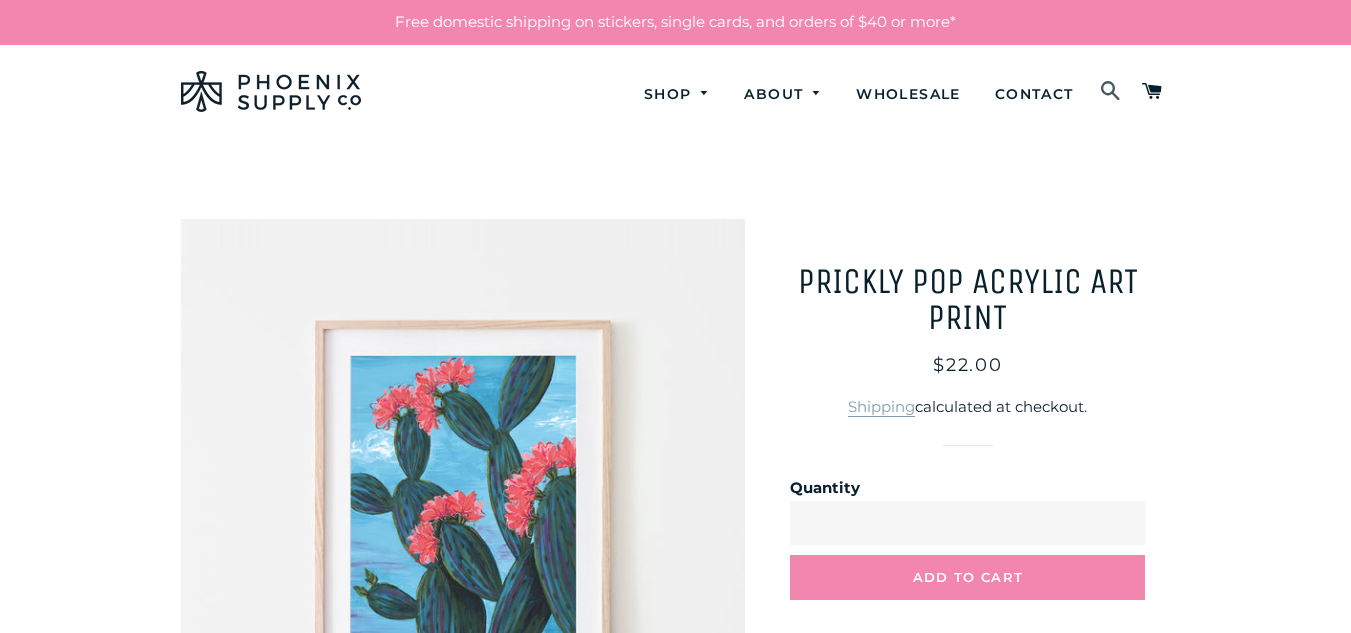 click at bounding box center (1111, 92) 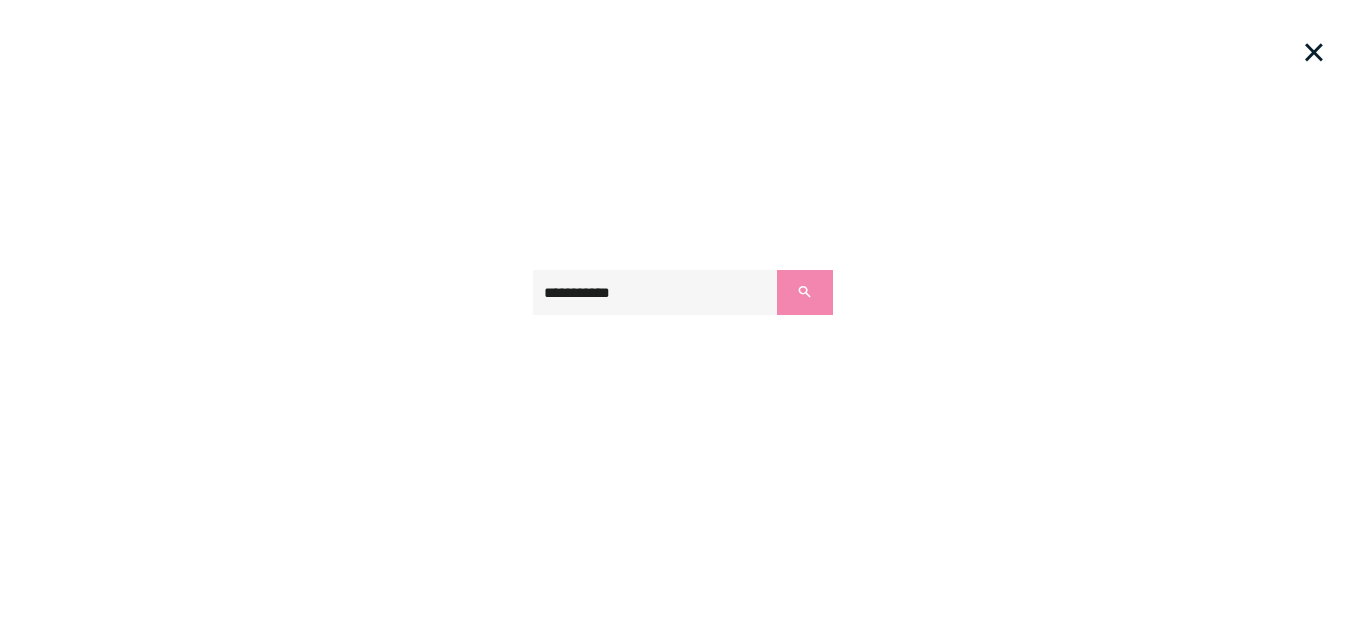 type on "**********" 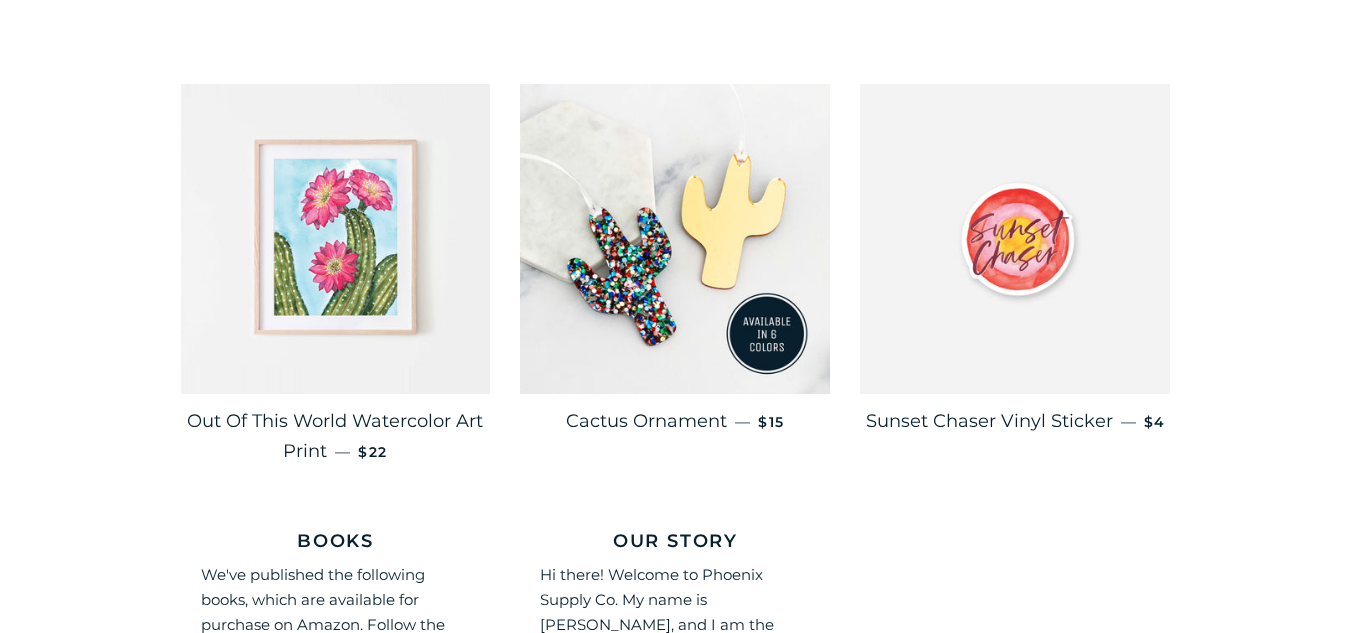 scroll, scrollTop: 404, scrollLeft: 0, axis: vertical 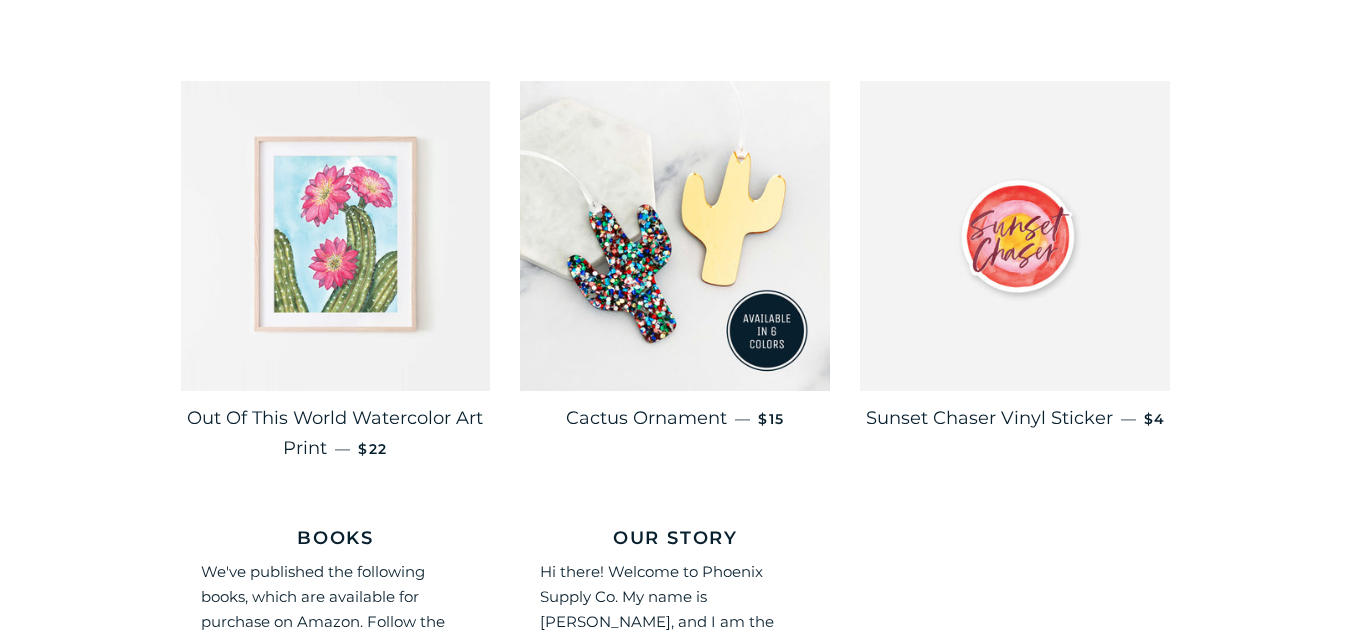 click at bounding box center (336, 236) 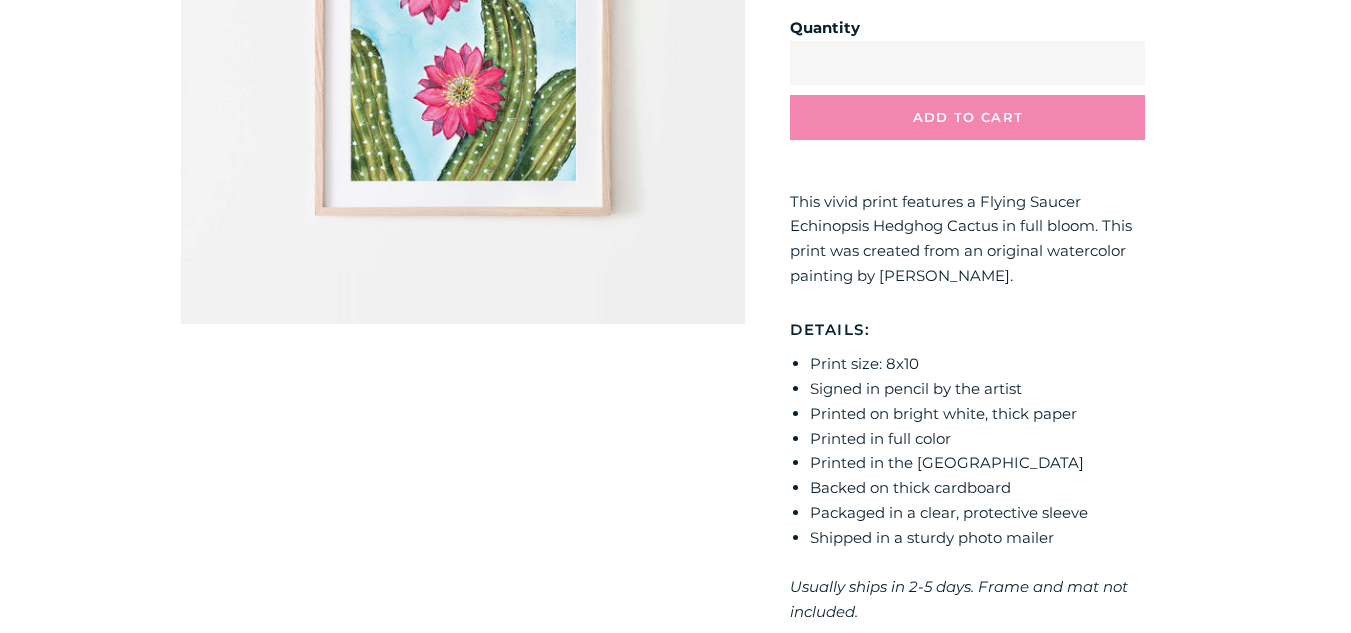 scroll, scrollTop: 503, scrollLeft: 0, axis: vertical 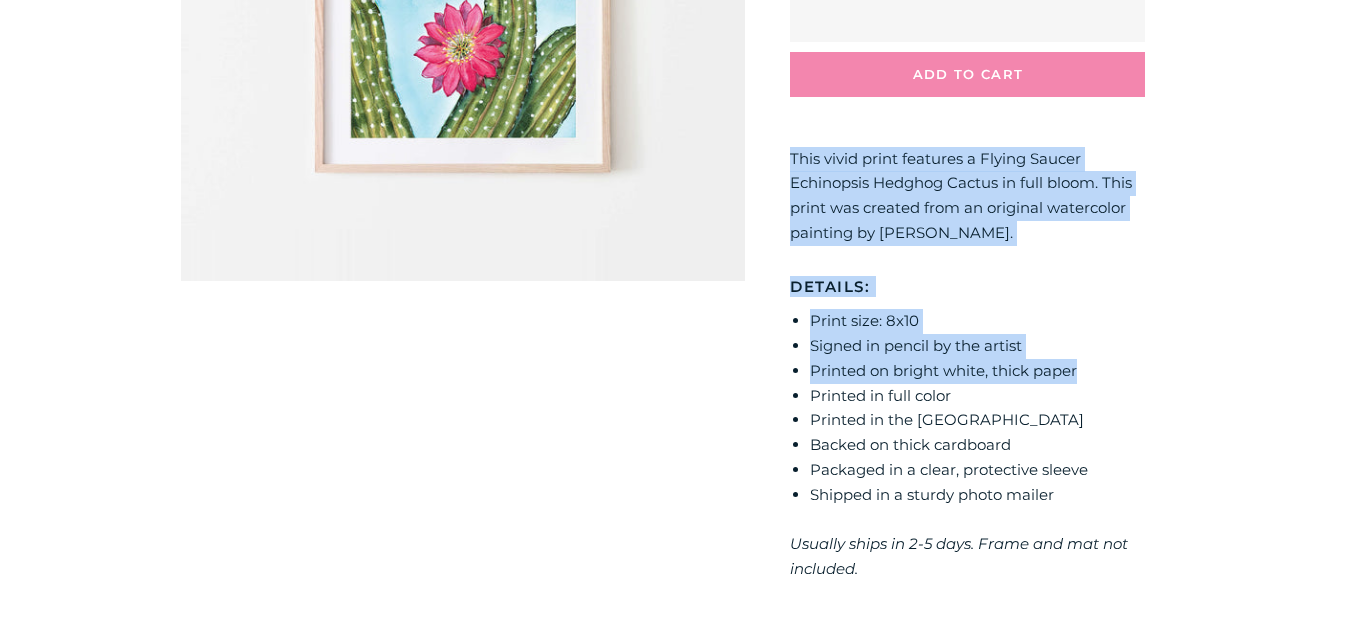 drag, startPoint x: 792, startPoint y: 167, endPoint x: 1109, endPoint y: 365, distance: 373.75528 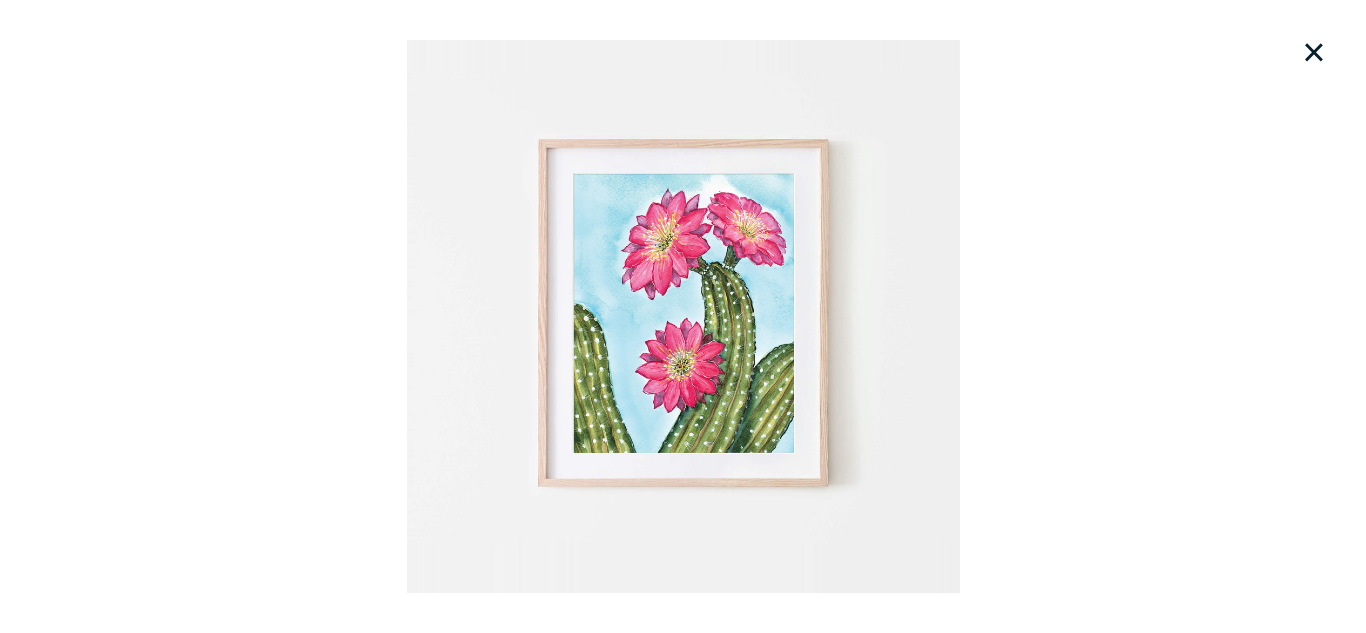click at bounding box center [683, 316] 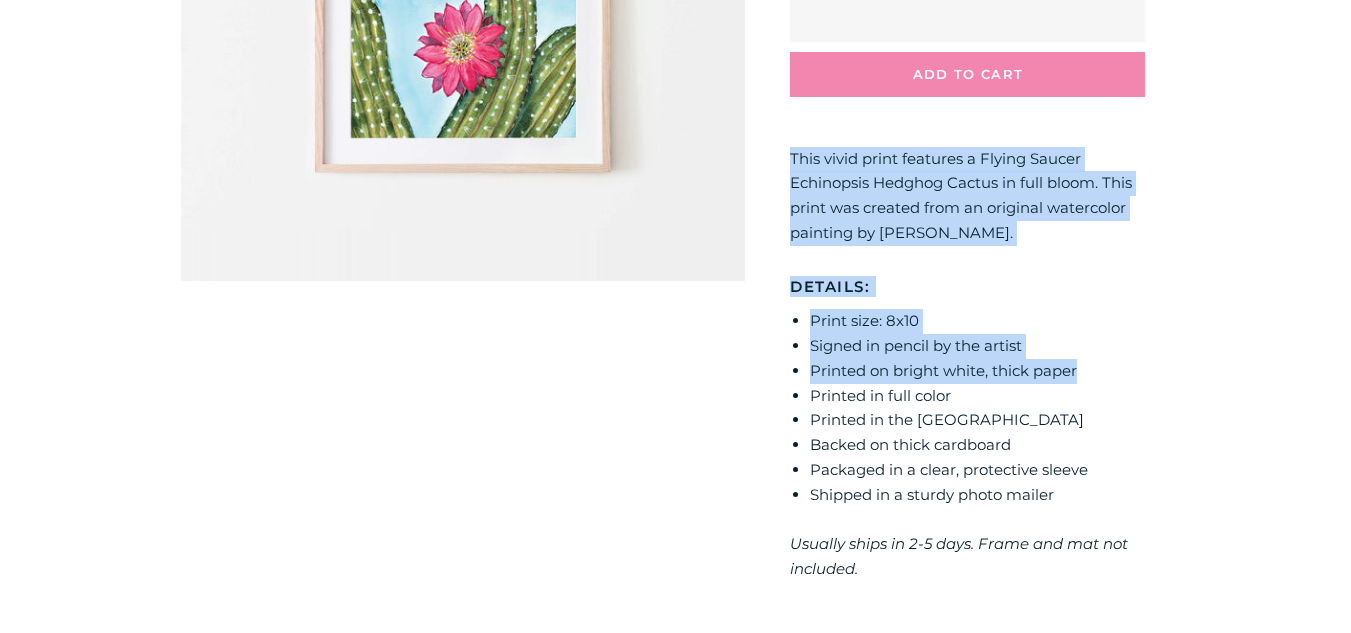 click at bounding box center [463, -2] 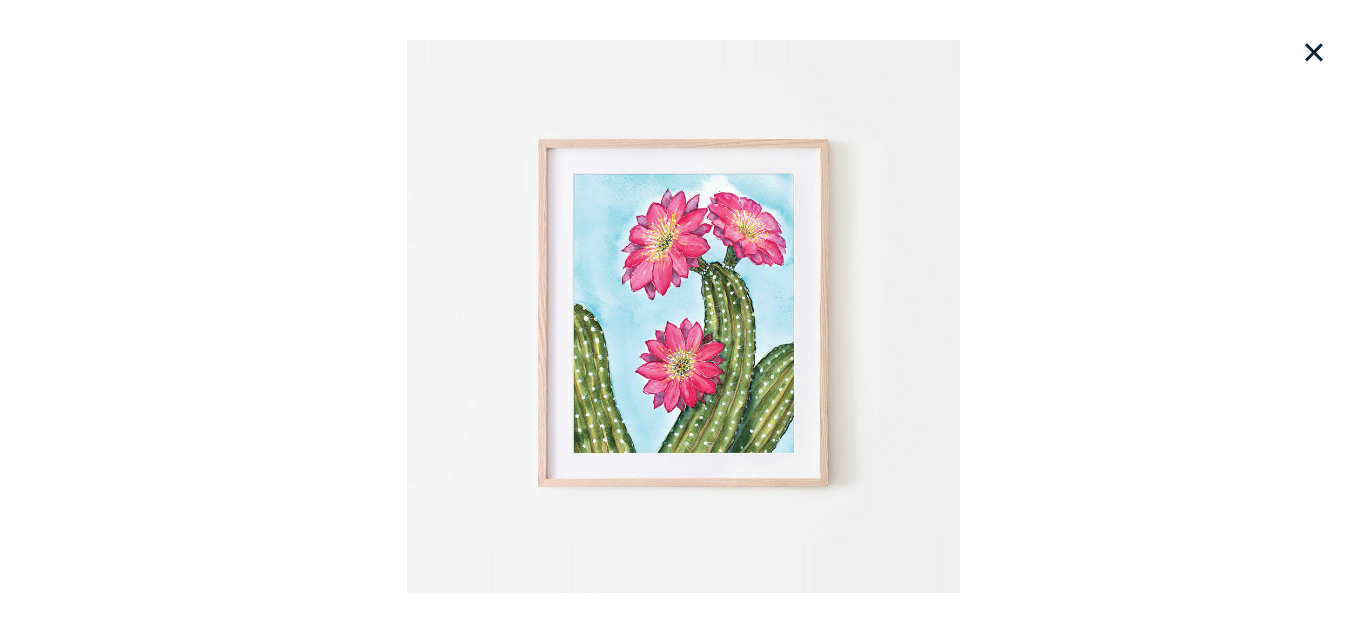 click on "Loading..." at bounding box center (683, 316) 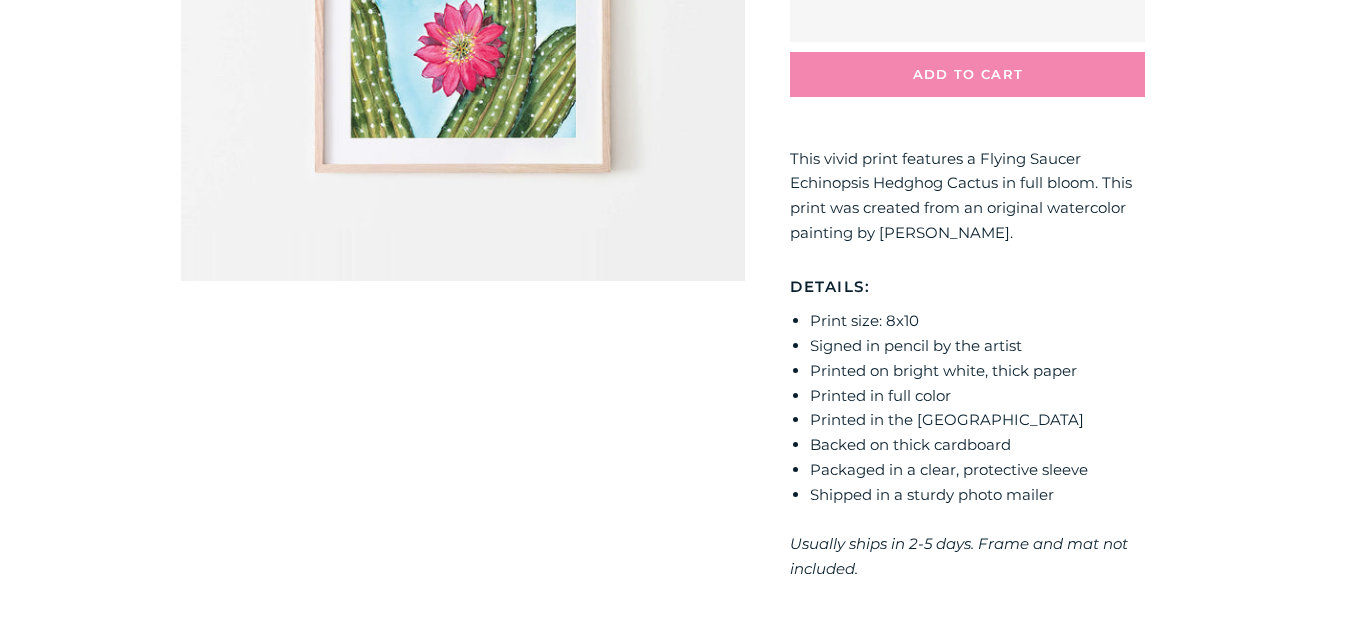 scroll, scrollTop: 0, scrollLeft: 0, axis: both 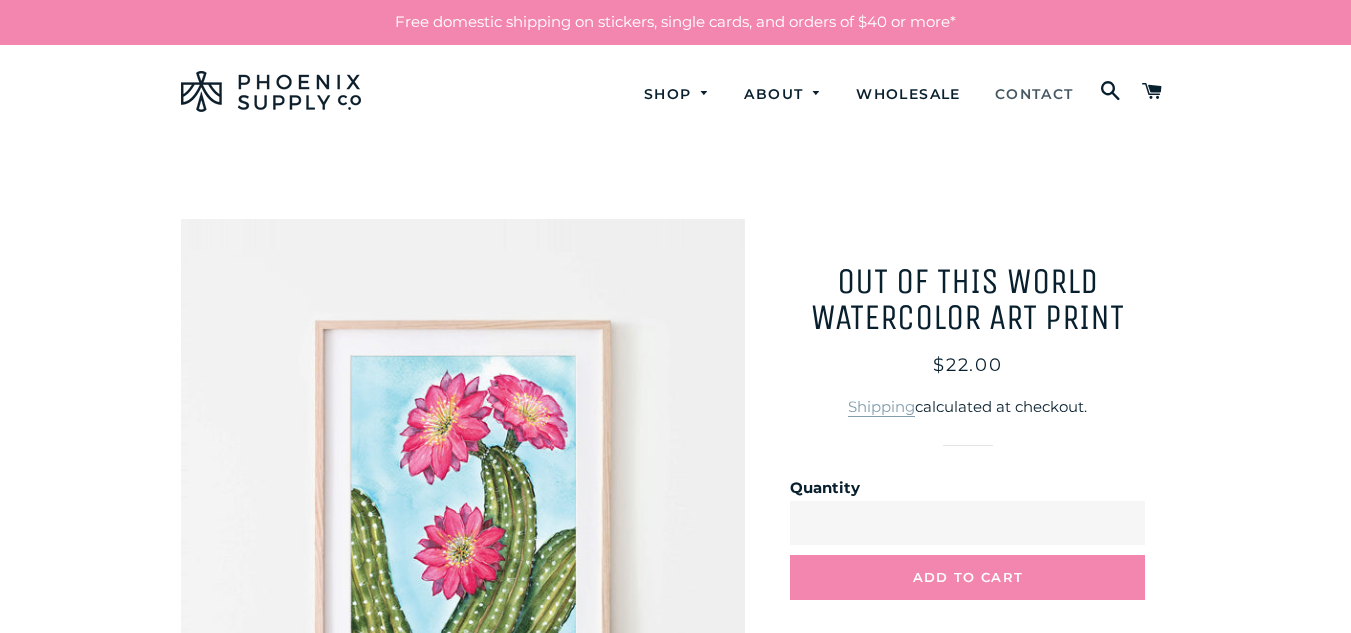 click on "Contact" at bounding box center [1034, 94] 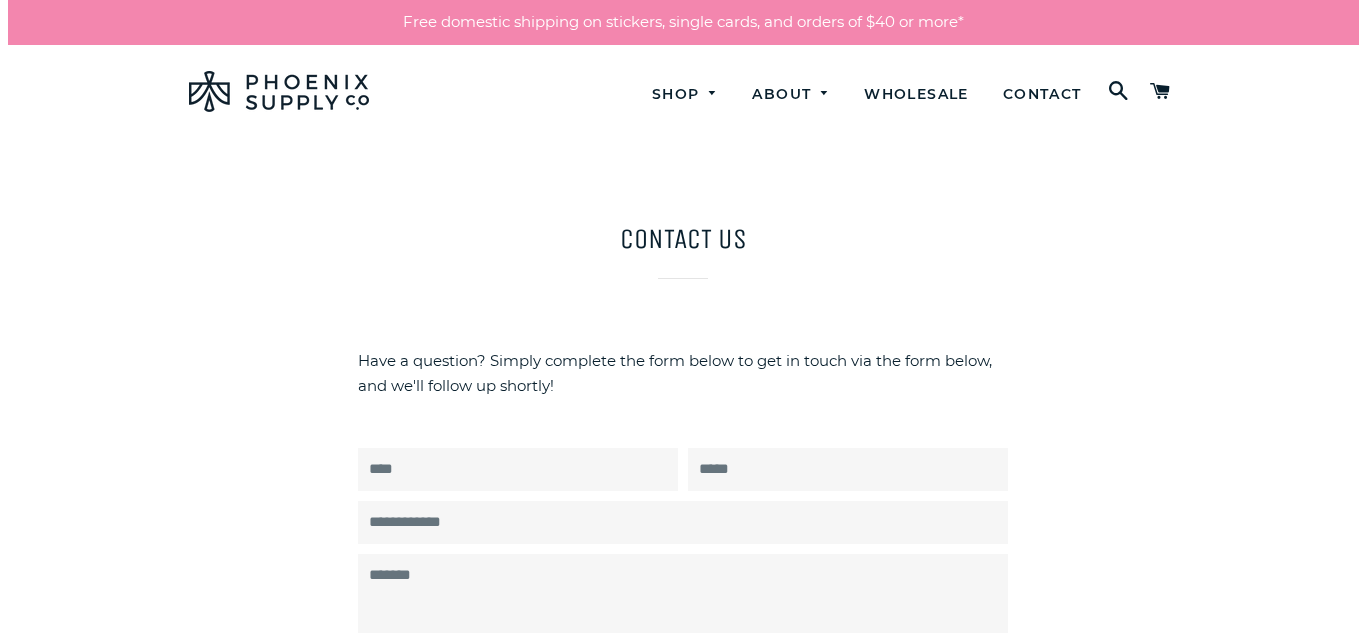 scroll, scrollTop: 0, scrollLeft: 0, axis: both 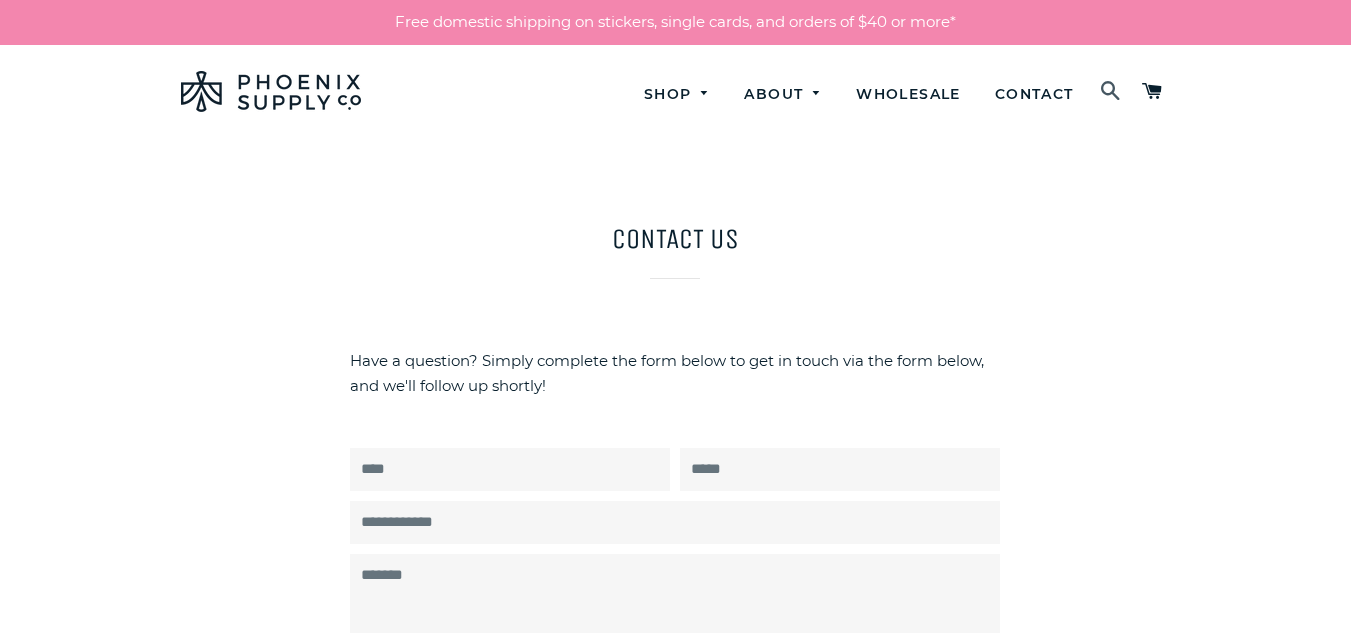 click on "Search" at bounding box center [1111, 92] 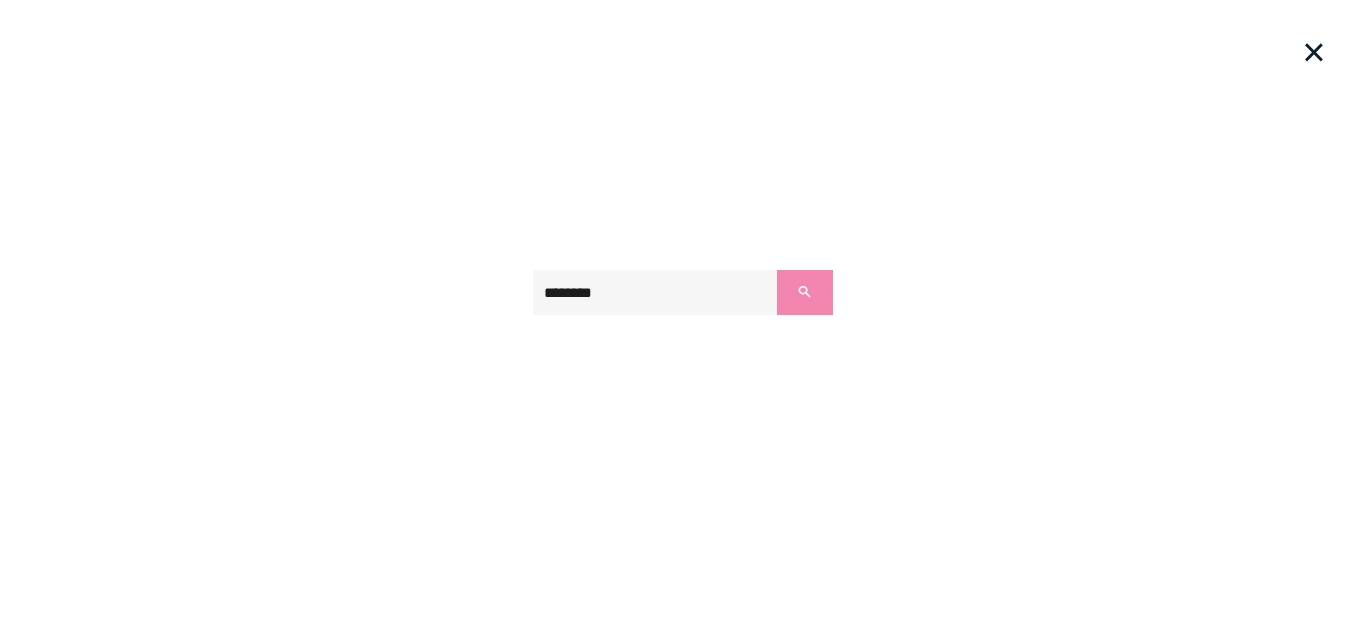type on "*******" 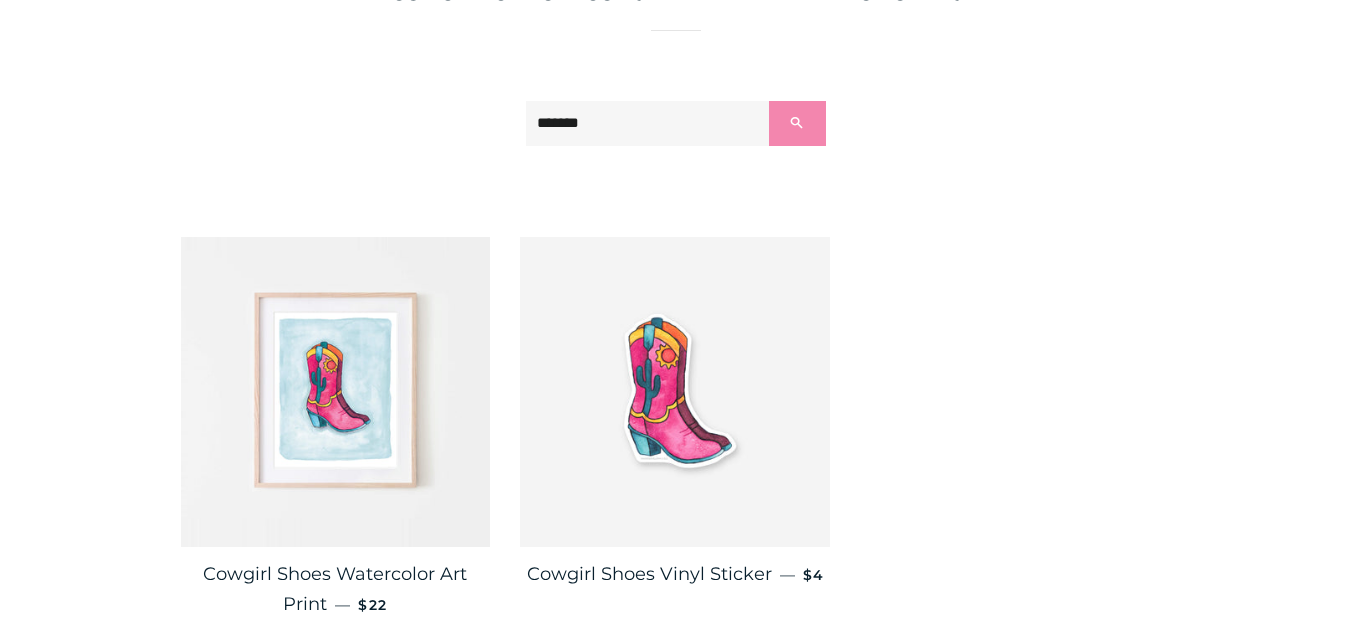 scroll, scrollTop: 369, scrollLeft: 0, axis: vertical 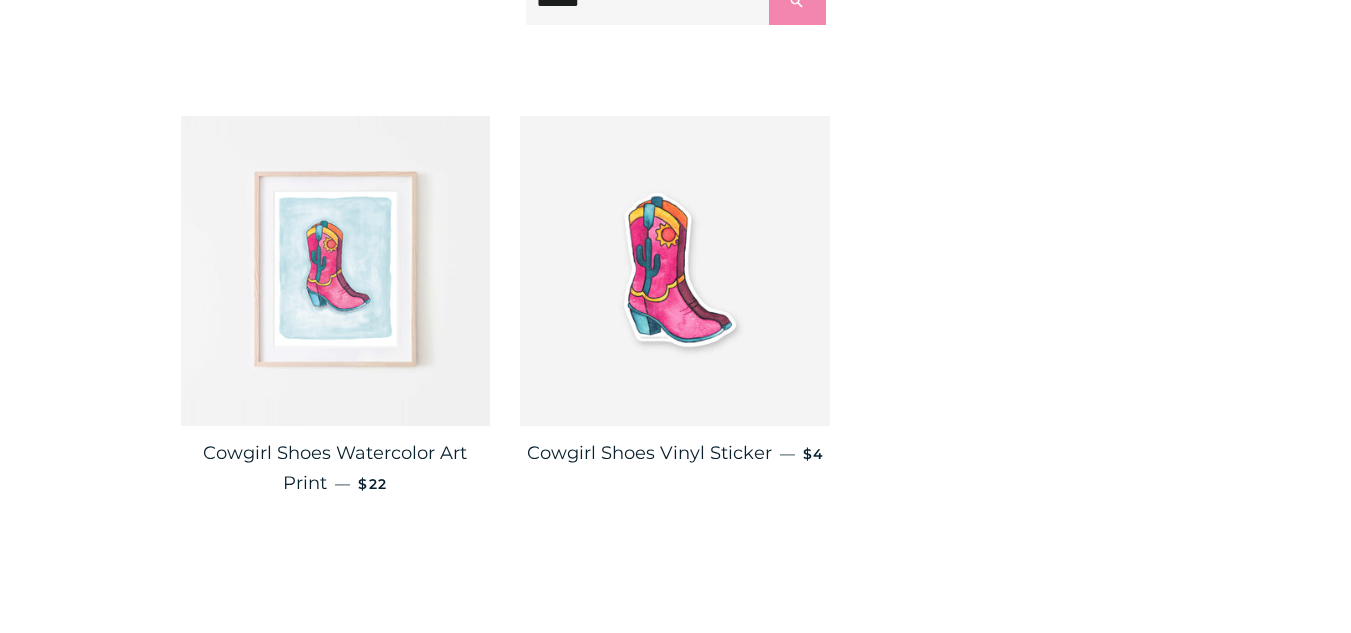 click at bounding box center (336, 271) 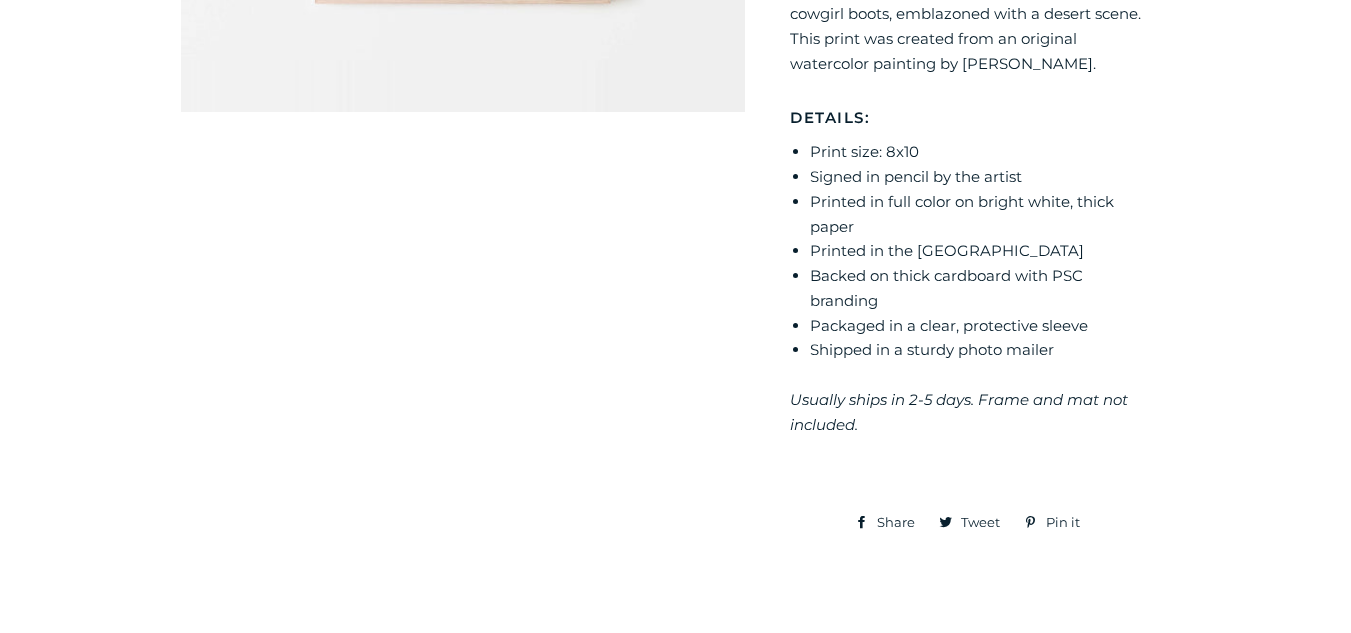 scroll, scrollTop: 523, scrollLeft: 0, axis: vertical 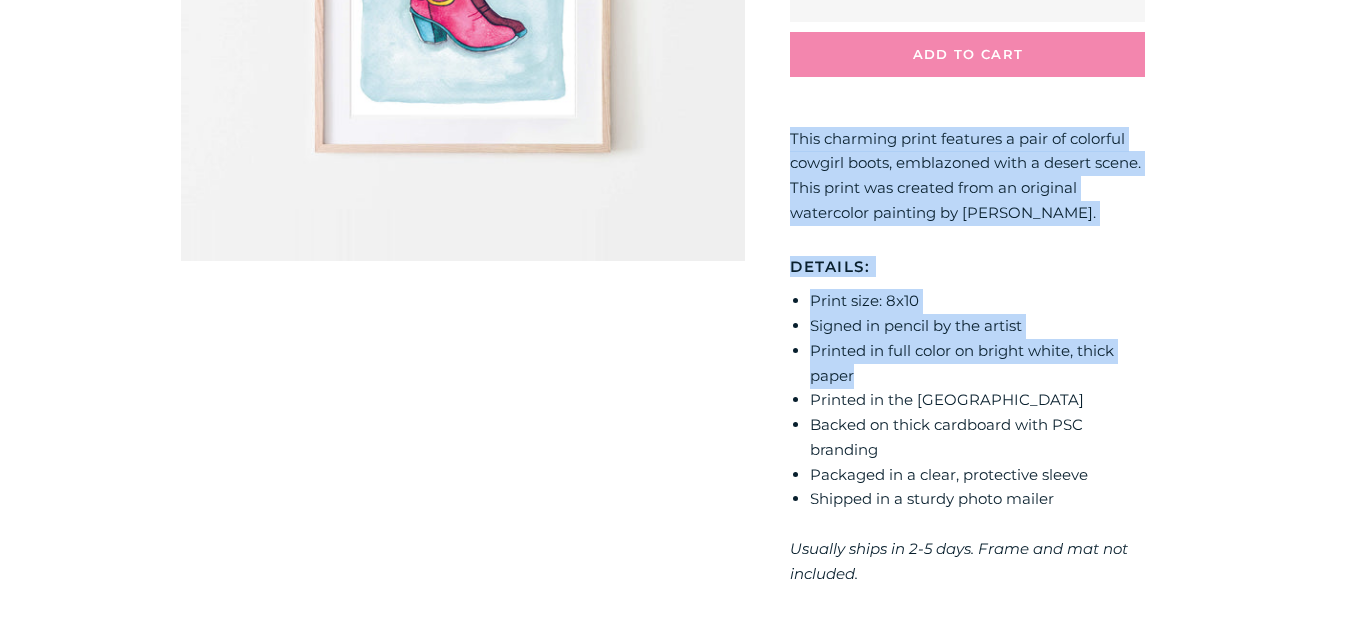 drag, startPoint x: 782, startPoint y: 139, endPoint x: 1169, endPoint y: 380, distance: 455.9057 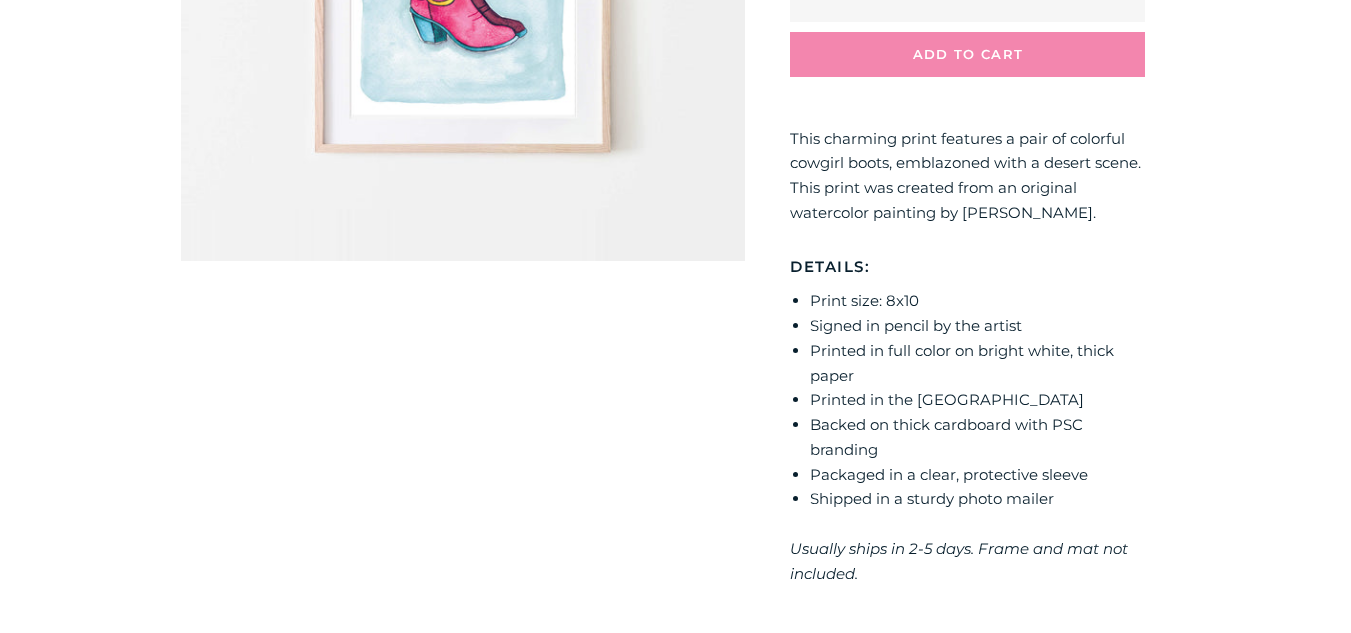 click on "**********" at bounding box center [675, 466] 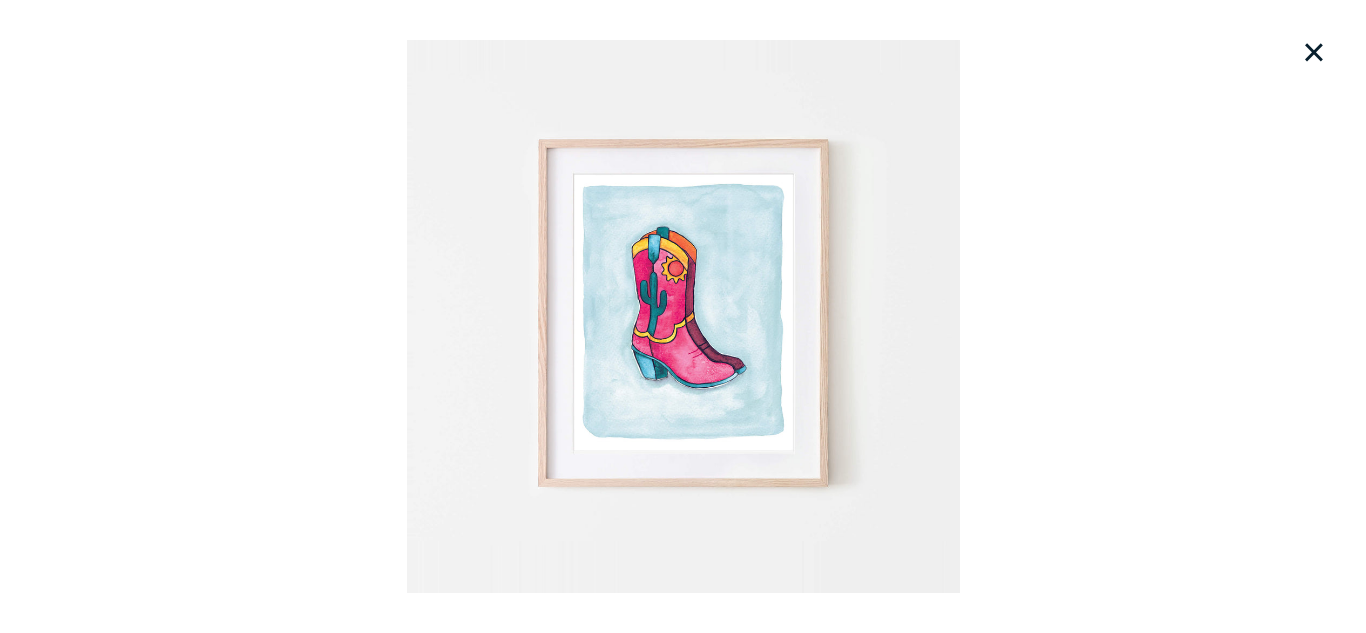 click on "×" at bounding box center (1314, 52) 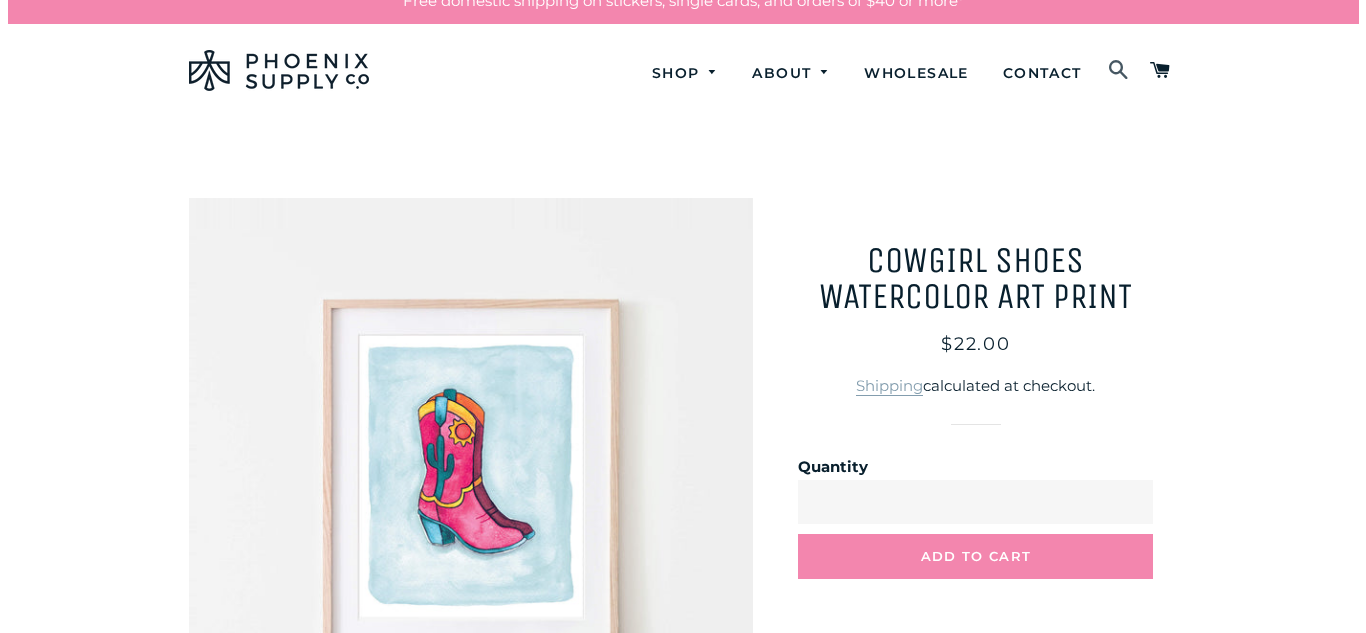 scroll, scrollTop: 19, scrollLeft: 0, axis: vertical 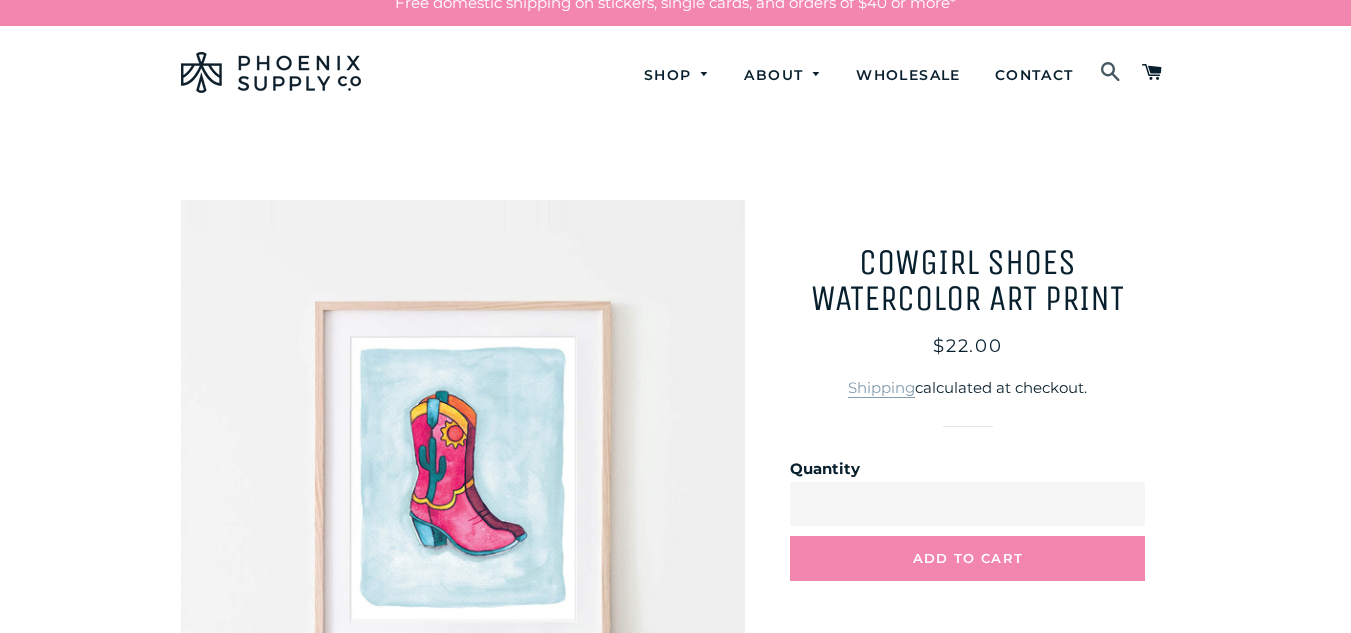 click at bounding box center [1111, 73] 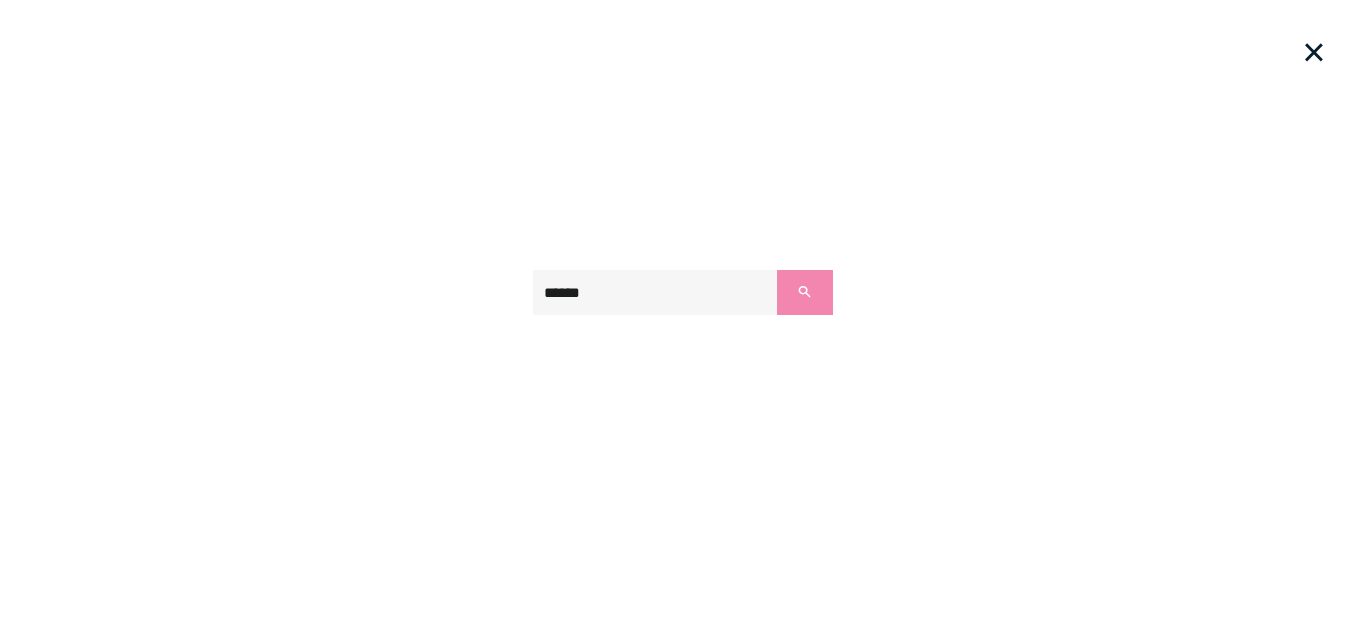 type on "******" 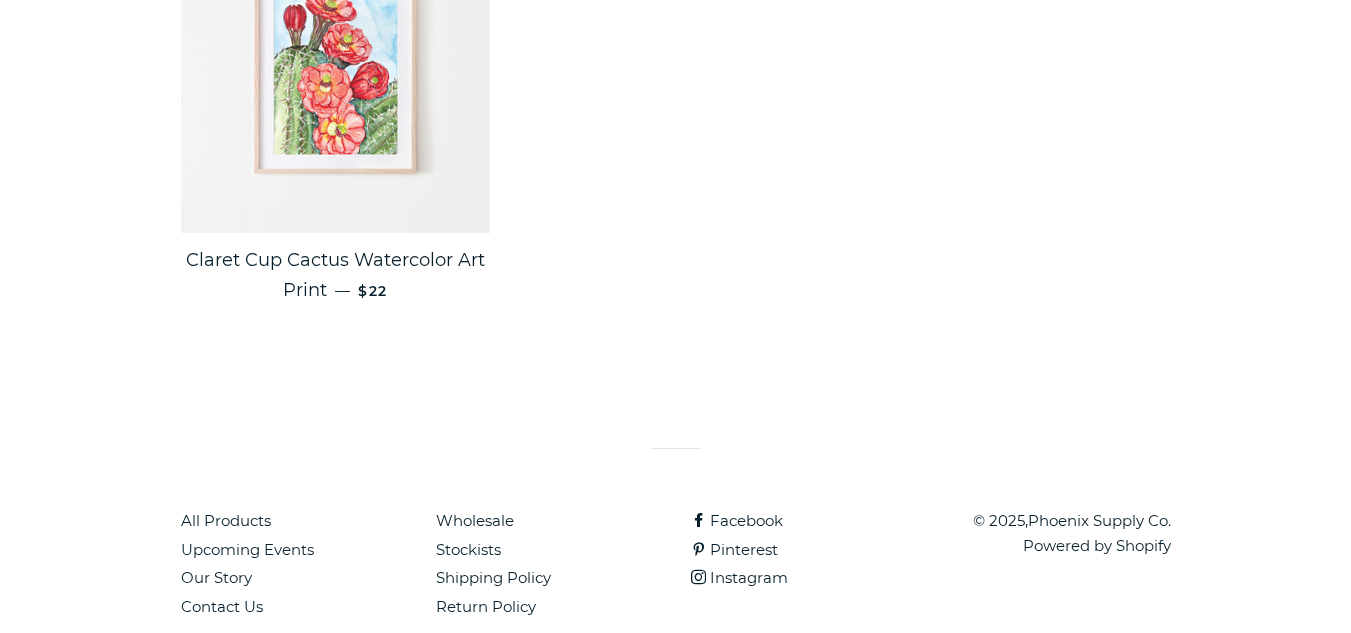 scroll, scrollTop: 563, scrollLeft: 0, axis: vertical 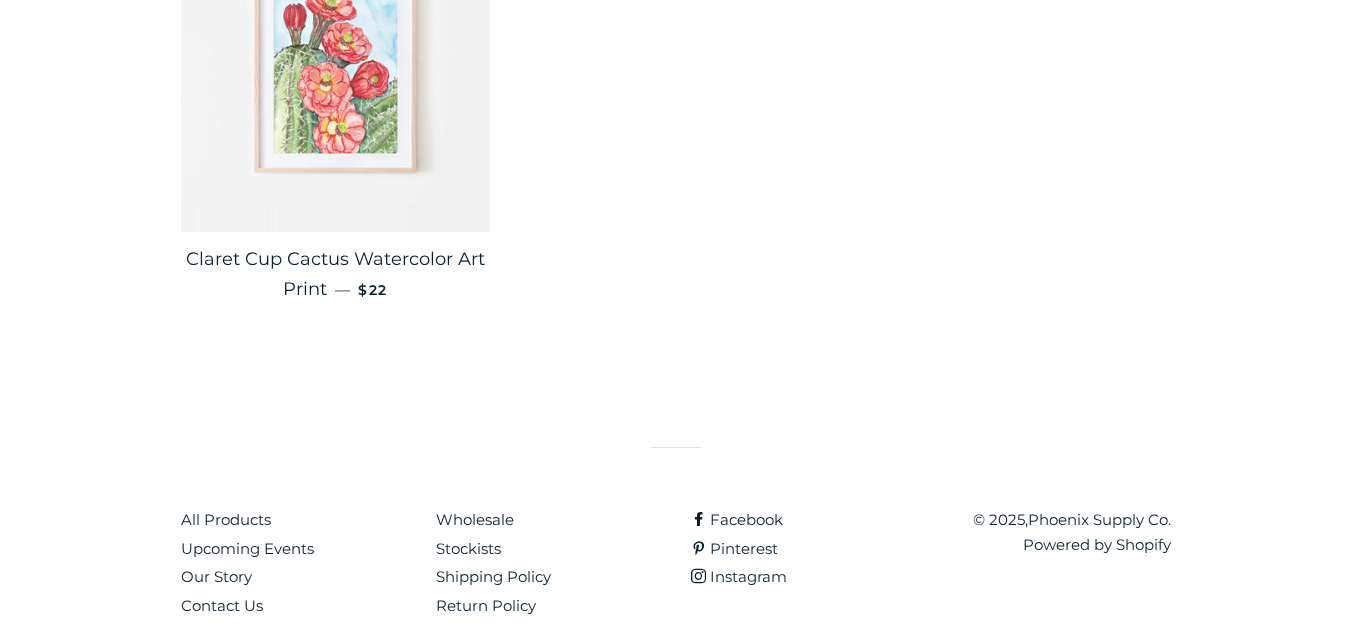 click at bounding box center [336, 77] 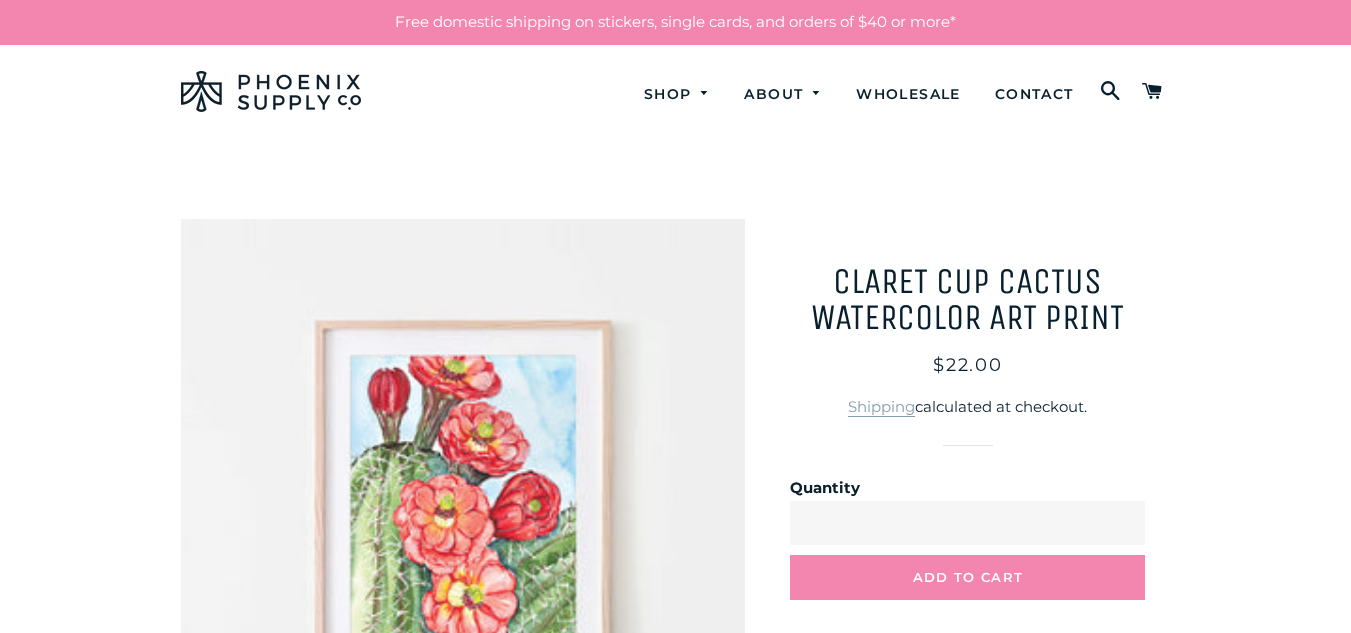 scroll, scrollTop: 0, scrollLeft: 0, axis: both 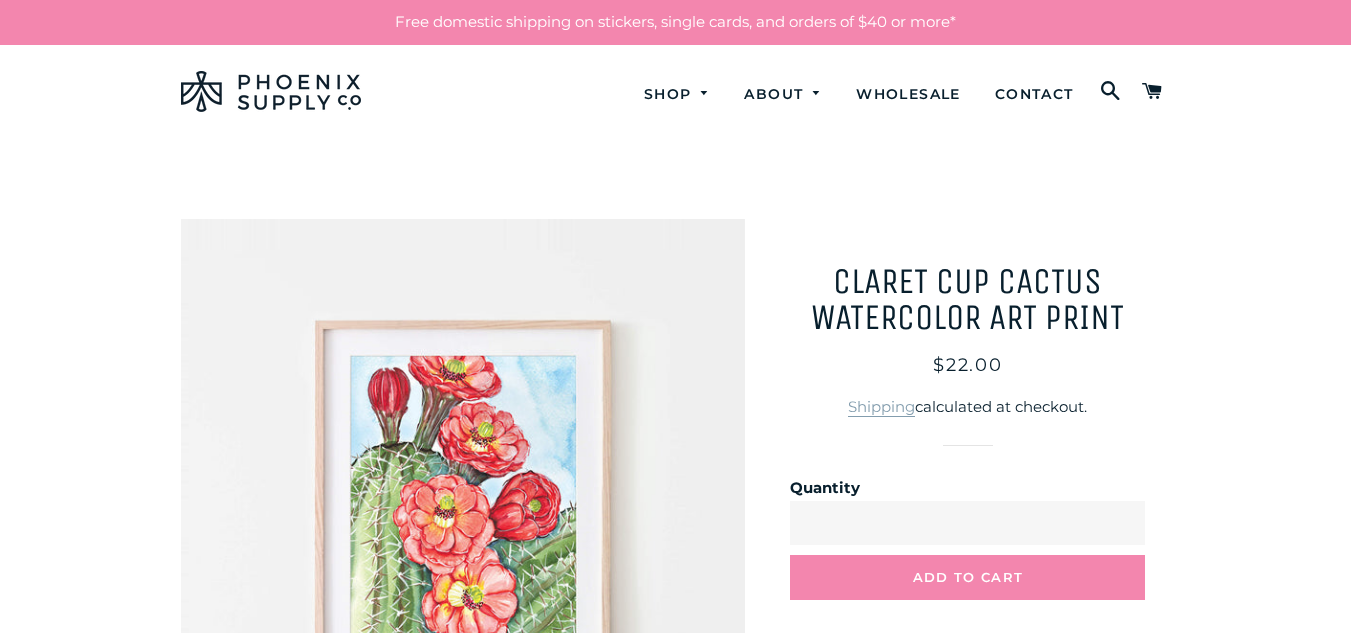 click at bounding box center (463, 501) 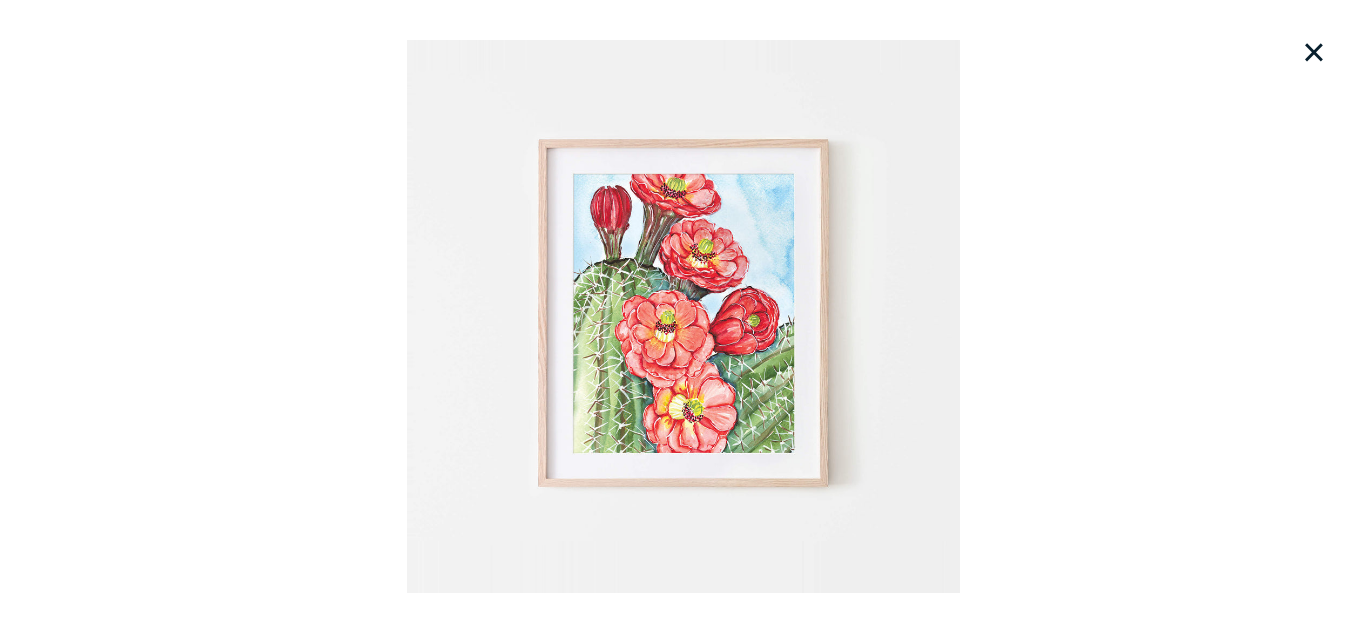 click on "Loading..." at bounding box center [683, 316] 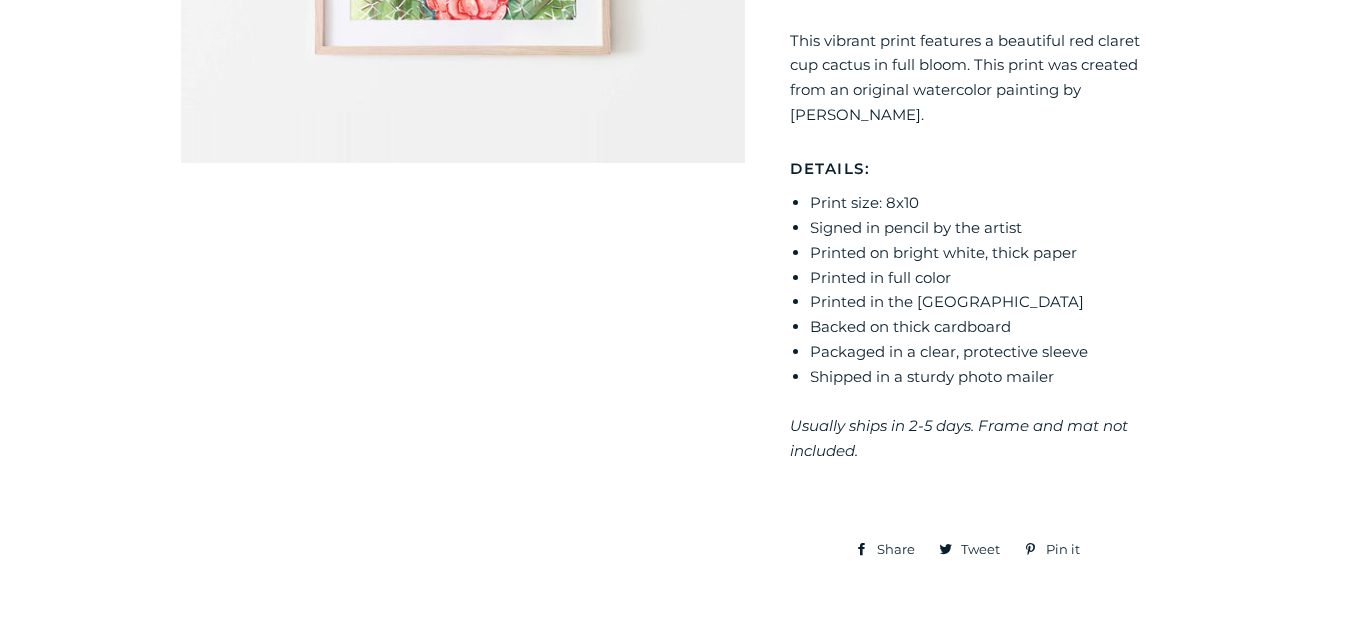 scroll, scrollTop: 637, scrollLeft: 0, axis: vertical 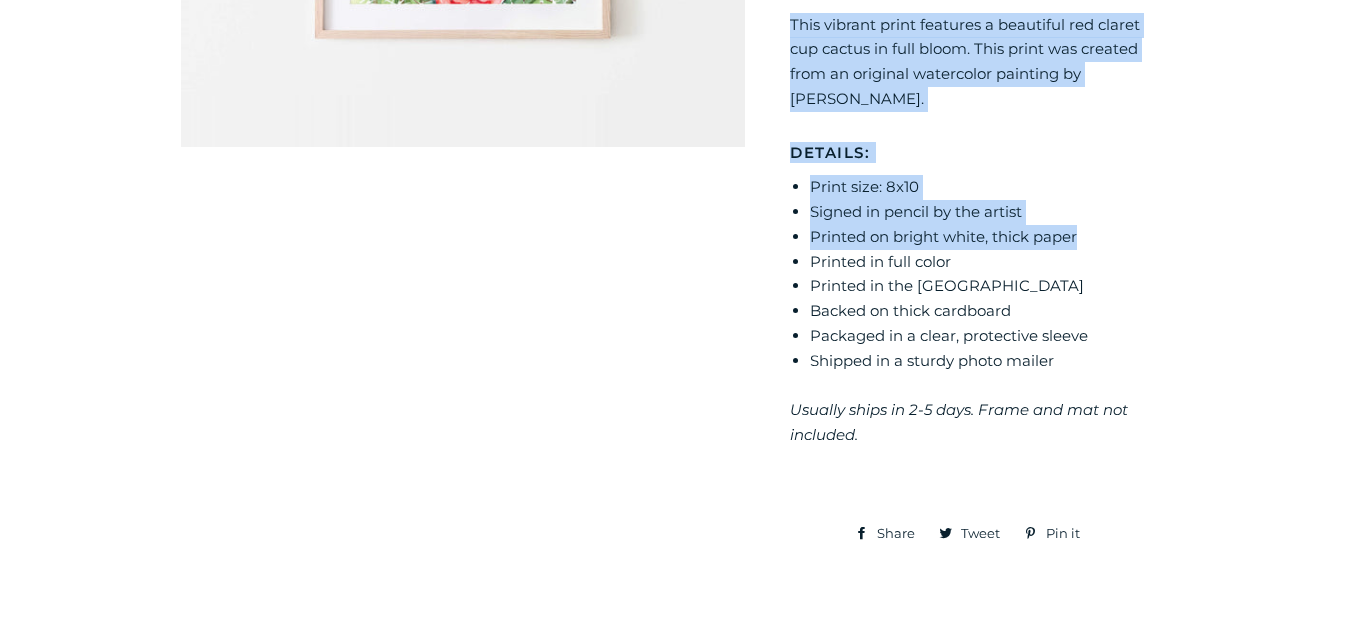 drag, startPoint x: 789, startPoint y: 25, endPoint x: 1124, endPoint y: 239, distance: 397.51855 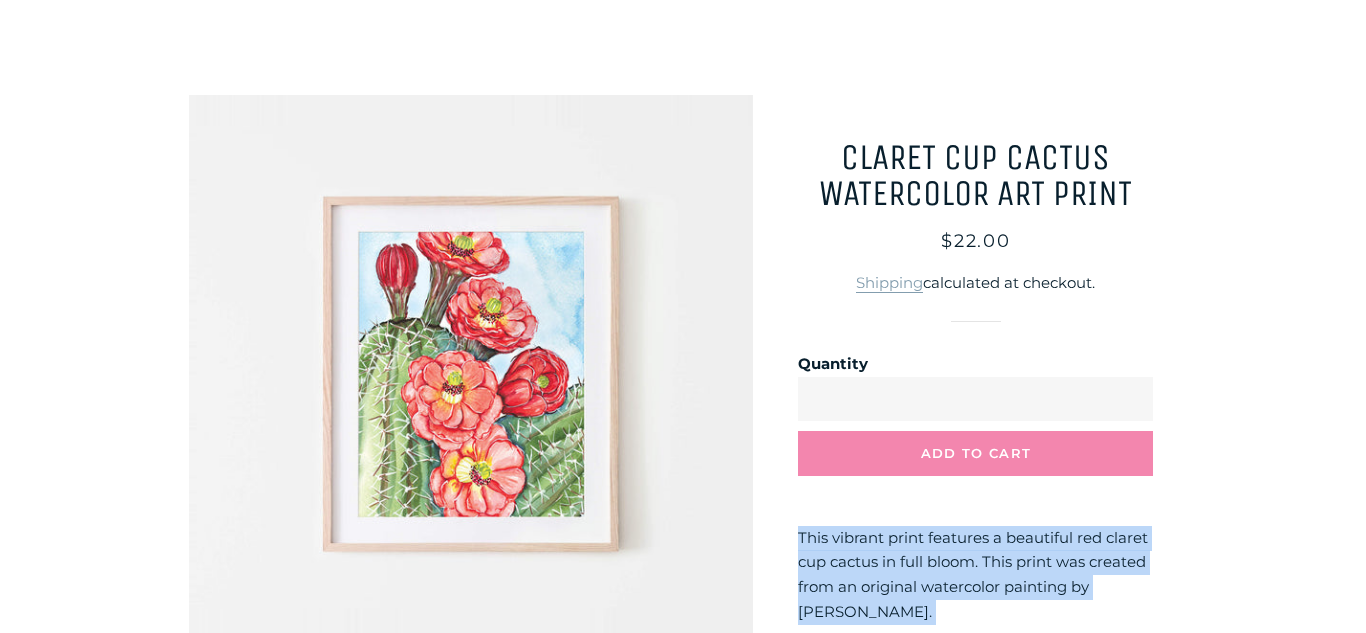scroll, scrollTop: 0, scrollLeft: 0, axis: both 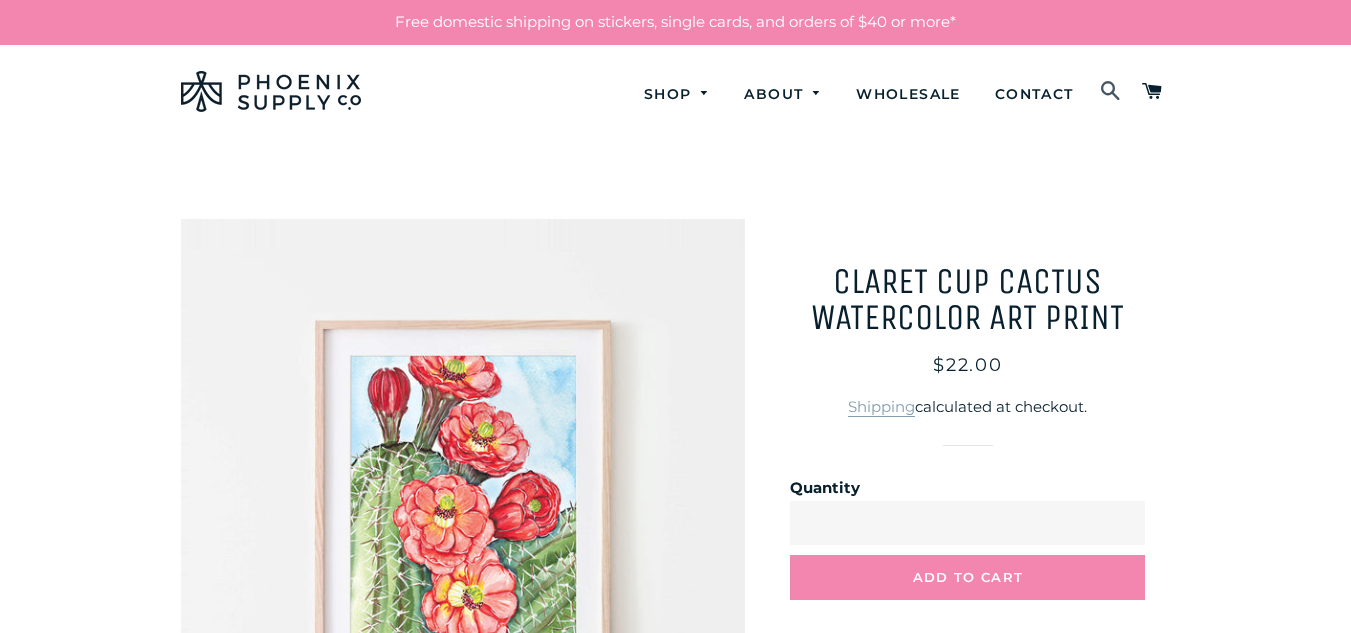 click on "Search" at bounding box center (1111, 92) 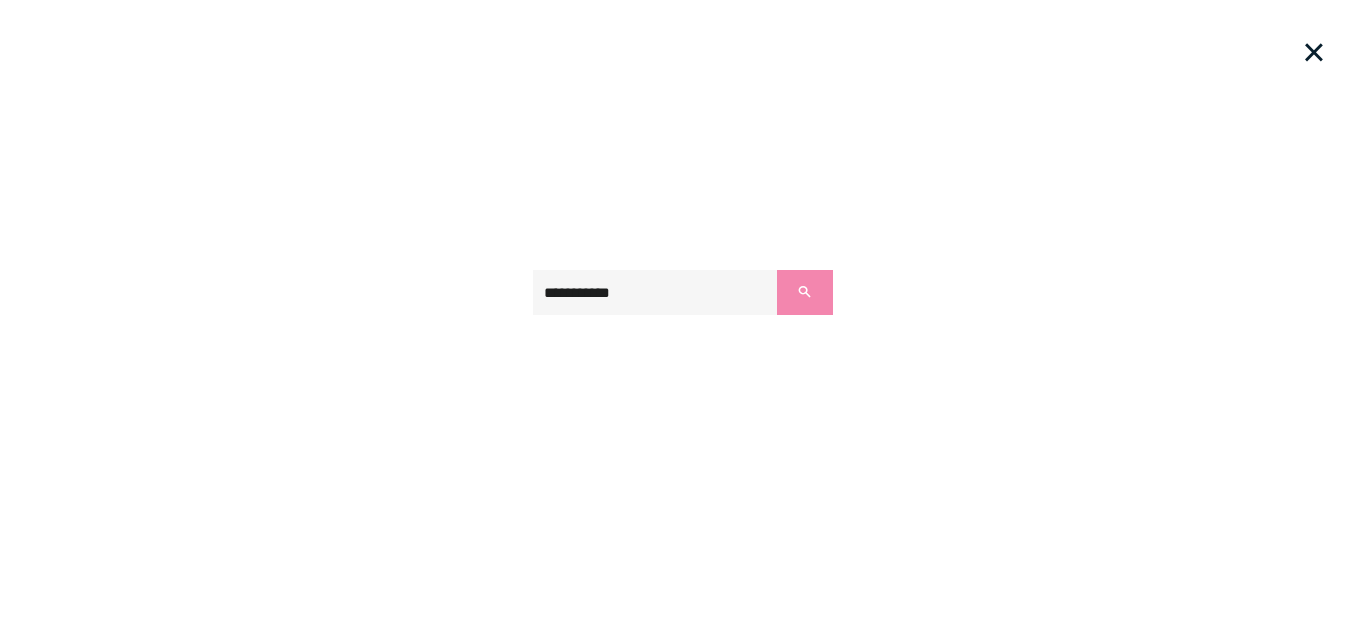 type on "**********" 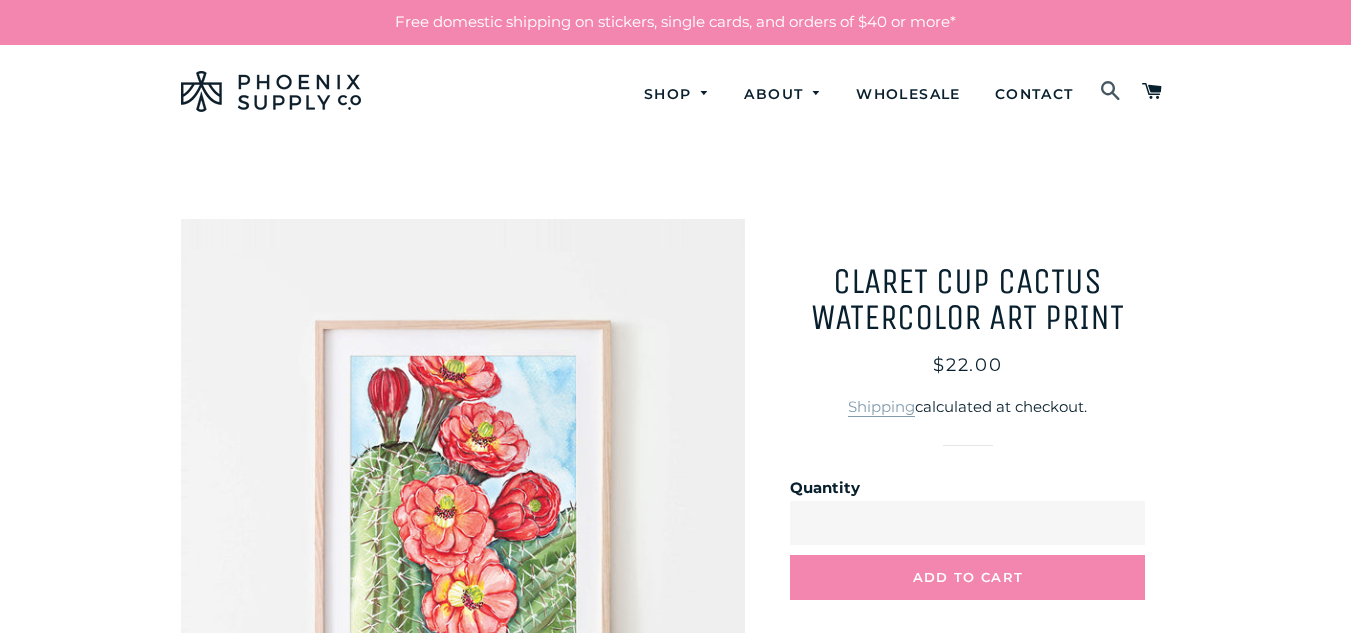 click at bounding box center (1111, 92) 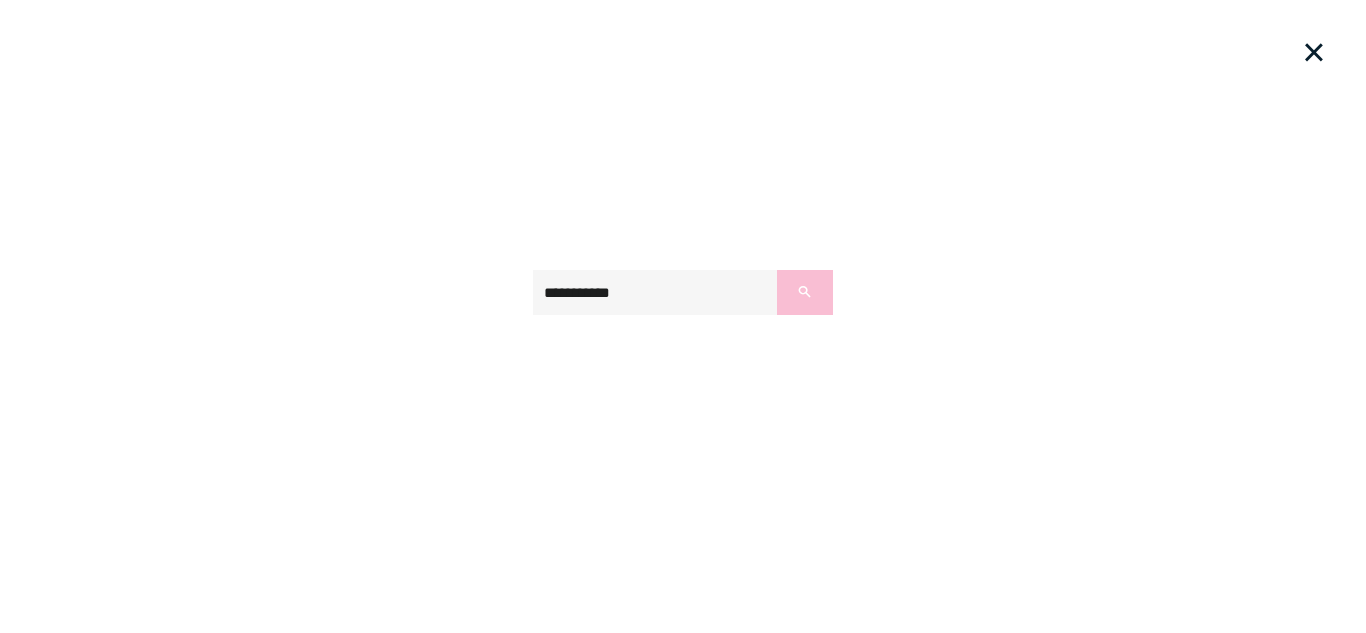 click on "Search" at bounding box center (805, 292) 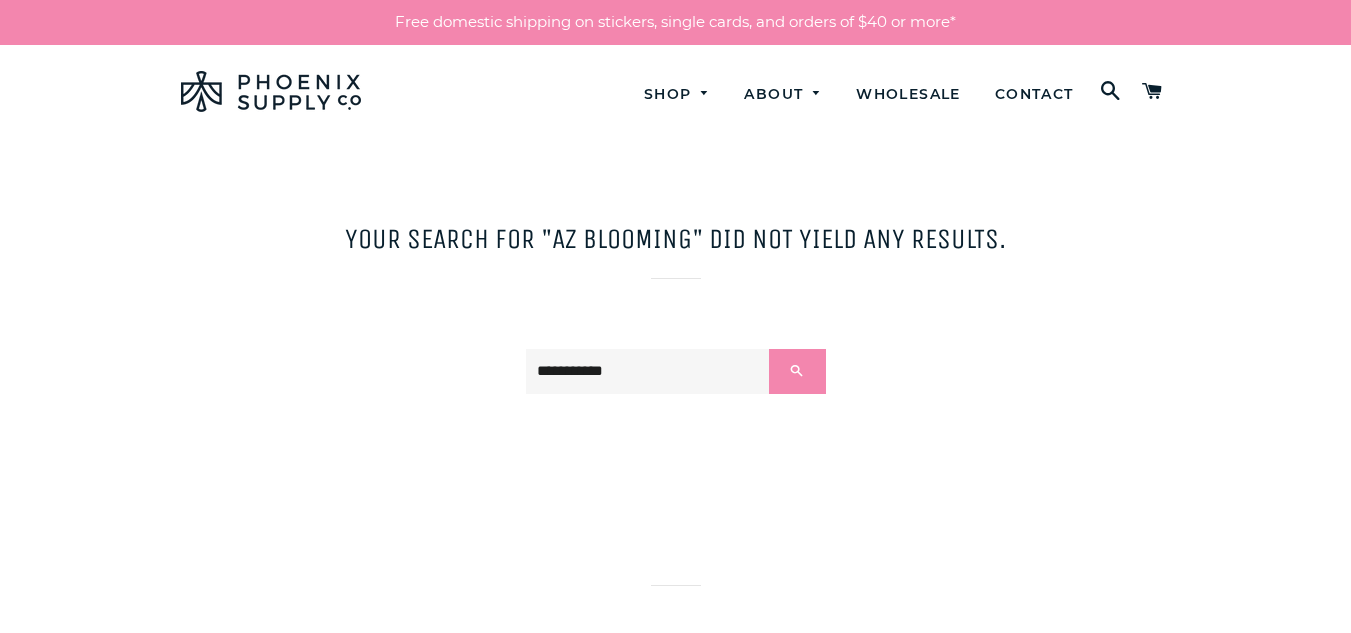 scroll, scrollTop: 0, scrollLeft: 0, axis: both 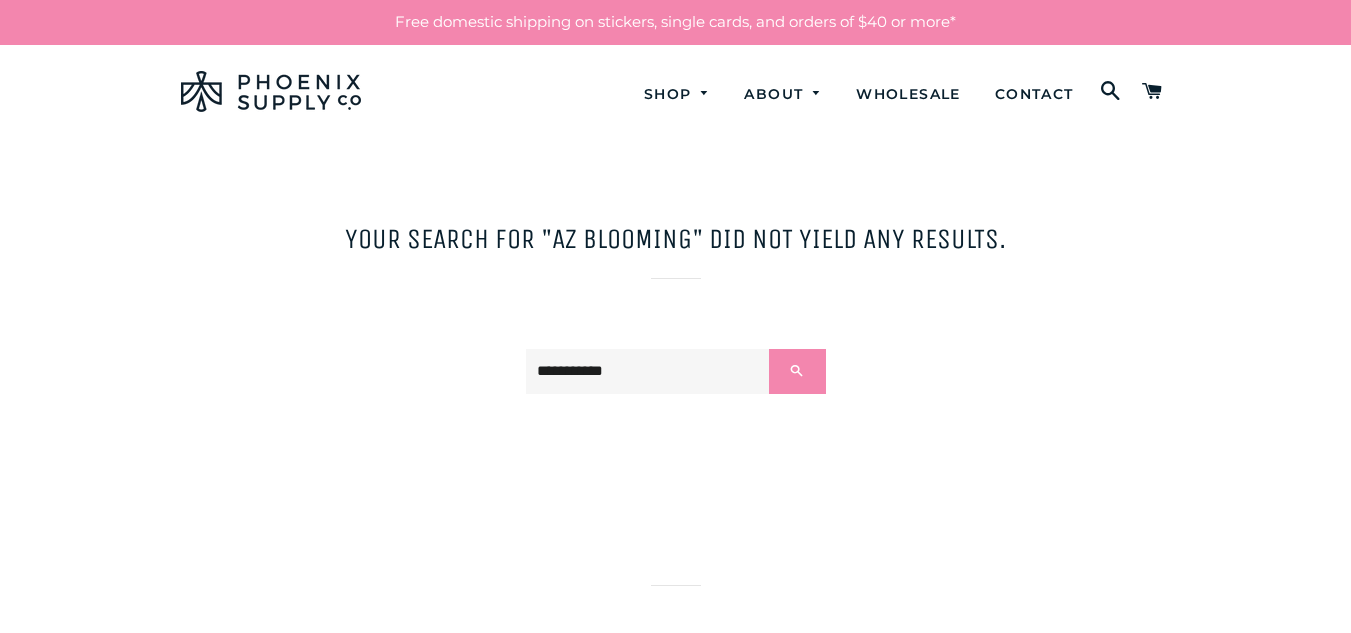 click on "**********" at bounding box center [648, 371] 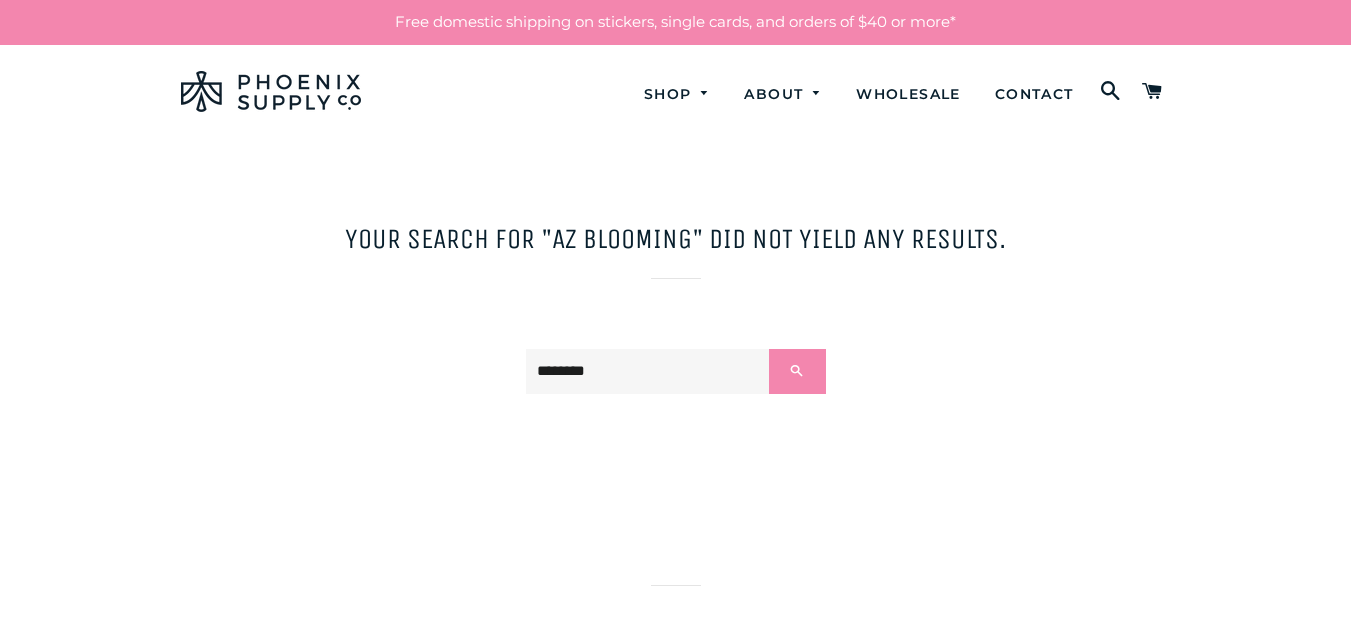 type on "********" 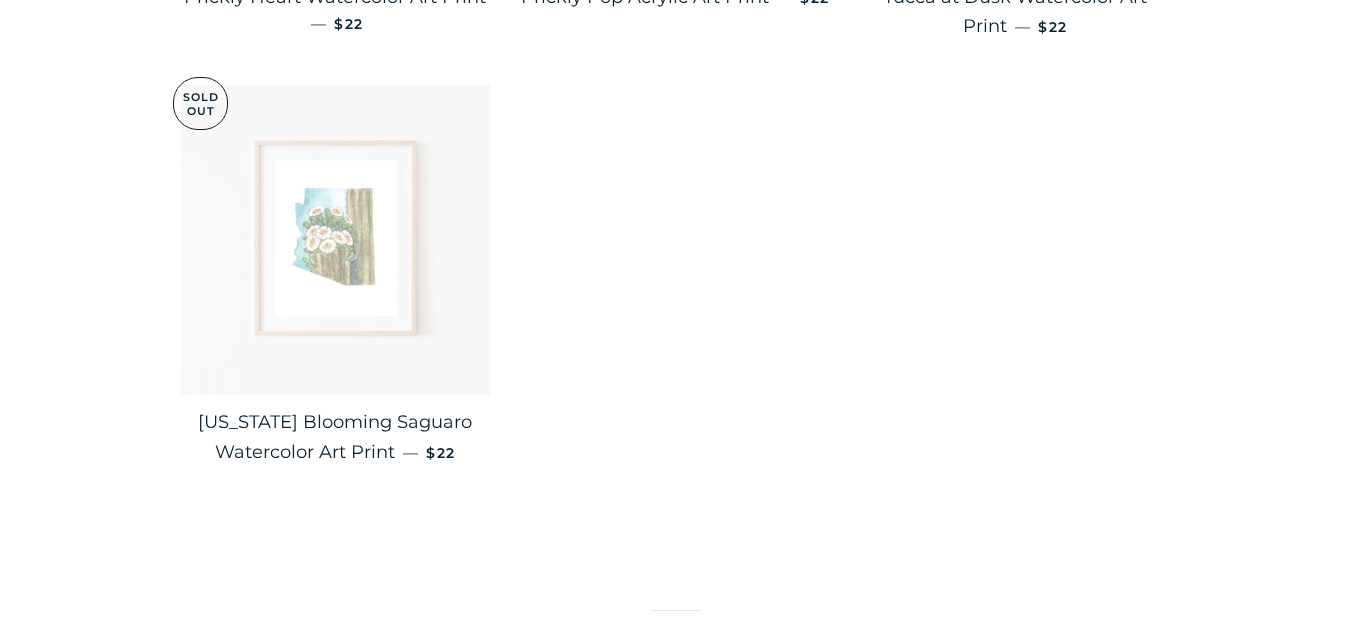 scroll, scrollTop: 1675, scrollLeft: 0, axis: vertical 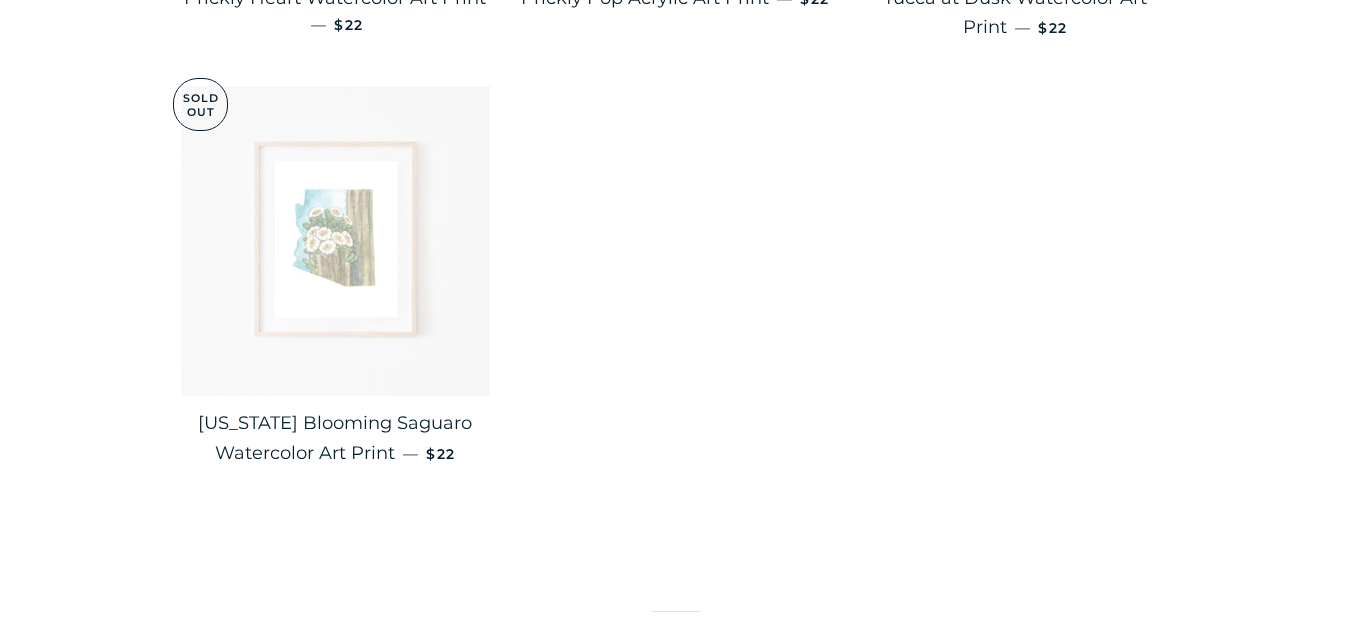 click at bounding box center [336, 241] 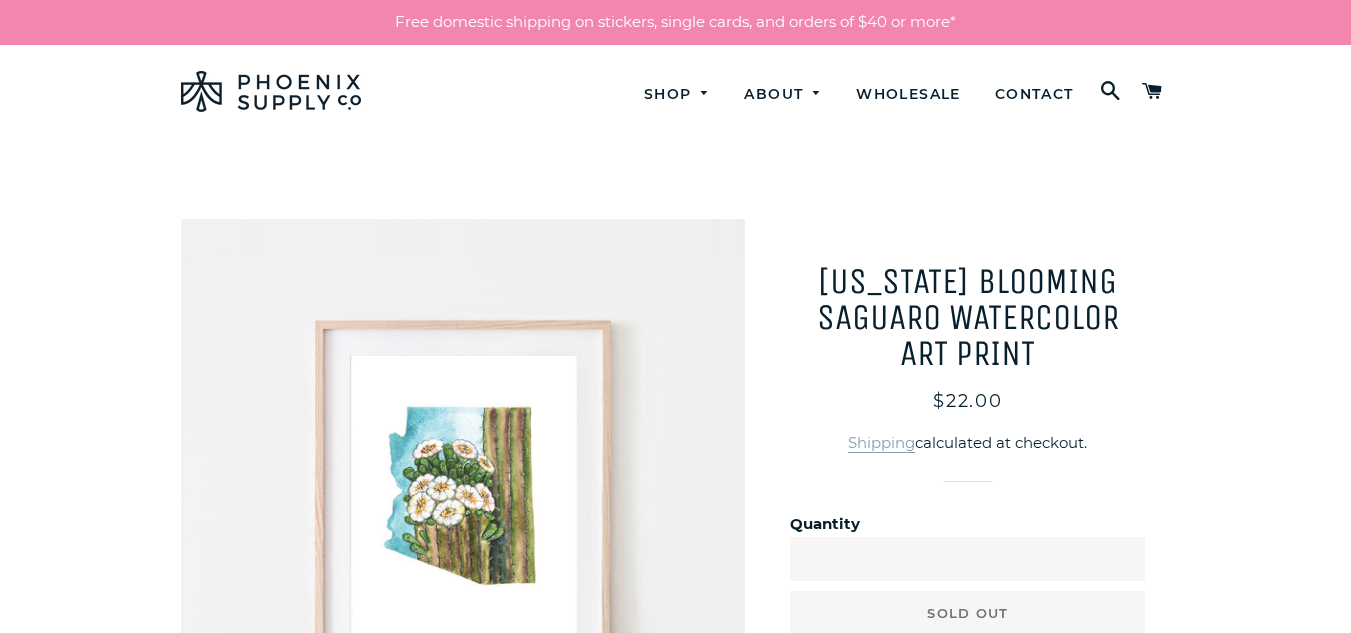 scroll, scrollTop: 0, scrollLeft: 0, axis: both 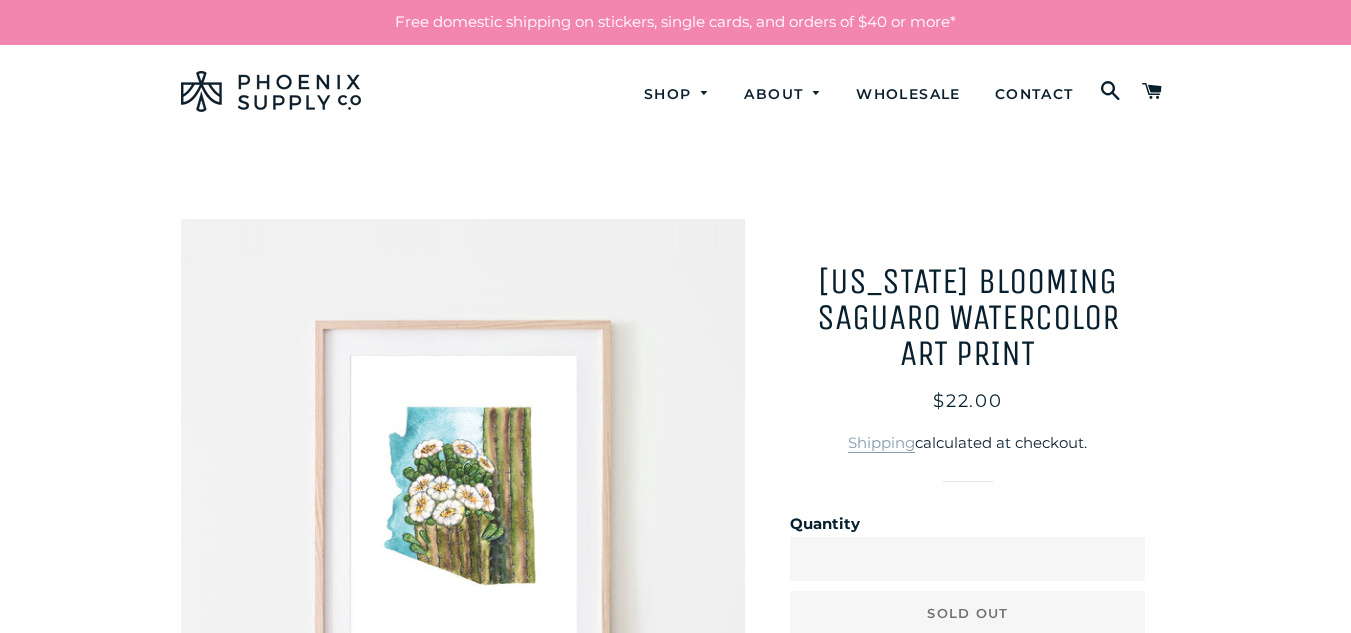 click at bounding box center [463, 501] 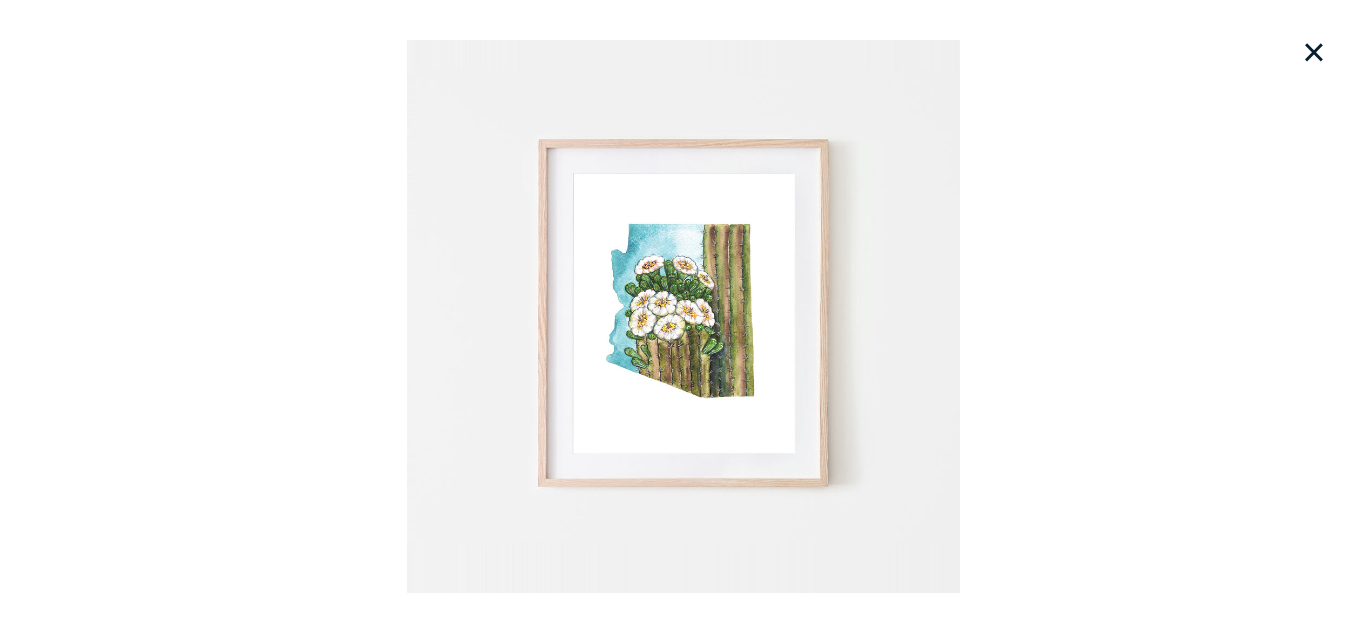 click on "×" at bounding box center (1314, 52) 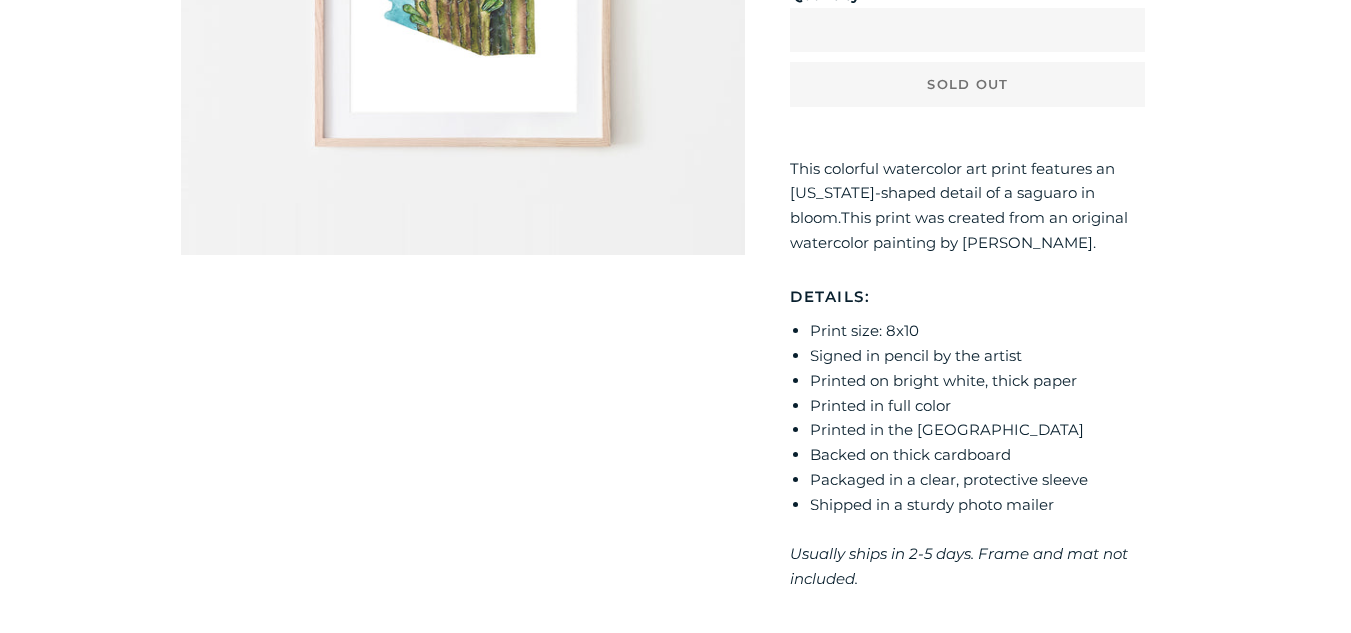 scroll, scrollTop: 533, scrollLeft: 0, axis: vertical 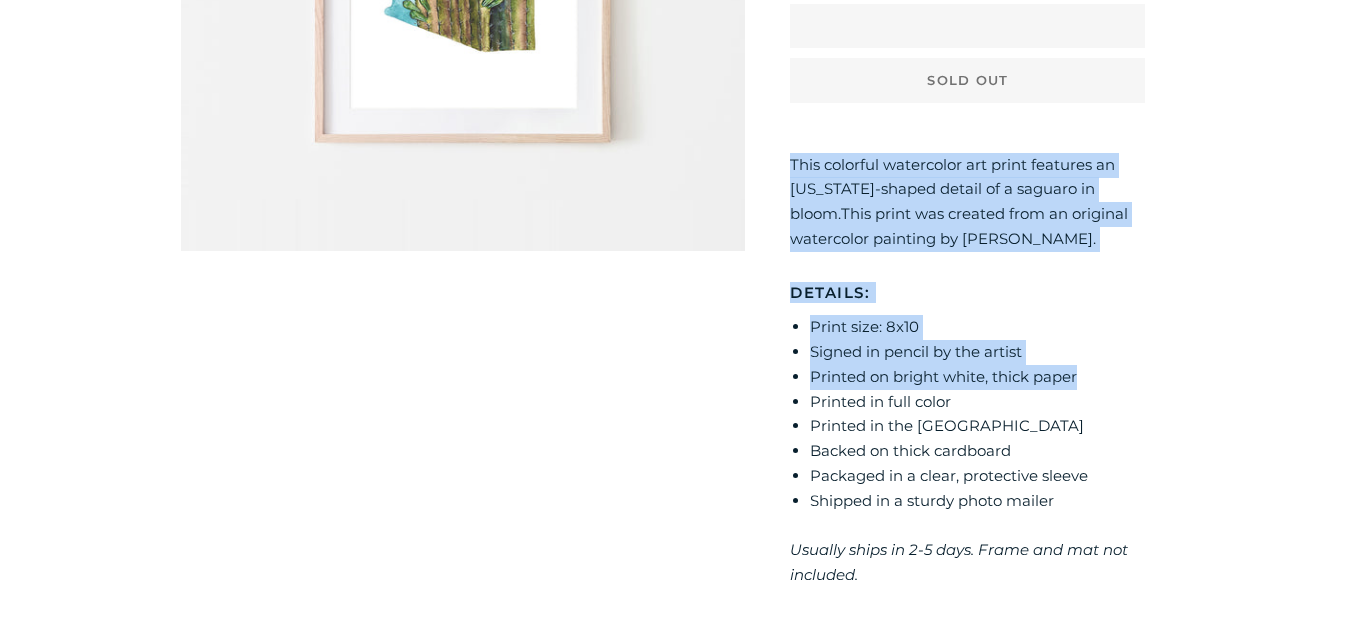 drag, startPoint x: 790, startPoint y: 162, endPoint x: 1109, endPoint y: 368, distance: 379.7328 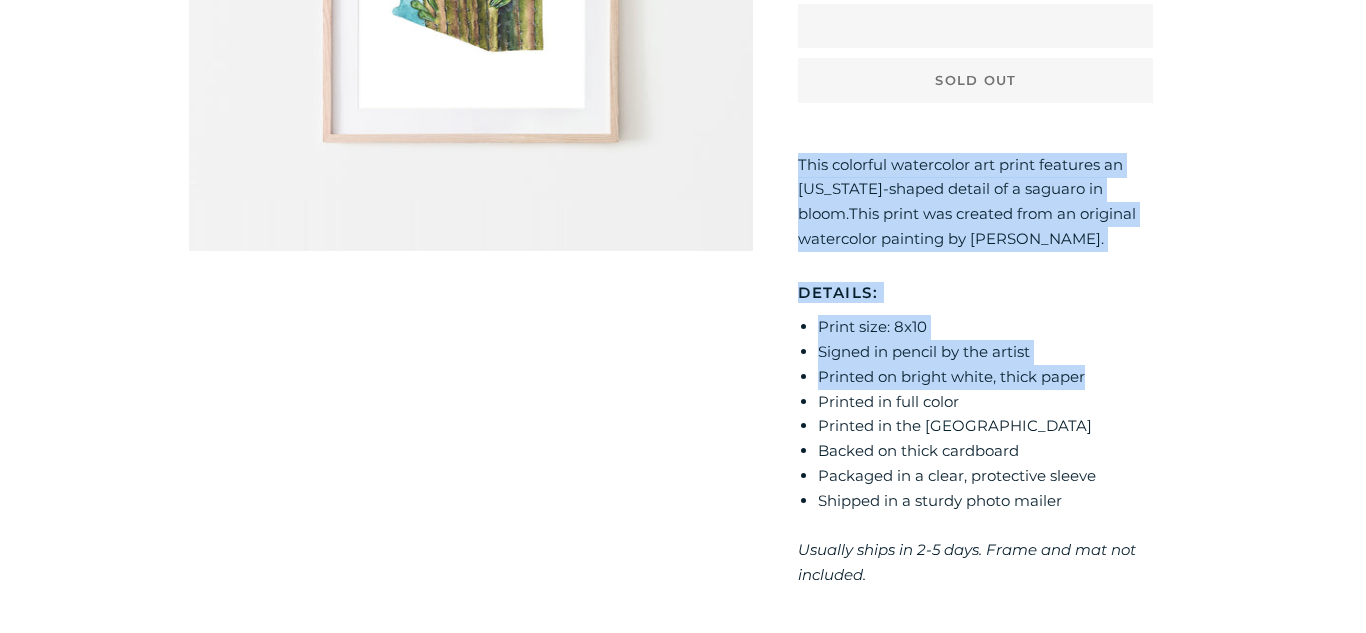 scroll, scrollTop: 0, scrollLeft: 0, axis: both 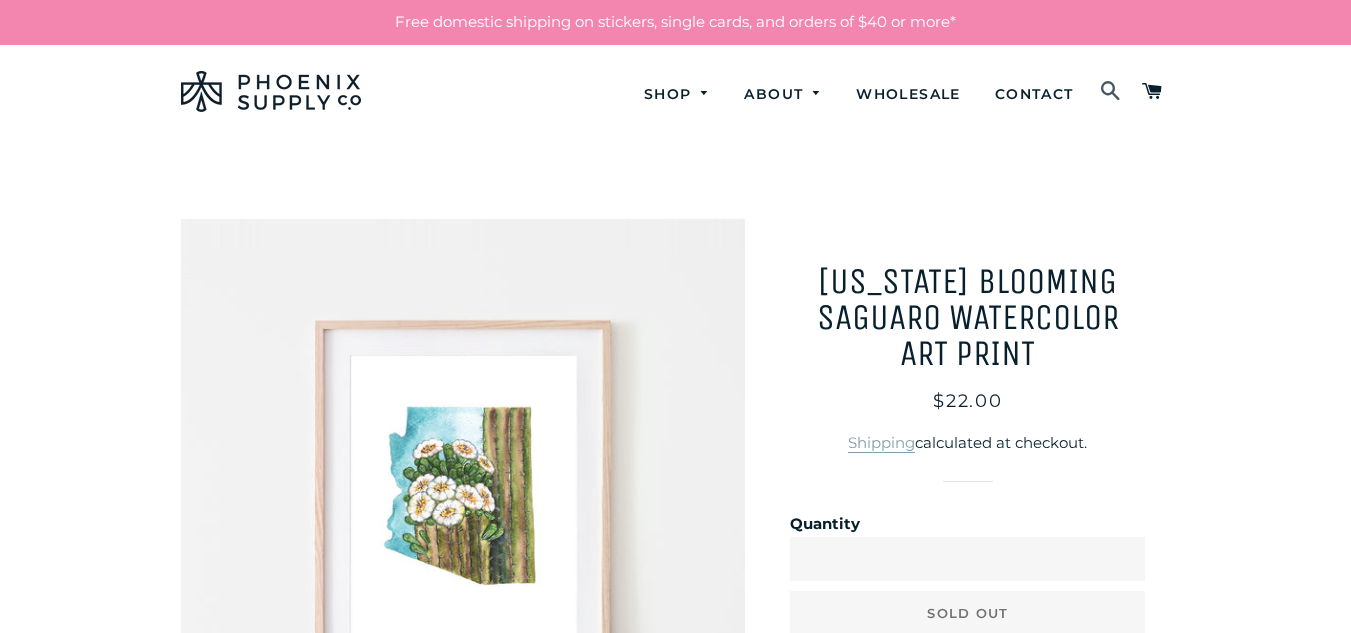 click at bounding box center [1111, 92] 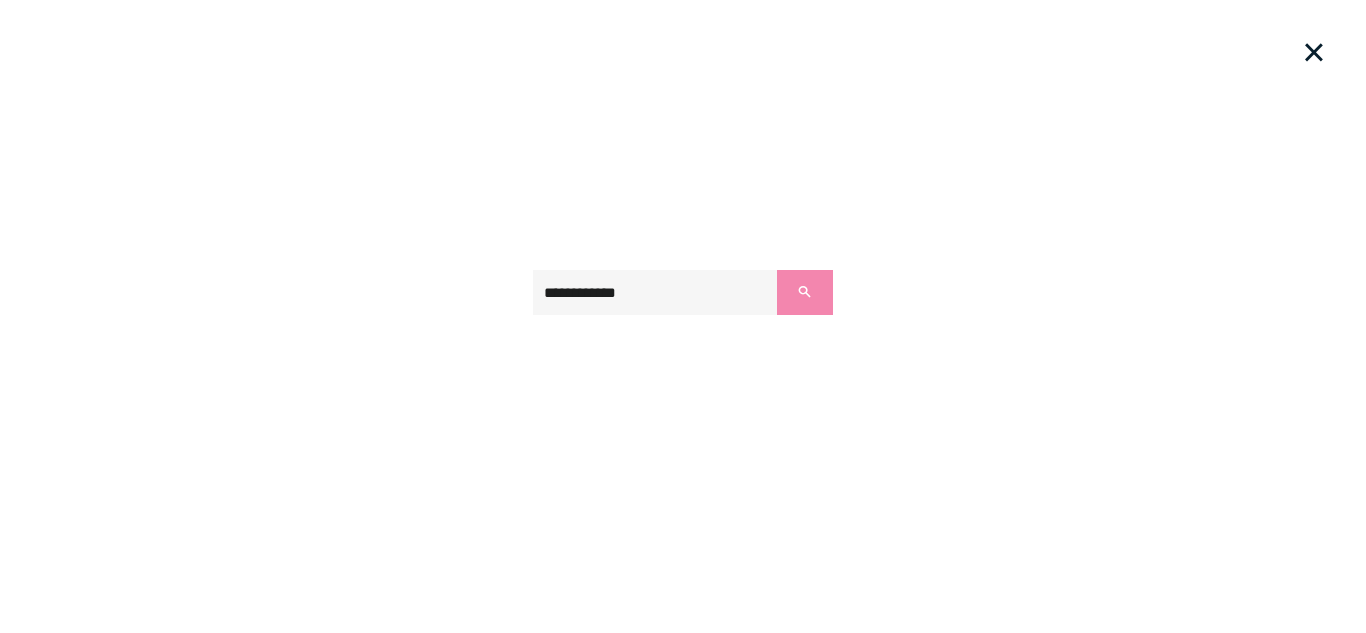 type on "**********" 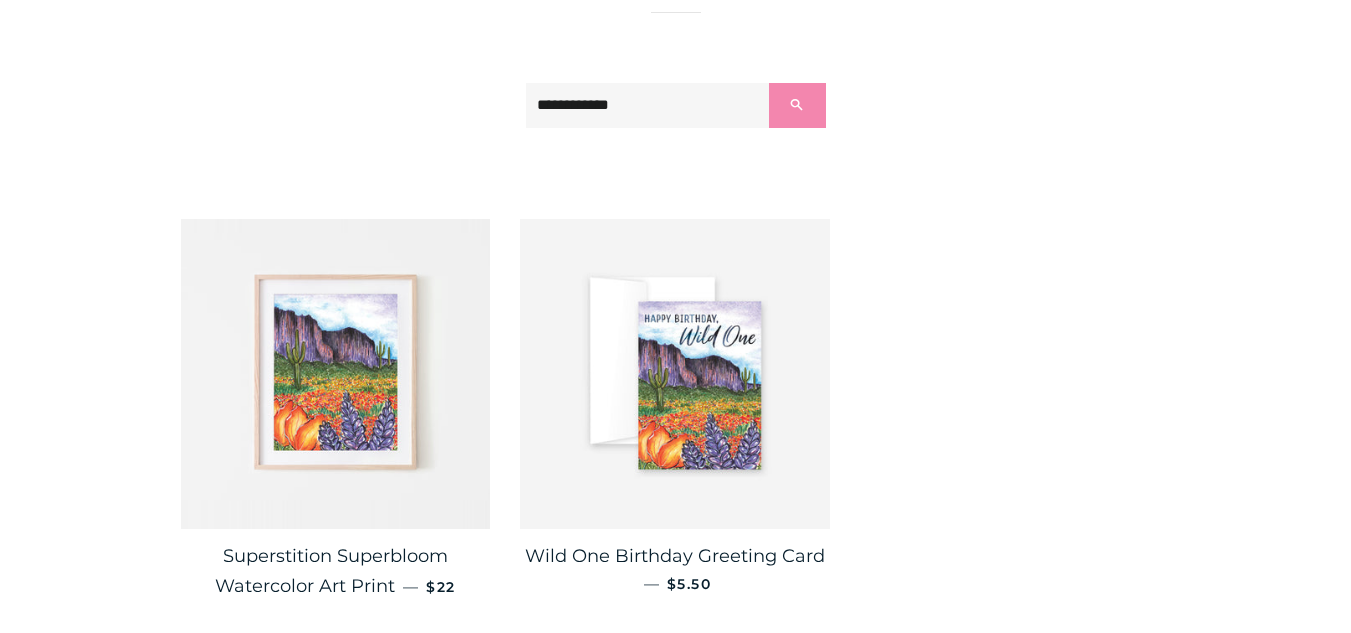 scroll, scrollTop: 266, scrollLeft: 0, axis: vertical 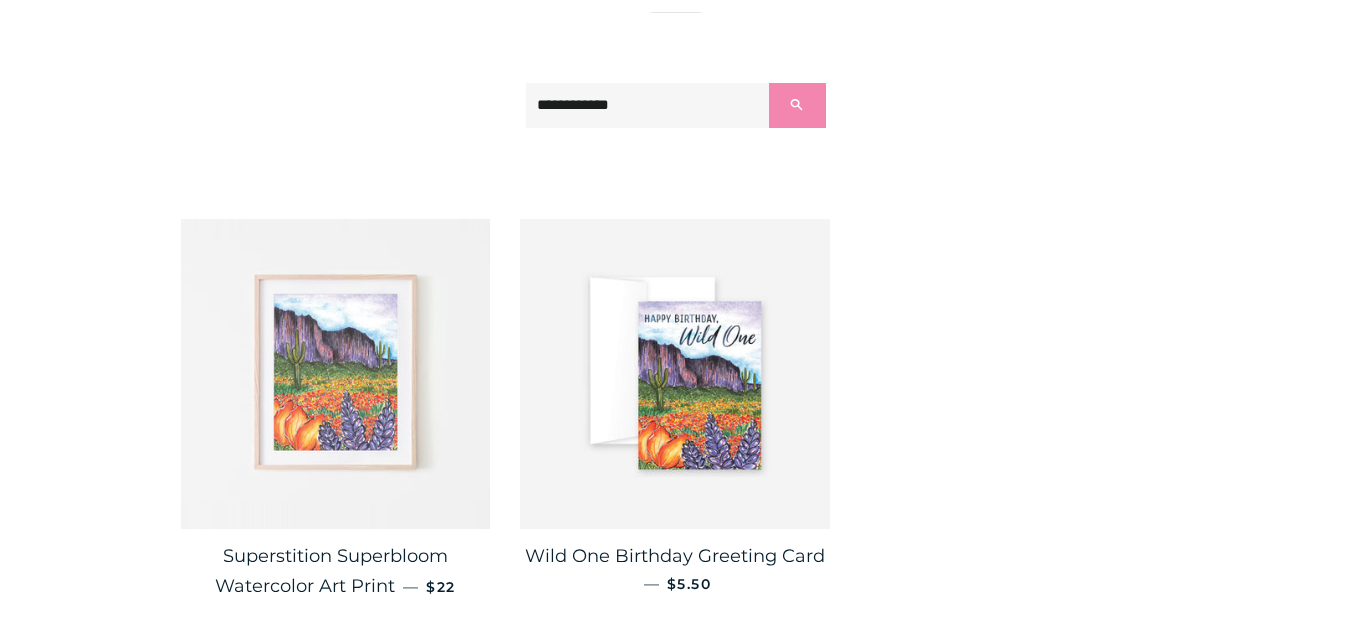 click at bounding box center [336, 374] 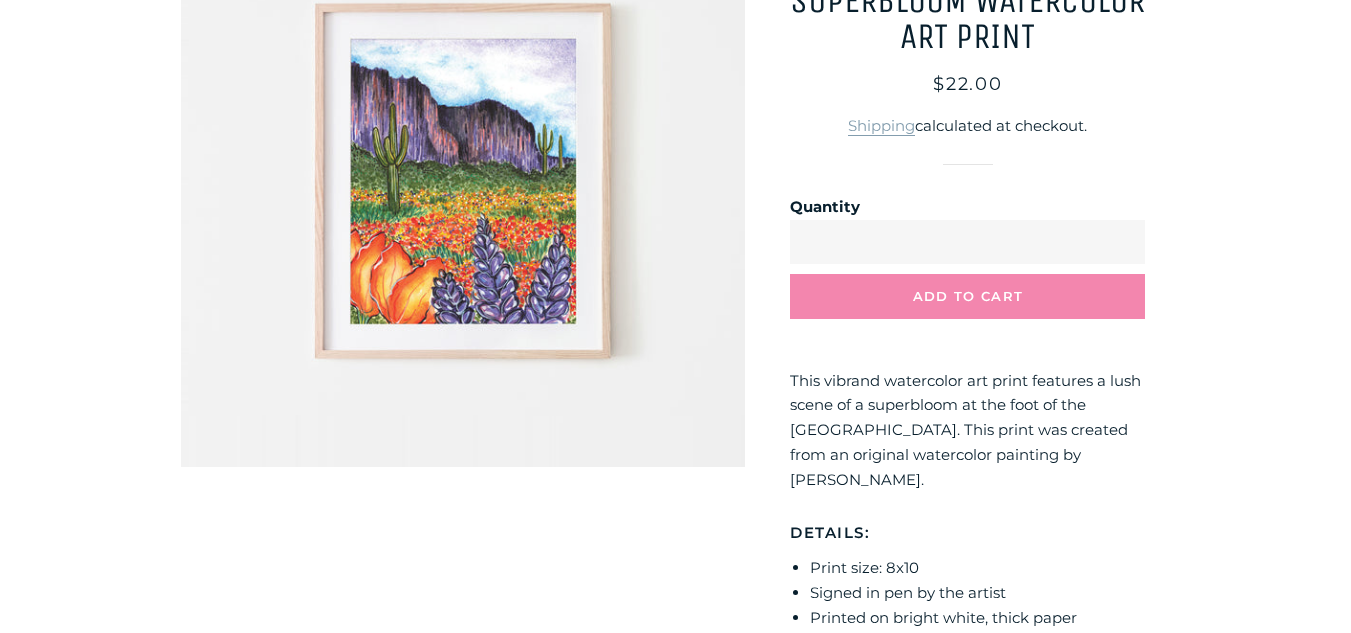 scroll, scrollTop: 319, scrollLeft: 0, axis: vertical 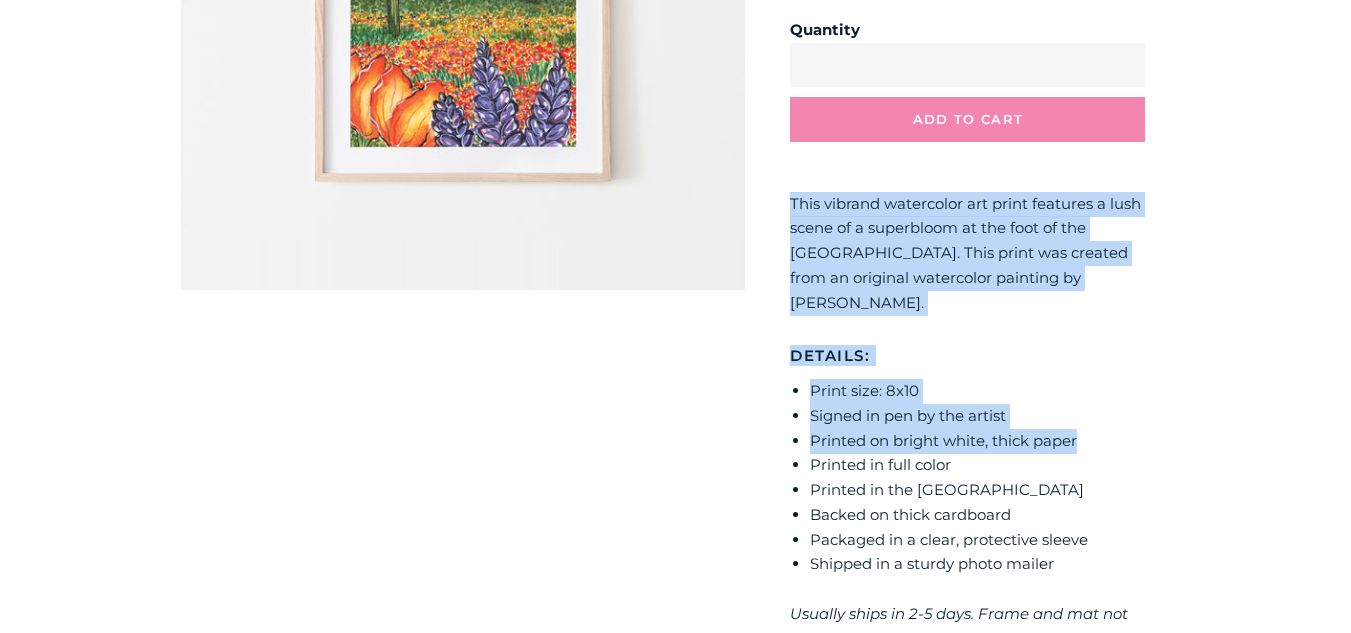 drag, startPoint x: 792, startPoint y: 377, endPoint x: 1116, endPoint y: 443, distance: 330.6539 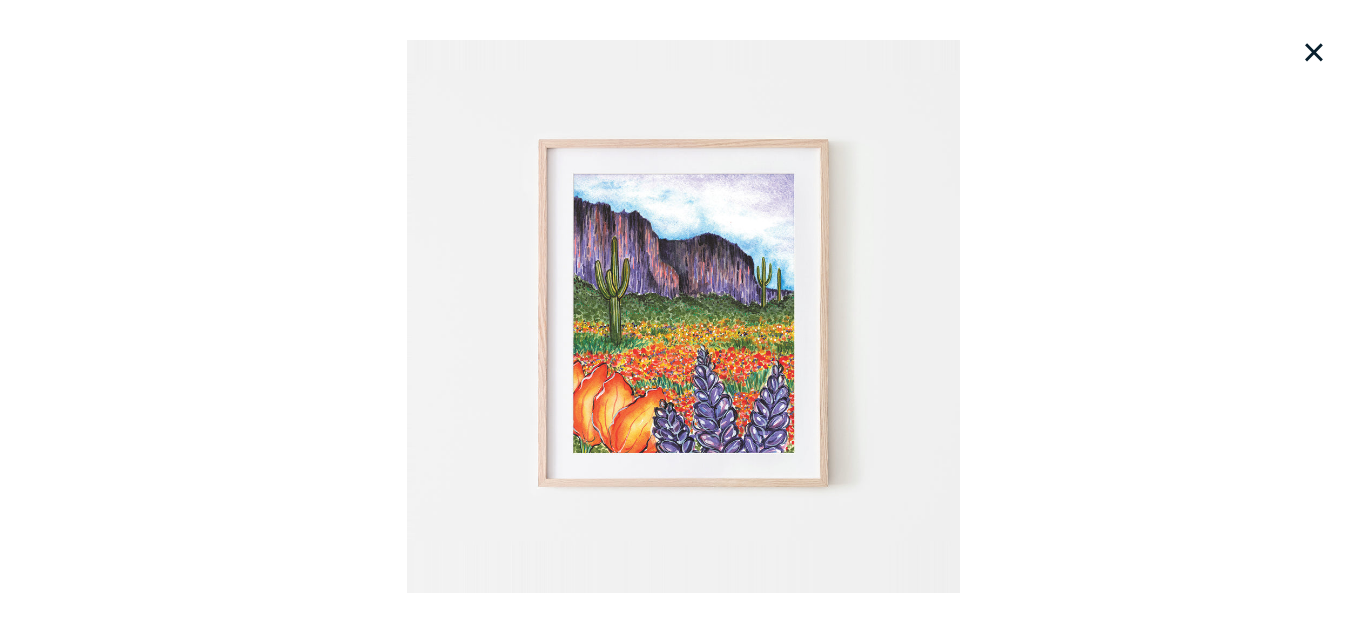 click on "×" at bounding box center (1314, 52) 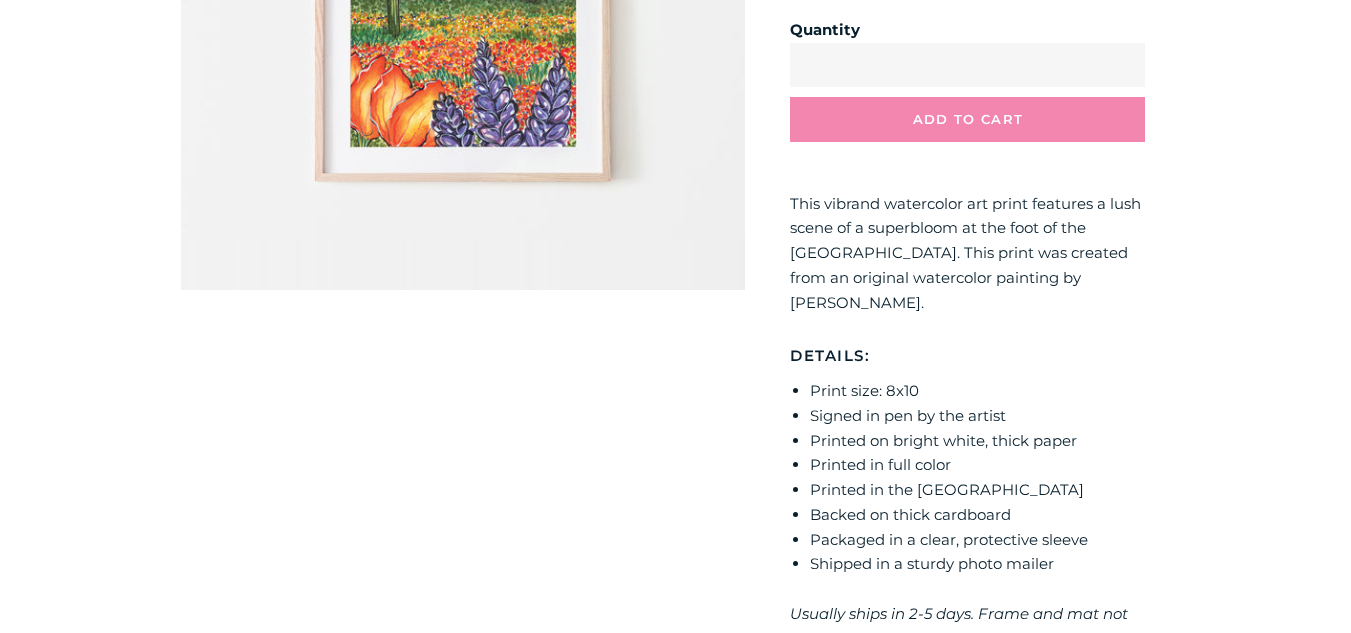 click on "Superstition Superbloom Watercolor Art Print
Regular price
Sale price
$22.00
Unit price
/  per
Shipping  calculated at checkout.
*" at bounding box center [675, 538] 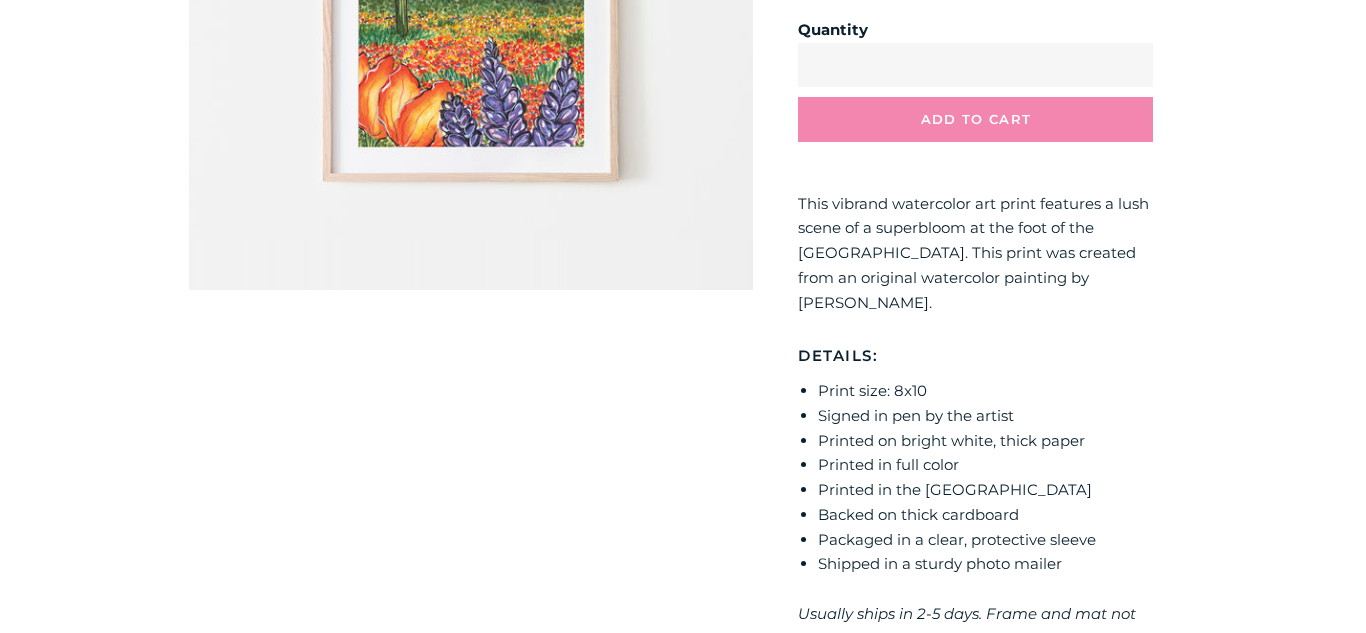 scroll, scrollTop: 0, scrollLeft: 0, axis: both 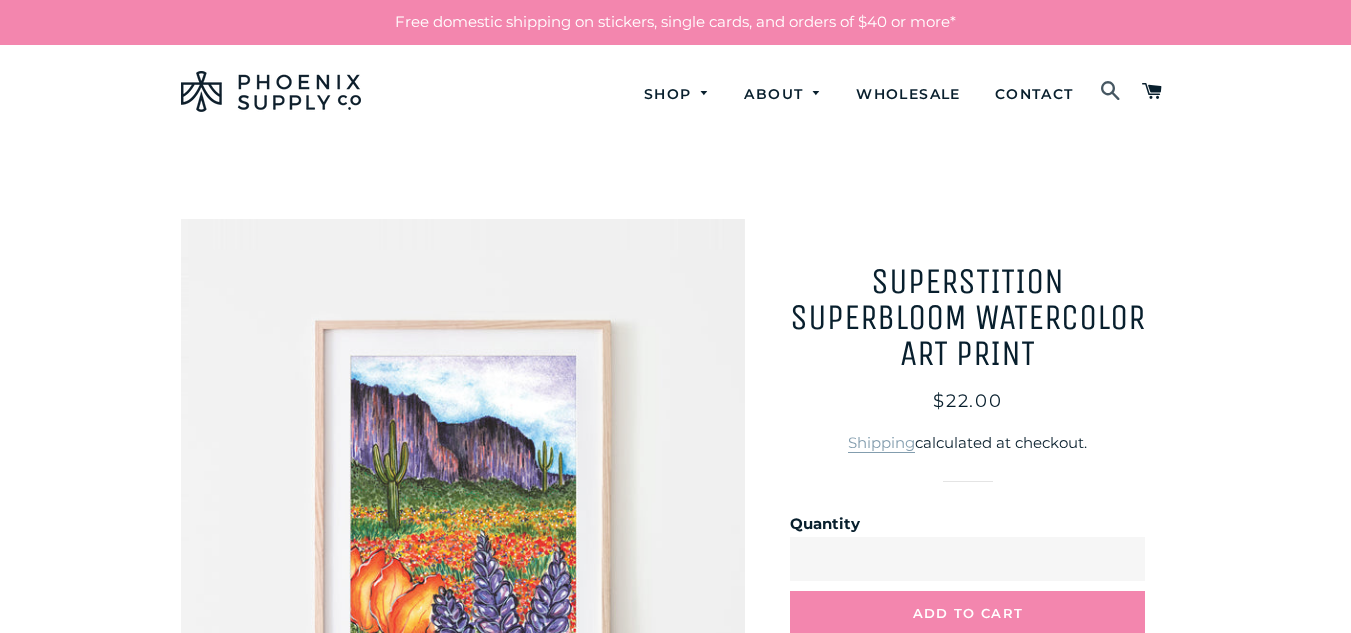 click on "Search" at bounding box center (1111, 92) 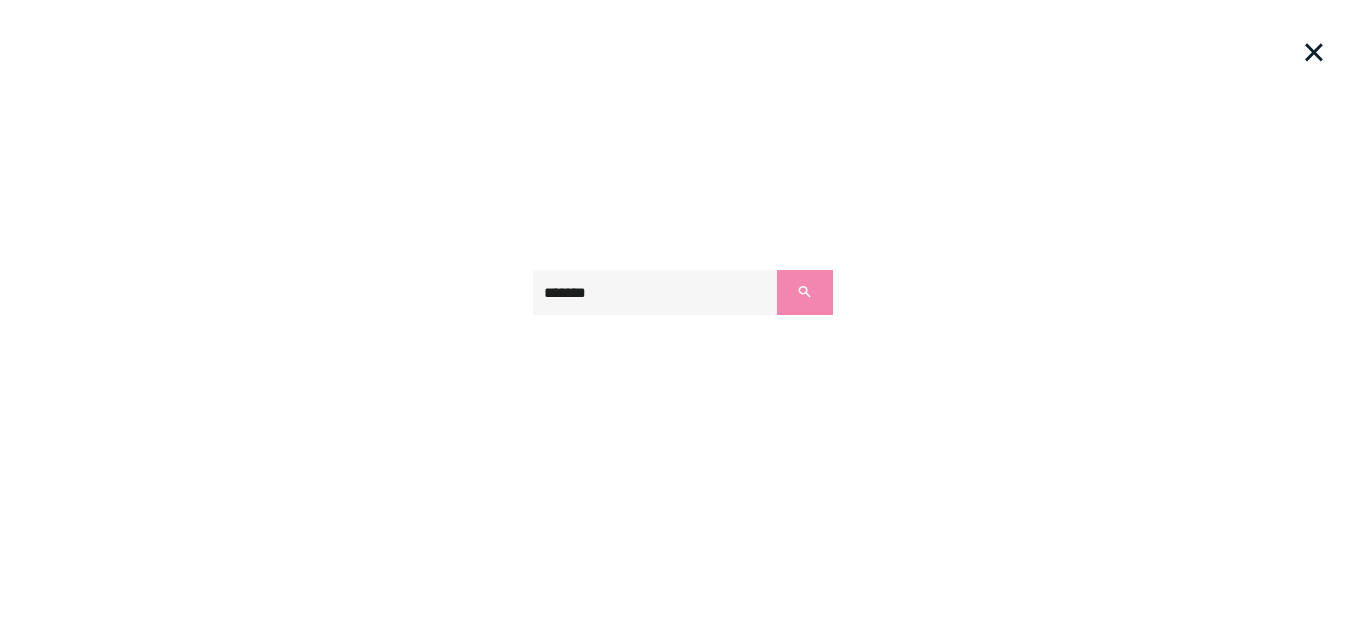 type on "******" 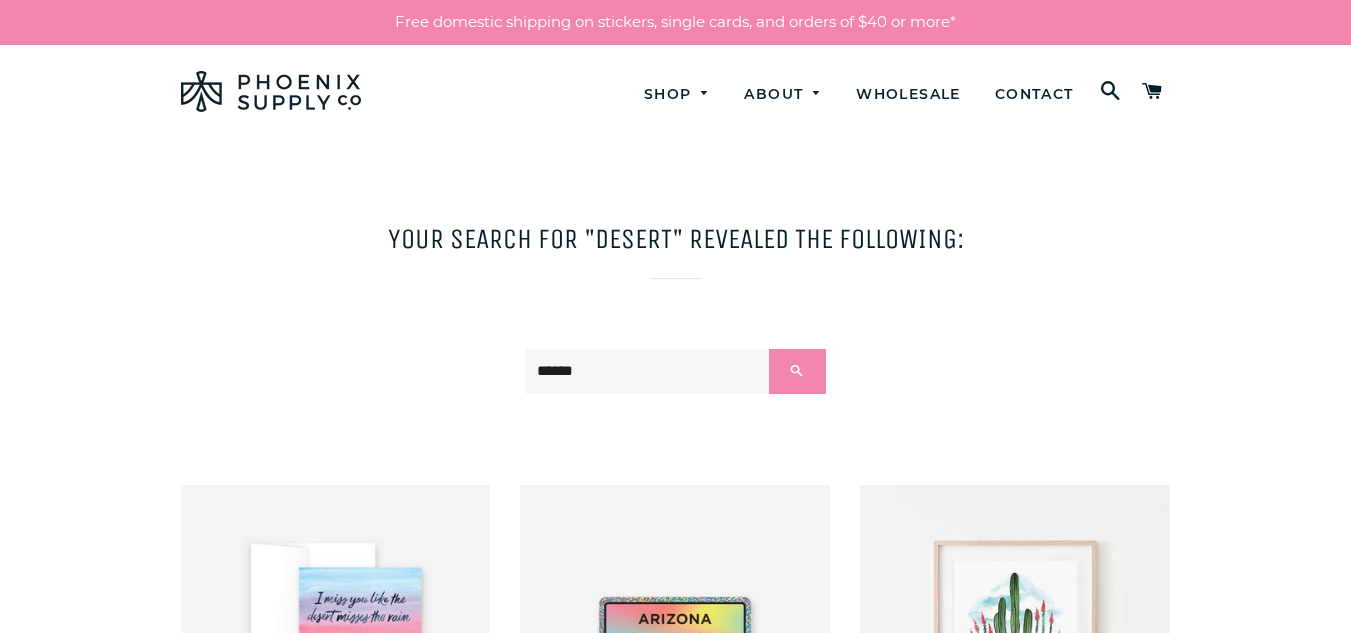 scroll, scrollTop: 0, scrollLeft: 0, axis: both 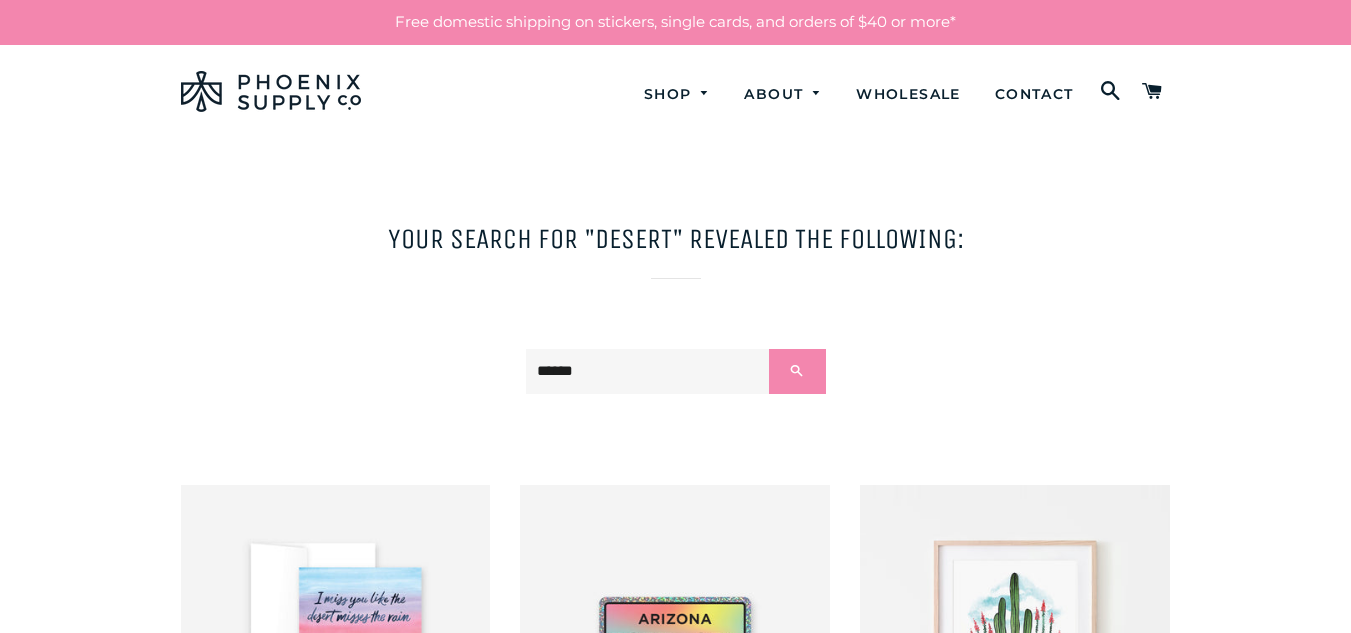 click on "******" 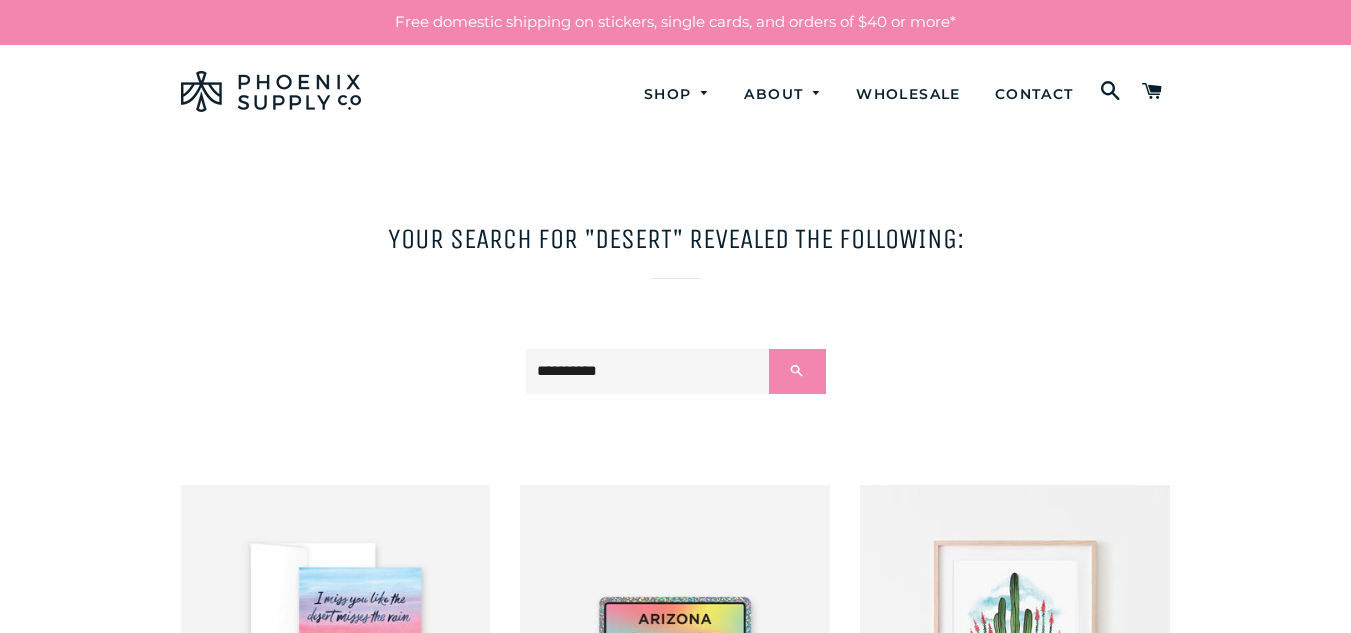 type on "**********" 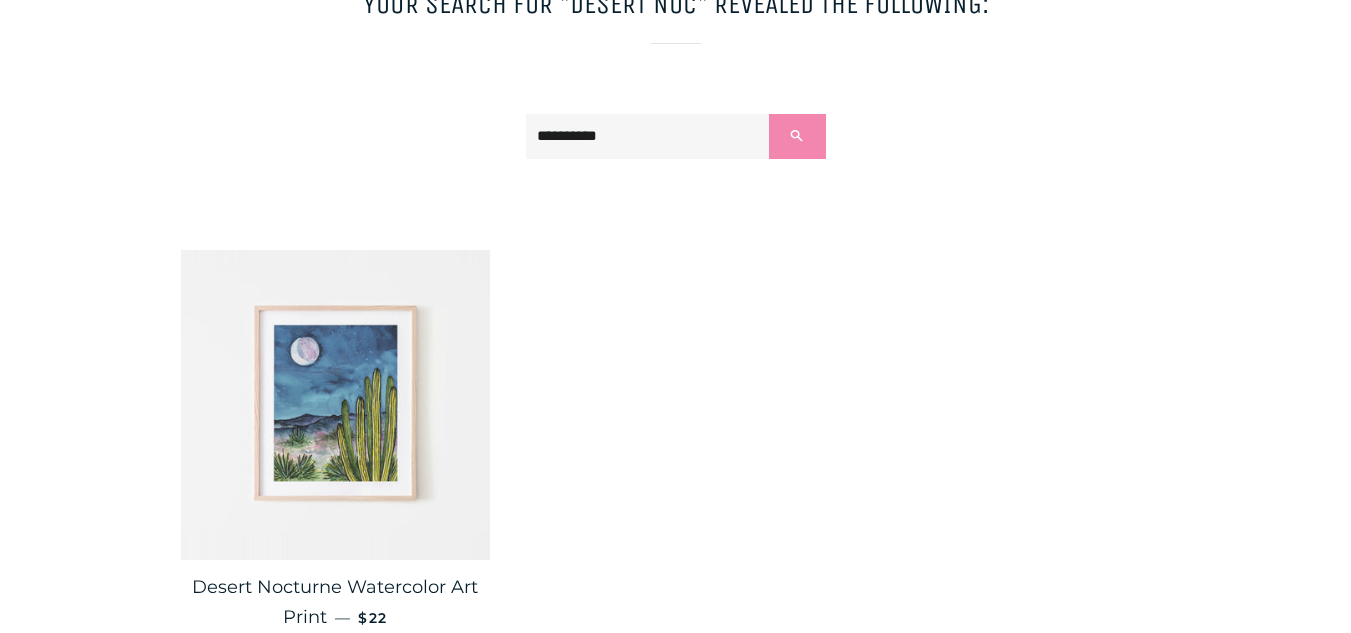 scroll, scrollTop: 236, scrollLeft: 0, axis: vertical 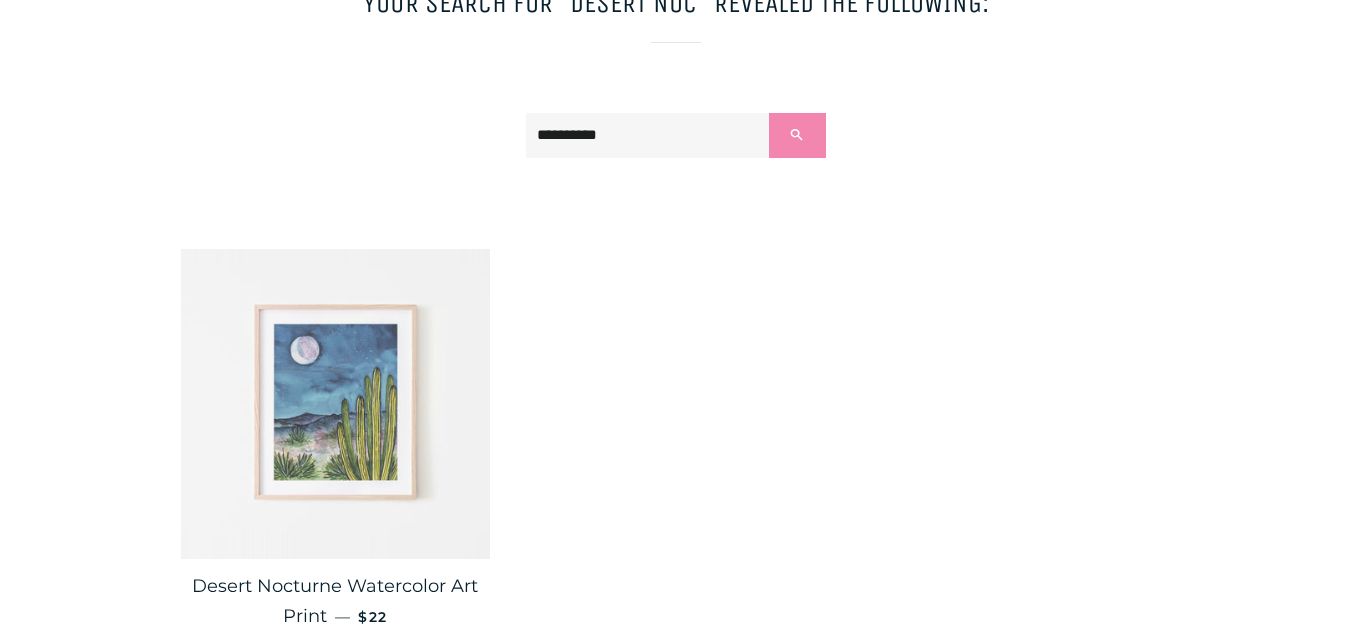 click at bounding box center (336, 404) 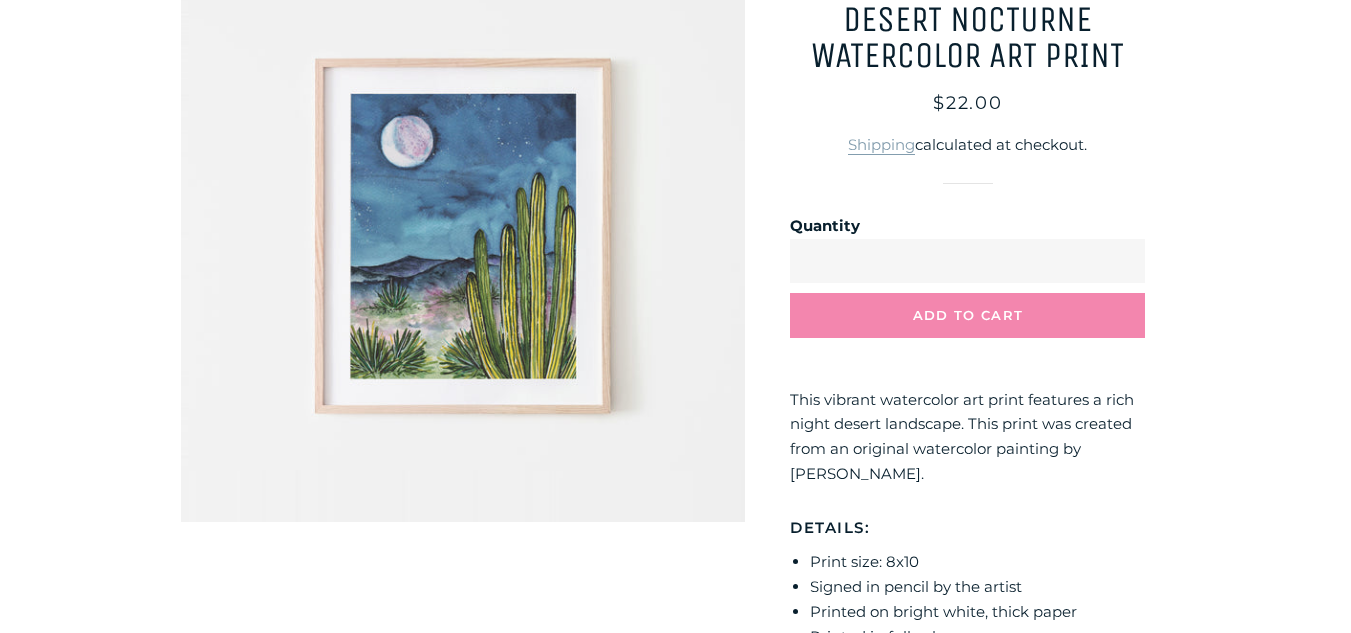 scroll, scrollTop: 263, scrollLeft: 0, axis: vertical 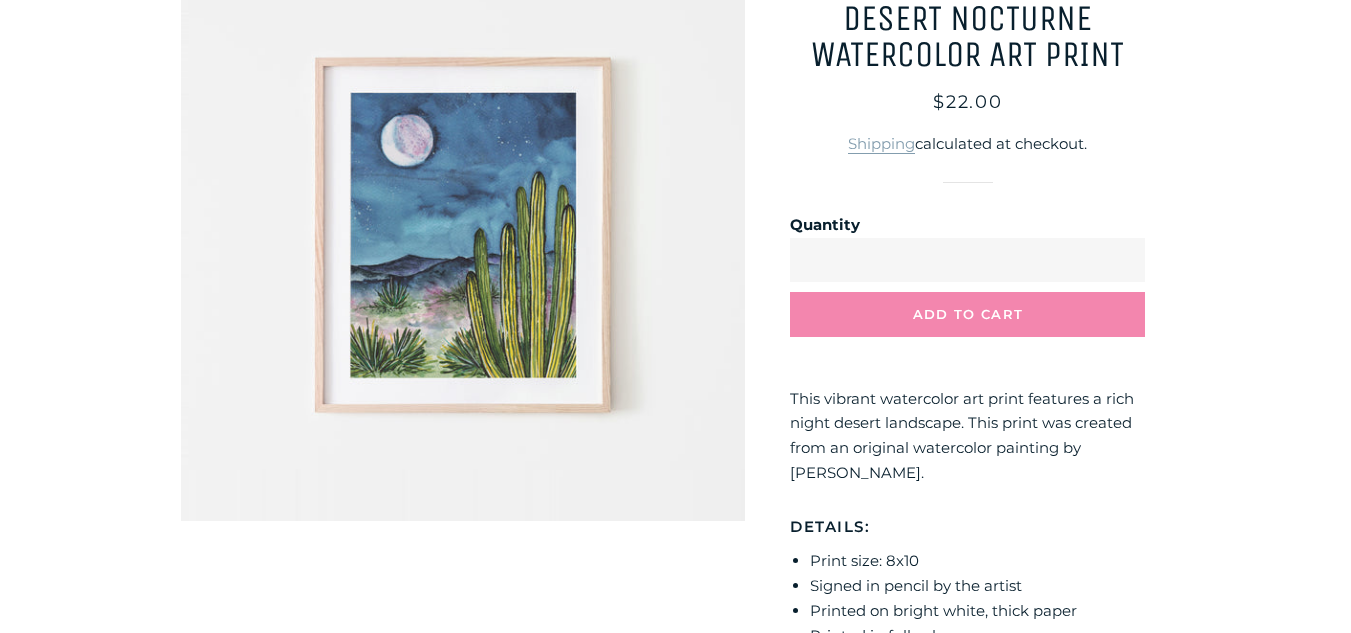 click at bounding box center (463, 238) 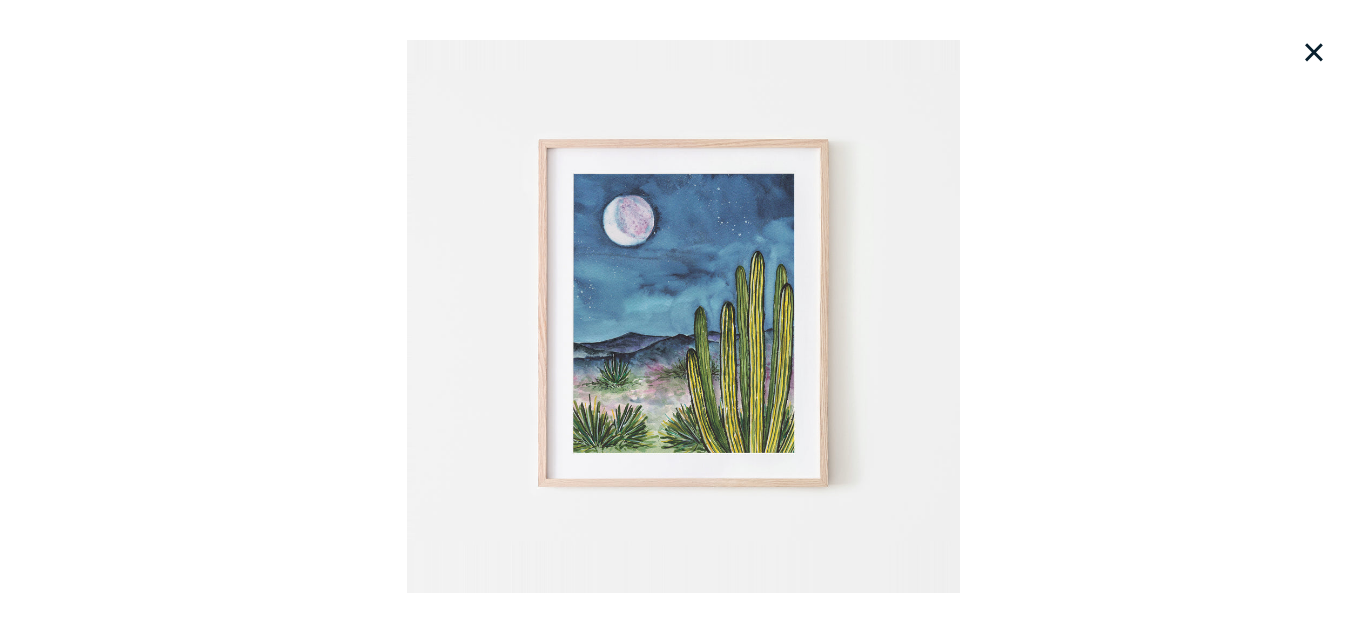click at bounding box center (683, 316) 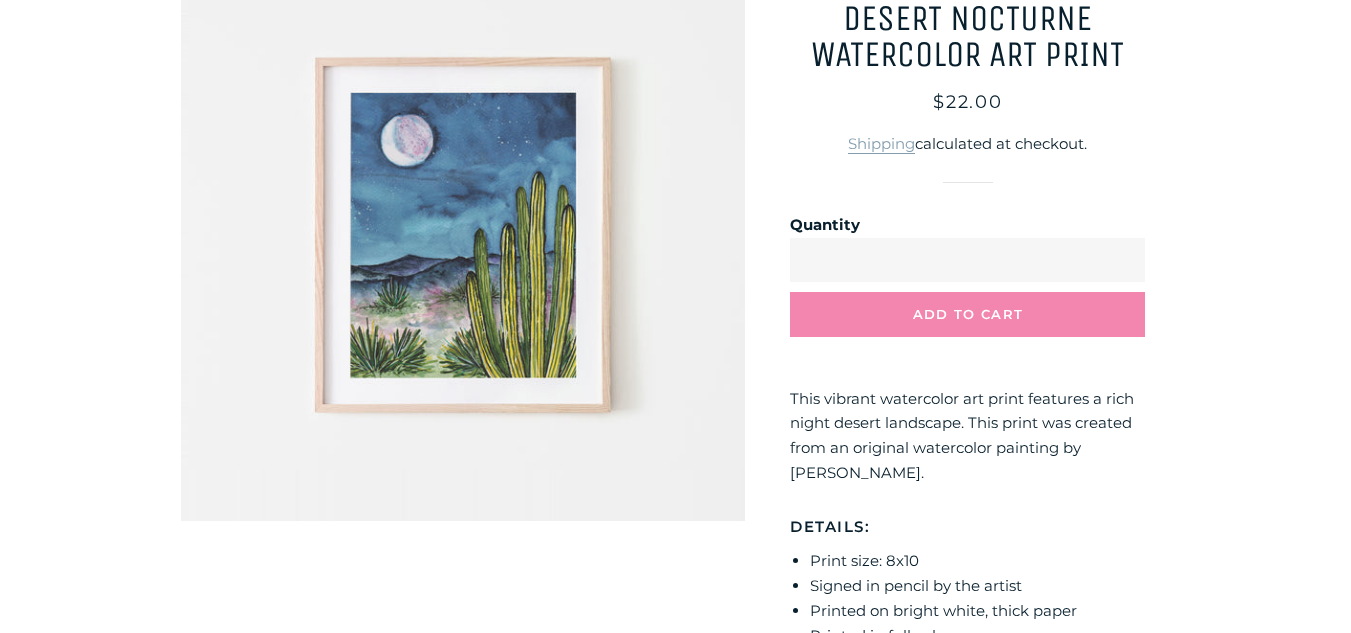 drag, startPoint x: 633, startPoint y: 307, endPoint x: 580, endPoint y: 288, distance: 56.302753 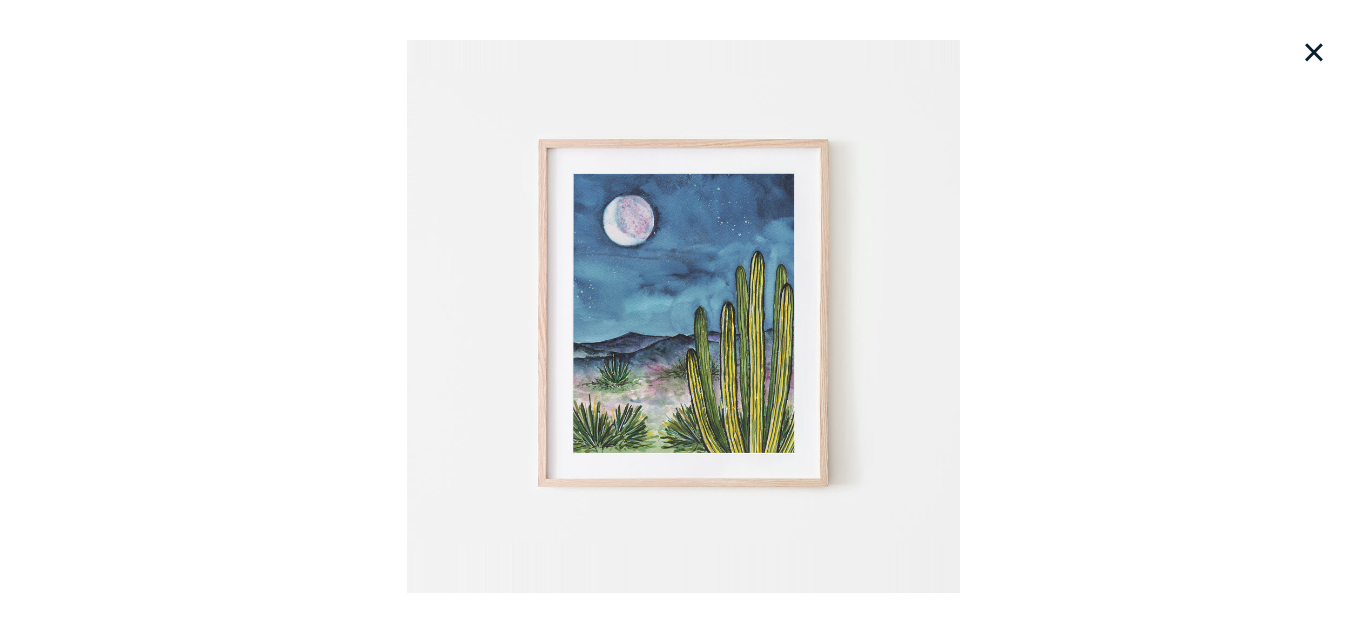 click on "×" at bounding box center (1314, 52) 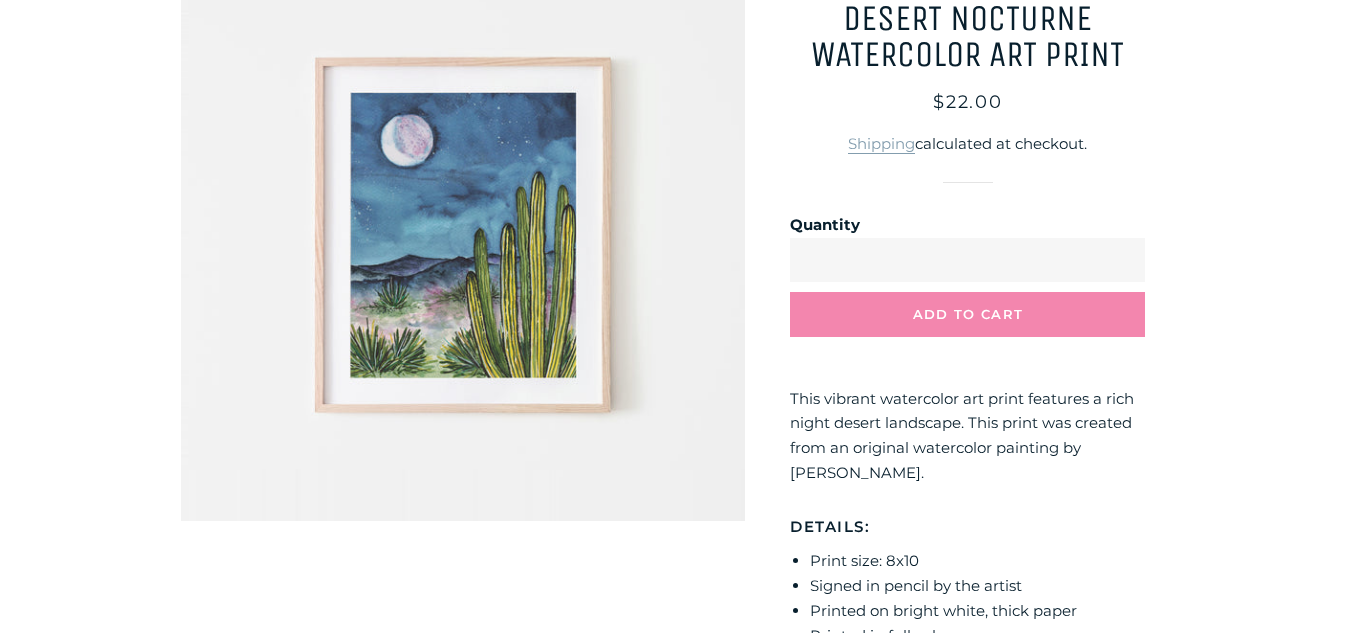 scroll, scrollTop: 488, scrollLeft: 0, axis: vertical 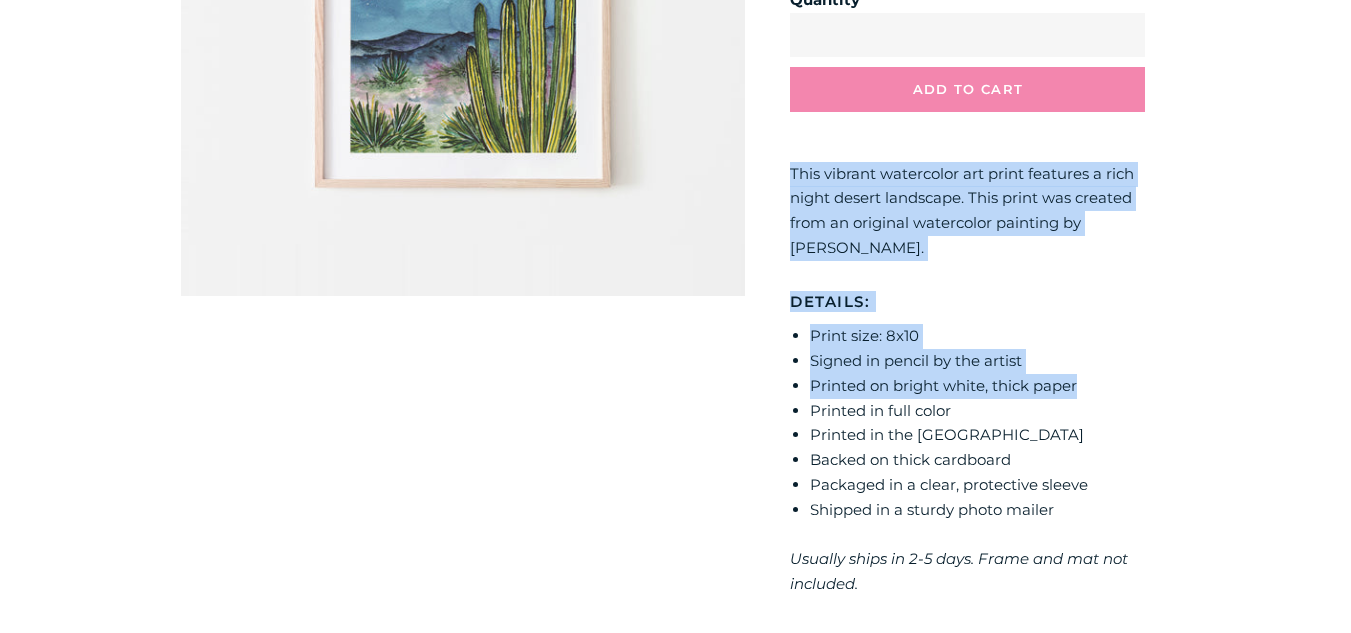 drag, startPoint x: 790, startPoint y: 172, endPoint x: 1082, endPoint y: 380, distance: 358.50803 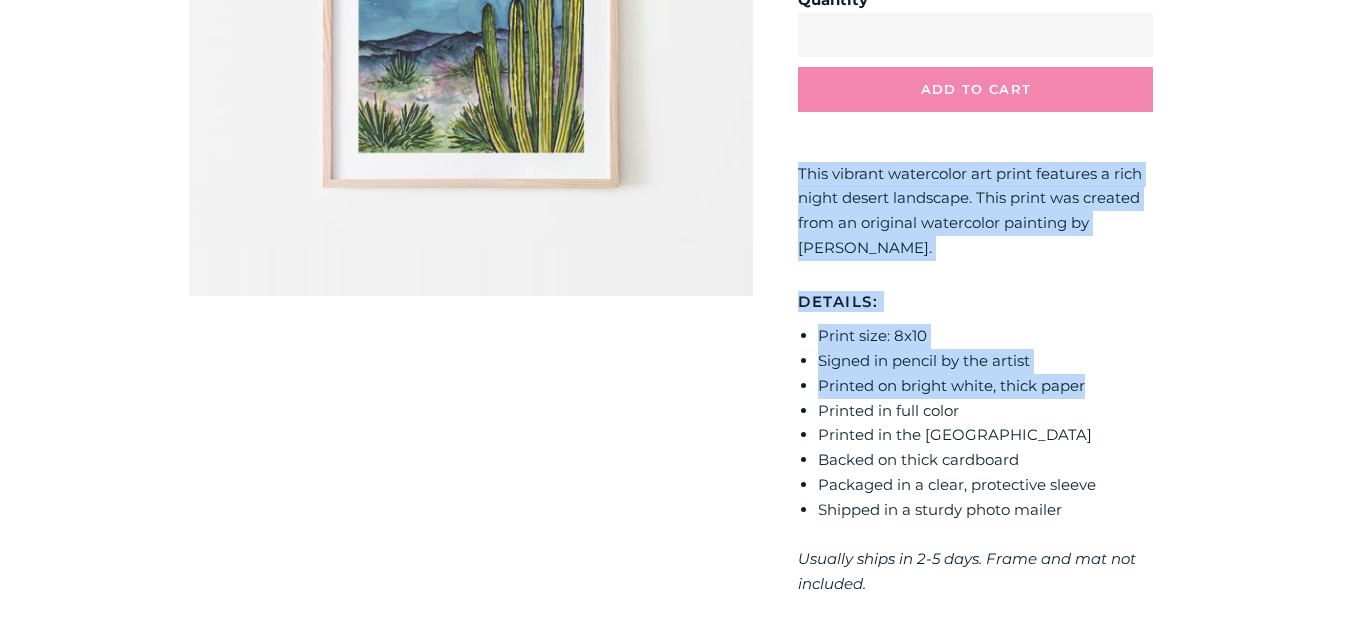 scroll, scrollTop: 0, scrollLeft: 0, axis: both 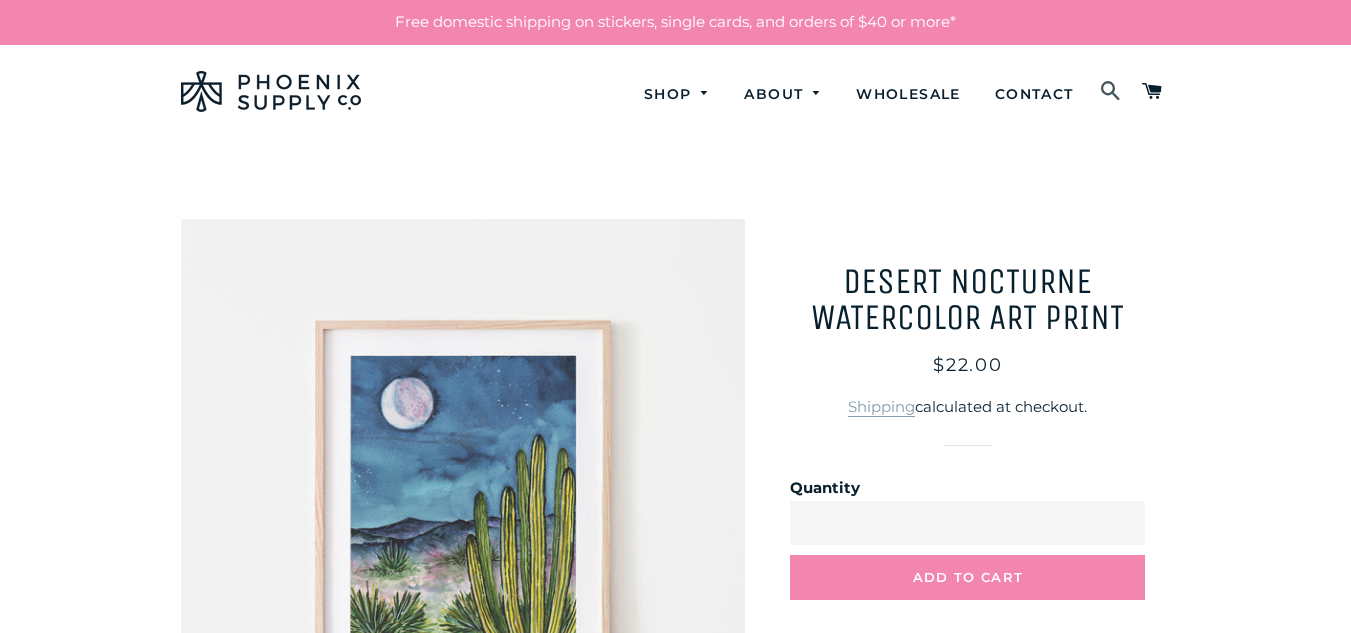 click at bounding box center [1111, 92] 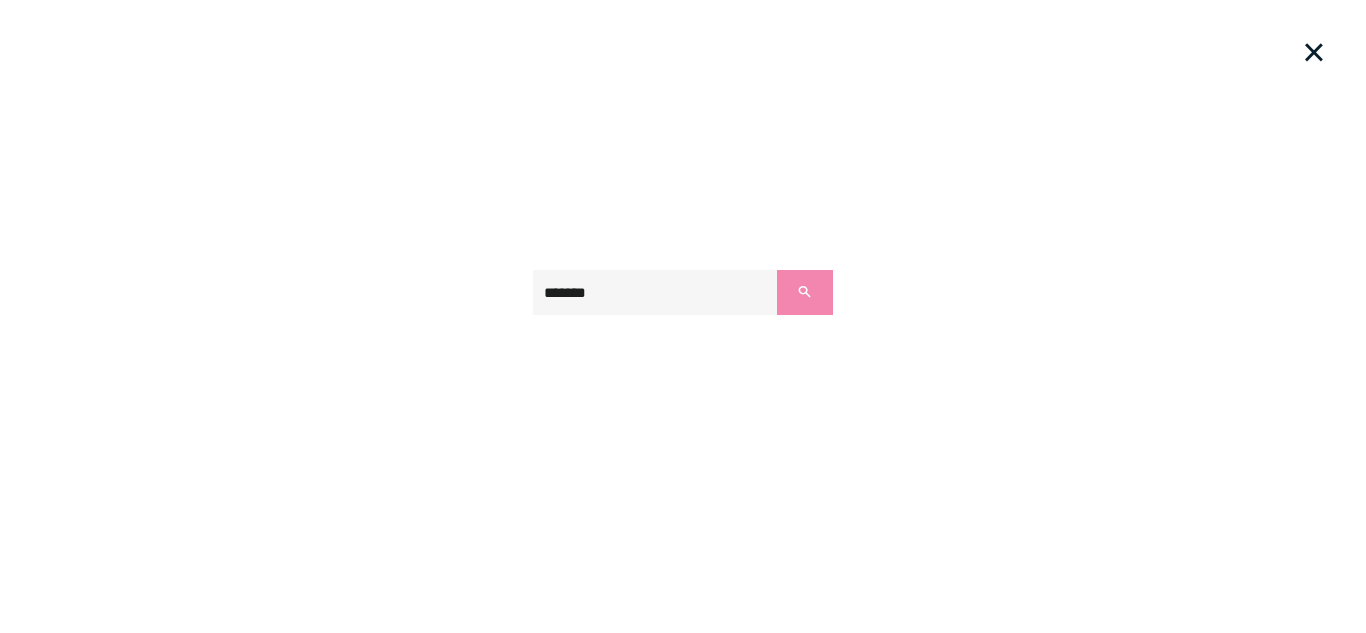 type on "*******" 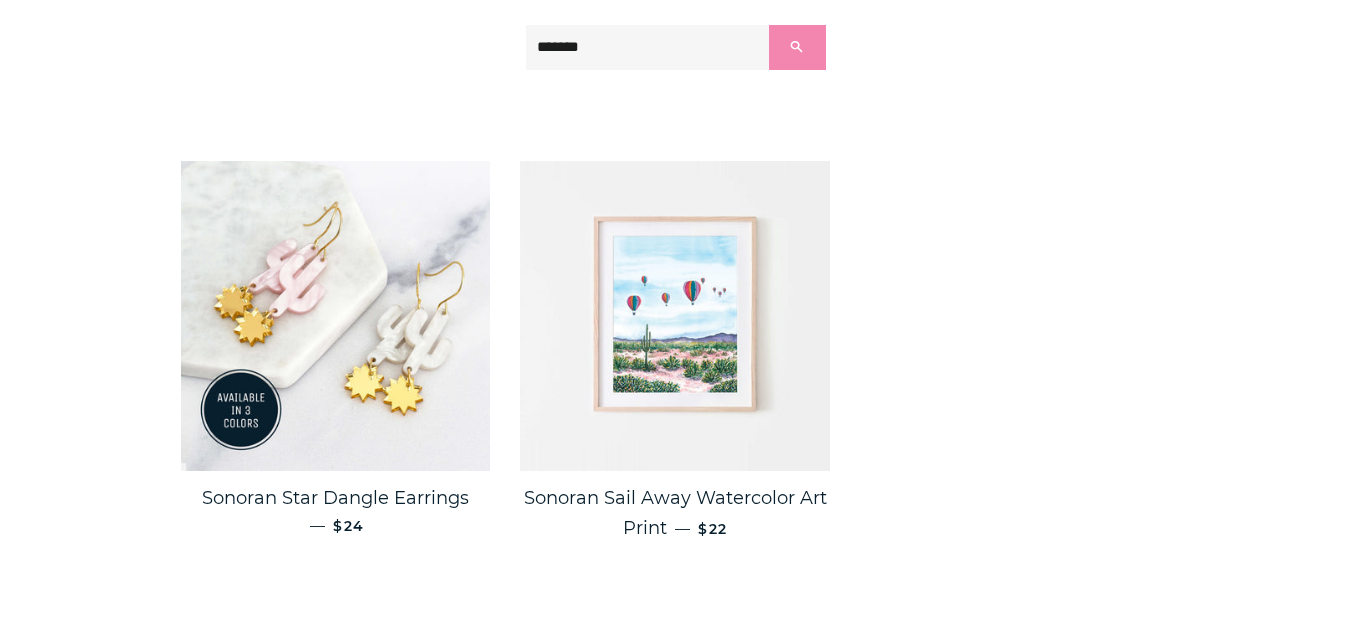scroll, scrollTop: 325, scrollLeft: 0, axis: vertical 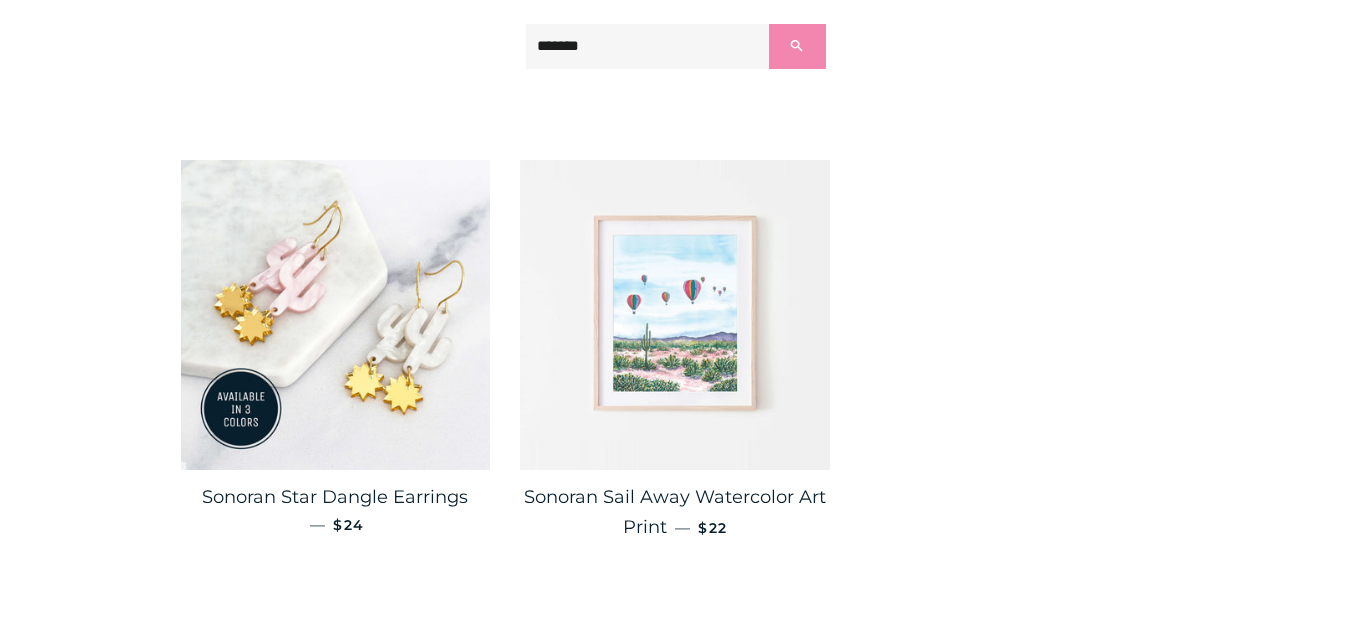 click at bounding box center [675, 315] 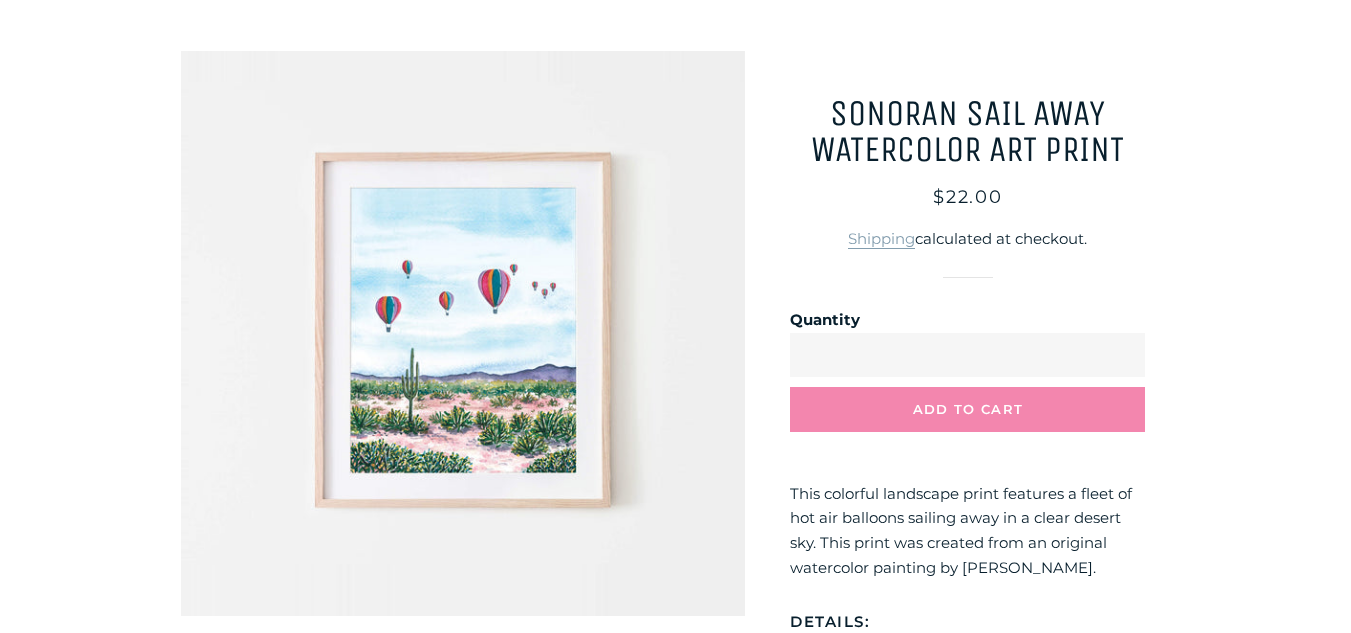scroll, scrollTop: 169, scrollLeft: 0, axis: vertical 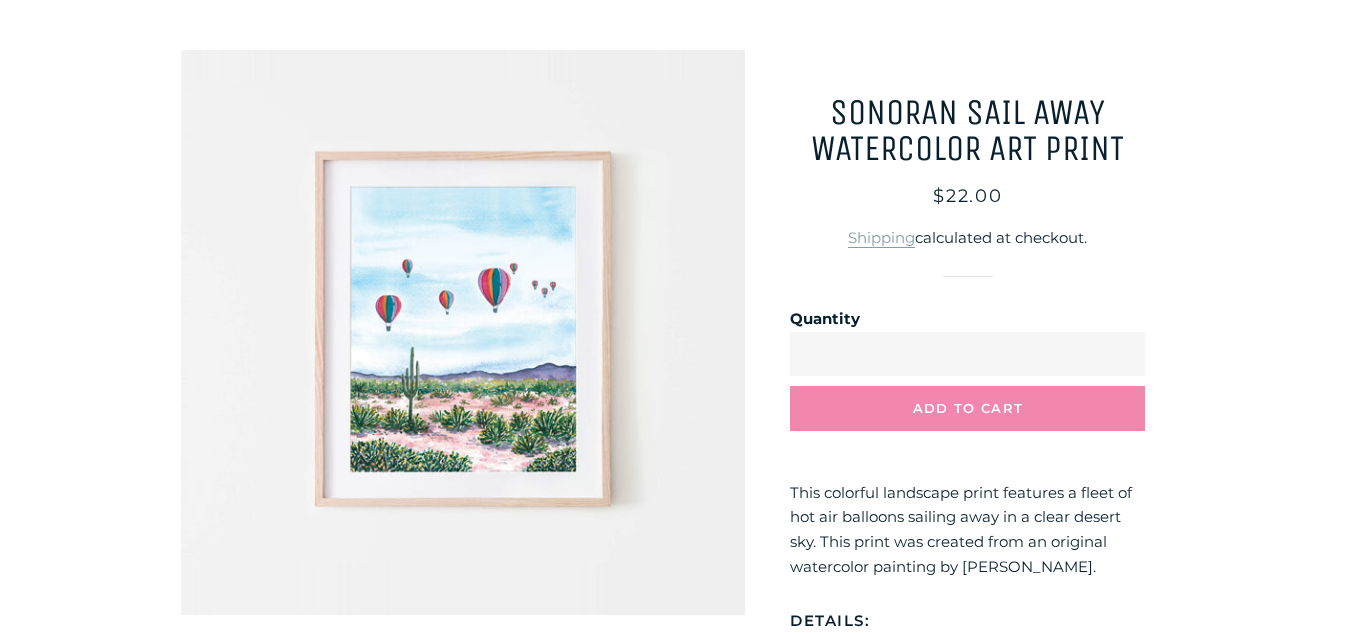 click at bounding box center [463, 332] 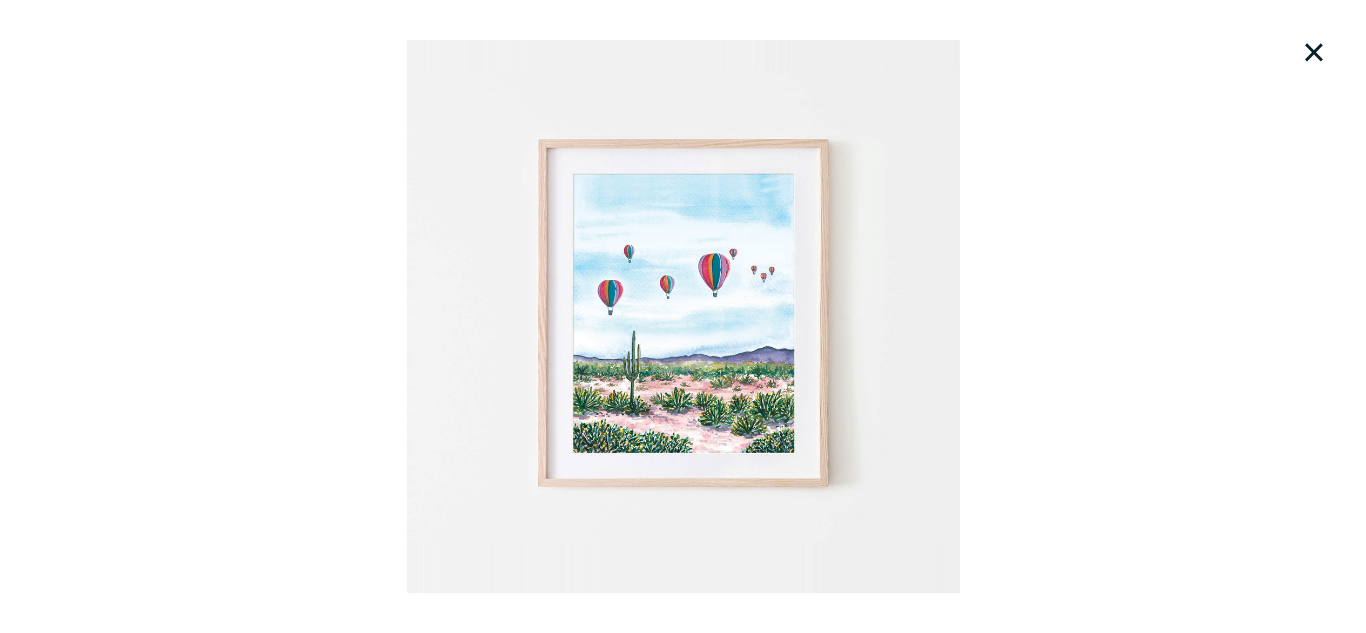 click on "Loading..." at bounding box center (683, 316) 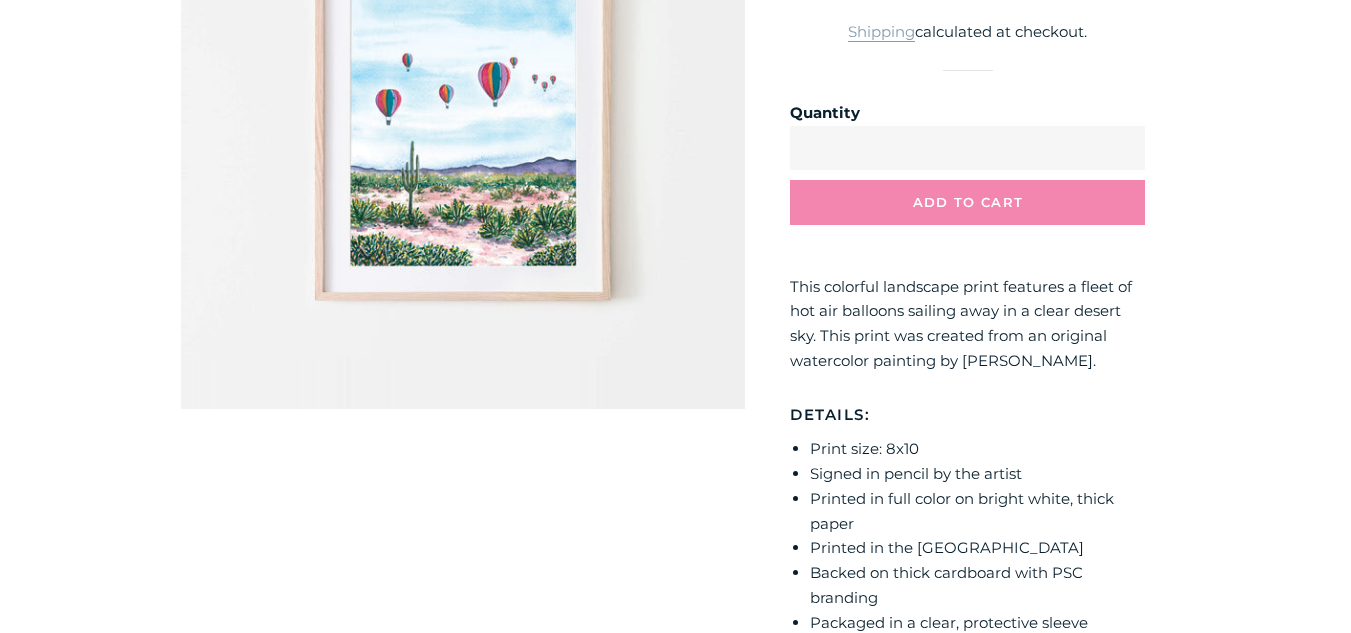 scroll, scrollTop: 434, scrollLeft: 0, axis: vertical 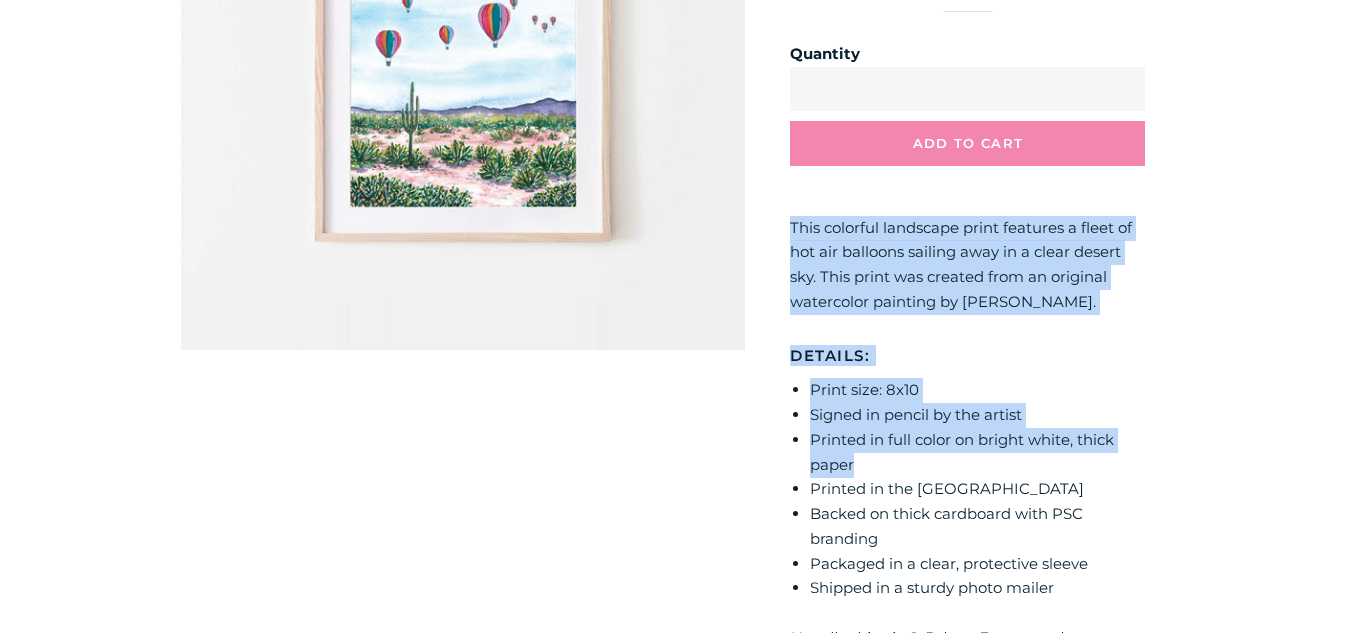 drag, startPoint x: 789, startPoint y: 217, endPoint x: 1068, endPoint y: 470, distance: 376.6298 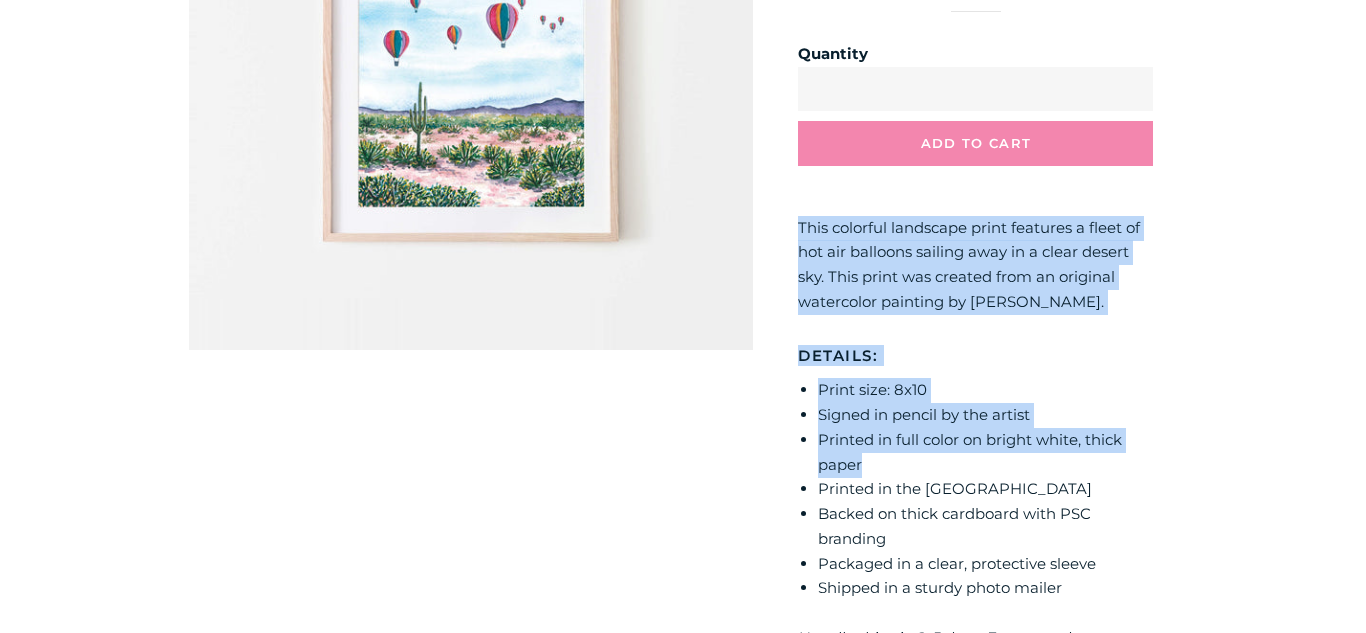 scroll, scrollTop: 0, scrollLeft: 0, axis: both 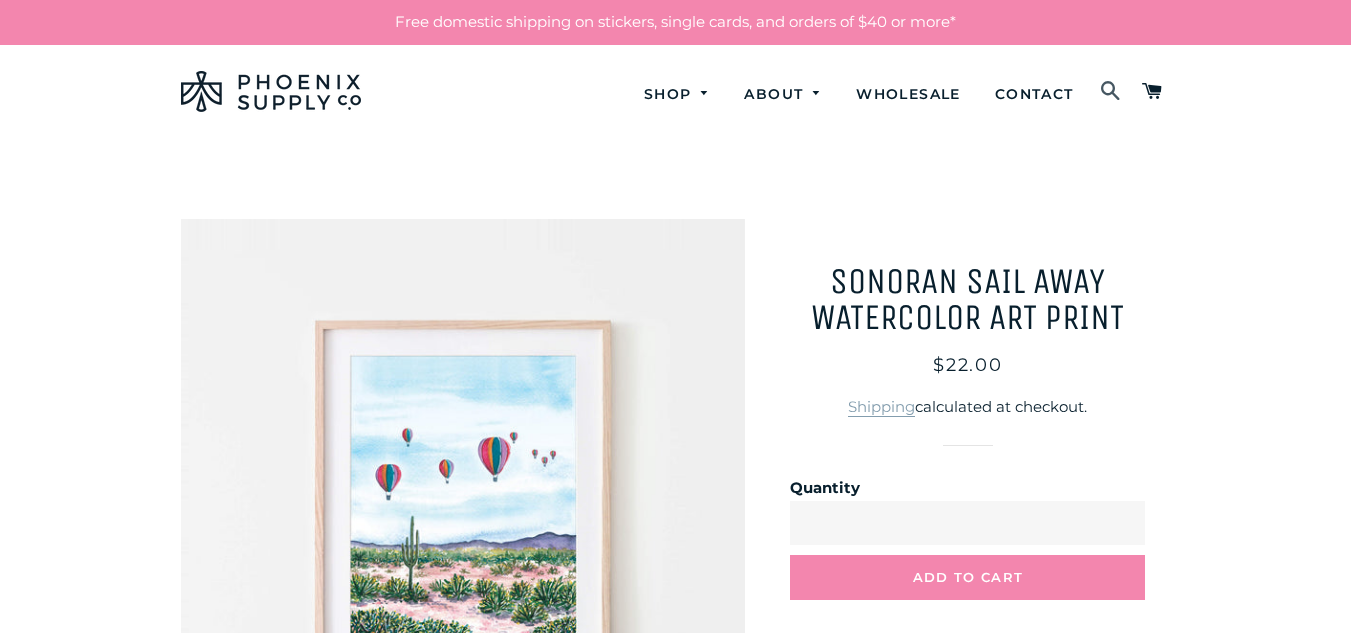 click at bounding box center [1111, 92] 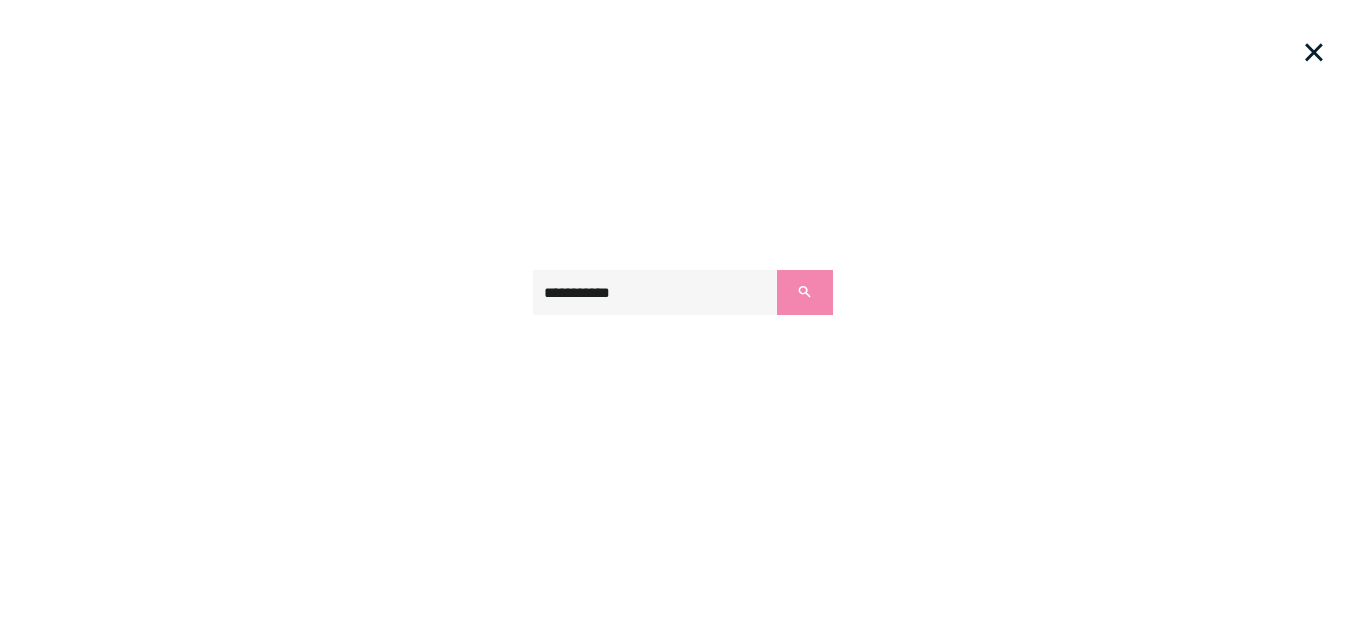 type on "**********" 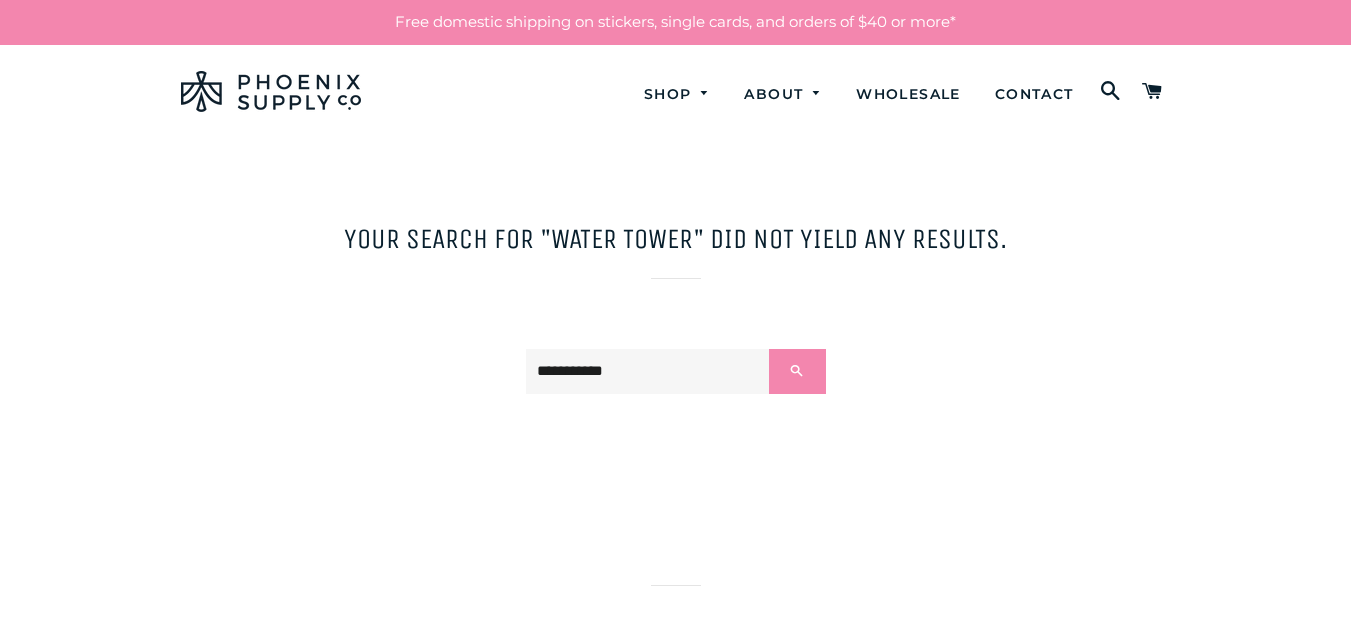 scroll, scrollTop: 168, scrollLeft: 0, axis: vertical 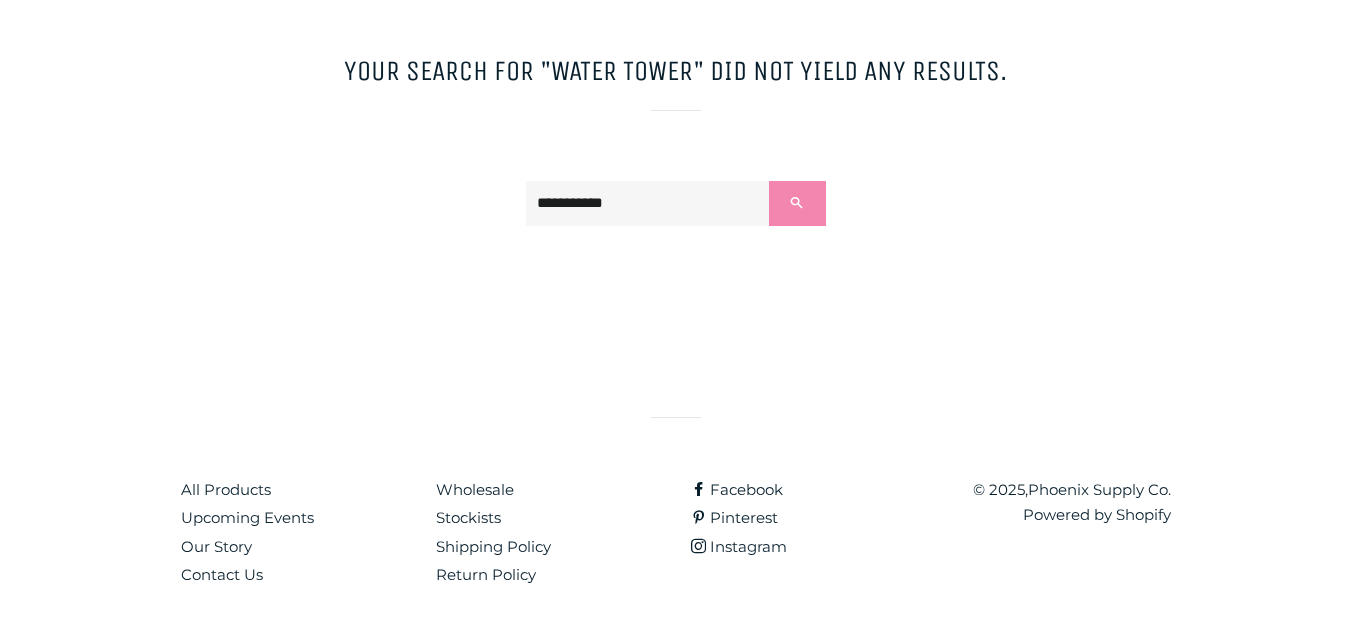click on "**********" at bounding box center (648, 203) 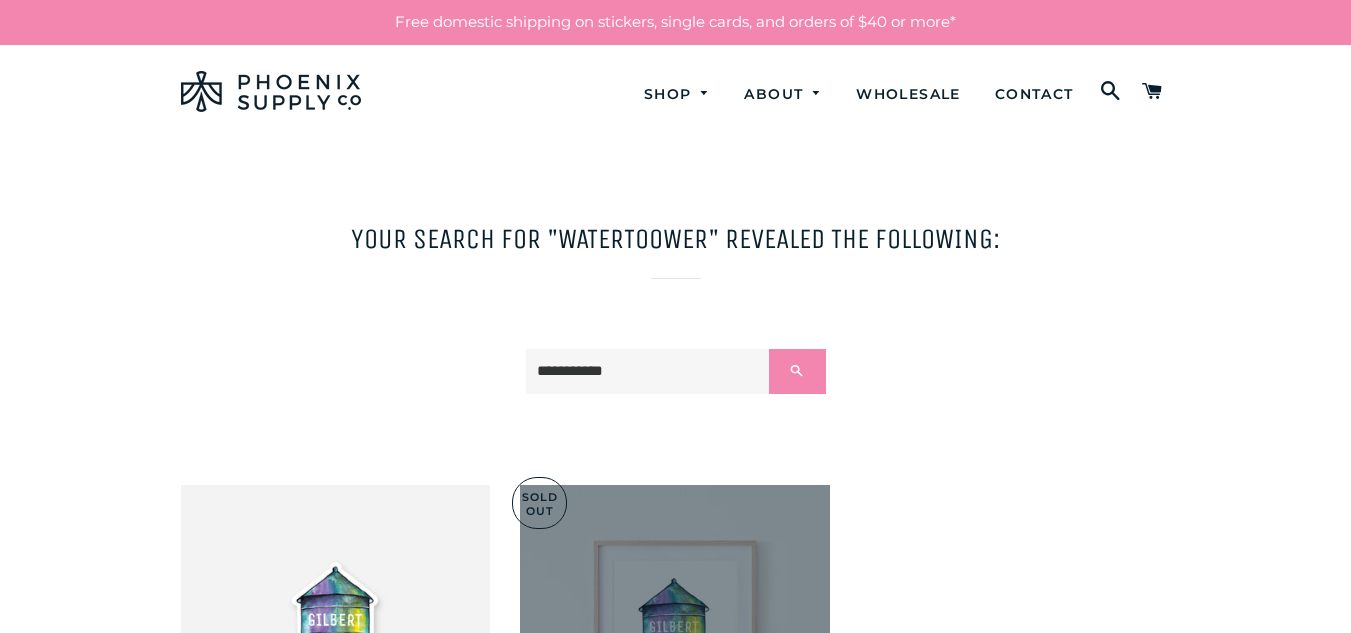 scroll, scrollTop: 0, scrollLeft: 0, axis: both 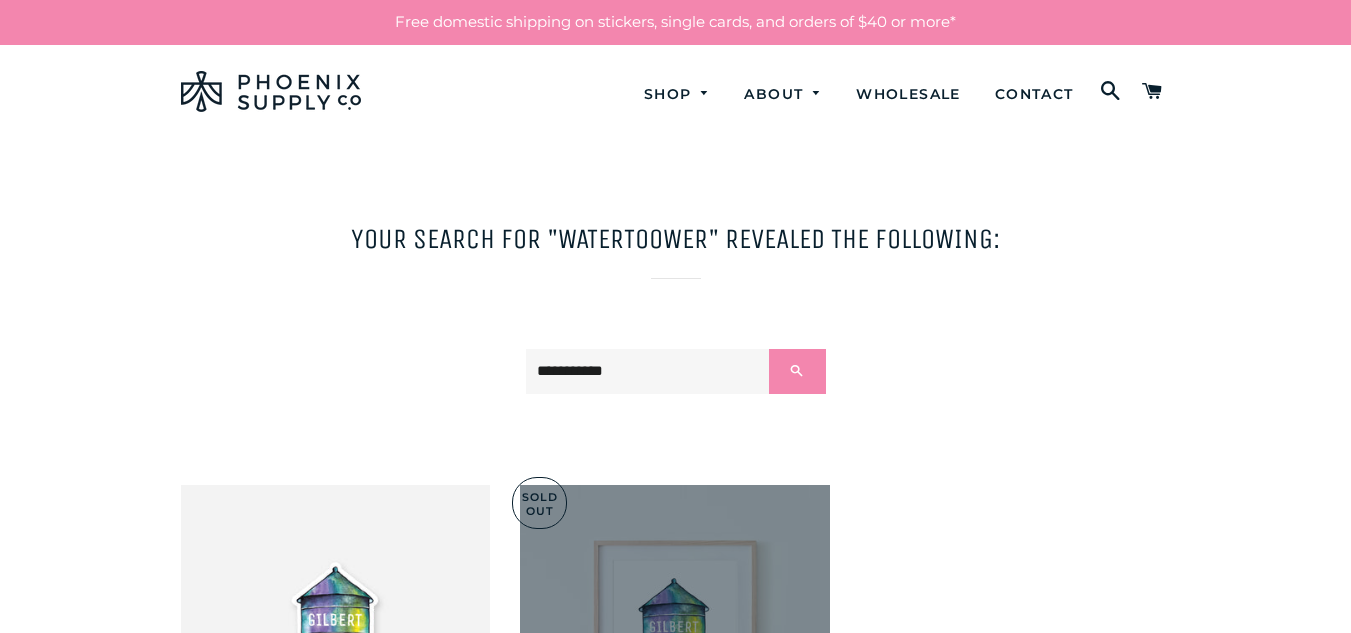 click on "**********" at bounding box center [648, 371] 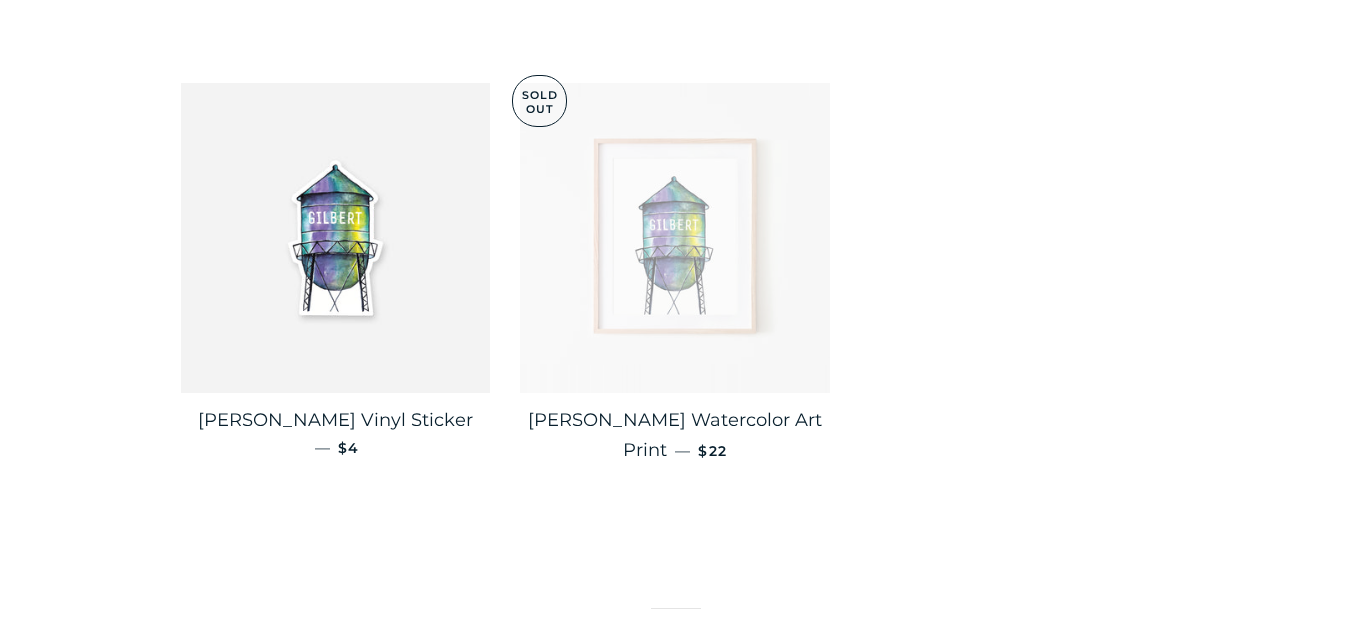 scroll, scrollTop: 403, scrollLeft: 0, axis: vertical 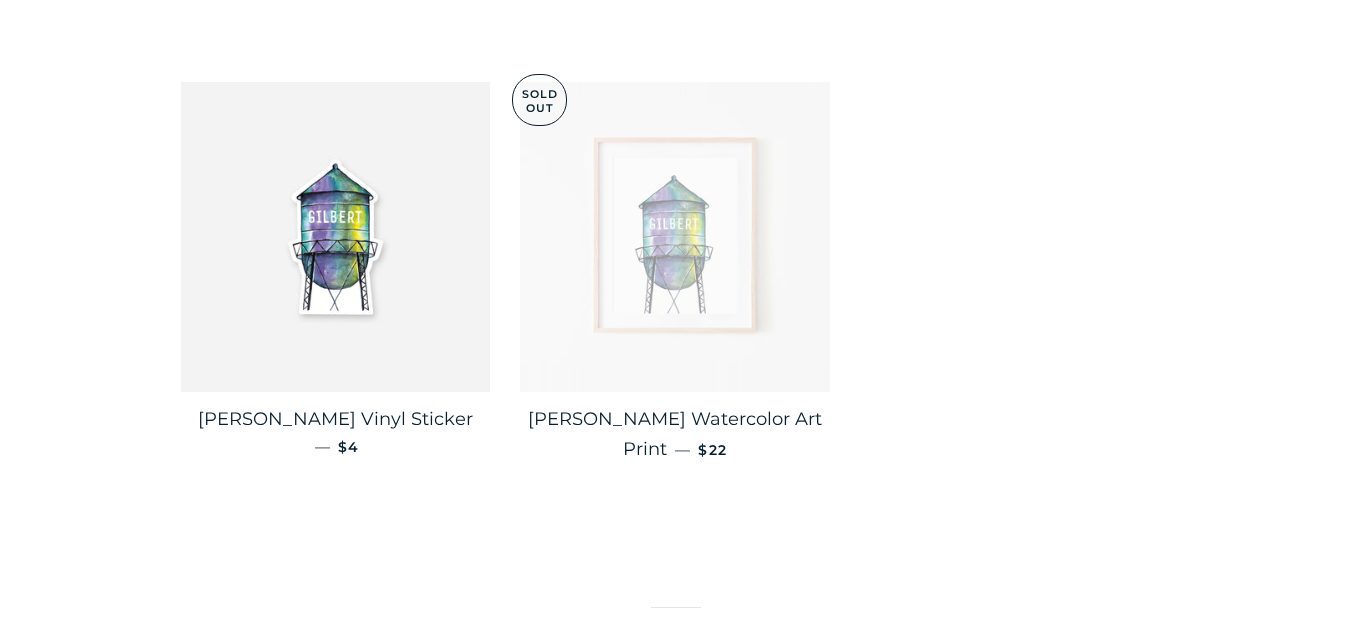 click at bounding box center [675, 237] 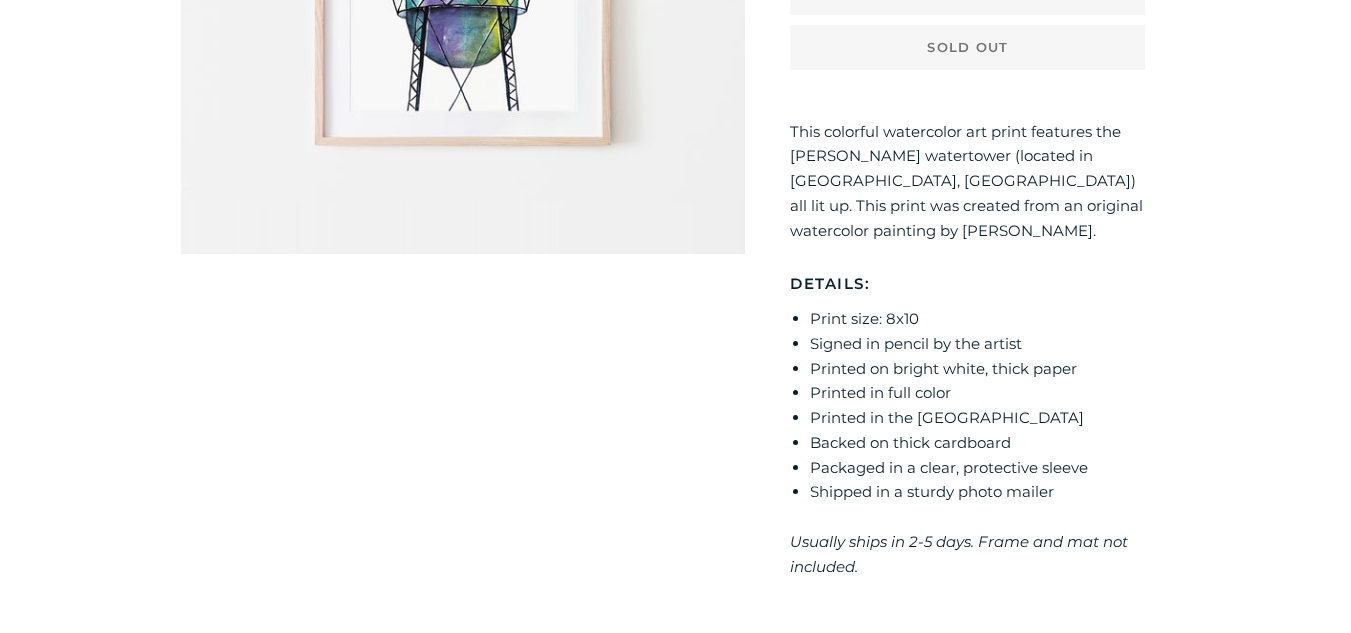 scroll, scrollTop: 541, scrollLeft: 0, axis: vertical 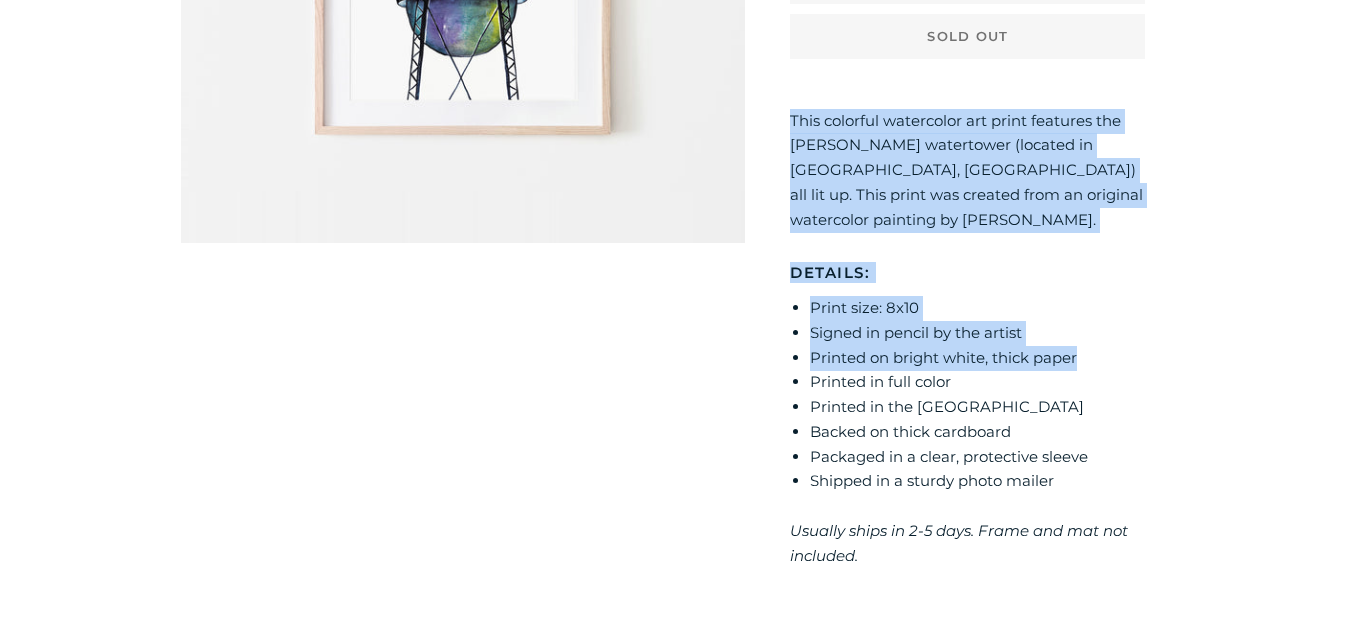 drag, startPoint x: 793, startPoint y: 119, endPoint x: 1093, endPoint y: 344, distance: 375 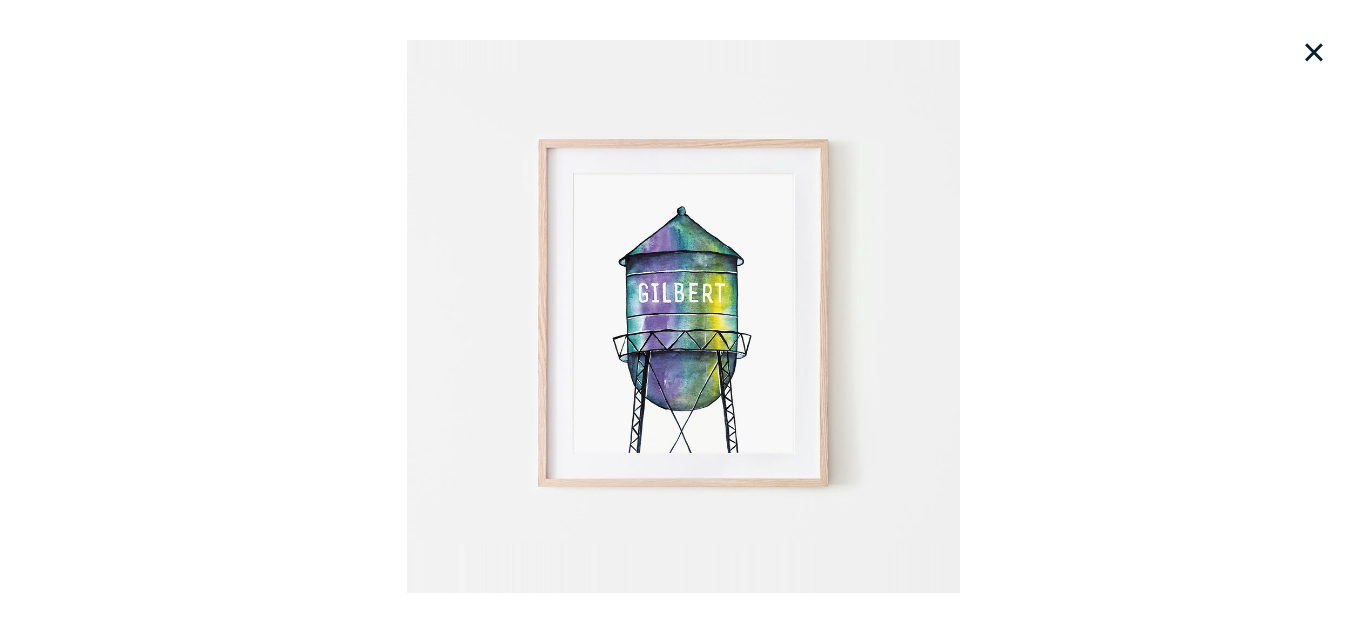 click at bounding box center (683, 316) 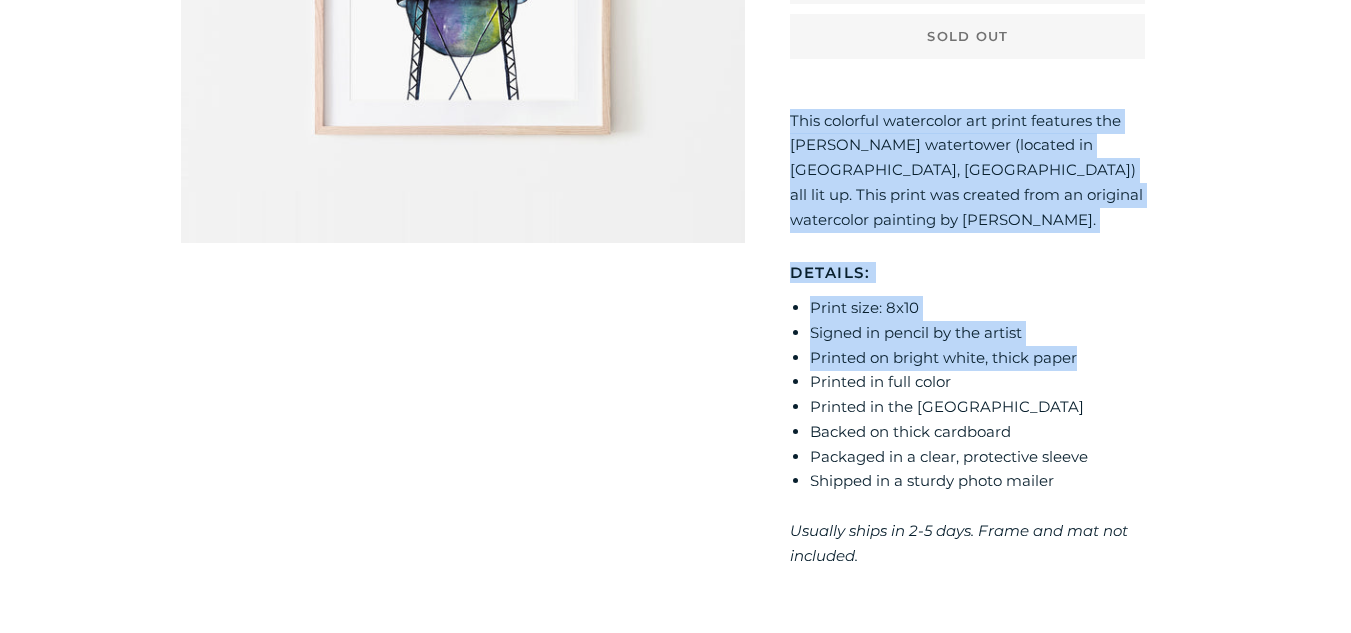 click at bounding box center [463, -40] 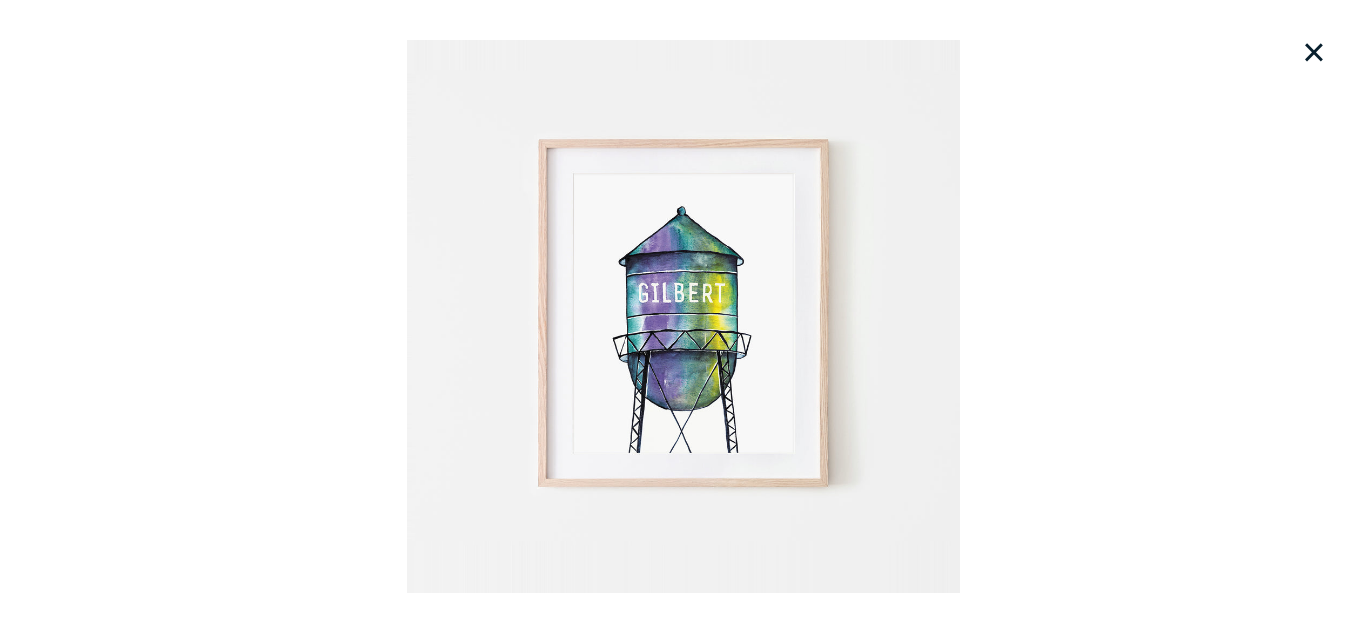 click on "Loading..." at bounding box center (683, 316) 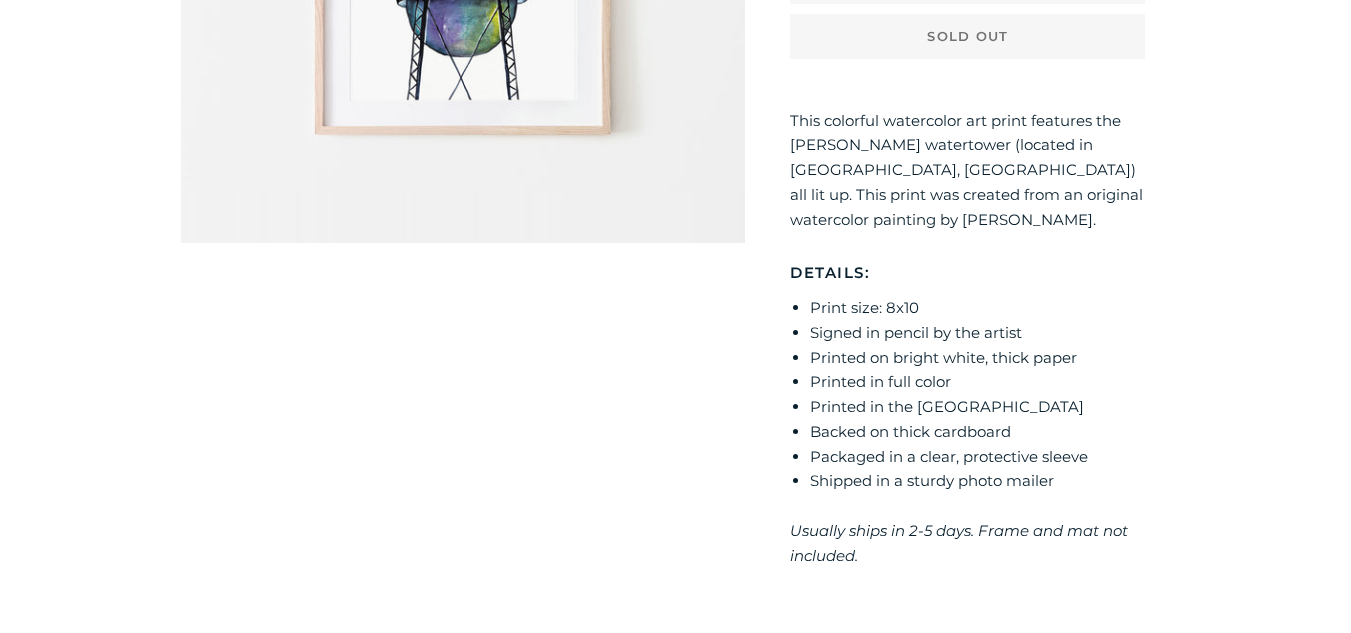 click at bounding box center [463, -40] 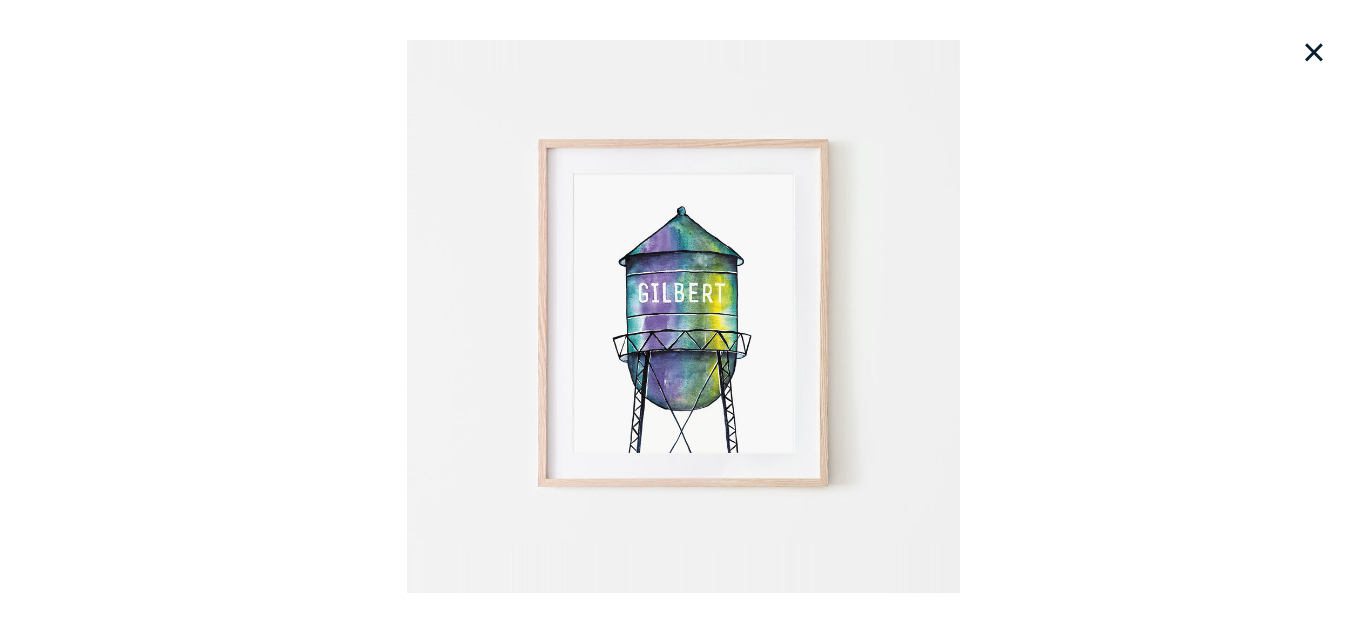 click on "×" at bounding box center [1314, 52] 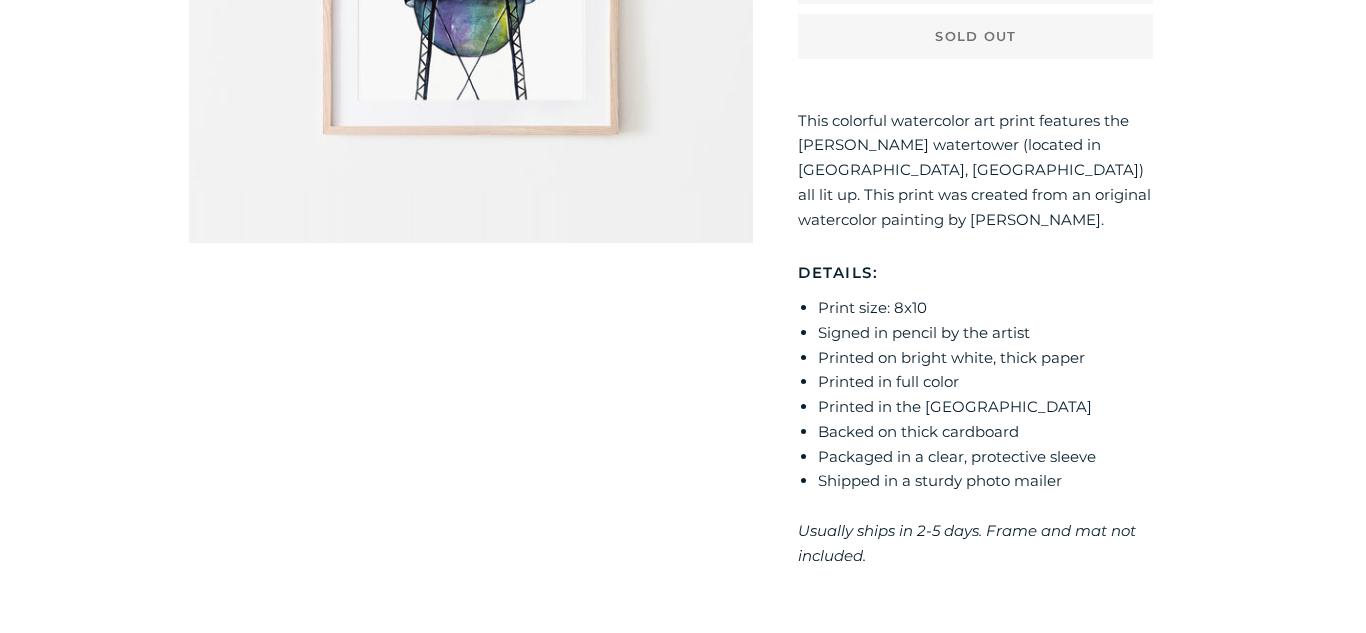 scroll, scrollTop: 0, scrollLeft: 0, axis: both 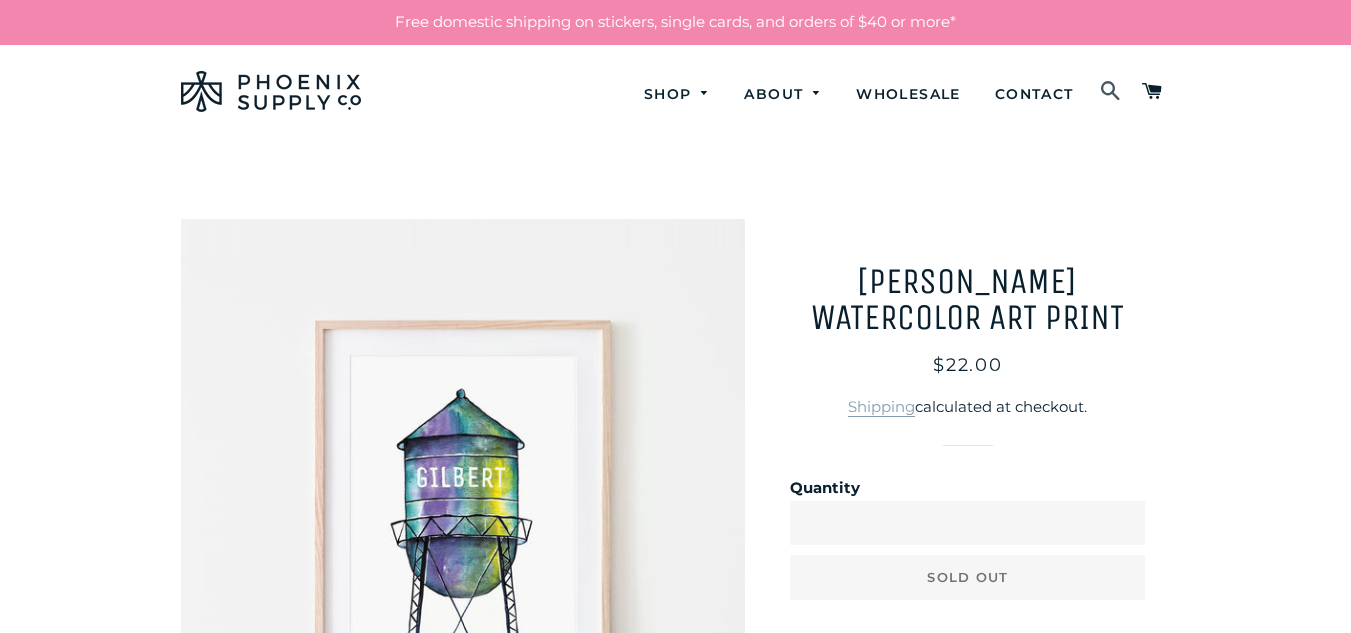 click on "Search" at bounding box center [1111, 92] 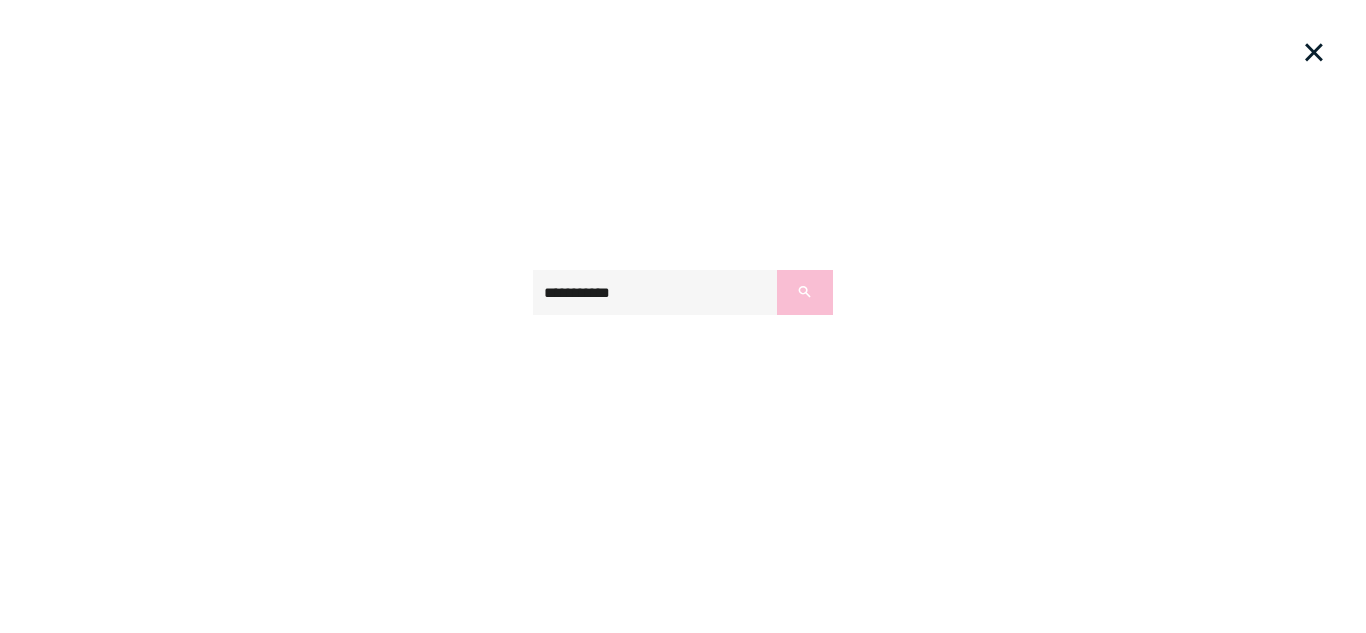 type on "**********" 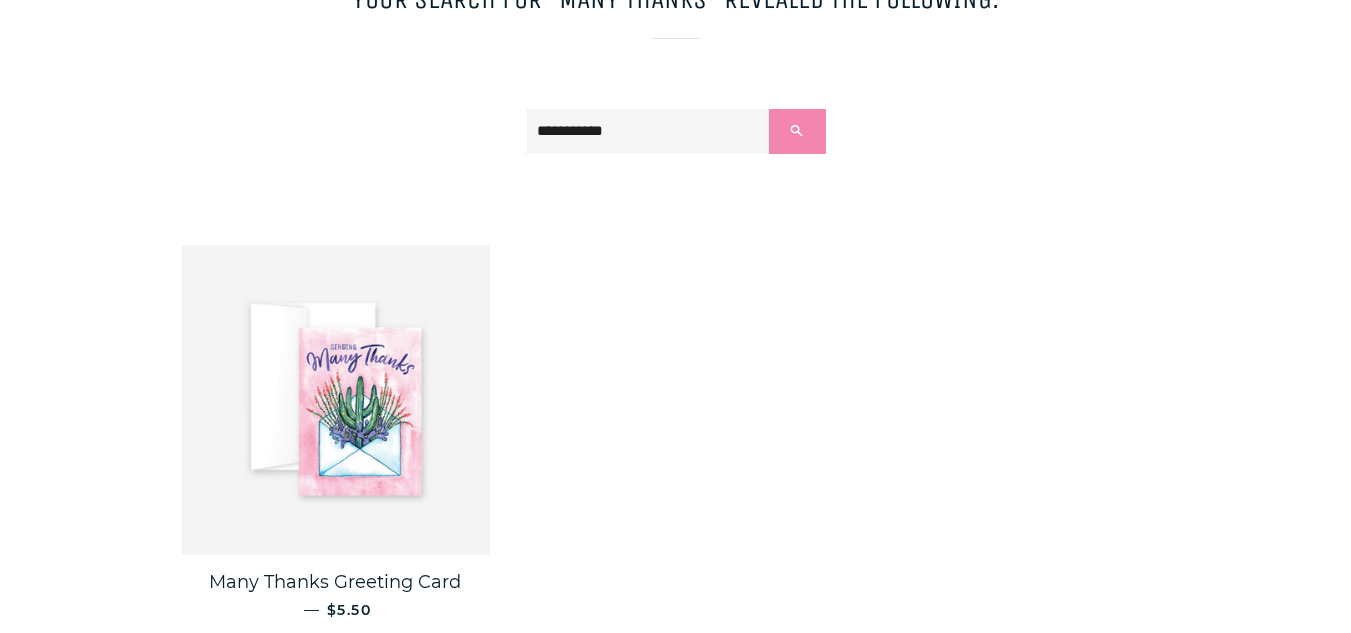 scroll, scrollTop: 243, scrollLeft: 0, axis: vertical 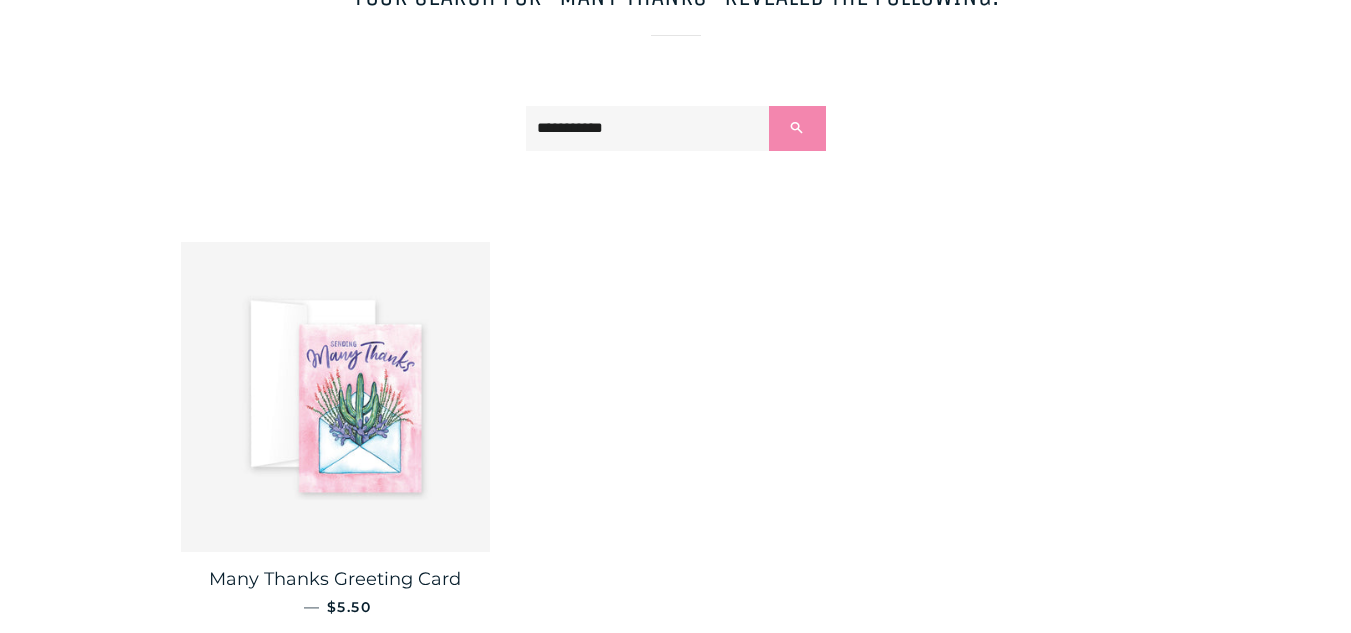 click at bounding box center [336, 397] 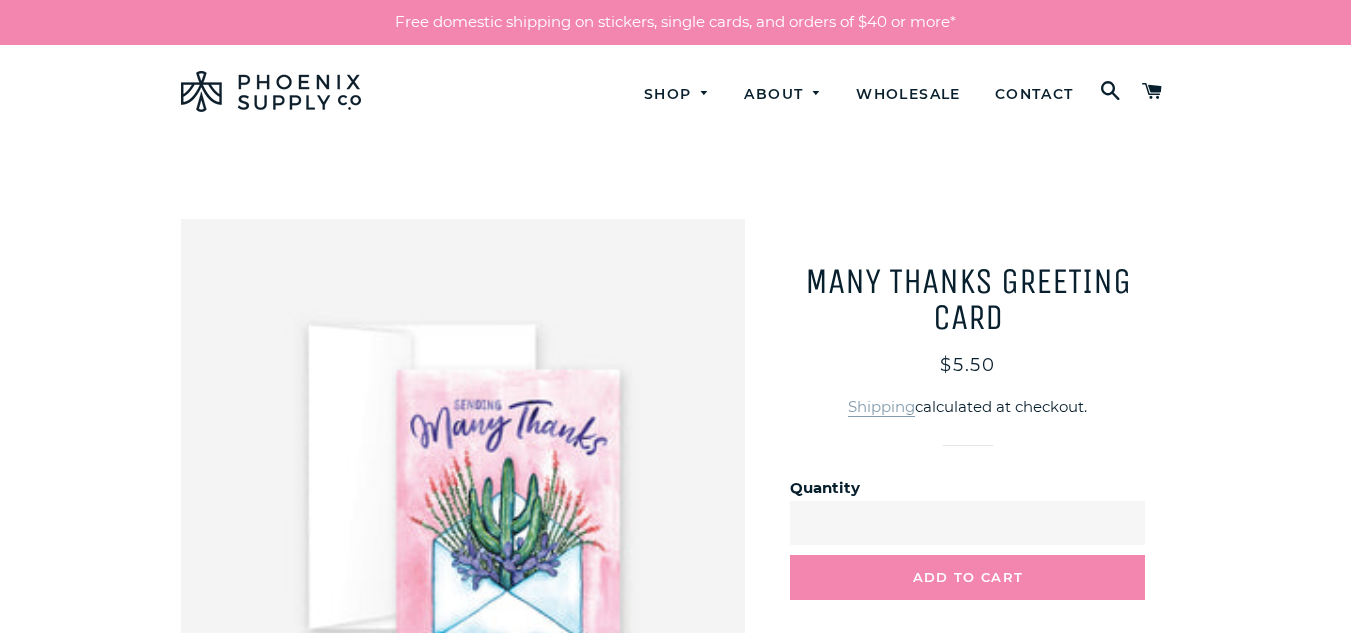 scroll, scrollTop: 0, scrollLeft: 0, axis: both 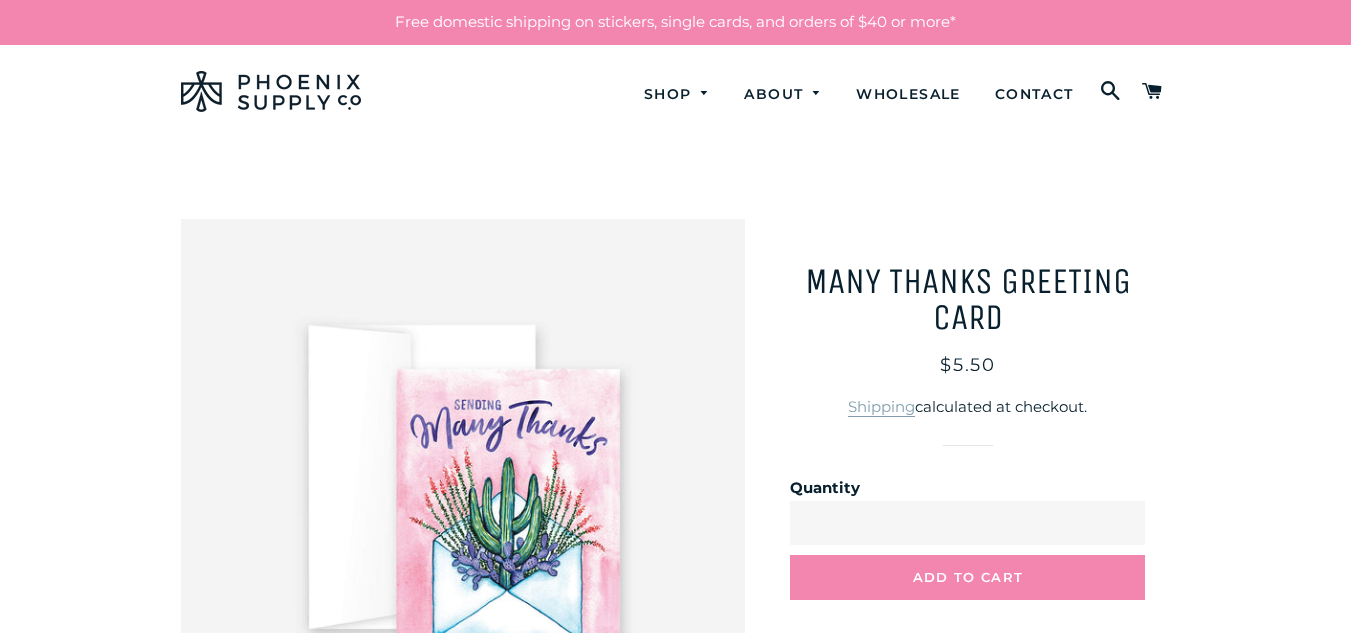 click at bounding box center [463, 501] 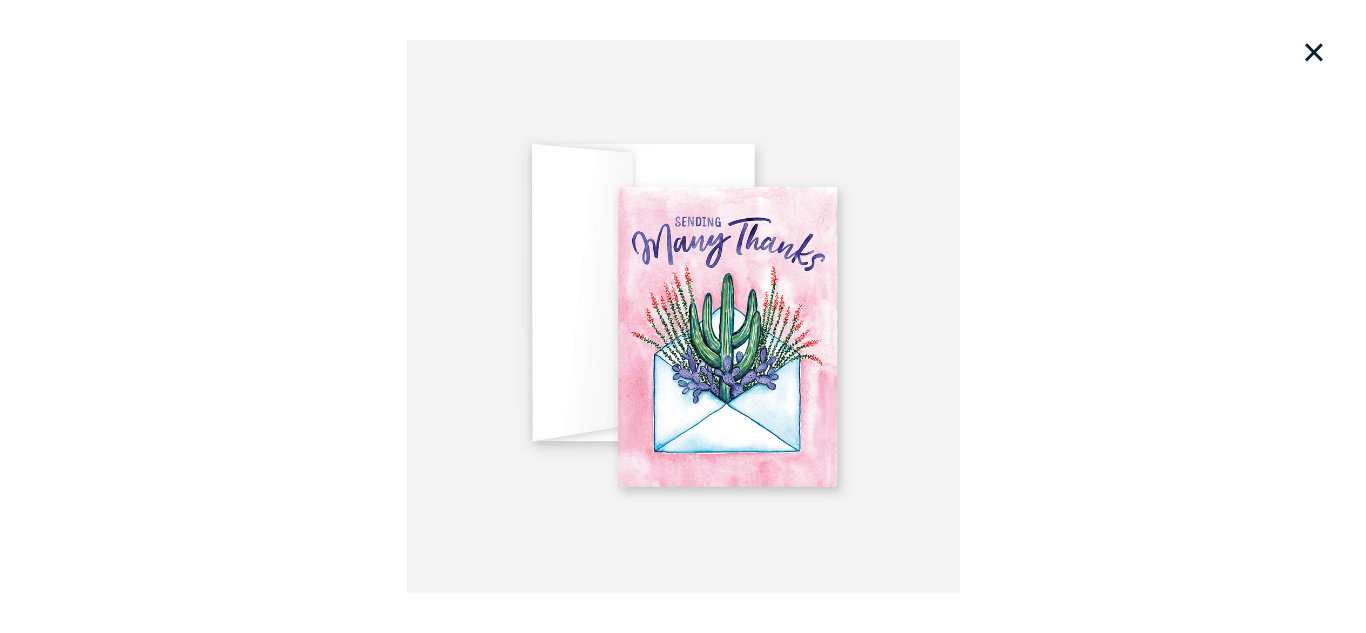 click on "×" at bounding box center [1314, 52] 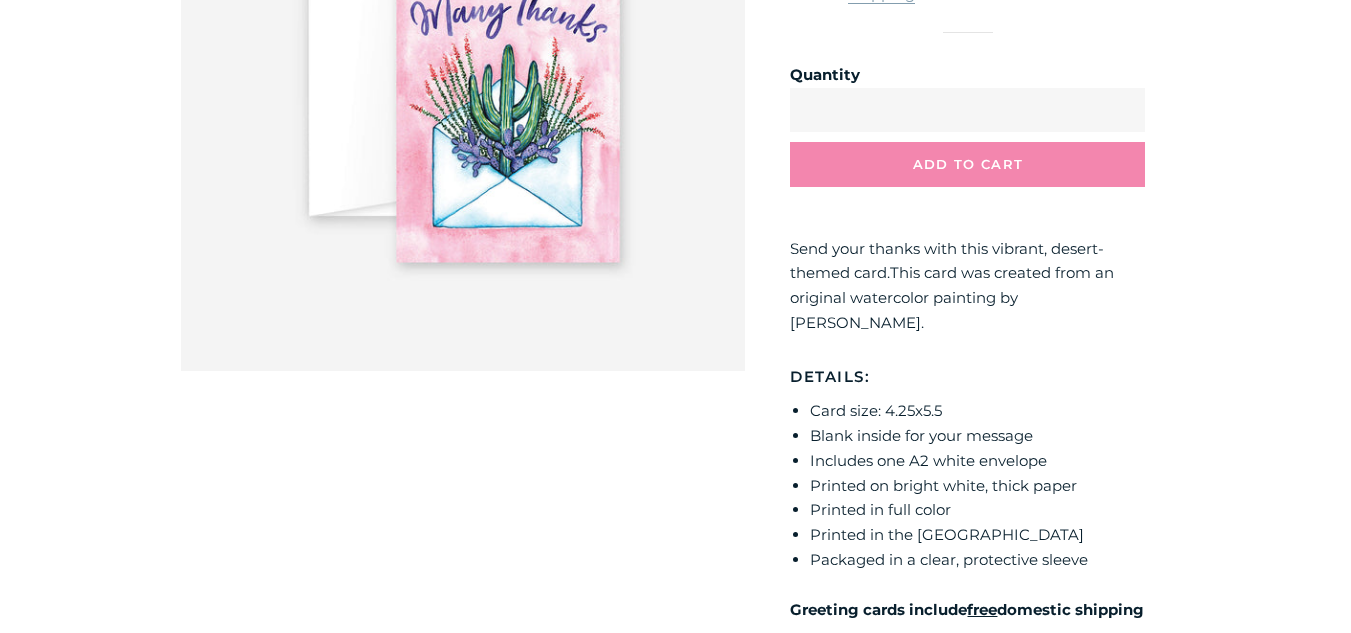 scroll, scrollTop: 414, scrollLeft: 0, axis: vertical 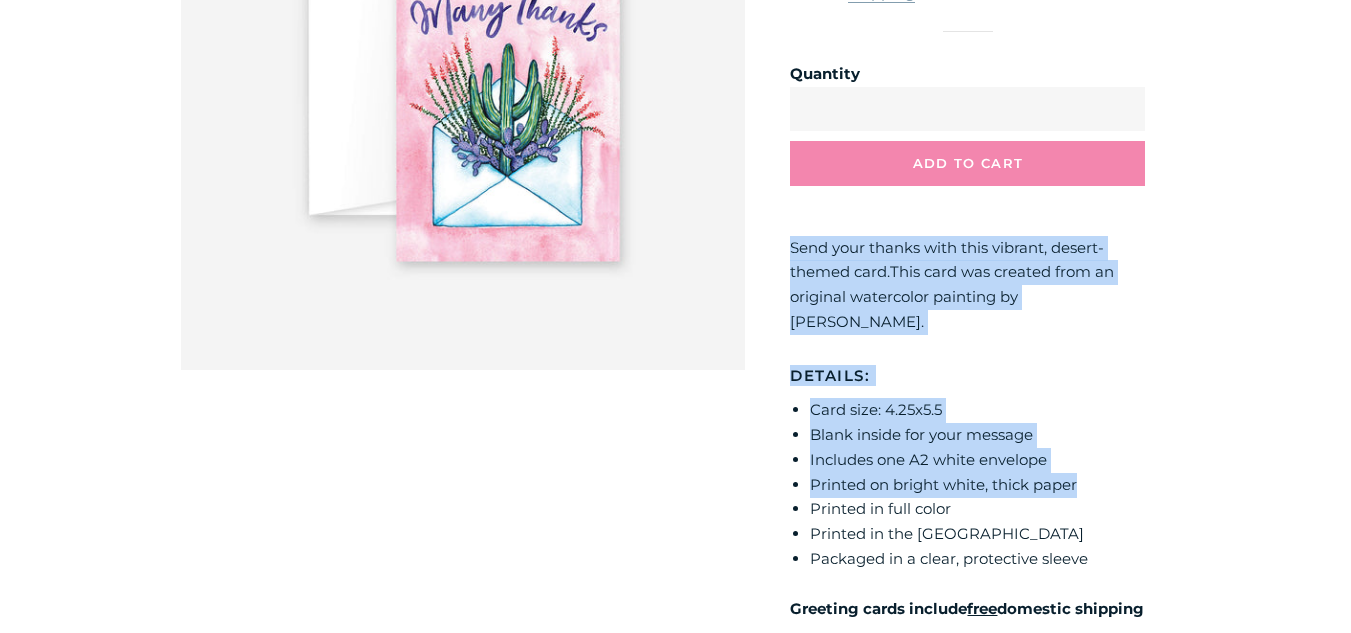 drag, startPoint x: 775, startPoint y: 251, endPoint x: 1103, endPoint y: 462, distance: 390.0064 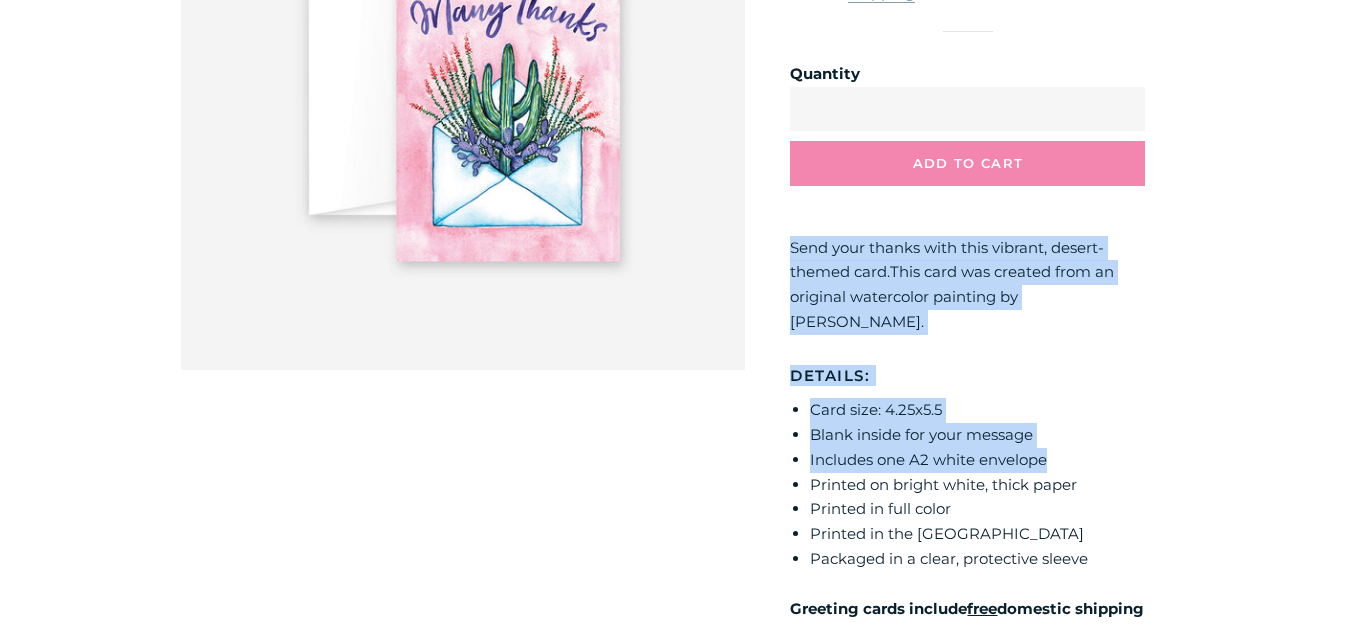 drag, startPoint x: 1073, startPoint y: 439, endPoint x: 774, endPoint y: 245, distance: 356.42252 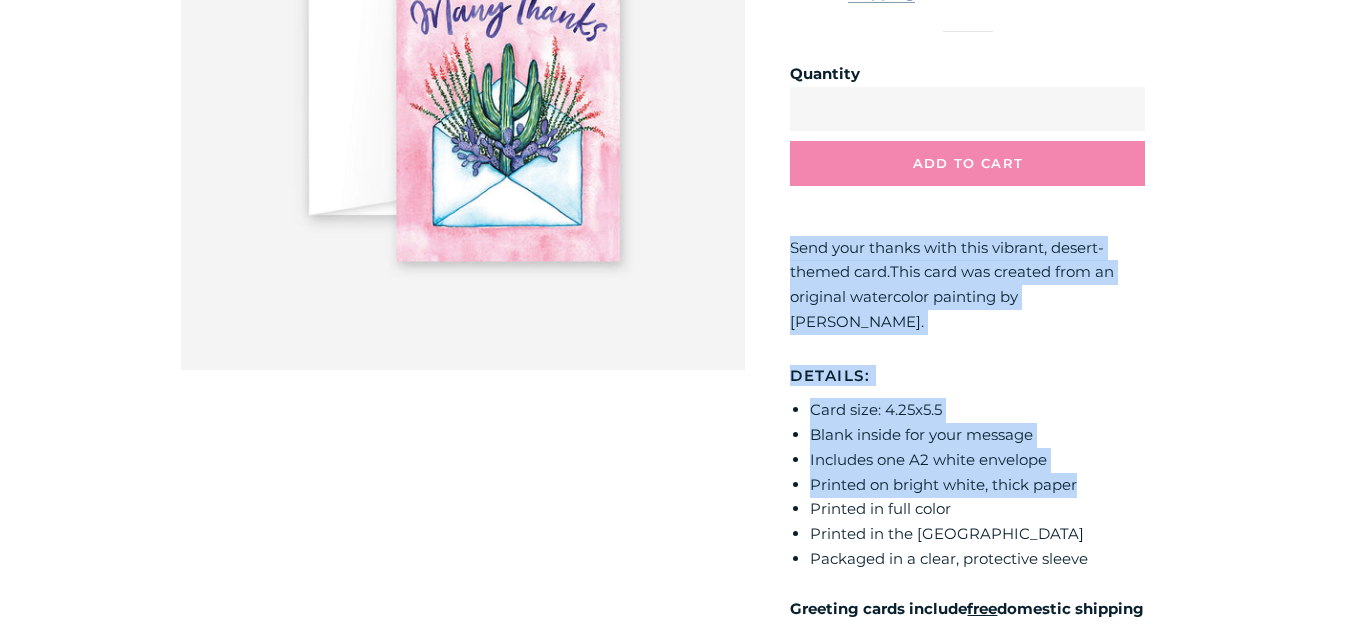 drag, startPoint x: 1081, startPoint y: 454, endPoint x: 792, endPoint y: 236, distance: 362.00137 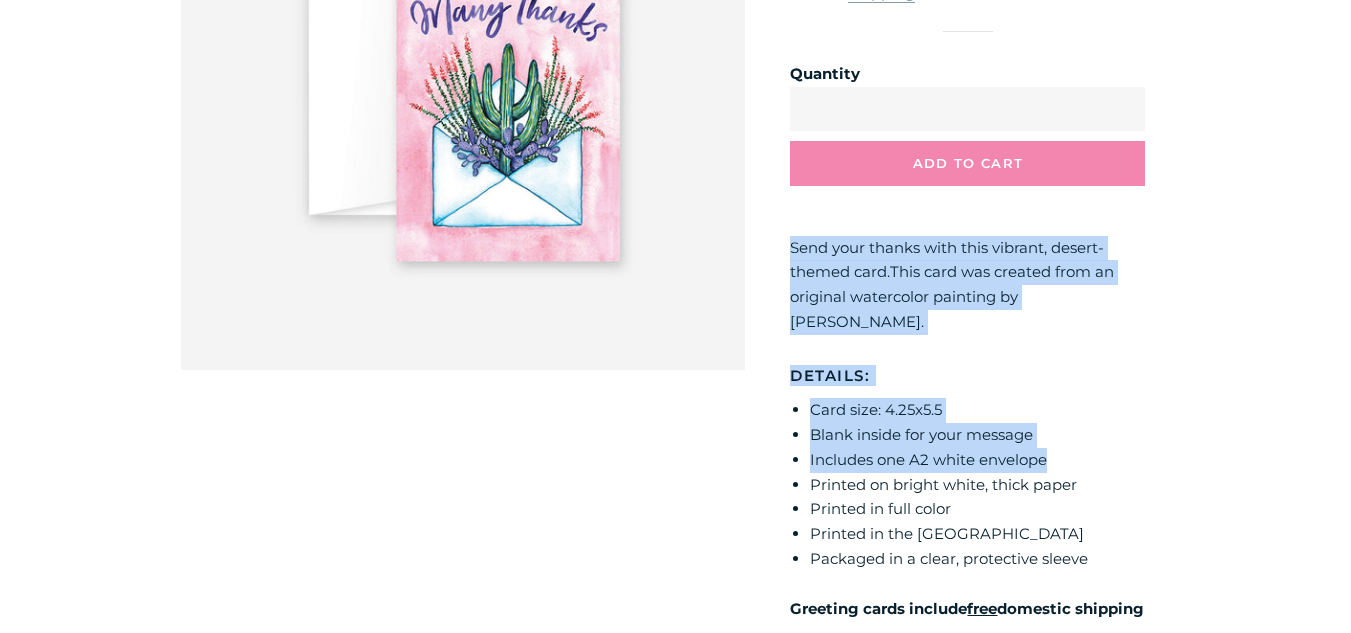 drag, startPoint x: 1052, startPoint y: 426, endPoint x: 790, endPoint y: 247, distance: 317.309 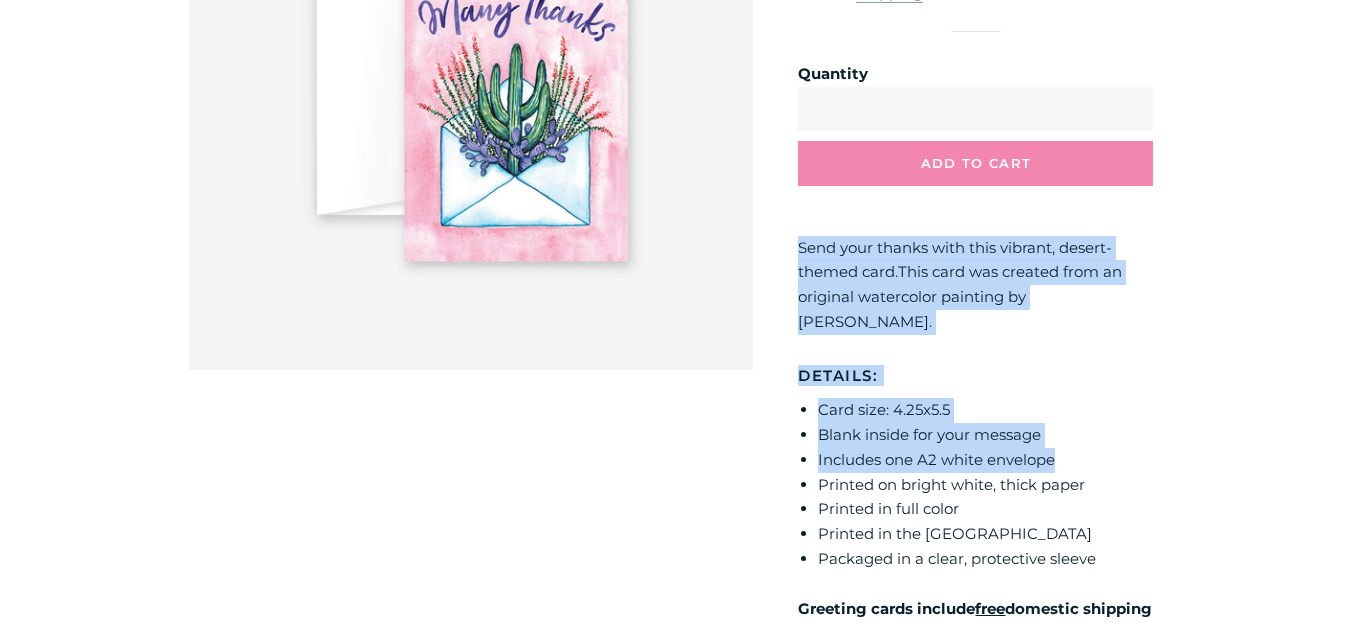 scroll, scrollTop: 0, scrollLeft: 0, axis: both 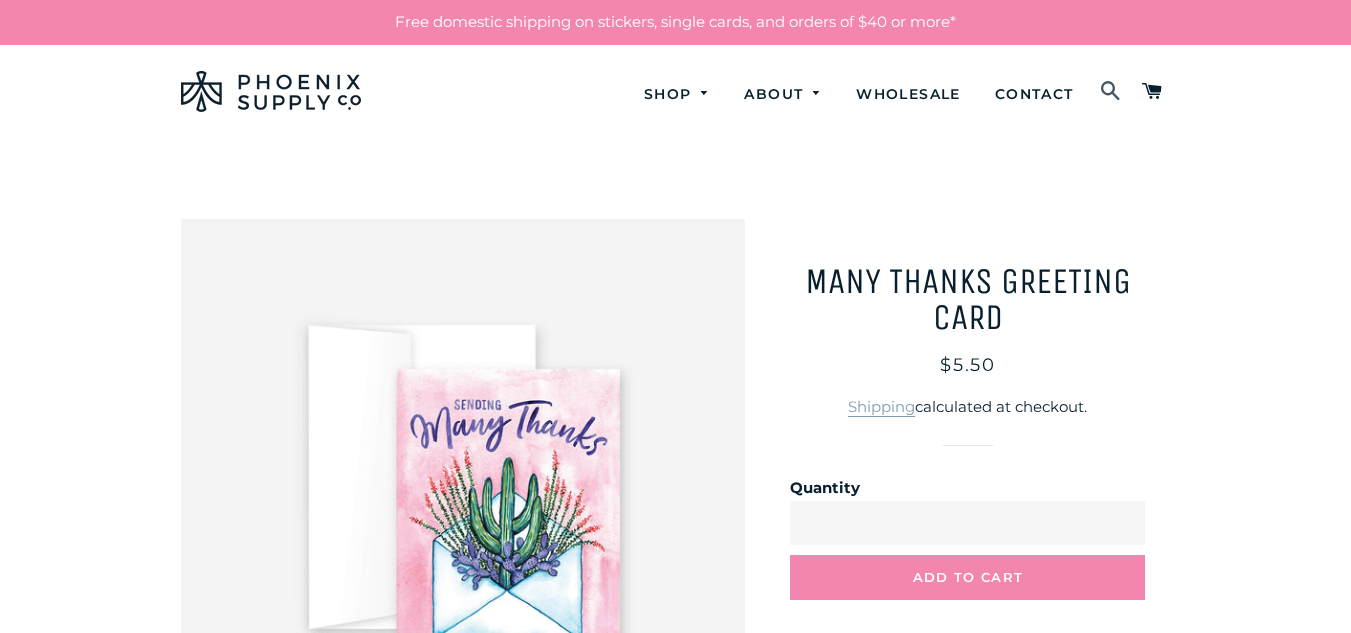 click at bounding box center [1111, 92] 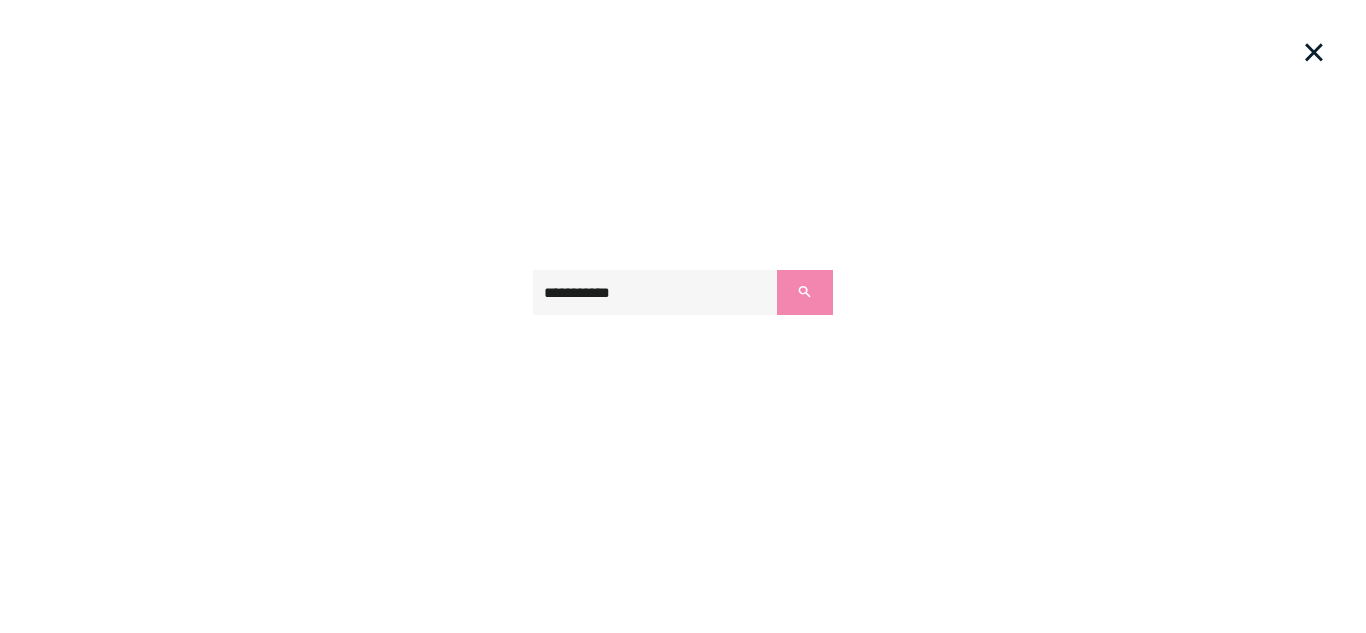 type on "**********" 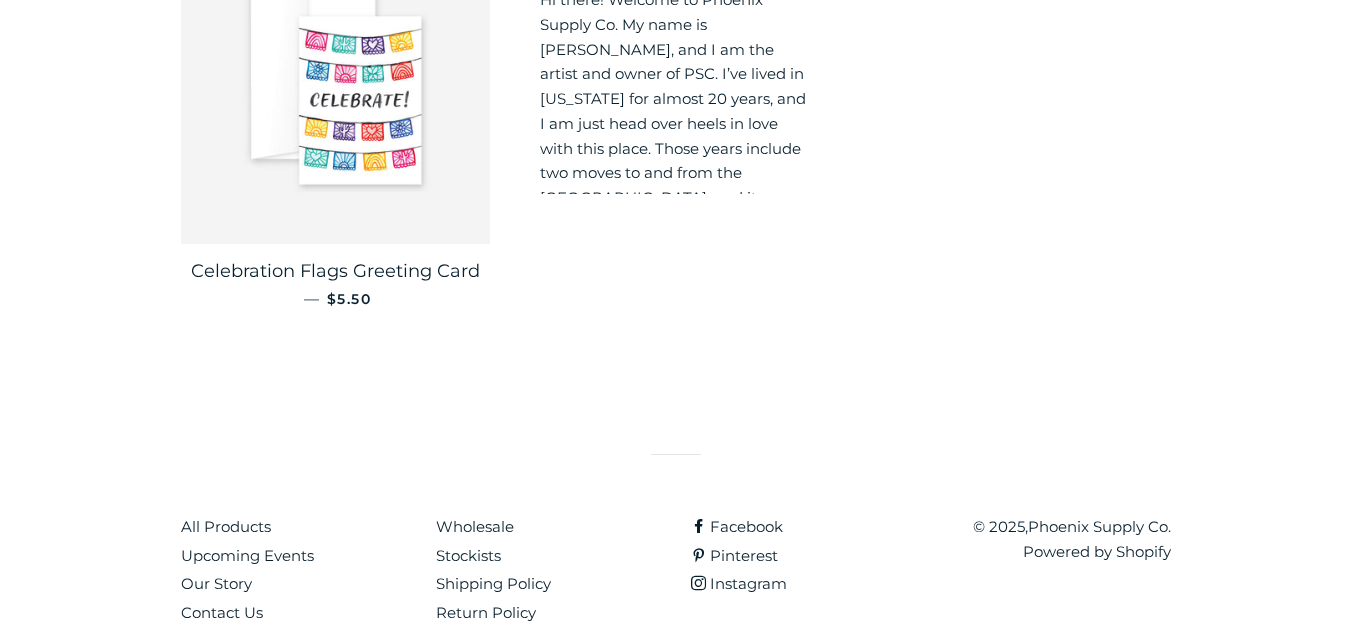 scroll, scrollTop: 552, scrollLeft: 0, axis: vertical 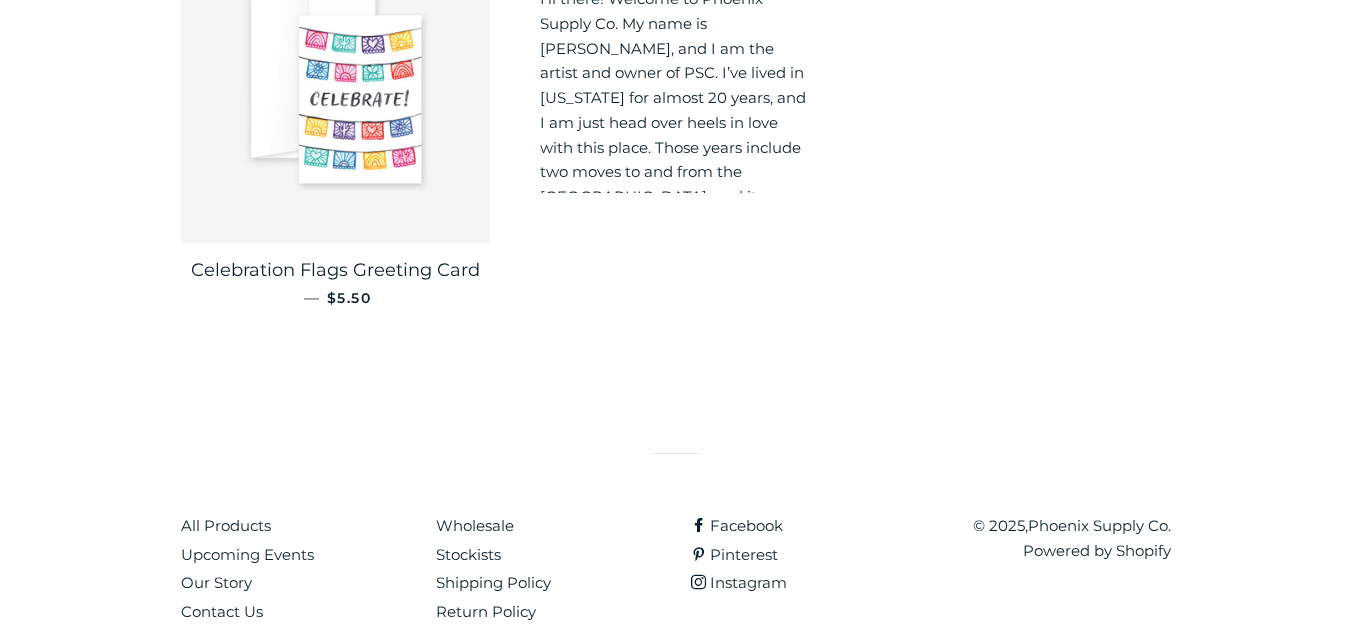 click at bounding box center (336, 88) 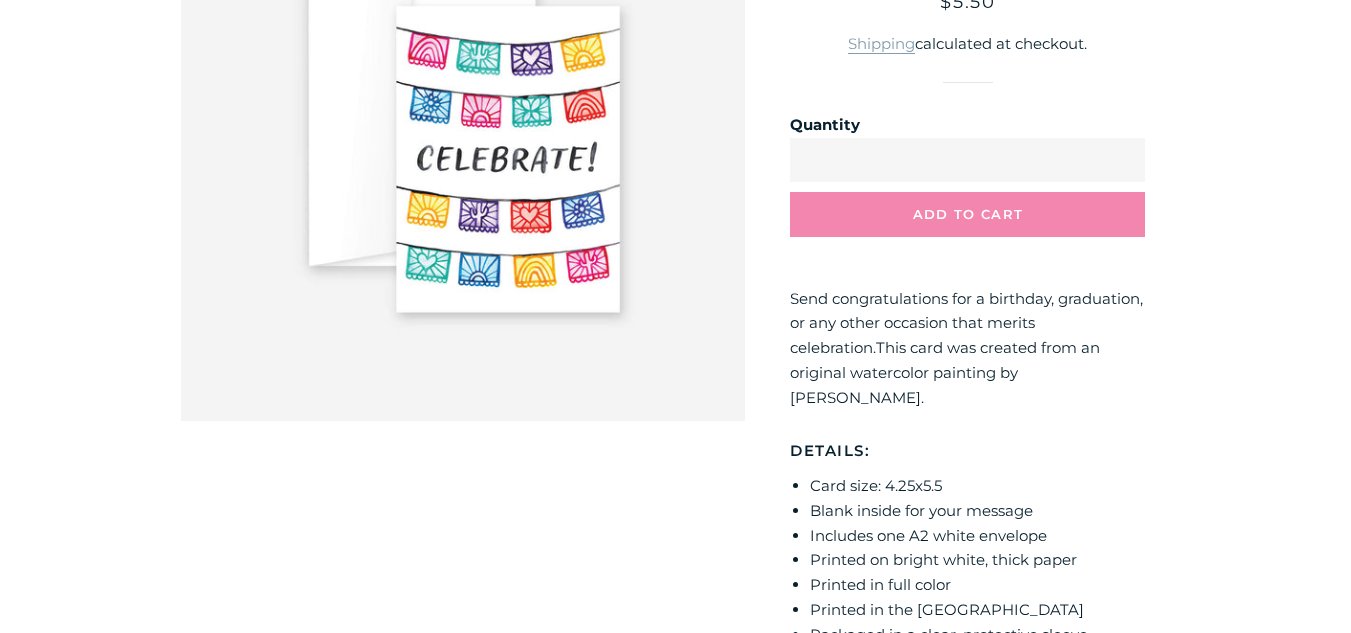 scroll, scrollTop: 364, scrollLeft: 0, axis: vertical 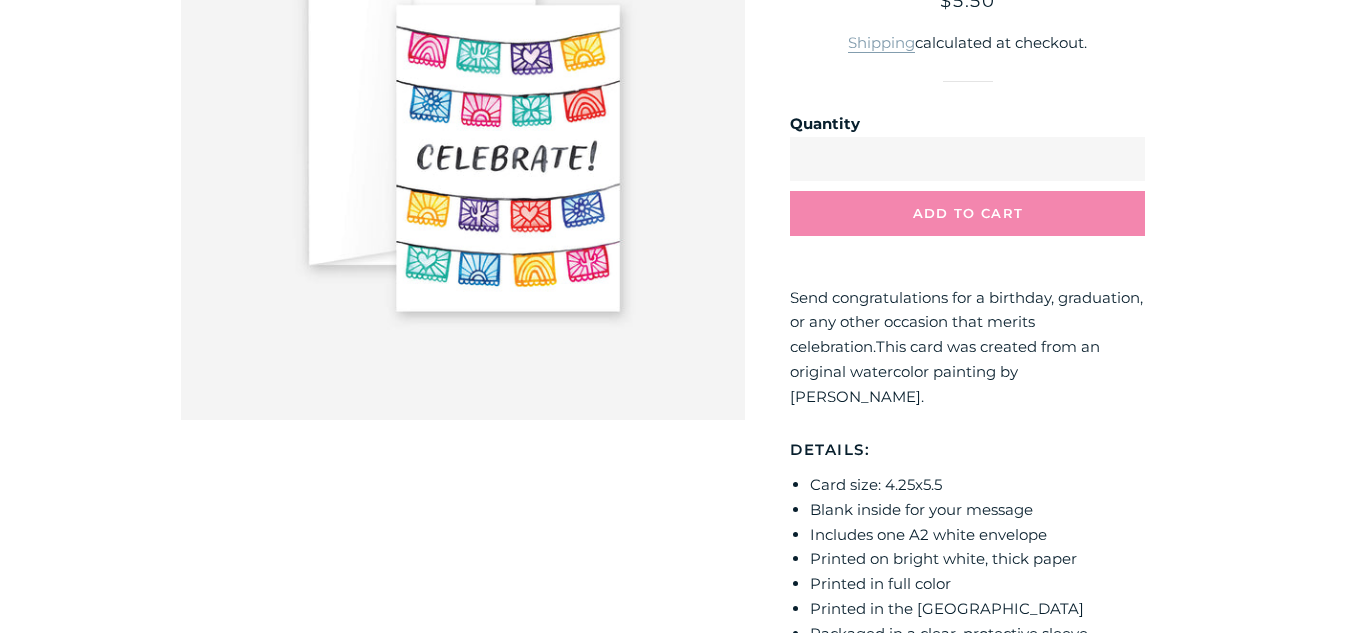 click at bounding box center [463, 137] 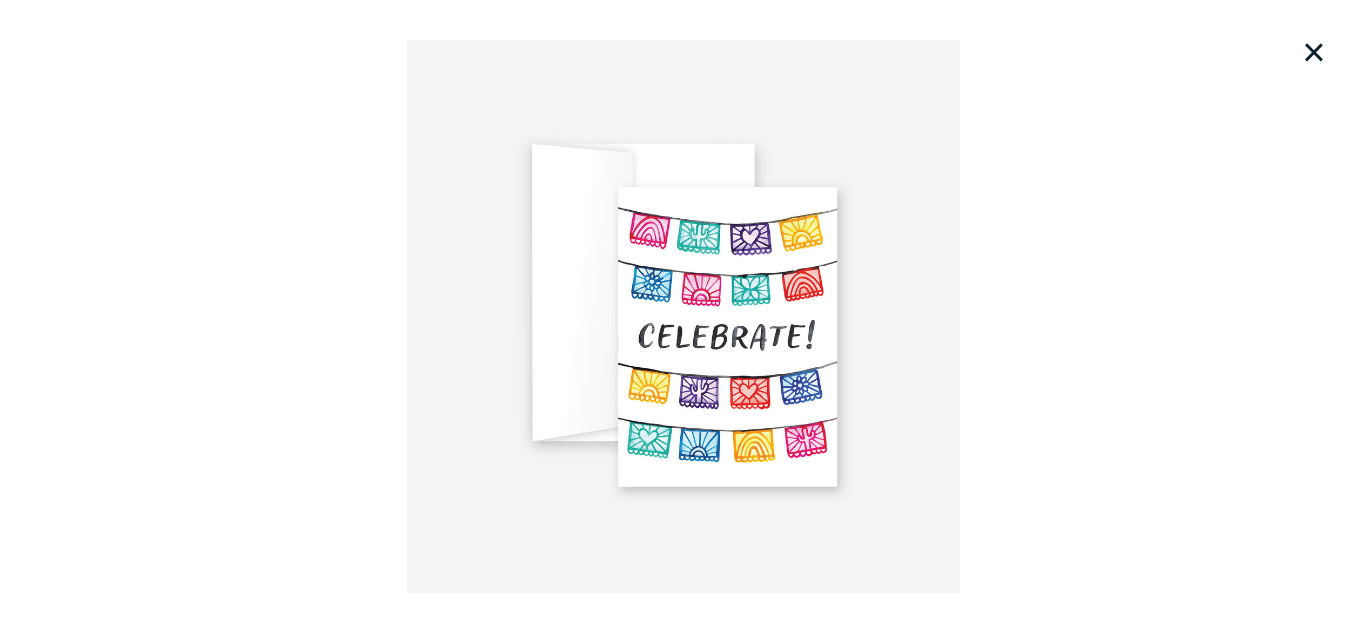 click on "Loading..." at bounding box center [683, 316] 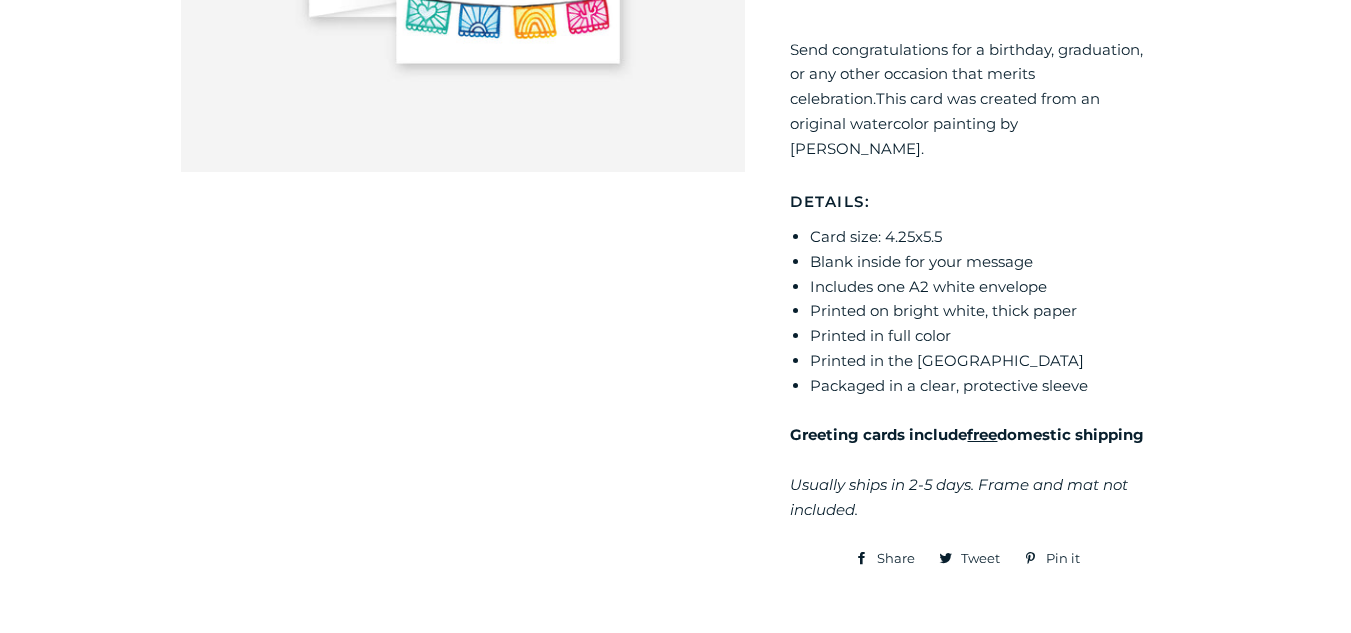 scroll, scrollTop: 613, scrollLeft: 0, axis: vertical 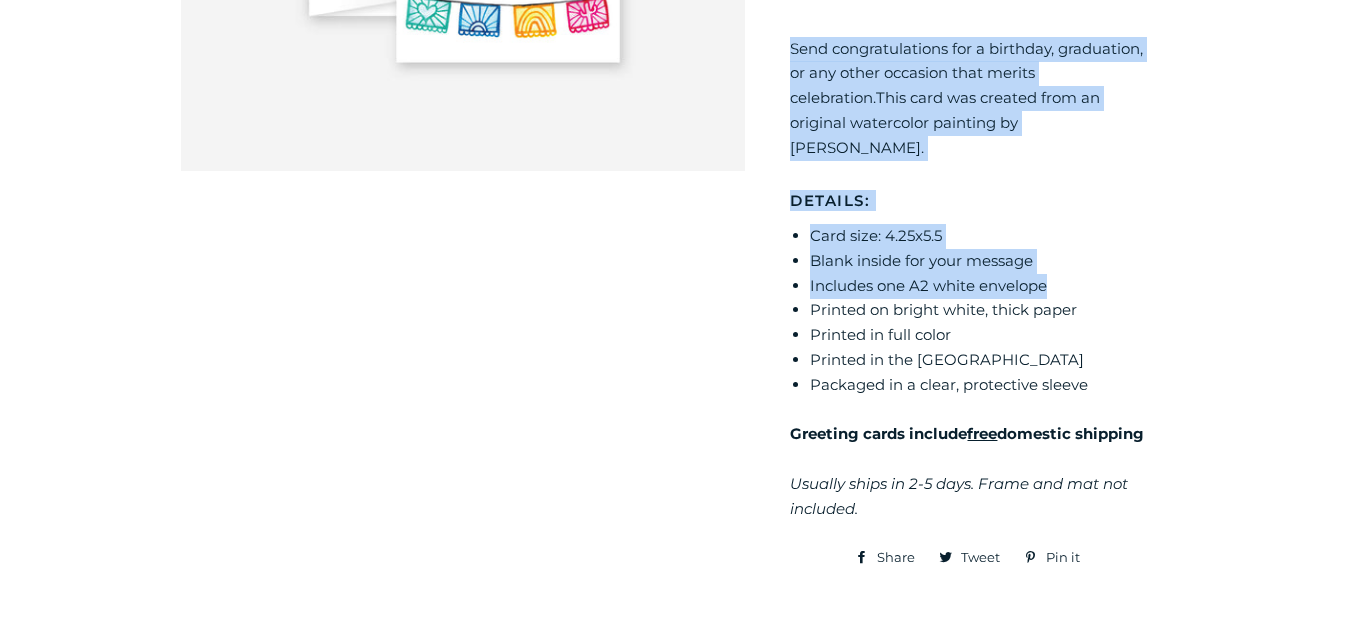 drag, startPoint x: 790, startPoint y: 45, endPoint x: 1084, endPoint y: 259, distance: 363.63718 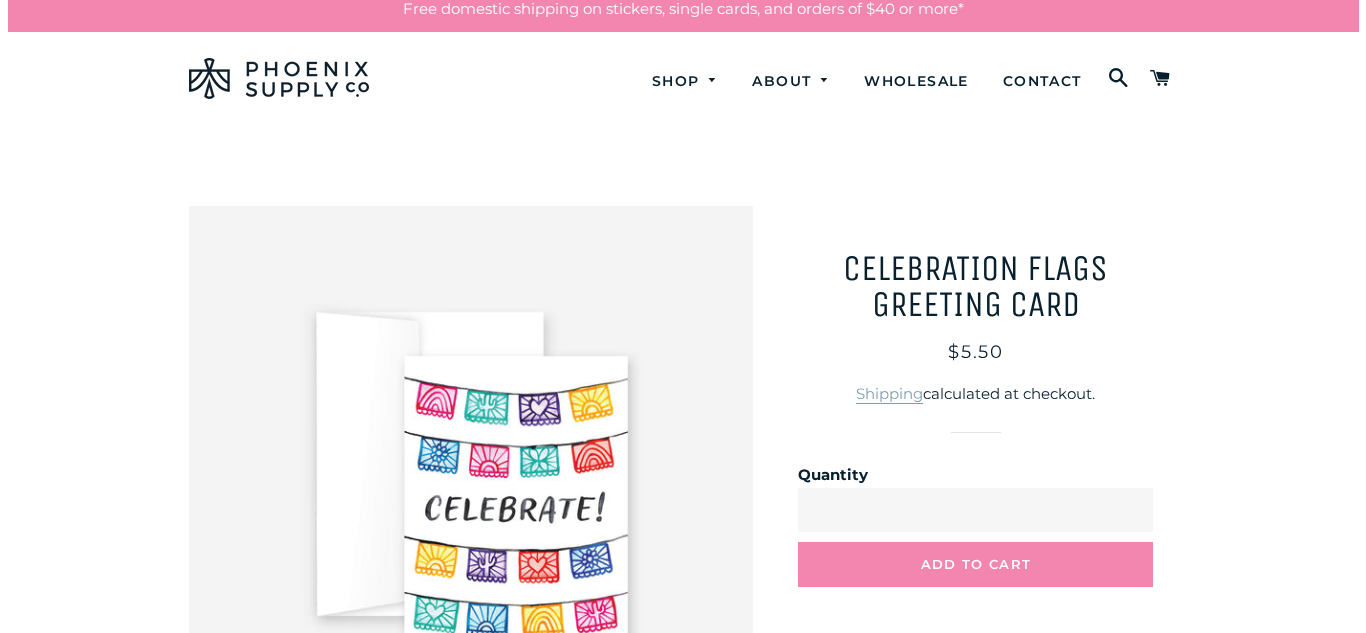 scroll, scrollTop: 0, scrollLeft: 0, axis: both 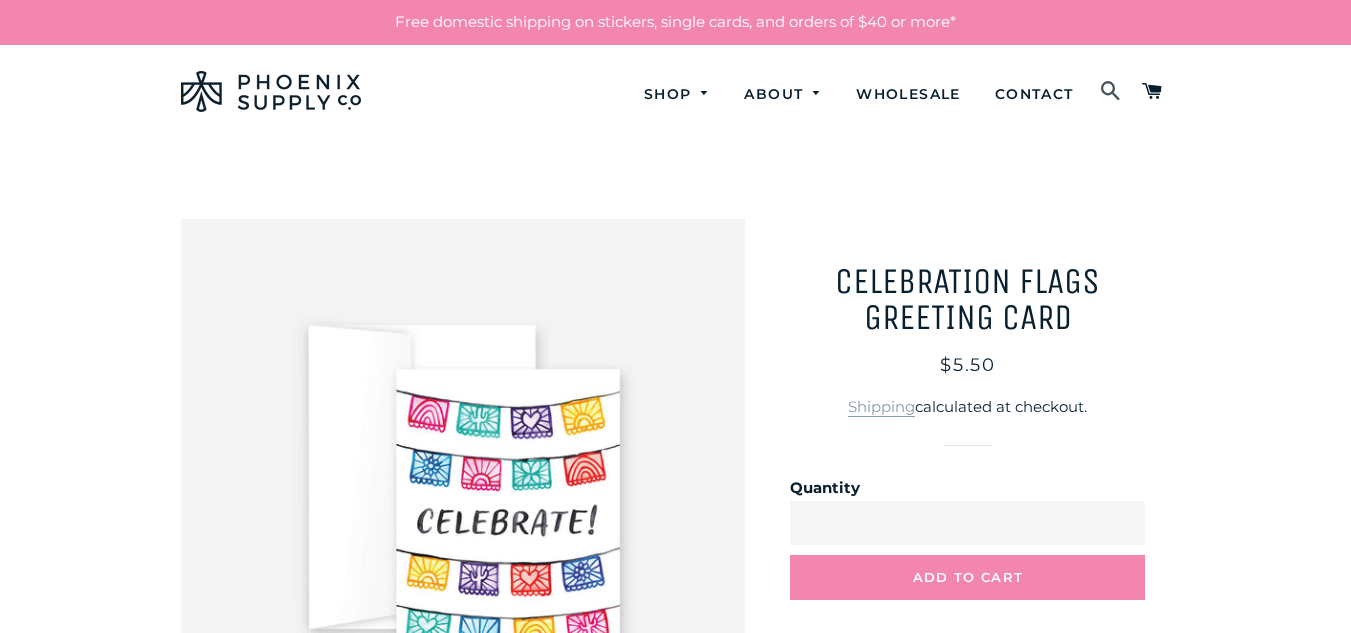 click at bounding box center (1111, 92) 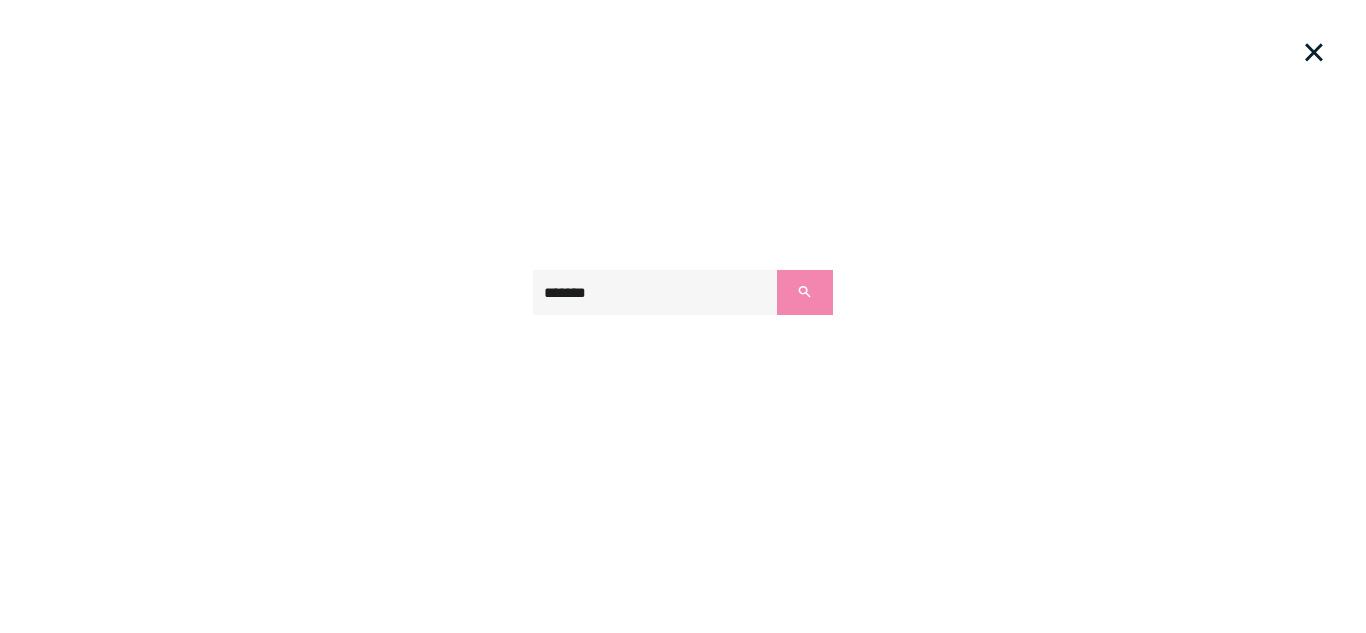 type on "*******" 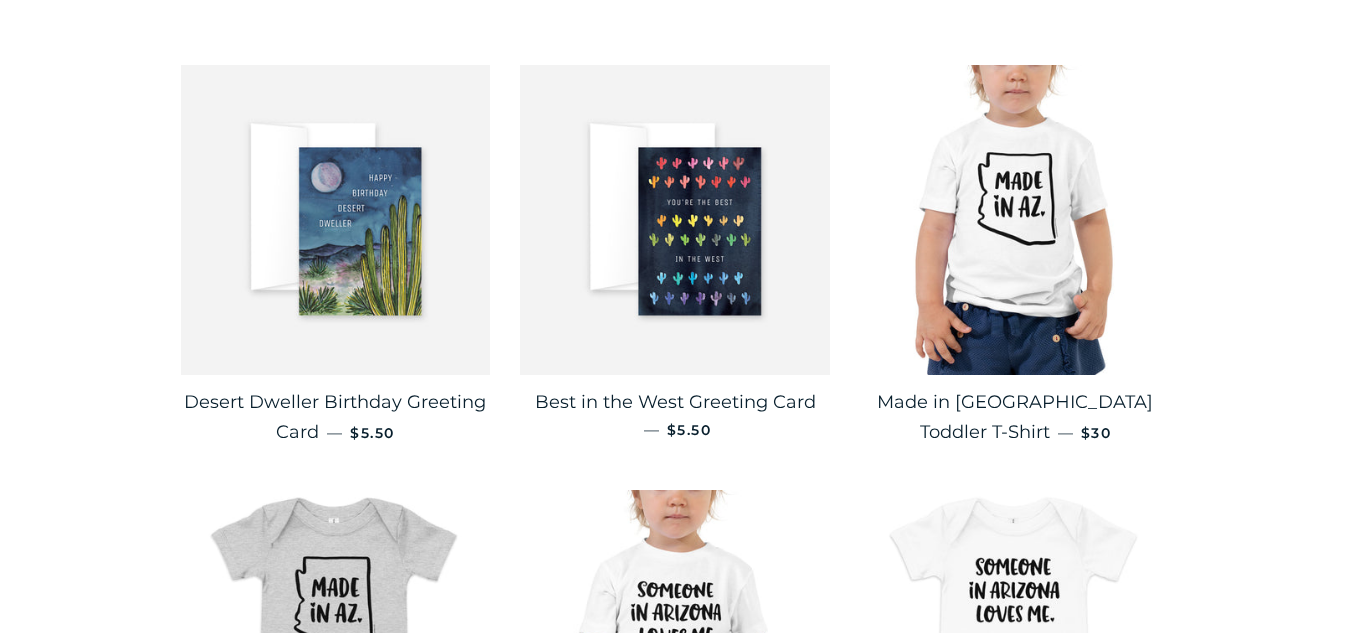 scroll, scrollTop: 445, scrollLeft: 0, axis: vertical 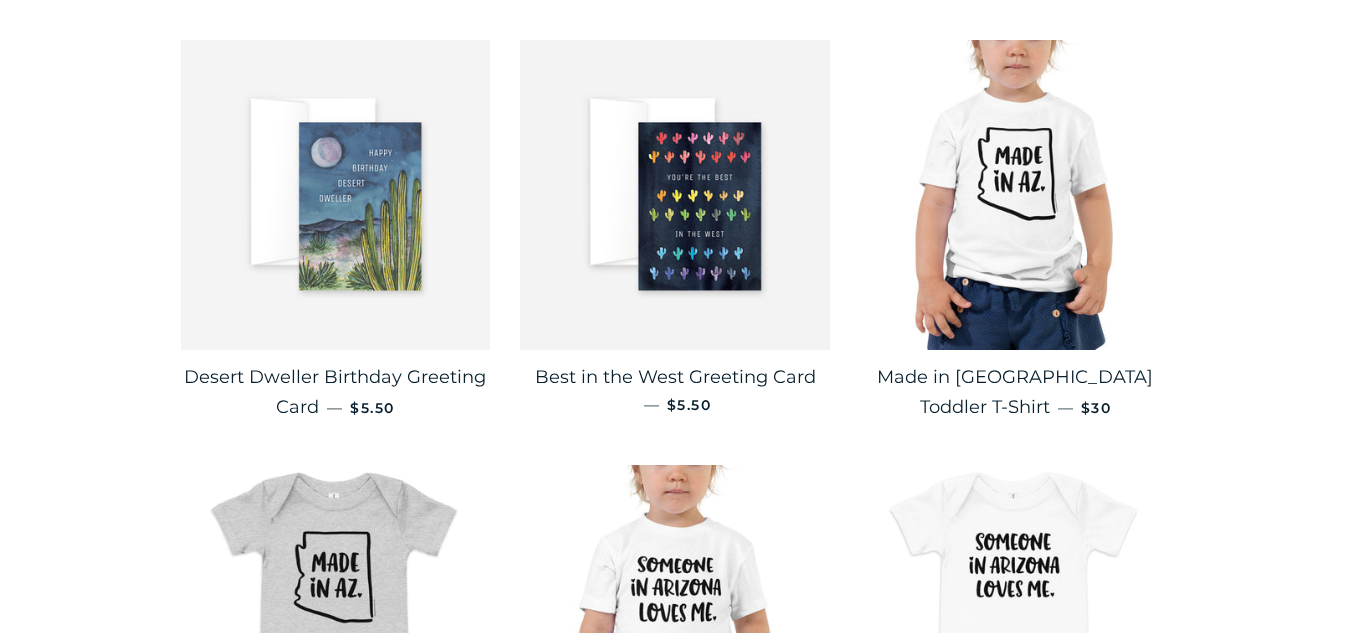 click at bounding box center [336, 195] 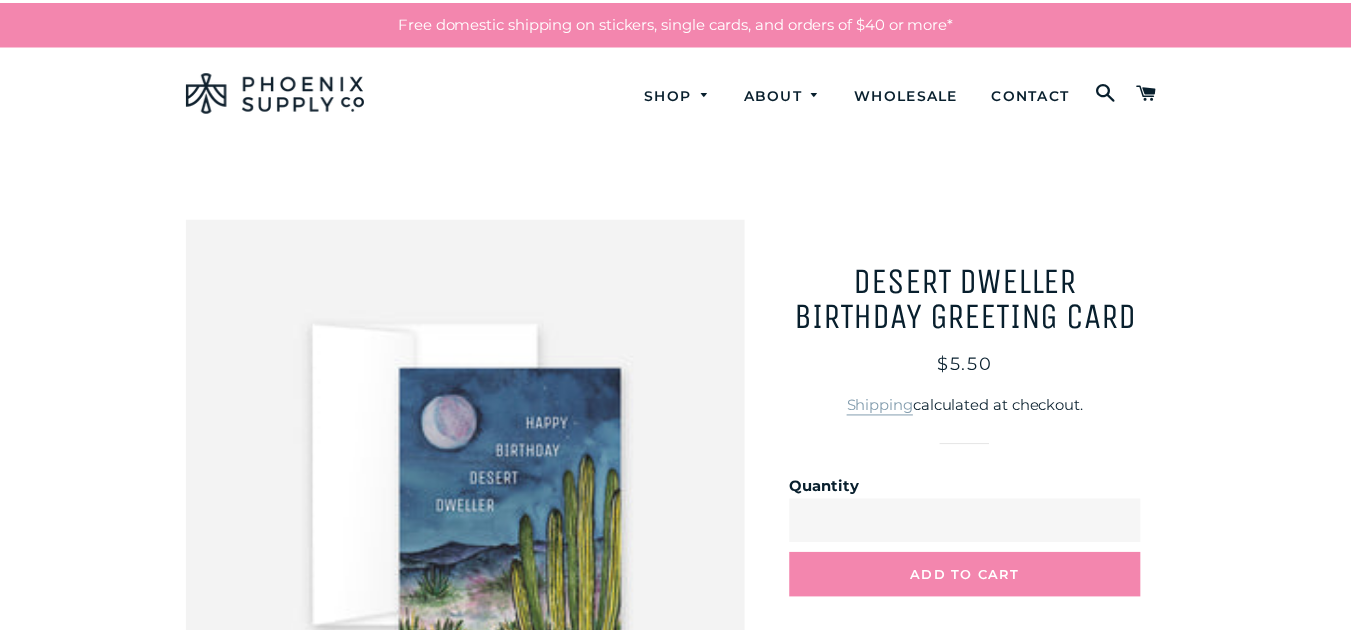 scroll, scrollTop: 0, scrollLeft: 0, axis: both 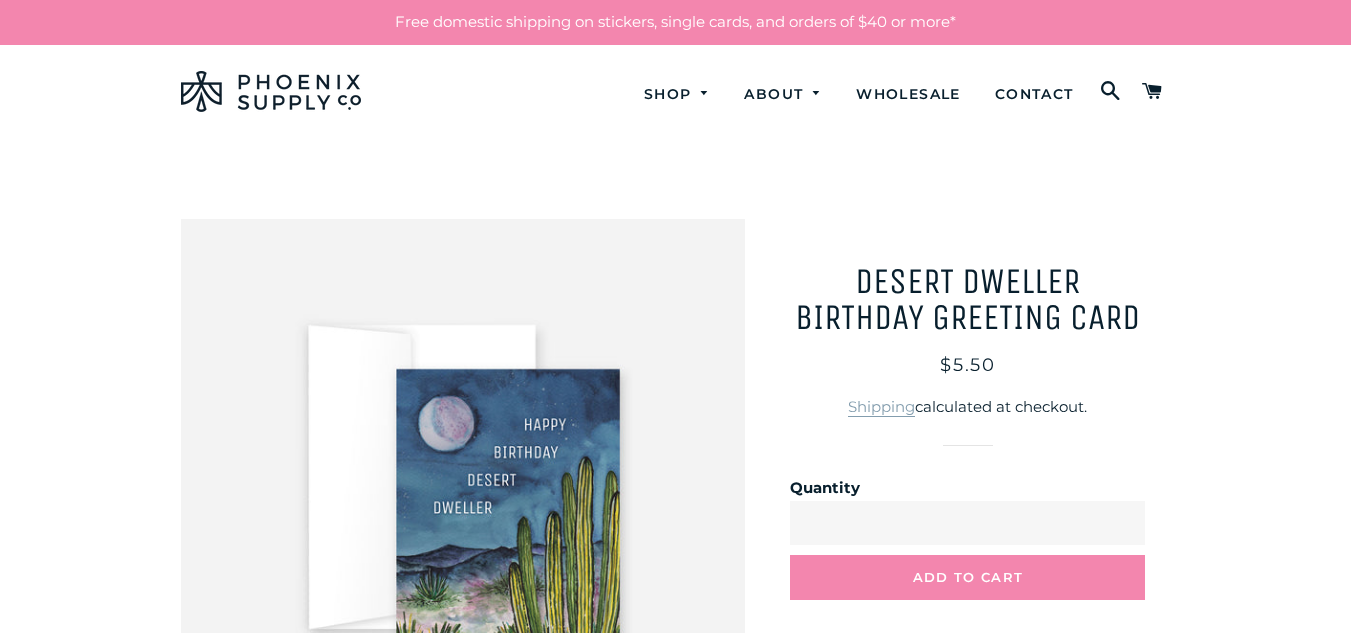 click at bounding box center (463, 501) 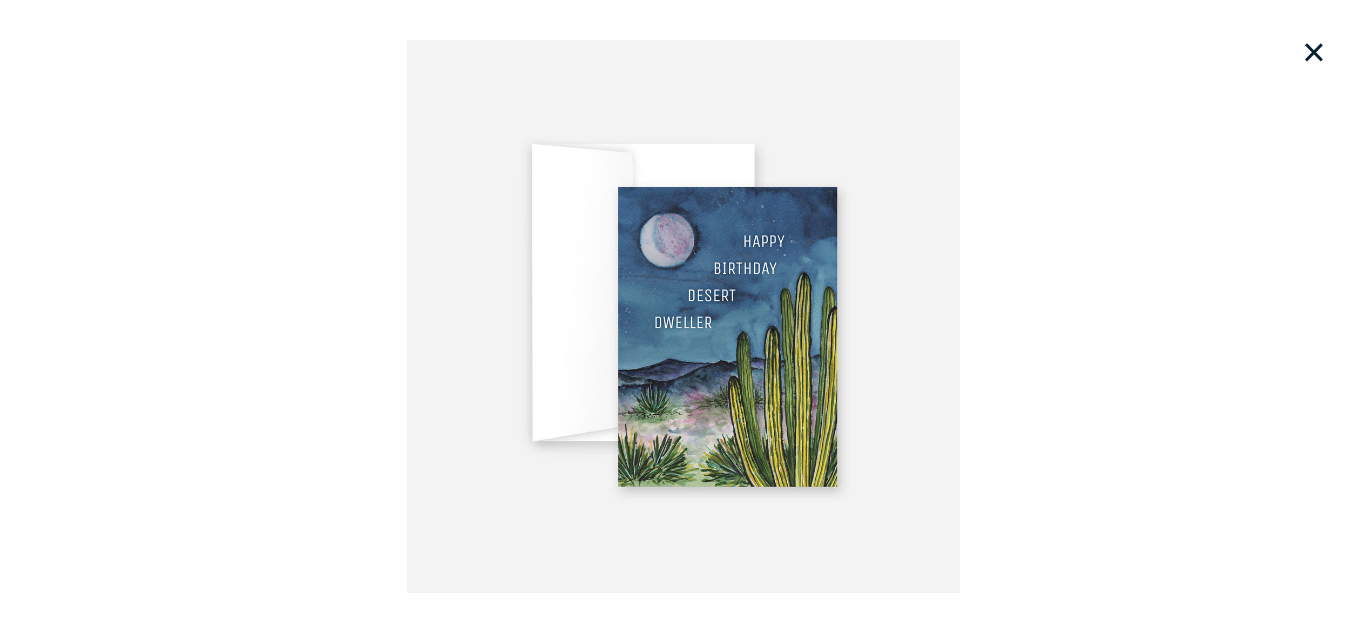 click on "Loading..." at bounding box center (683, 316) 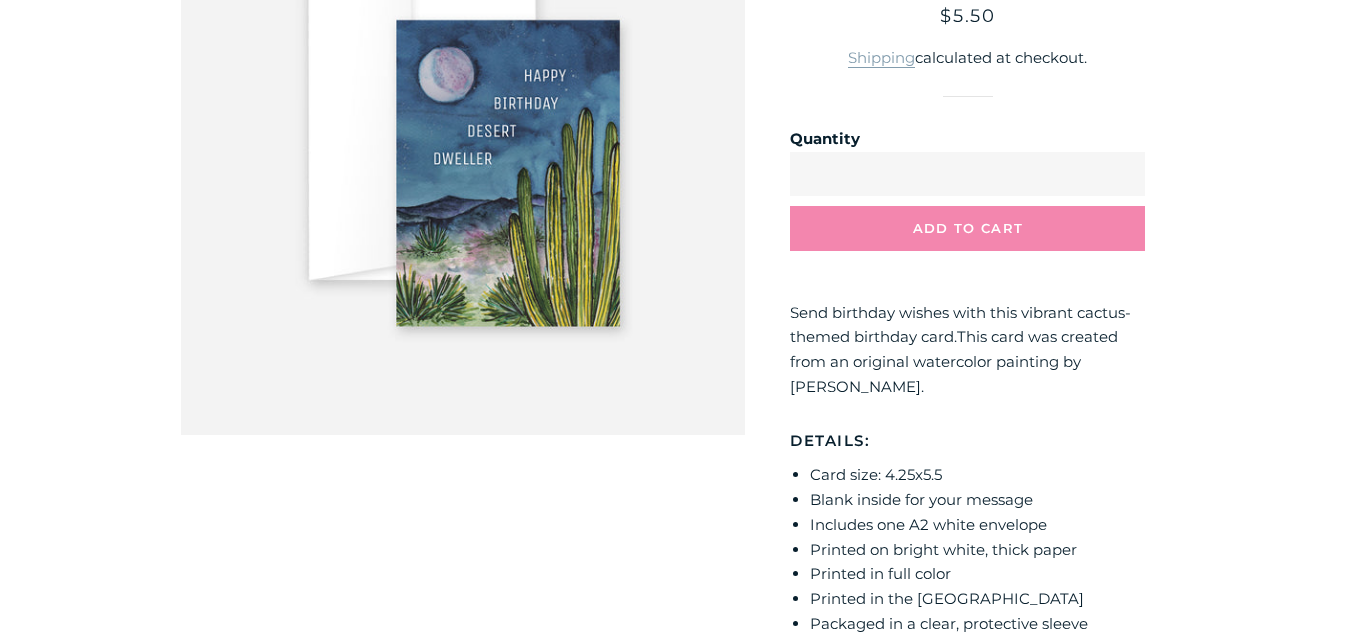 scroll, scrollTop: 350, scrollLeft: 0, axis: vertical 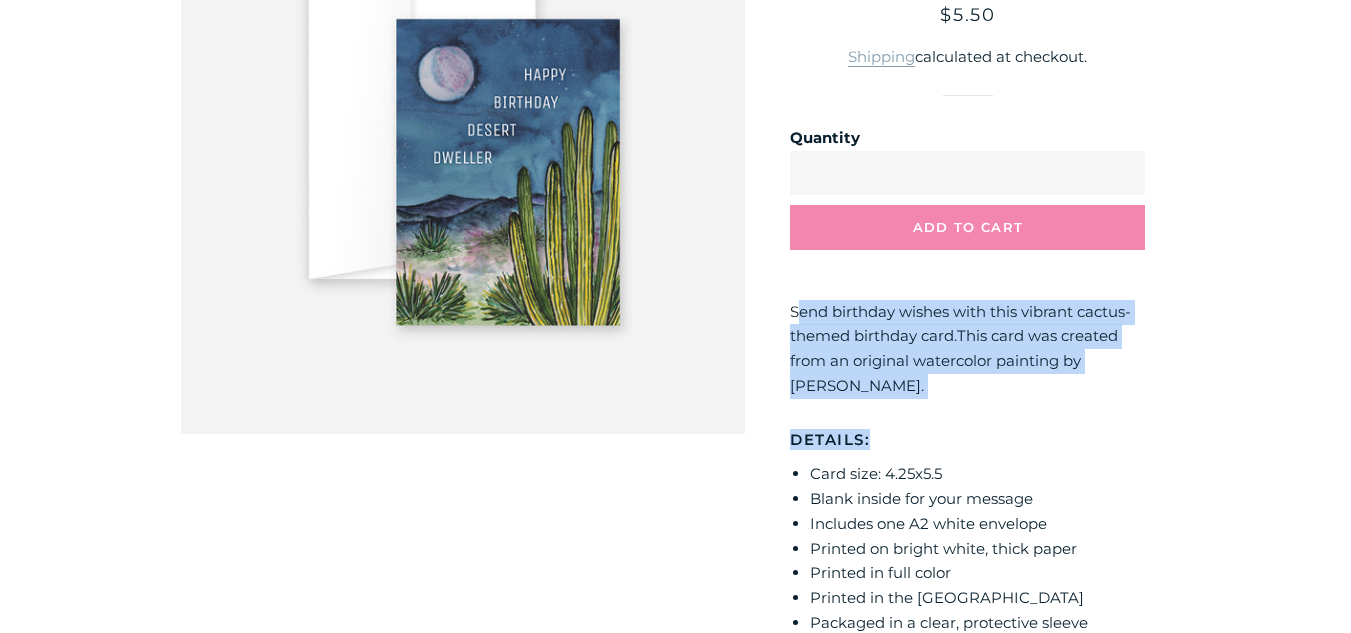 drag, startPoint x: 796, startPoint y: 315, endPoint x: 916, endPoint y: 427, distance: 164.14627 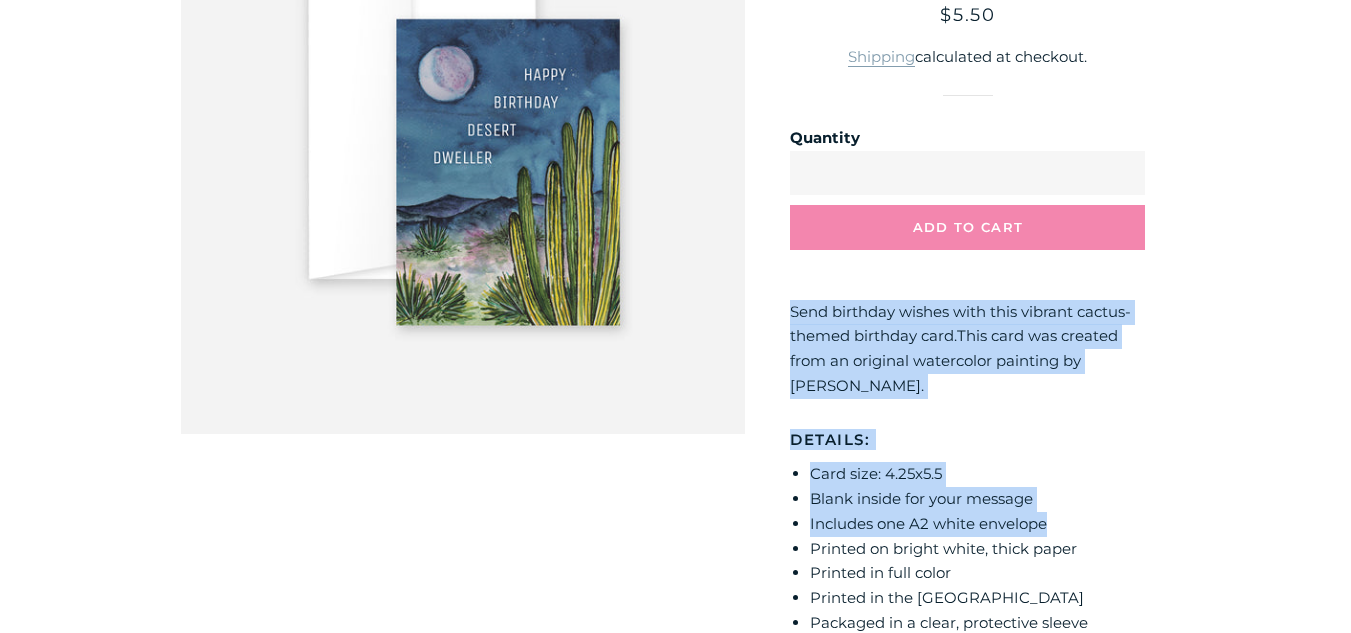 drag, startPoint x: 785, startPoint y: 304, endPoint x: 1076, endPoint y: 515, distance: 359.4468 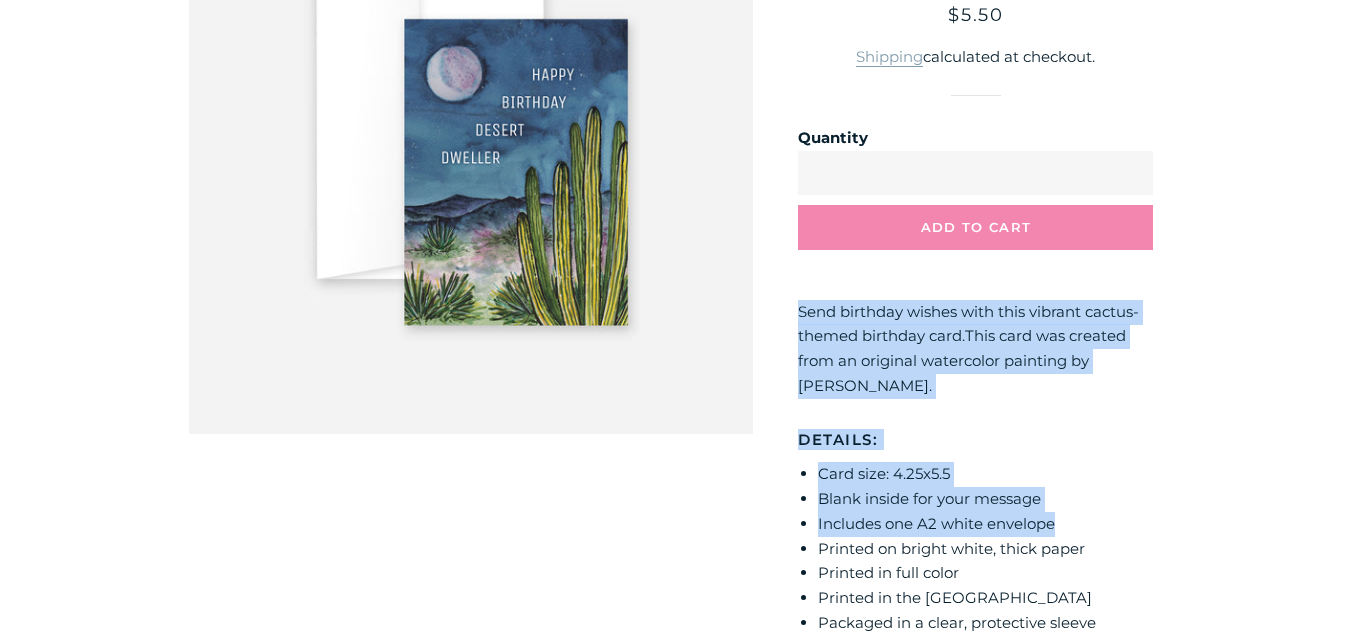 scroll, scrollTop: 0, scrollLeft: 0, axis: both 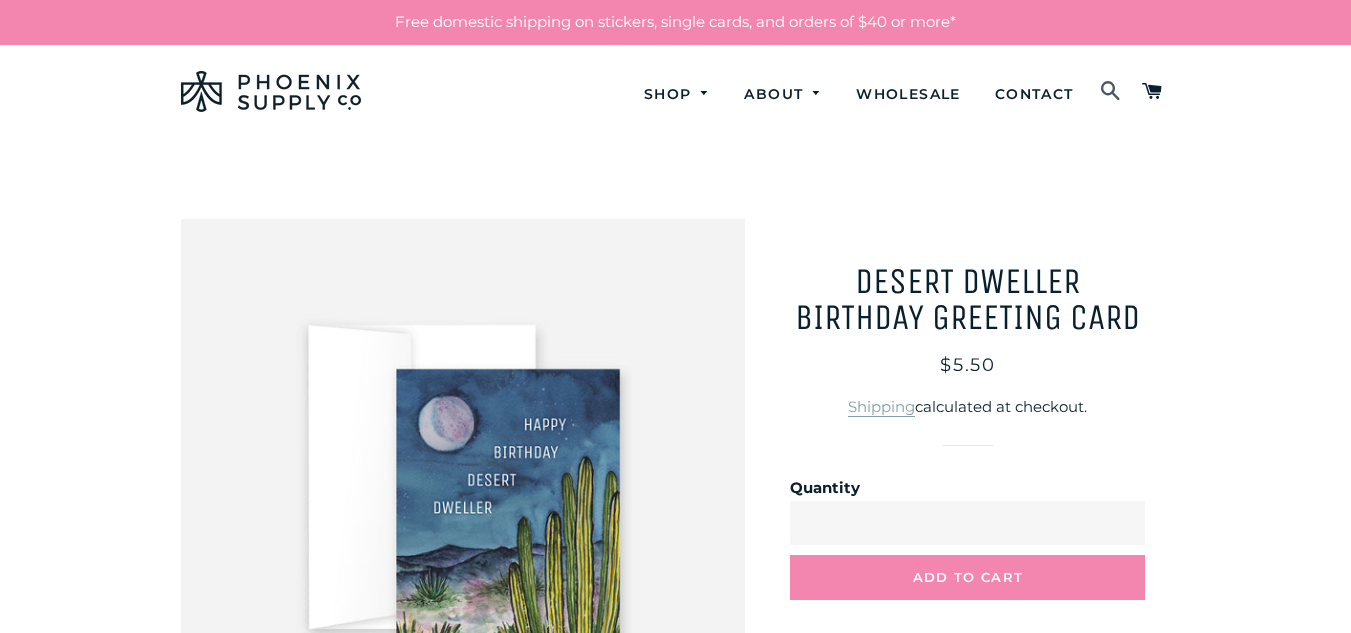 click at bounding box center [1111, 92] 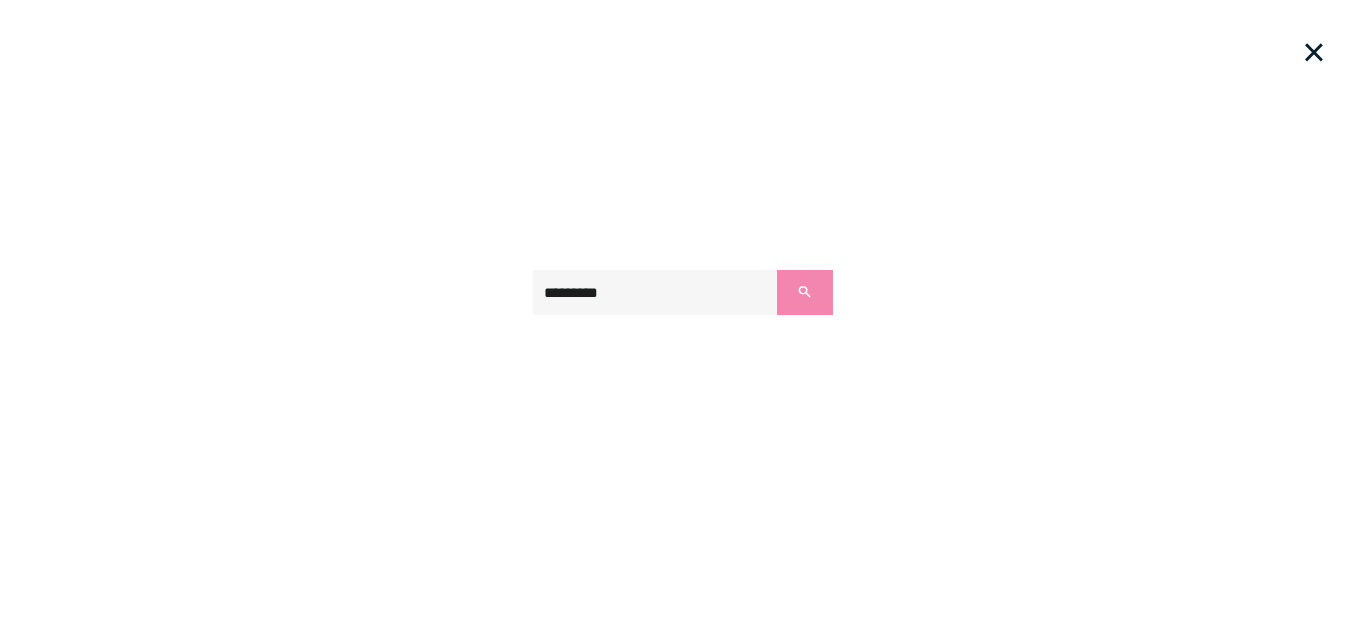 type on "*********" 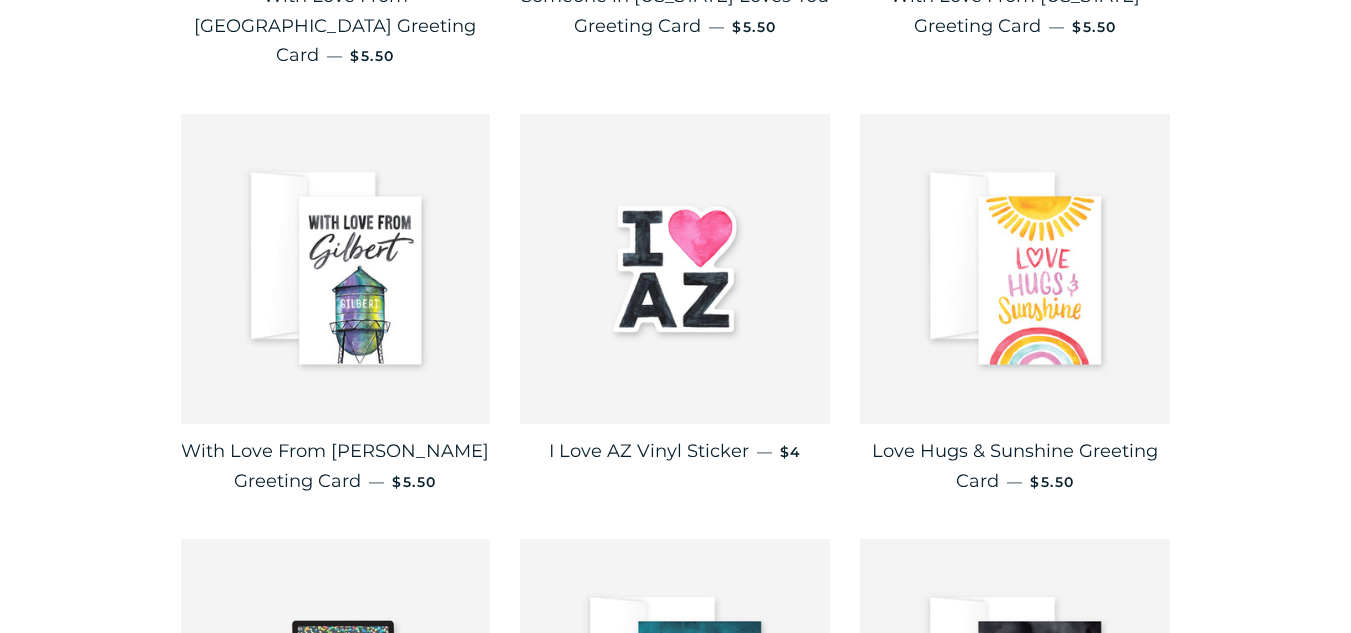scroll, scrollTop: 827, scrollLeft: 0, axis: vertical 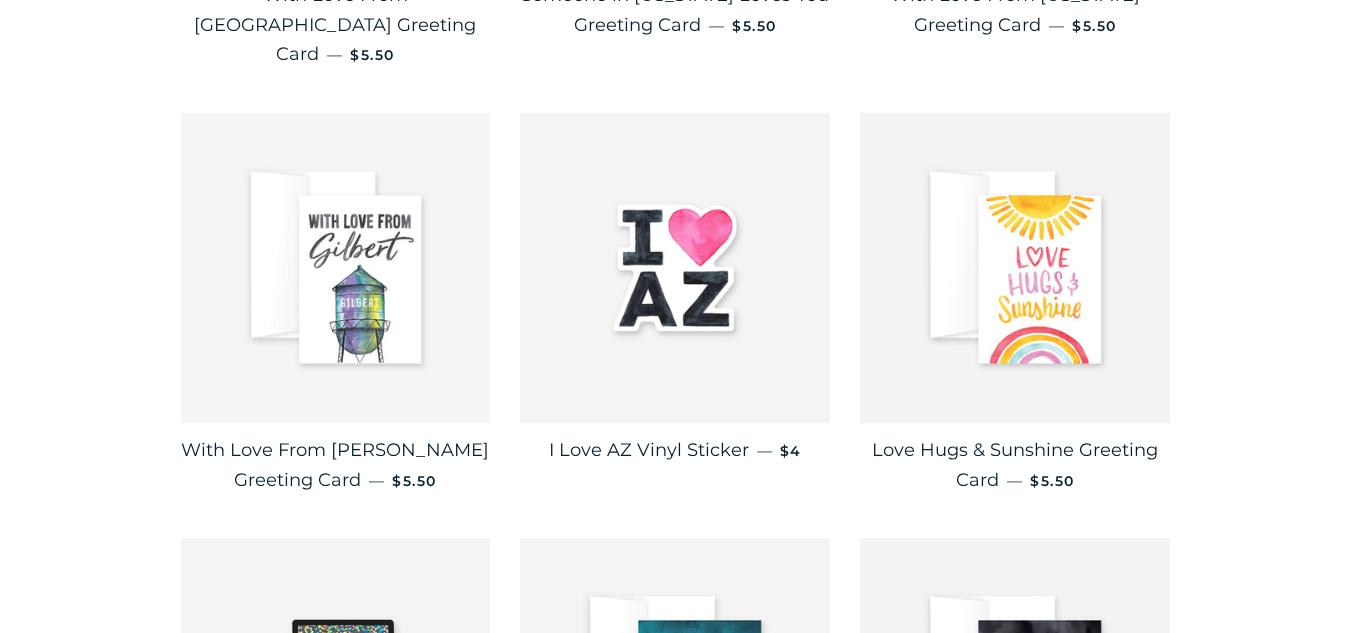 click at bounding box center [336, 268] 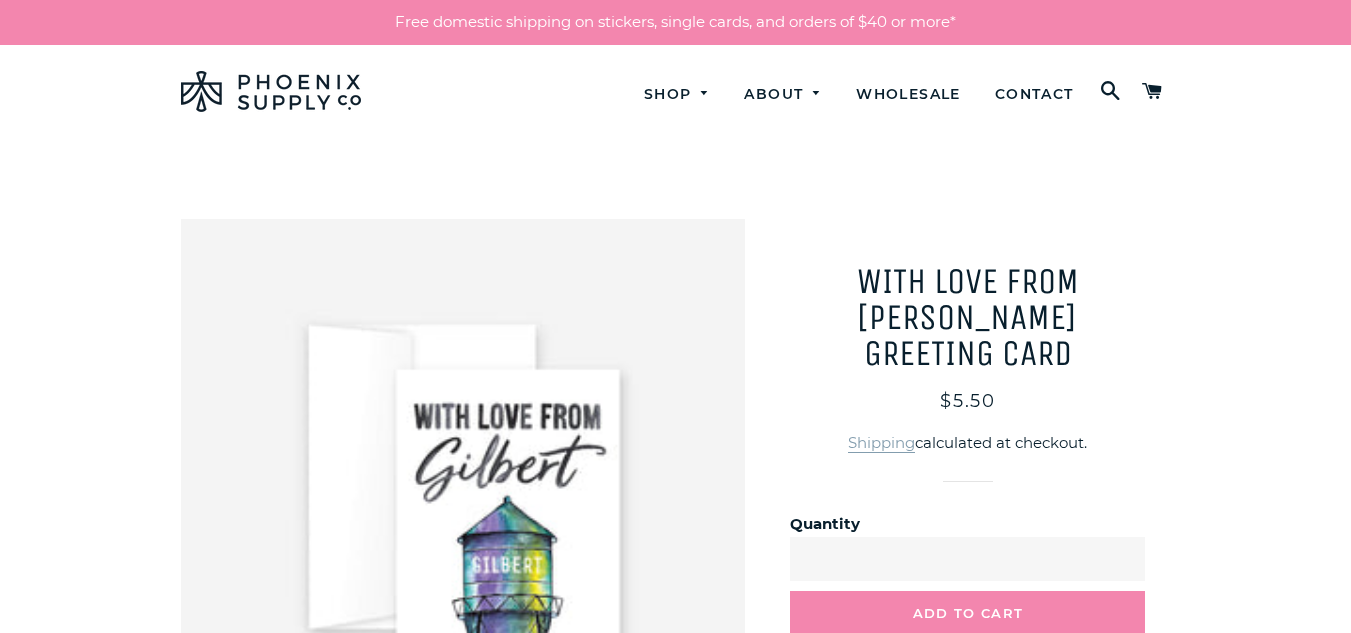 scroll, scrollTop: 0, scrollLeft: 0, axis: both 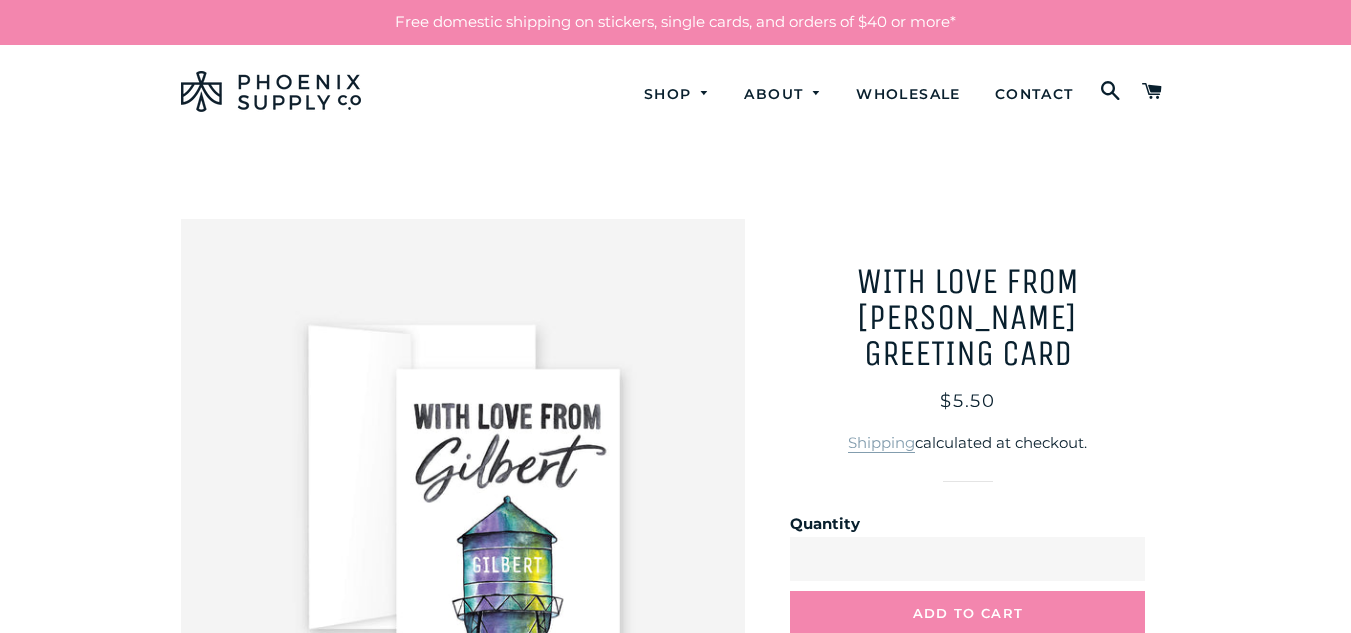 click at bounding box center (463, 501) 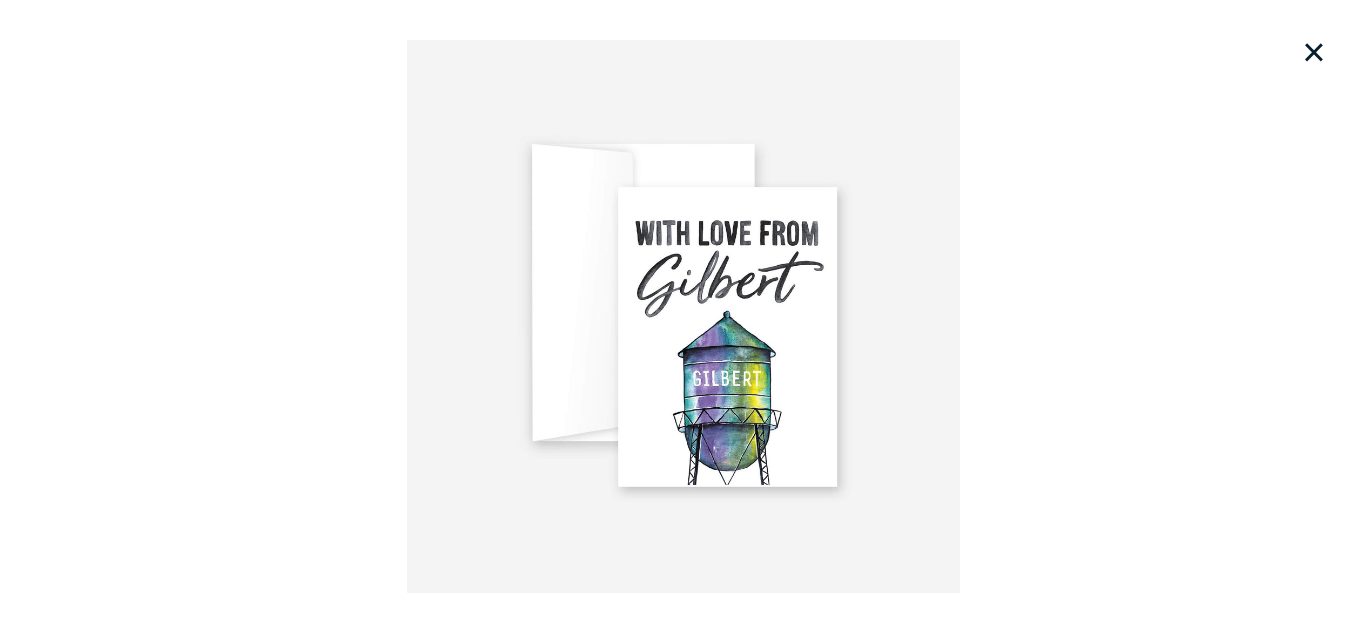 click on "×" at bounding box center (1314, 52) 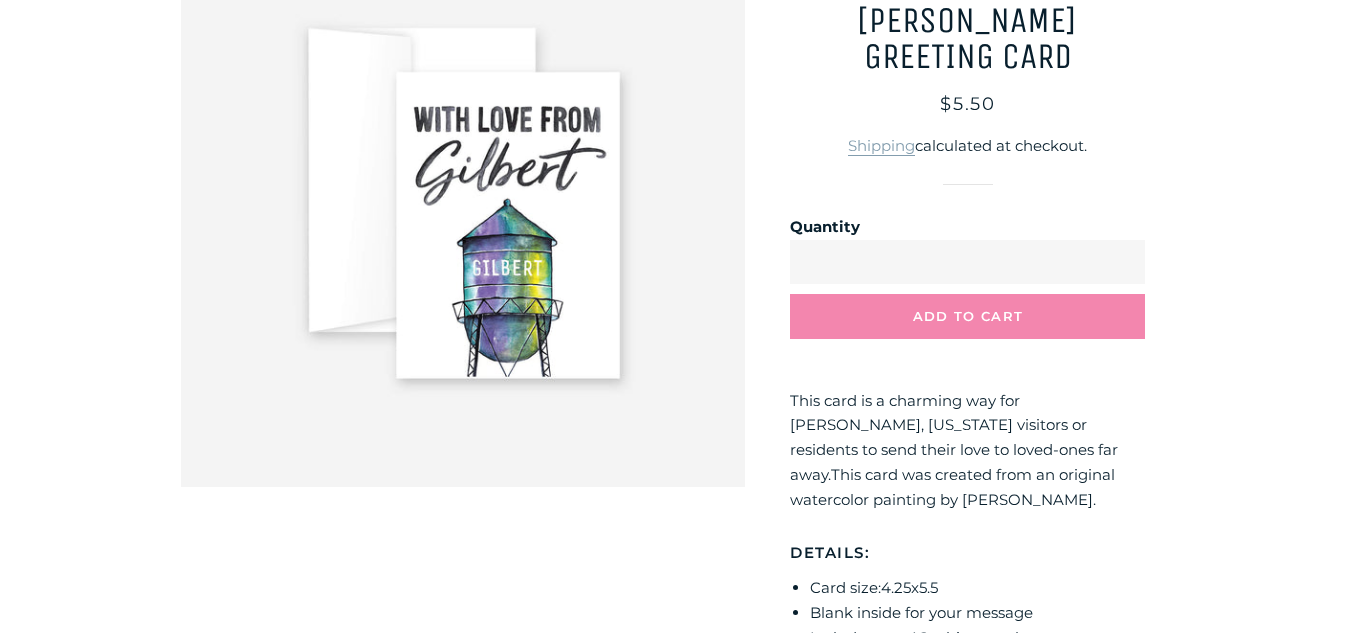 scroll, scrollTop: 378, scrollLeft: 0, axis: vertical 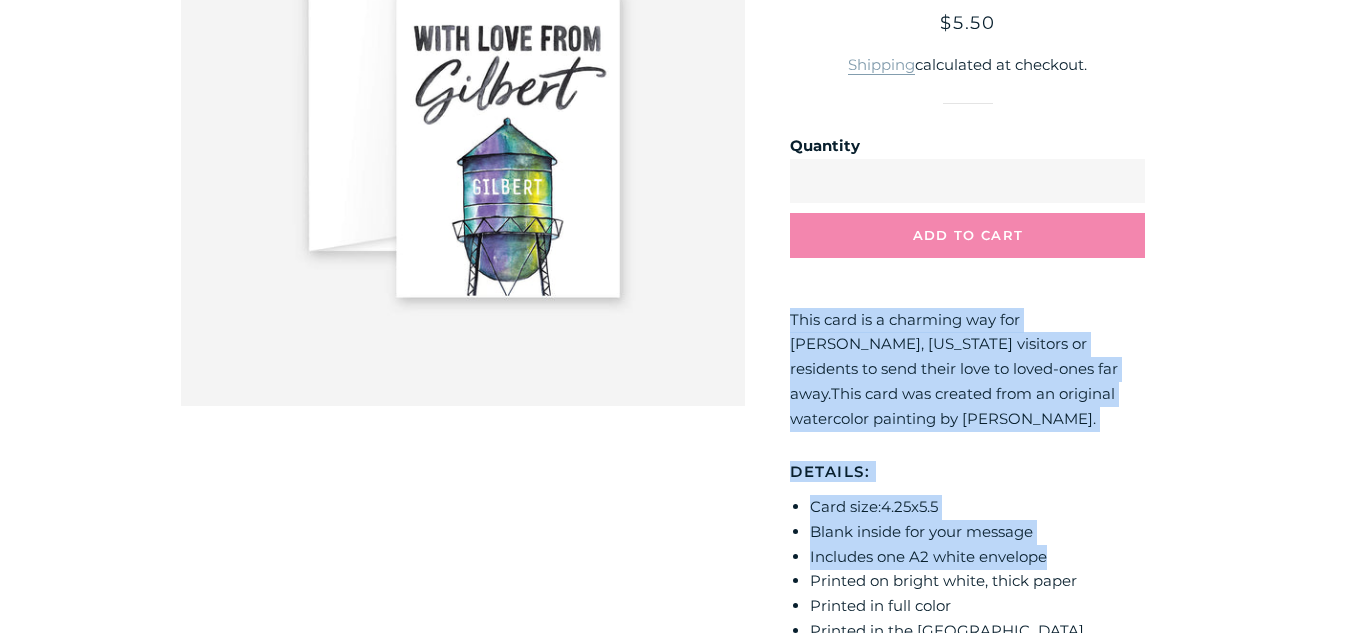 drag, startPoint x: 785, startPoint y: 271, endPoint x: 1089, endPoint y: 494, distance: 377.0212 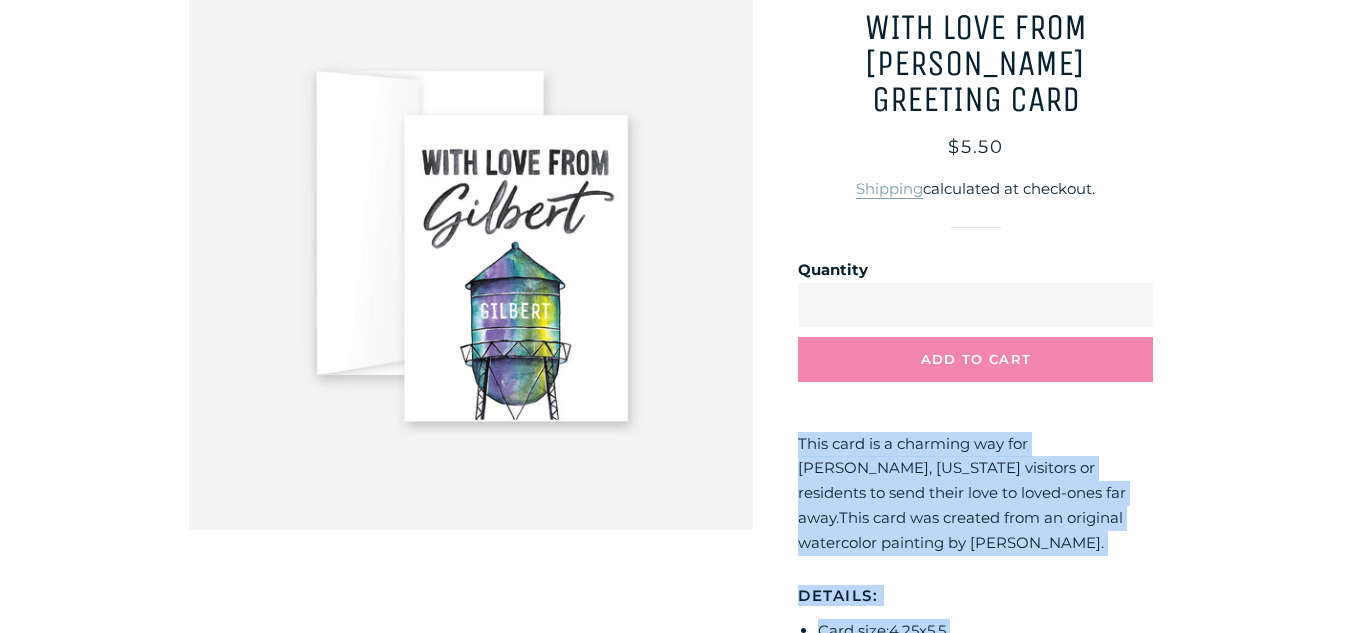 scroll, scrollTop: 0, scrollLeft: 0, axis: both 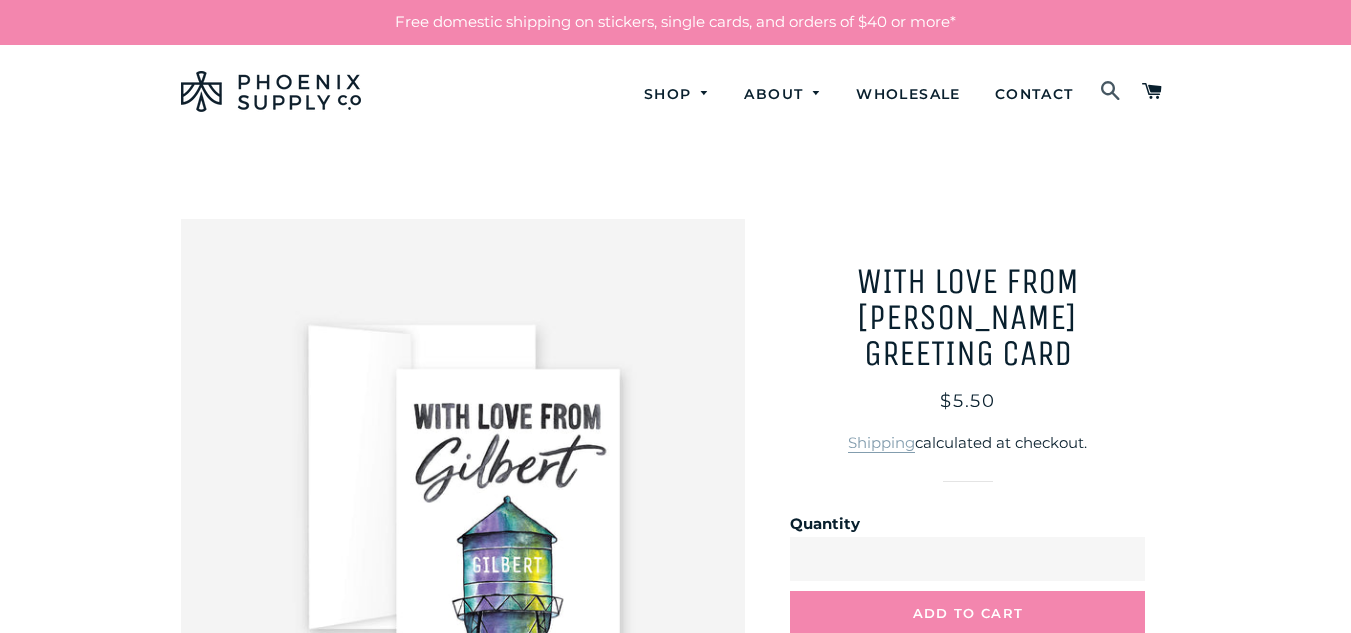click at bounding box center (1111, 92) 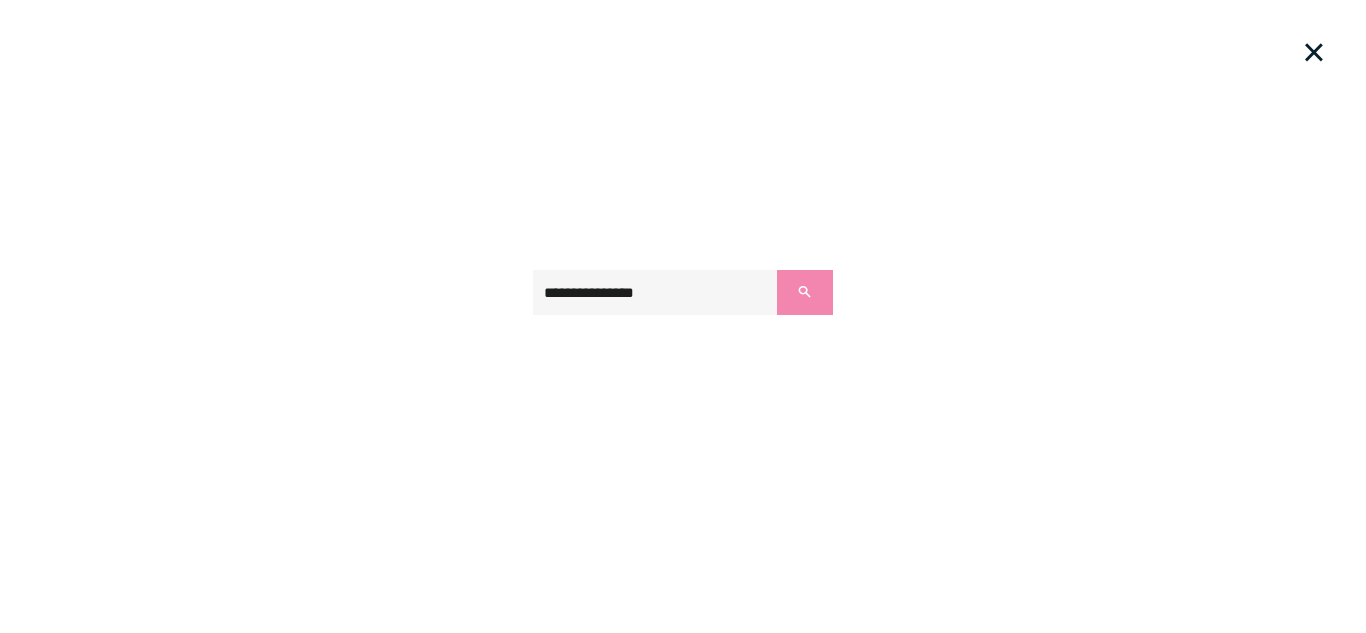 type on "**********" 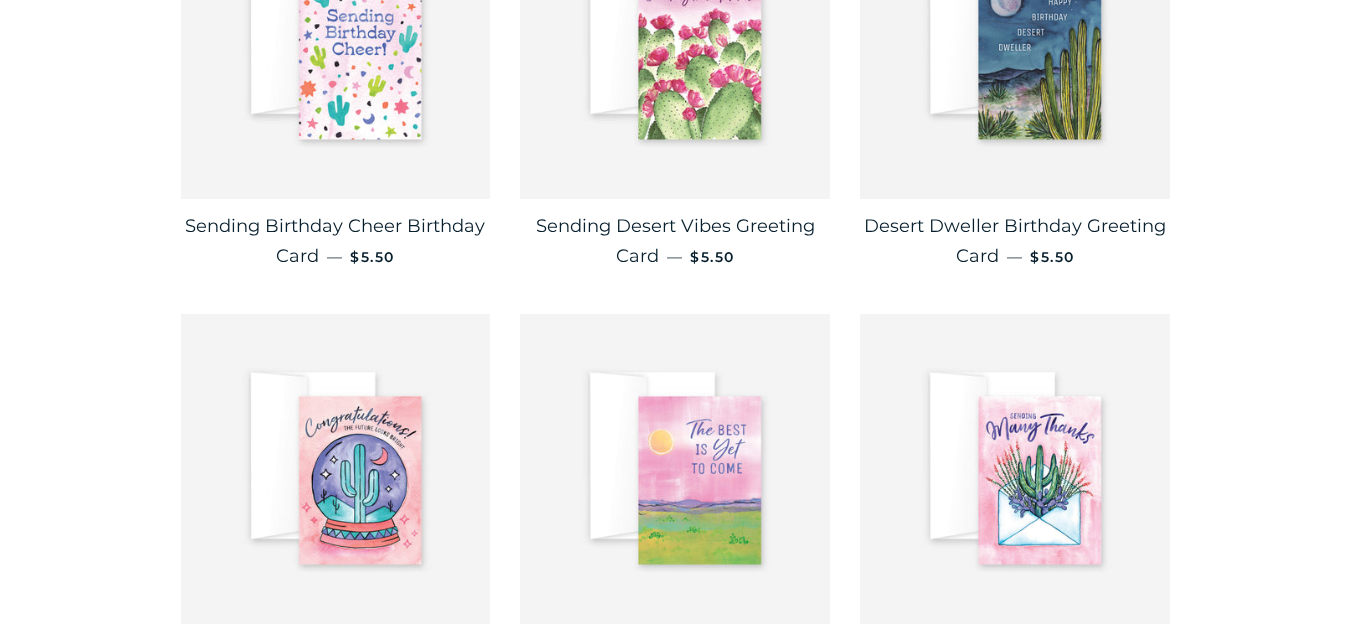 scroll, scrollTop: 597, scrollLeft: 0, axis: vertical 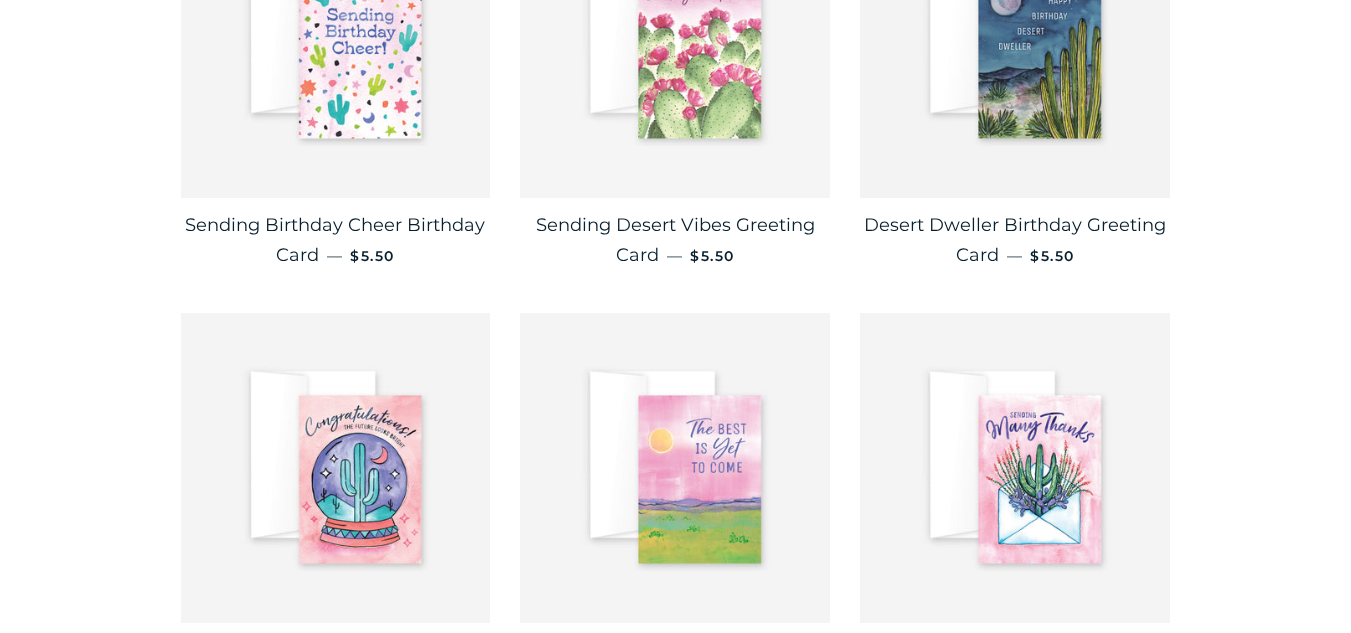 click at bounding box center [675, 43] 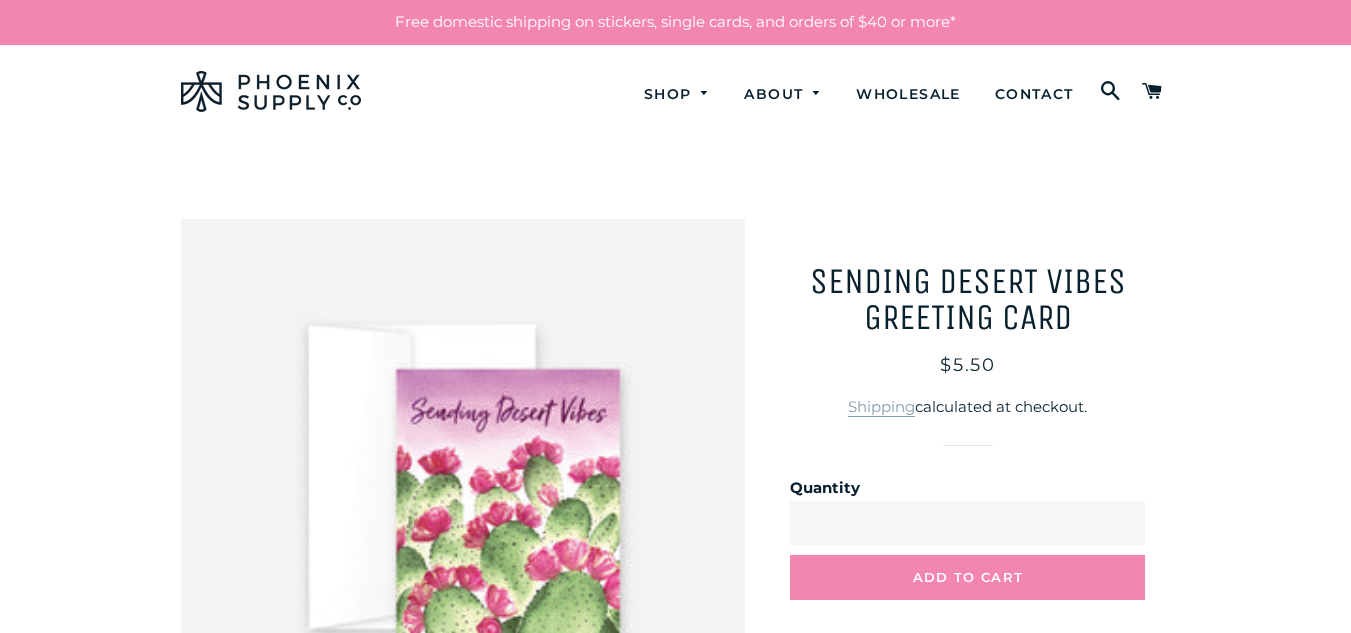 scroll, scrollTop: 0, scrollLeft: 0, axis: both 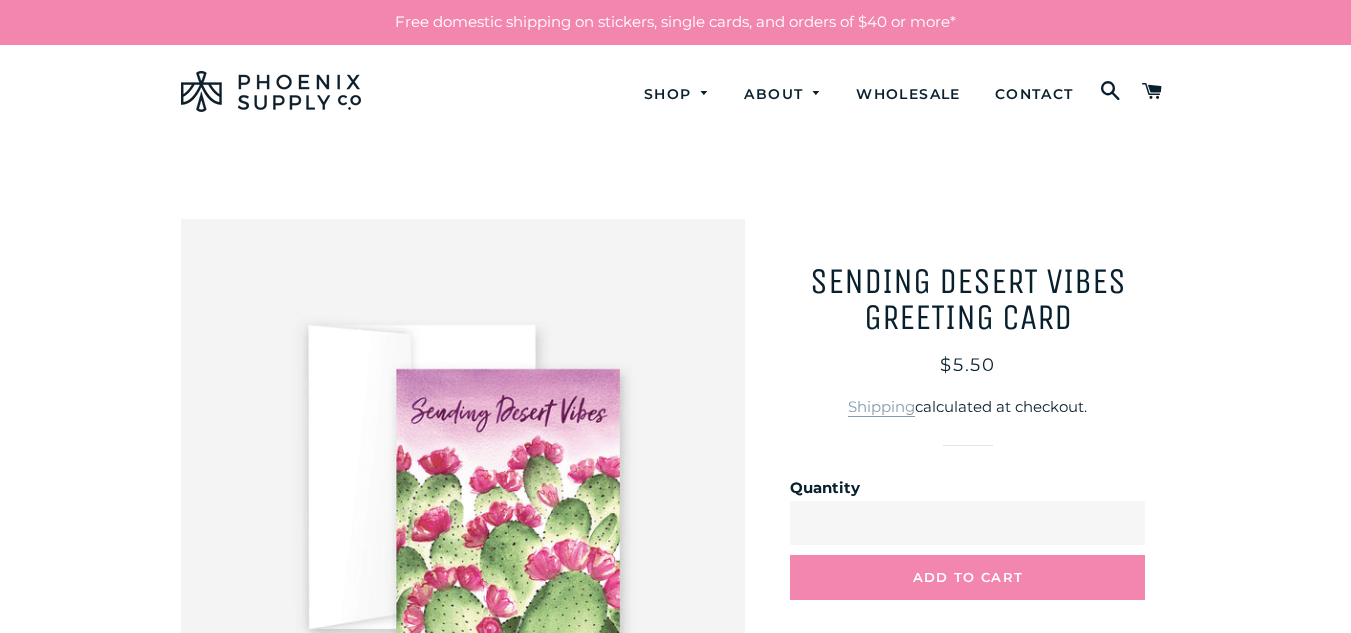 click at bounding box center (463, 501) 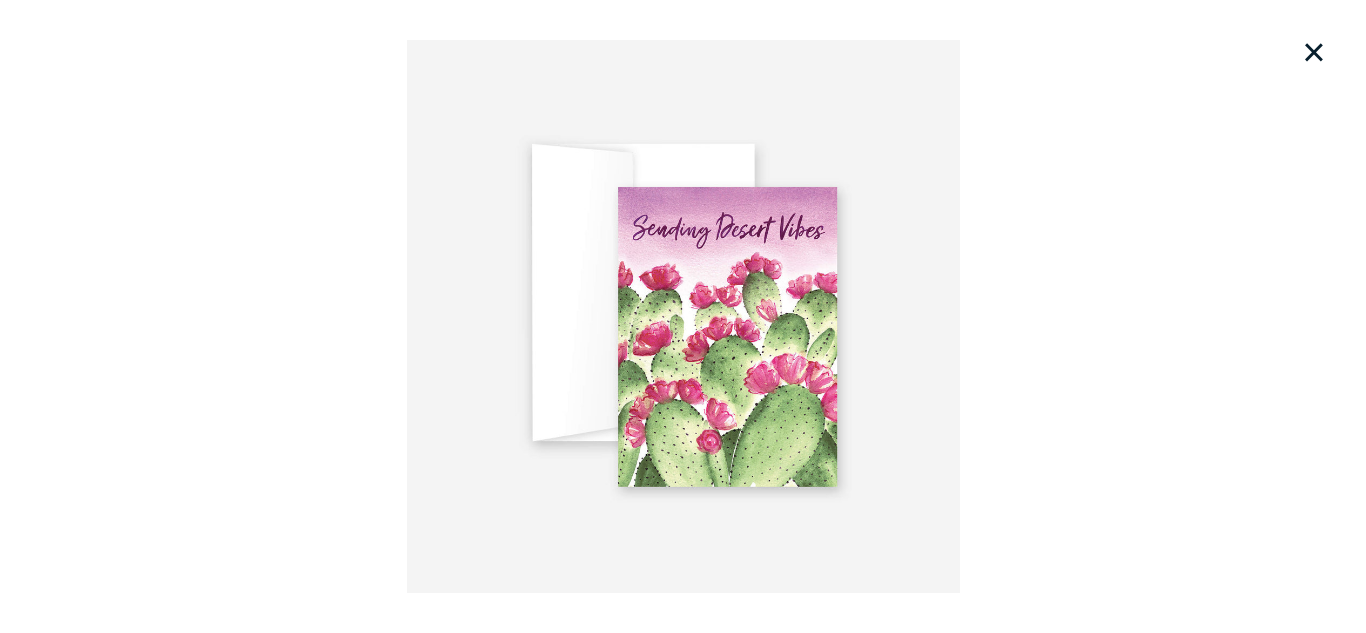 click on "×" at bounding box center (1314, 52) 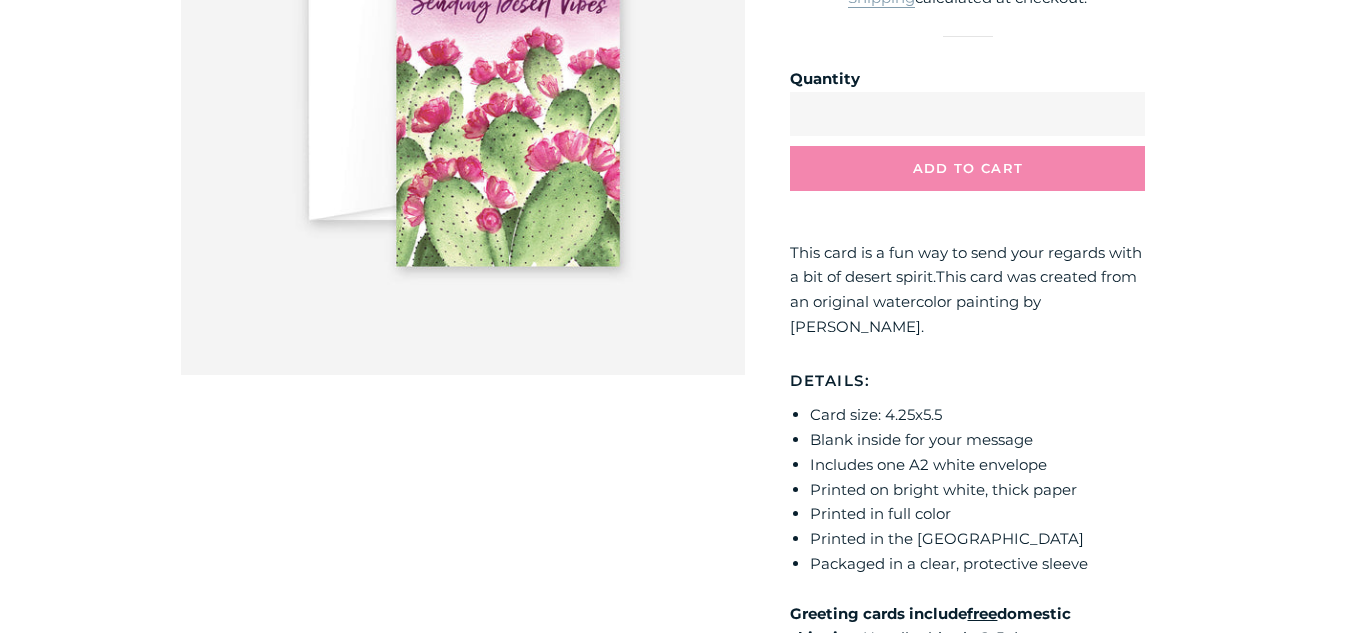 scroll, scrollTop: 442, scrollLeft: 0, axis: vertical 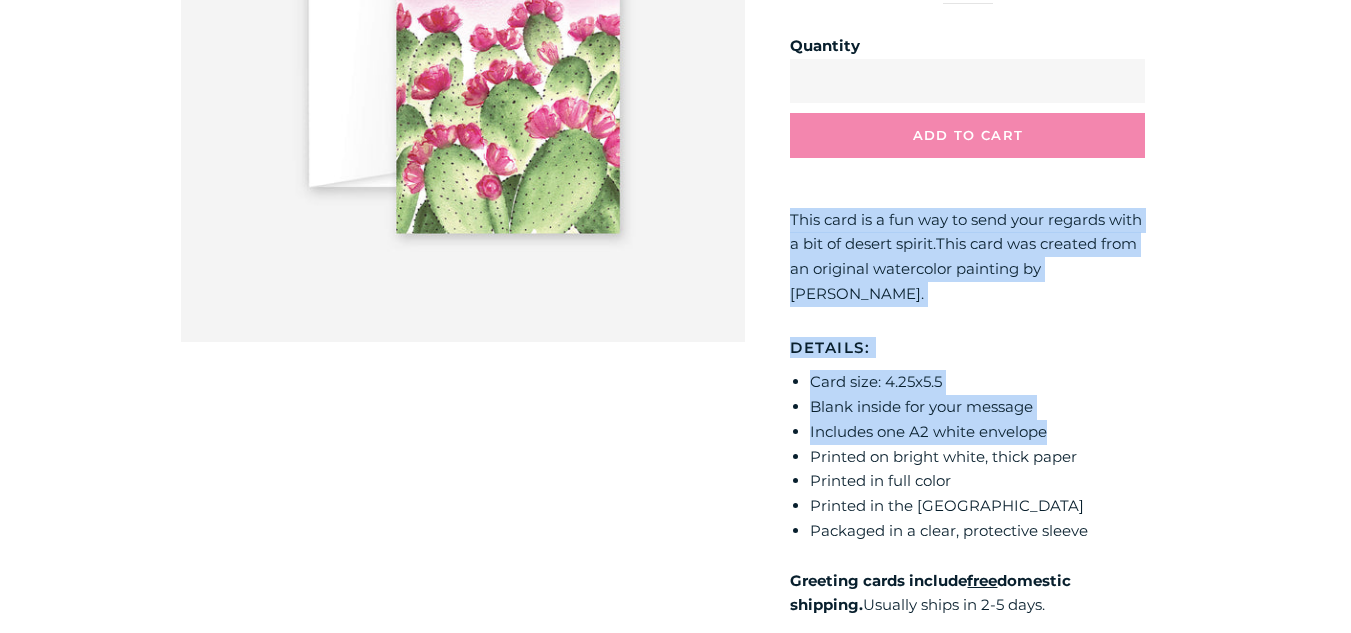 drag, startPoint x: 788, startPoint y: 221, endPoint x: 1074, endPoint y: 426, distance: 351.88208 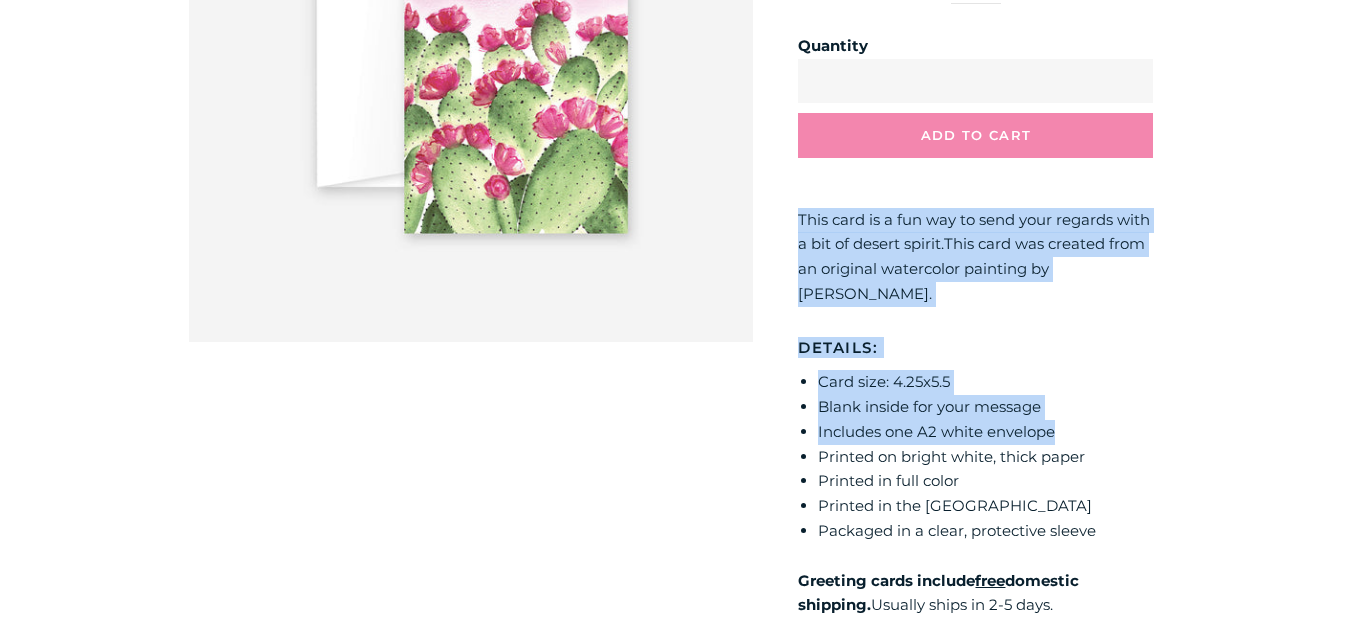 scroll, scrollTop: 0, scrollLeft: 0, axis: both 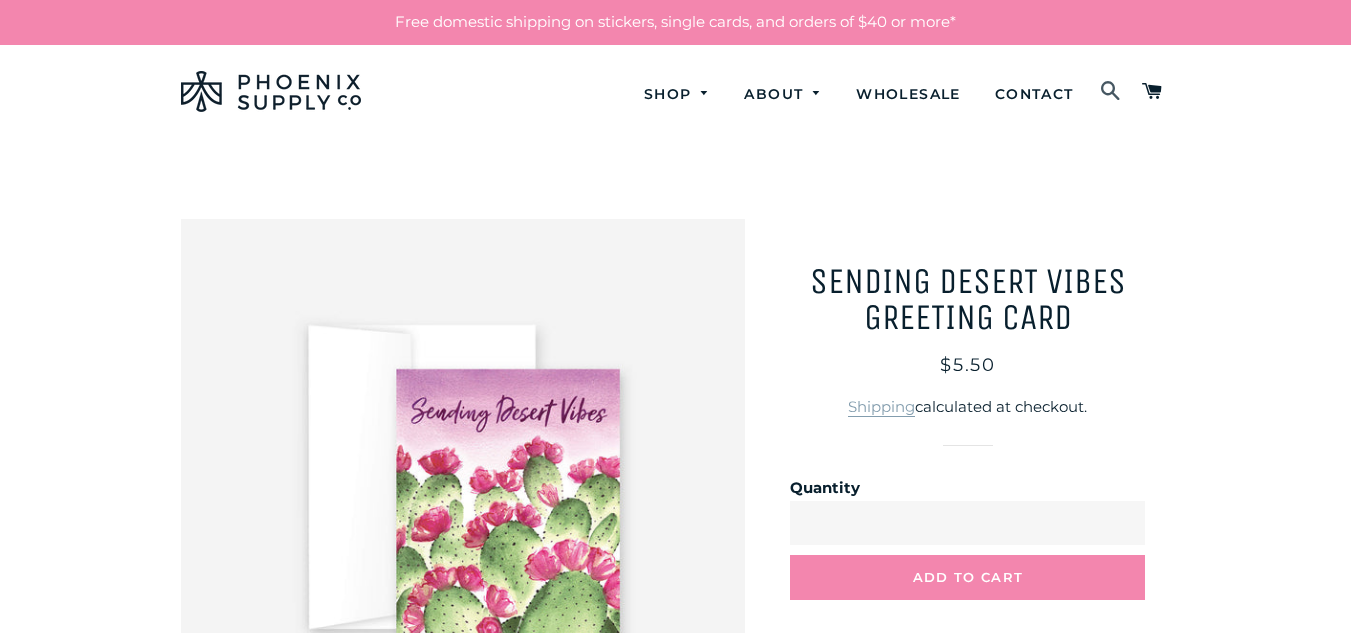 click at bounding box center [1111, 92] 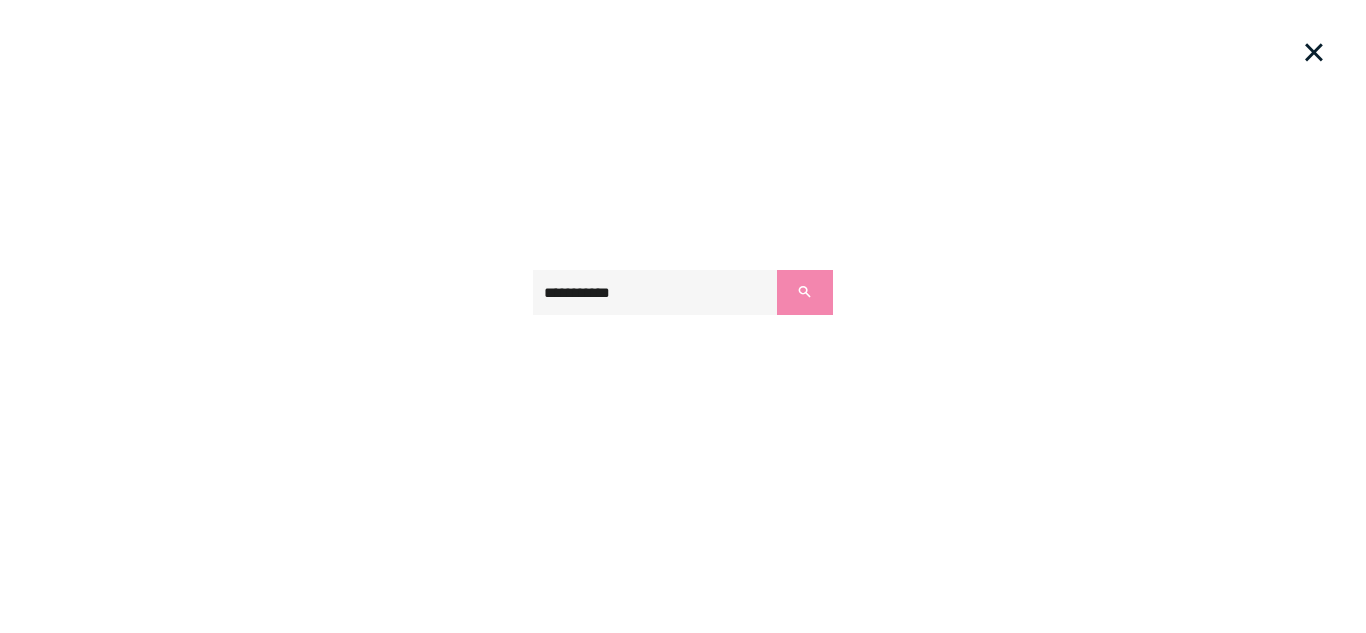 type on "**********" 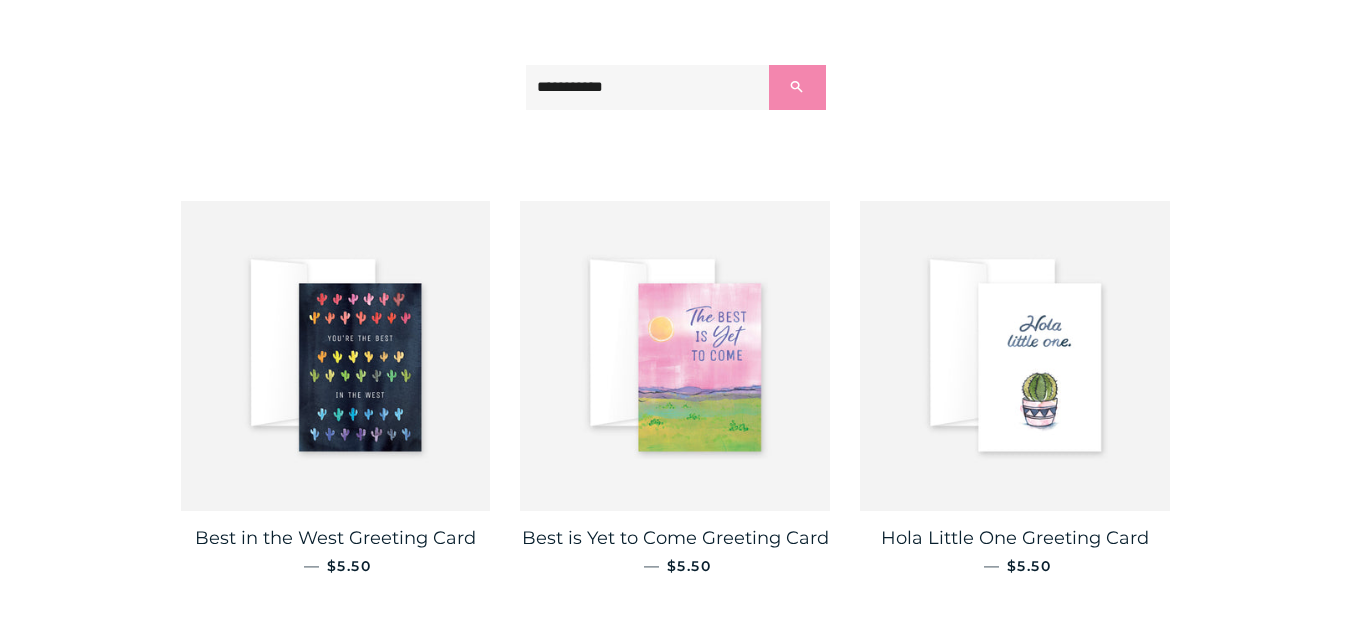 scroll, scrollTop: 304, scrollLeft: 0, axis: vertical 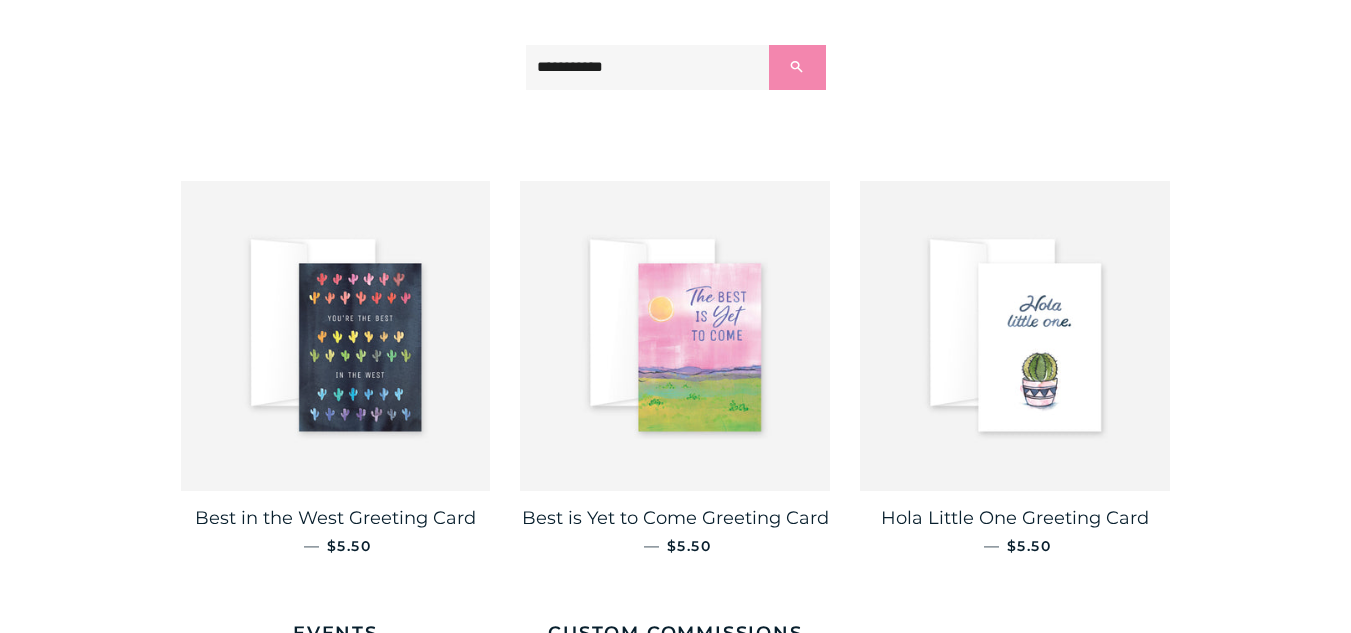 click at bounding box center [336, 336] 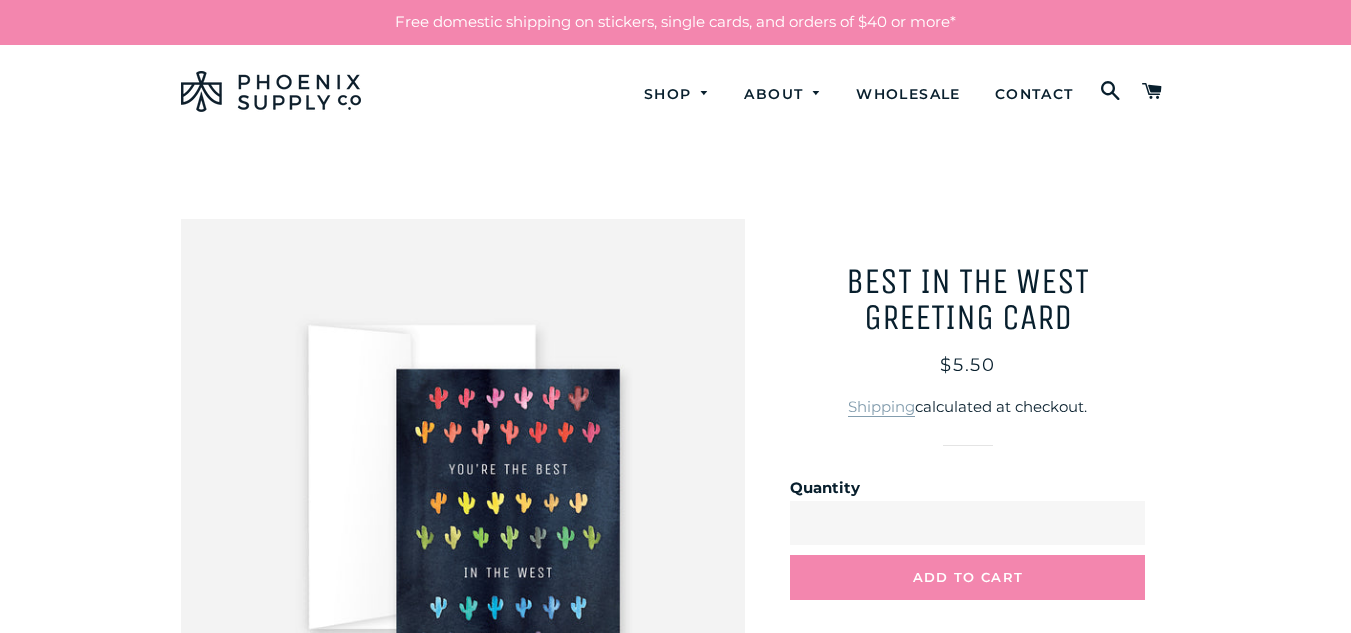 scroll, scrollTop: 0, scrollLeft: 0, axis: both 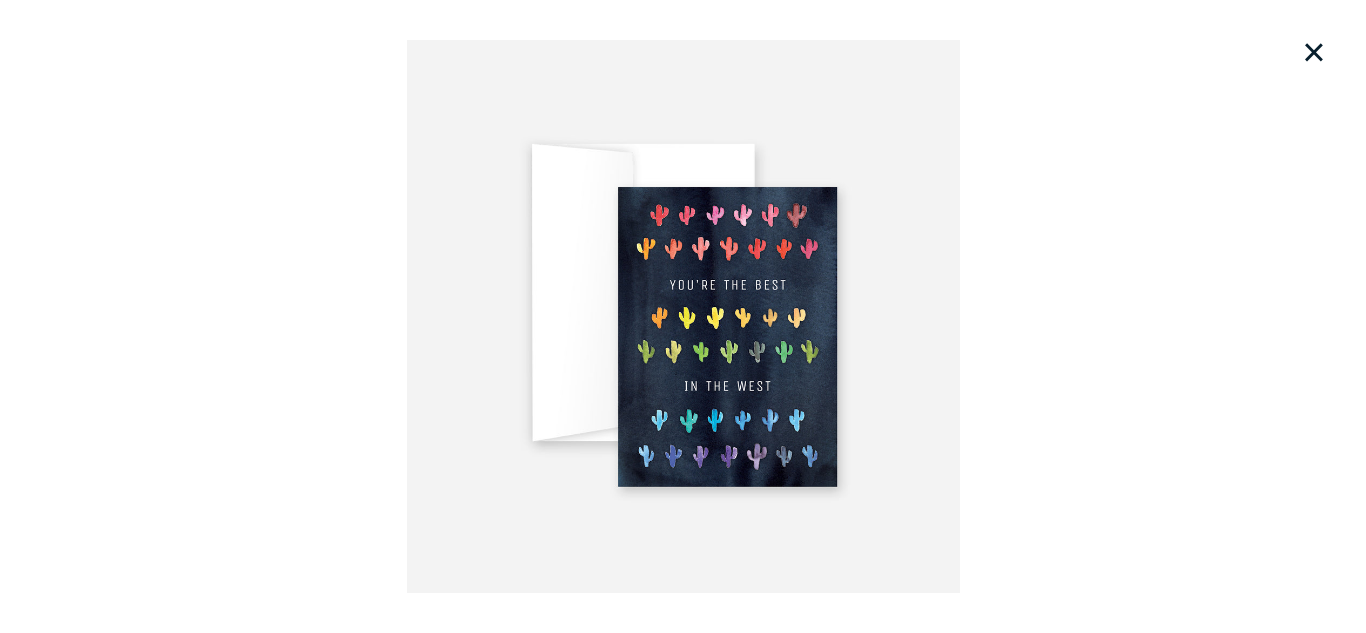 click at bounding box center [683, 316] 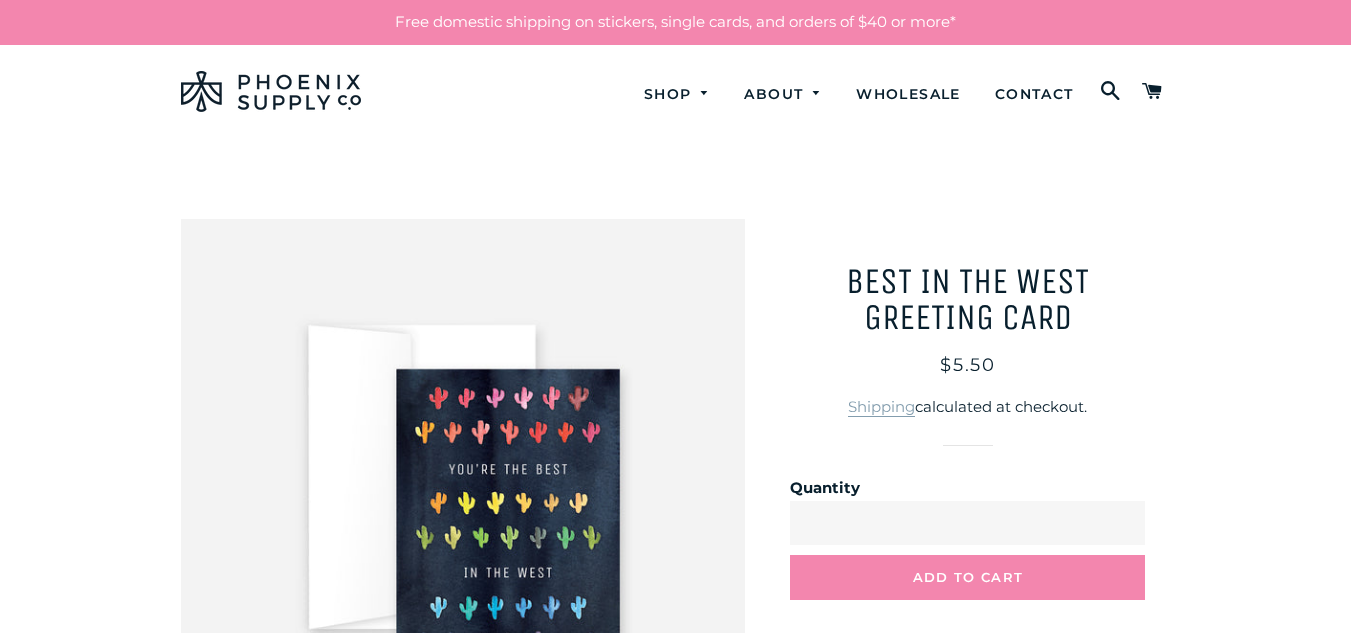 click at bounding box center [463, 501] 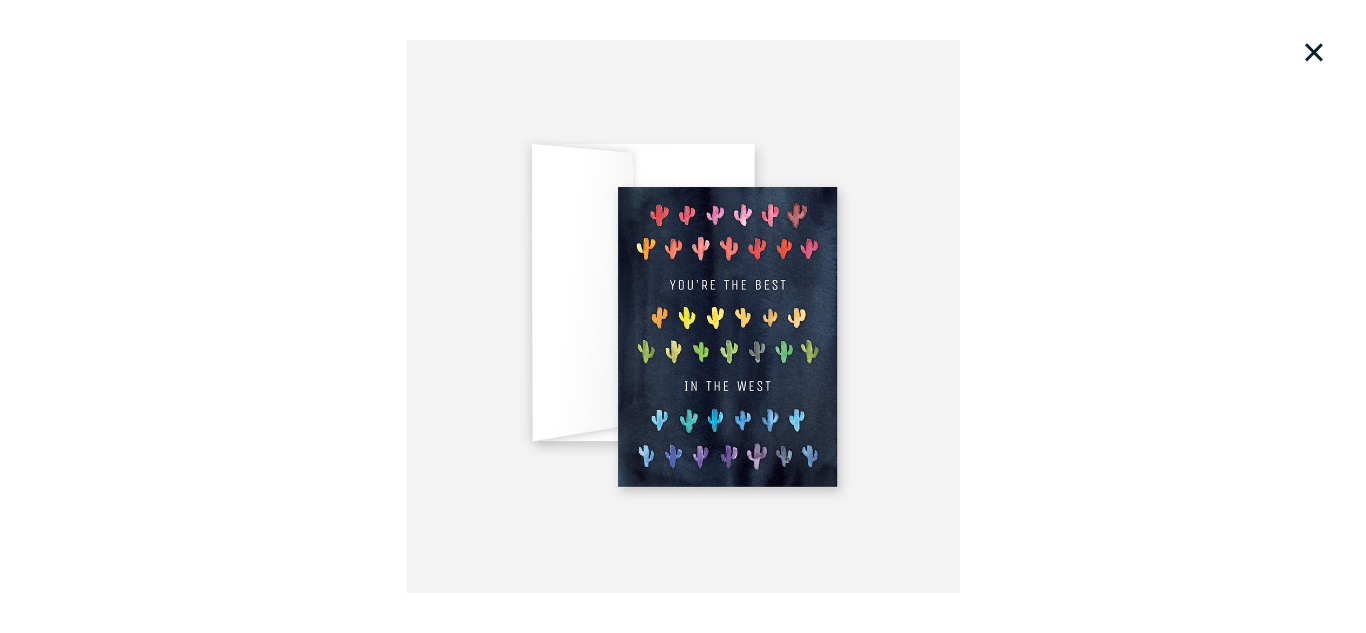 click at bounding box center [683, 316] 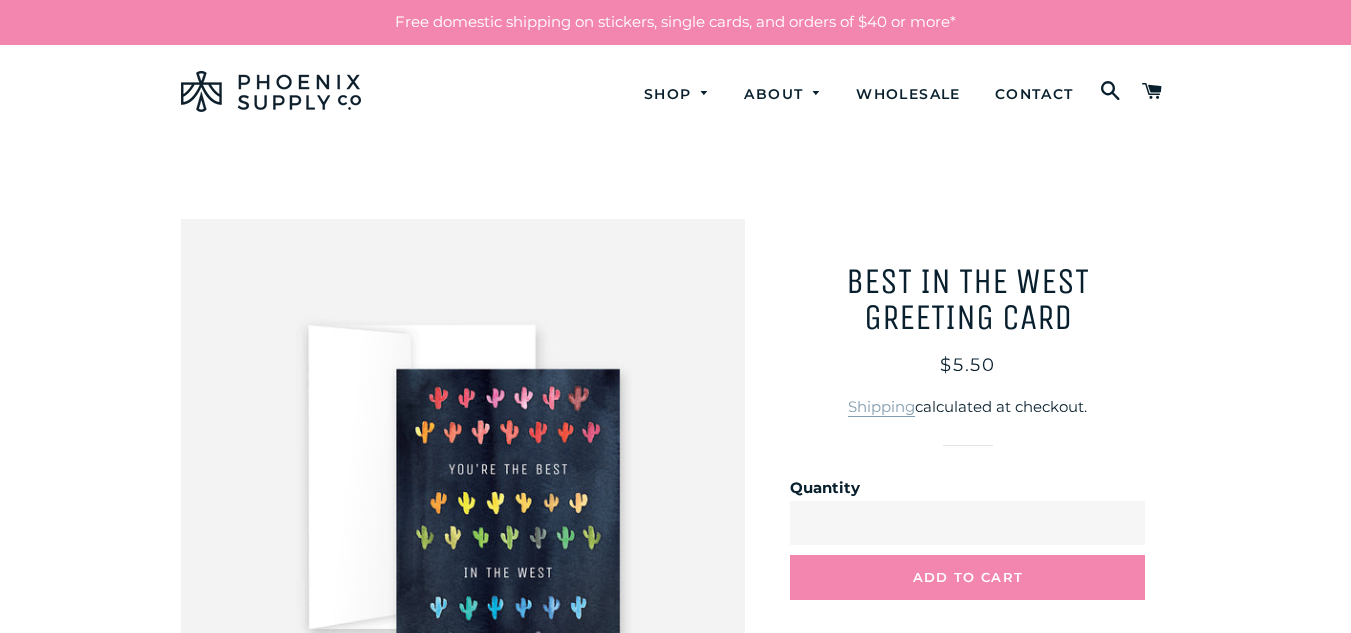 click at bounding box center [463, 501] 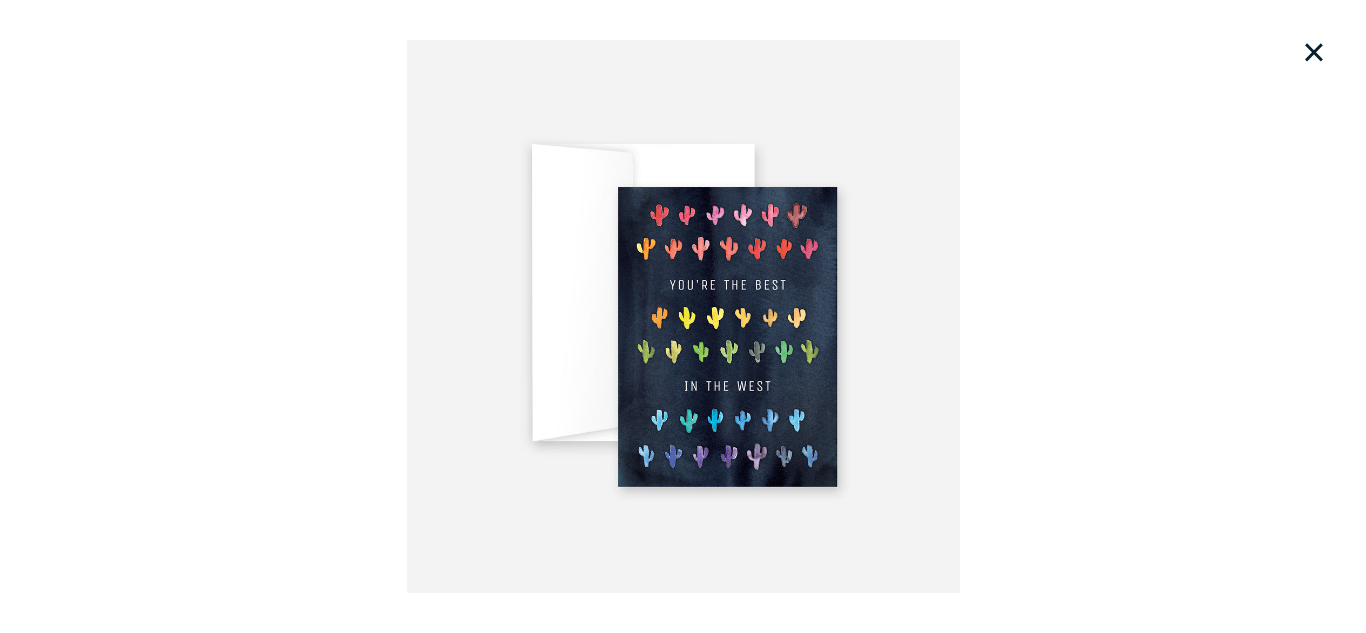 click on "×" at bounding box center (1314, 52) 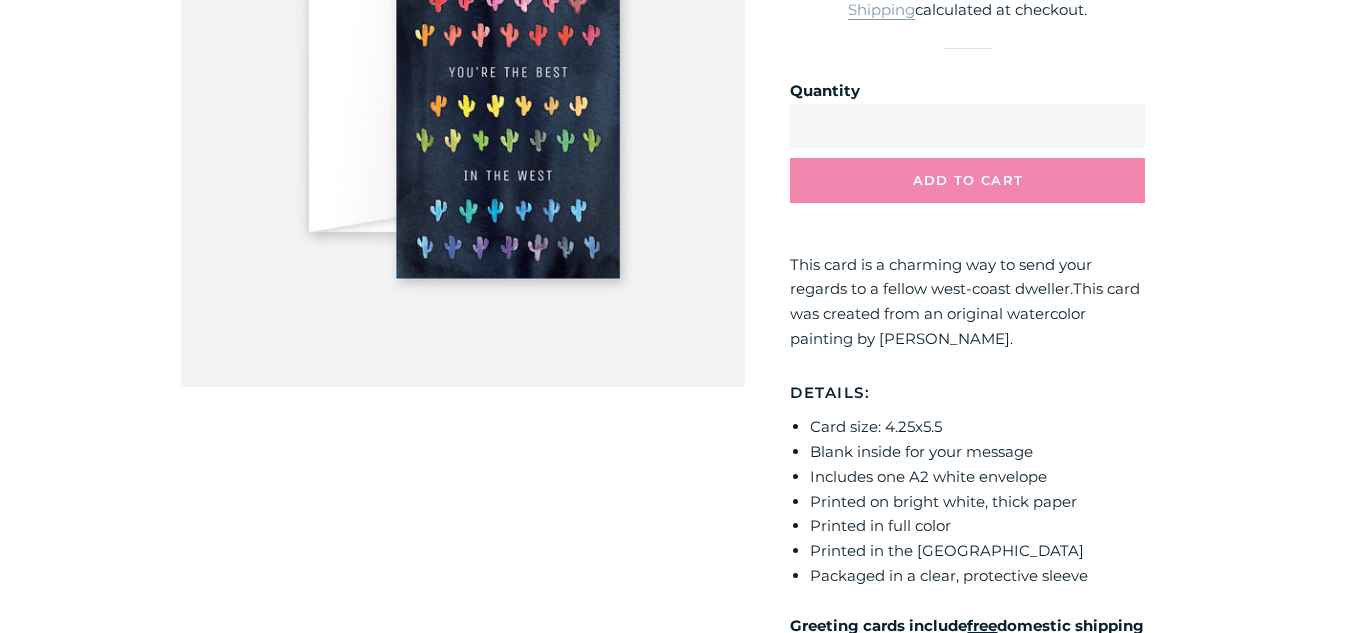scroll, scrollTop: 437, scrollLeft: 0, axis: vertical 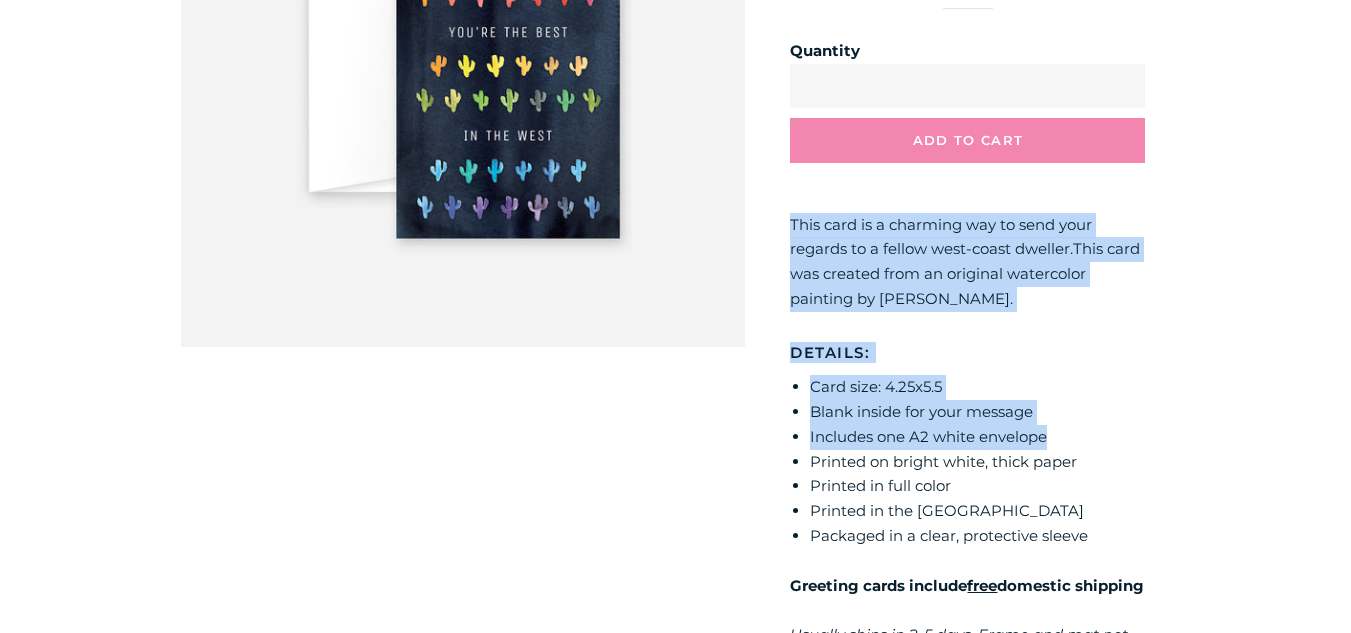 drag, startPoint x: 785, startPoint y: 221, endPoint x: 1057, endPoint y: 428, distance: 341.8084 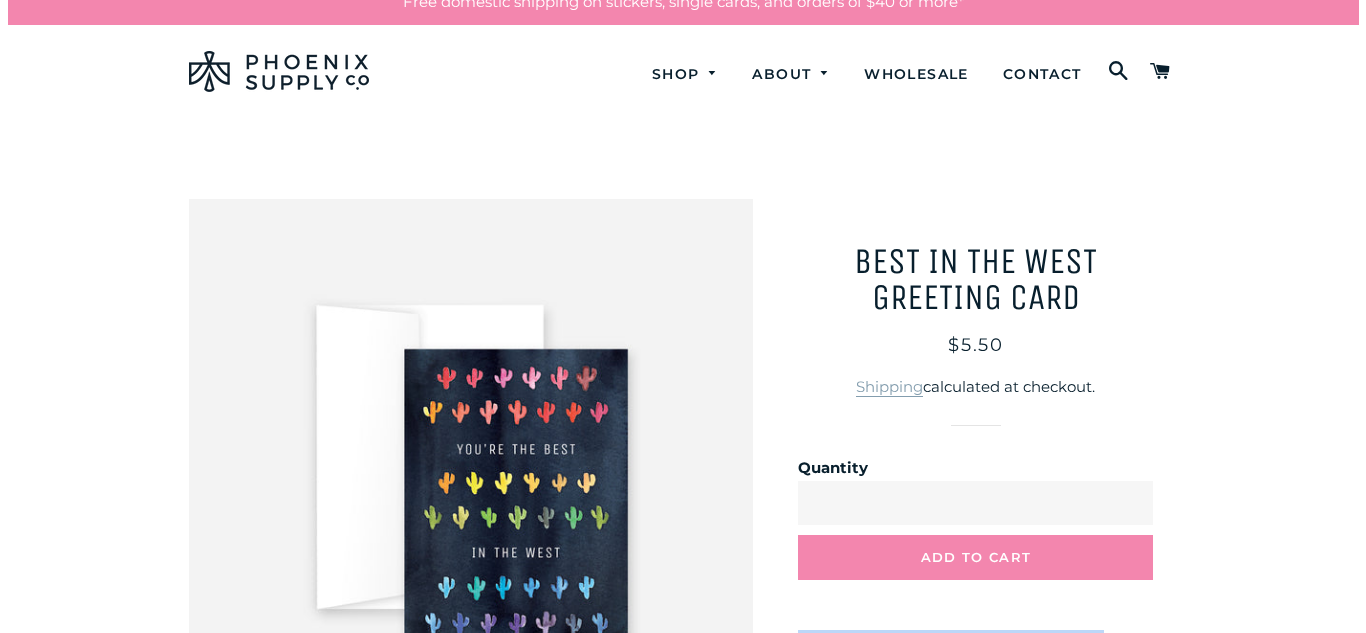 scroll, scrollTop: 0, scrollLeft: 0, axis: both 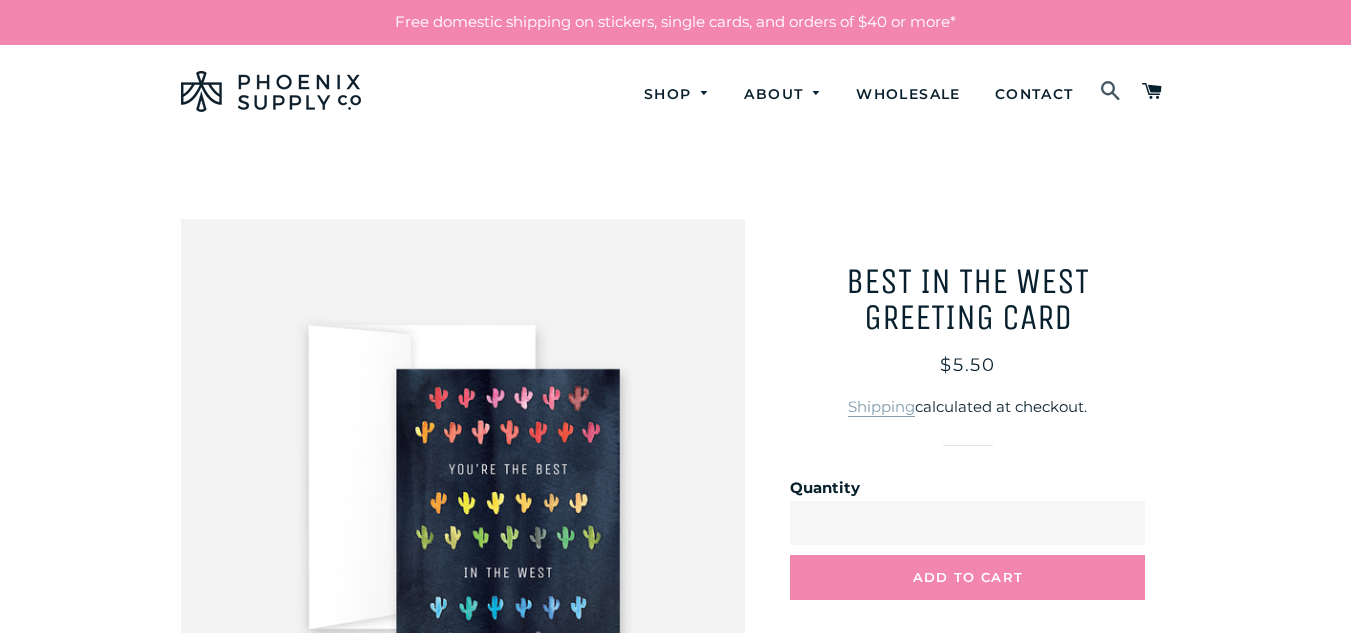 click on "Search" at bounding box center [1111, 92] 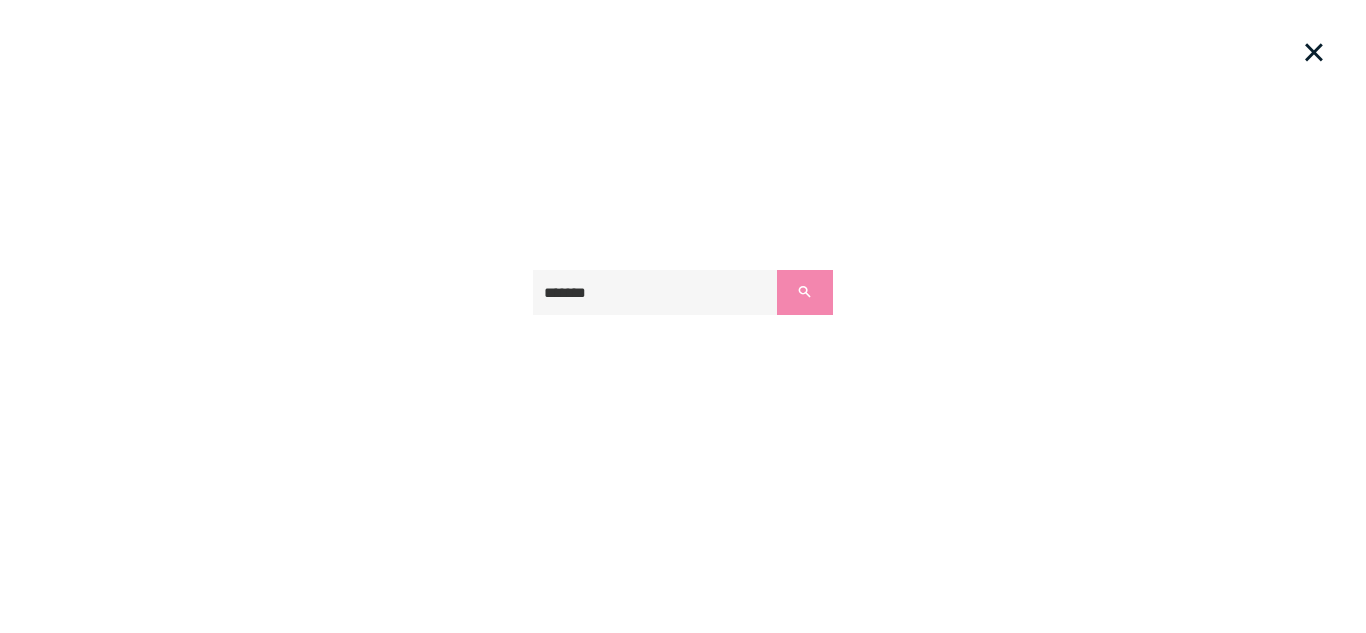 type on "*******" 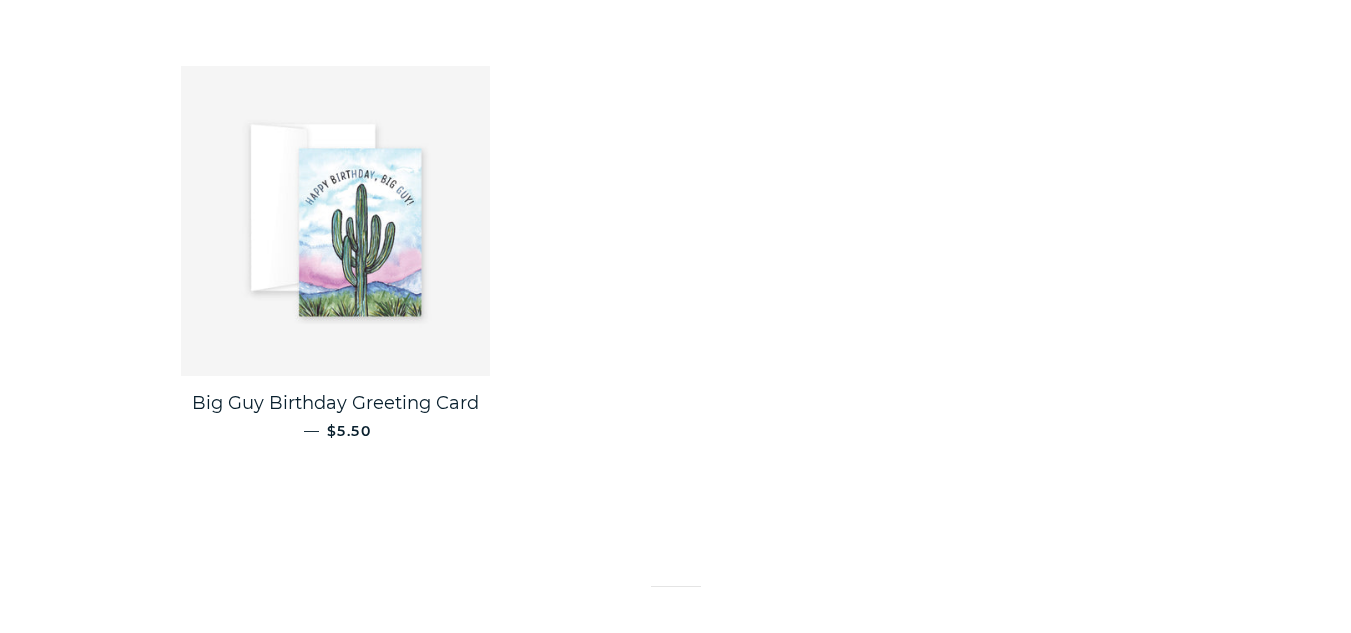 scroll, scrollTop: 434, scrollLeft: 0, axis: vertical 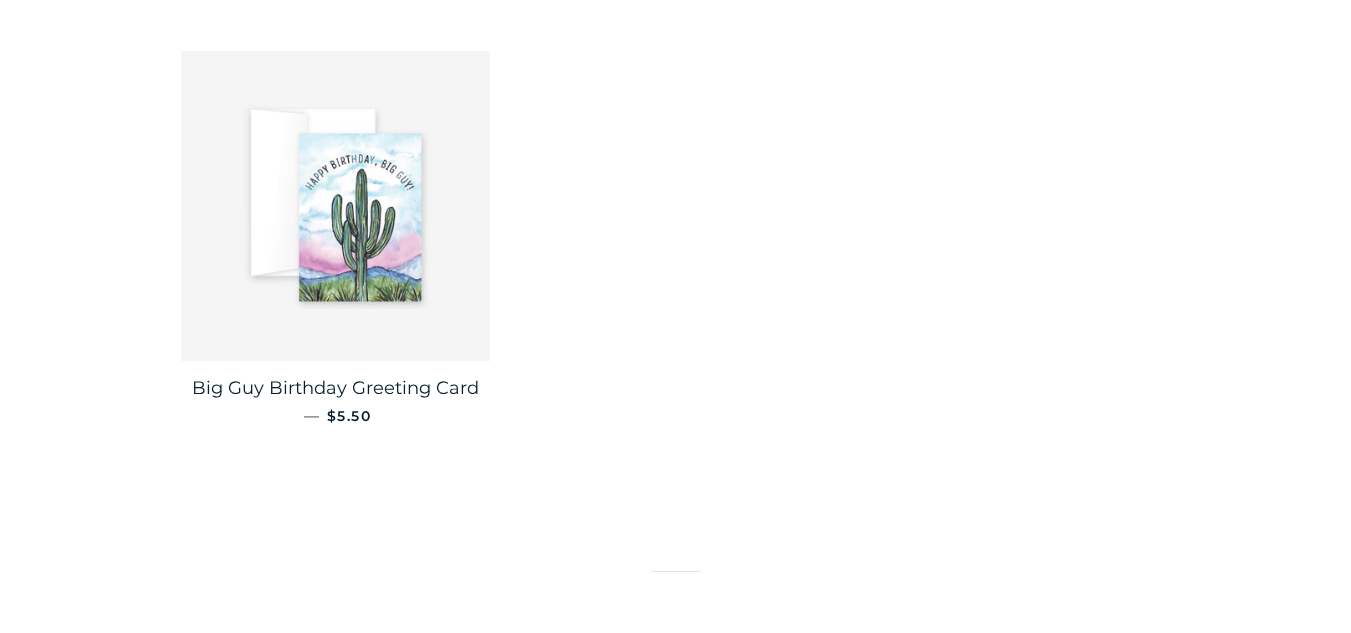 click at bounding box center [336, 206] 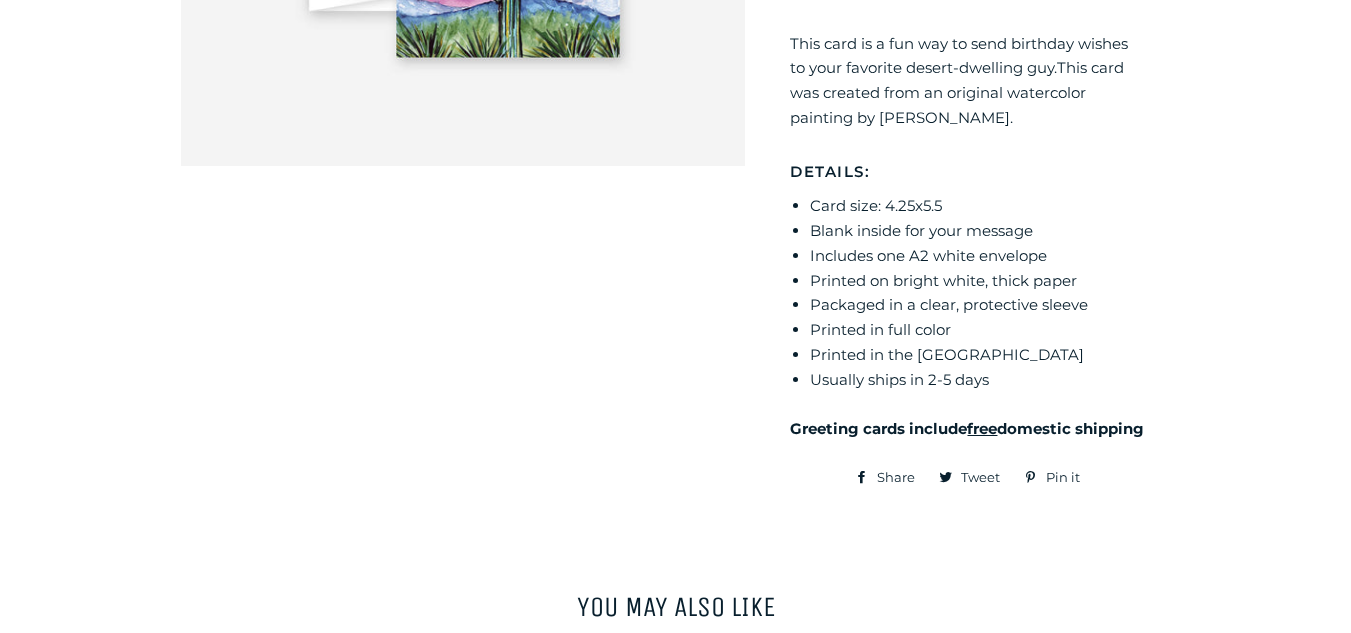 scroll, scrollTop: 623, scrollLeft: 0, axis: vertical 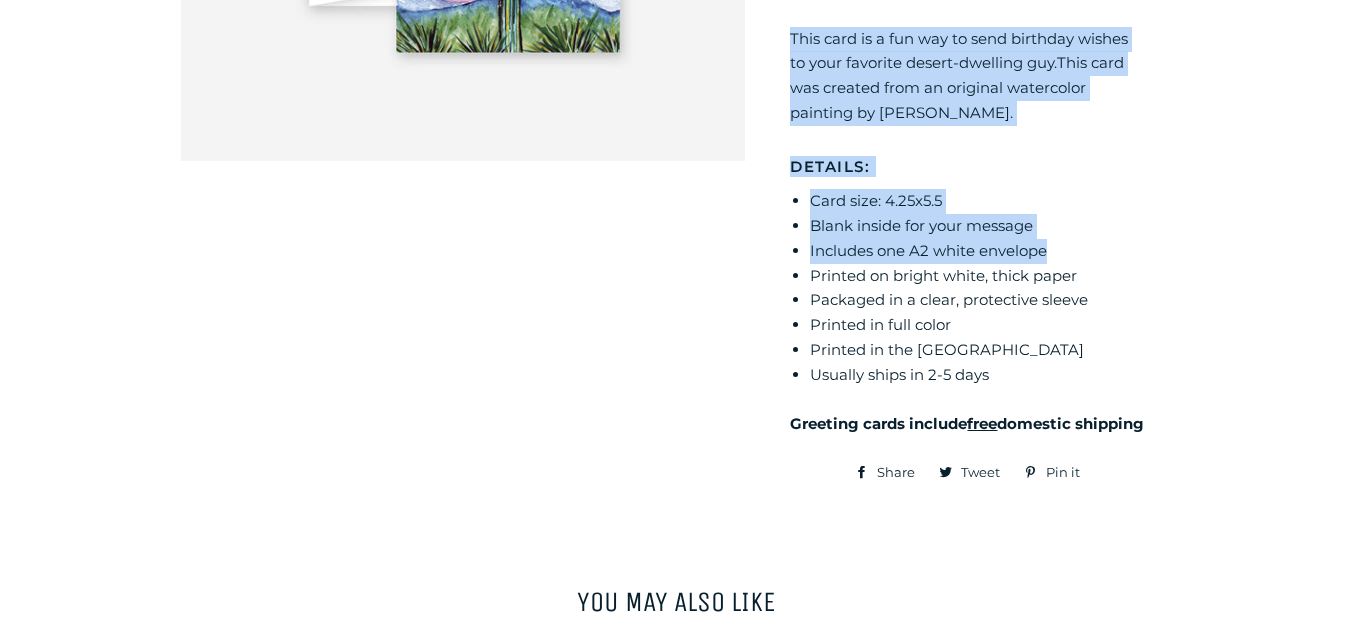 drag, startPoint x: 782, startPoint y: 27, endPoint x: 1086, endPoint y: 250, distance: 377.0212 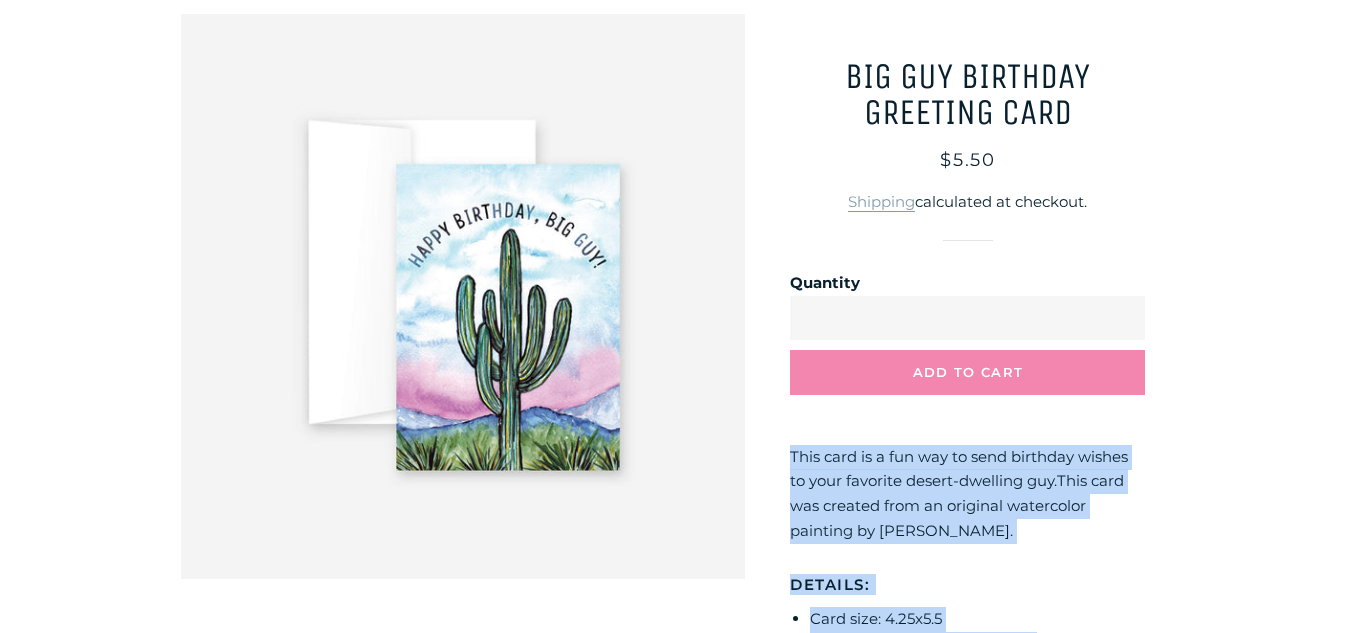 scroll, scrollTop: 204, scrollLeft: 0, axis: vertical 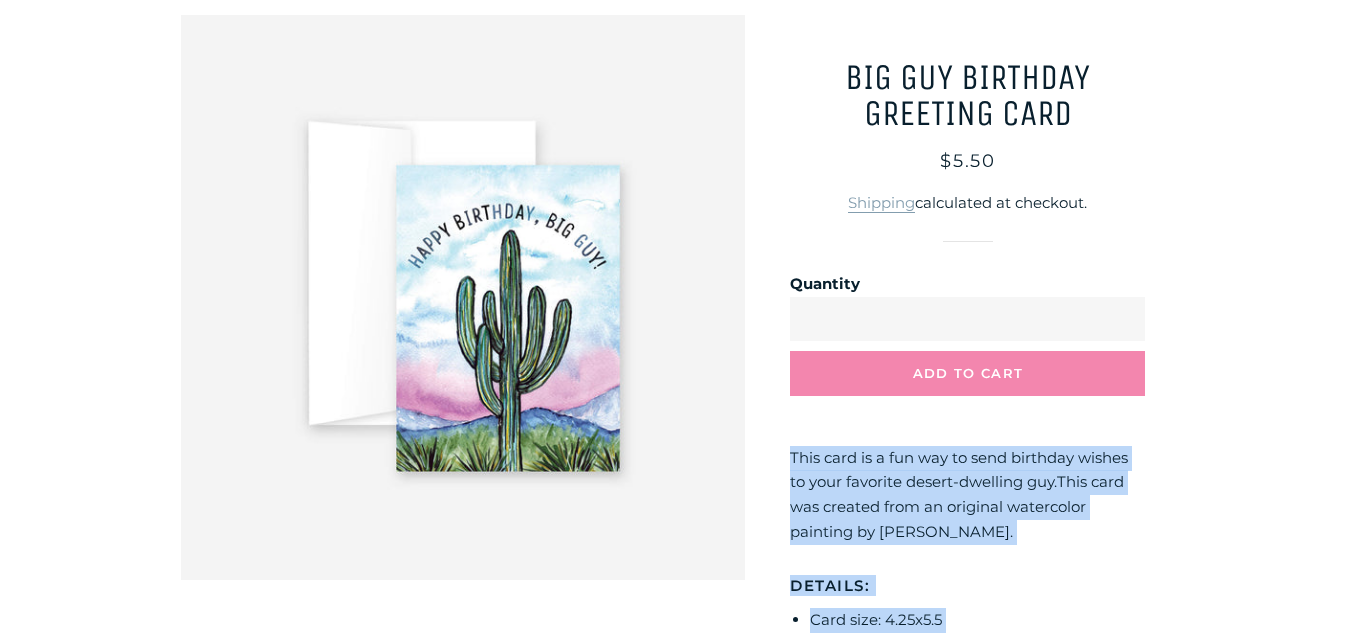 click at bounding box center [463, 297] 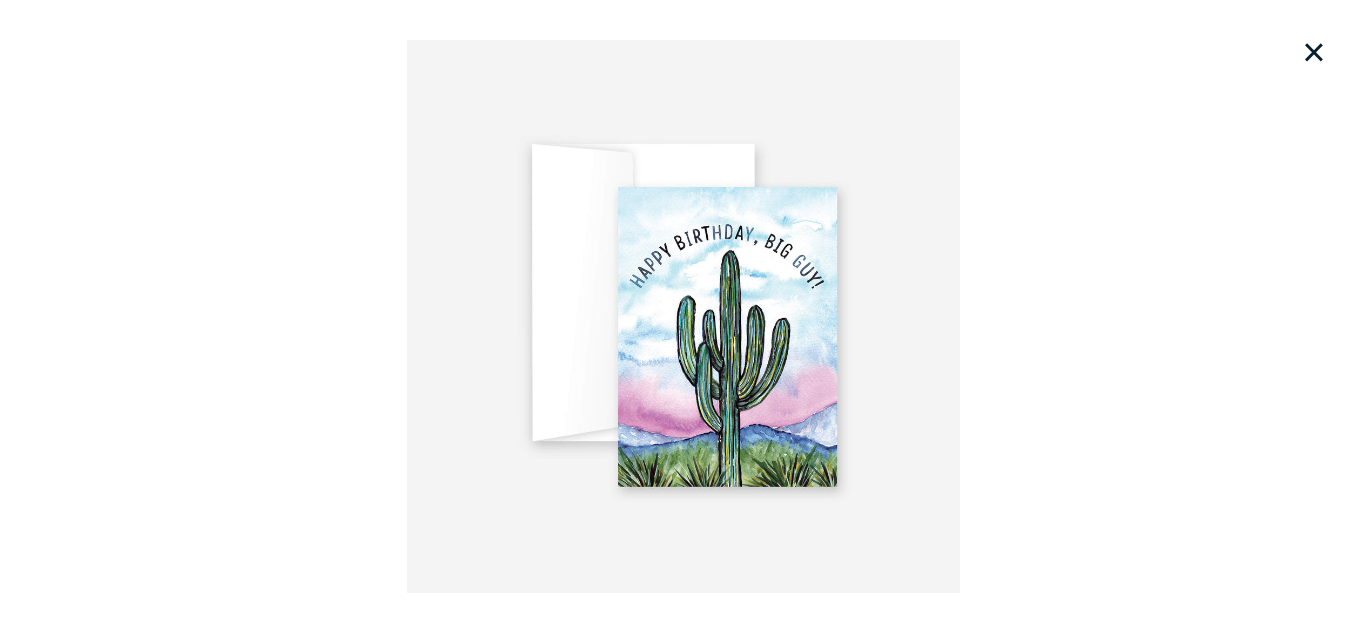 click on "×" at bounding box center [1314, 52] 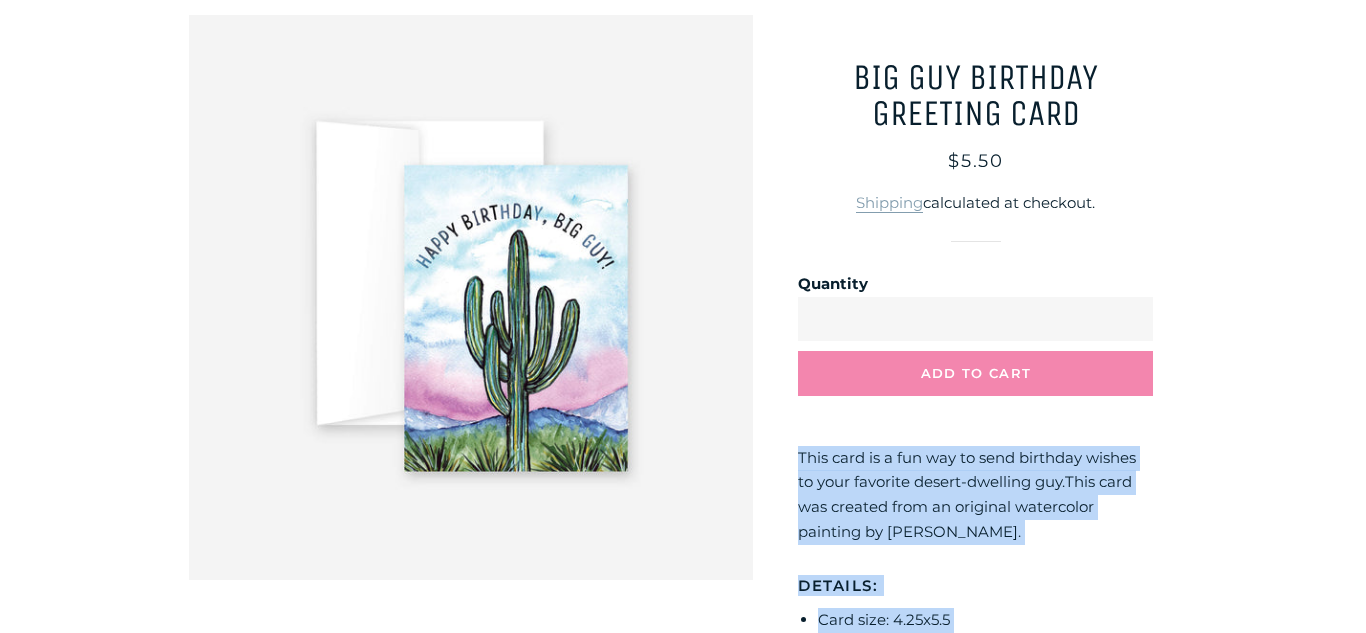 scroll, scrollTop: 0, scrollLeft: 0, axis: both 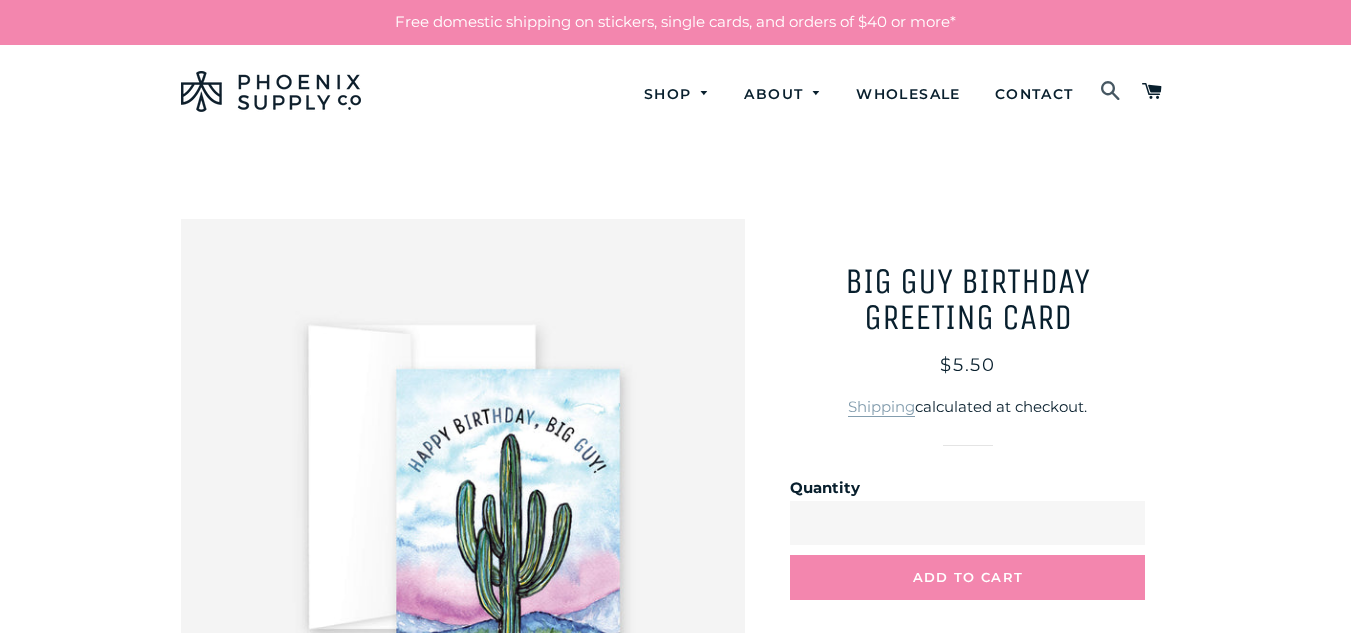 click at bounding box center [1111, 92] 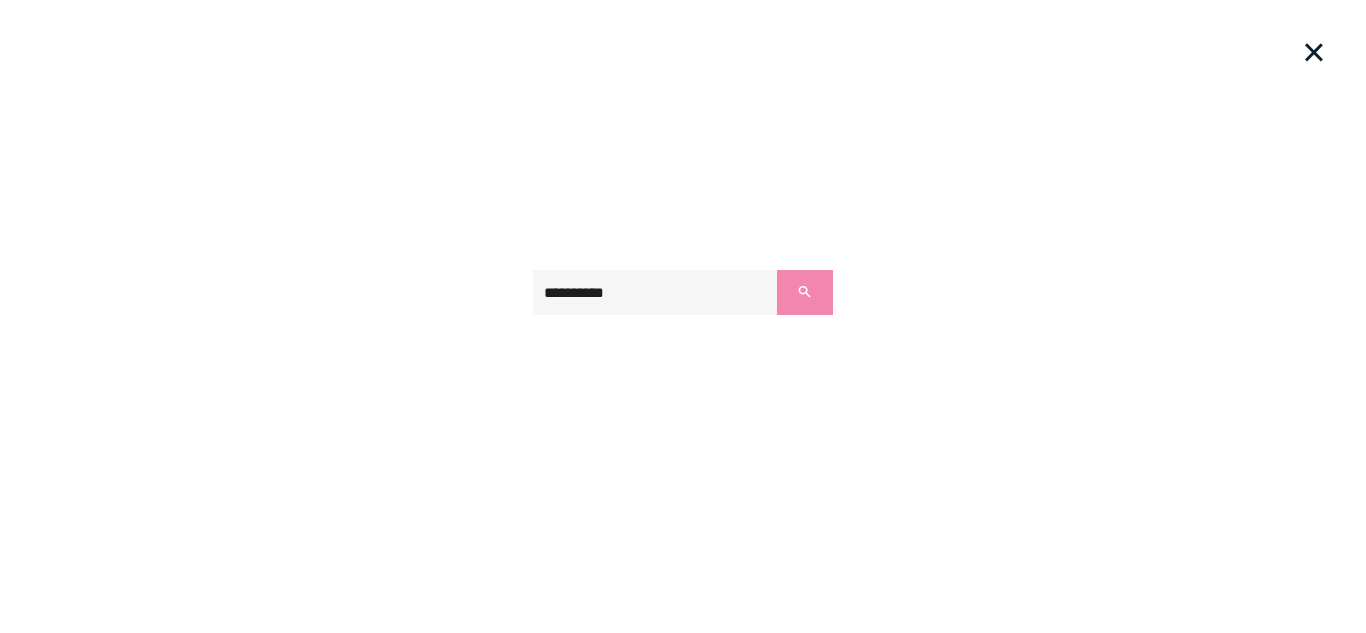 type on "**********" 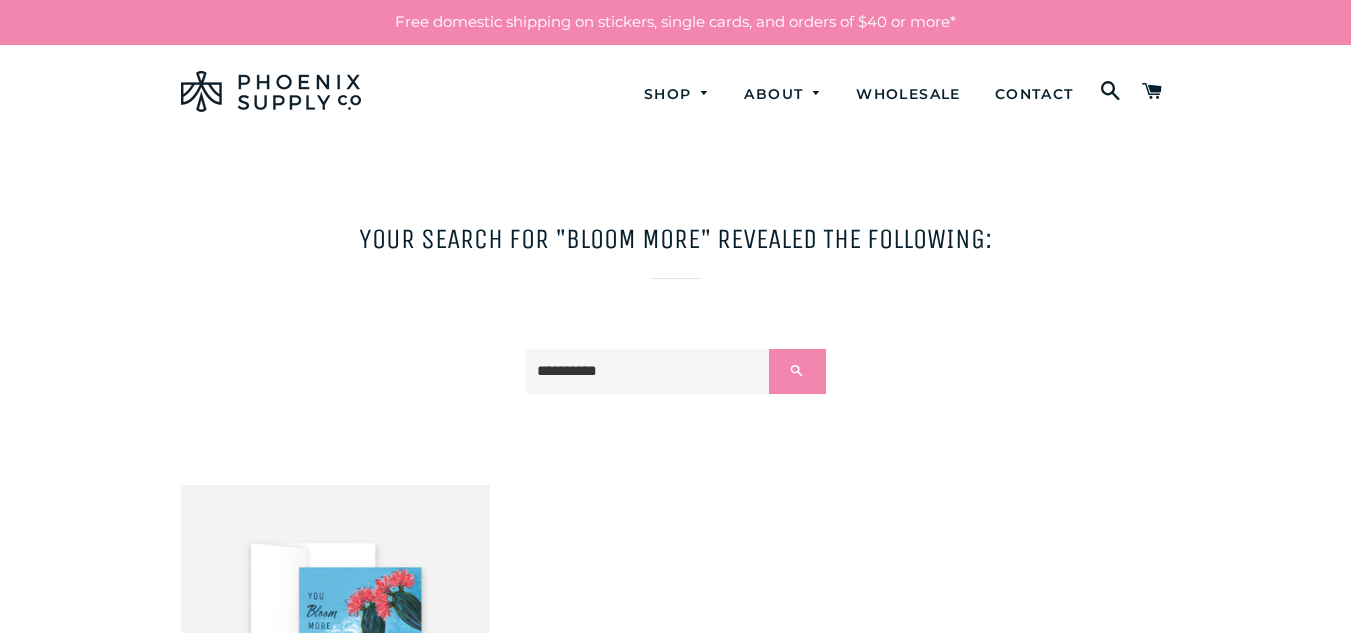 scroll, scrollTop: 321, scrollLeft: 0, axis: vertical 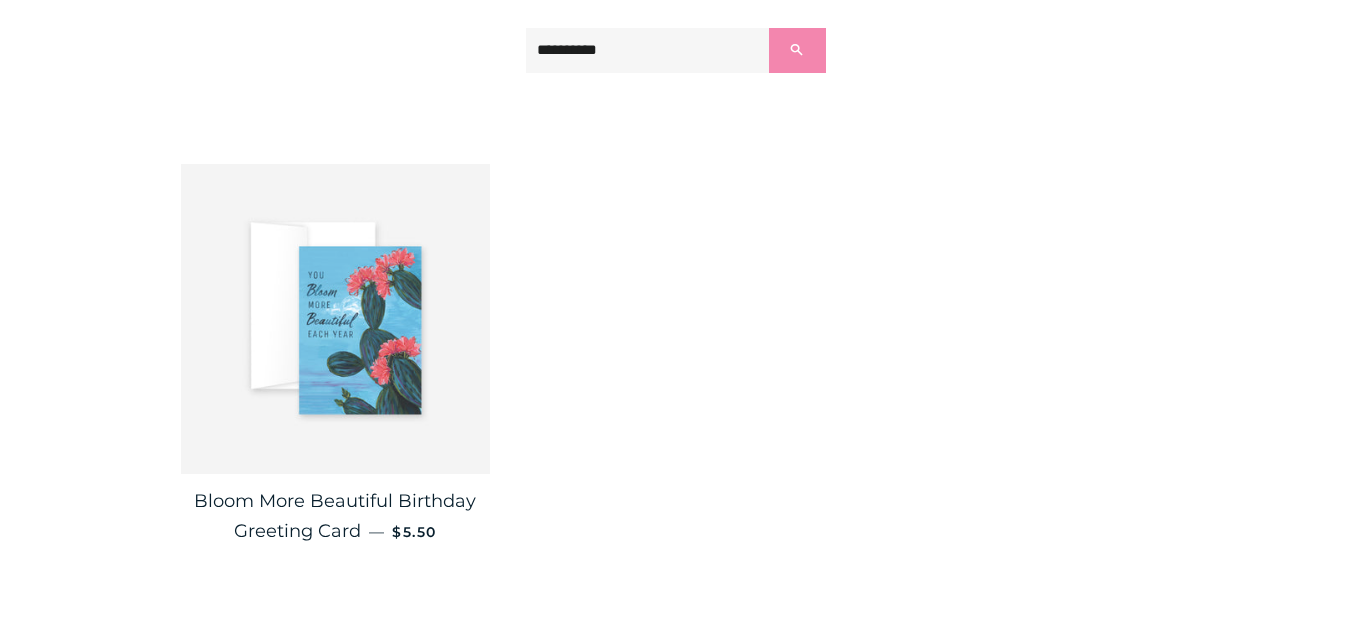 click at bounding box center (336, 319) 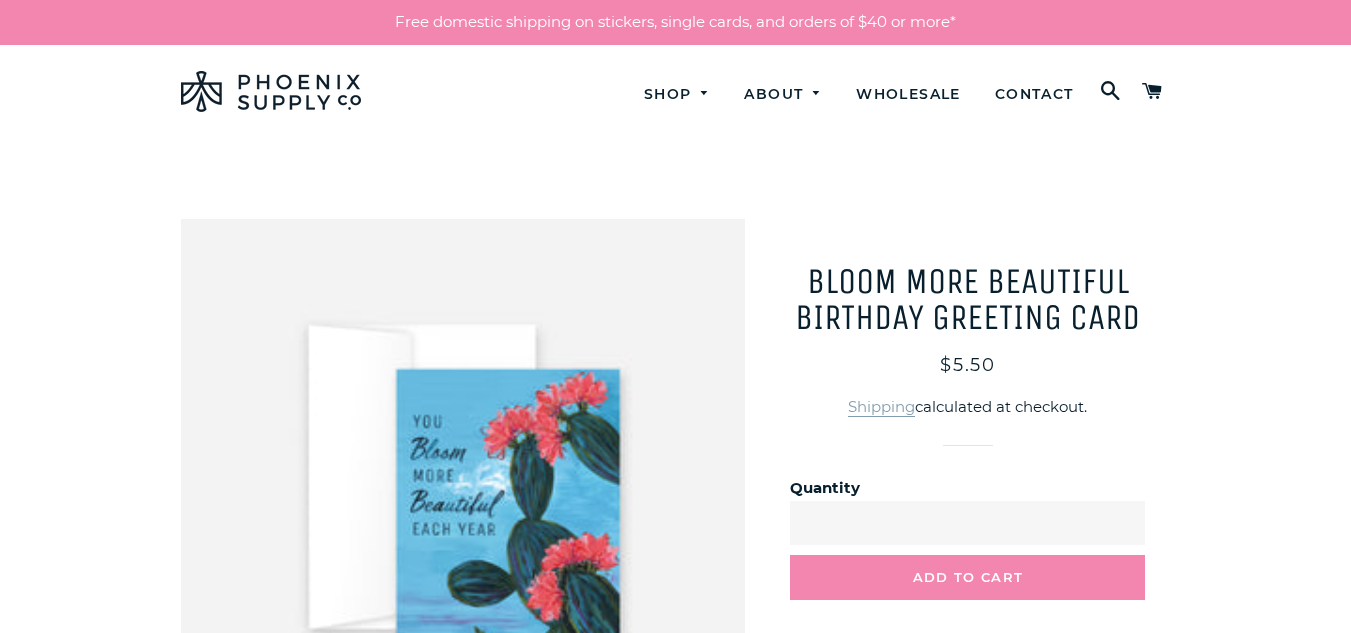 scroll, scrollTop: 0, scrollLeft: 0, axis: both 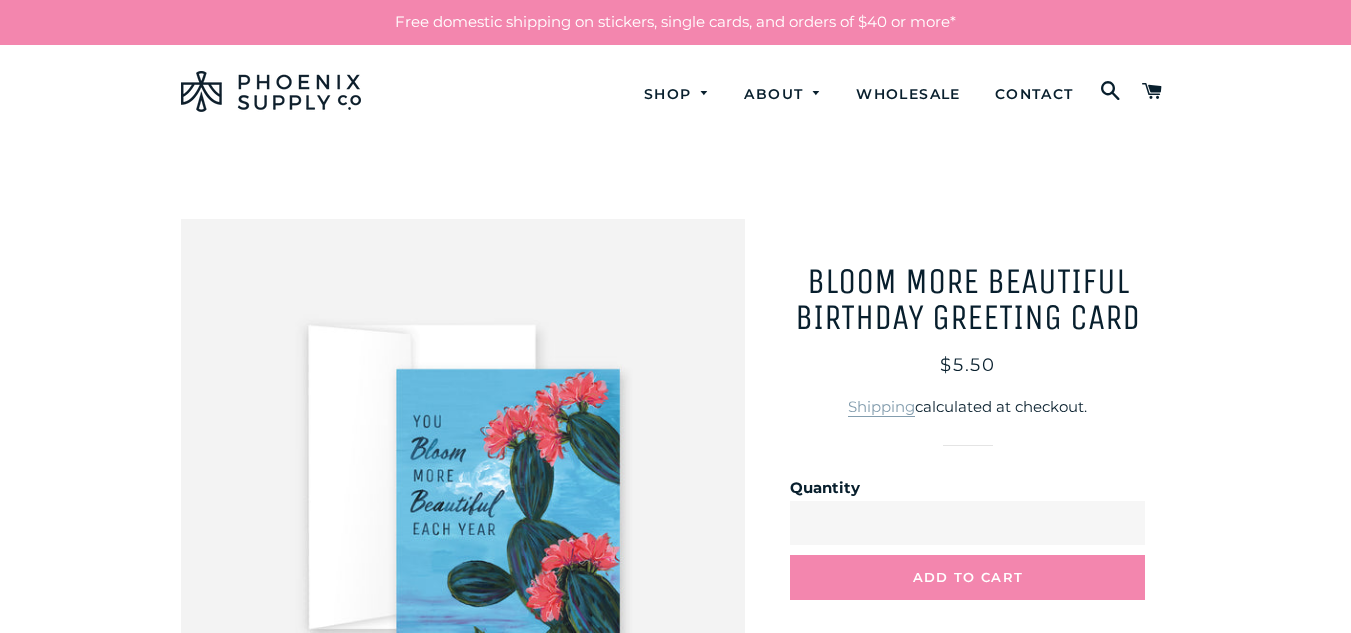 click at bounding box center (463, 501) 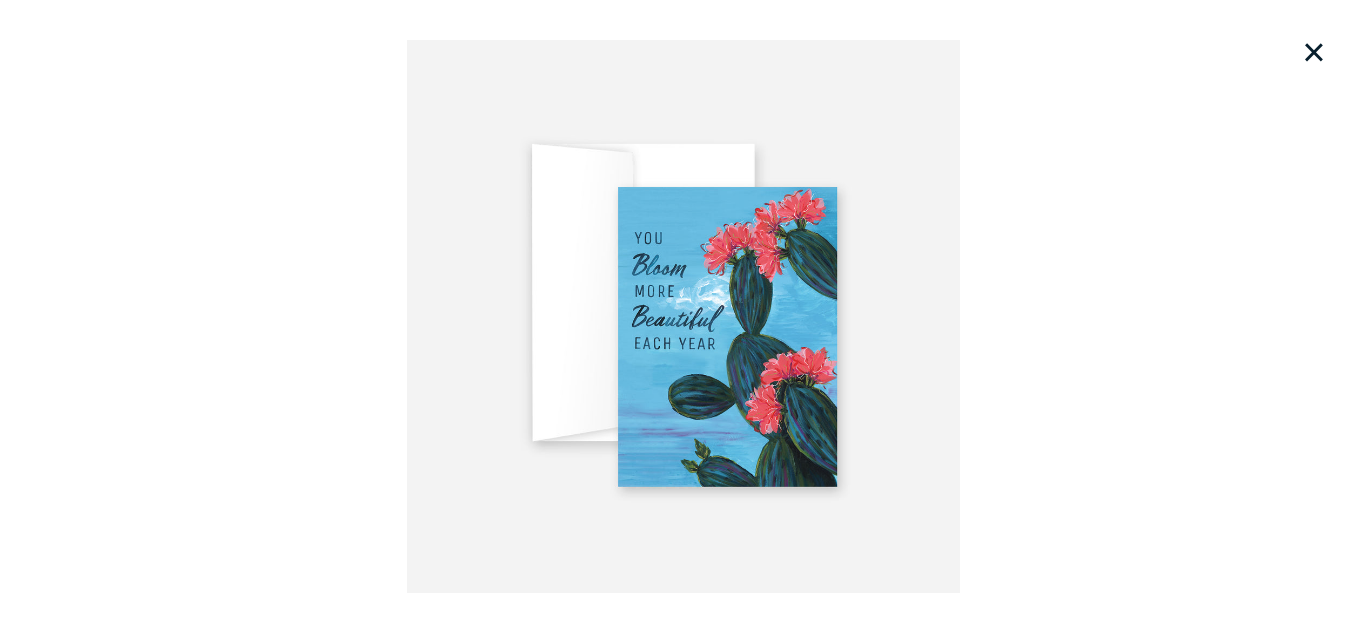 click on "×" at bounding box center [1314, 52] 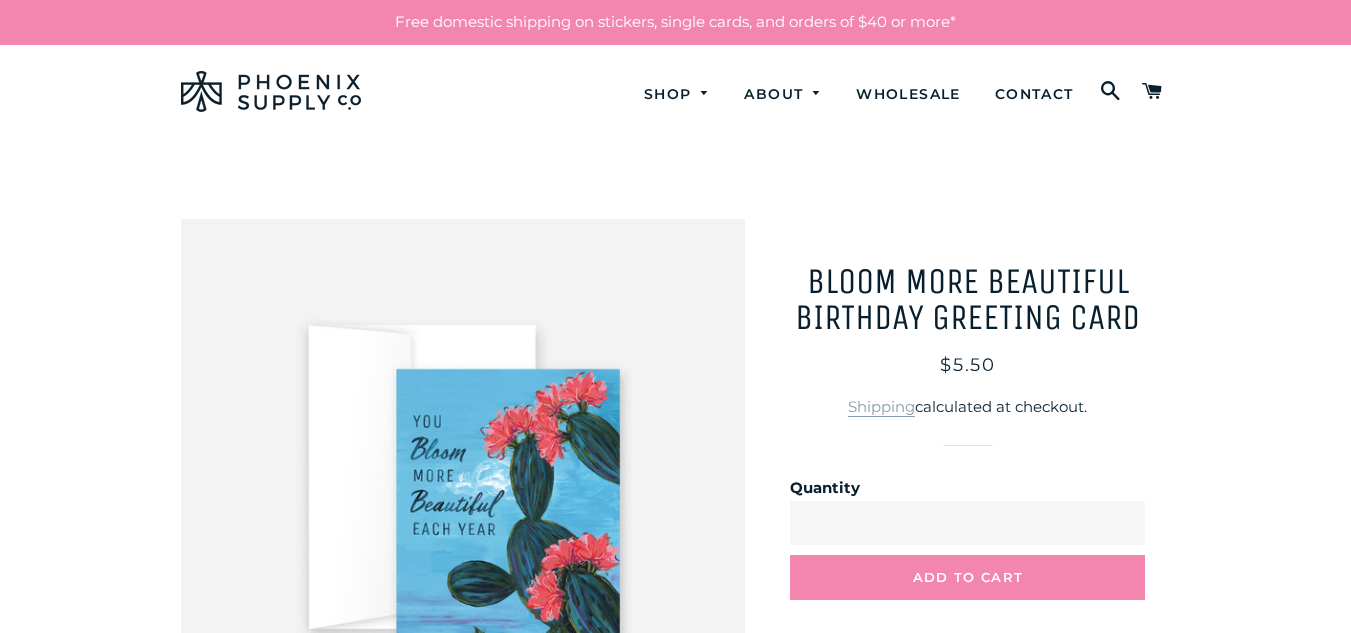 click on "Site navigation
Shop
Art Prints
Search Cart" at bounding box center (675, 92) 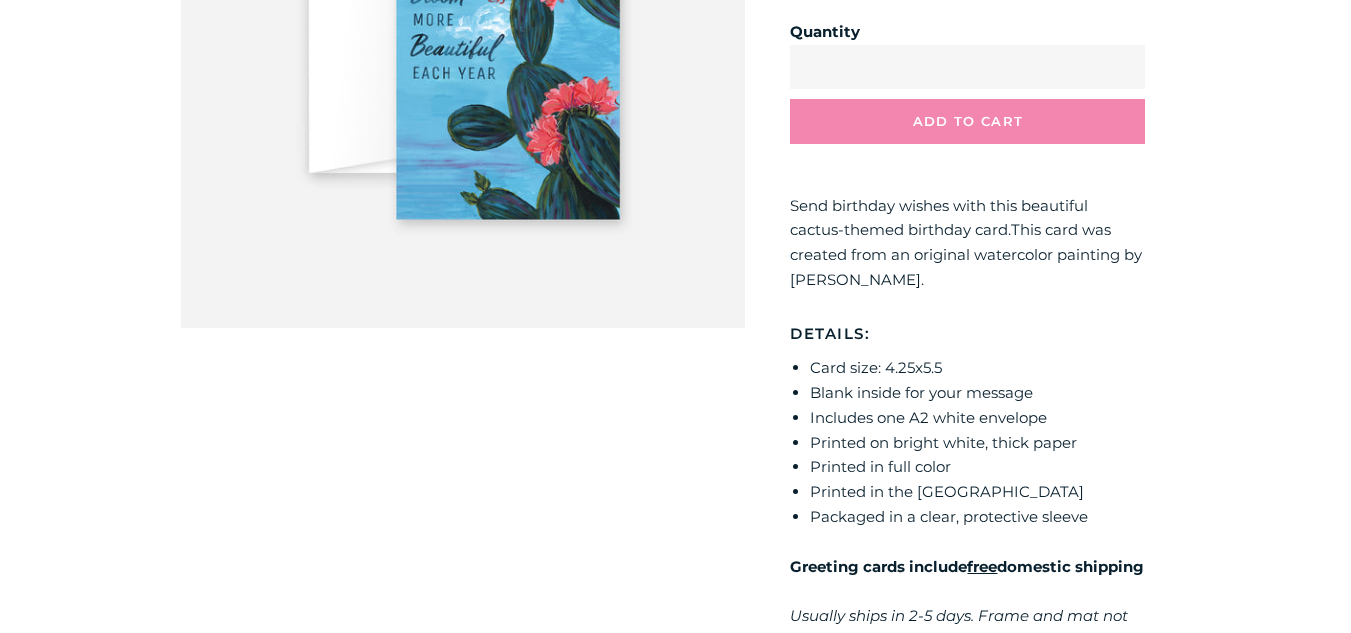 scroll, scrollTop: 457, scrollLeft: 0, axis: vertical 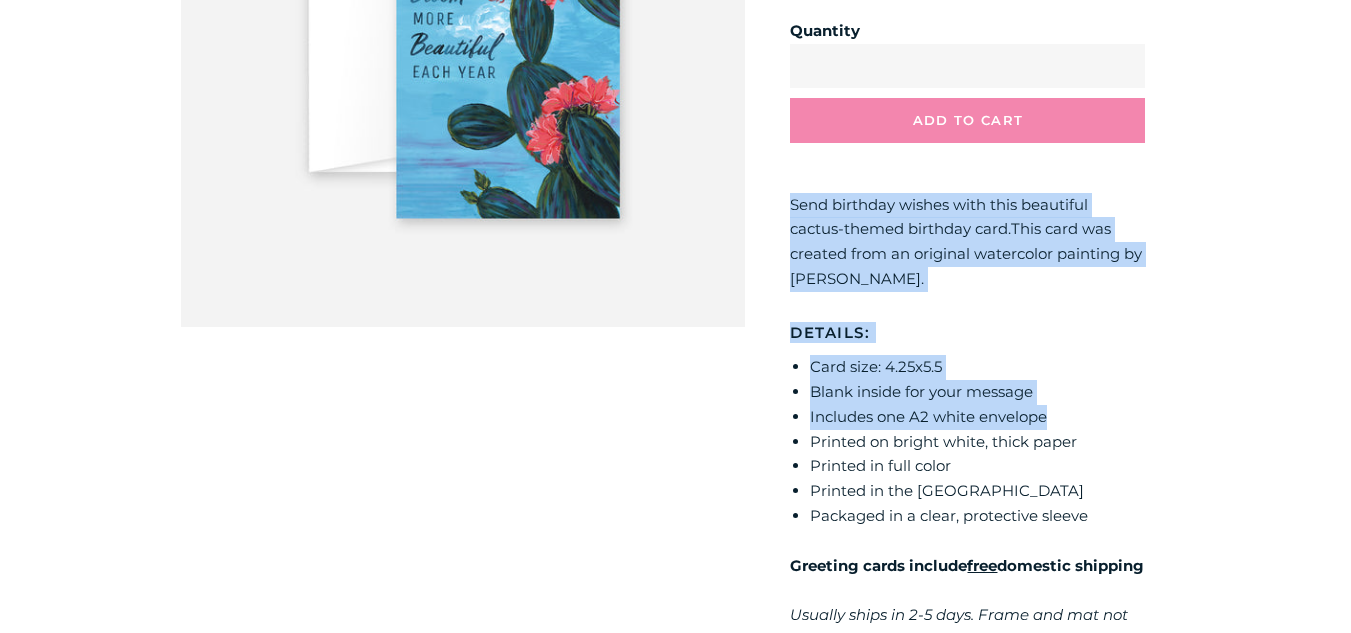 drag, startPoint x: 787, startPoint y: 200, endPoint x: 1064, endPoint y: 397, distance: 339.9088 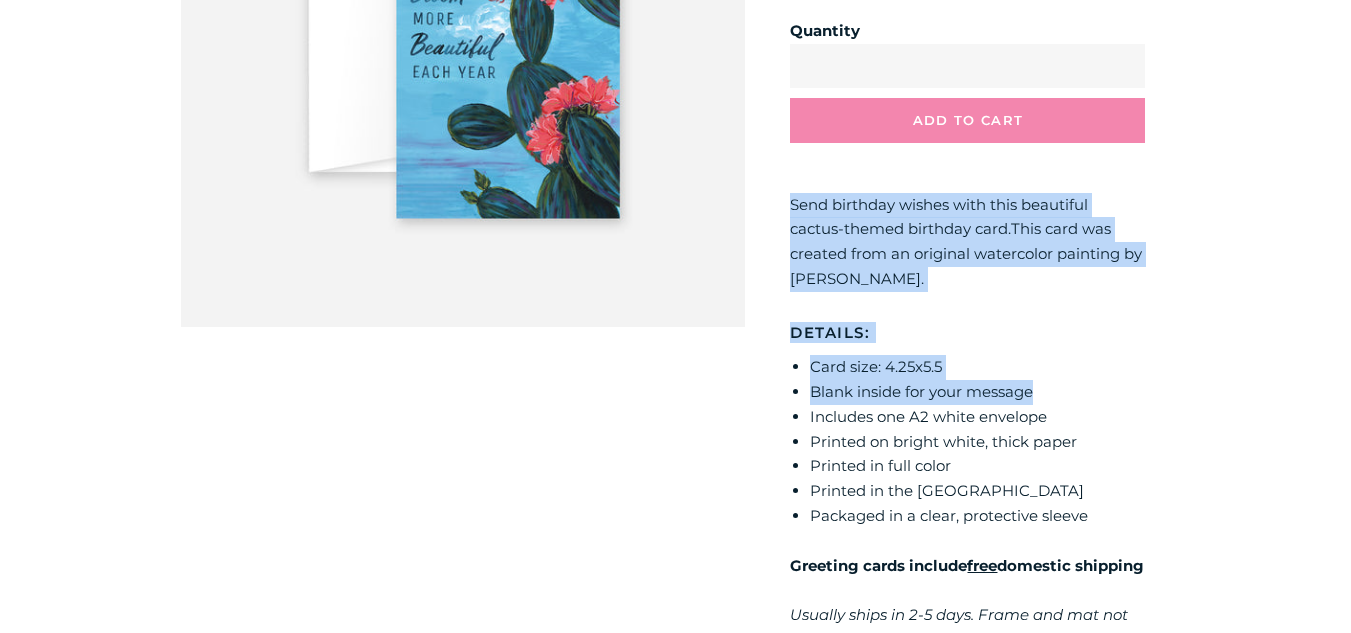 copy on "Send birthday wishes with this beautiful cactus-themed birthday card.  This card was created from an original watercolor painting by [PERSON_NAME].
Details:
Card size: 4.25x5.5
Blank inside for your message" 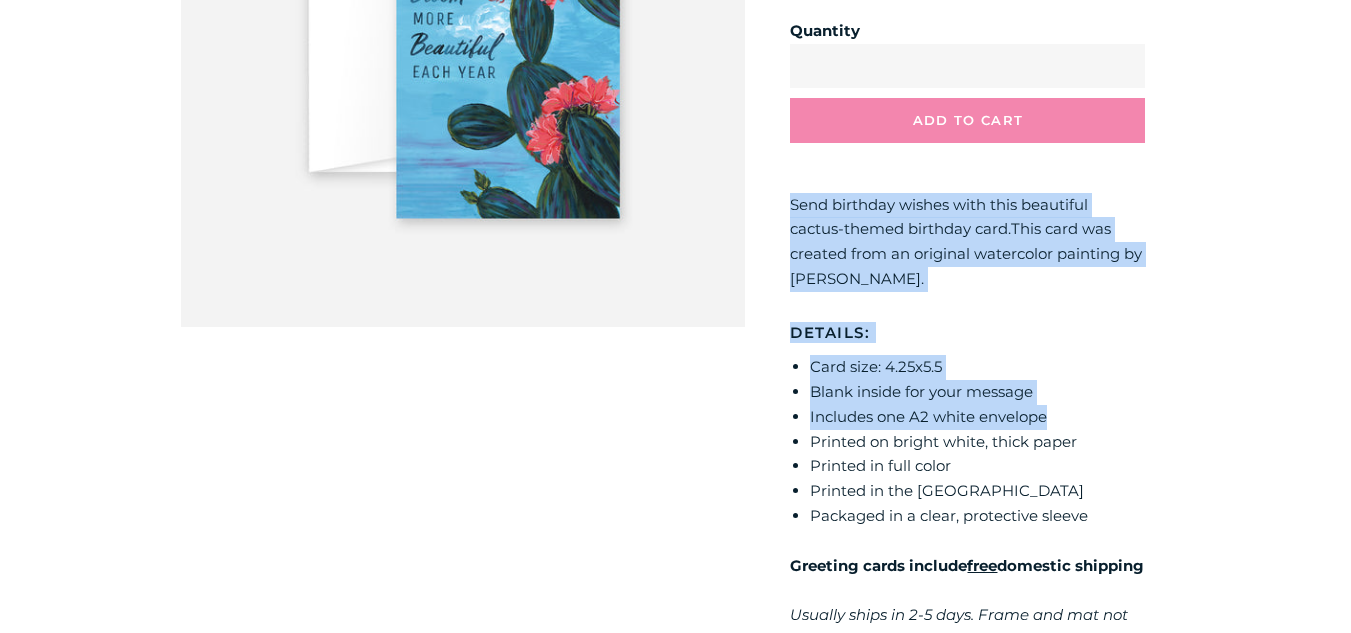drag, startPoint x: 1065, startPoint y: 410, endPoint x: 780, endPoint y: 196, distance: 356.40005 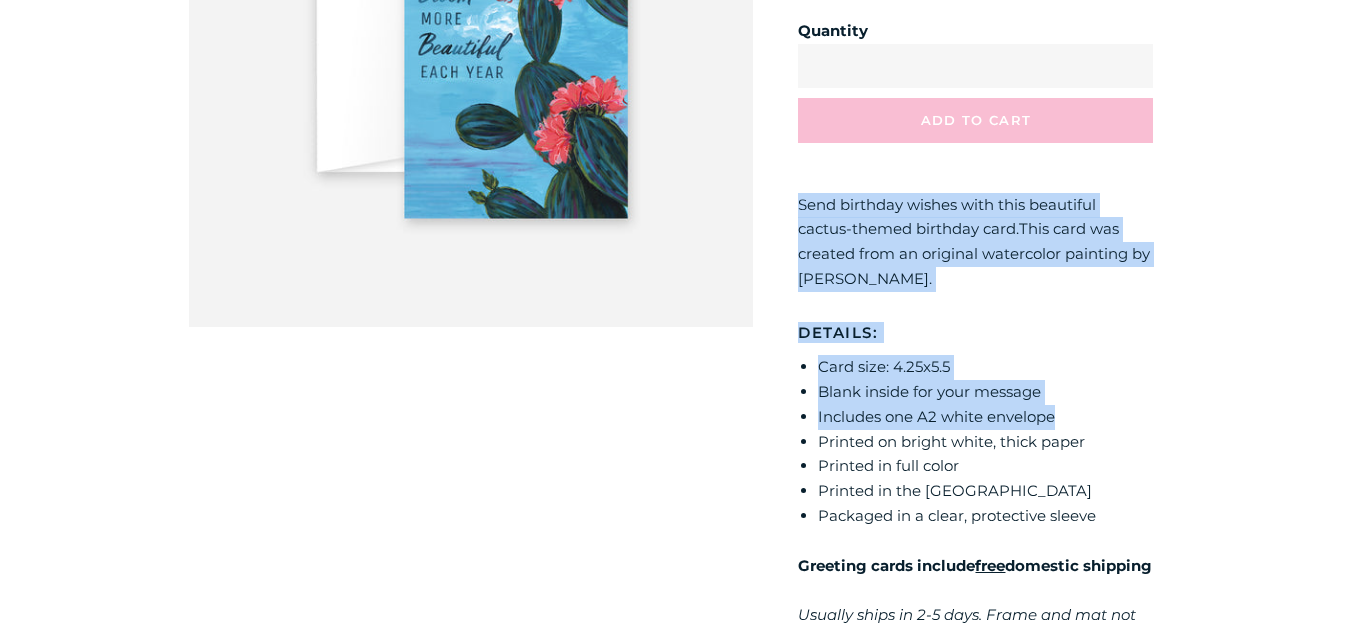 scroll, scrollTop: 0, scrollLeft: 0, axis: both 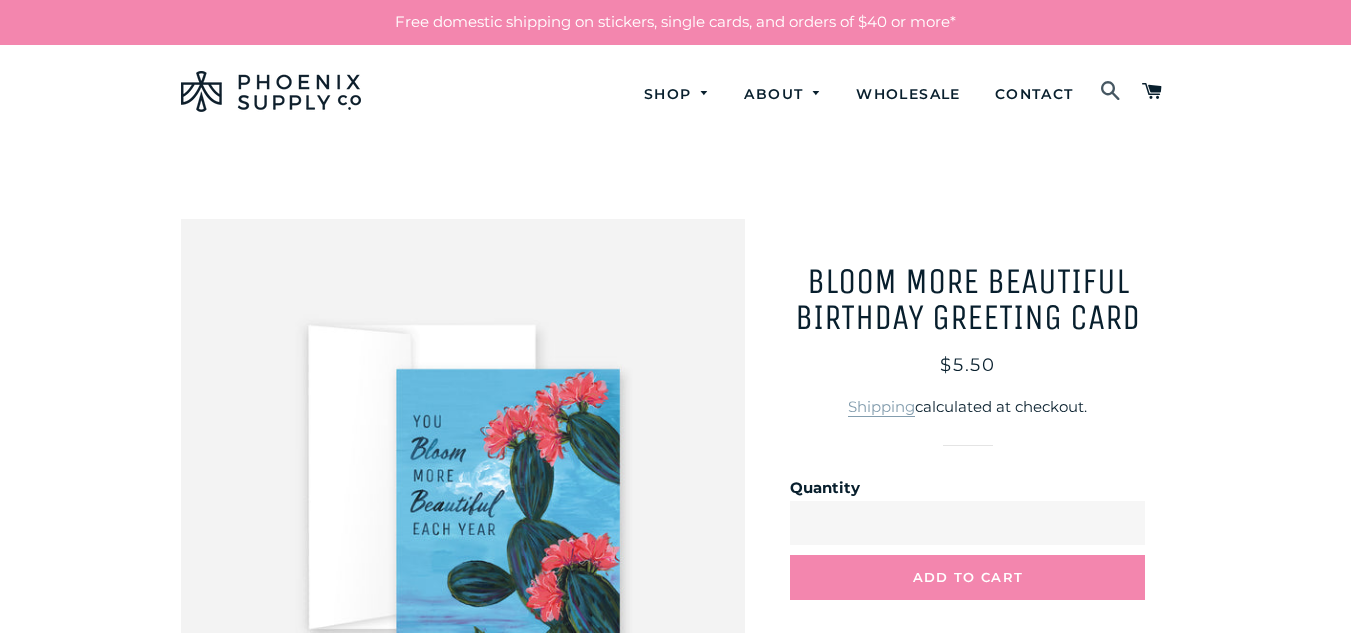 click at bounding box center [1111, 92] 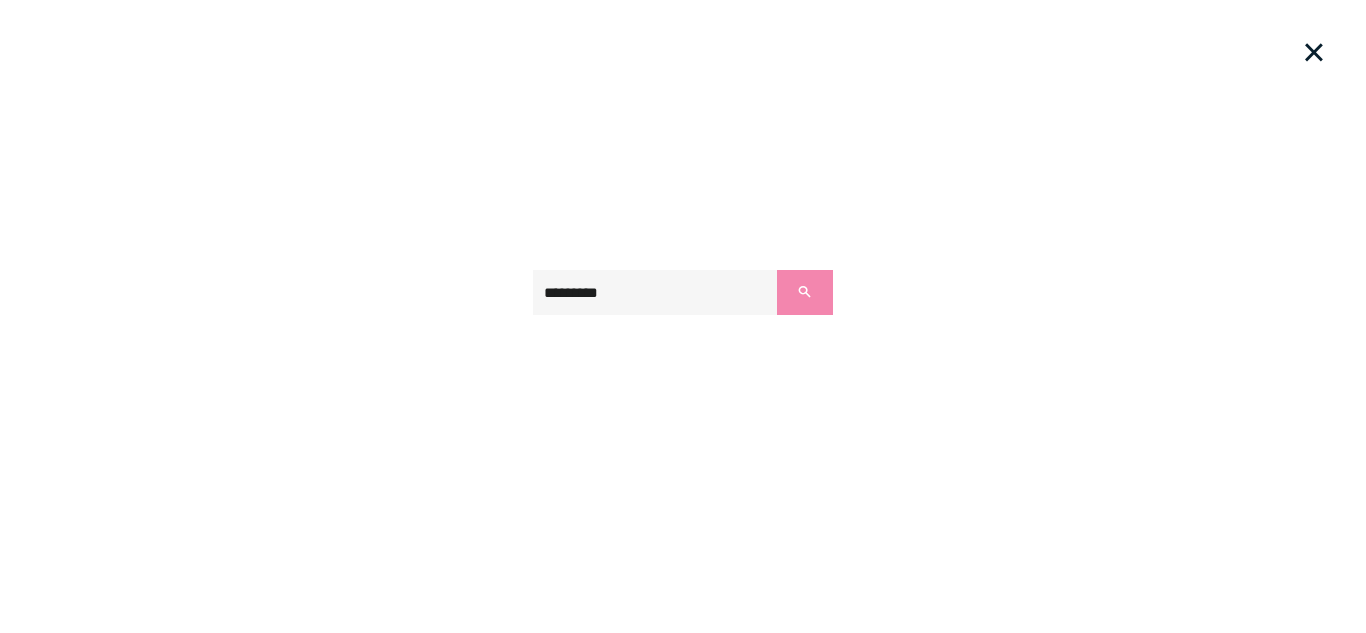 type on "*********" 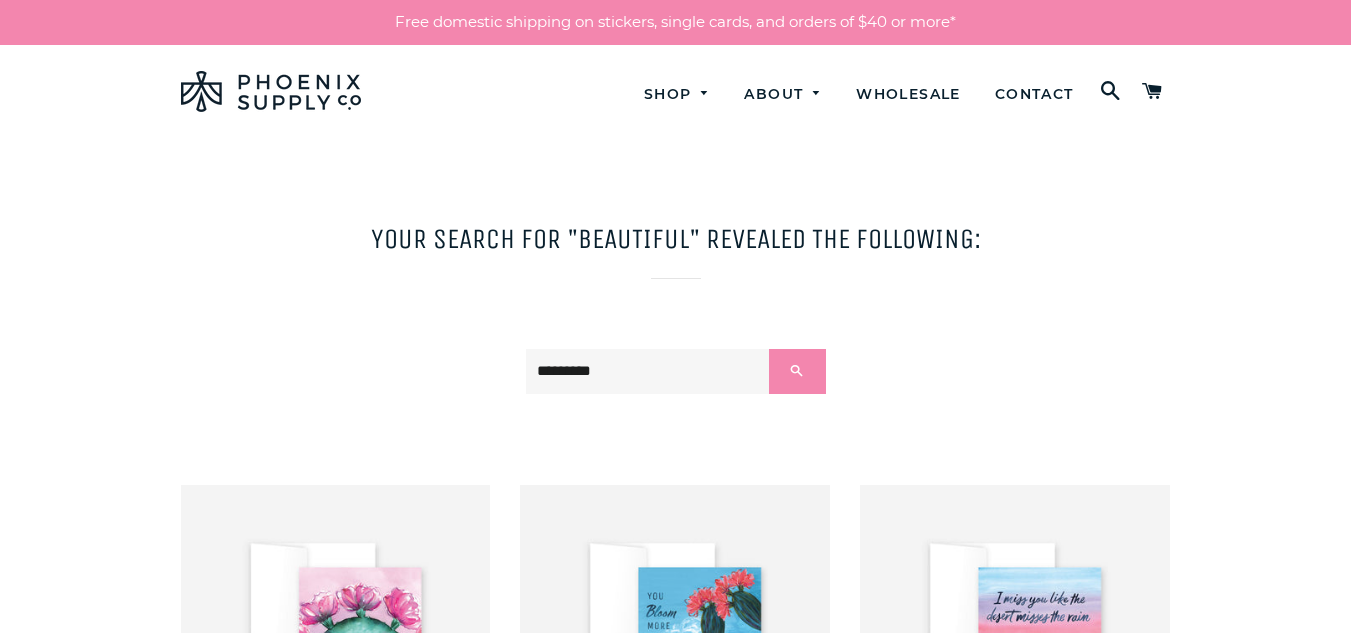 scroll, scrollTop: 326, scrollLeft: 0, axis: vertical 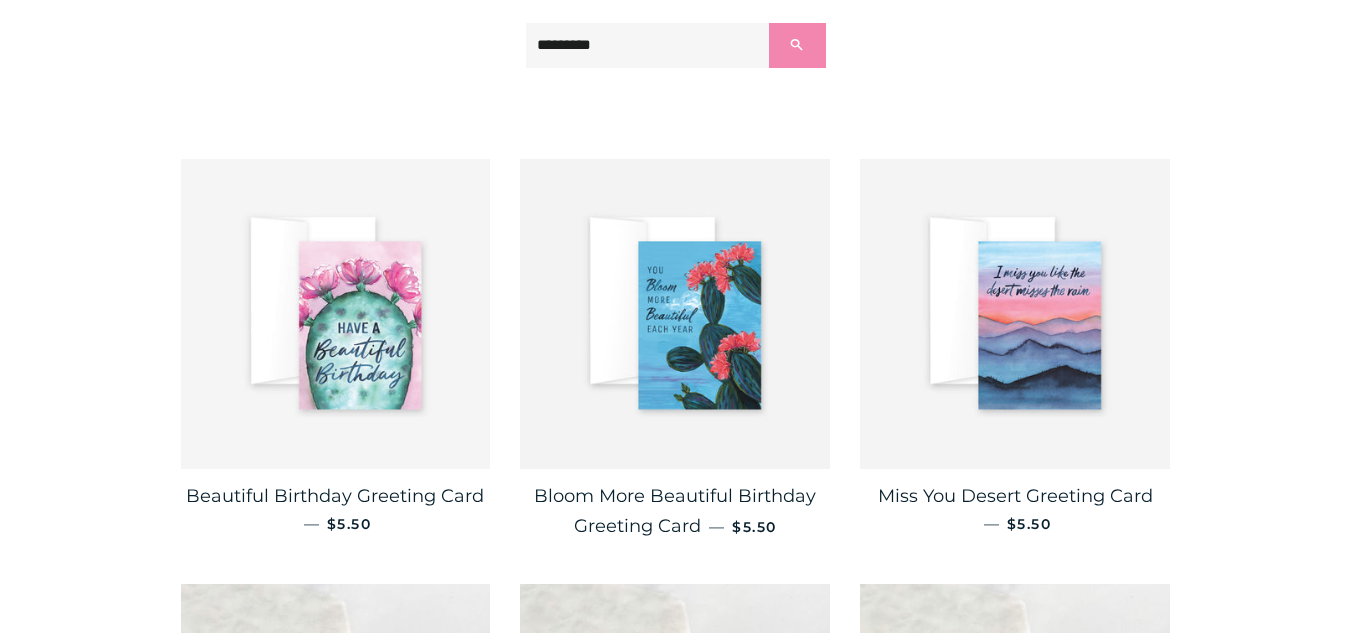 click at bounding box center (336, 314) 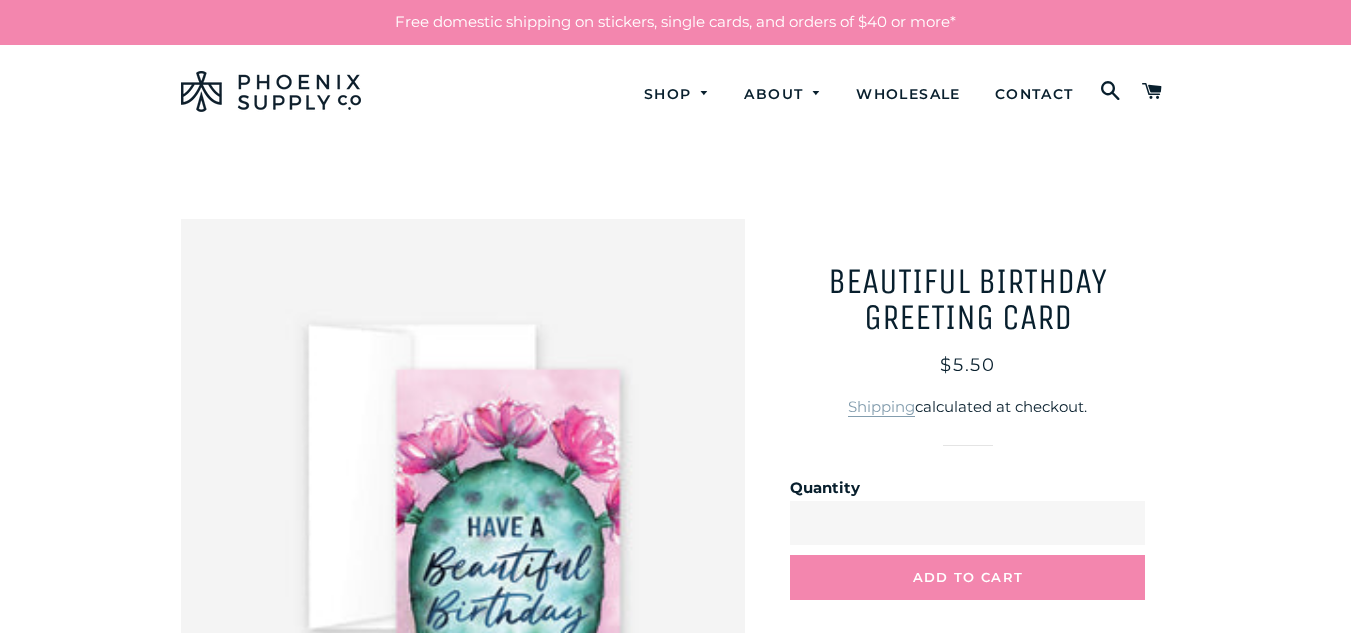 scroll, scrollTop: 0, scrollLeft: 0, axis: both 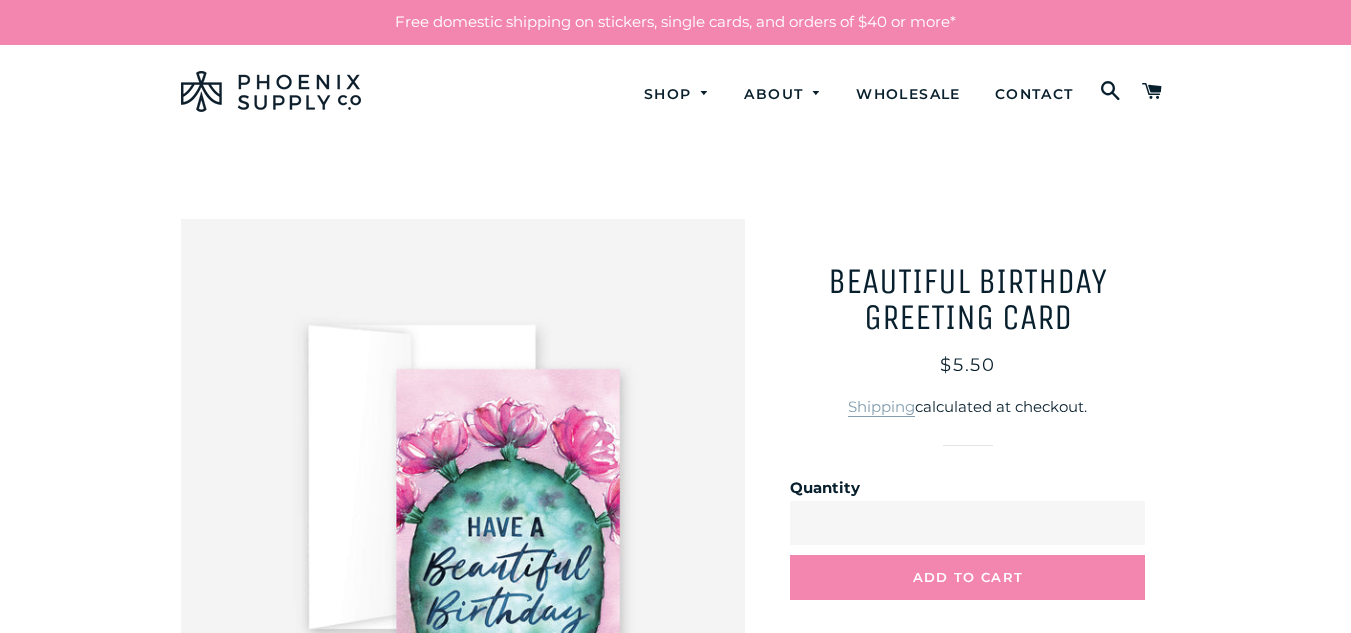 click at bounding box center (463, 501) 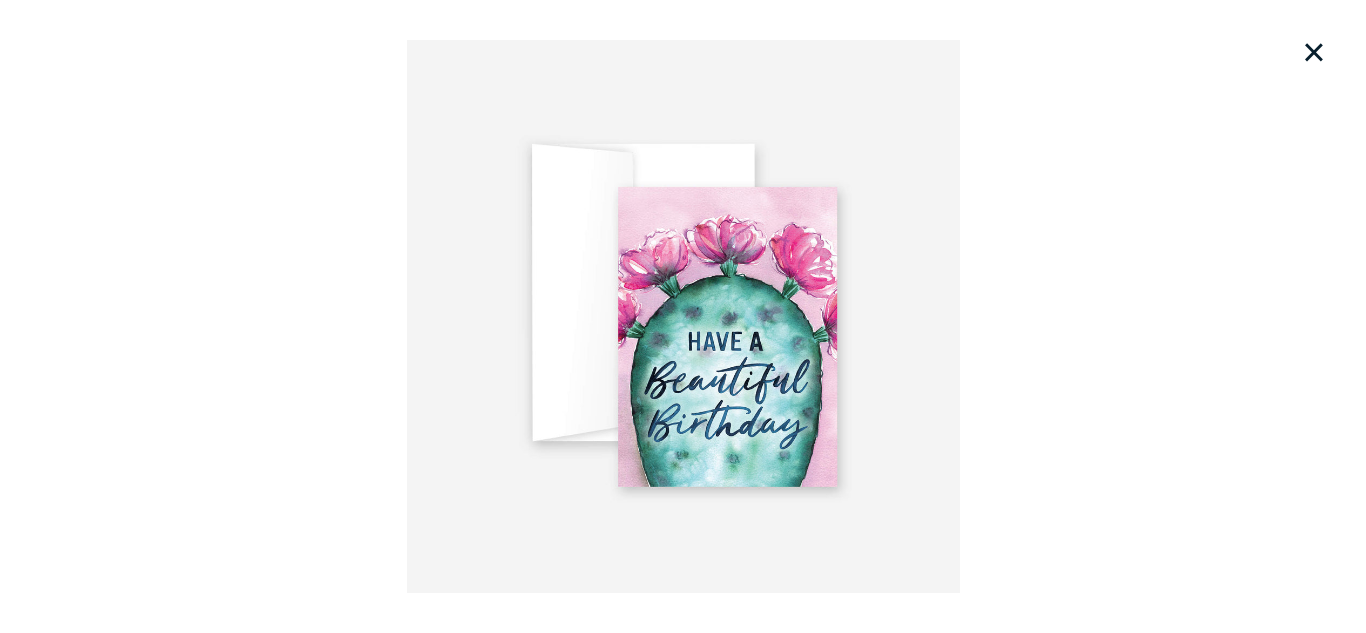 click on "×" at bounding box center [1314, 52] 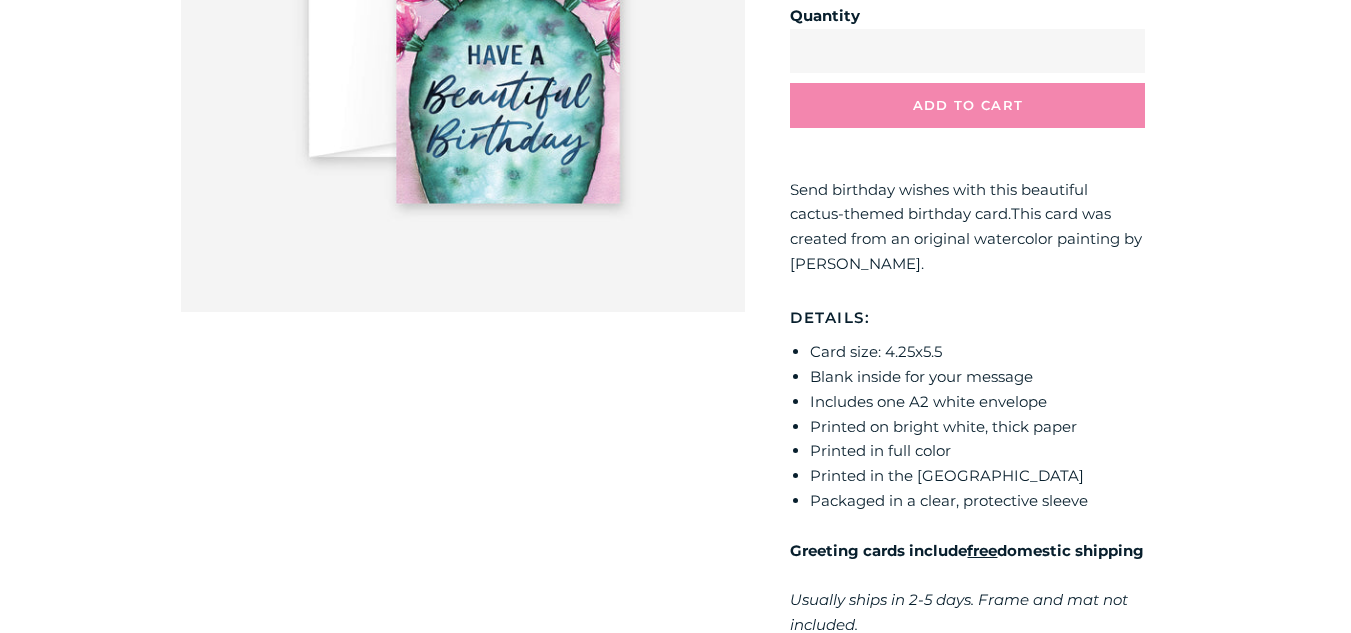 scroll, scrollTop: 476, scrollLeft: 0, axis: vertical 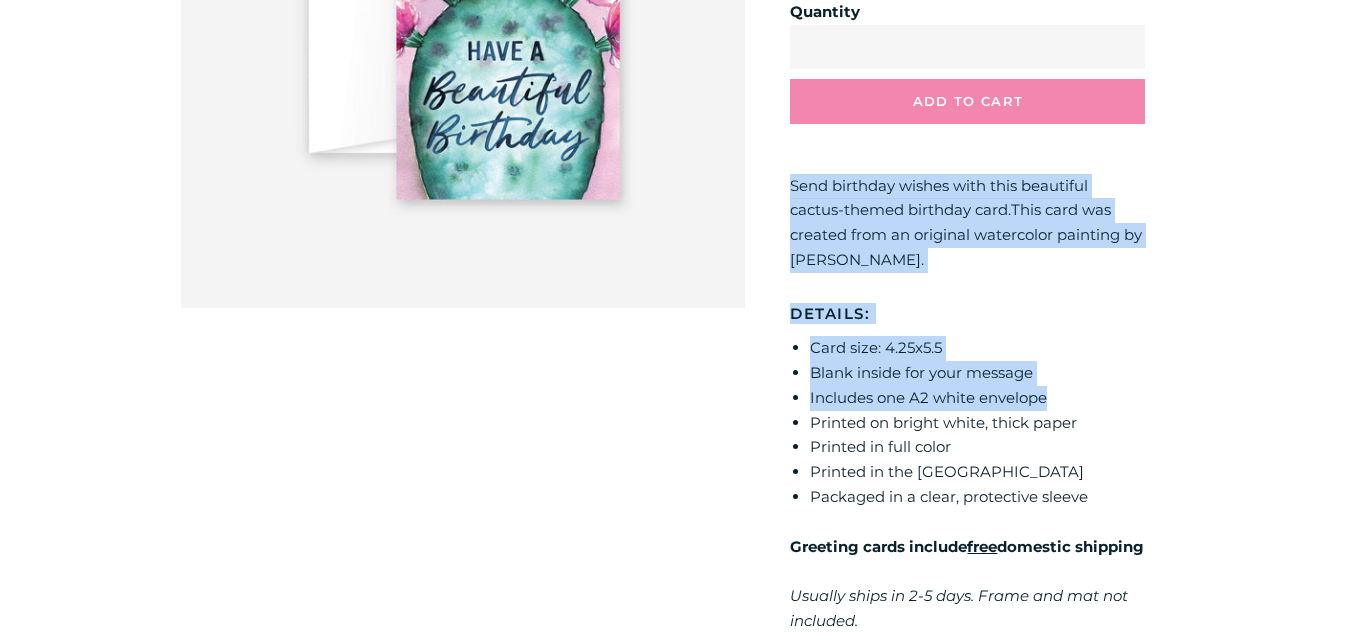 drag, startPoint x: 792, startPoint y: 184, endPoint x: 1076, endPoint y: 390, distance: 350.8447 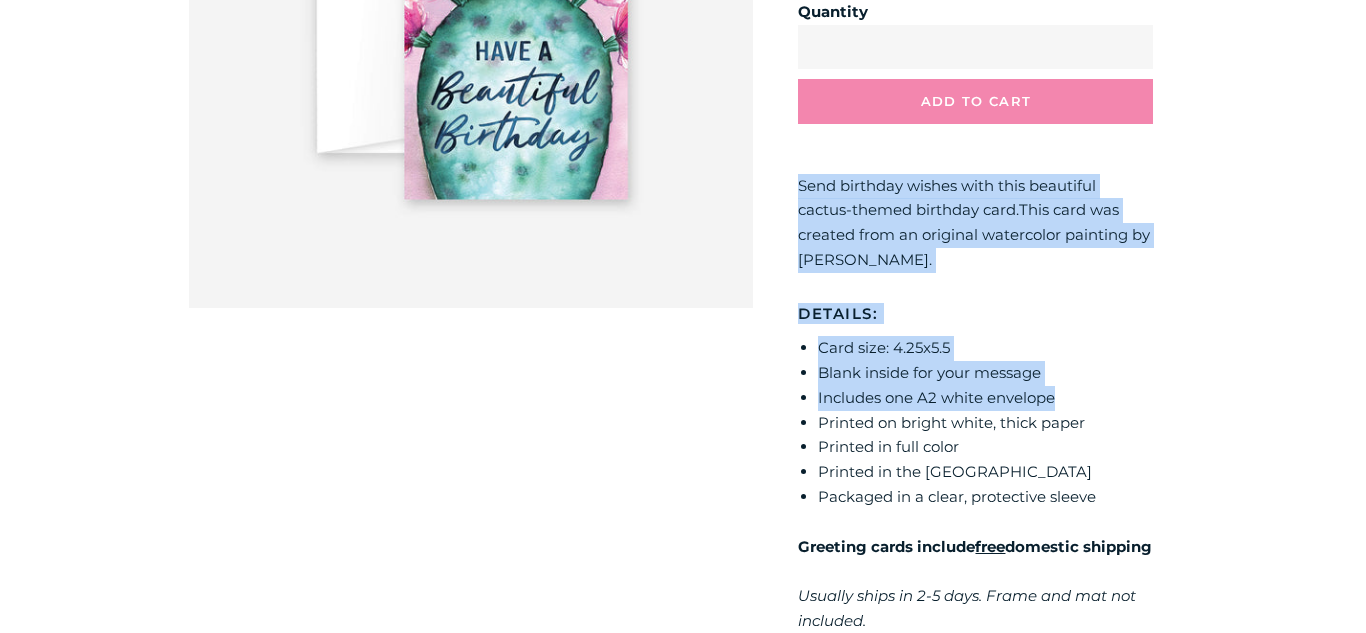 scroll, scrollTop: 0, scrollLeft: 0, axis: both 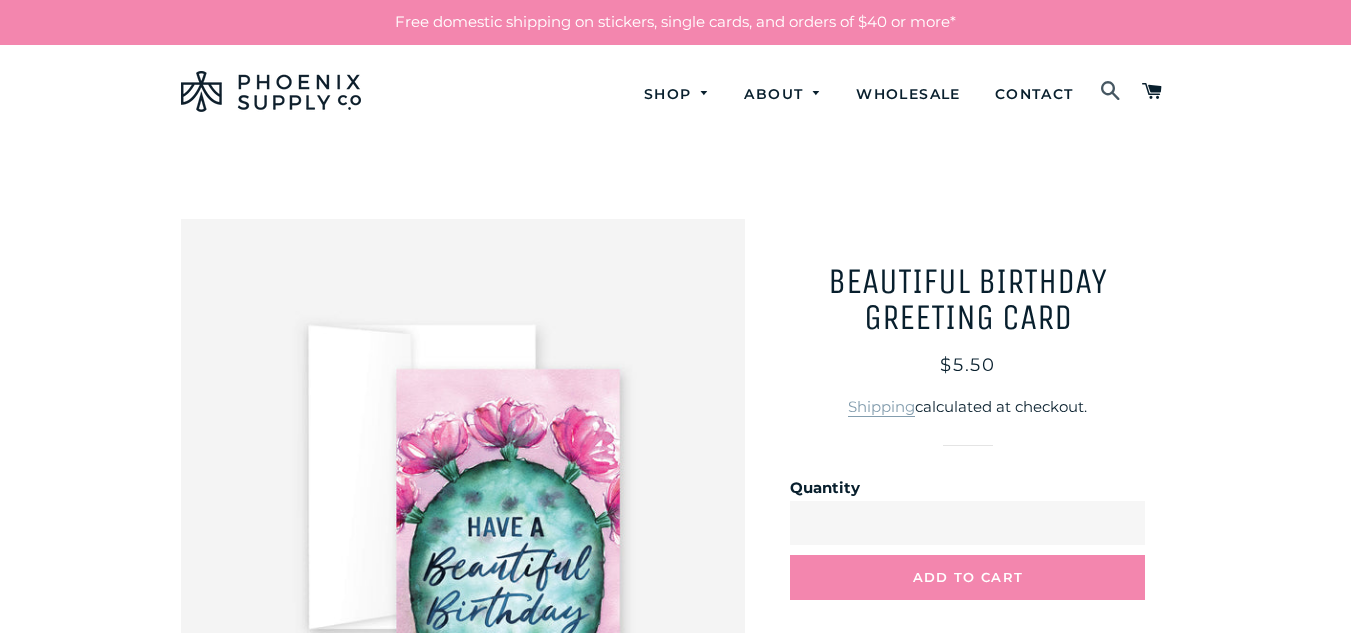 click on "Search" at bounding box center [1111, 92] 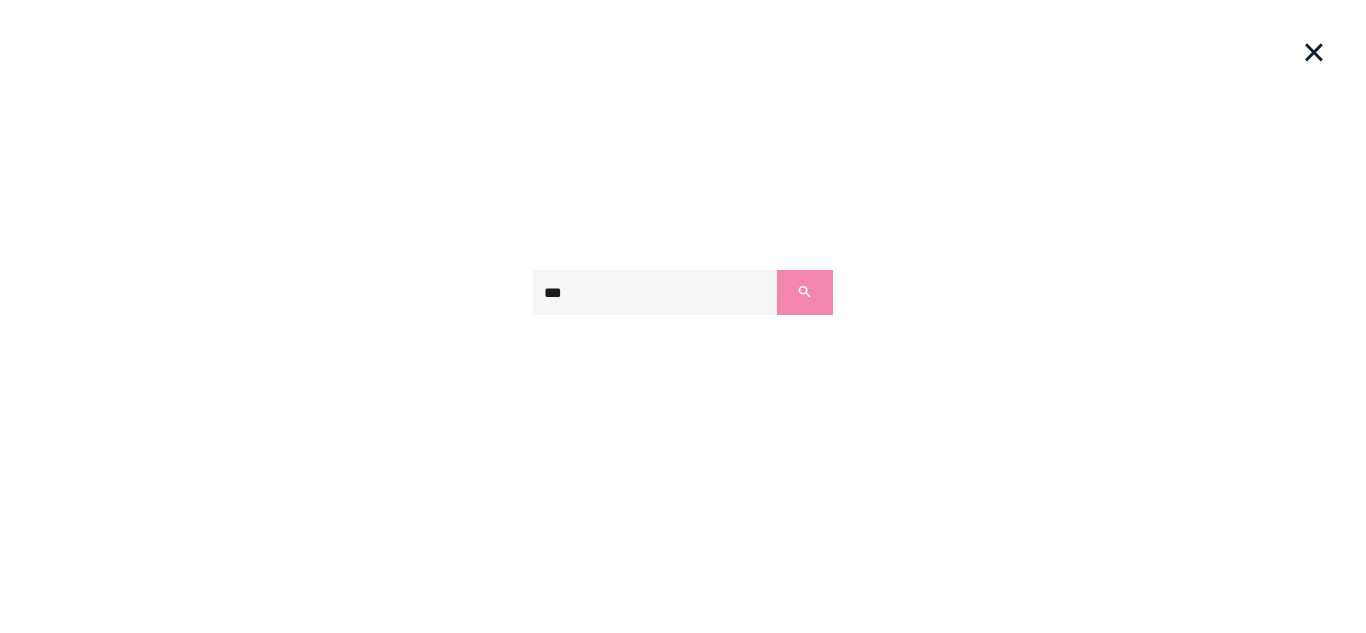 type on "***" 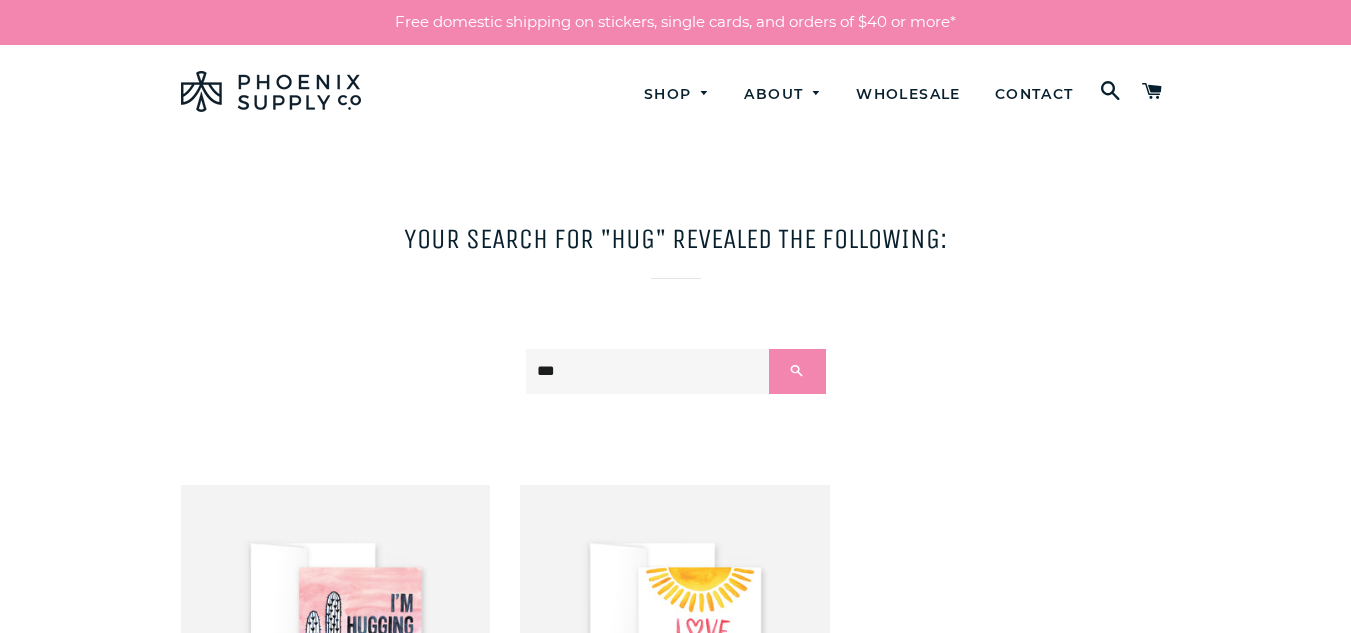 scroll, scrollTop: 0, scrollLeft: 0, axis: both 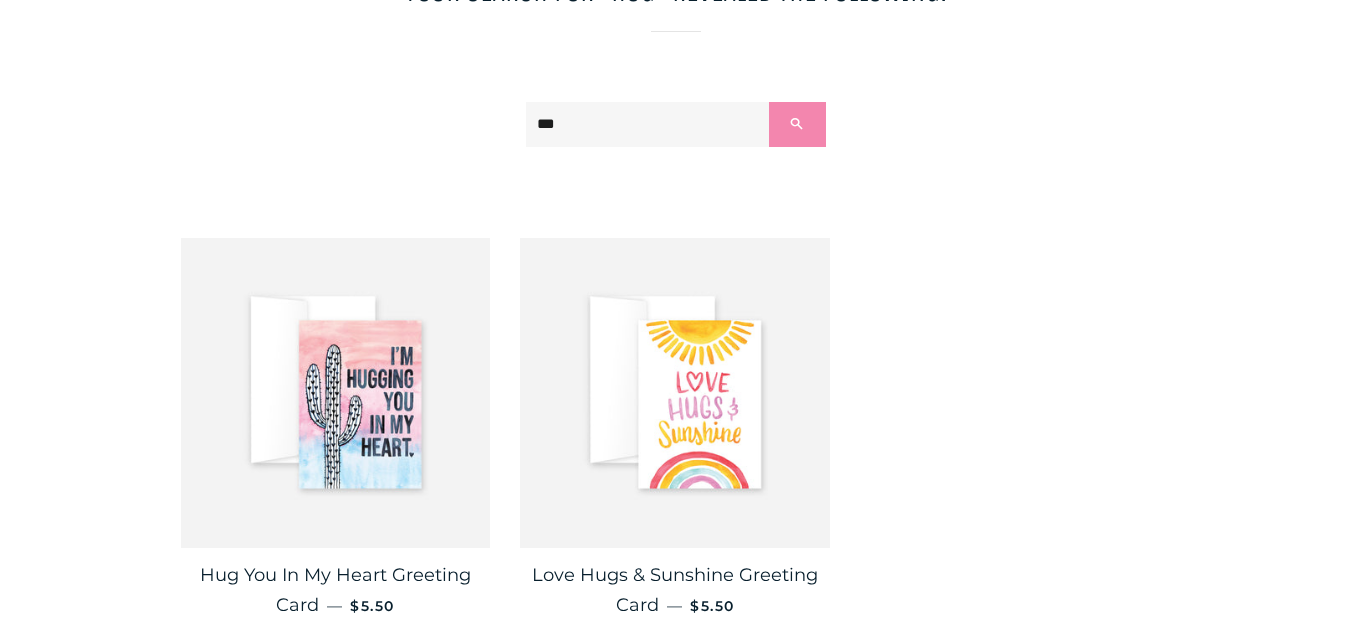 click on "Your search for "hug" revealed the following:
***
Search
Hug You In My Heart Greeting Card
—
Regular price
$5.50
Love Hugs & Sunshine Greeting Card
—
Regular price" at bounding box center [661, 318] 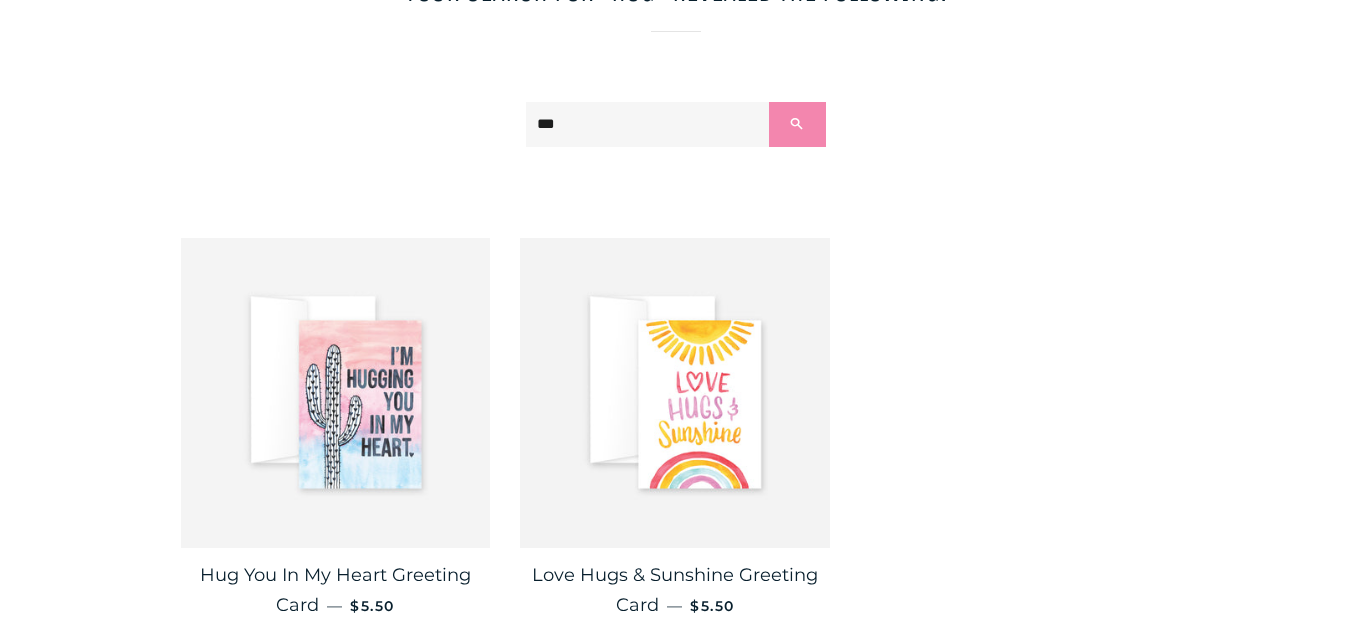 click at bounding box center (336, 393) 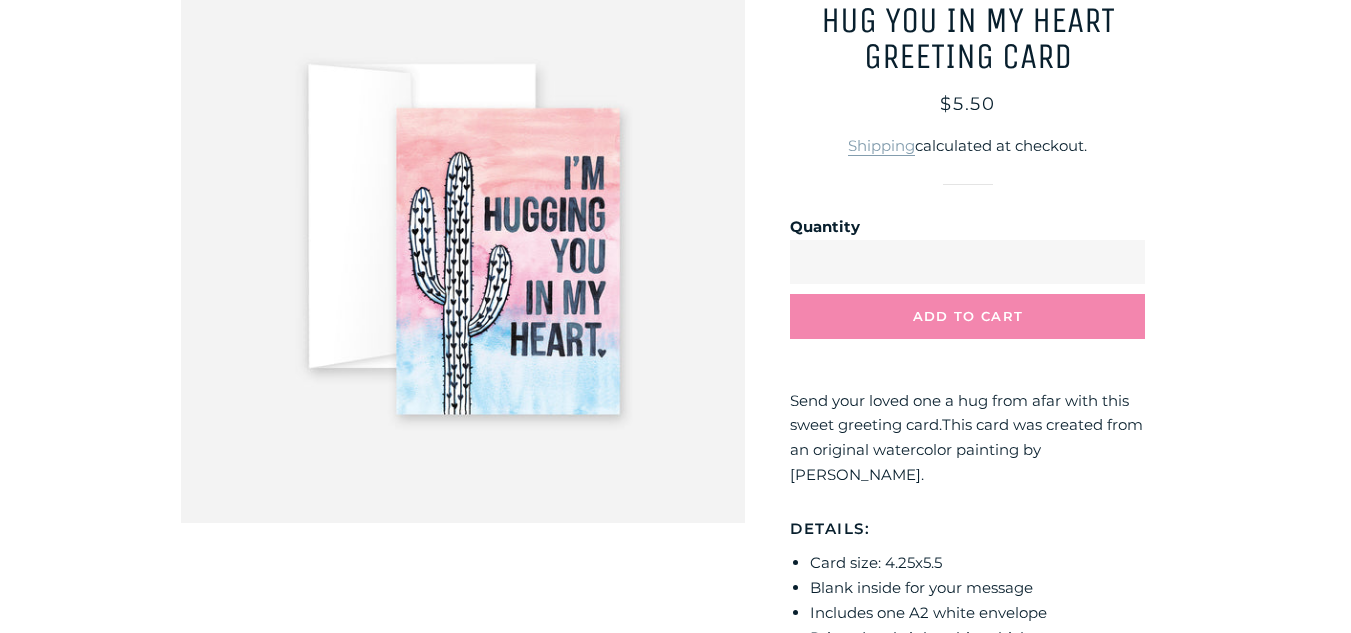 scroll, scrollTop: 264, scrollLeft: 0, axis: vertical 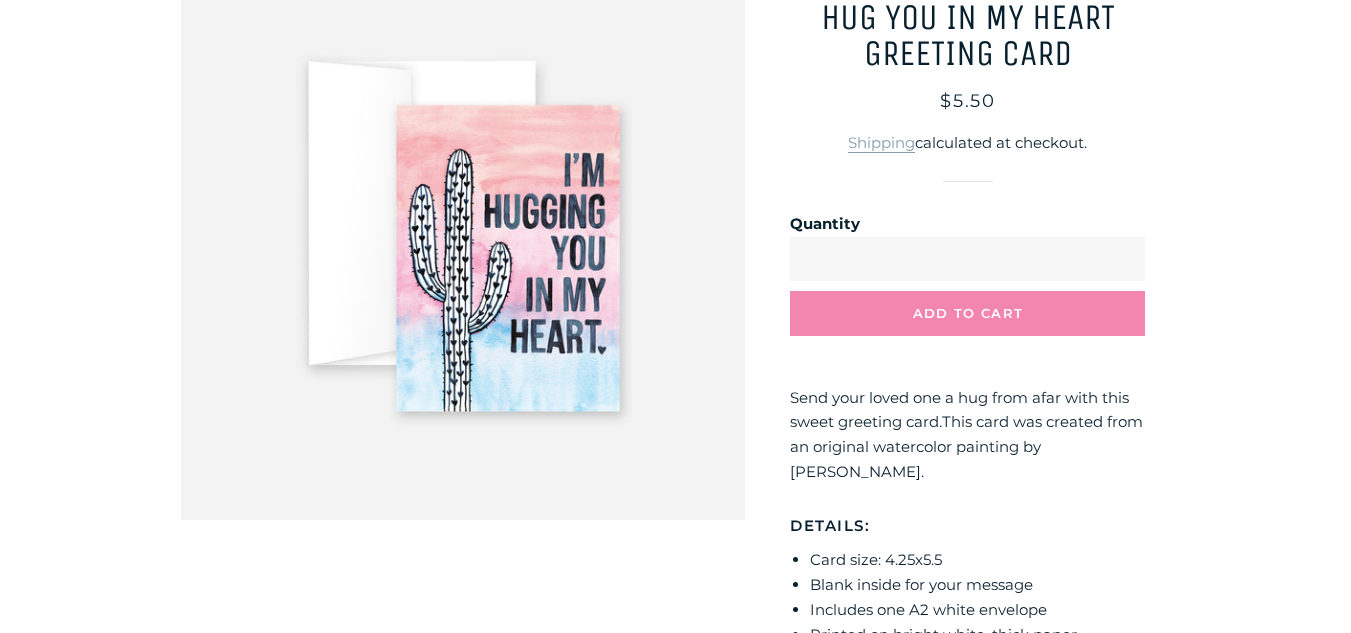 click at bounding box center (463, 237) 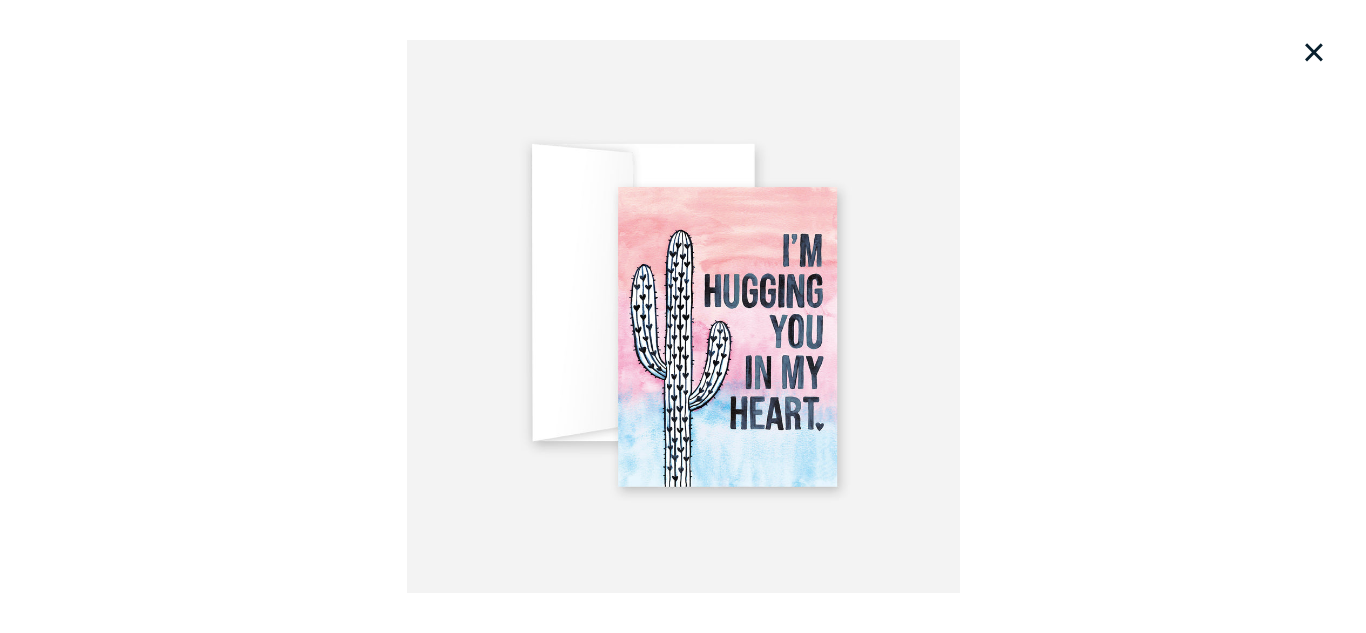 click on "Loading..." at bounding box center (683, 316) 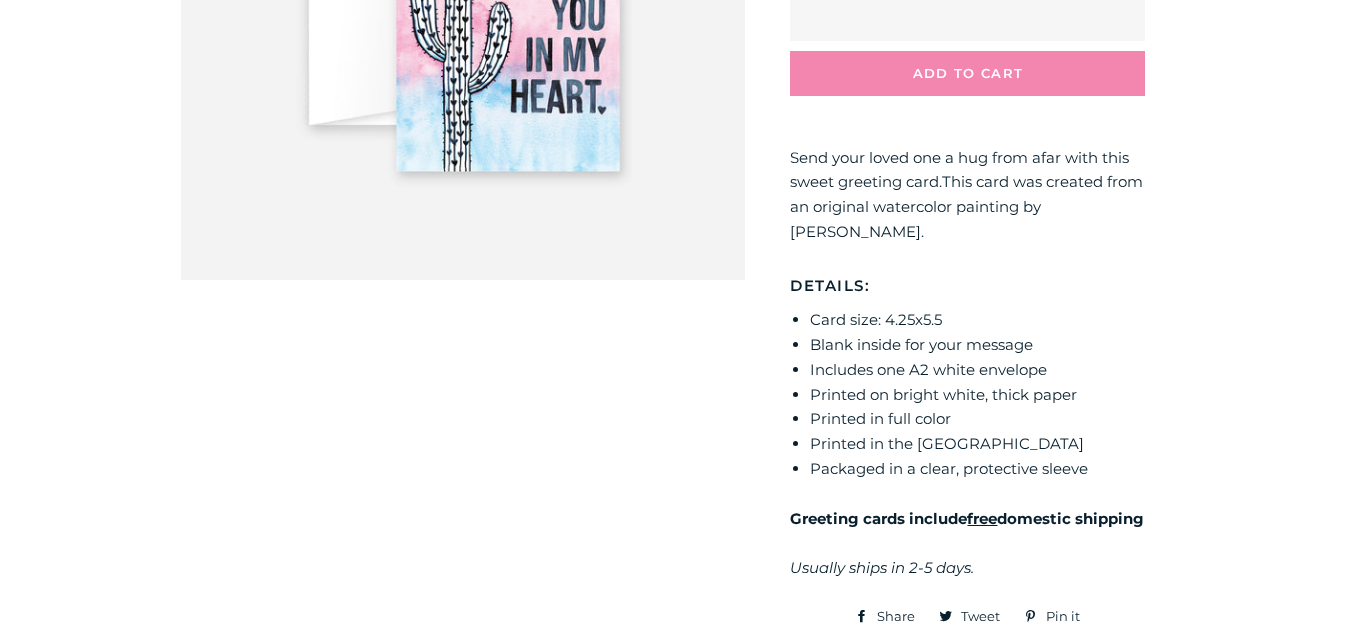 scroll, scrollTop: 505, scrollLeft: 0, axis: vertical 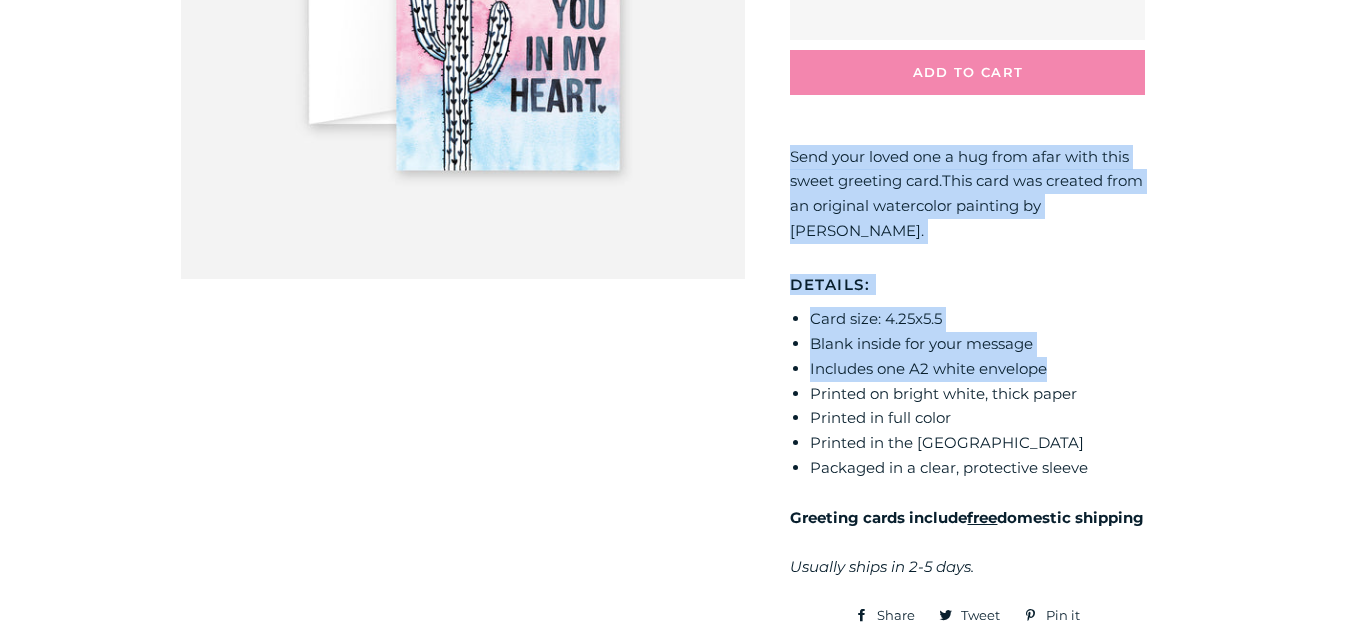 drag, startPoint x: 788, startPoint y: 152, endPoint x: 1091, endPoint y: 371, distance: 373.85828 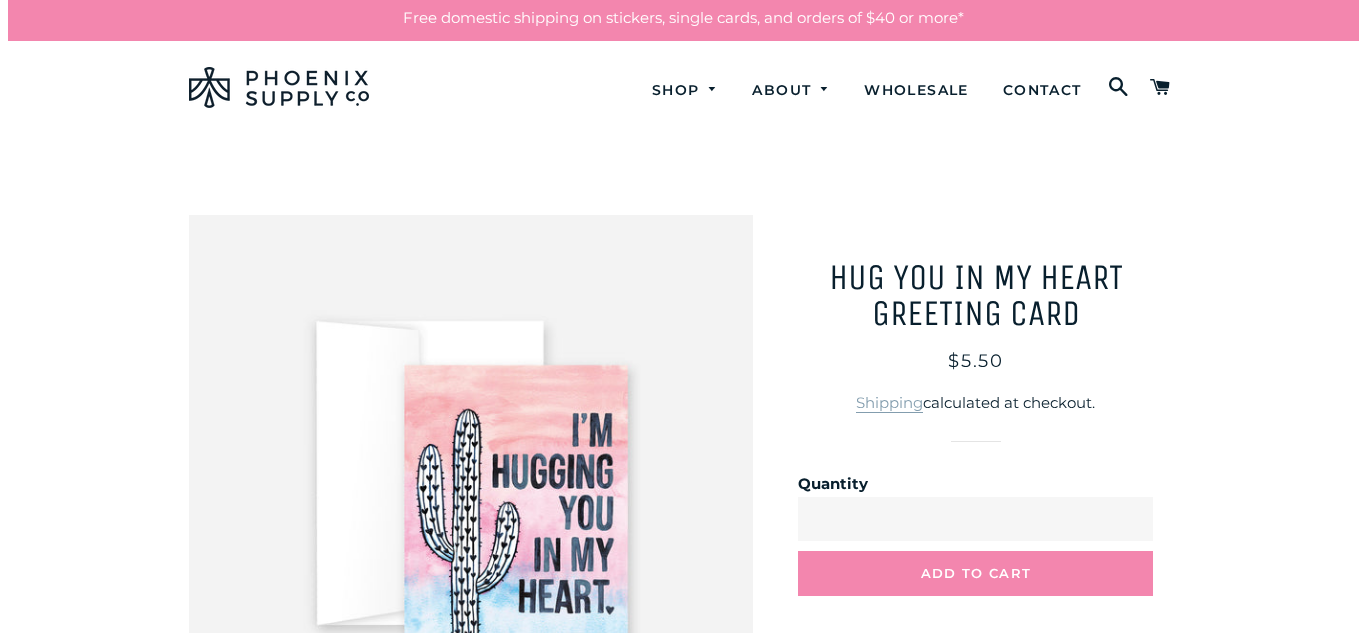 scroll, scrollTop: 0, scrollLeft: 0, axis: both 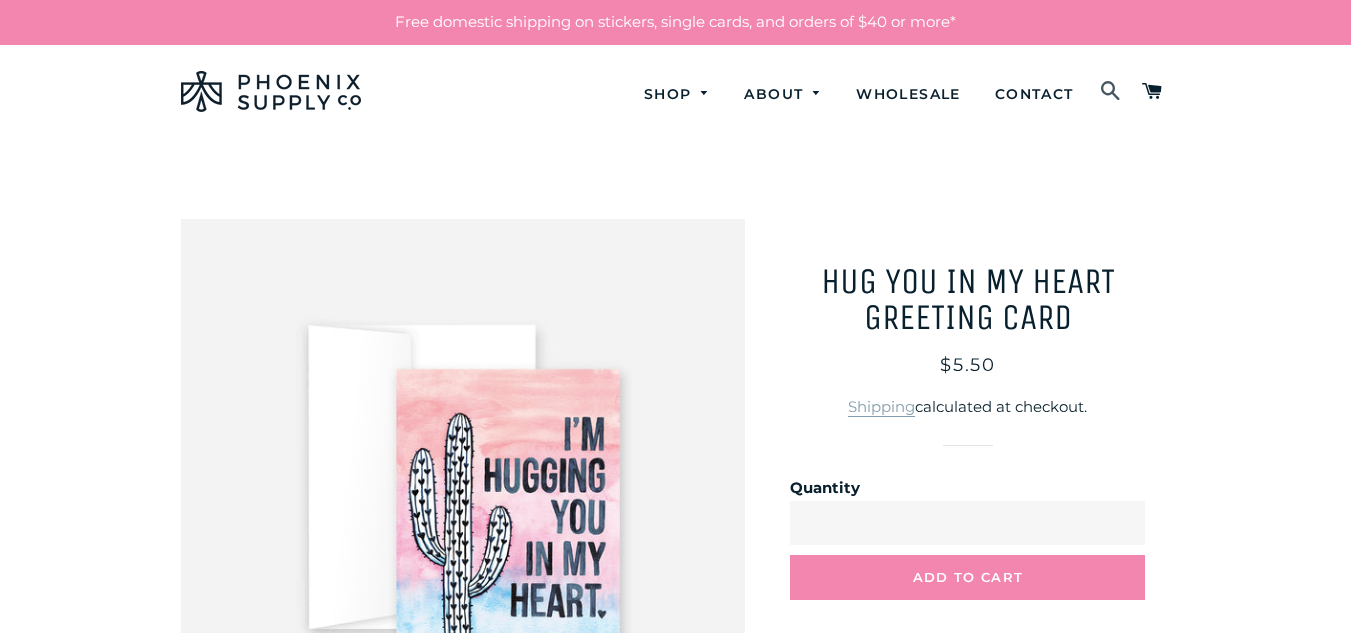 click at bounding box center (1111, 92) 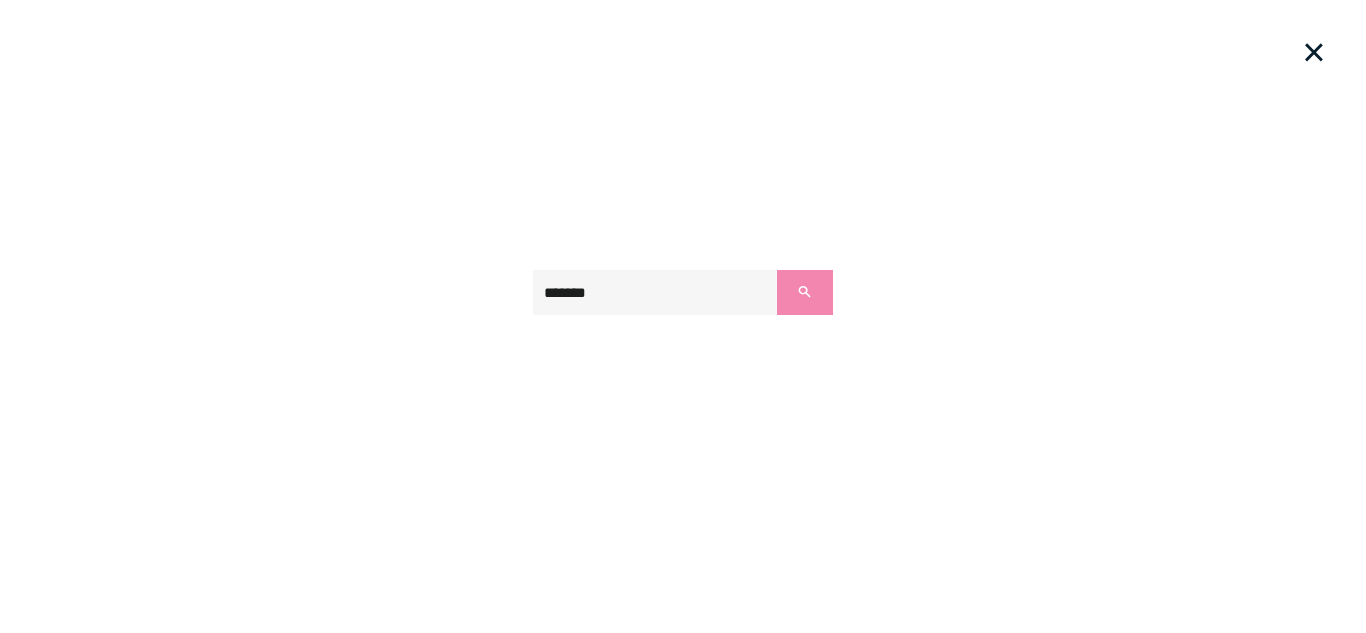 type on "*******" 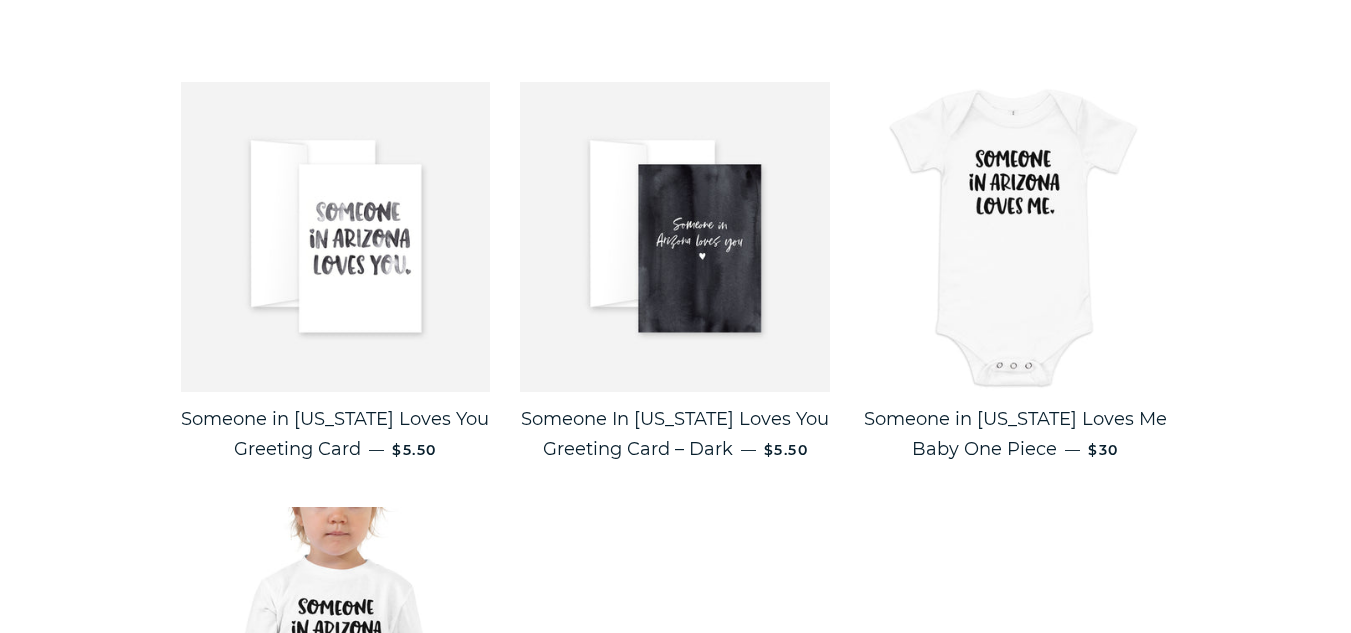 scroll, scrollTop: 492, scrollLeft: 0, axis: vertical 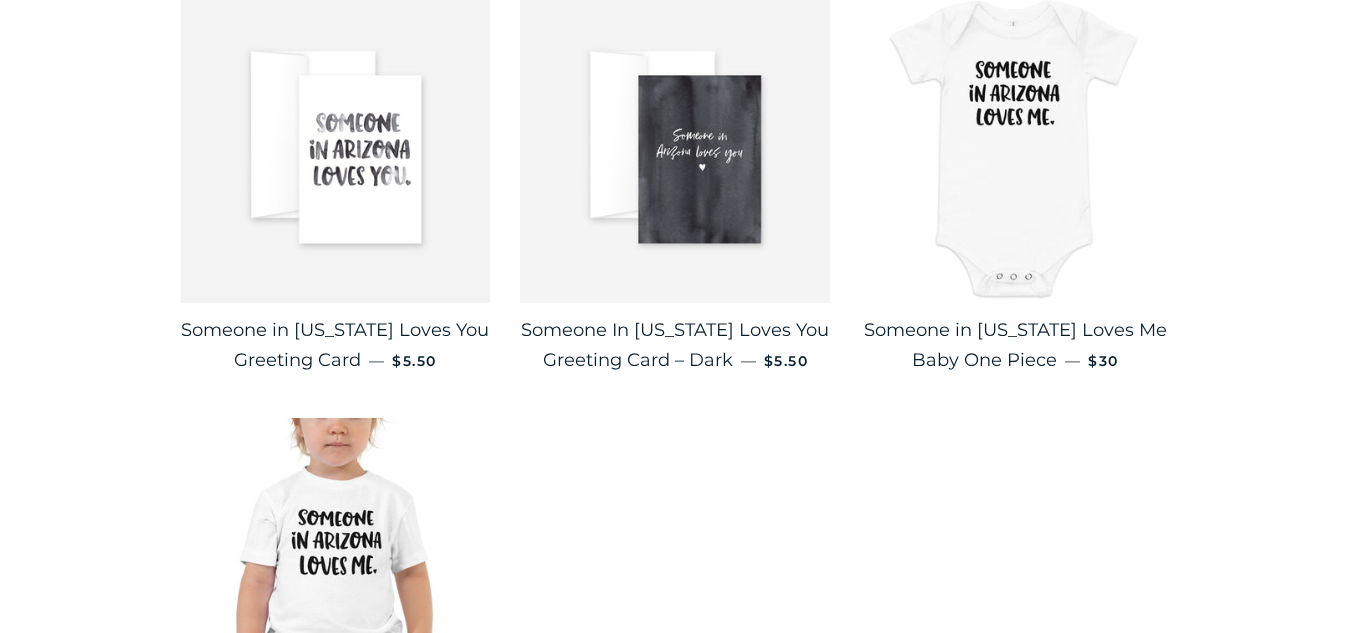 click at bounding box center (675, 148) 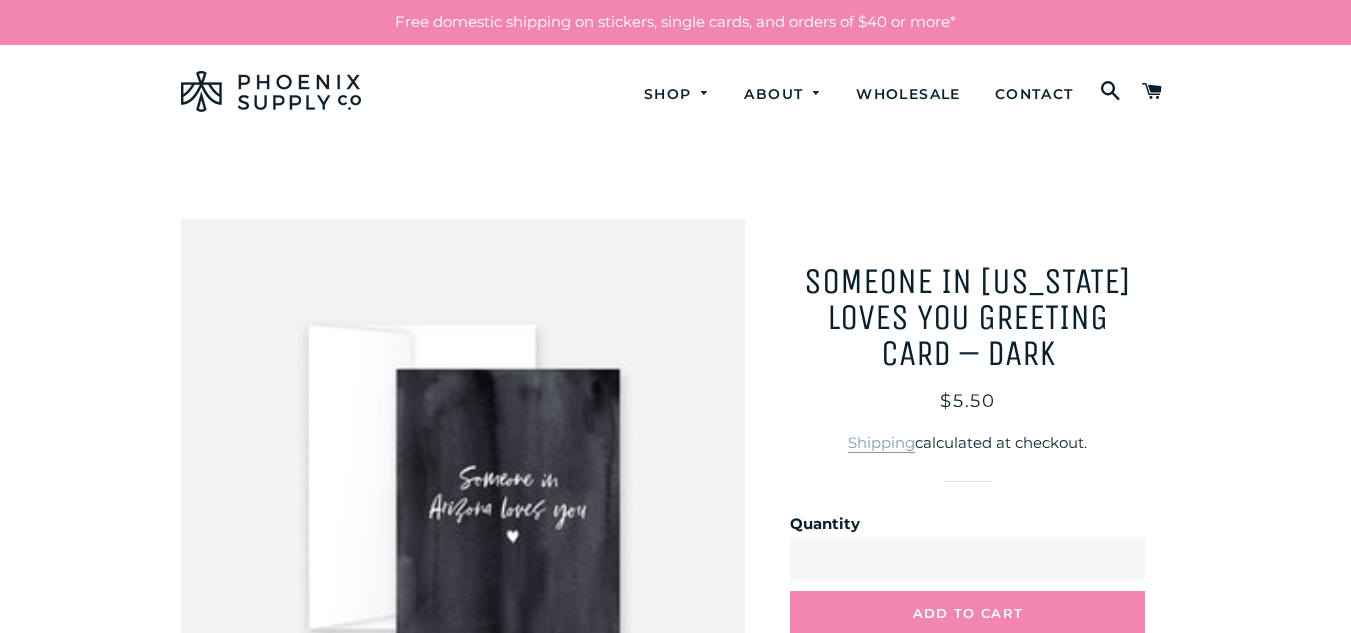 scroll, scrollTop: 0, scrollLeft: 0, axis: both 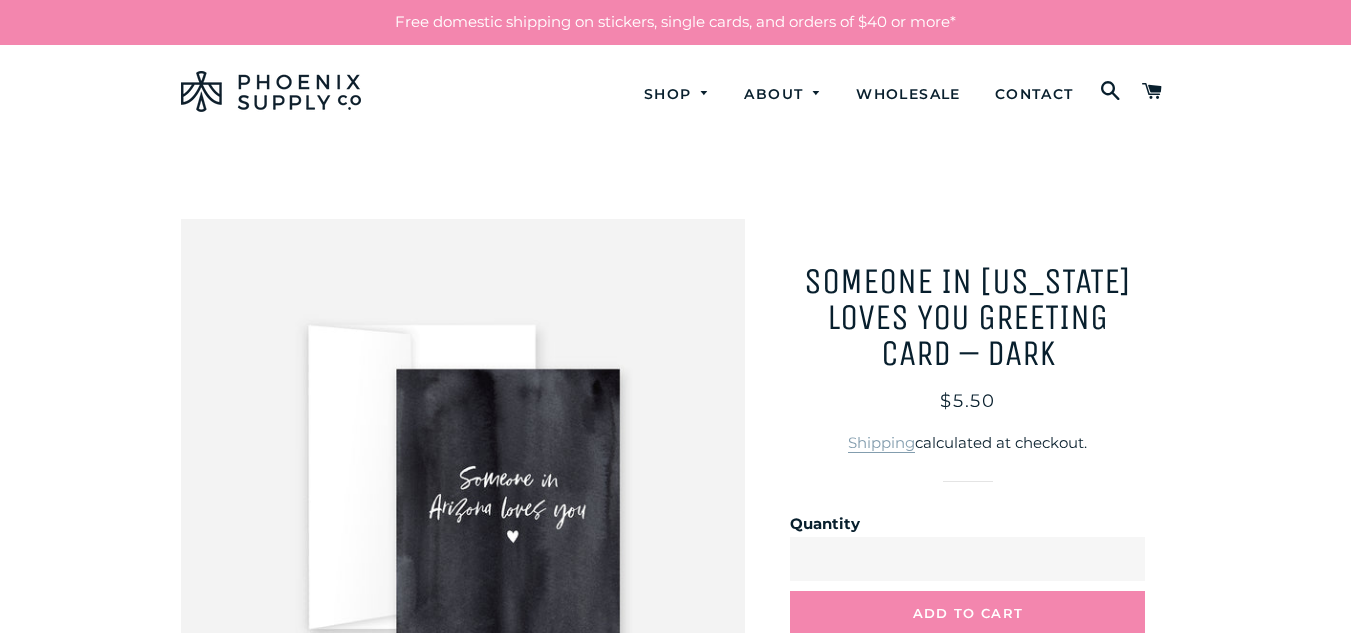 click at bounding box center (463, 501) 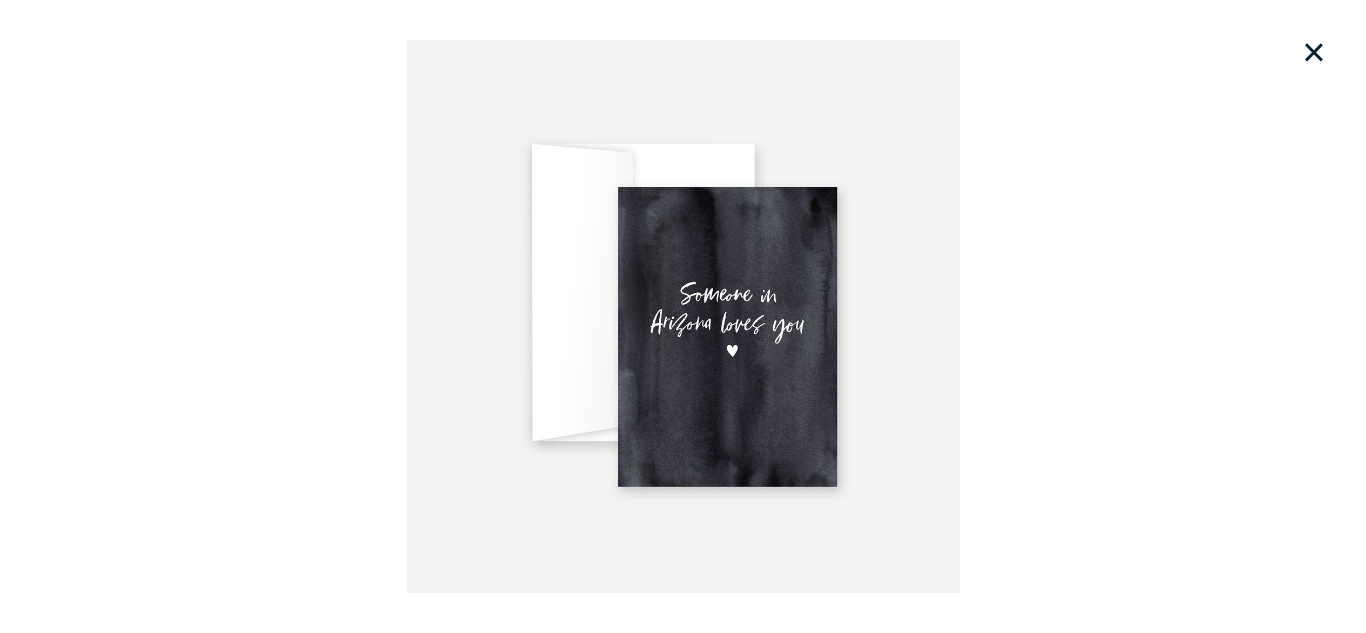 click at bounding box center (683, 316) 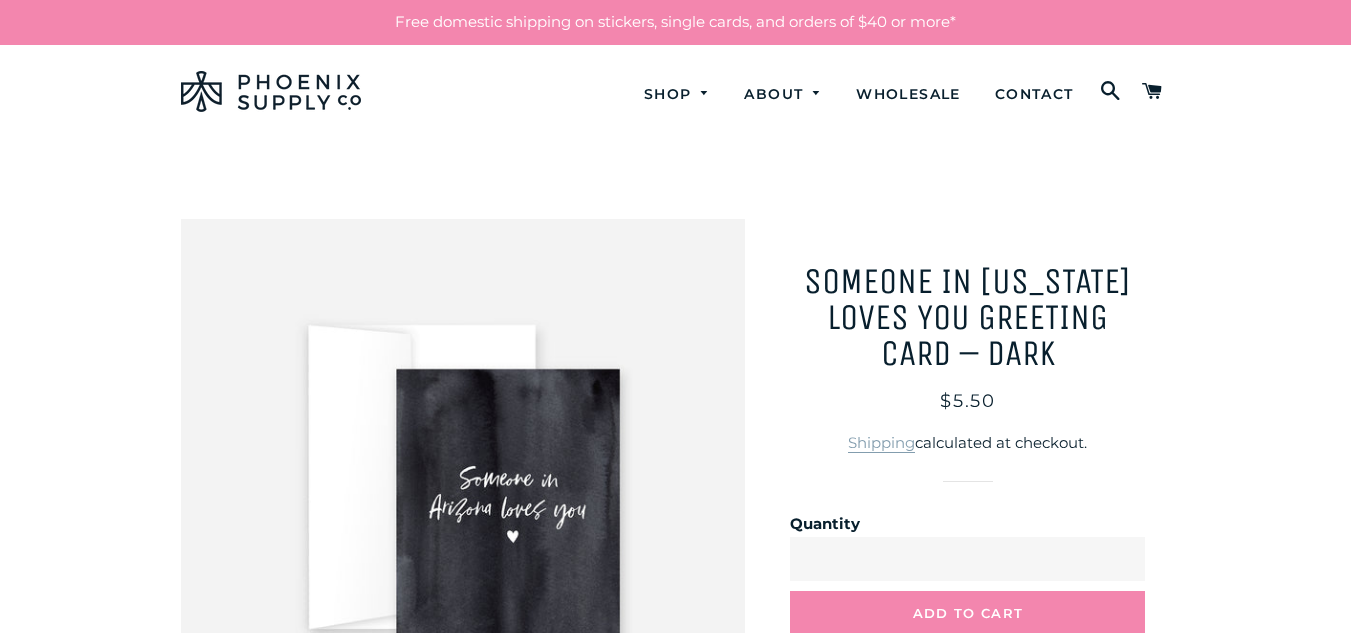 click at bounding box center [463, 501] 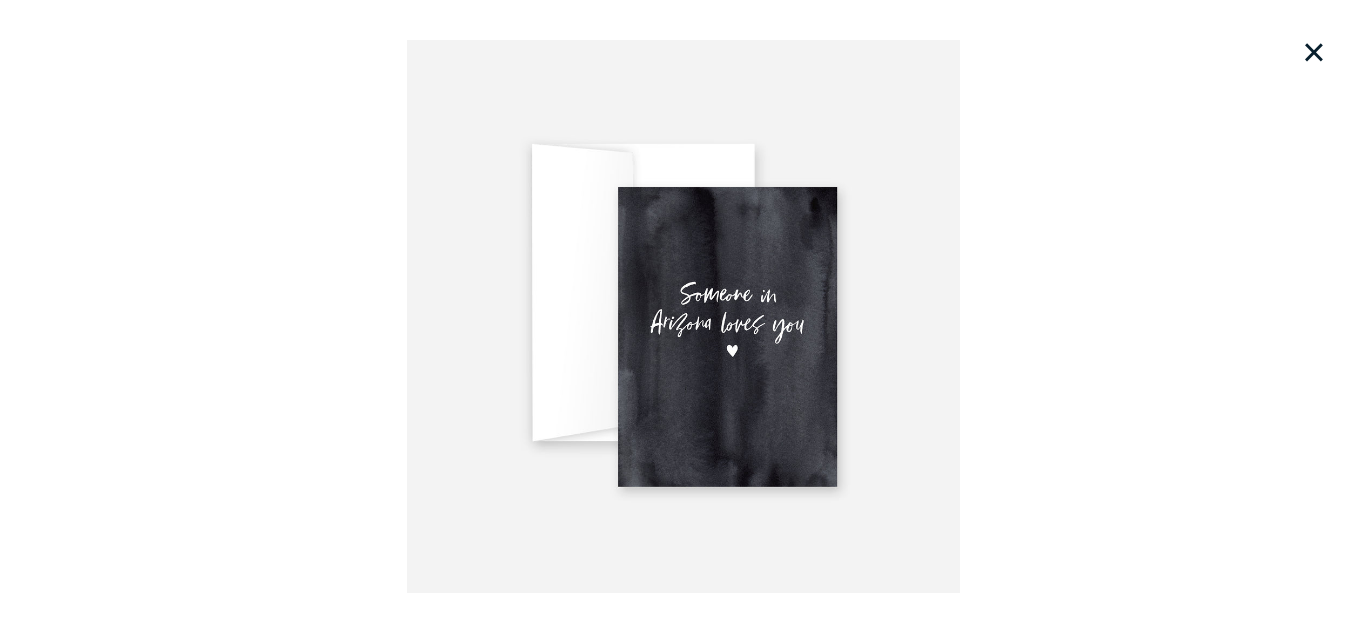 click on "Loading..." at bounding box center [683, 316] 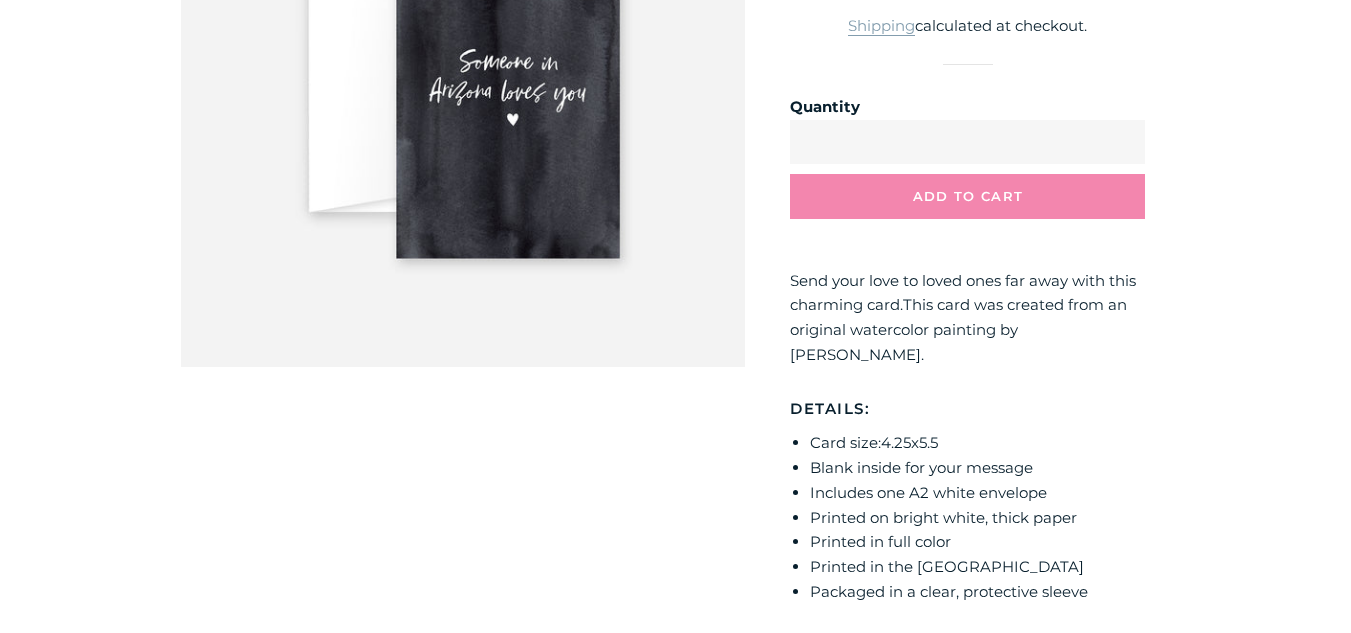 scroll, scrollTop: 419, scrollLeft: 0, axis: vertical 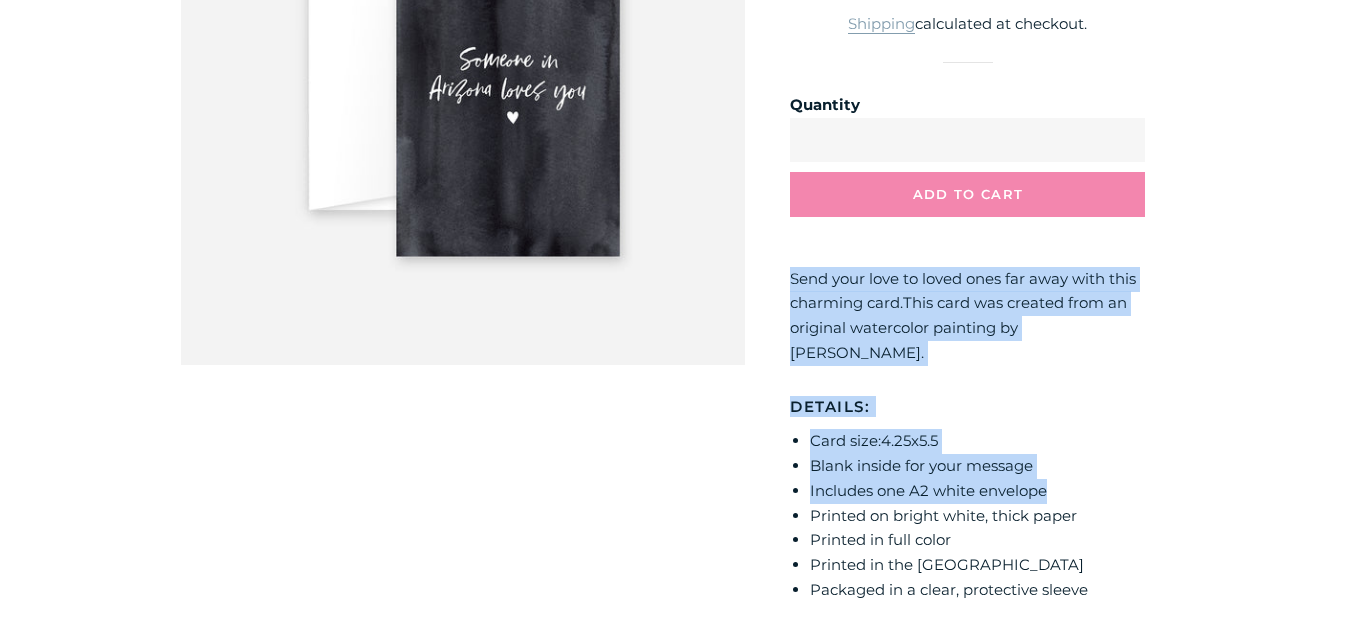 drag, startPoint x: 789, startPoint y: 276, endPoint x: 1123, endPoint y: 469, distance: 385.7525 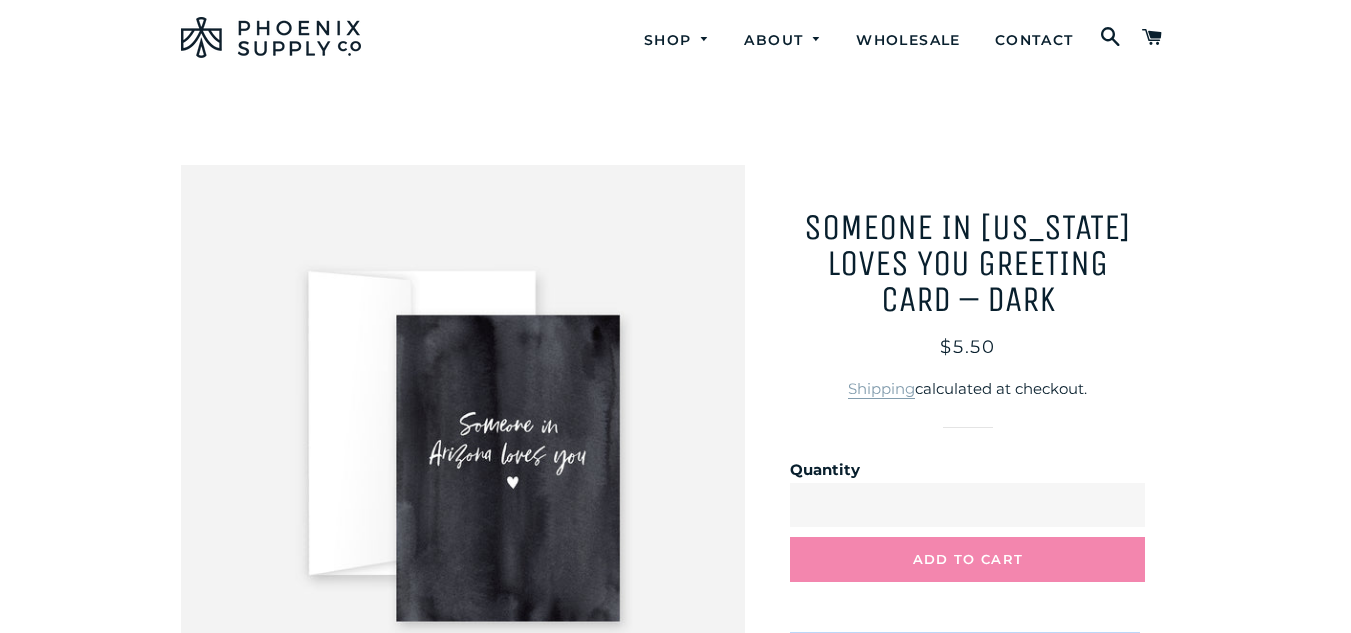 scroll, scrollTop: 0, scrollLeft: 0, axis: both 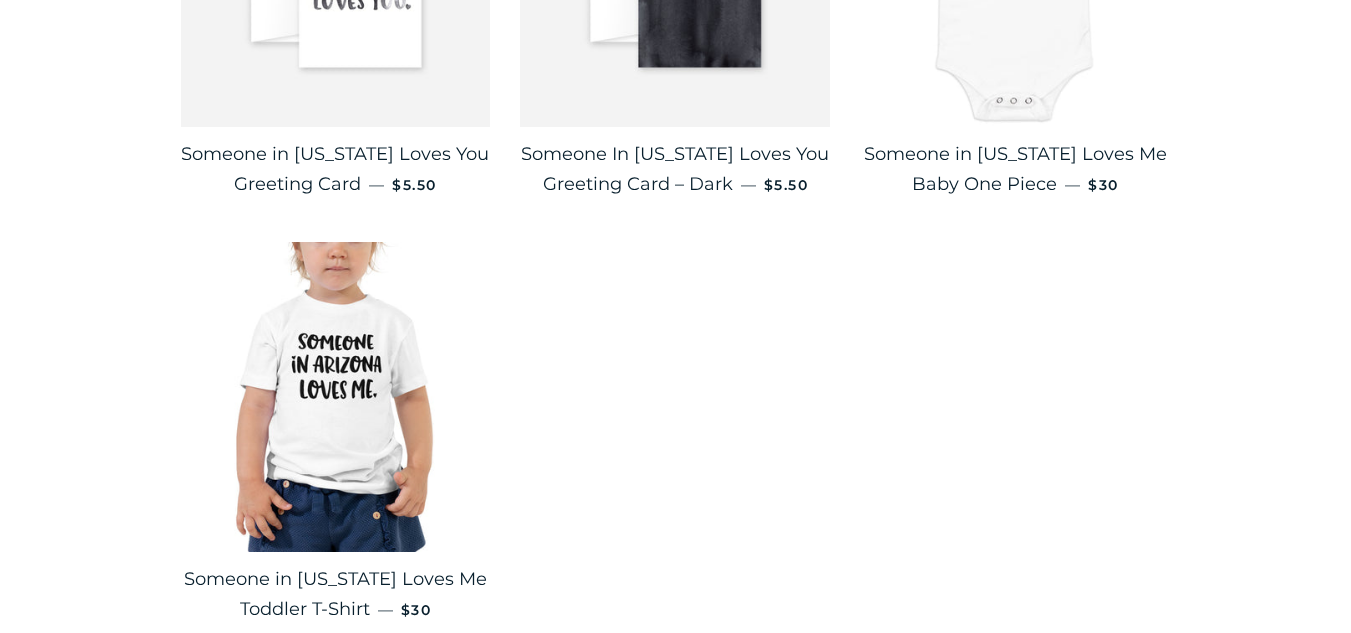 click on "Someone in [US_STATE] Loves You Greeting Card" at bounding box center [335, 169] 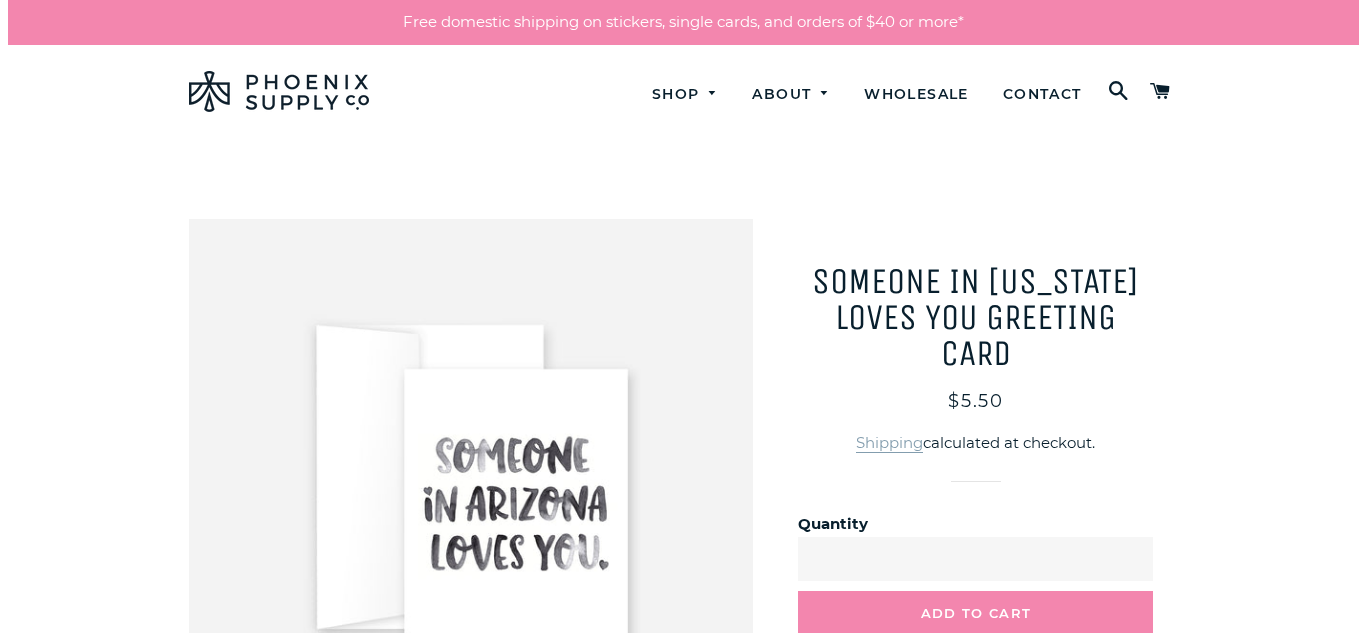 scroll, scrollTop: 0, scrollLeft: 0, axis: both 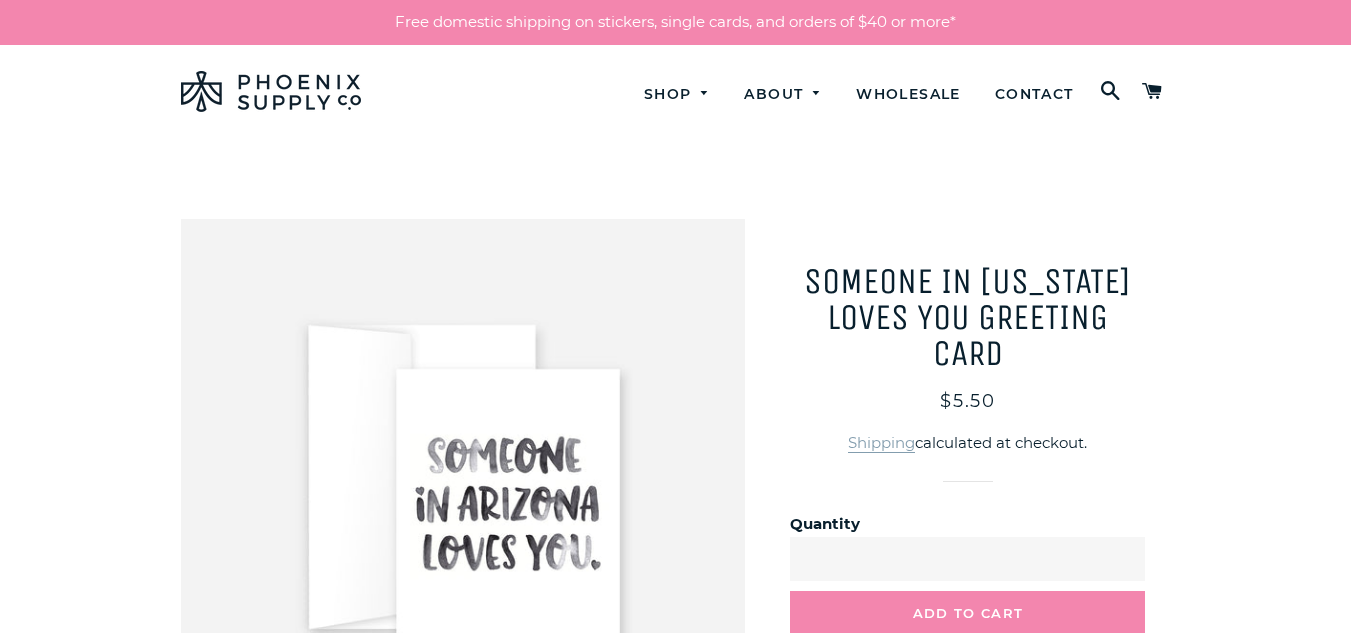 click at bounding box center [463, 501] 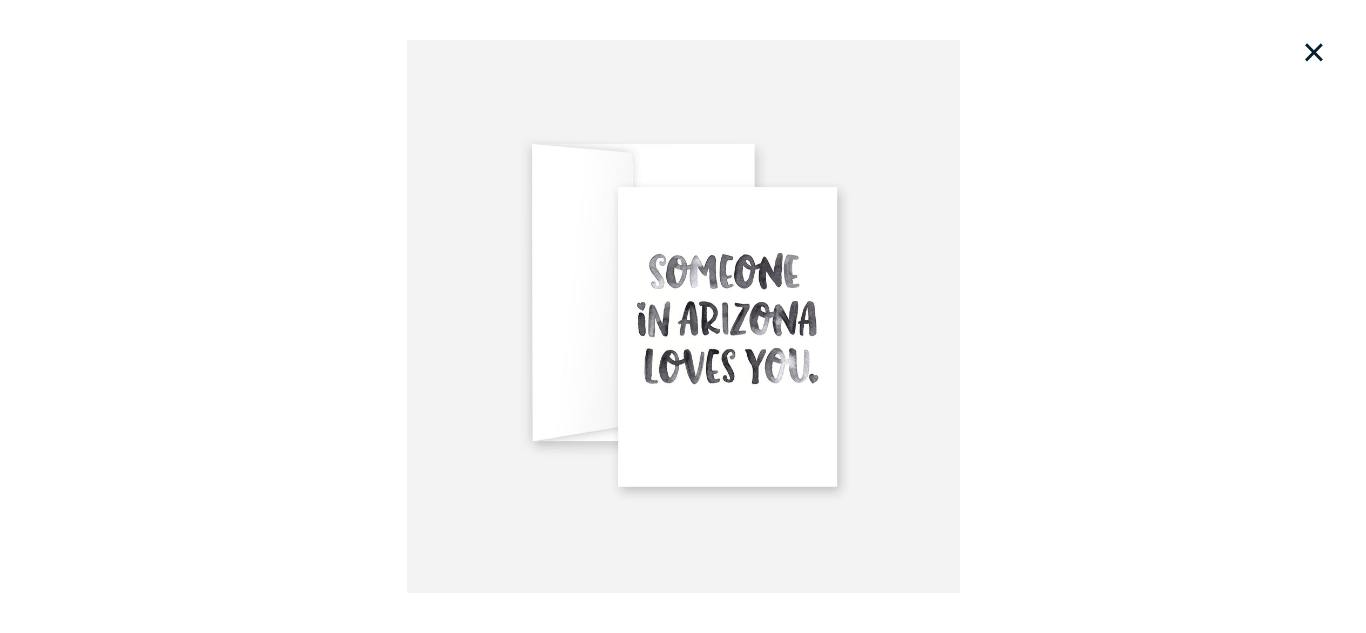 drag, startPoint x: 699, startPoint y: 234, endPoint x: 682, endPoint y: 215, distance: 25.495098 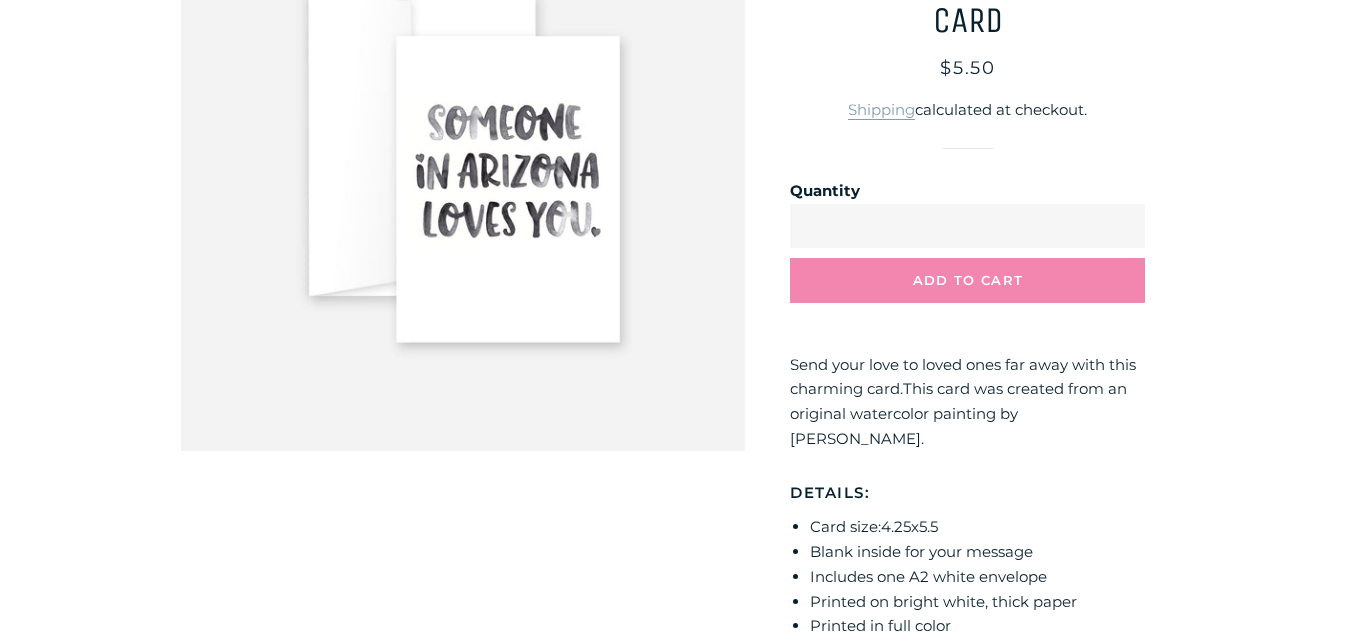 scroll, scrollTop: 336, scrollLeft: 0, axis: vertical 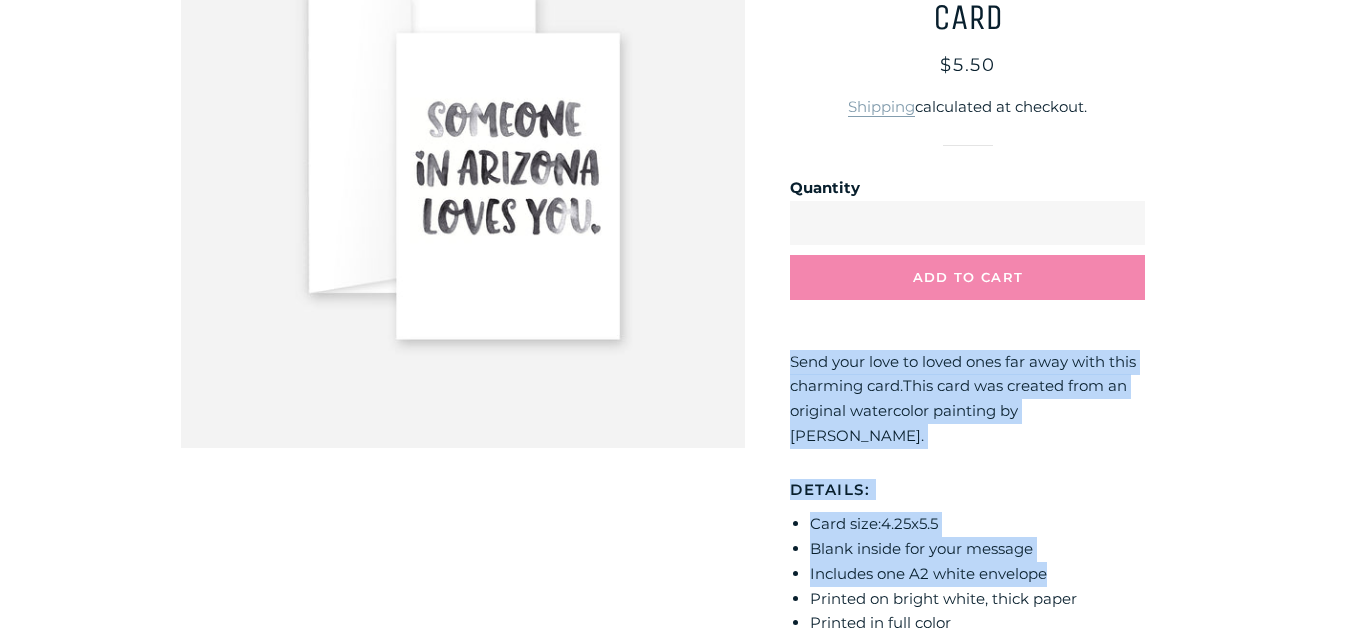 drag, startPoint x: 782, startPoint y: 365, endPoint x: 1080, endPoint y: 543, distance: 347.1138 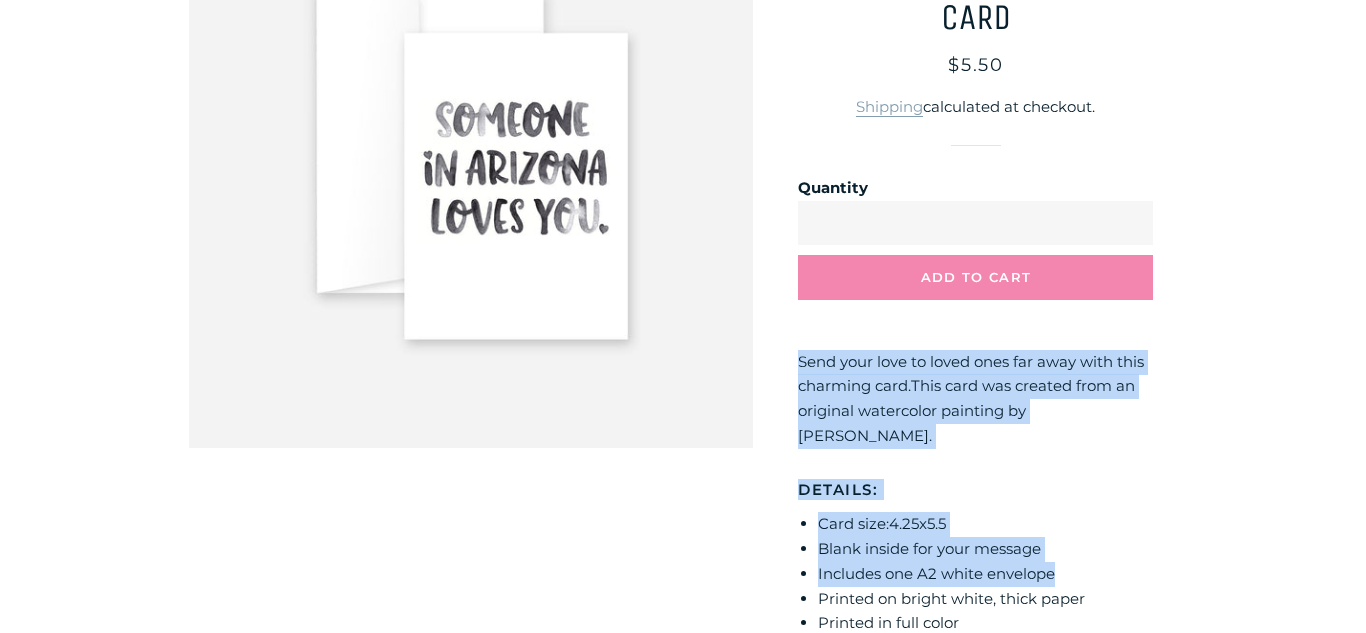 scroll, scrollTop: 0, scrollLeft: 0, axis: both 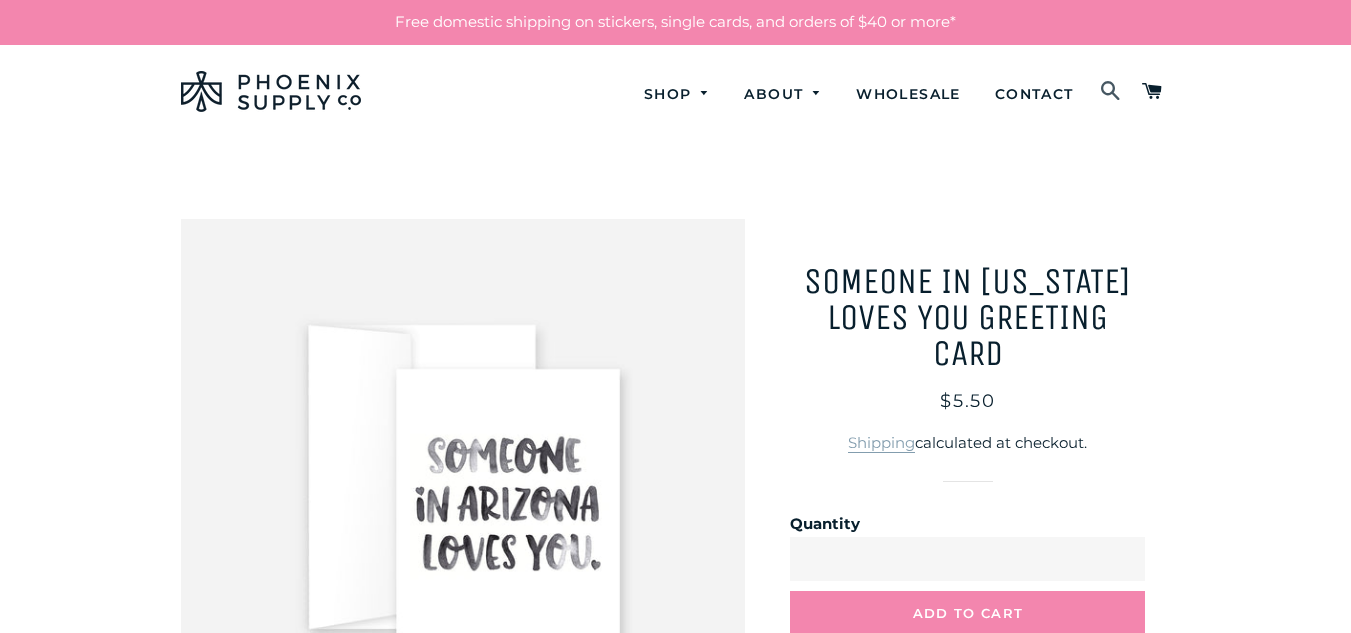 click at bounding box center [1111, 92] 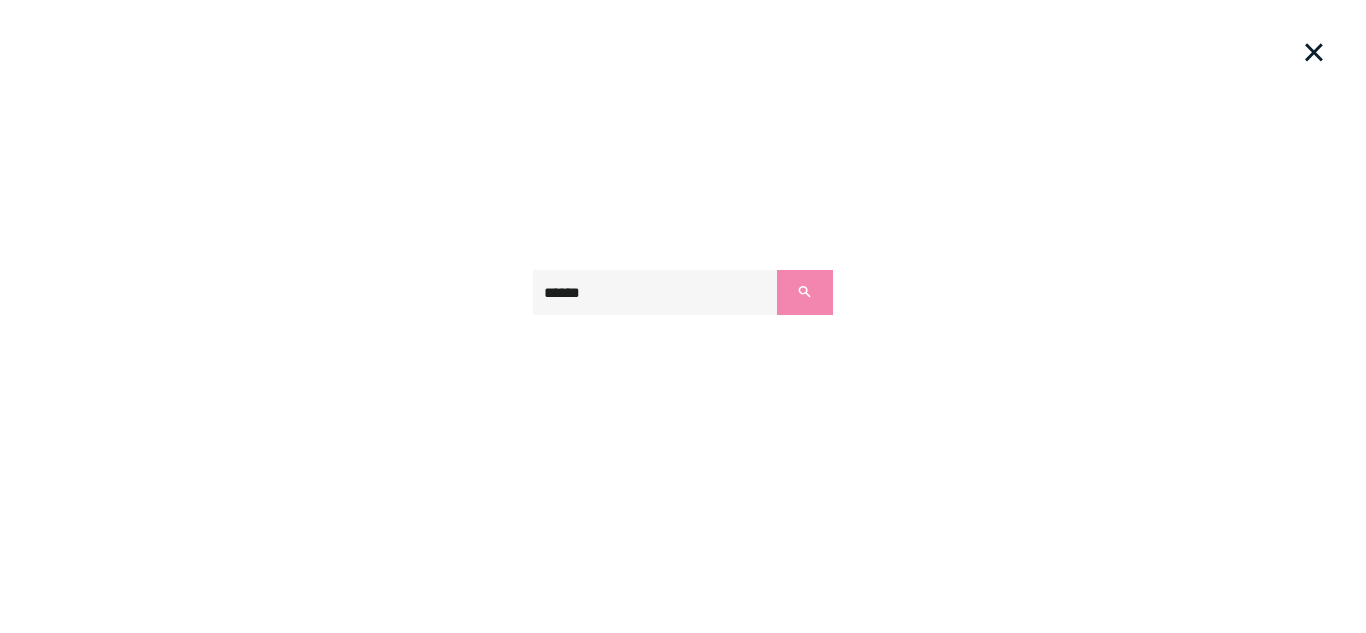 type on "******" 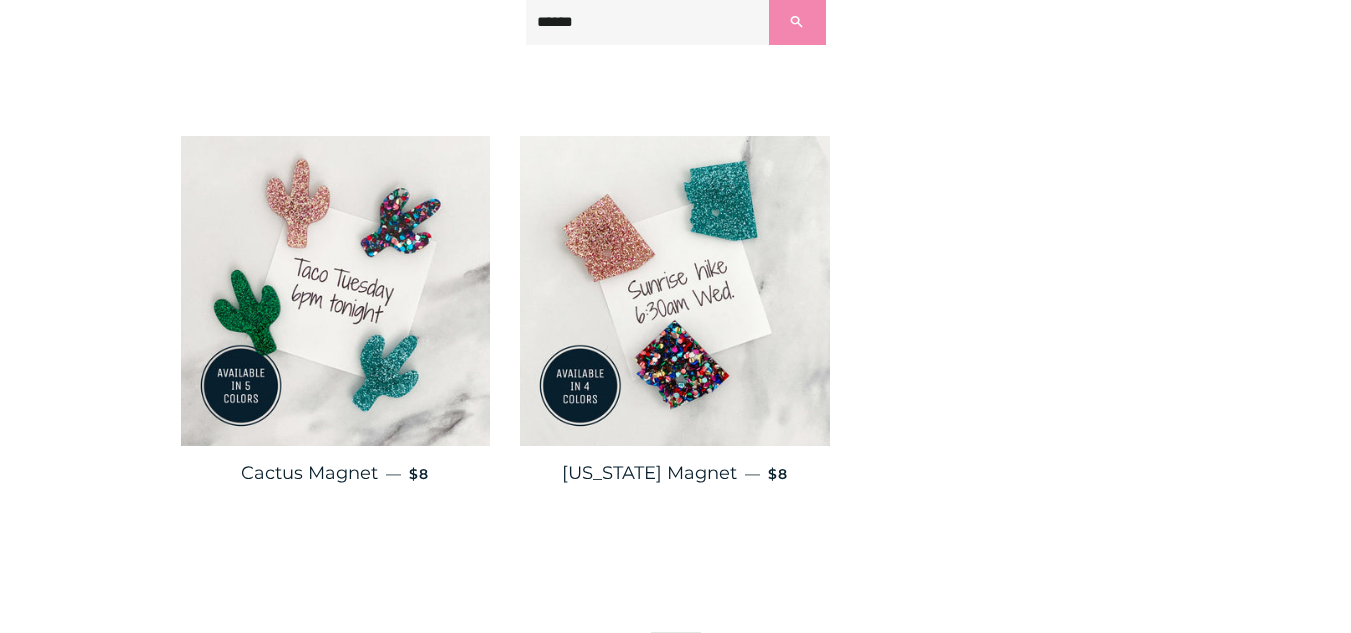 scroll, scrollTop: 350, scrollLeft: 0, axis: vertical 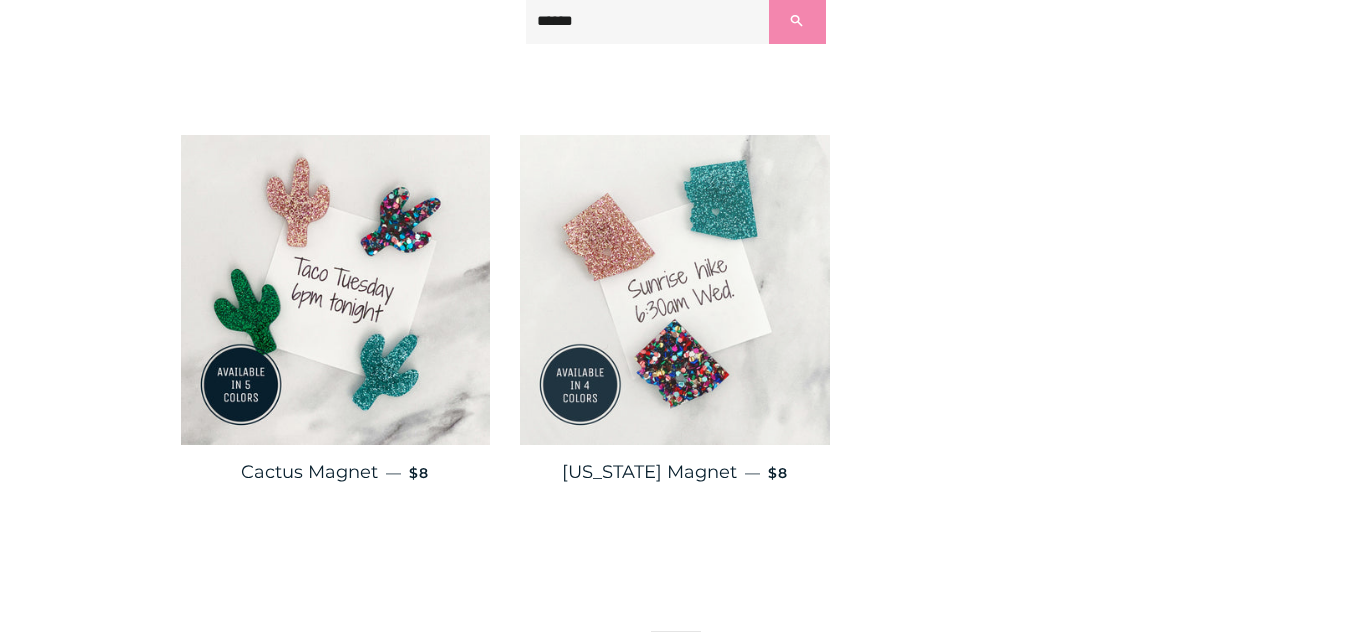 click at bounding box center (675, 290) 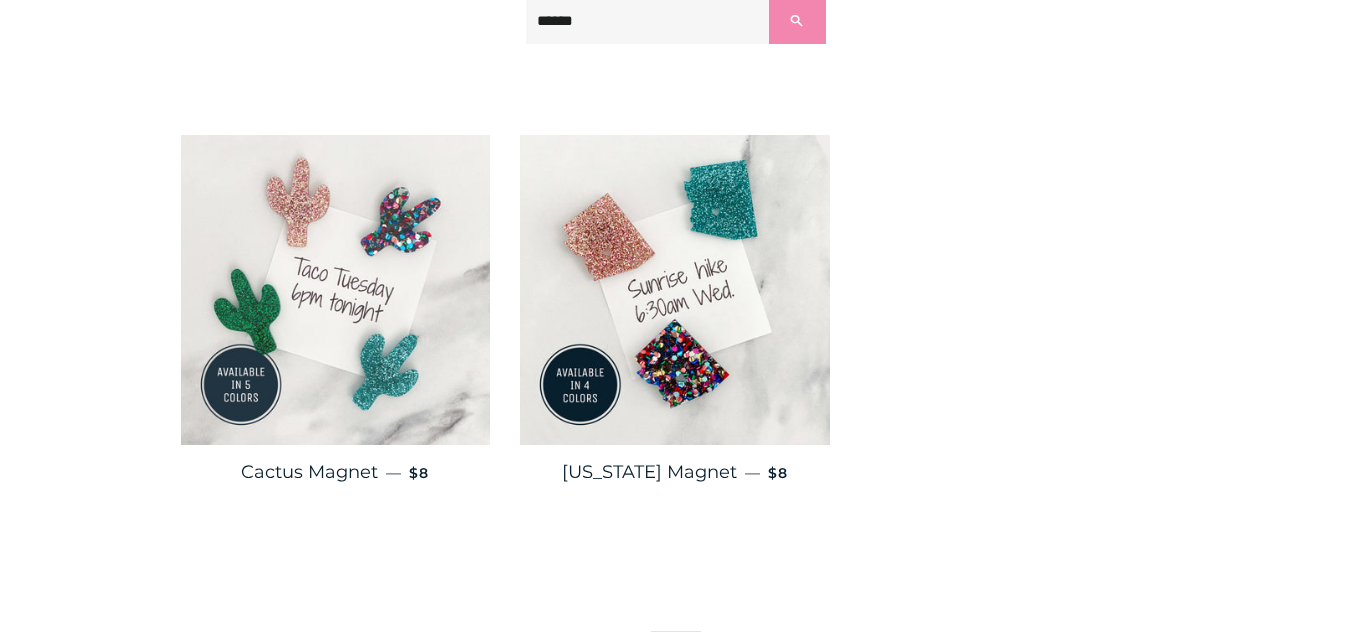 click at bounding box center [336, 290] 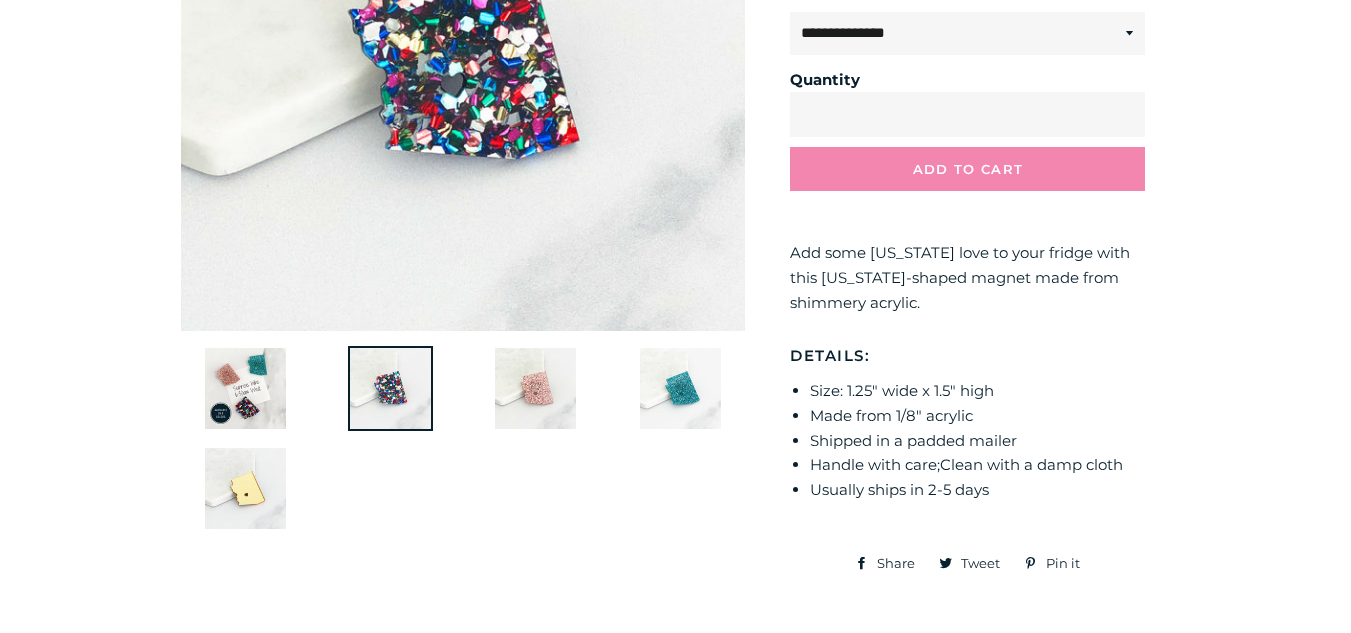 scroll, scrollTop: 454, scrollLeft: 0, axis: vertical 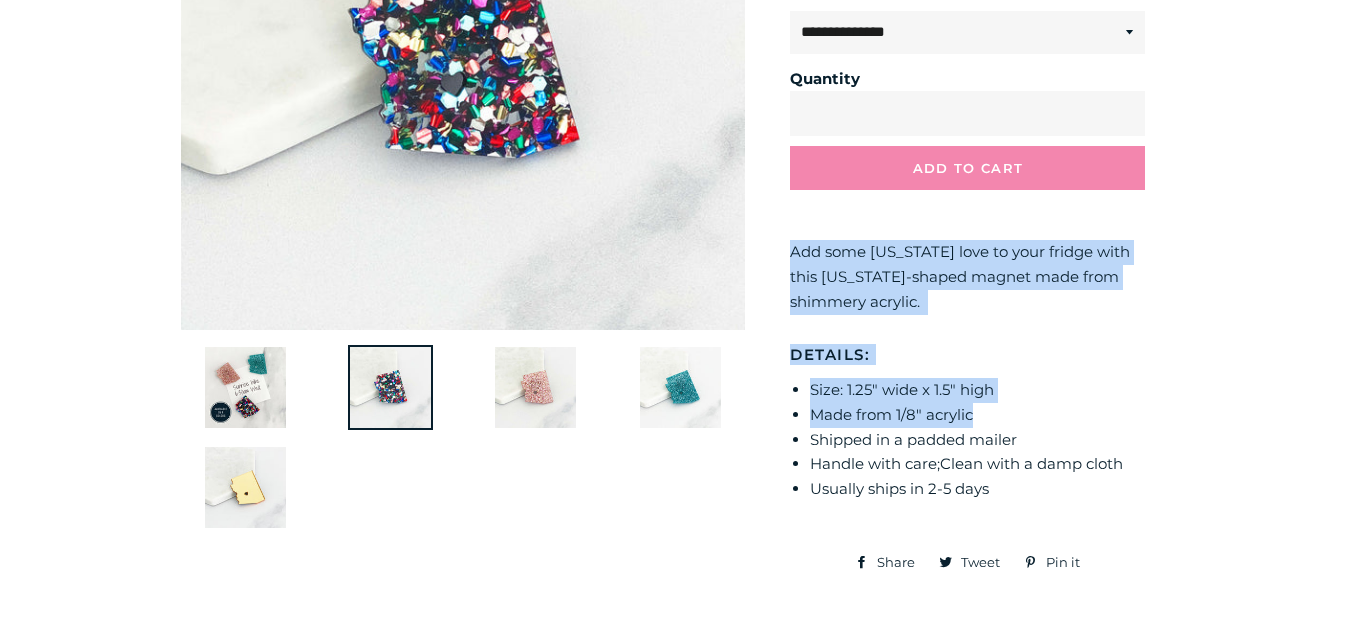 drag, startPoint x: 788, startPoint y: 248, endPoint x: 1045, endPoint y: 414, distance: 305.94934 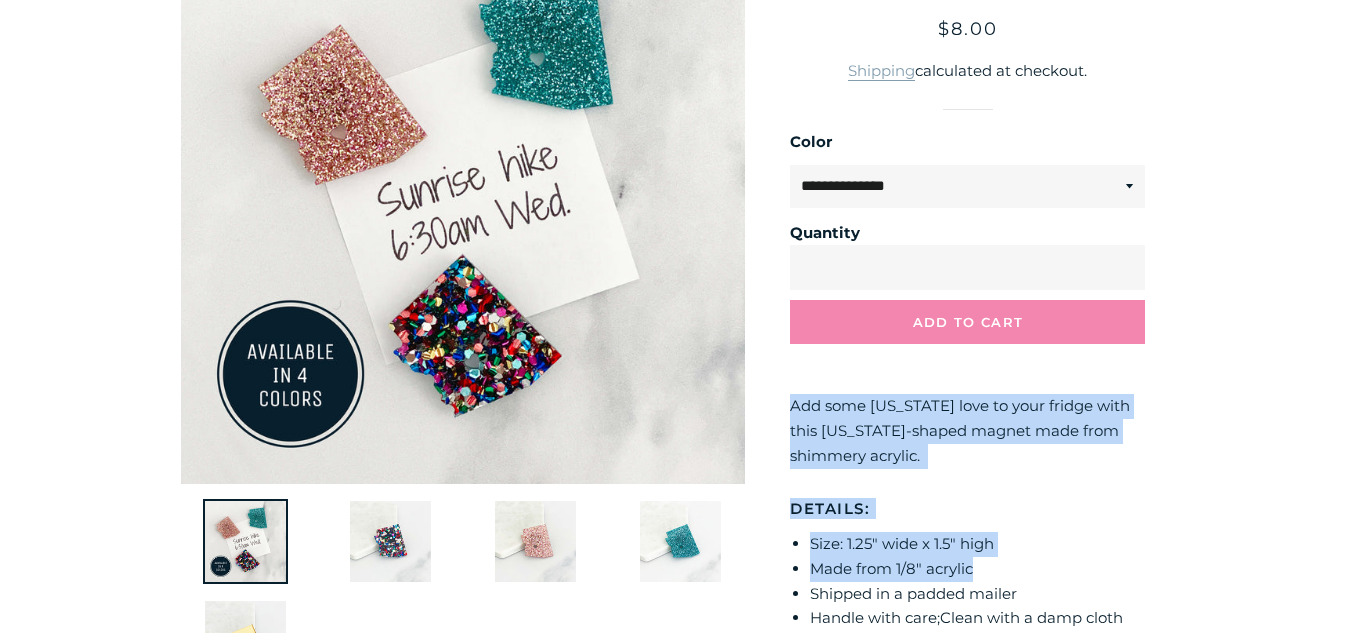scroll, scrollTop: 305, scrollLeft: 0, axis: vertical 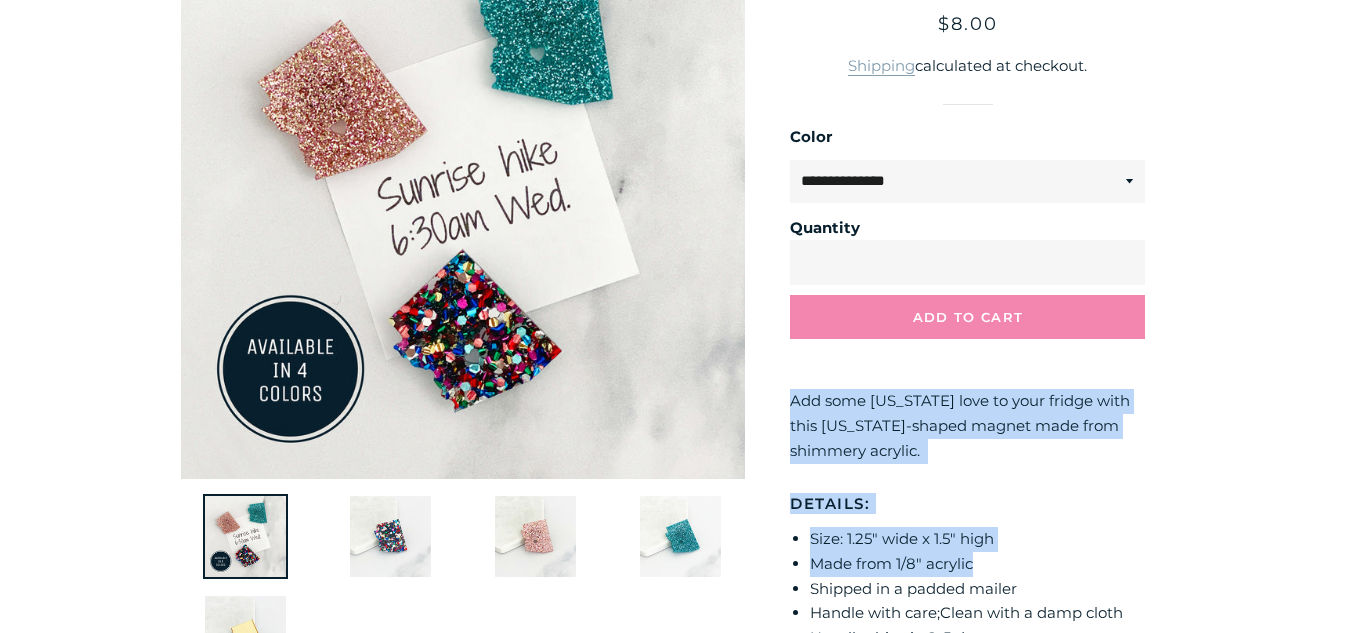 click at bounding box center [463, 196] 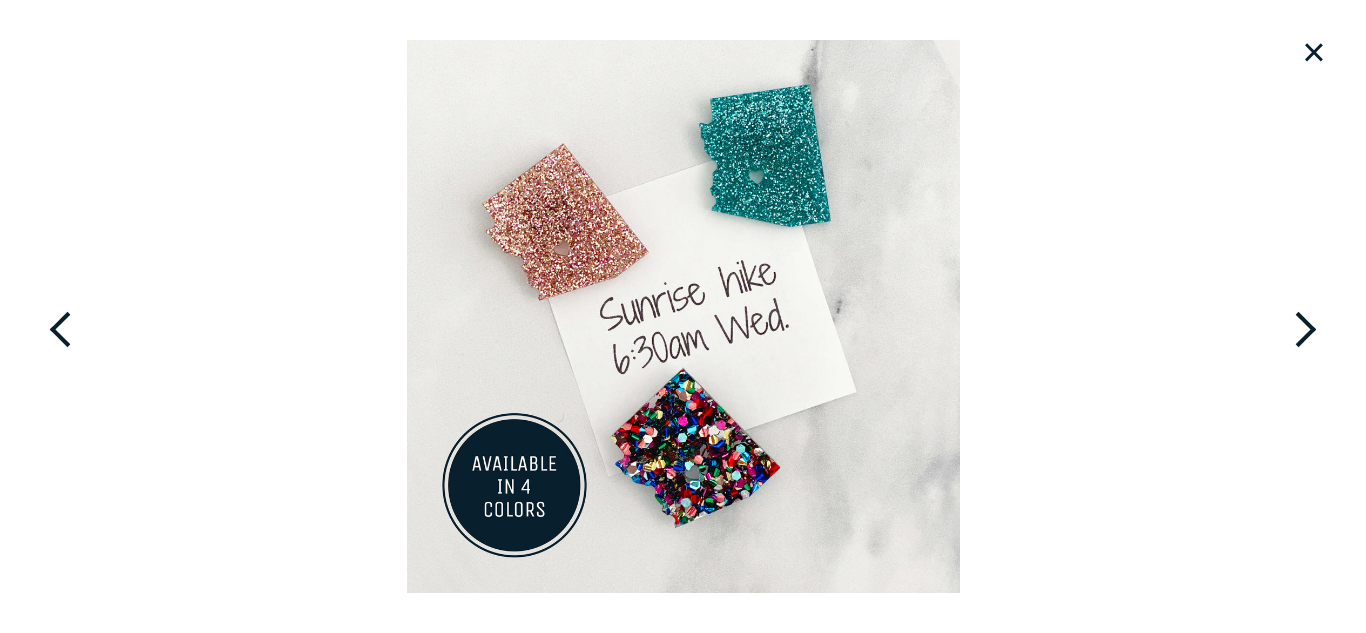 click on "2 of 5 Loading..." at bounding box center (683, 316) 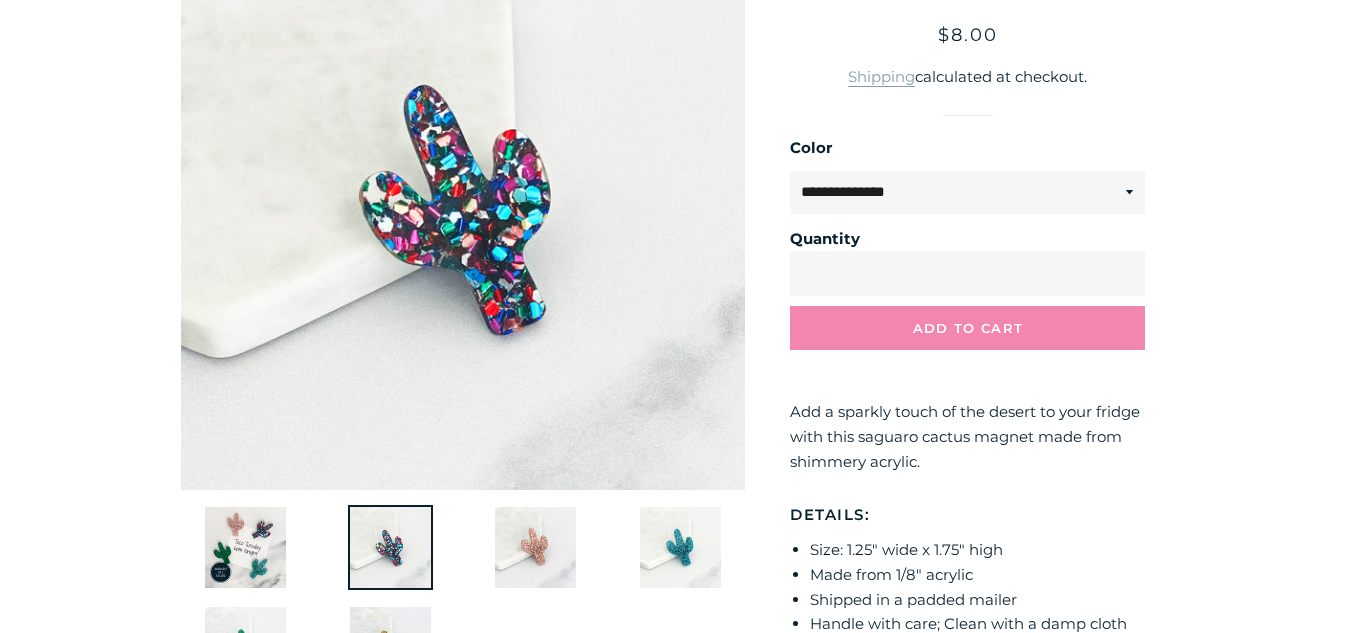 scroll, scrollTop: 297, scrollLeft: 0, axis: vertical 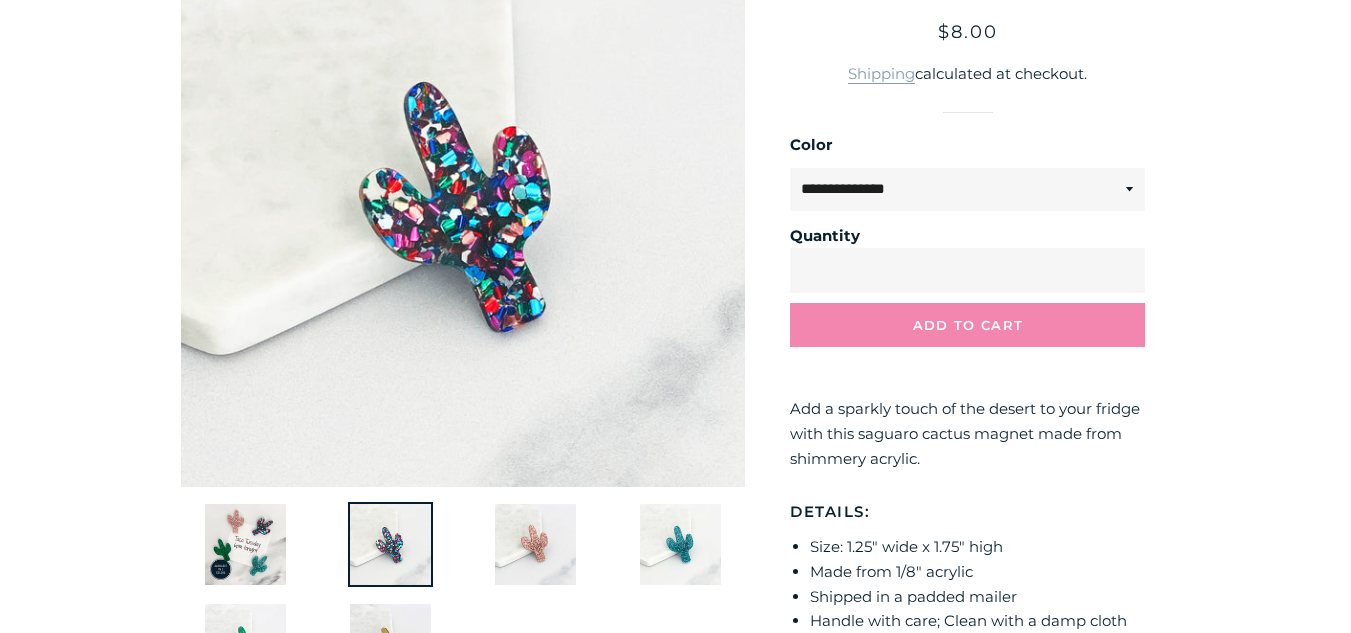 click at bounding box center [245, 544] 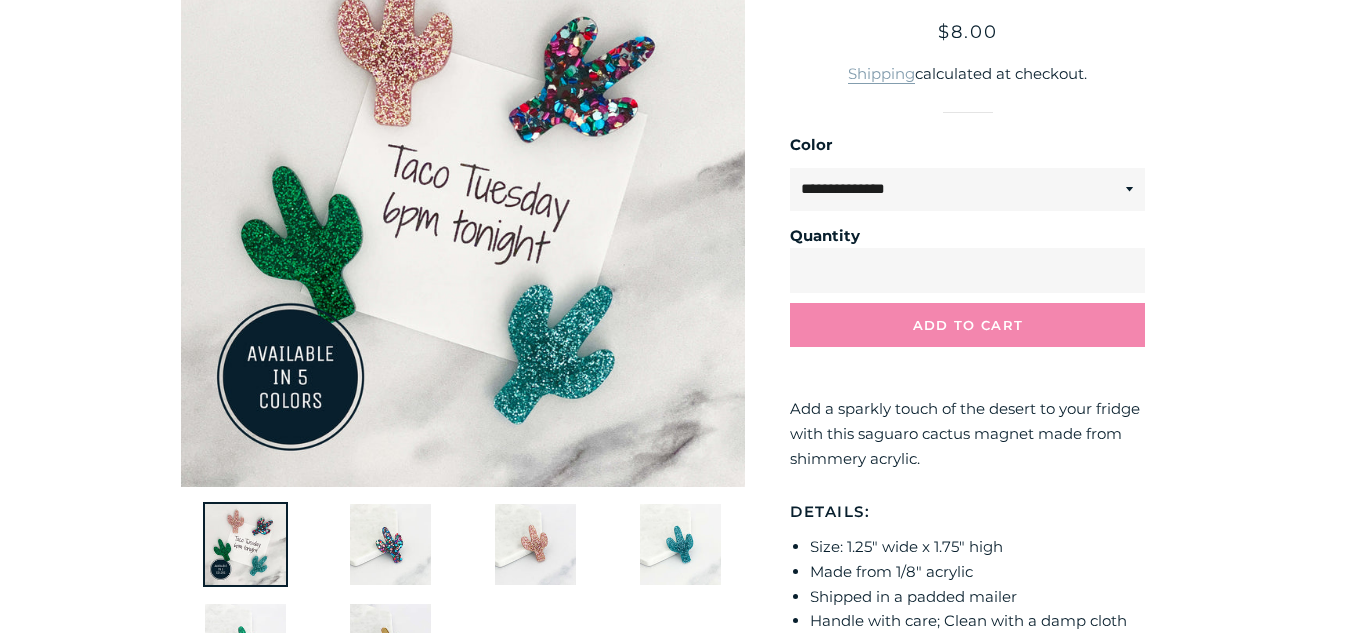 click at bounding box center (463, 204) 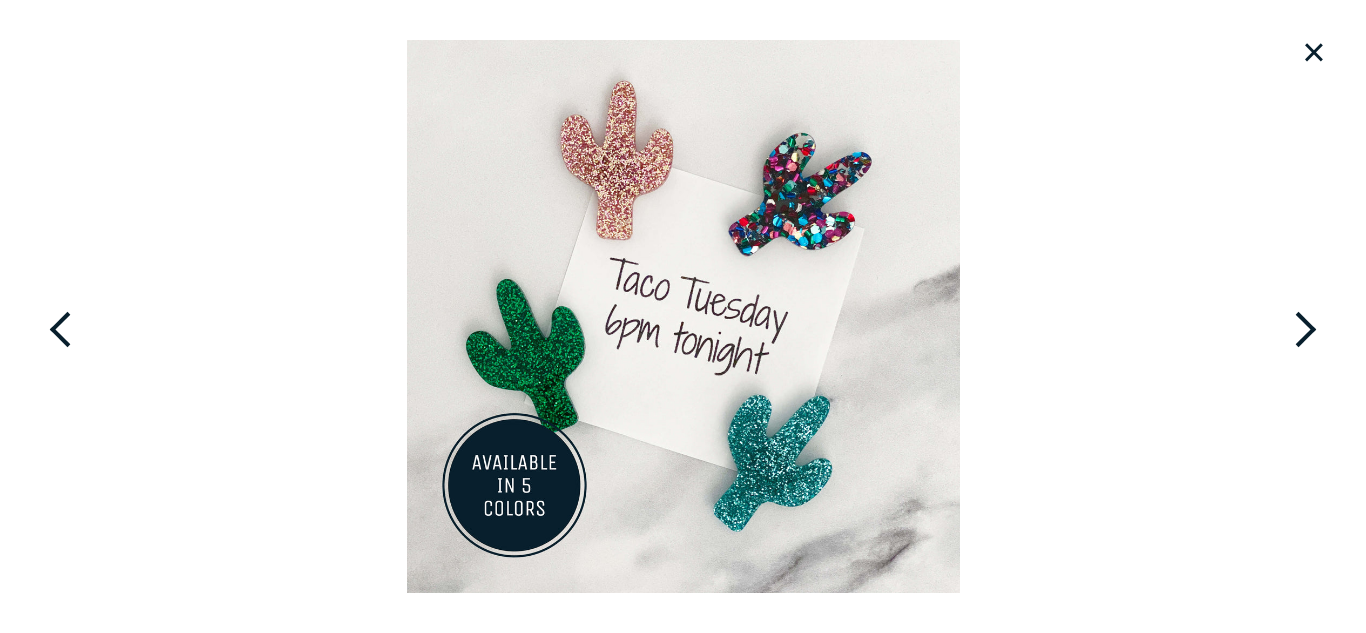 click on "×" at bounding box center [1314, 52] 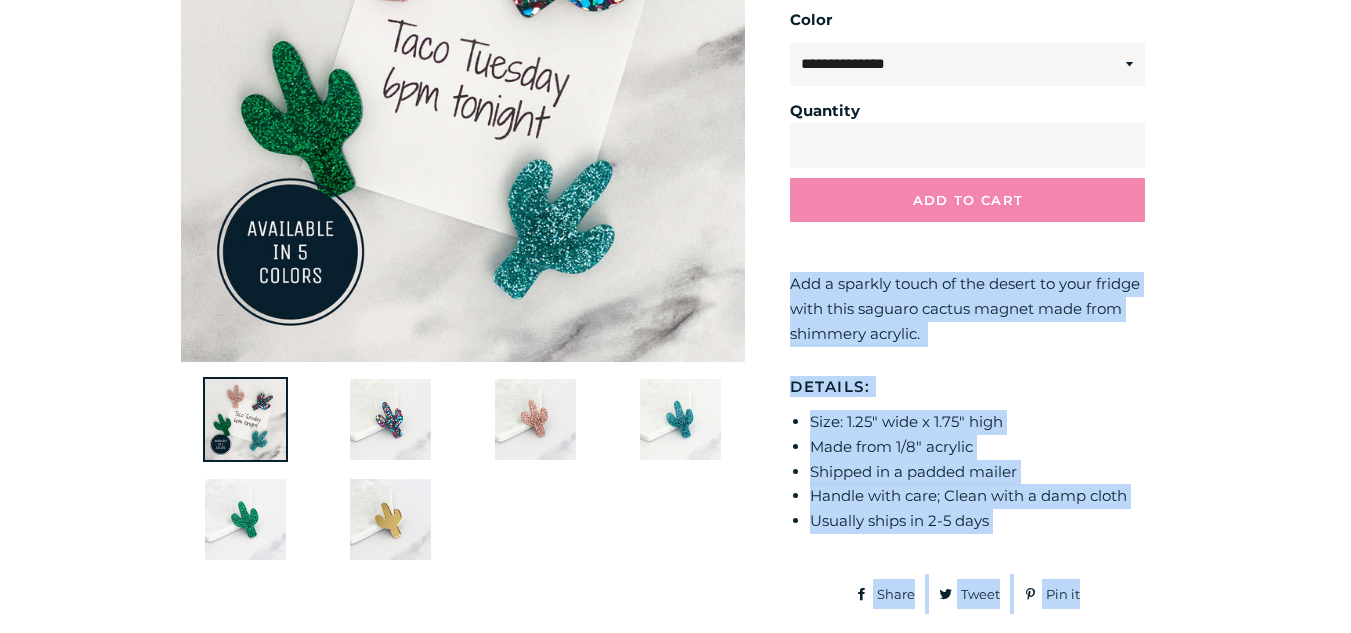 scroll, scrollTop: 517, scrollLeft: 0, axis: vertical 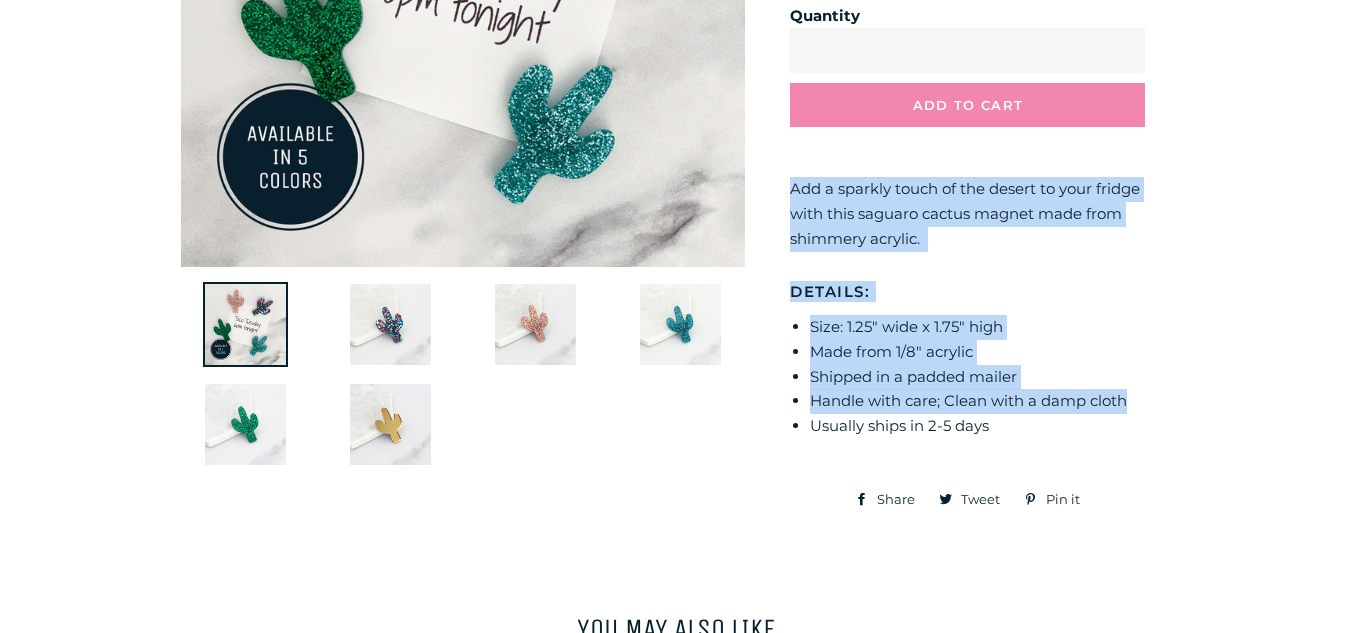 drag, startPoint x: 783, startPoint y: 418, endPoint x: 1157, endPoint y: 404, distance: 374.26193 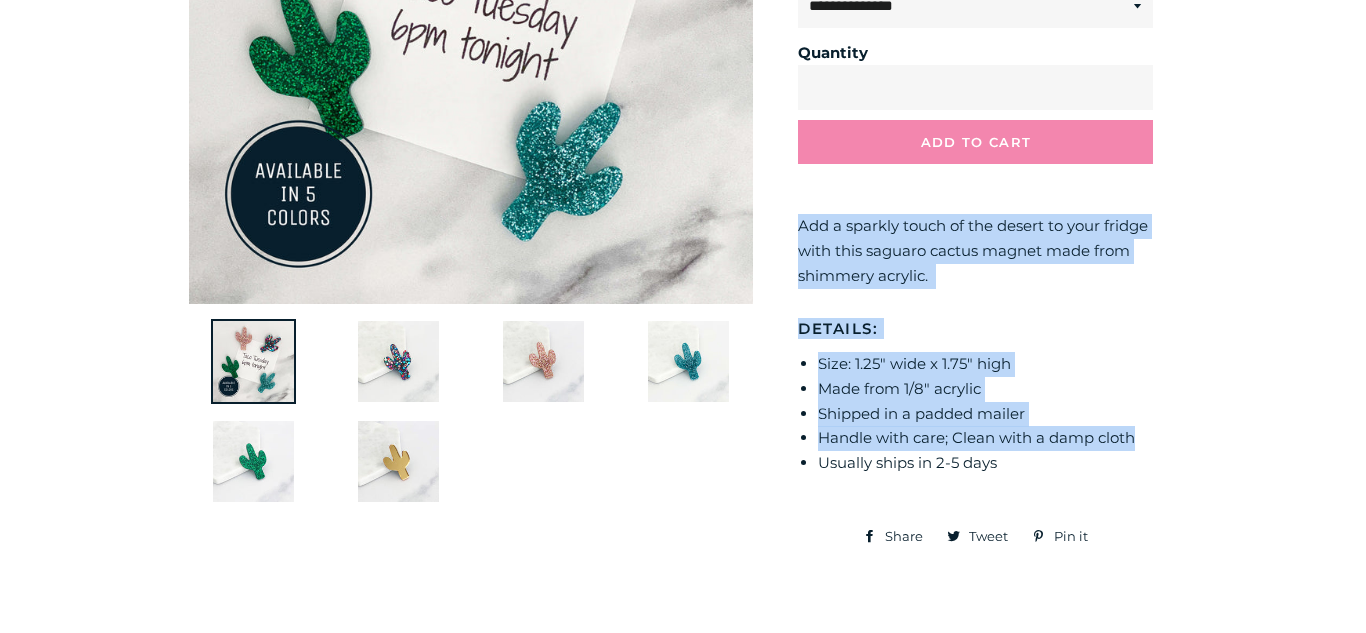 scroll, scrollTop: 0, scrollLeft: 0, axis: both 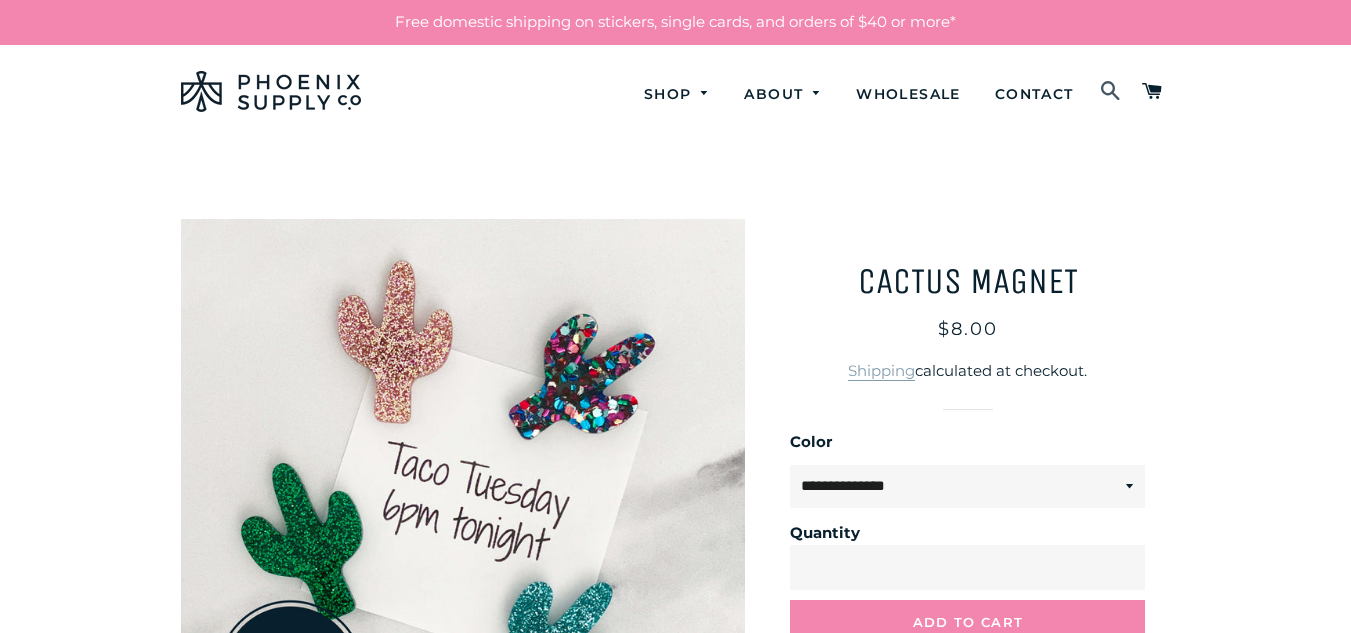 click at bounding box center [1111, 92] 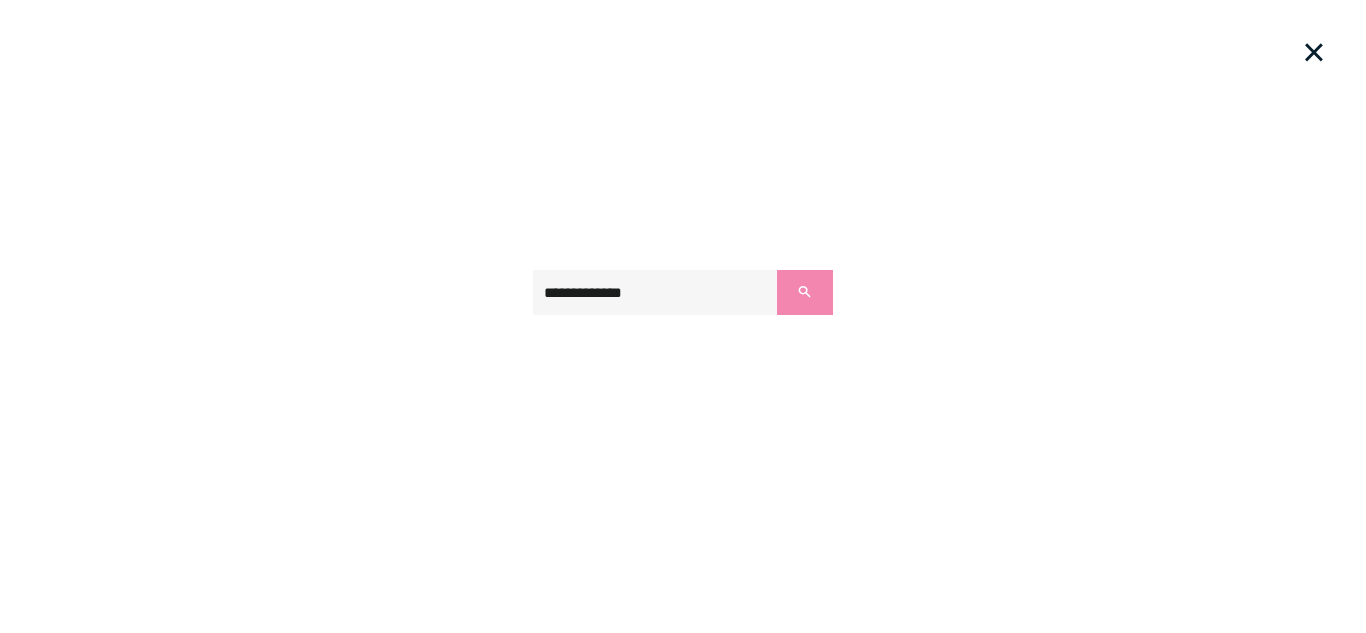 type on "**********" 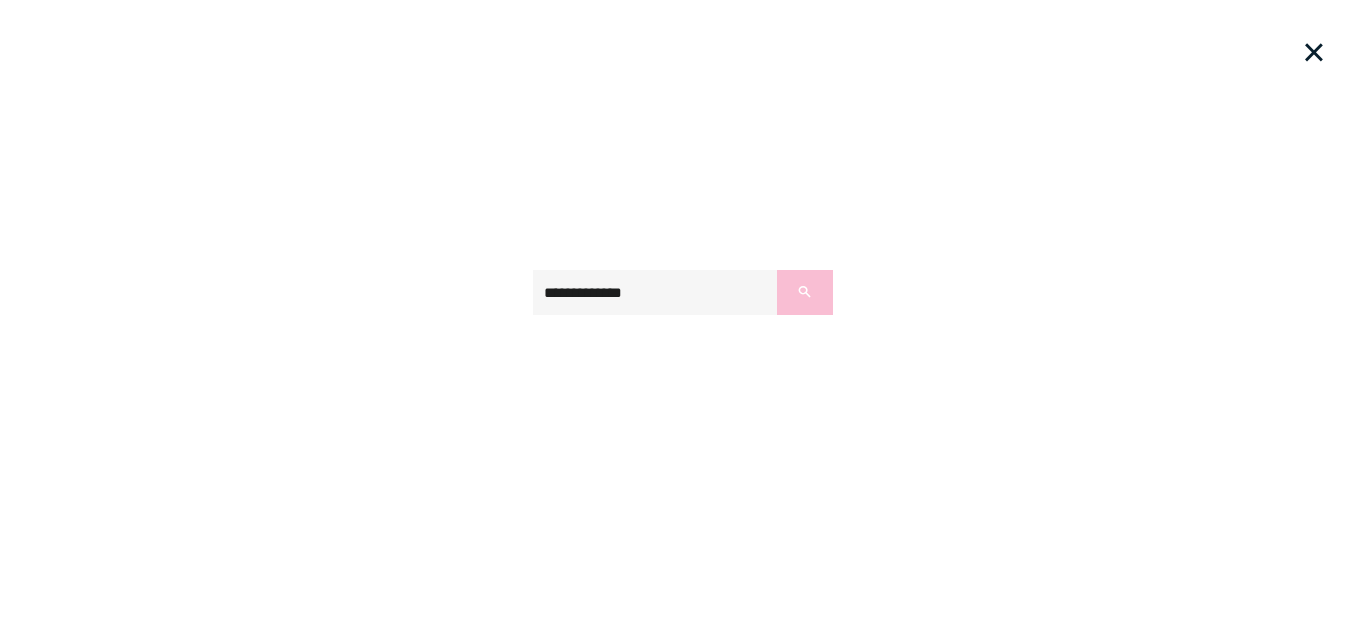drag, startPoint x: 840, startPoint y: 306, endPoint x: 827, endPoint y: 301, distance: 13.928389 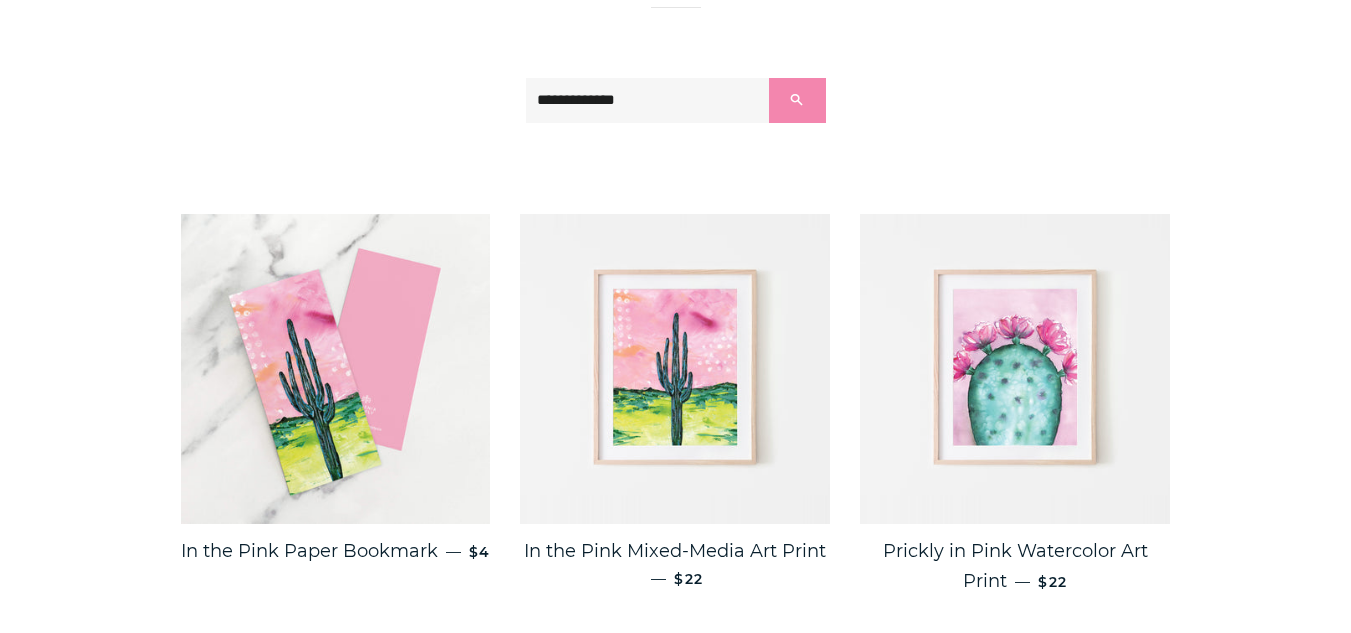 scroll, scrollTop: 271, scrollLeft: 0, axis: vertical 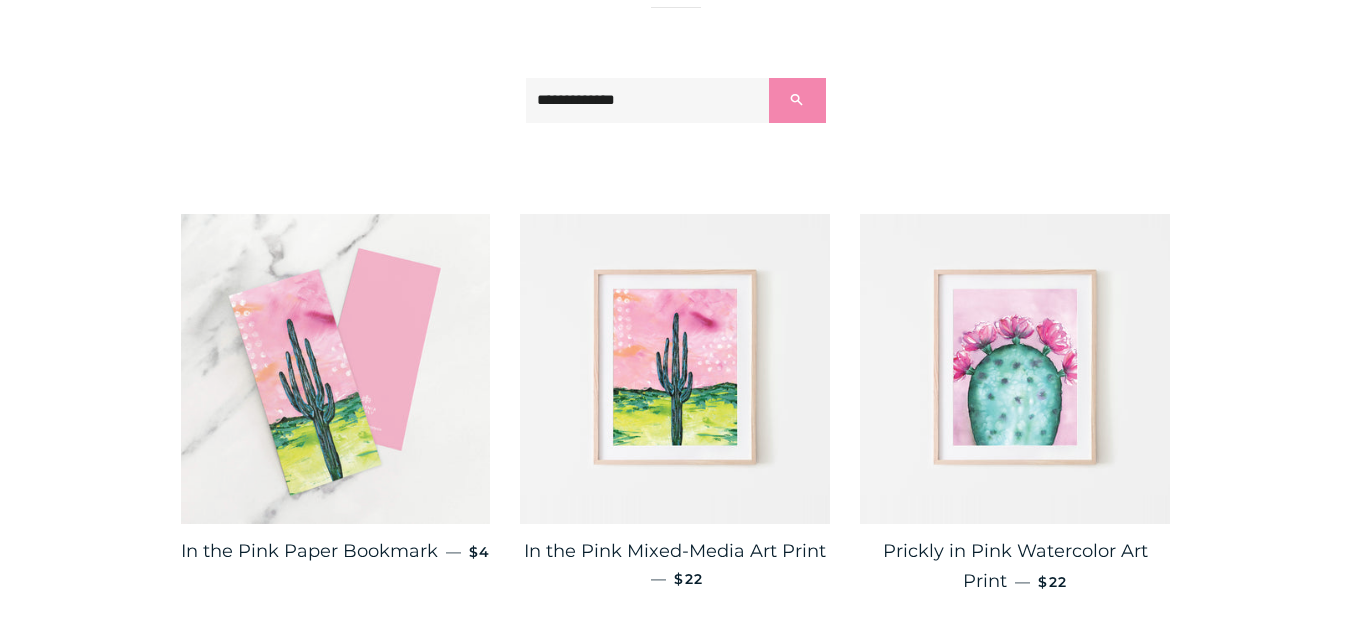 click at bounding box center [336, 369] 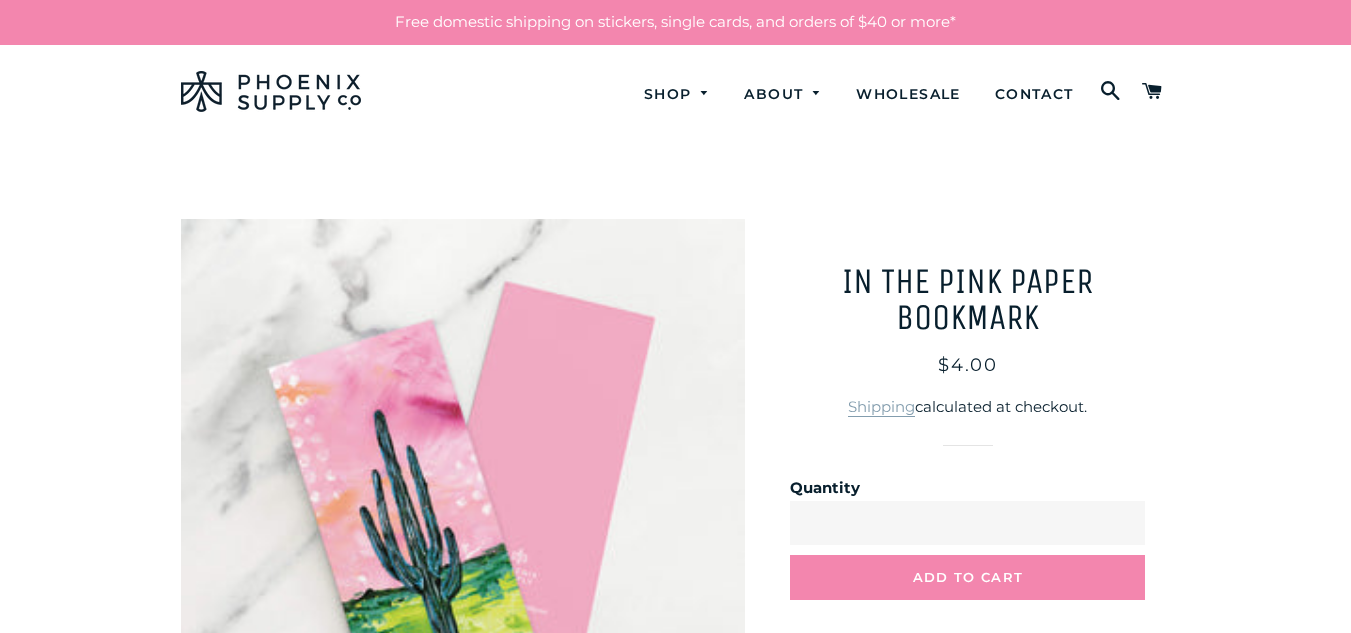 scroll, scrollTop: 273, scrollLeft: 0, axis: vertical 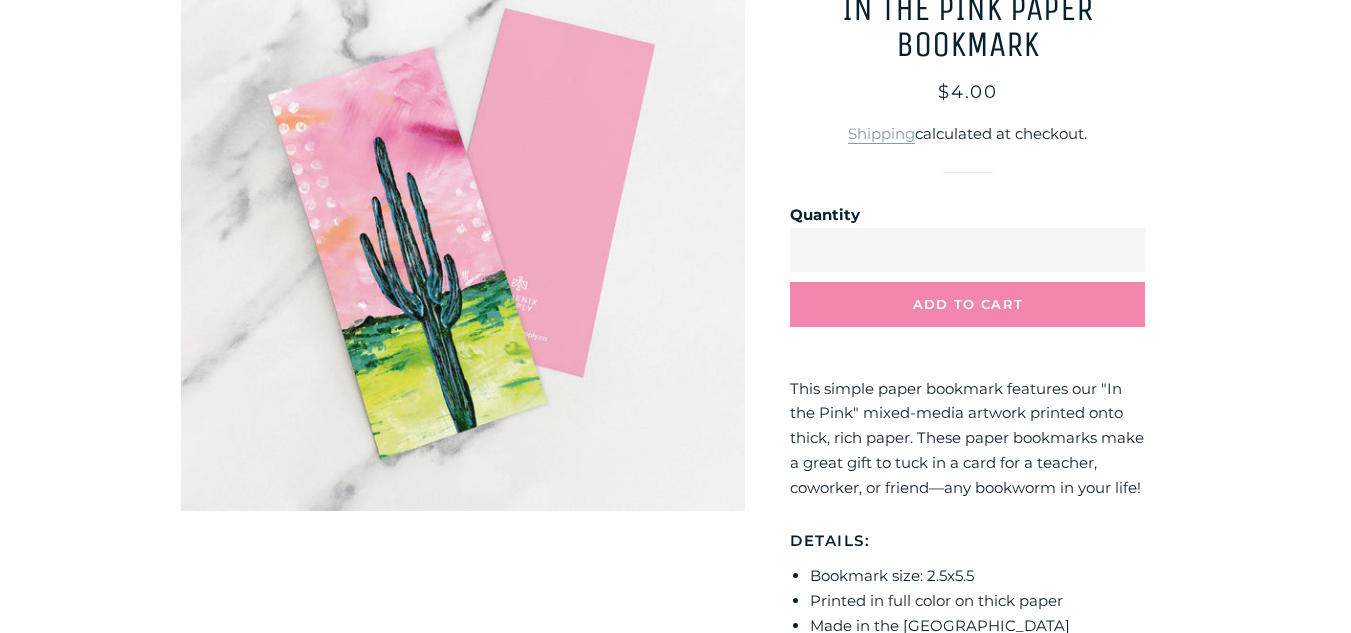 click at bounding box center (463, 228) 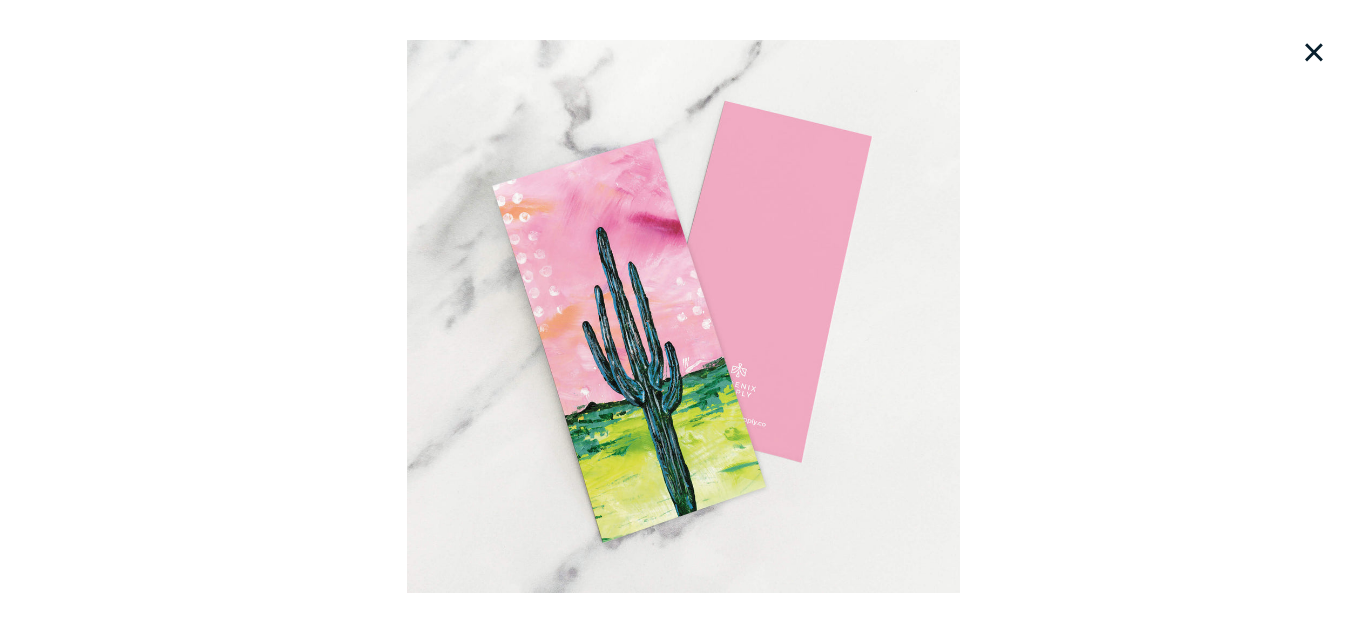 click on "Loading..." at bounding box center (683, 316) 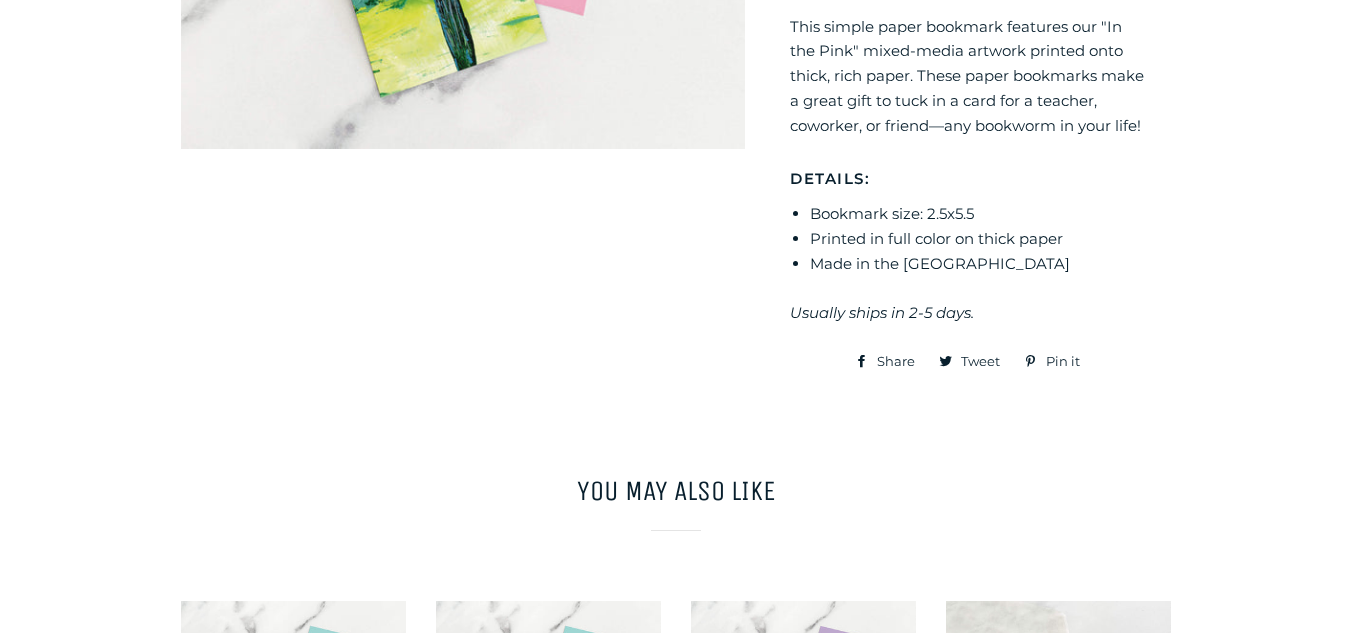 scroll, scrollTop: 555, scrollLeft: 0, axis: vertical 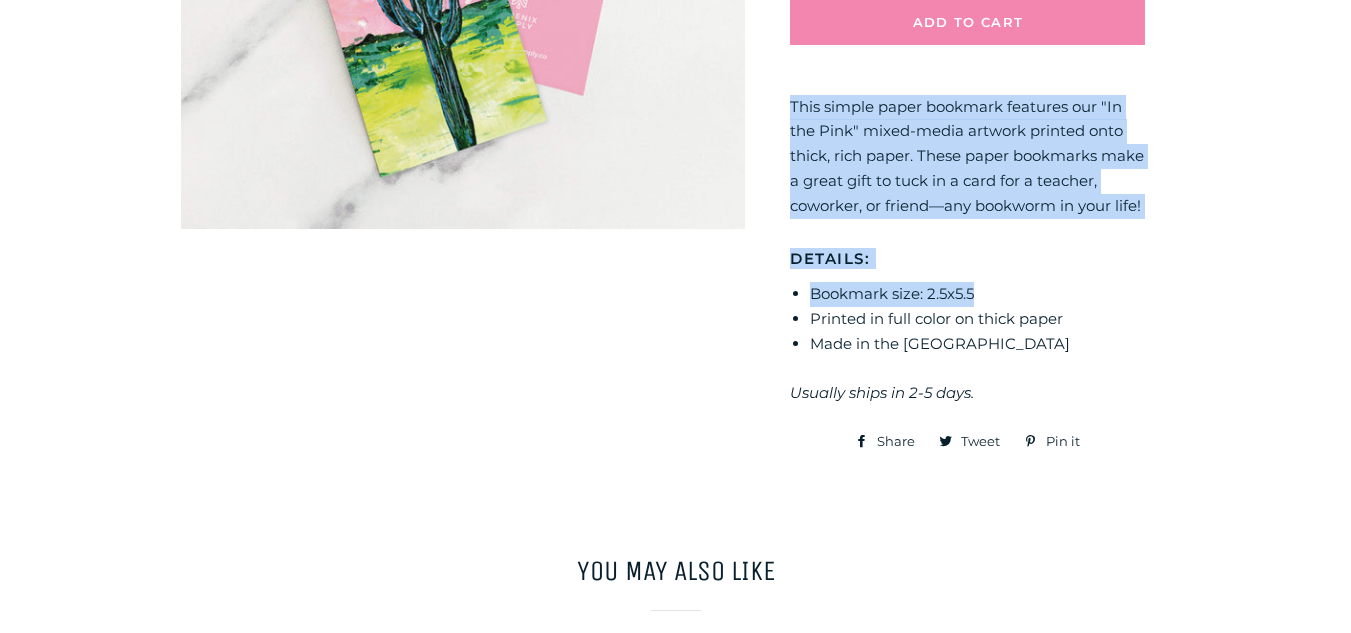 drag, startPoint x: 789, startPoint y: 98, endPoint x: 1040, endPoint y: 288, distance: 314.8031 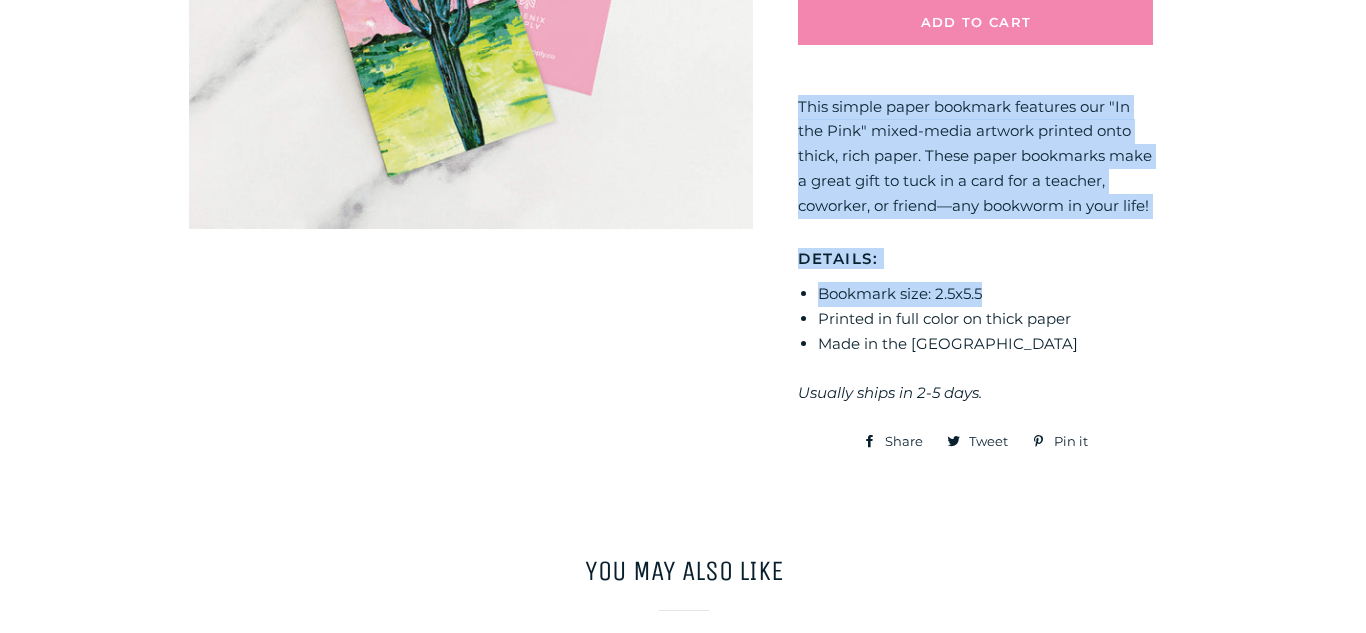 scroll, scrollTop: 0, scrollLeft: 0, axis: both 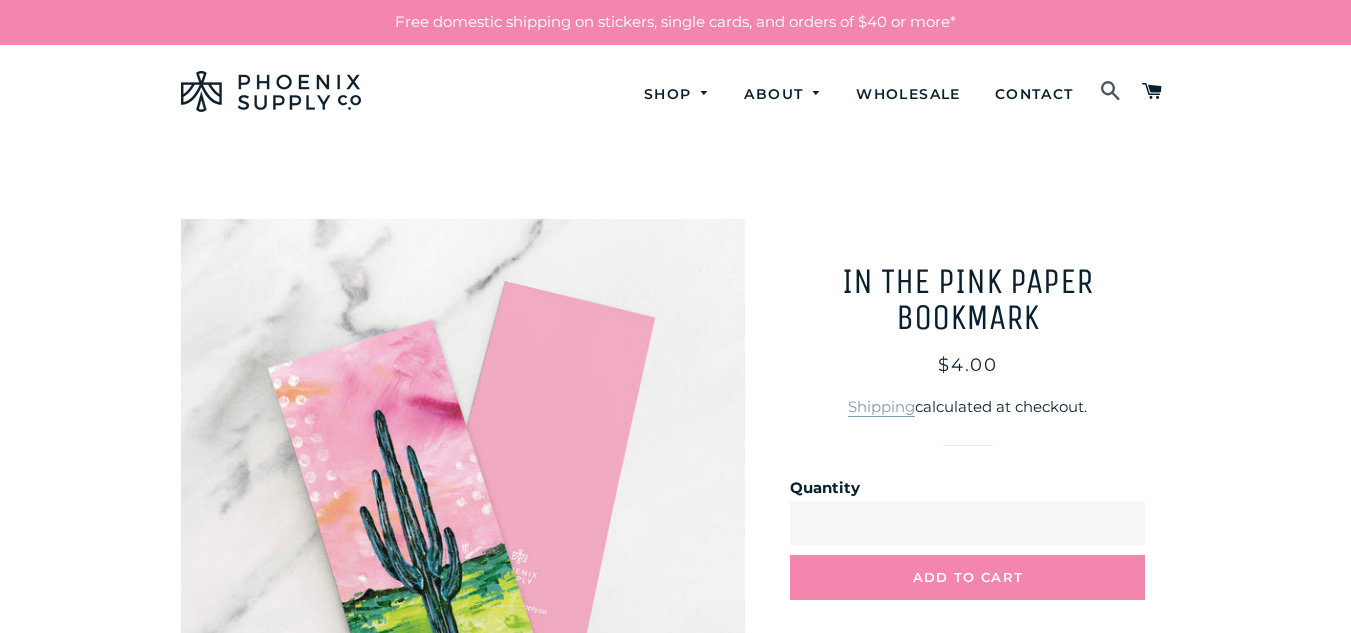 click at bounding box center (1111, 92) 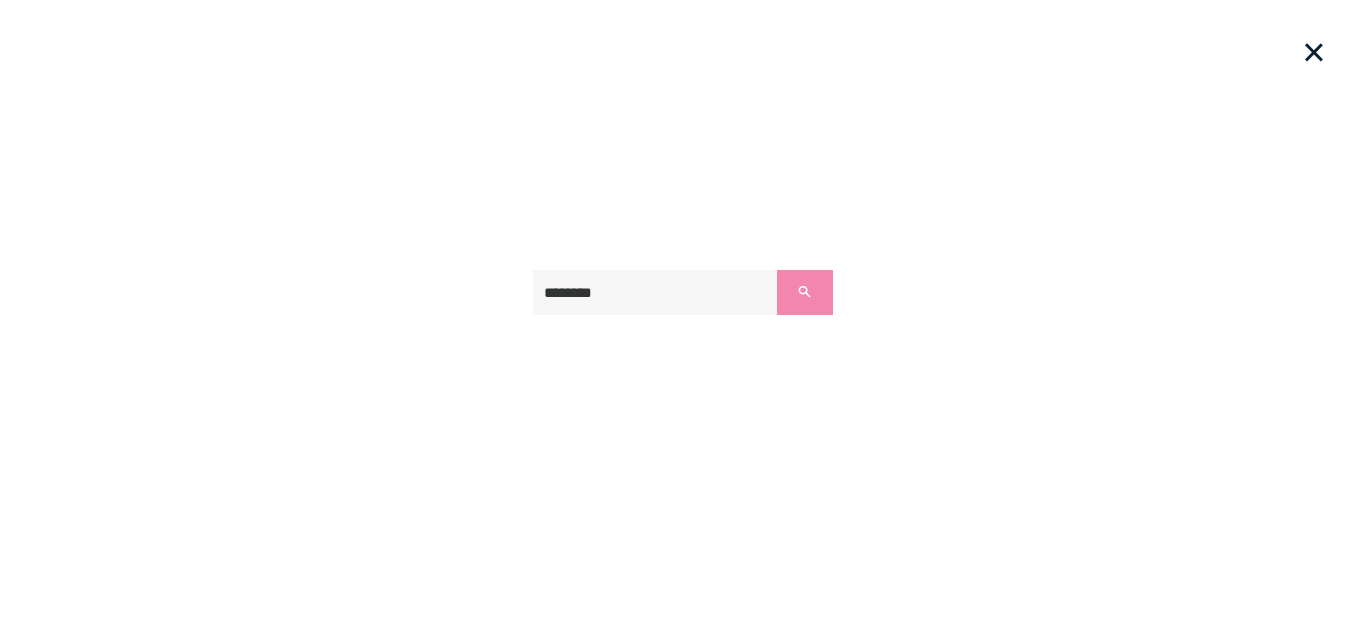 type on "********" 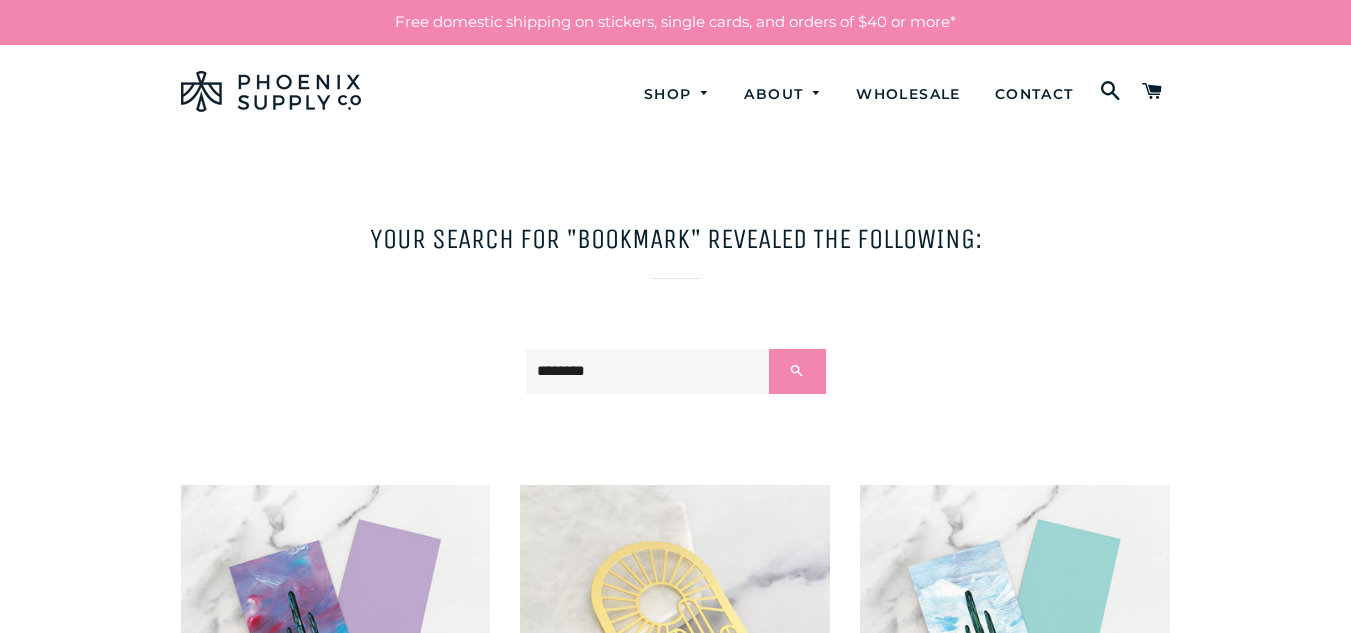 scroll, scrollTop: 436, scrollLeft: 0, axis: vertical 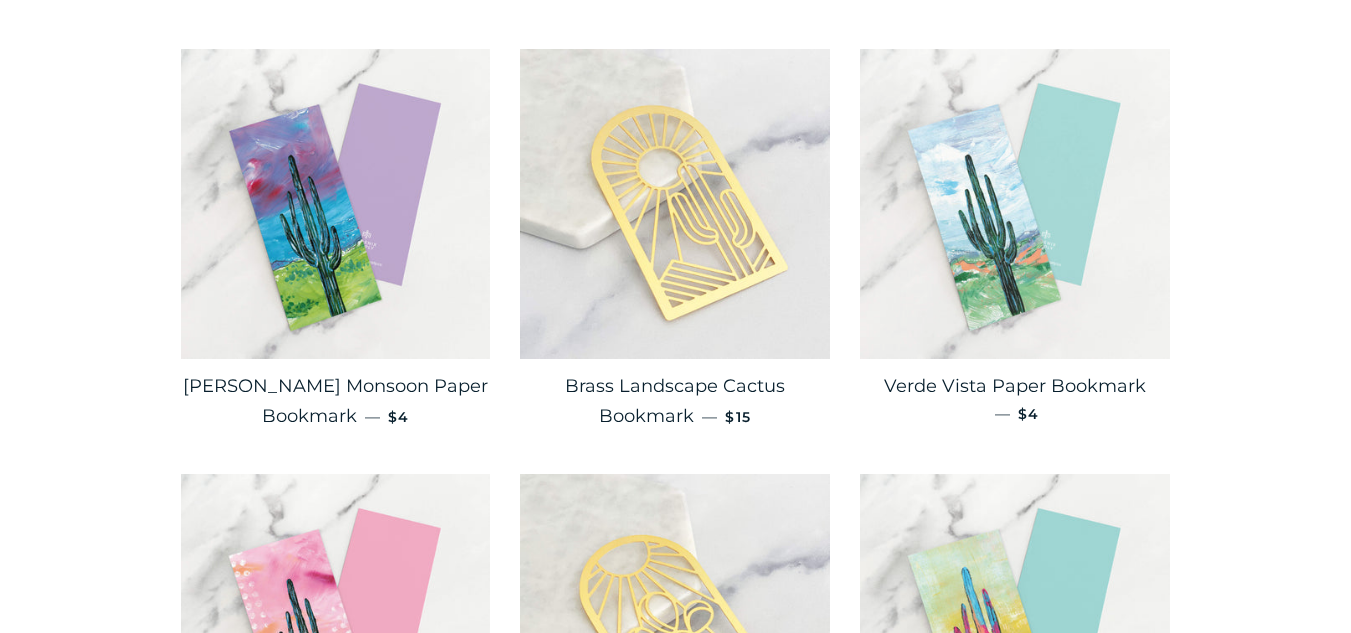 click at bounding box center (1015, 204) 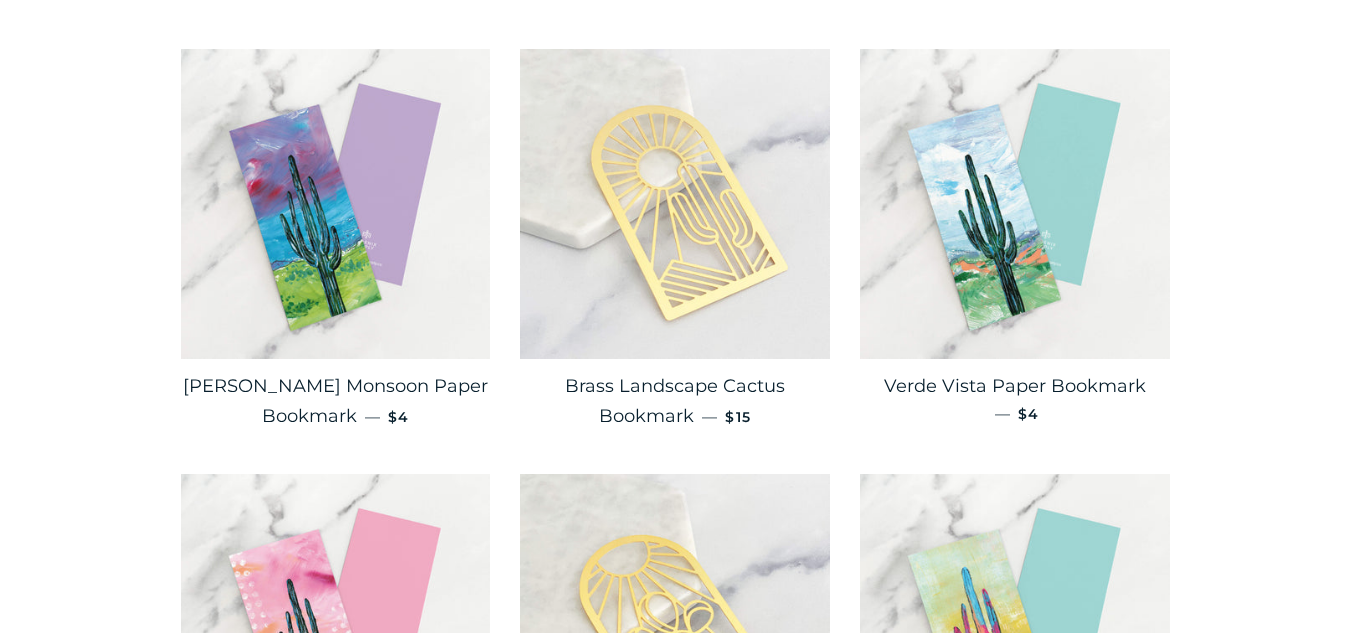 scroll, scrollTop: 714, scrollLeft: 0, axis: vertical 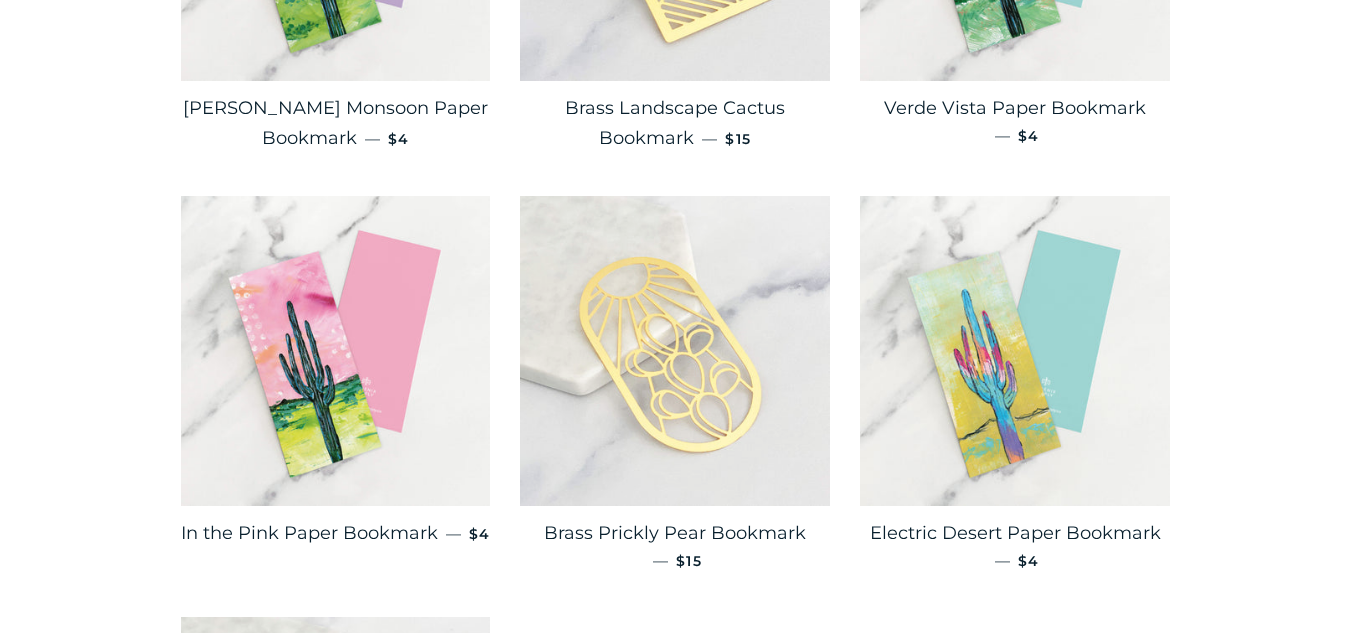 click at bounding box center (675, 351) 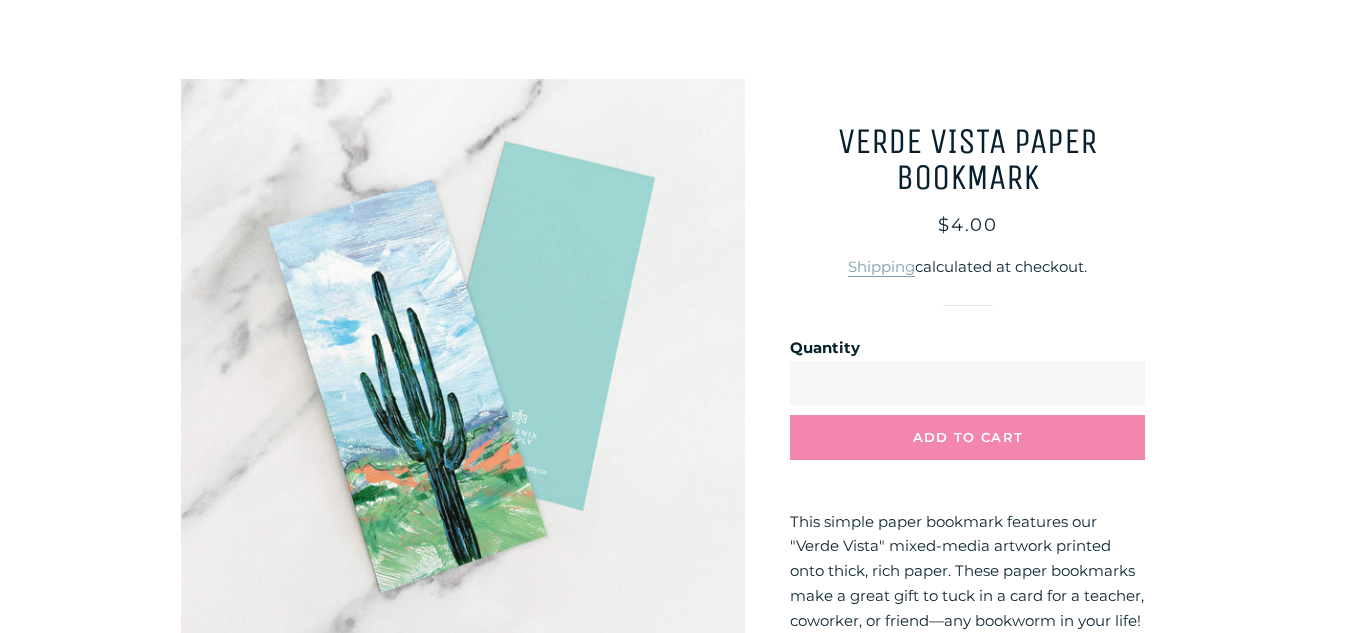 scroll, scrollTop: 142, scrollLeft: 0, axis: vertical 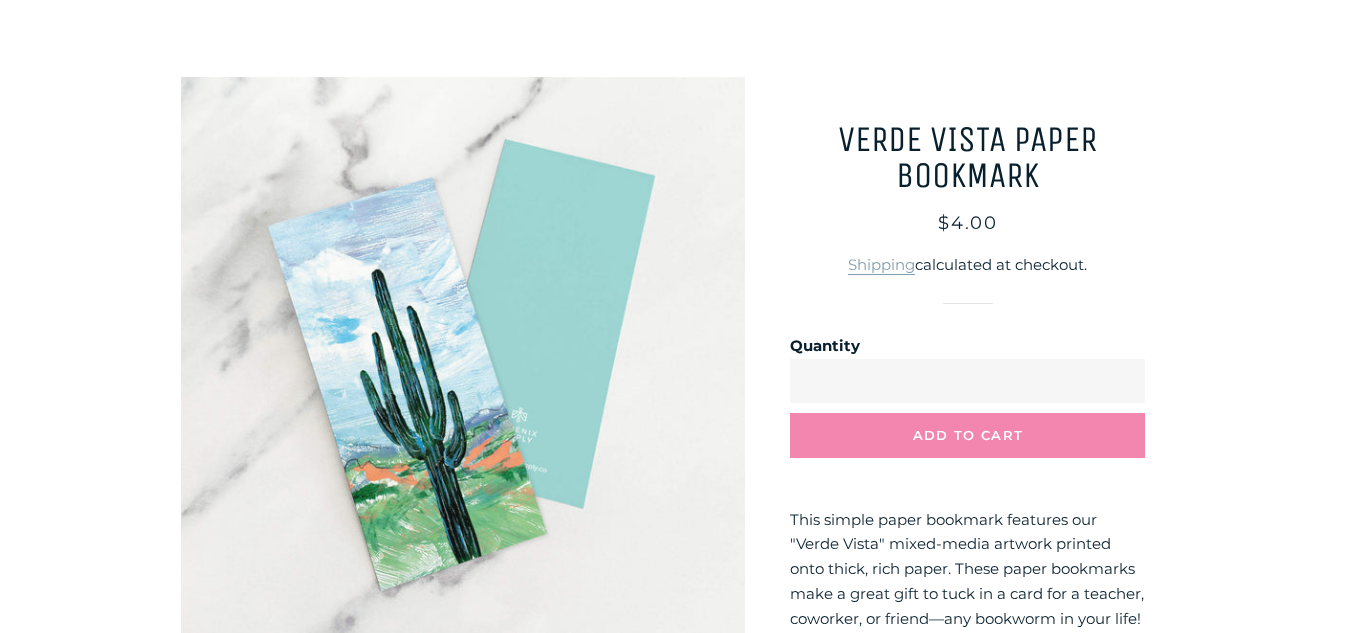 click at bounding box center (463, 359) 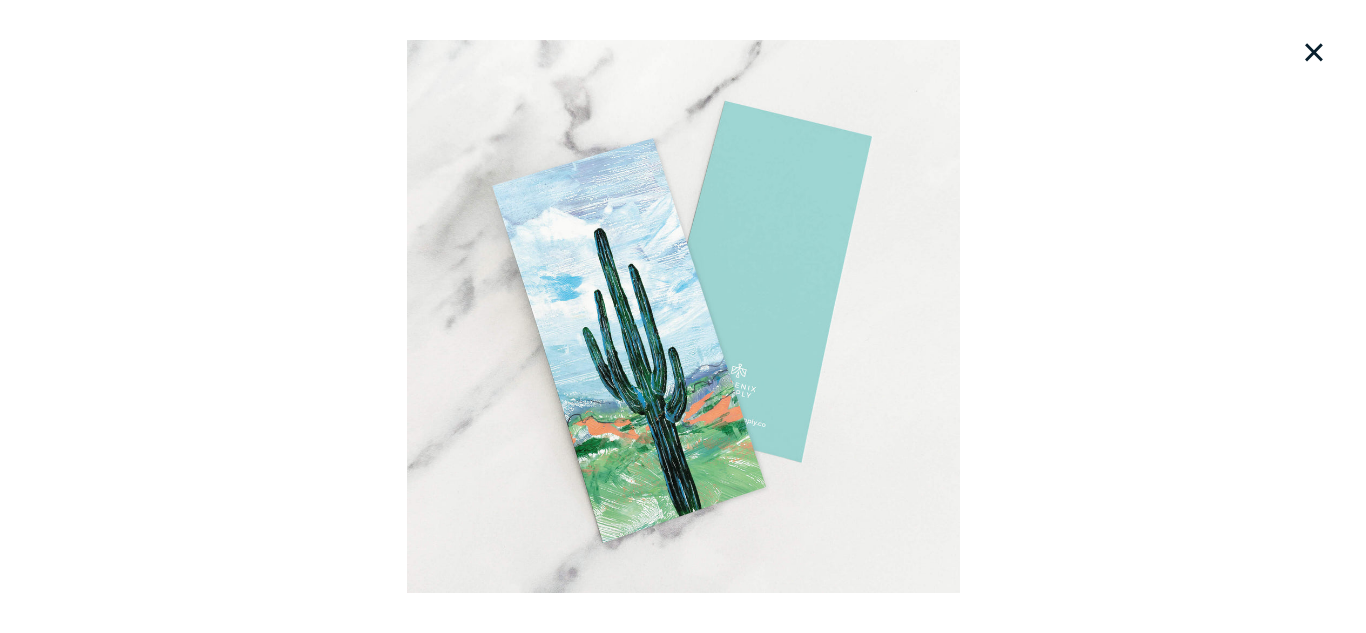 click on "×" at bounding box center [1314, 52] 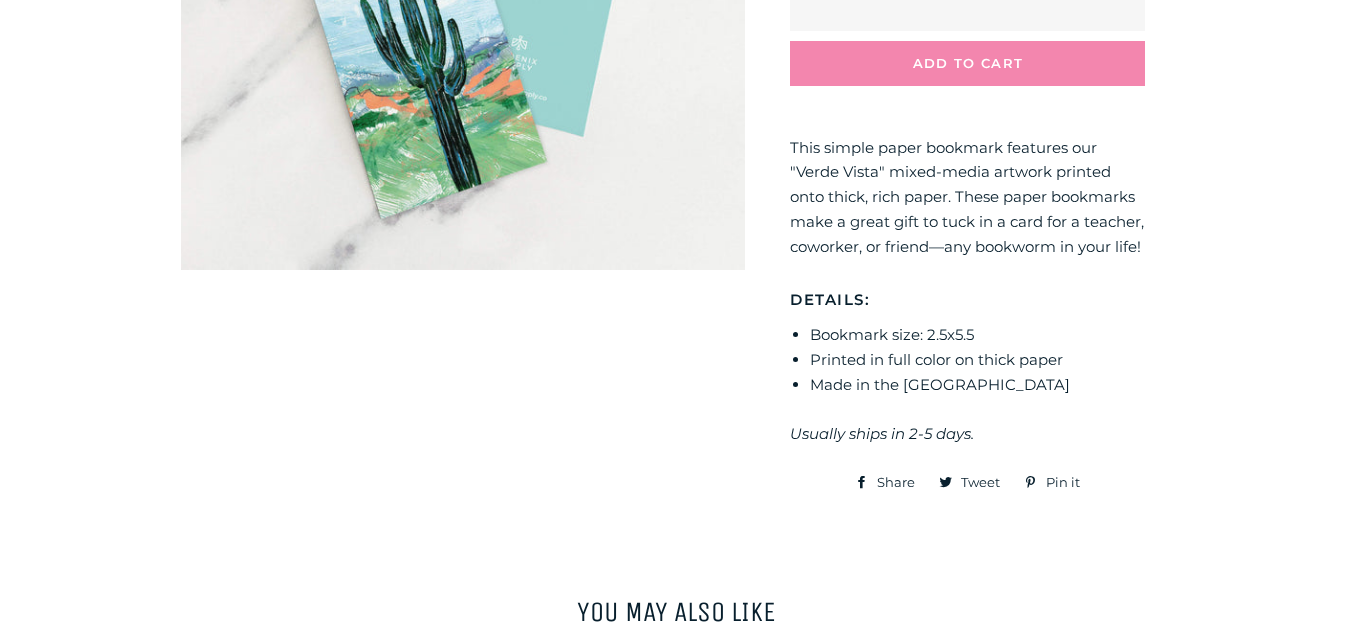 scroll, scrollTop: 564, scrollLeft: 0, axis: vertical 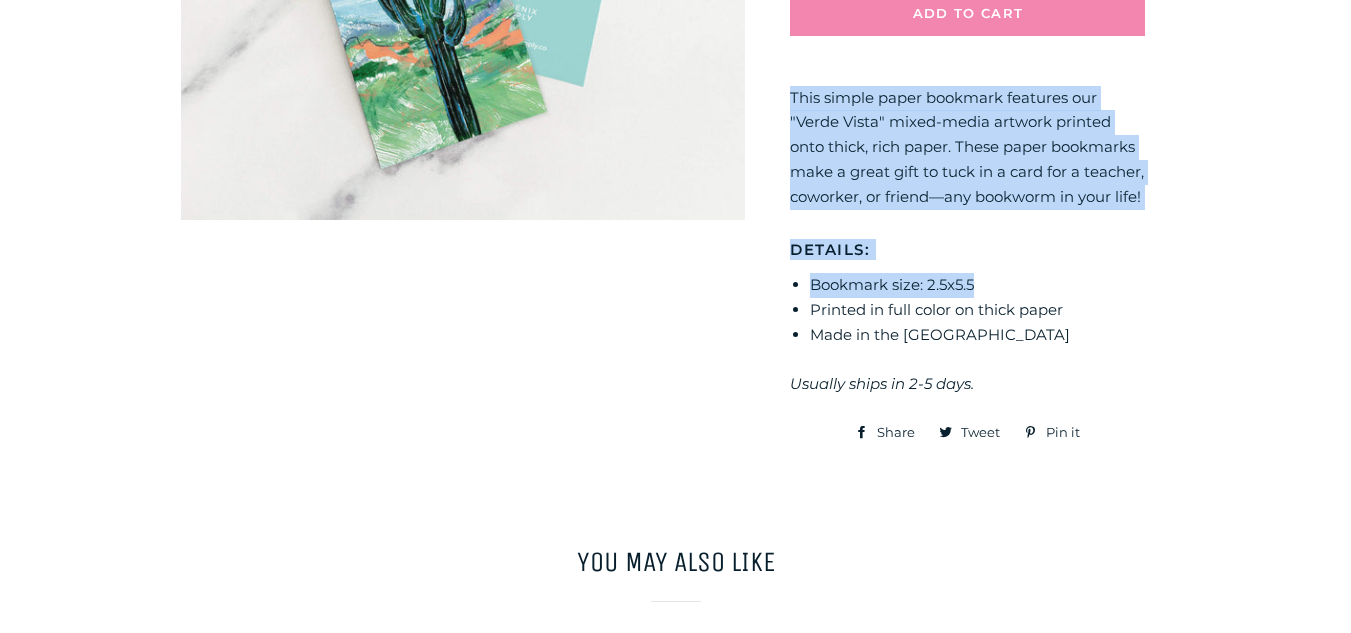 drag, startPoint x: 1014, startPoint y: 287, endPoint x: 792, endPoint y: 101, distance: 289.62045 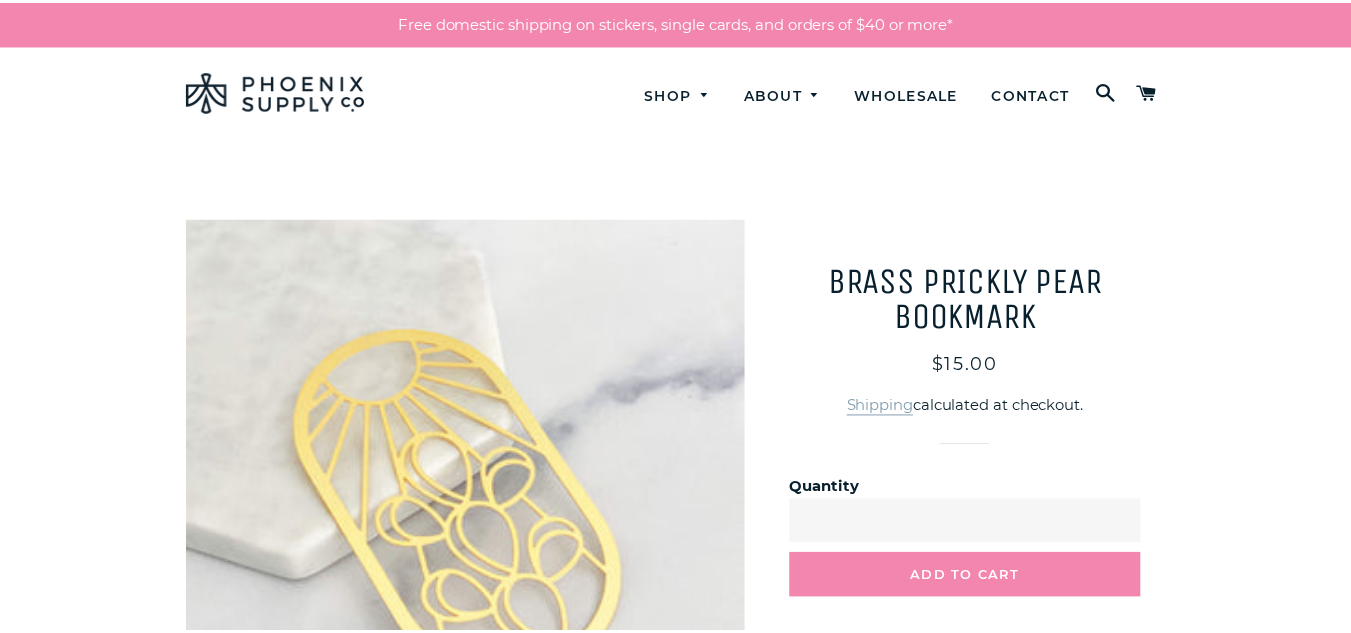 scroll, scrollTop: 0, scrollLeft: 0, axis: both 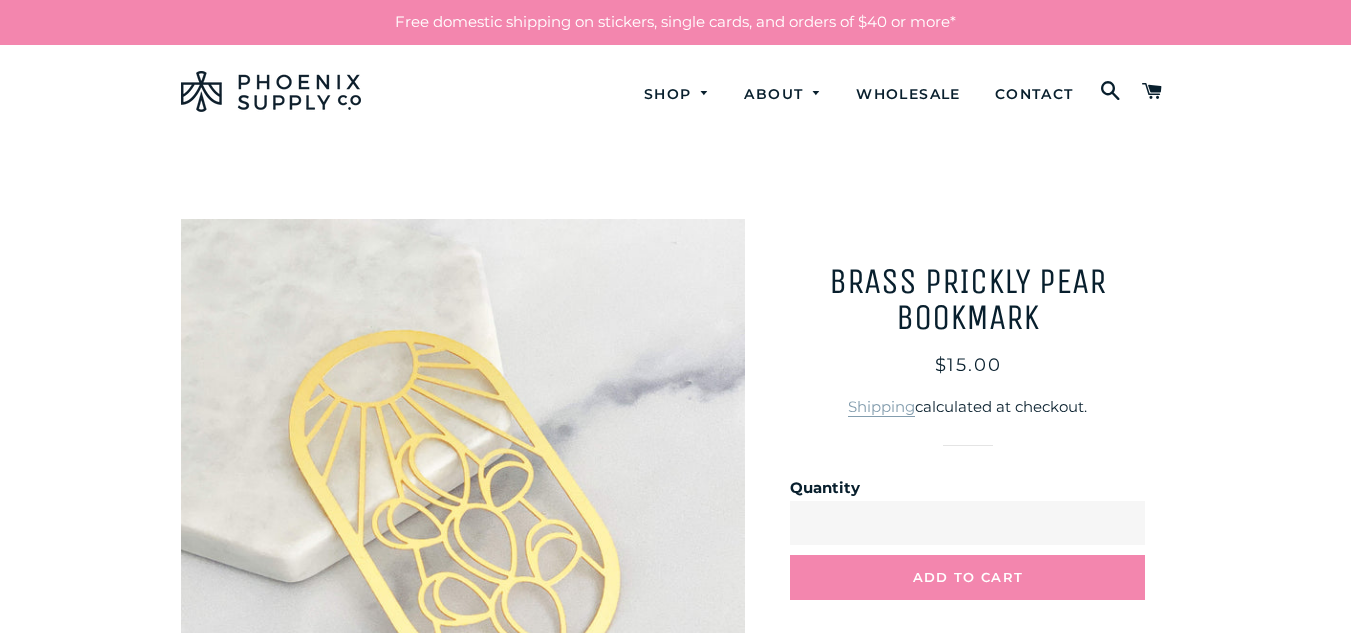 click at bounding box center (463, 501) 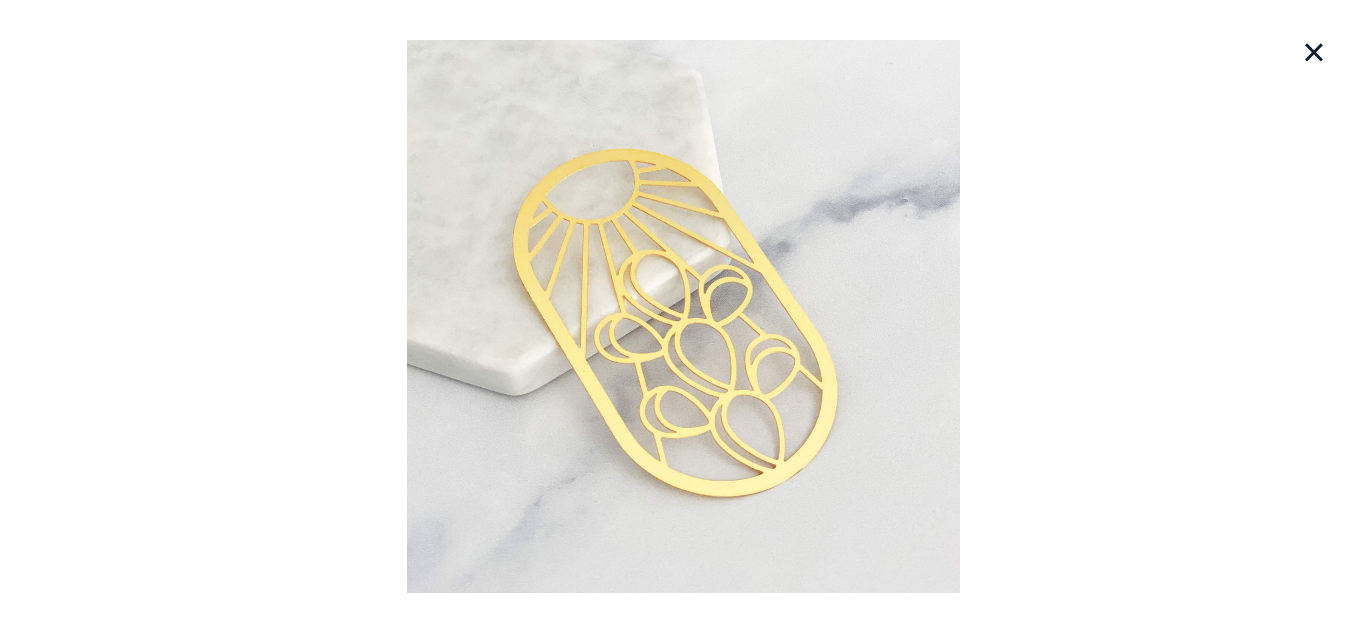 click on "Loading..." at bounding box center [683, 316] 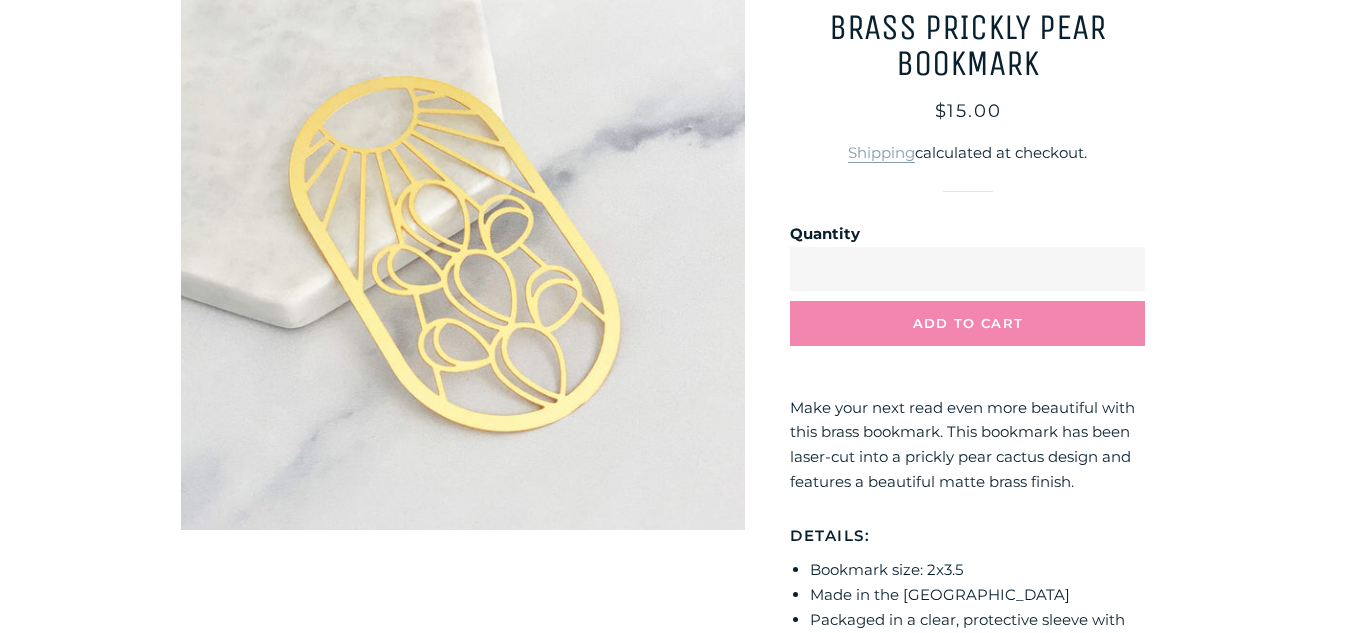 scroll, scrollTop: 255, scrollLeft: 0, axis: vertical 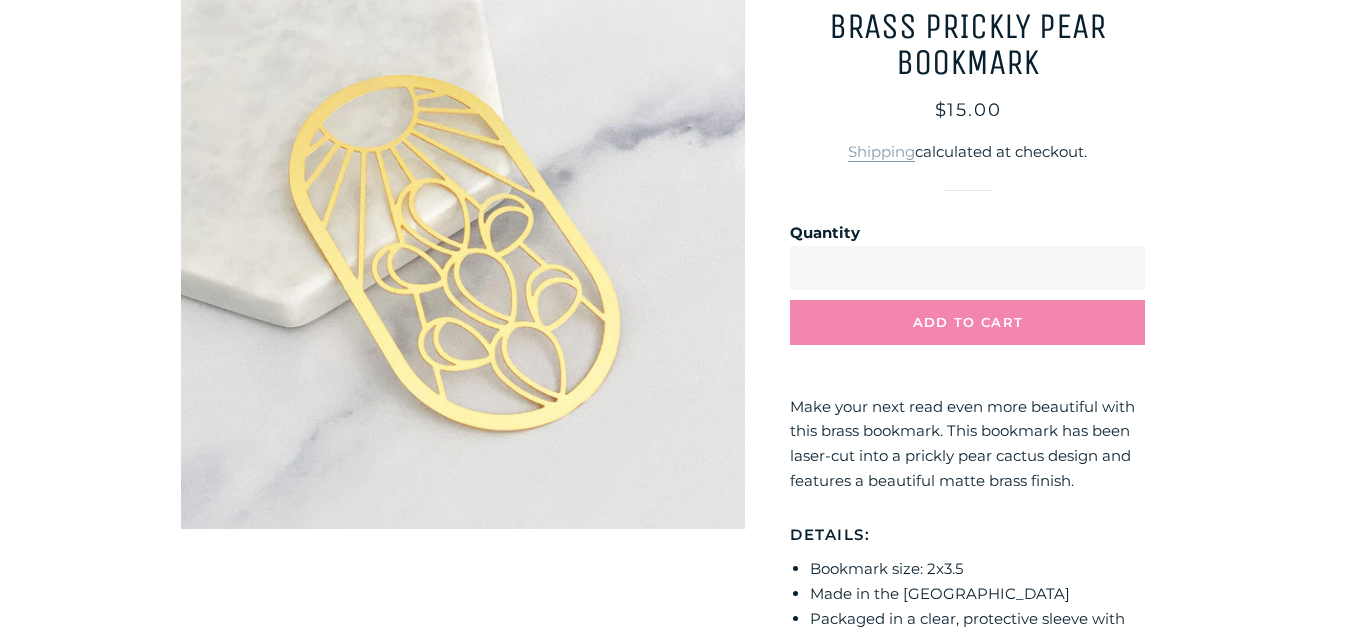 click on "Make your next read even more beautiful with this brass bookmark. This bookmark has been laser-cut into a prickly pear cactus design and features a beautiful matte brass finish." at bounding box center (962, 443) 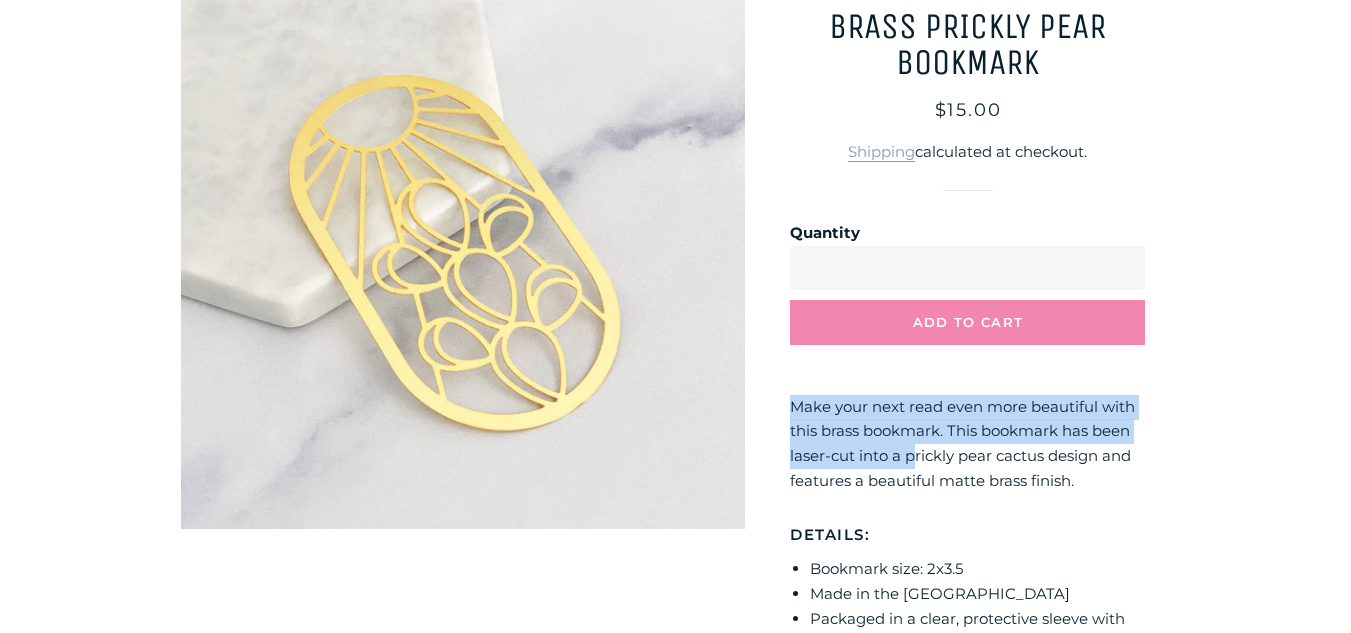 drag, startPoint x: 794, startPoint y: 405, endPoint x: 914, endPoint y: 460, distance: 132.00378 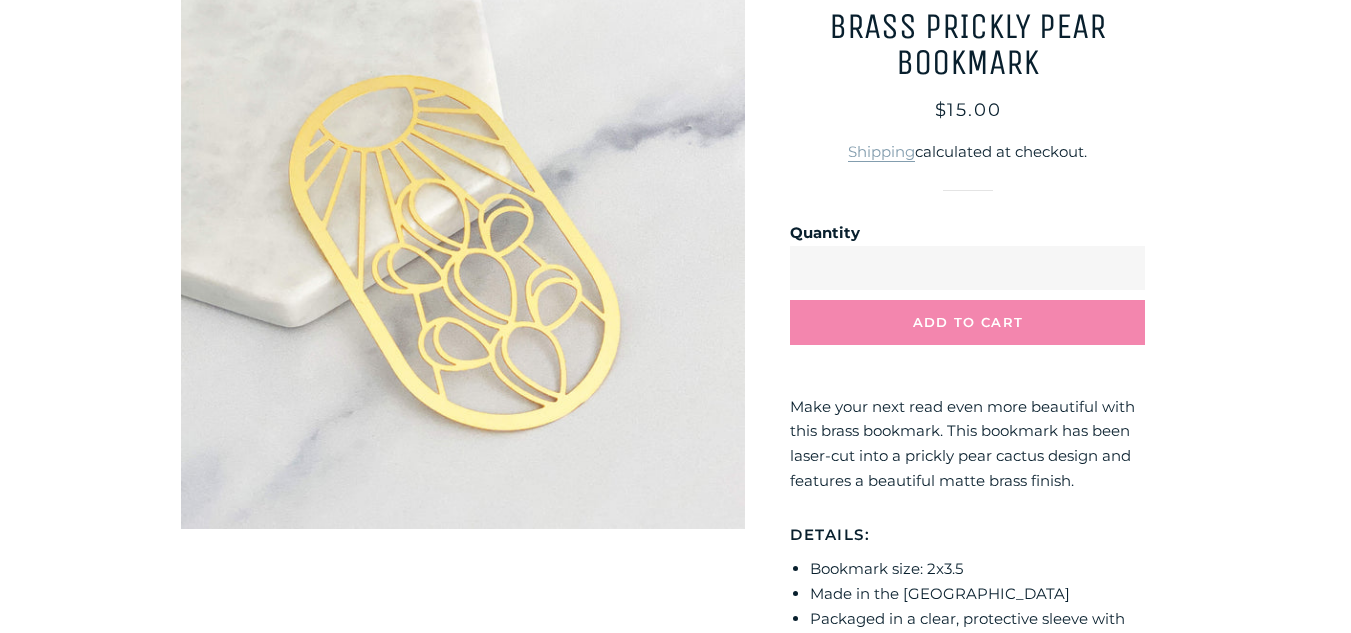 click on "Make your next read even more beautiful with this brass bookmark. This bookmark has been laser-cut into a prickly pear cactus design and features a beautiful matte brass finish.
Details:
Bookmark size: 2x3.5
Made in the USA
Packaged in a clear, protective sleeve with backer
Usually ships in 2-5 days." at bounding box center [967, 551] 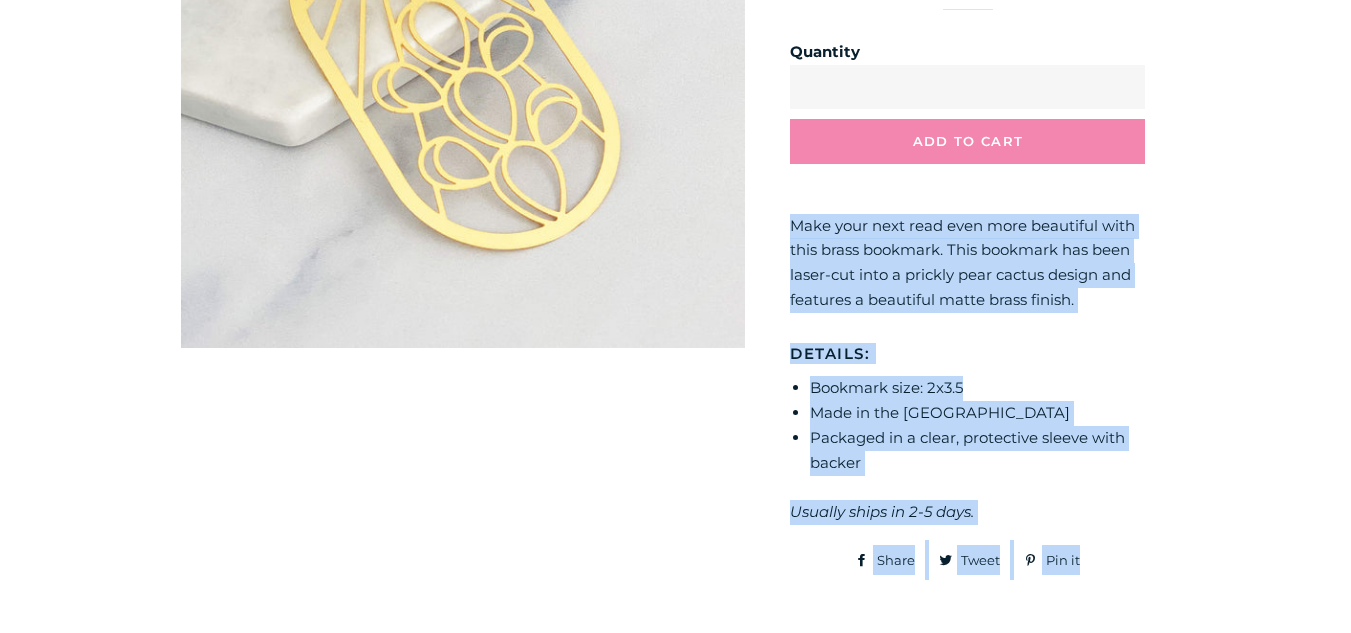 scroll, scrollTop: 560, scrollLeft: 0, axis: vertical 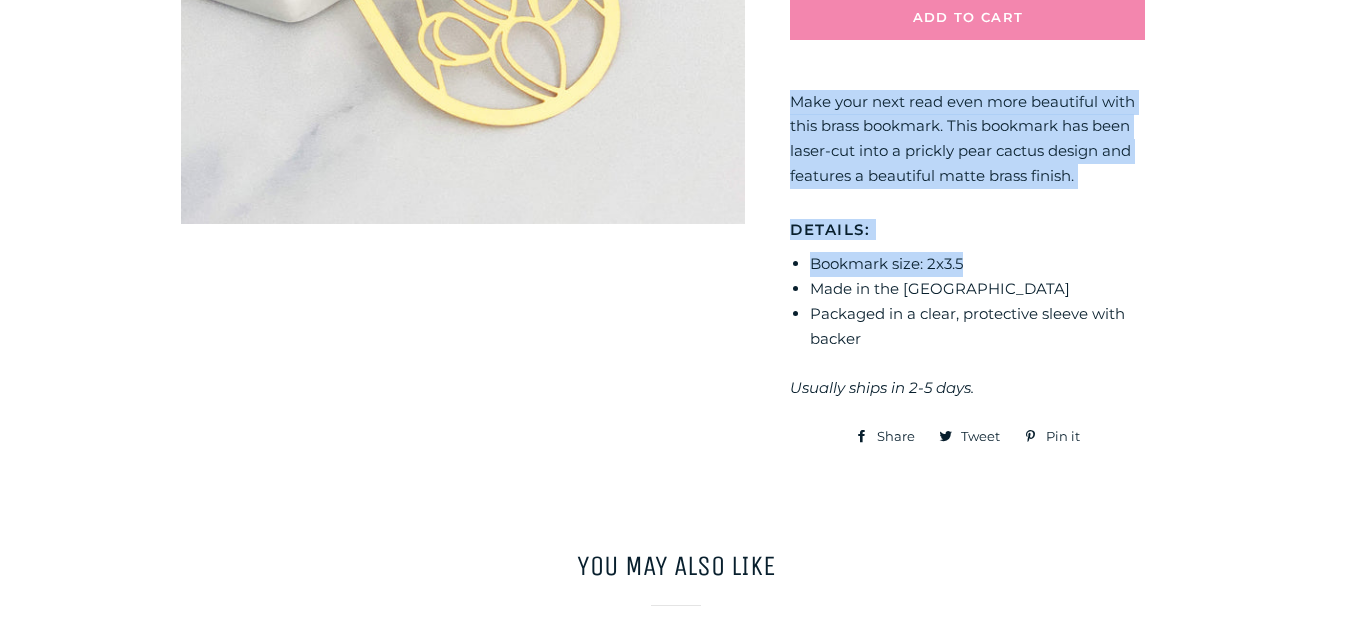 drag, startPoint x: 787, startPoint y: 404, endPoint x: 1023, endPoint y: 252, distance: 280.71338 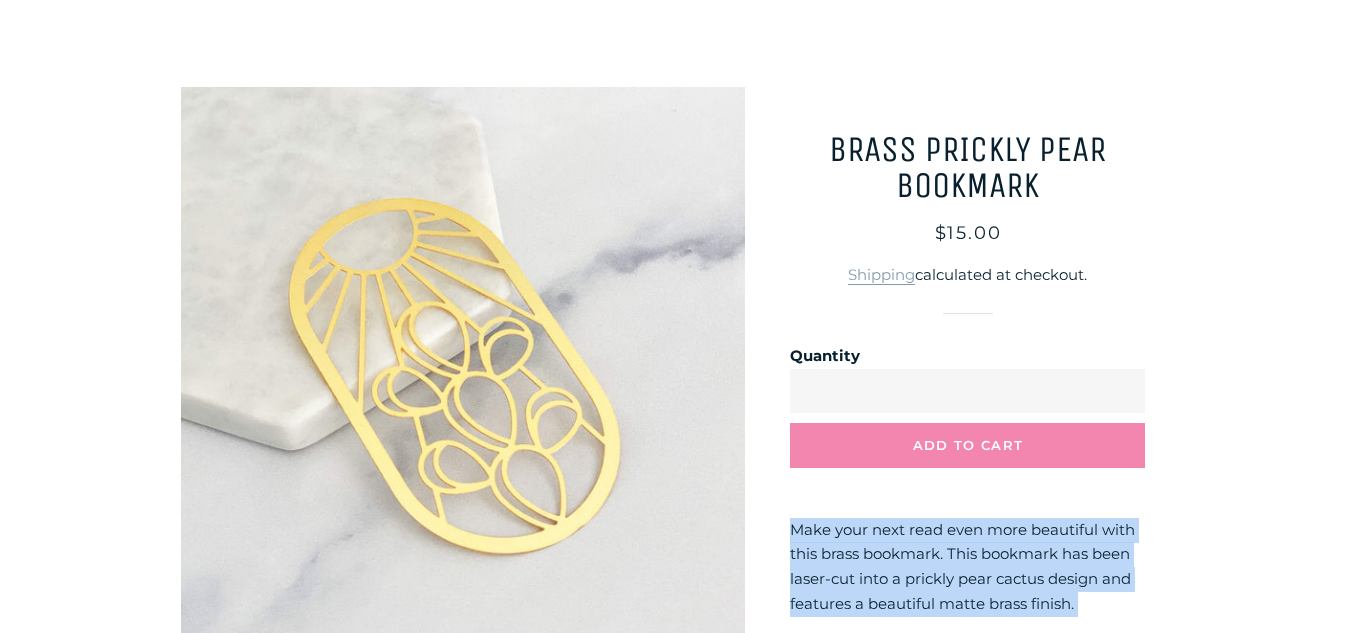 scroll, scrollTop: 0, scrollLeft: 0, axis: both 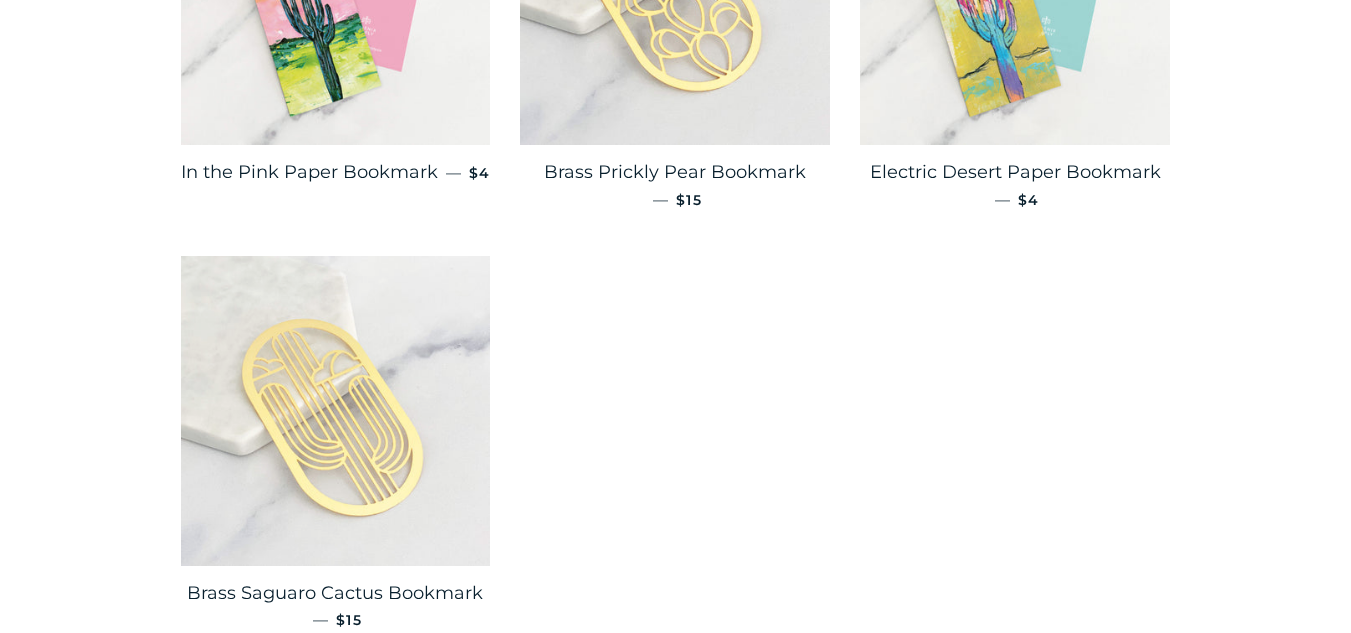 click at bounding box center [336, 411] 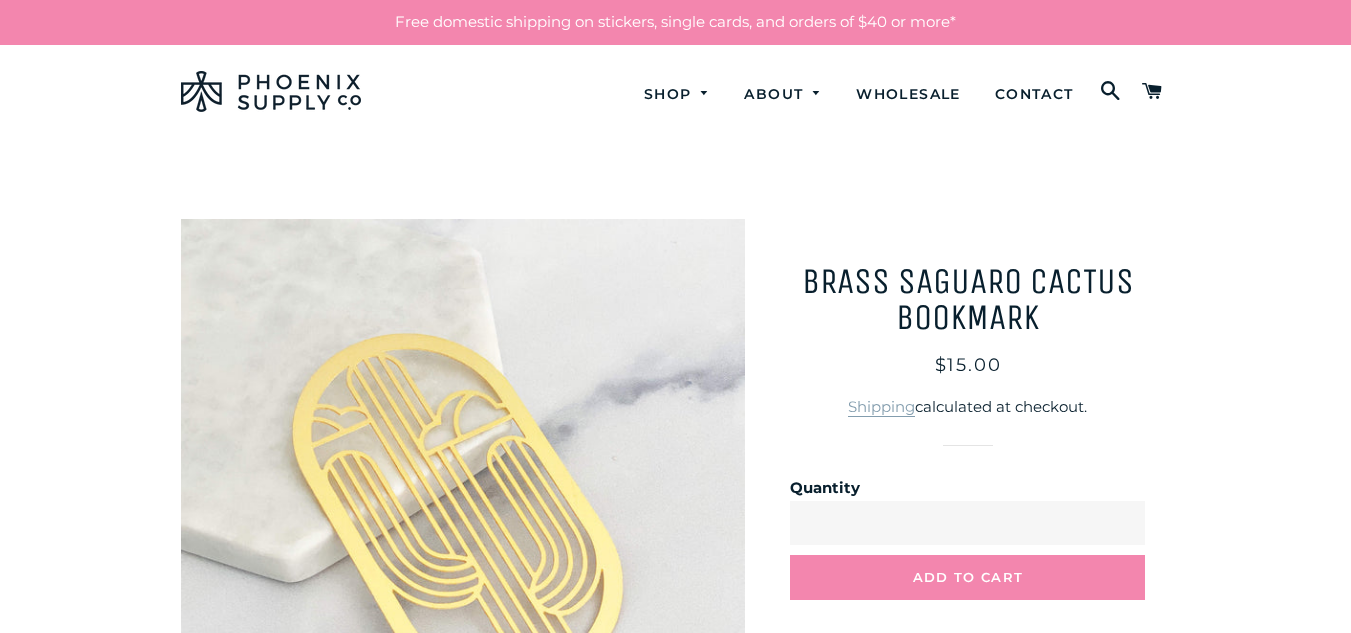 scroll, scrollTop: 263, scrollLeft: 0, axis: vertical 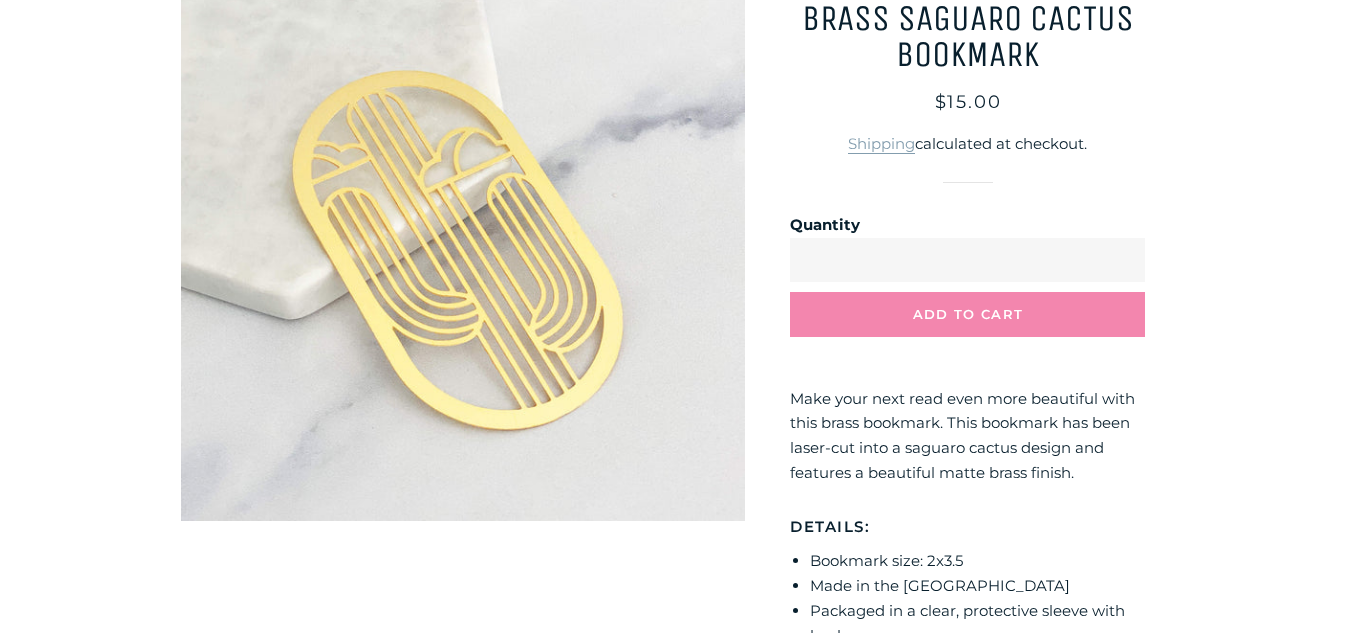 click at bounding box center (463, 238) 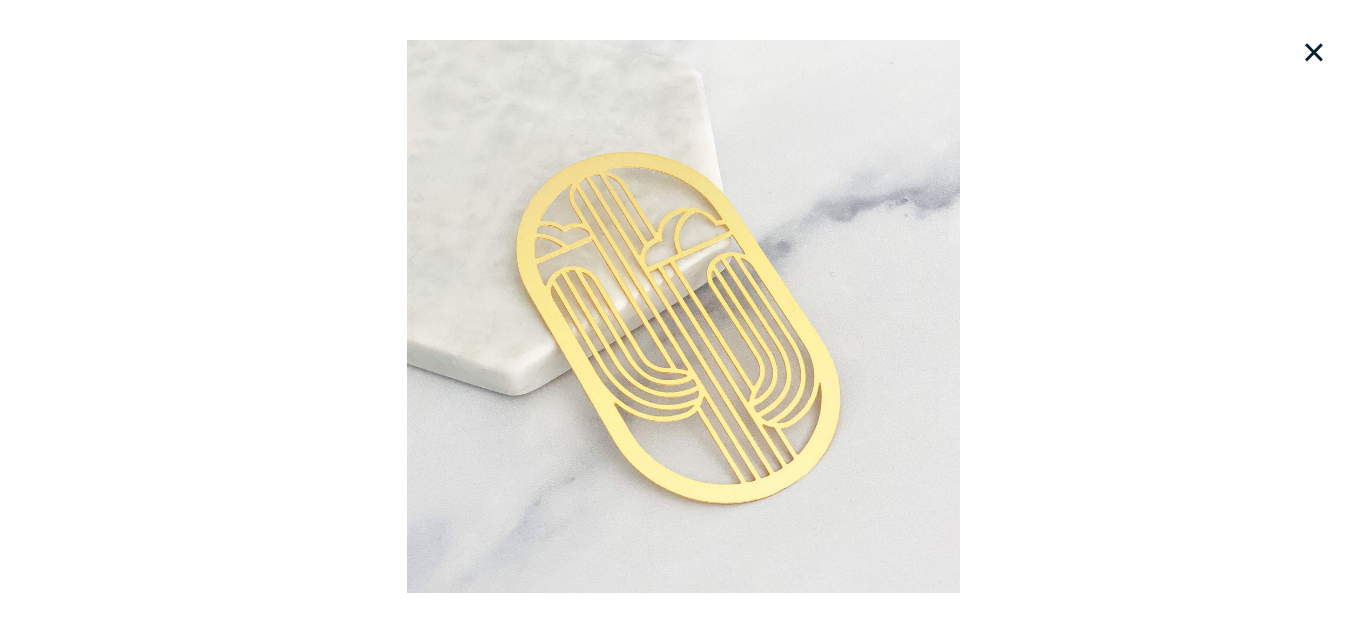 click at bounding box center [683, 316] 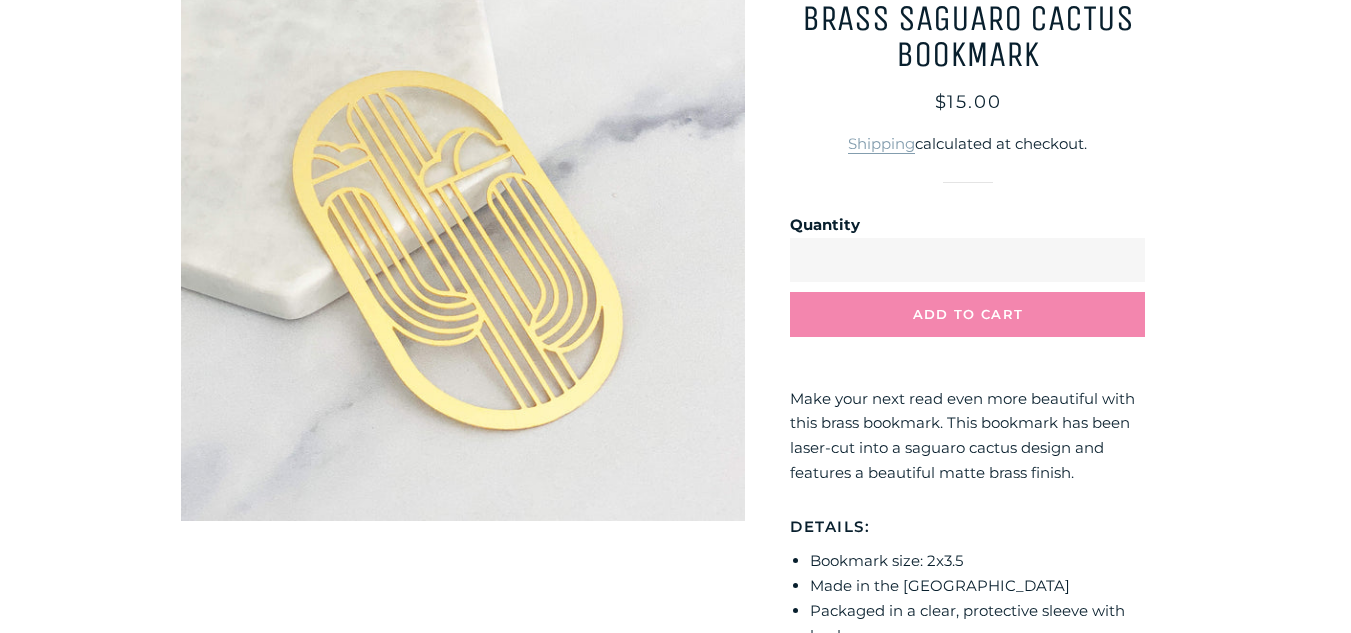 click at bounding box center [463, 238] 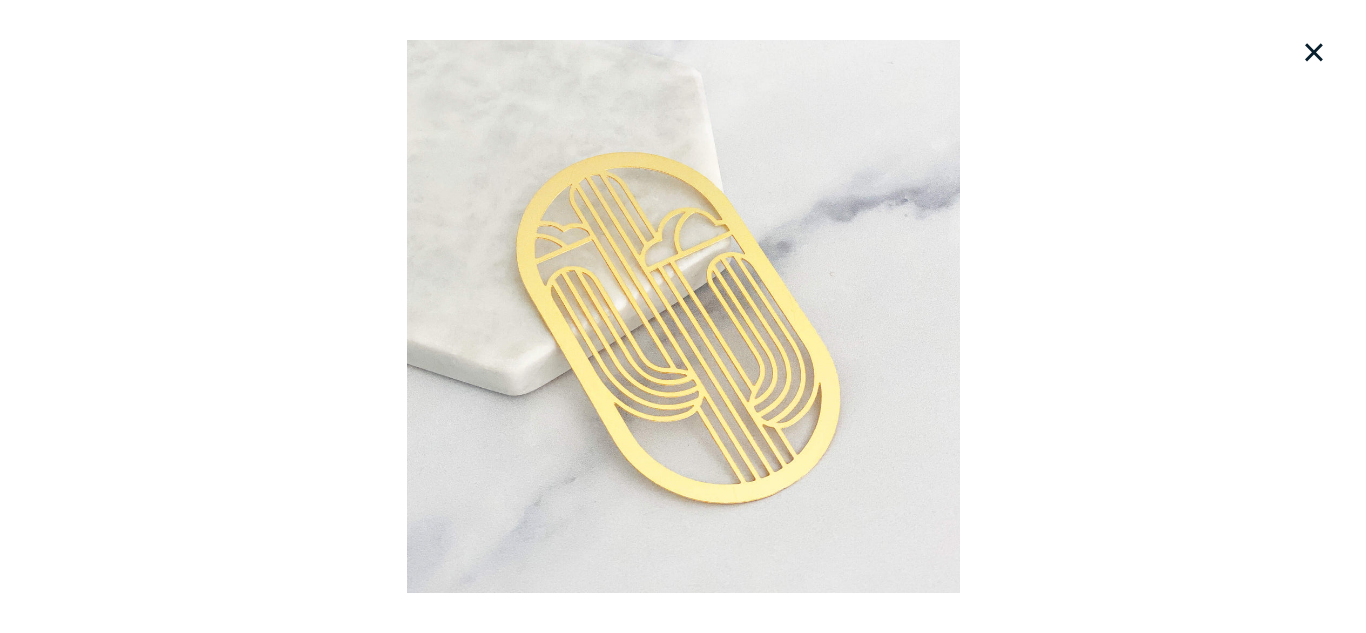click on "Loading..." at bounding box center [683, 316] 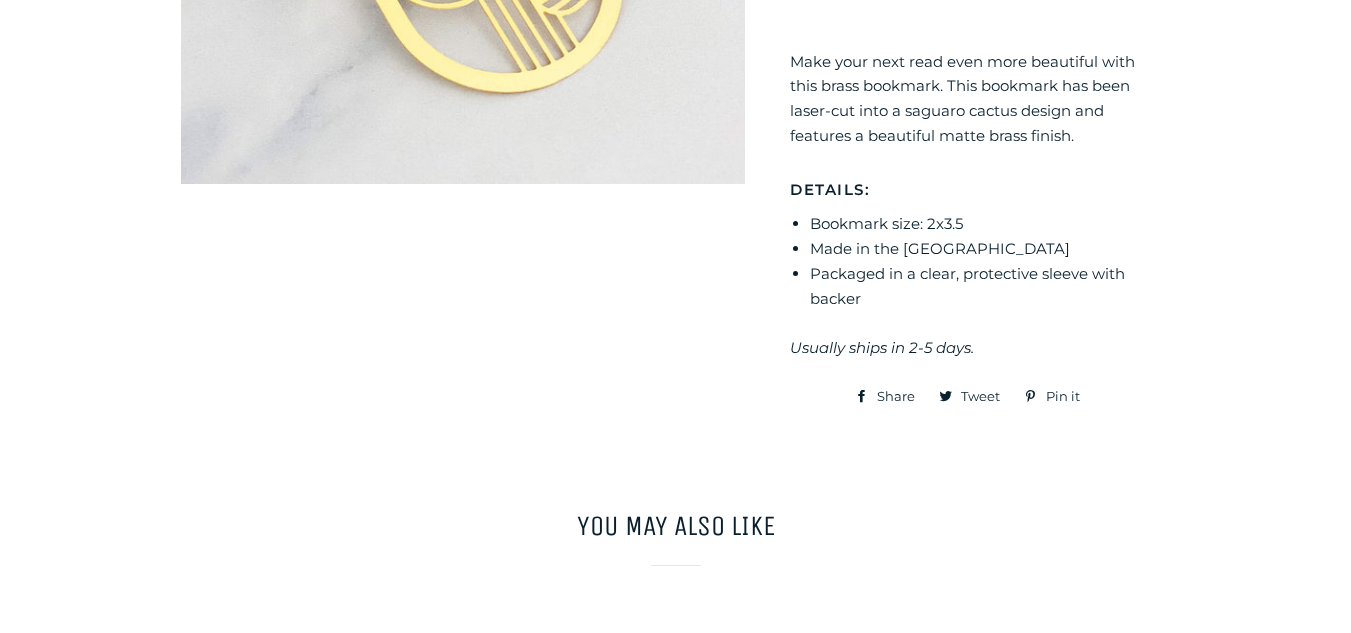 scroll, scrollTop: 601, scrollLeft: 0, axis: vertical 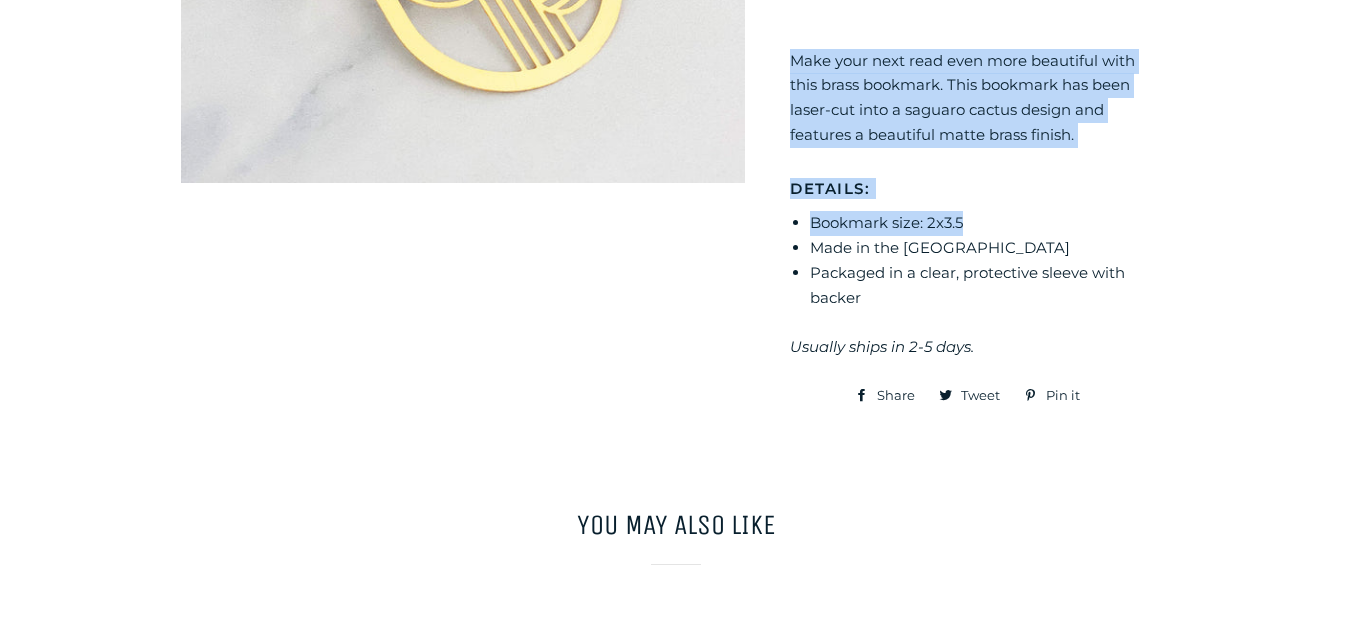 drag, startPoint x: 786, startPoint y: 61, endPoint x: 985, endPoint y: 210, distance: 248.60008 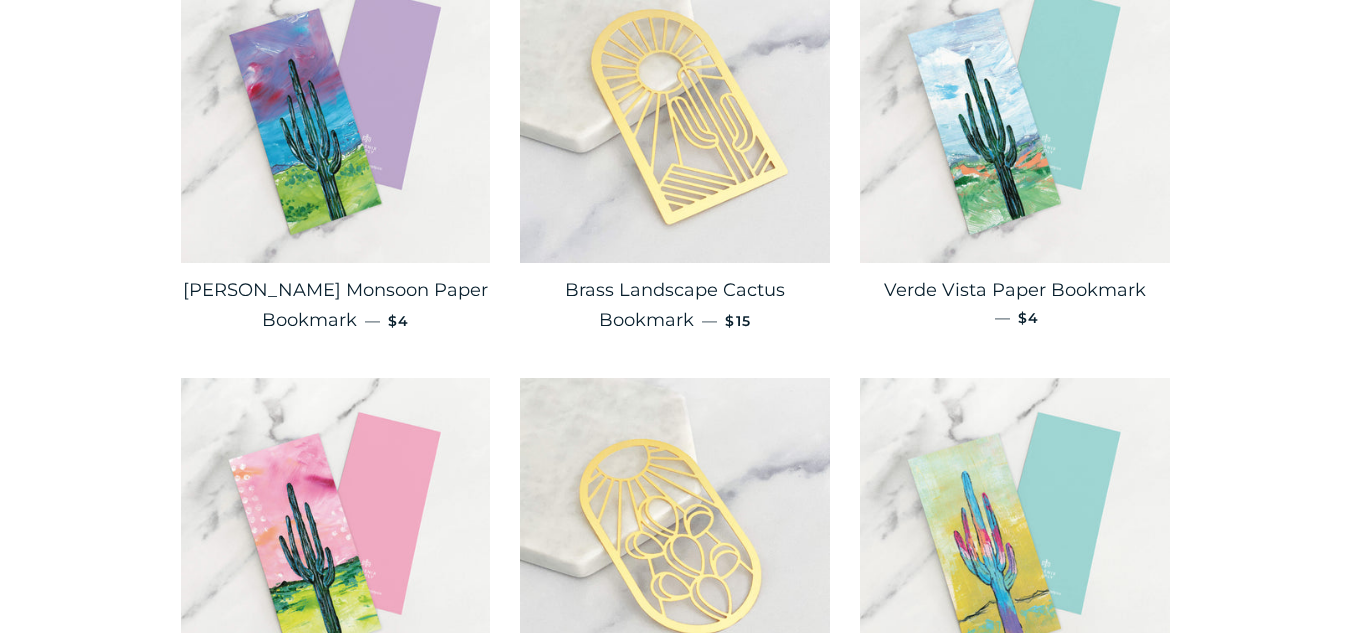 scroll, scrollTop: 521, scrollLeft: 0, axis: vertical 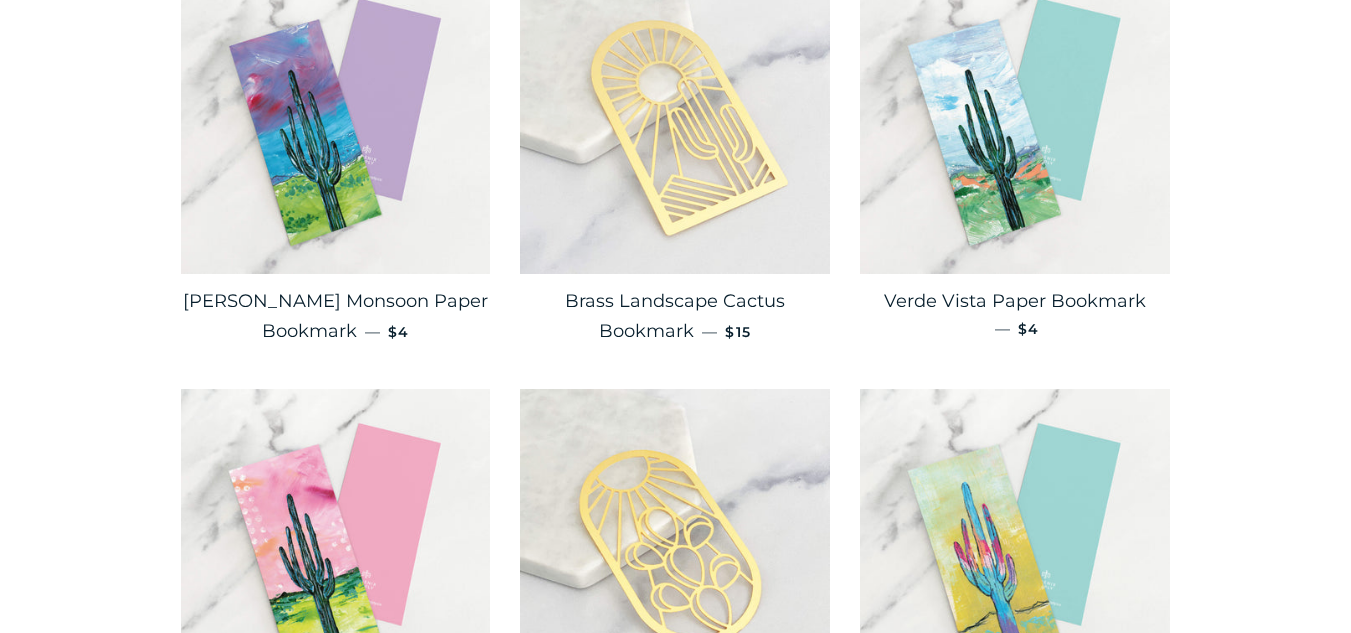 click at bounding box center (675, 119) 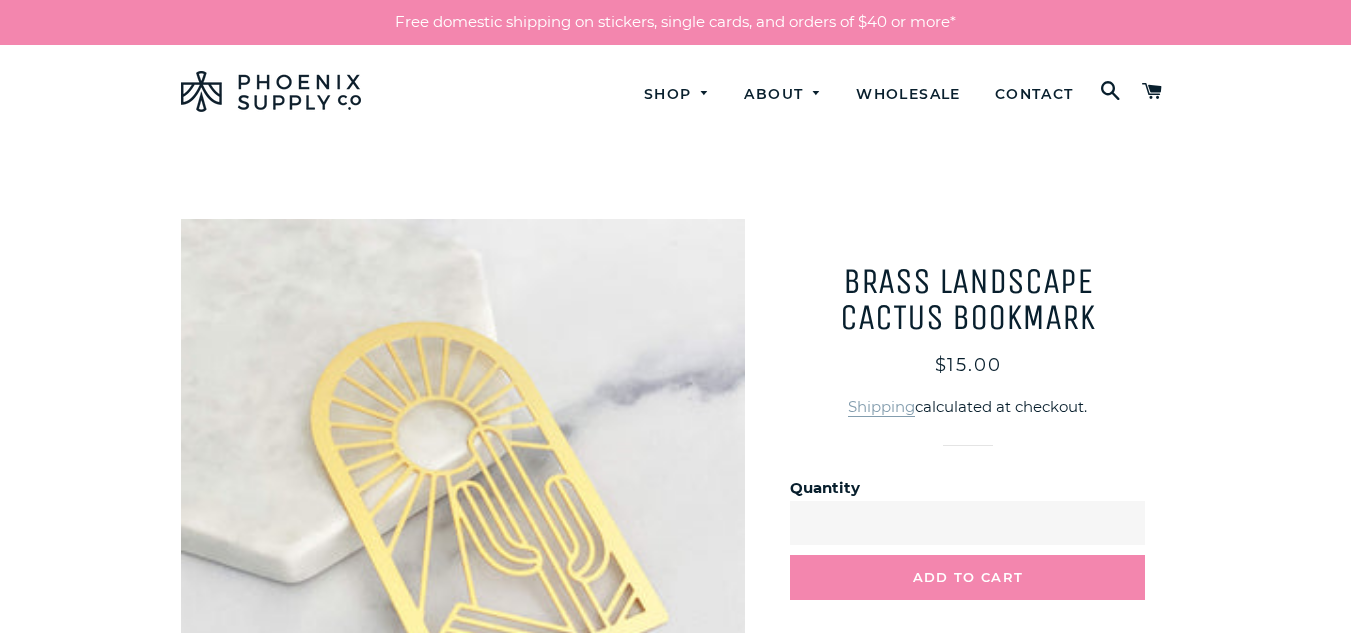 scroll, scrollTop: 0, scrollLeft: 0, axis: both 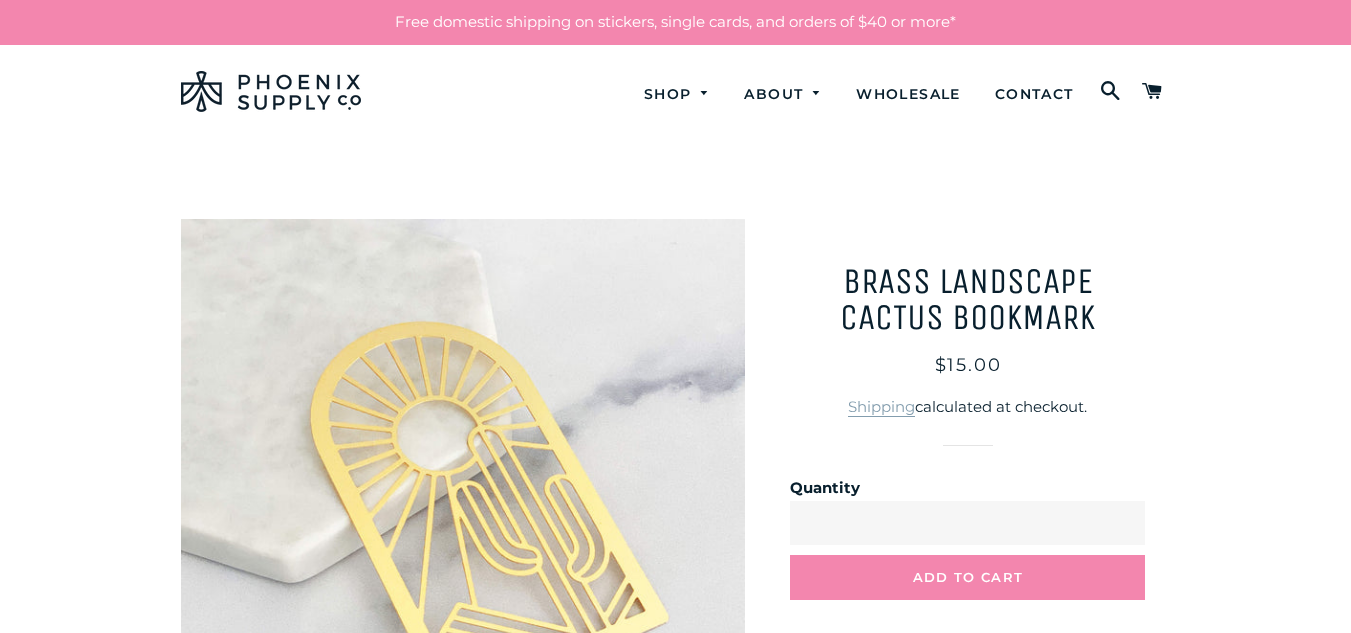 click at bounding box center (463, 501) 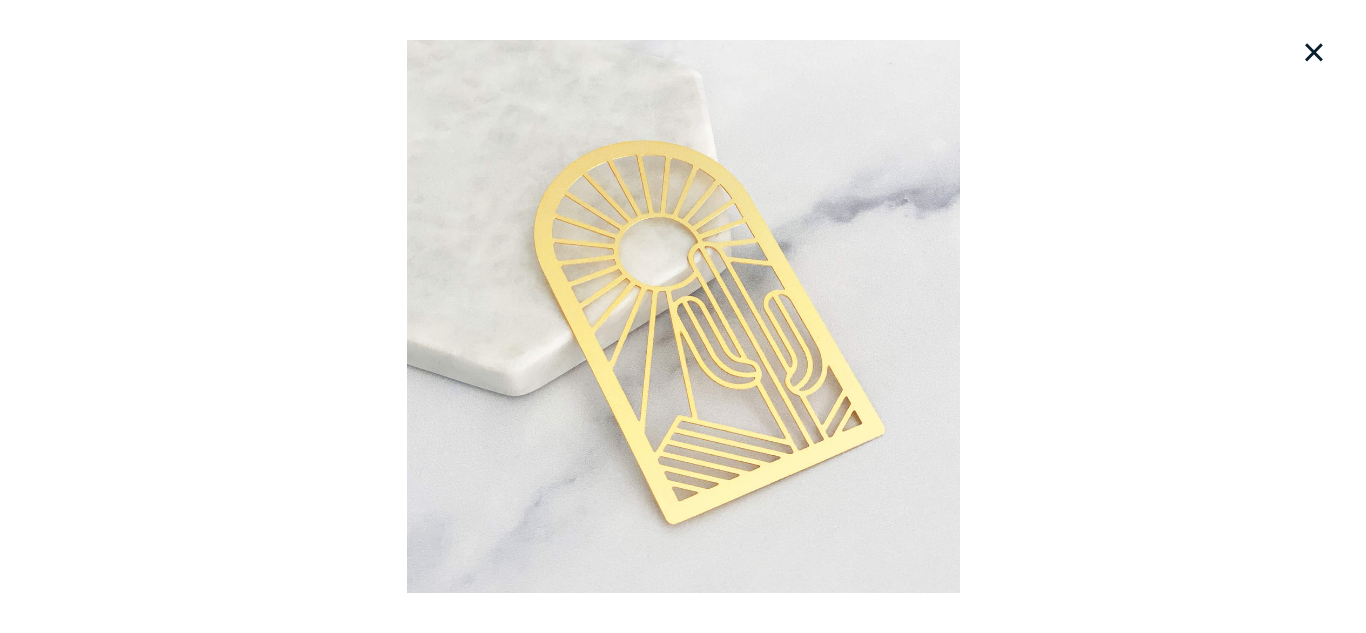 click on "×" at bounding box center [1314, 52] 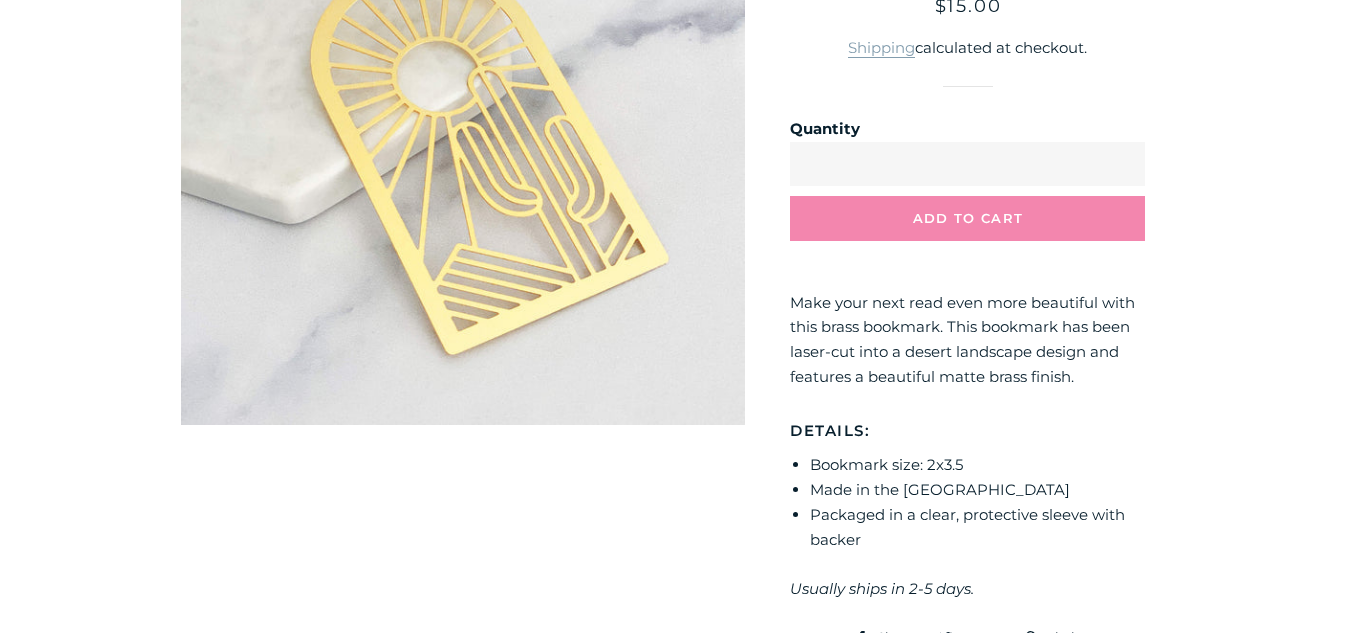 scroll, scrollTop: 382, scrollLeft: 0, axis: vertical 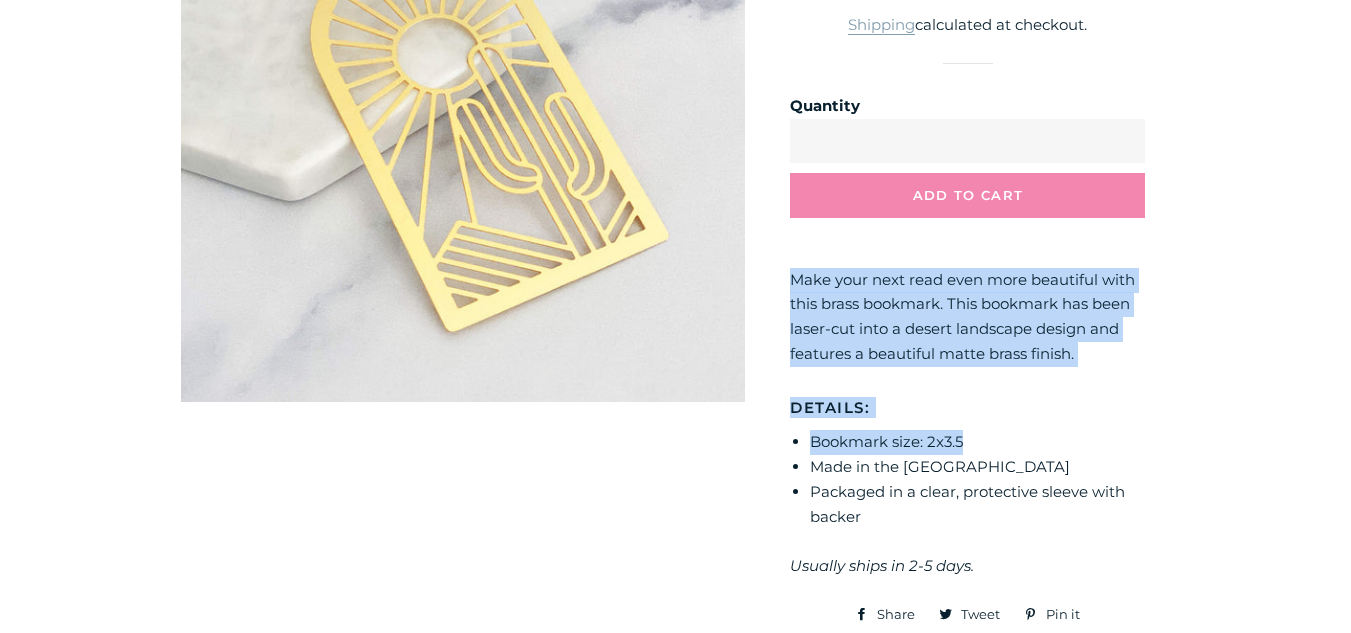 drag, startPoint x: 788, startPoint y: 275, endPoint x: 983, endPoint y: 436, distance: 252.87546 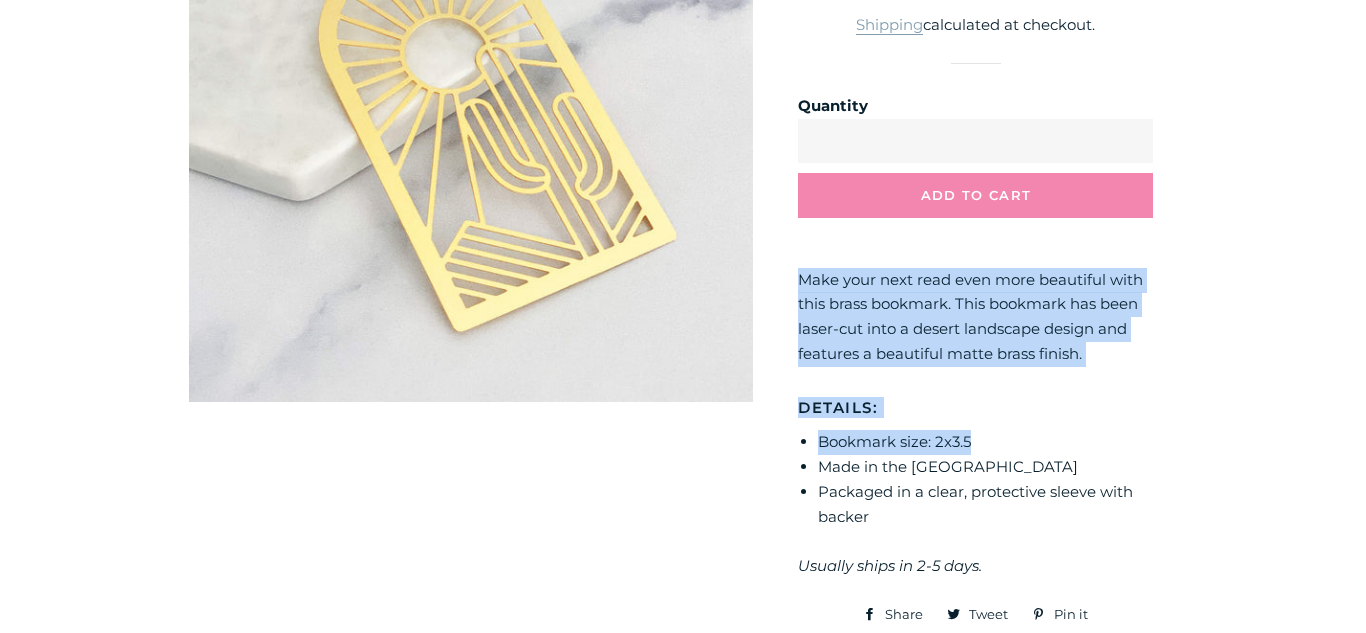 scroll, scrollTop: 0, scrollLeft: 0, axis: both 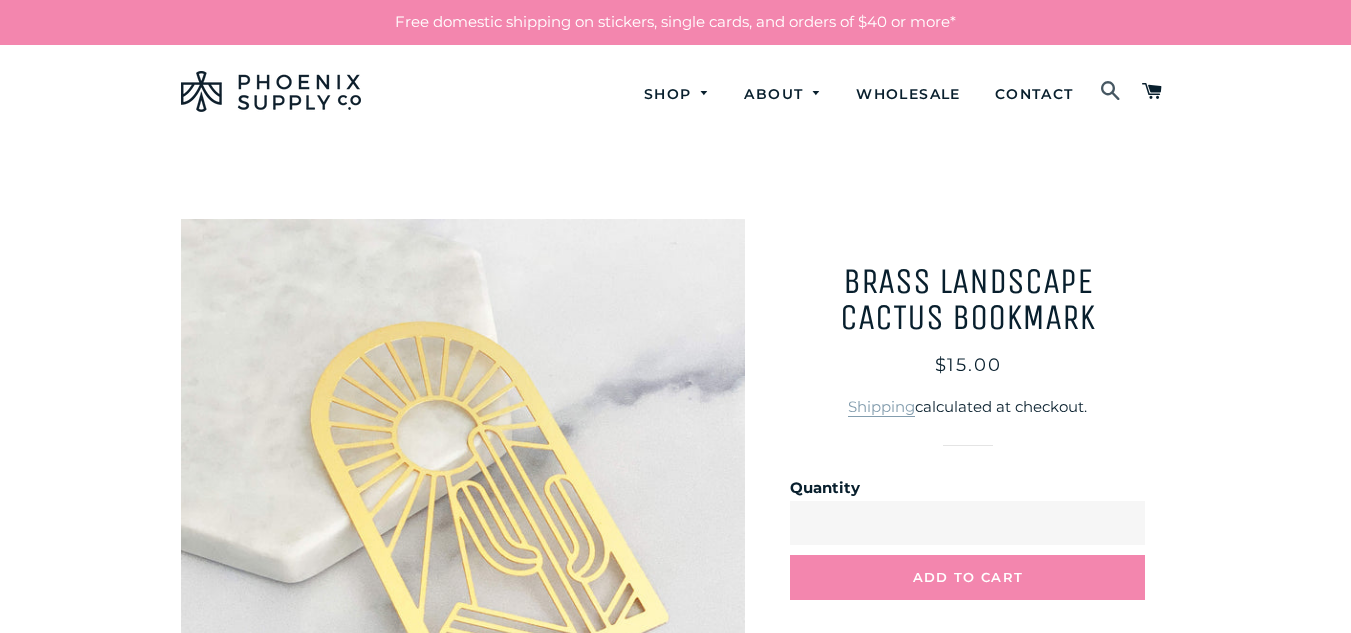 click at bounding box center [1111, 92] 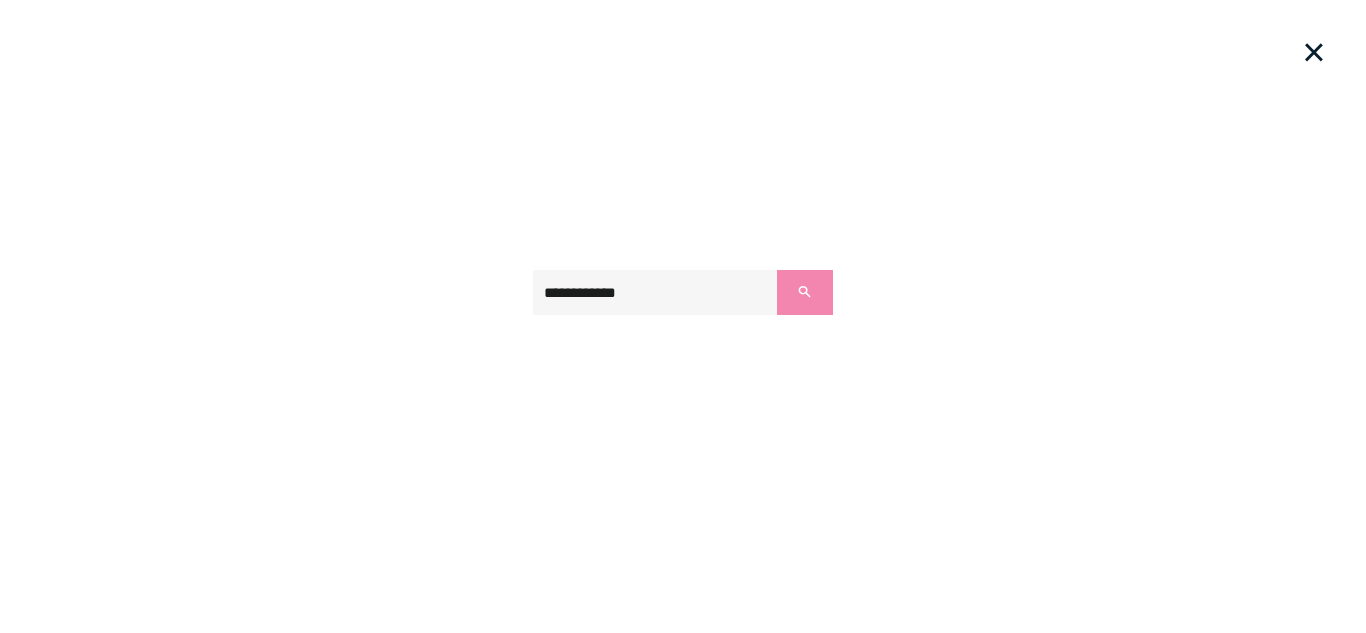 type on "**********" 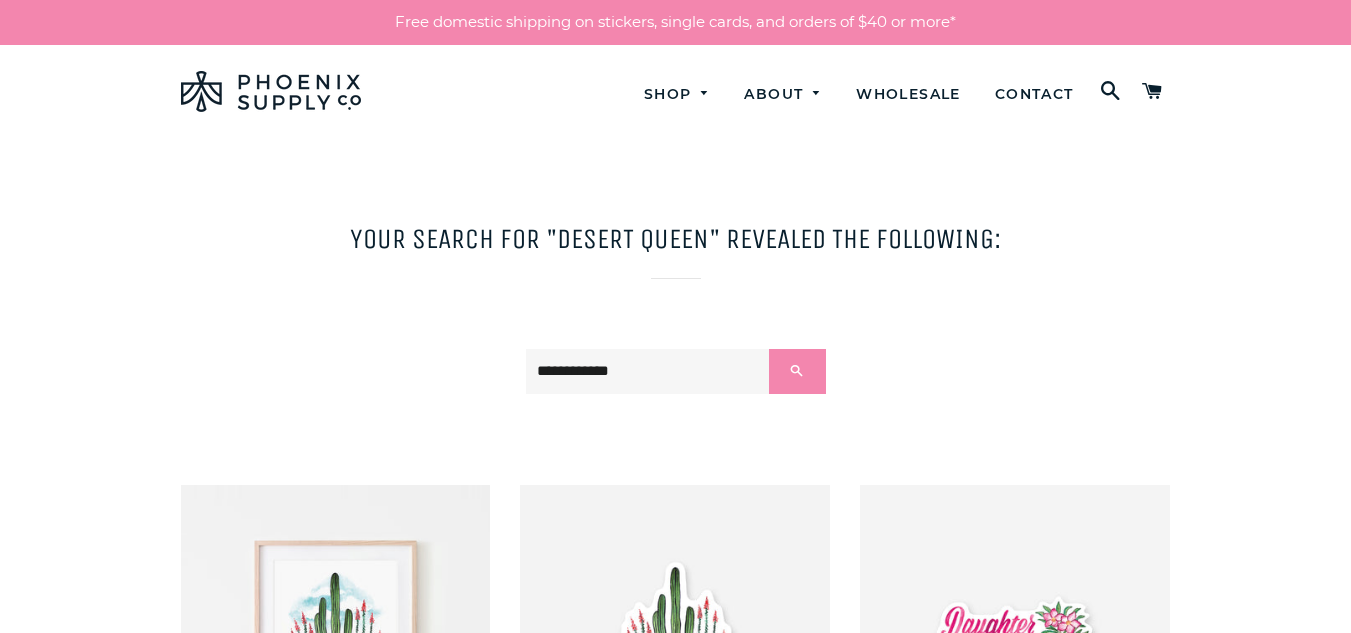 scroll, scrollTop: 334, scrollLeft: 0, axis: vertical 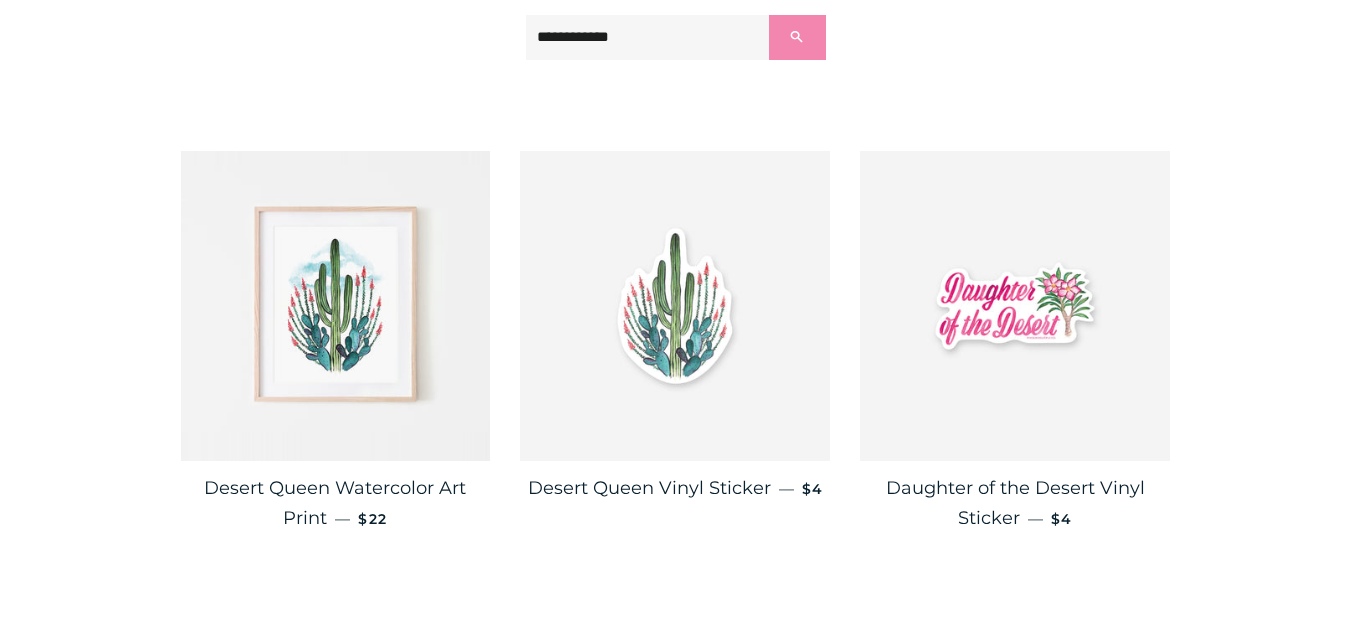 click at bounding box center (675, 306) 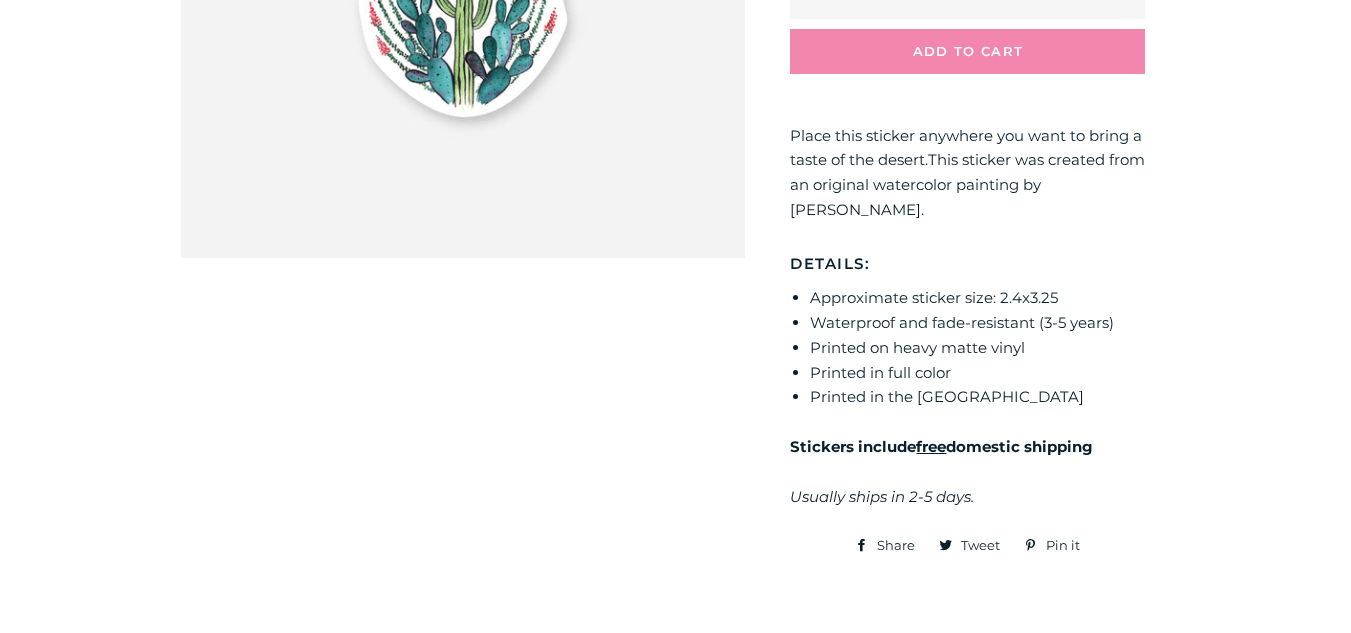 scroll, scrollTop: 529, scrollLeft: 0, axis: vertical 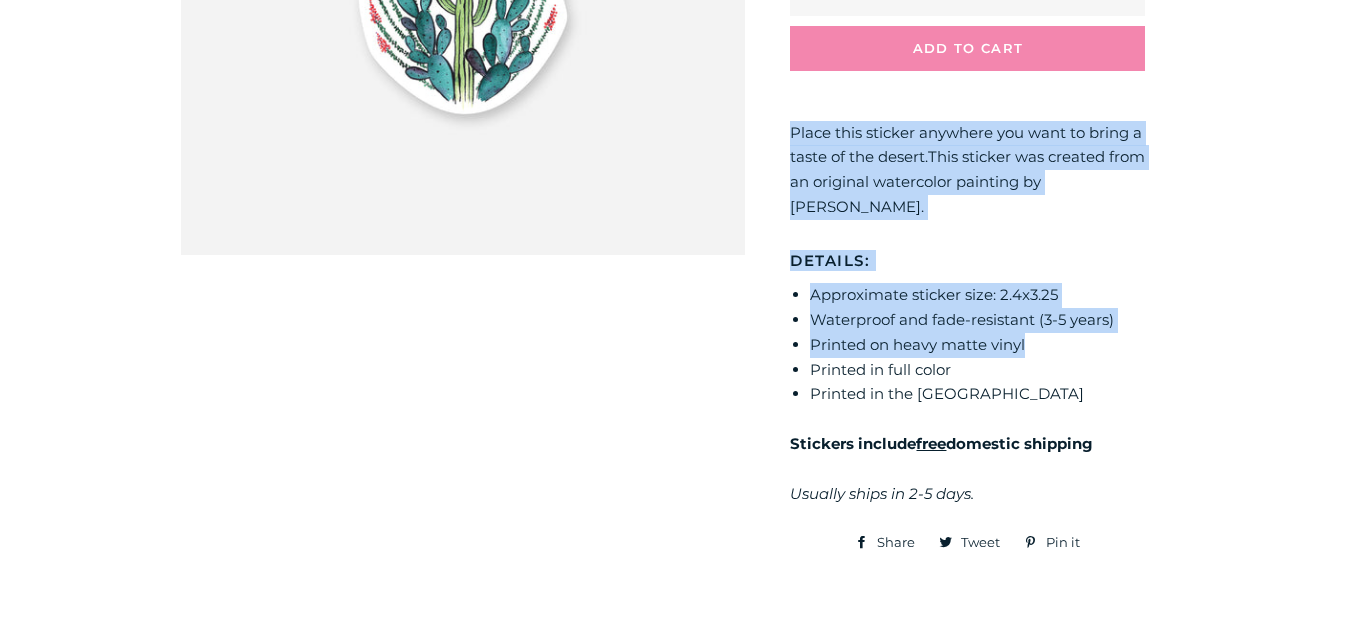 drag, startPoint x: 971, startPoint y: 173, endPoint x: 1135, endPoint y: 334, distance: 229.81949 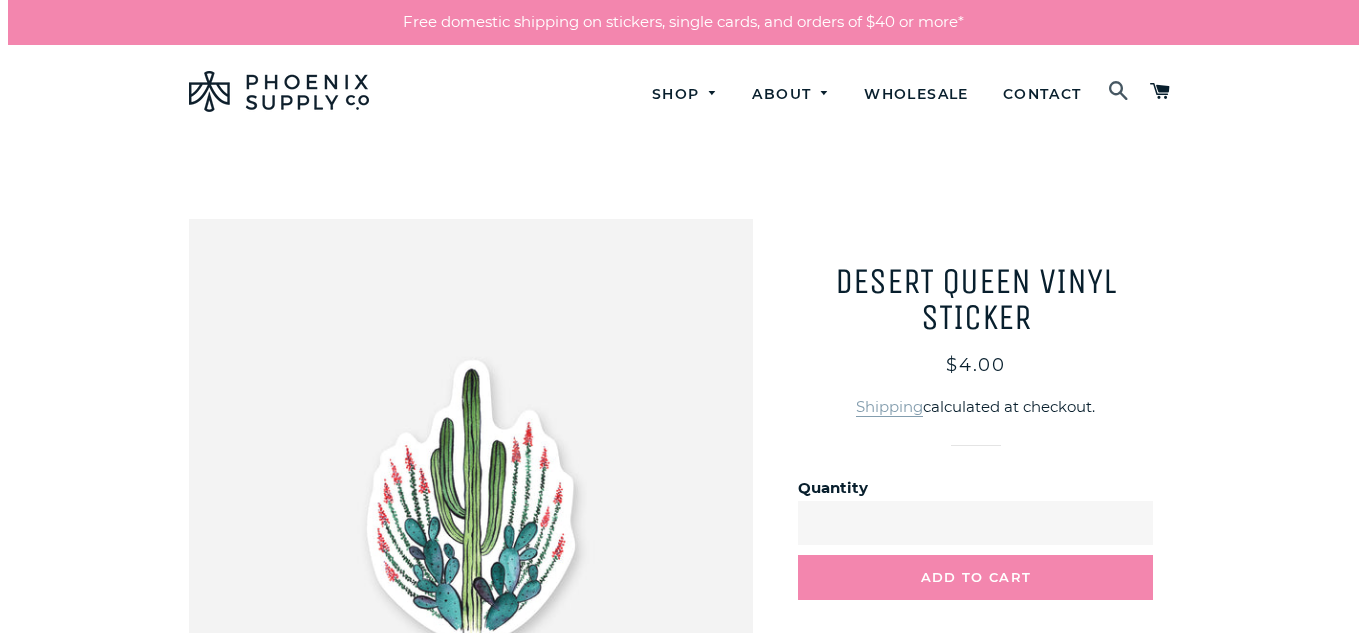 scroll, scrollTop: 0, scrollLeft: 0, axis: both 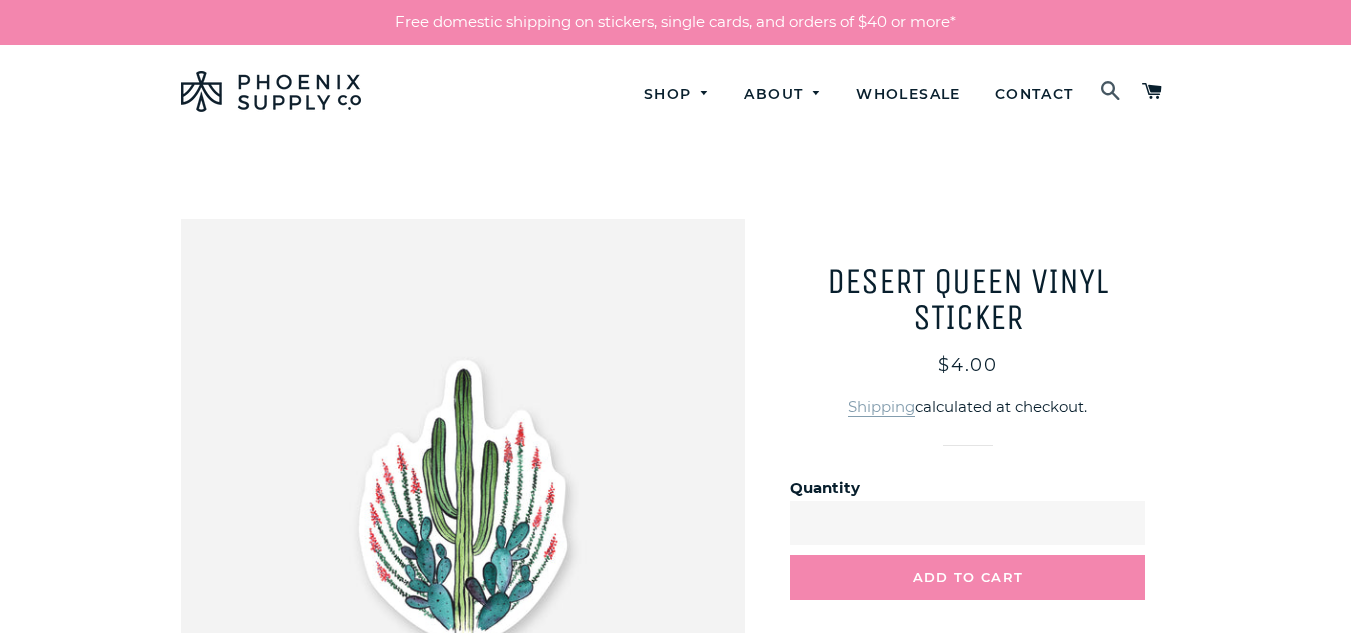 click at bounding box center [1111, 92] 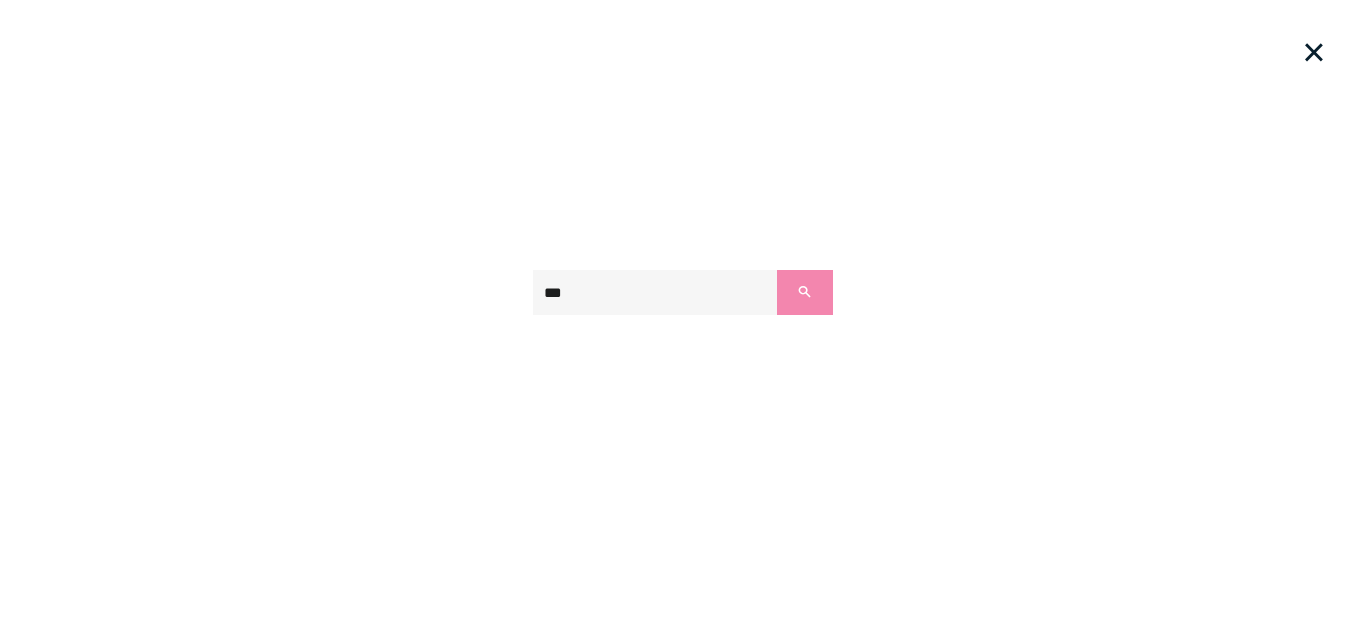 type on "***" 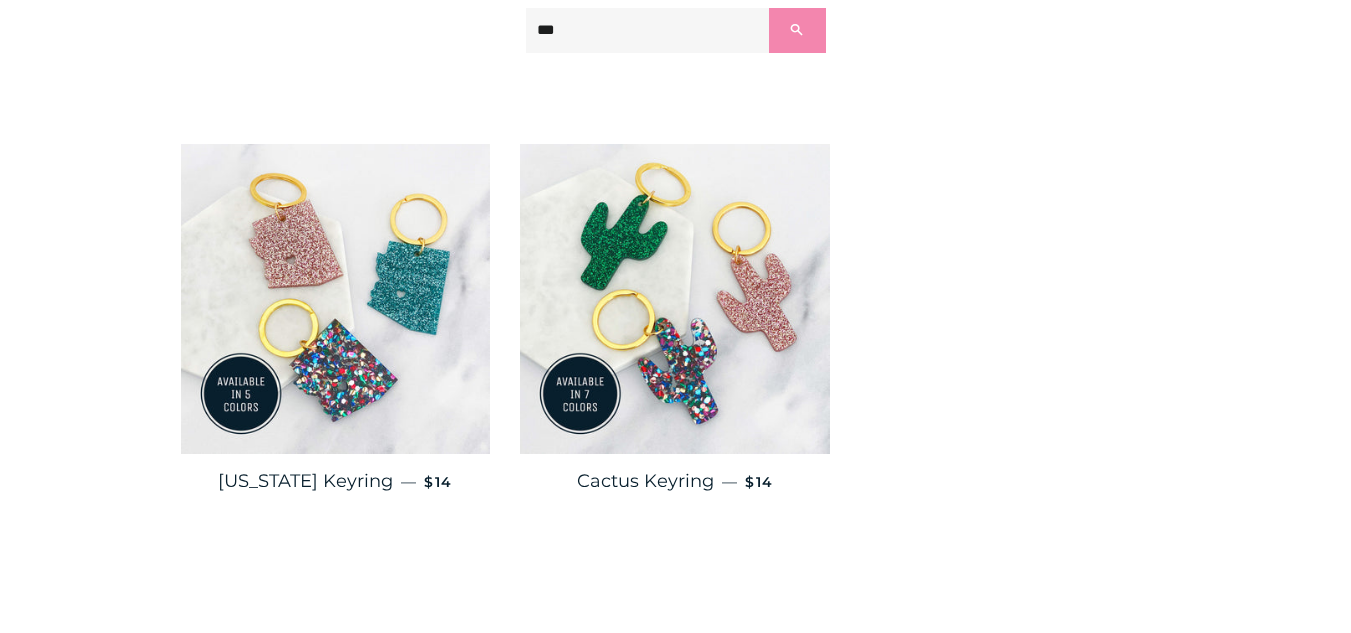 scroll, scrollTop: 342, scrollLeft: 0, axis: vertical 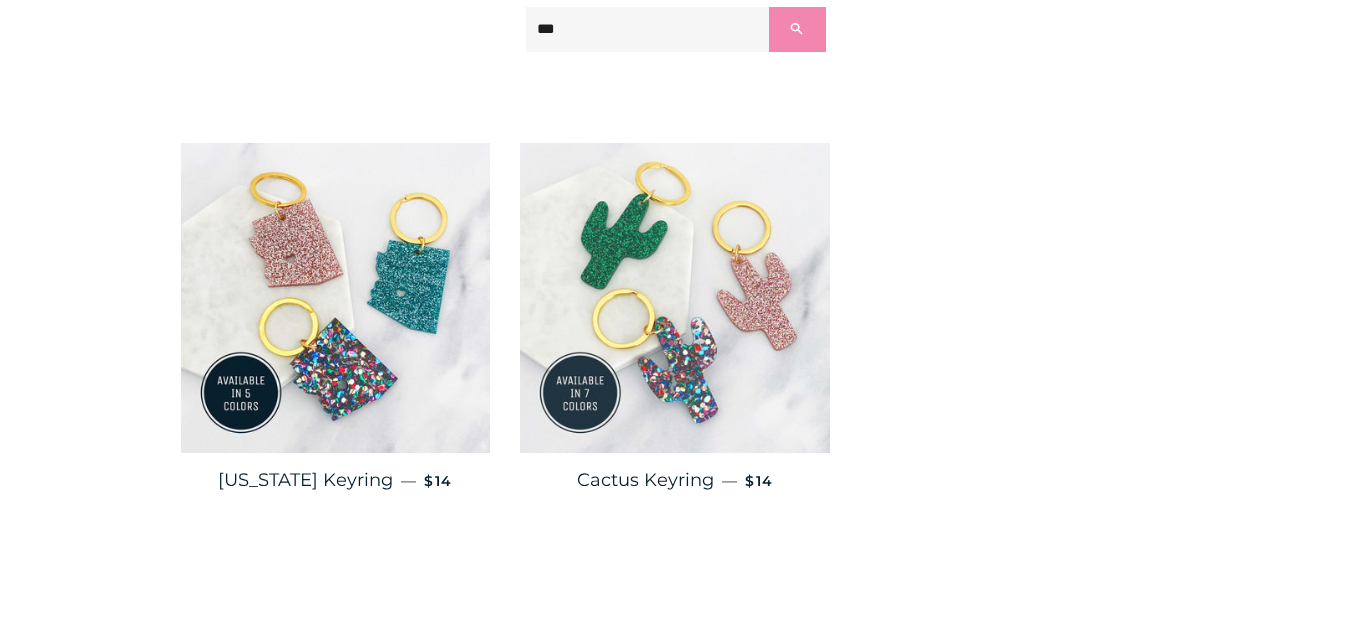 click at bounding box center [675, 298] 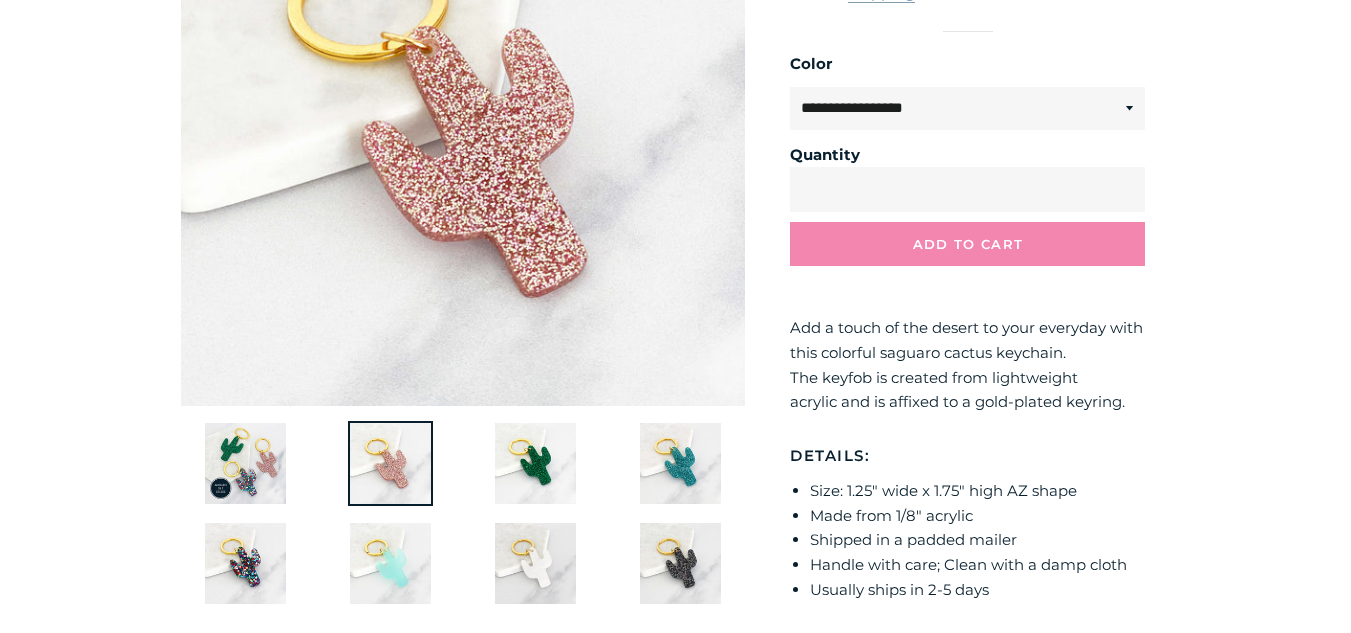 scroll, scrollTop: 439, scrollLeft: 0, axis: vertical 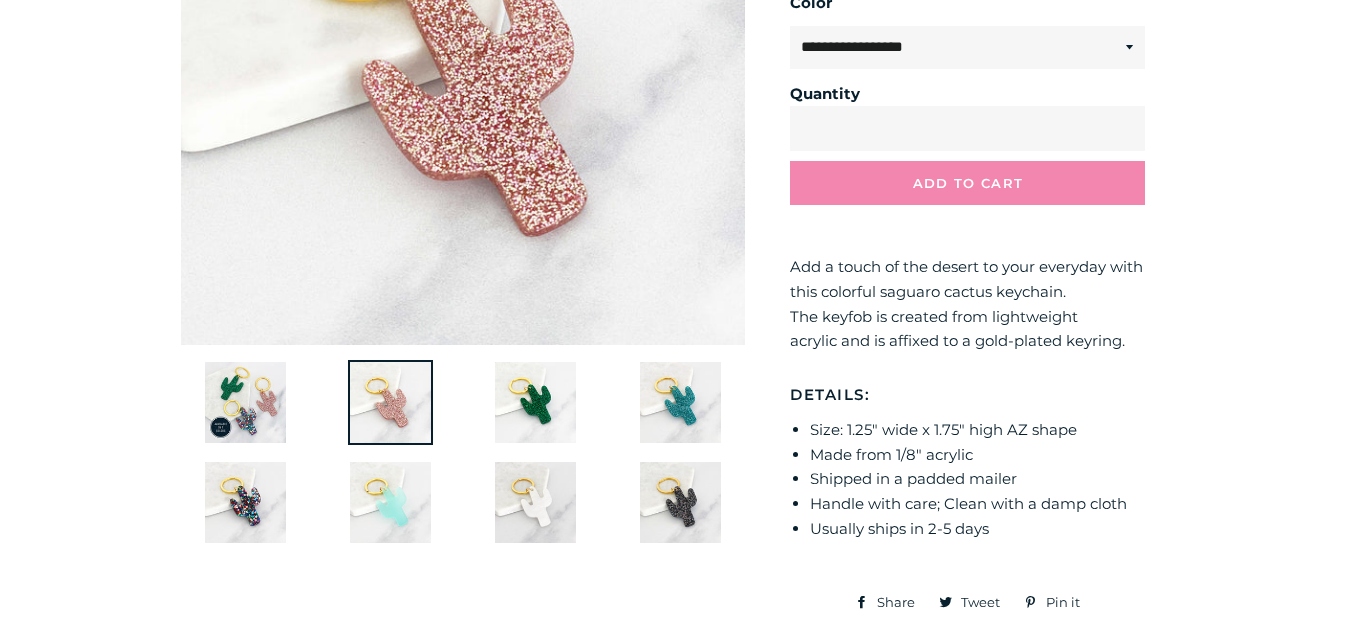 click at bounding box center (245, 402) 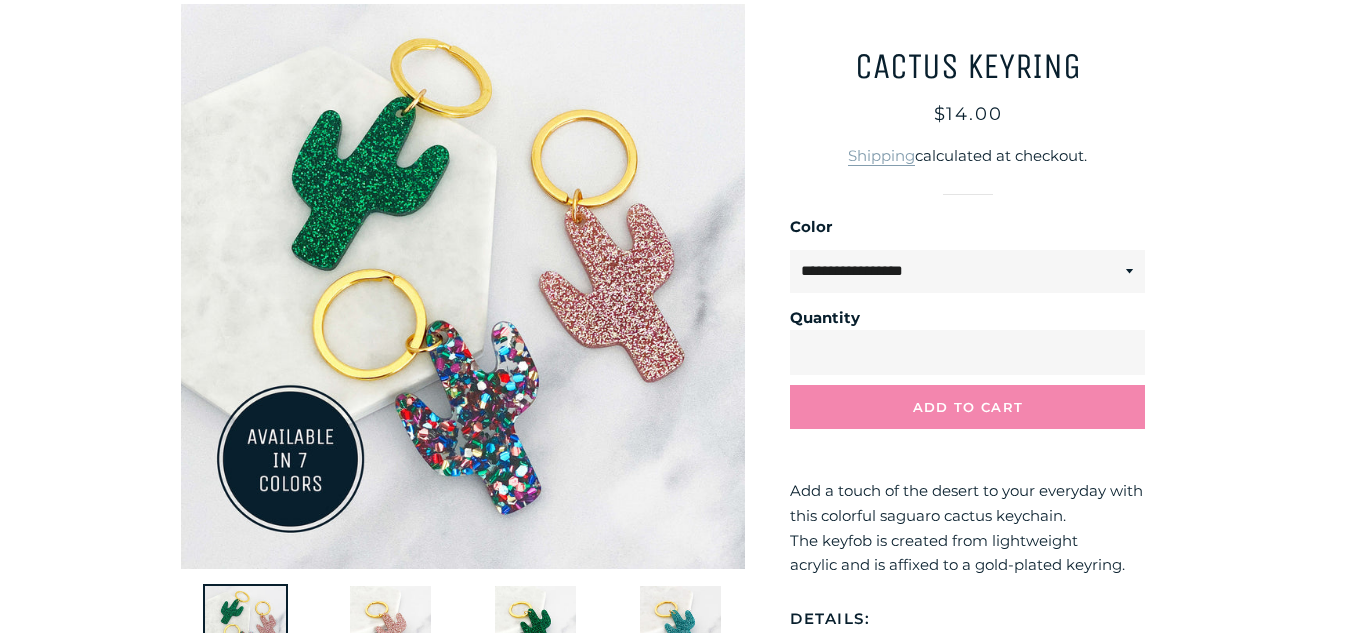 scroll, scrollTop: 214, scrollLeft: 0, axis: vertical 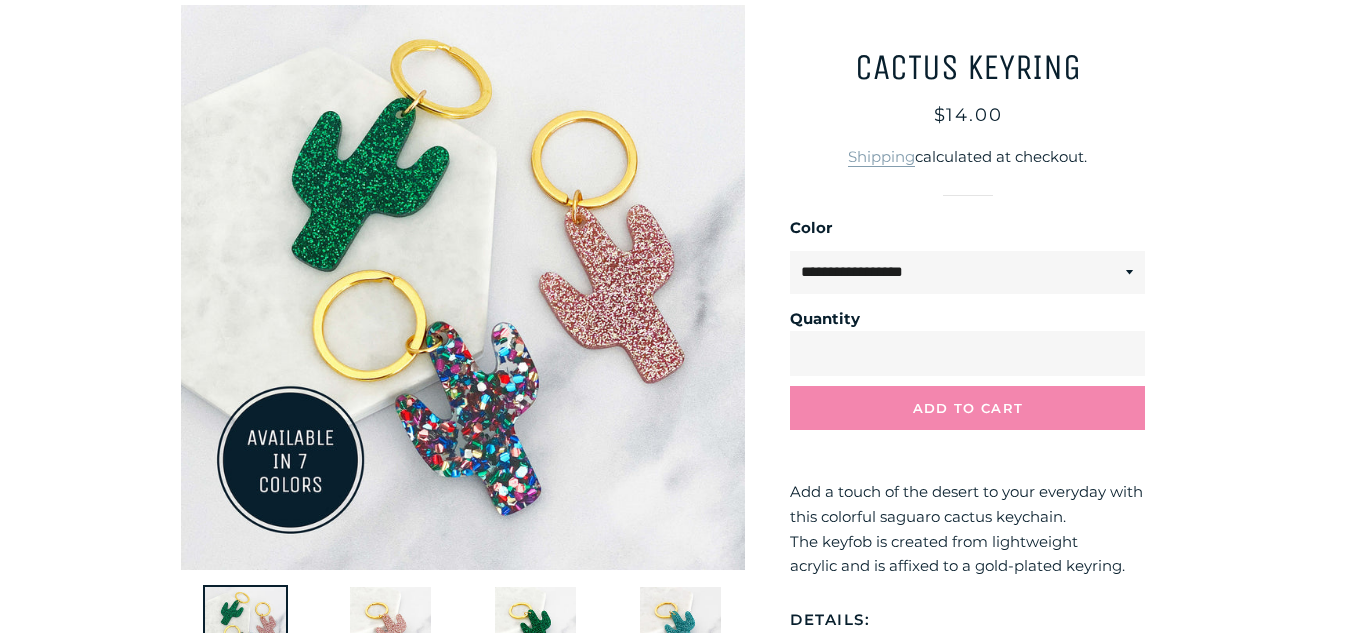 click at bounding box center [463, 287] 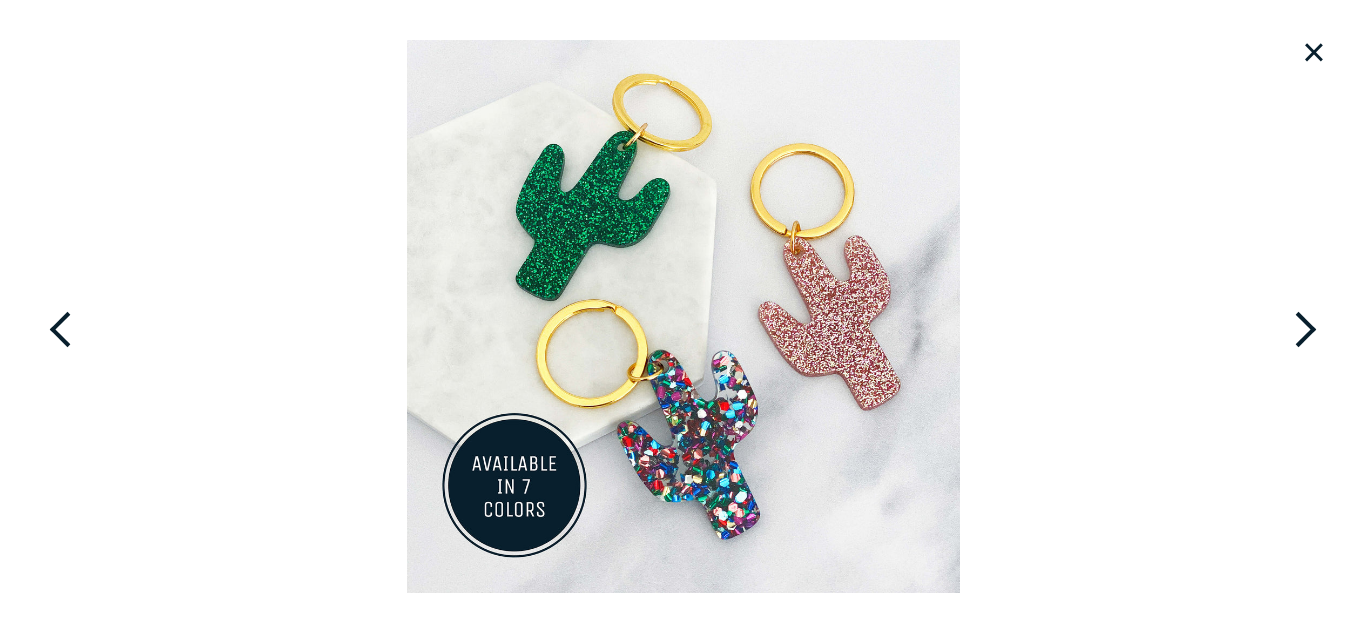 click at bounding box center (683, 316) 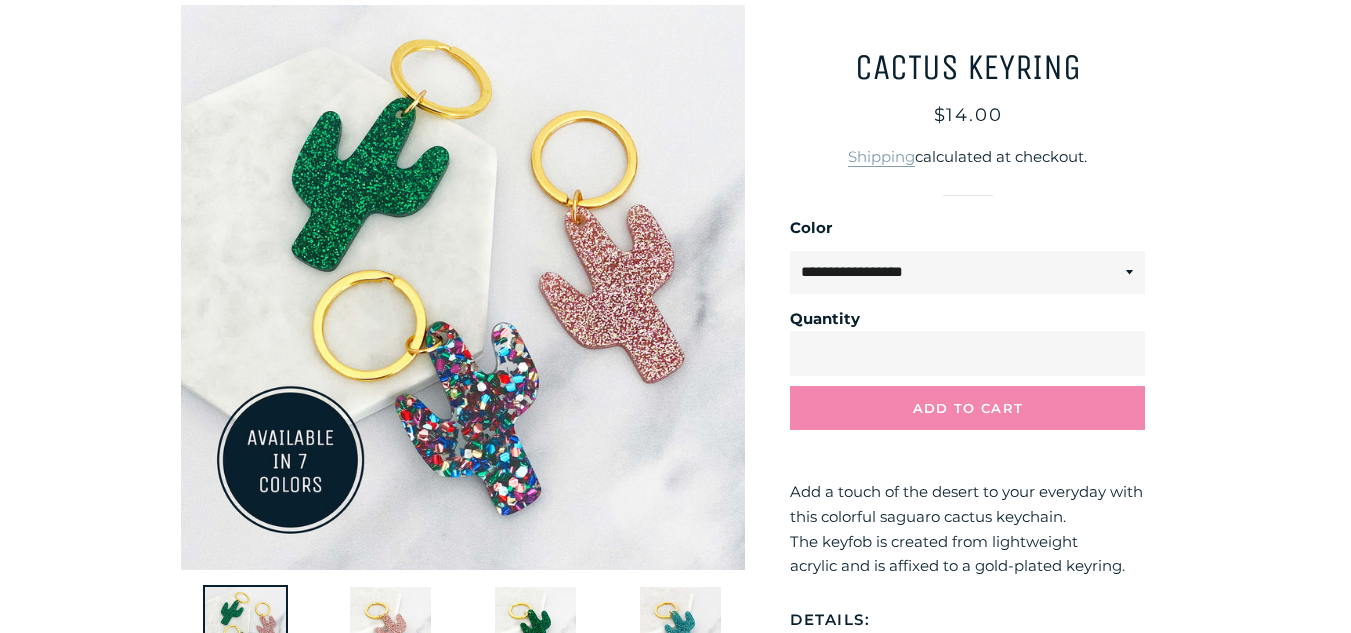 click at bounding box center (463, 287) 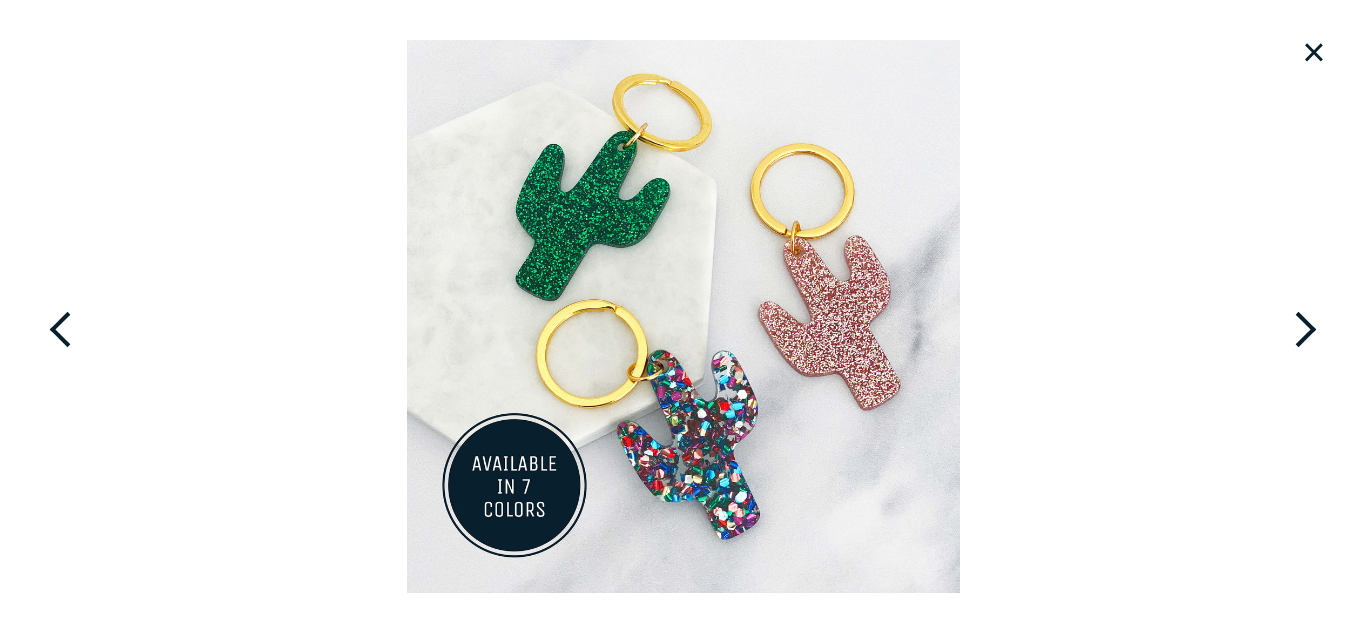click at bounding box center [1229, 316] 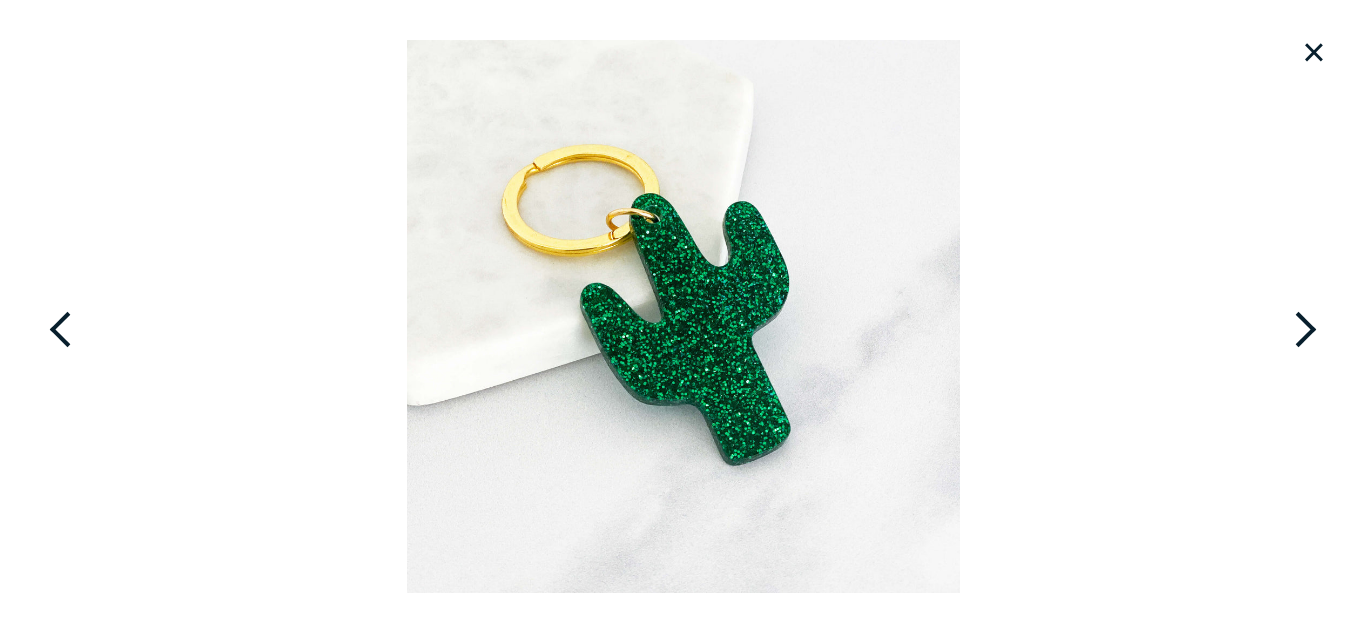 click on "×" at bounding box center [1314, 52] 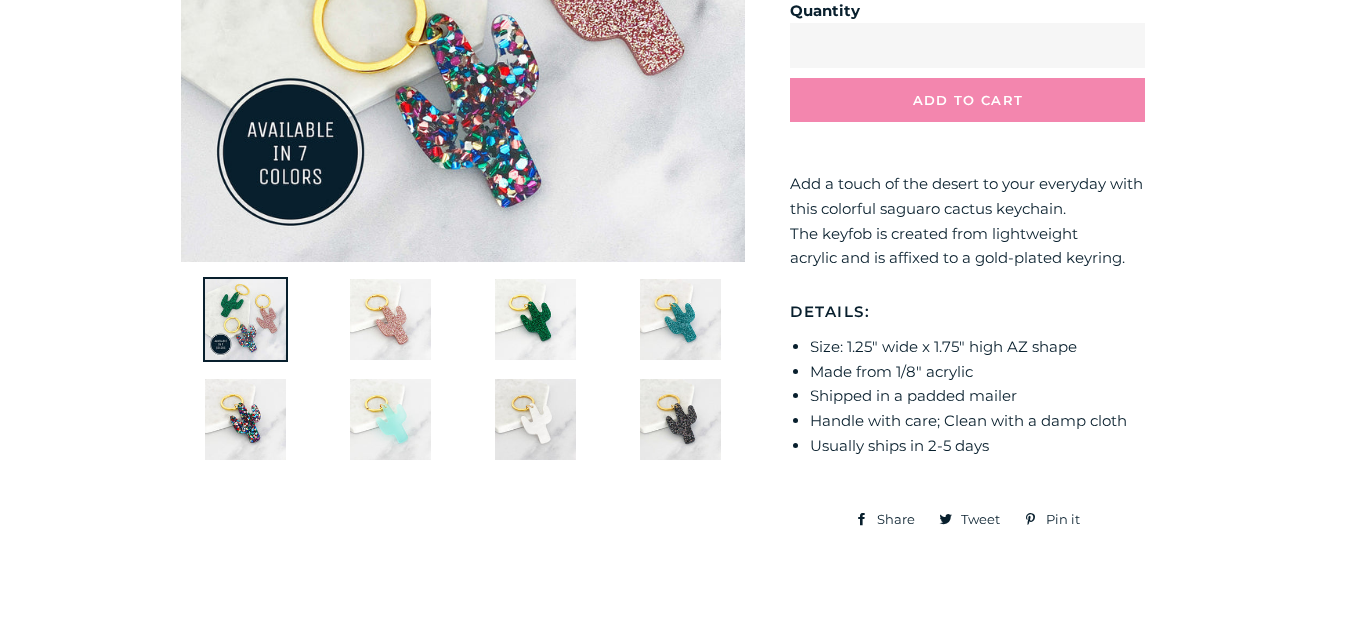 scroll, scrollTop: 523, scrollLeft: 0, axis: vertical 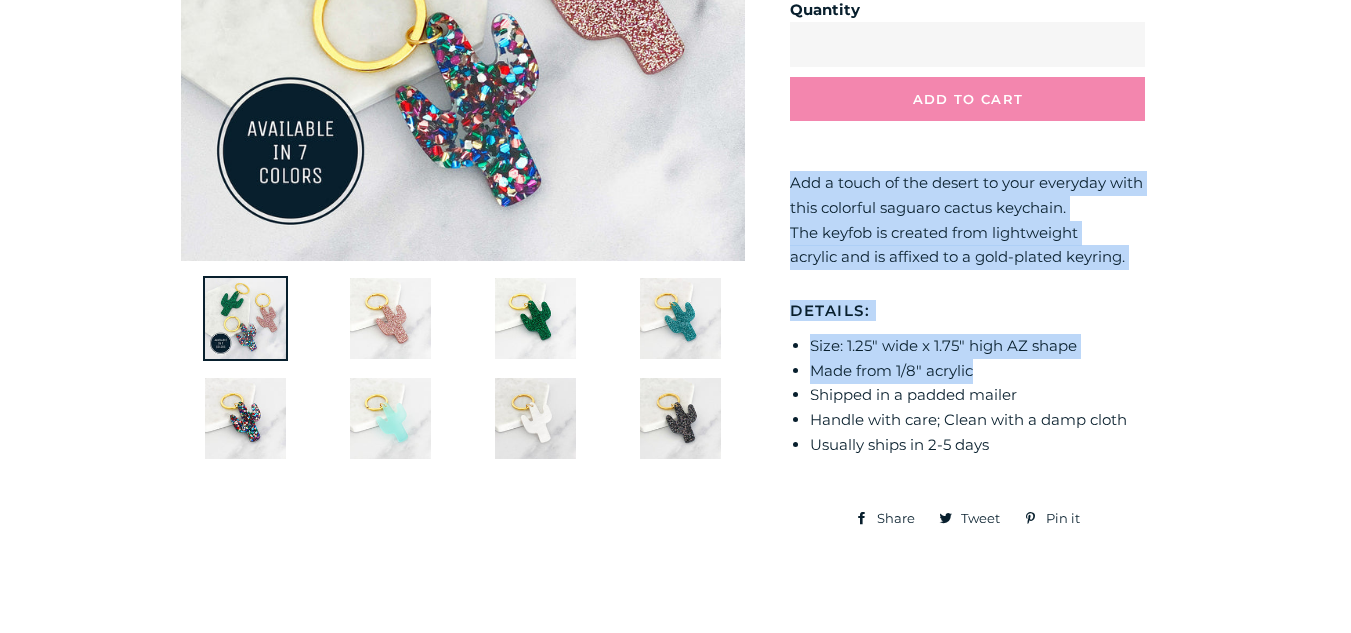 drag, startPoint x: 788, startPoint y: 180, endPoint x: 1076, endPoint y: 366, distance: 342.84106 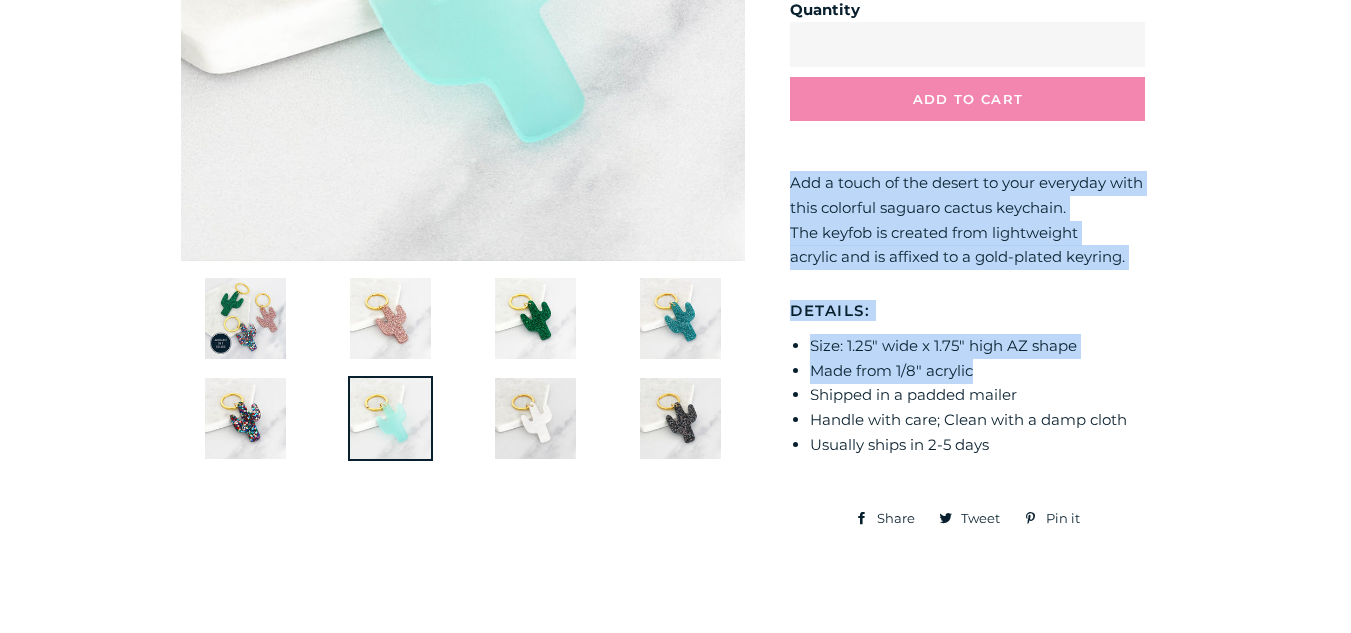 click at bounding box center [463, -22] 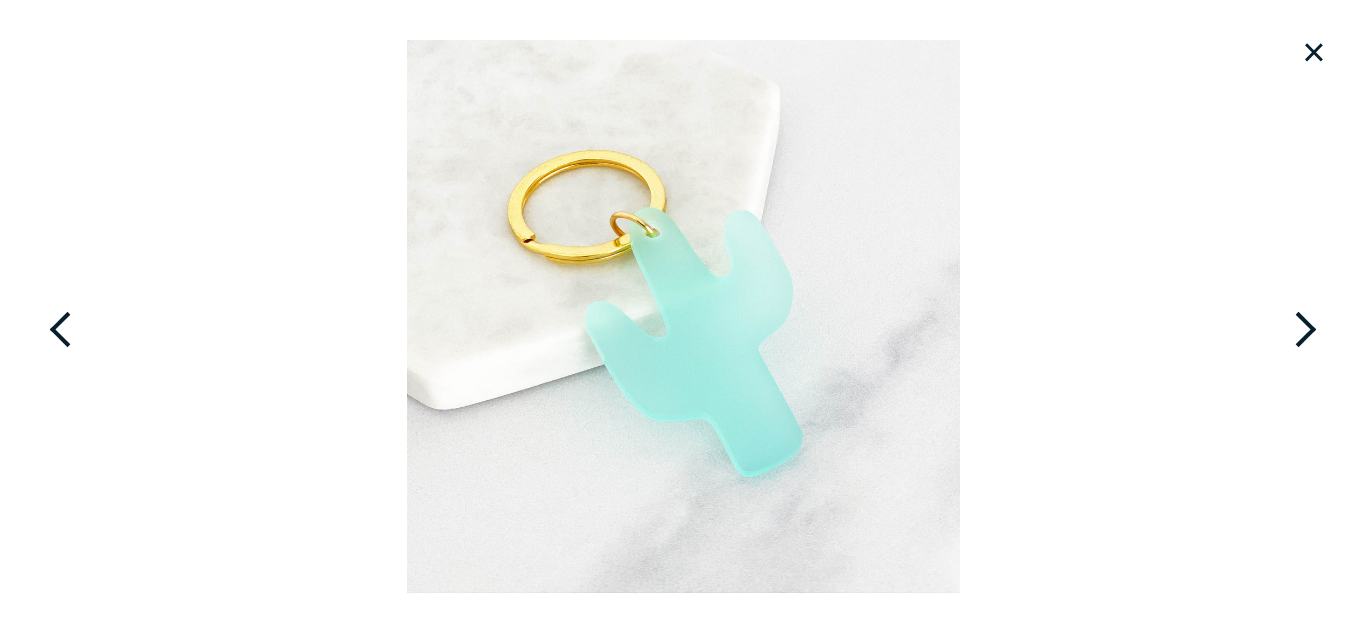 click at bounding box center [1229, 316] 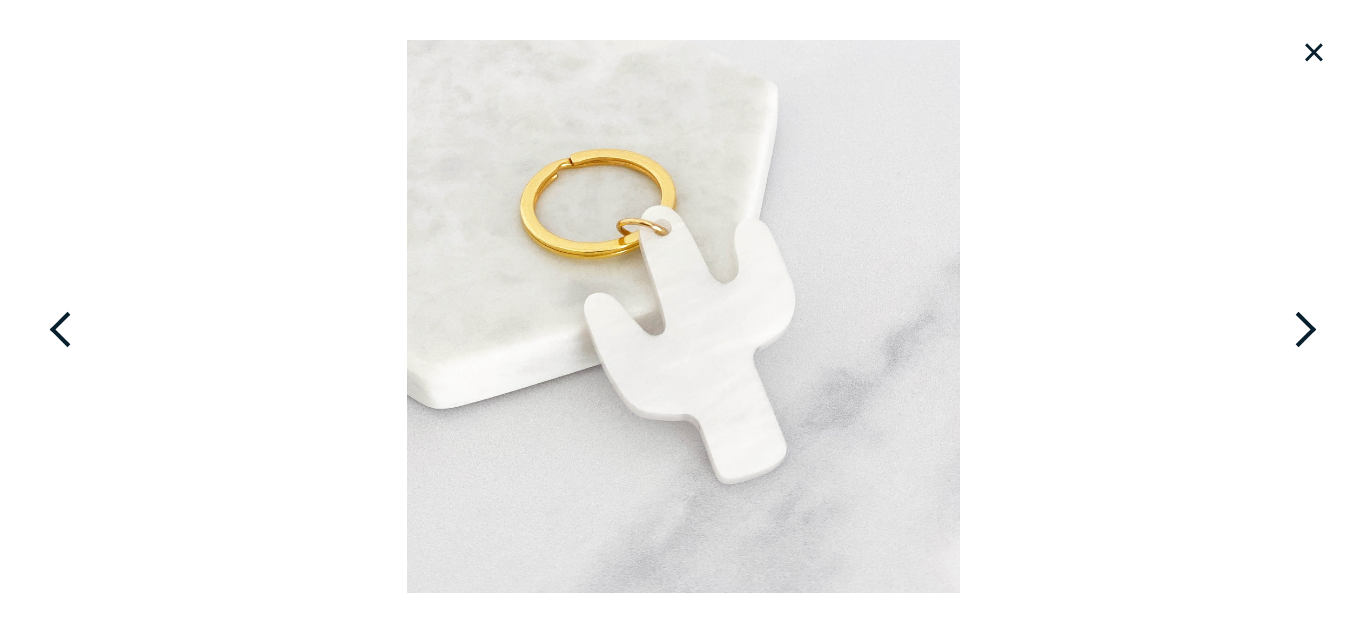 drag, startPoint x: 725, startPoint y: 269, endPoint x: 1134, endPoint y: 237, distance: 410.24994 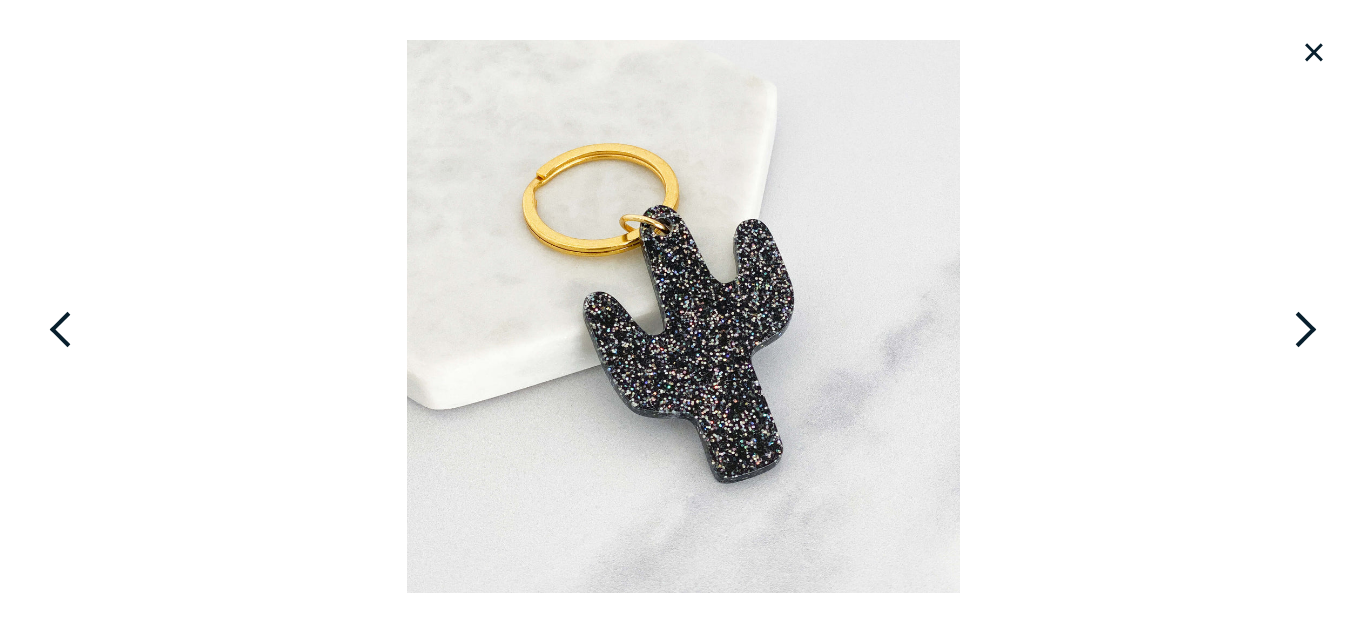 click at bounding box center (1229, 316) 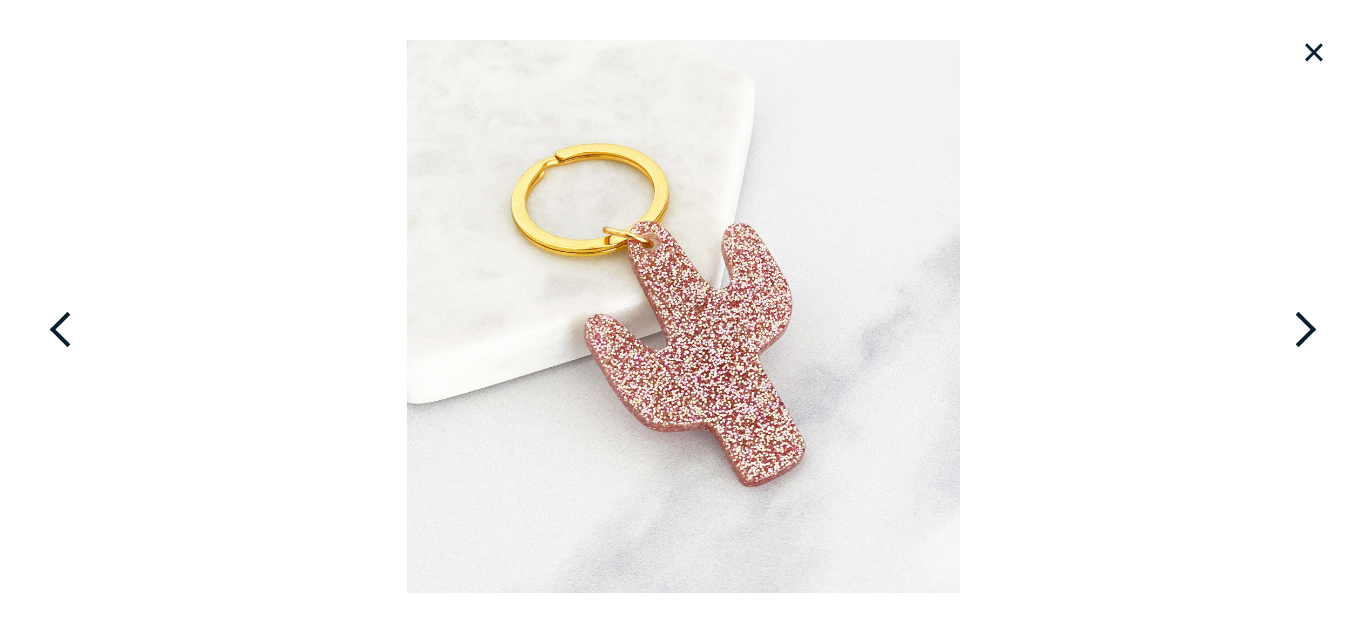 click at bounding box center (1229, 316) 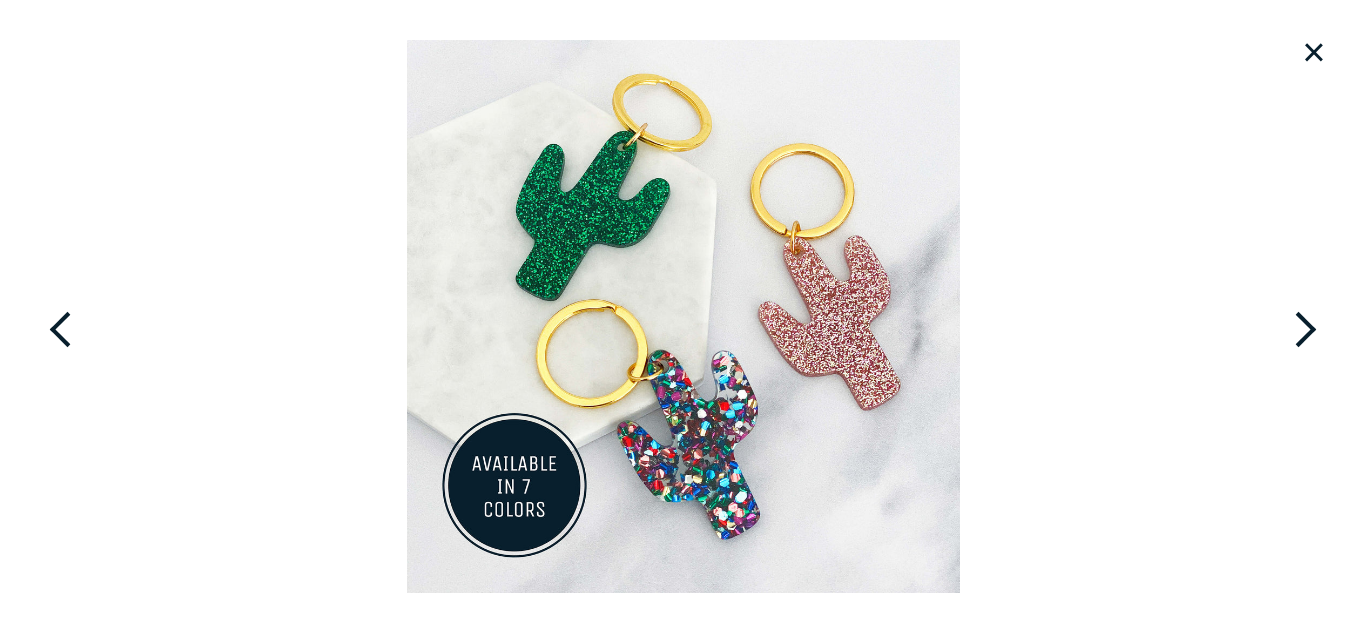 click at bounding box center (1229, 316) 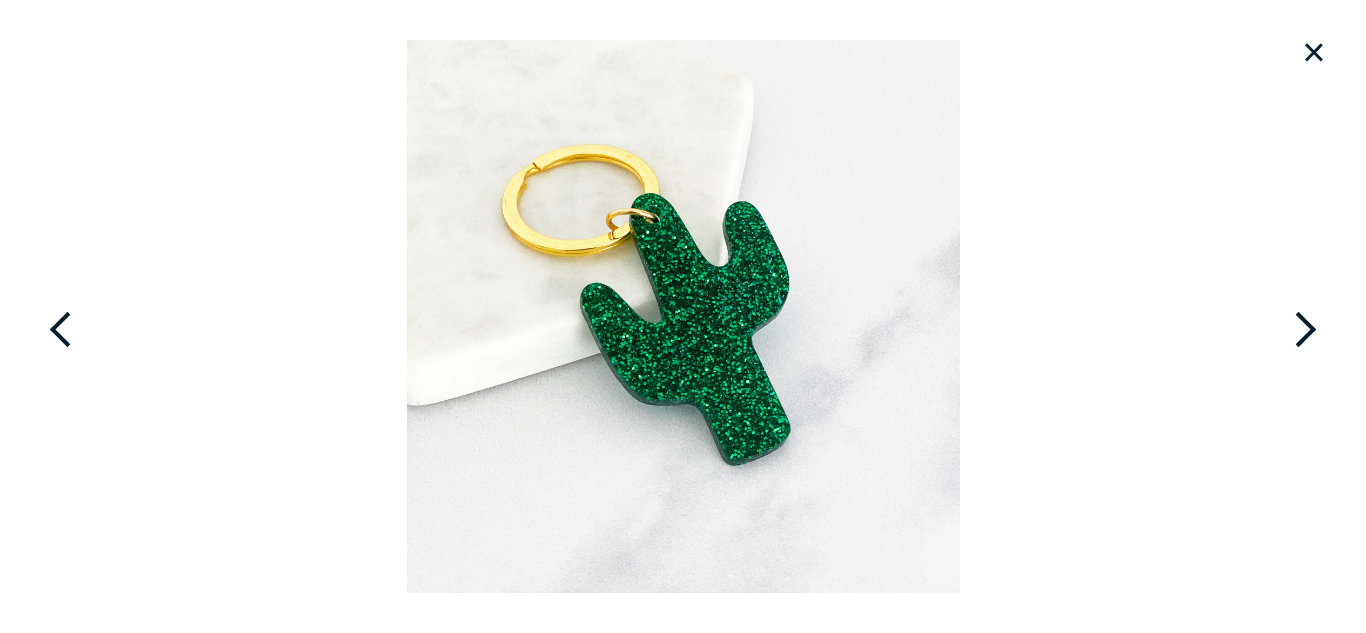 click at bounding box center [1229, 316] 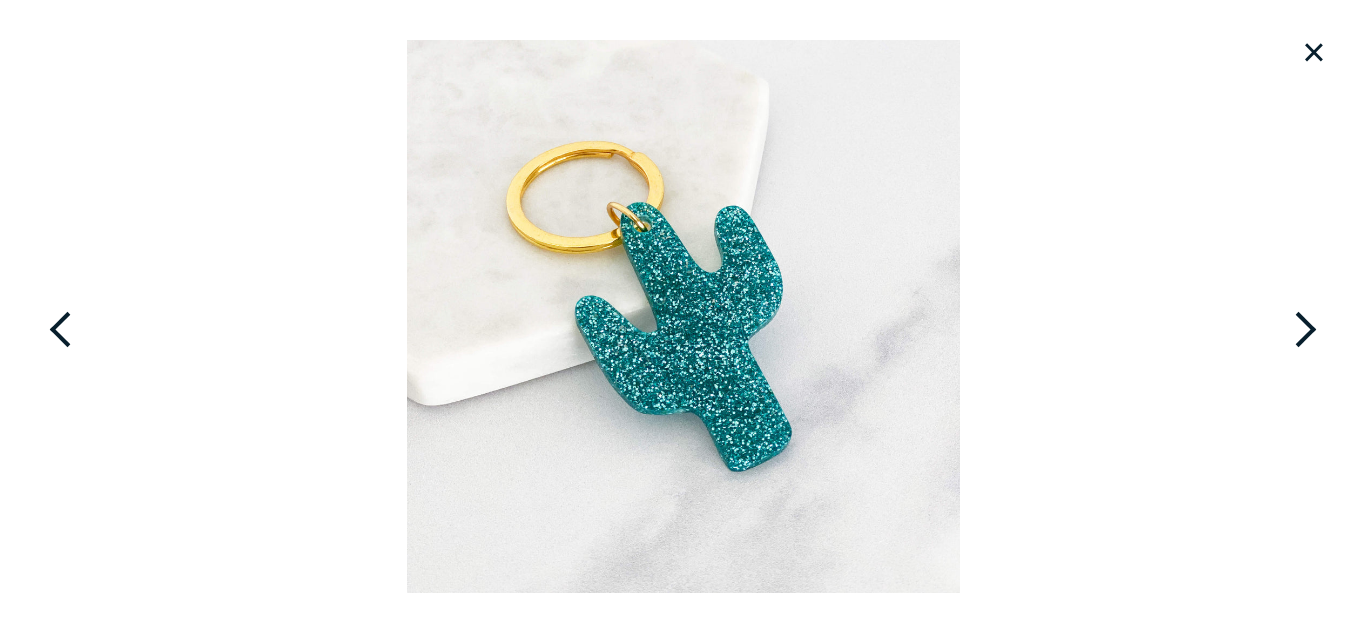 click at bounding box center [1229, 316] 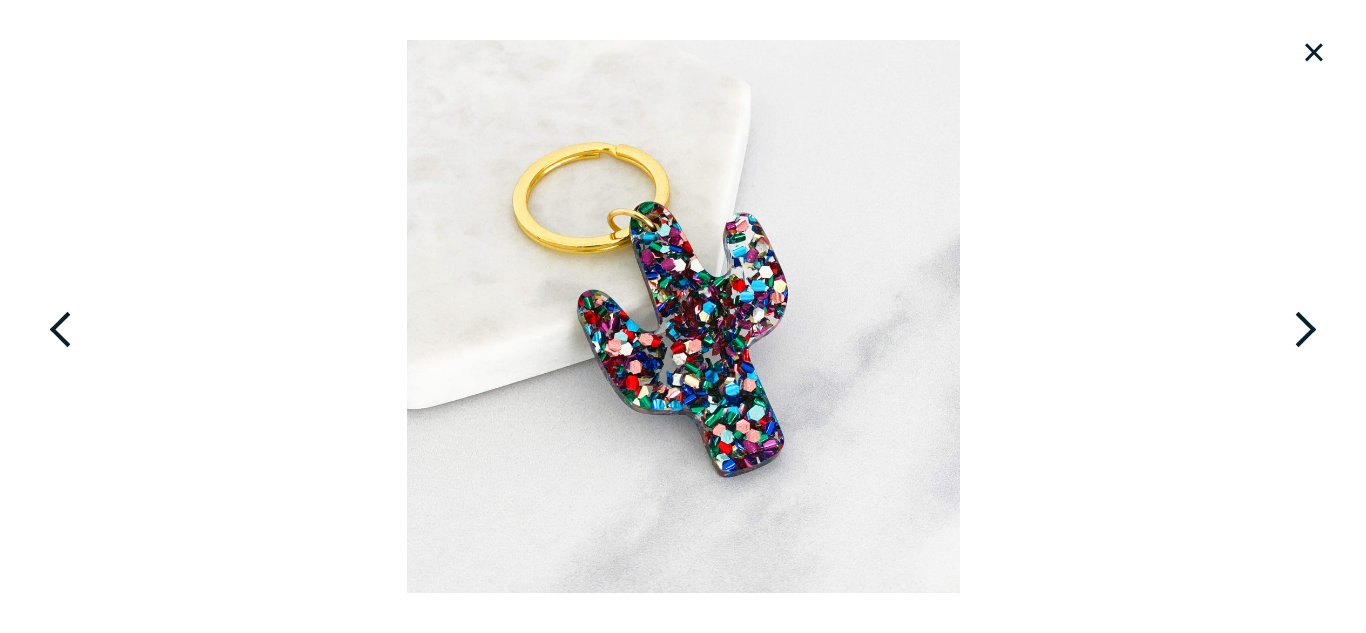 click on "×" at bounding box center (1314, 52) 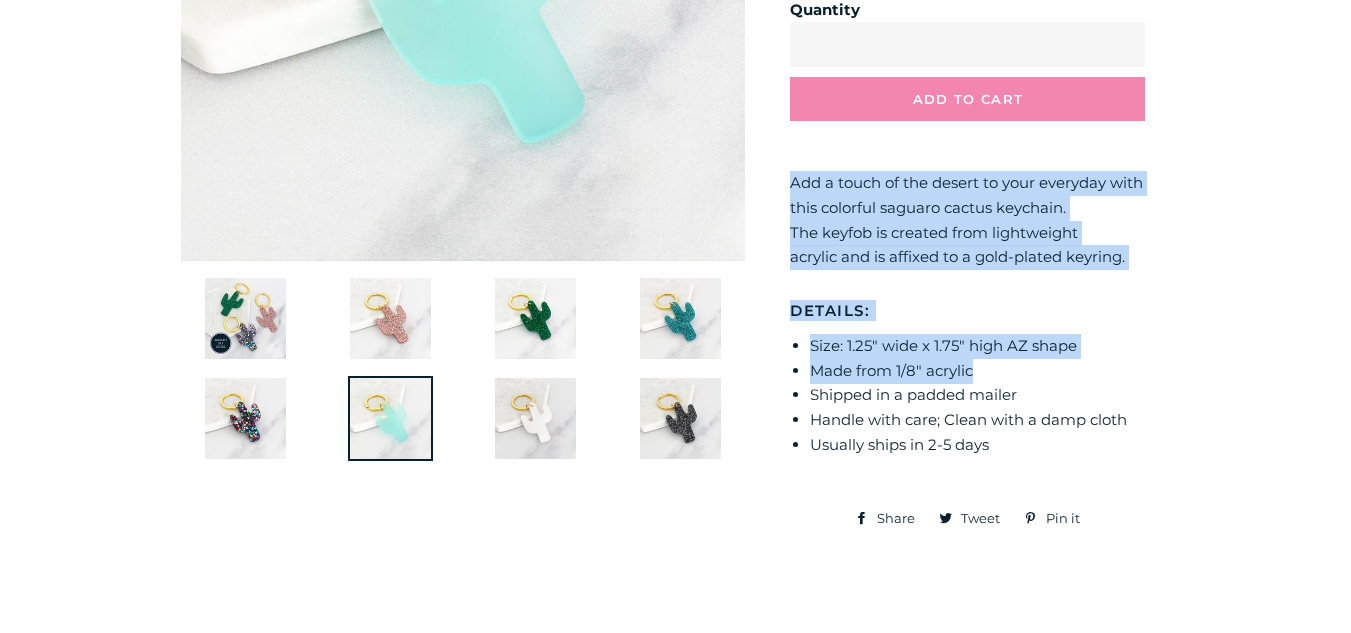 click on "/" at bounding box center (675, 375) 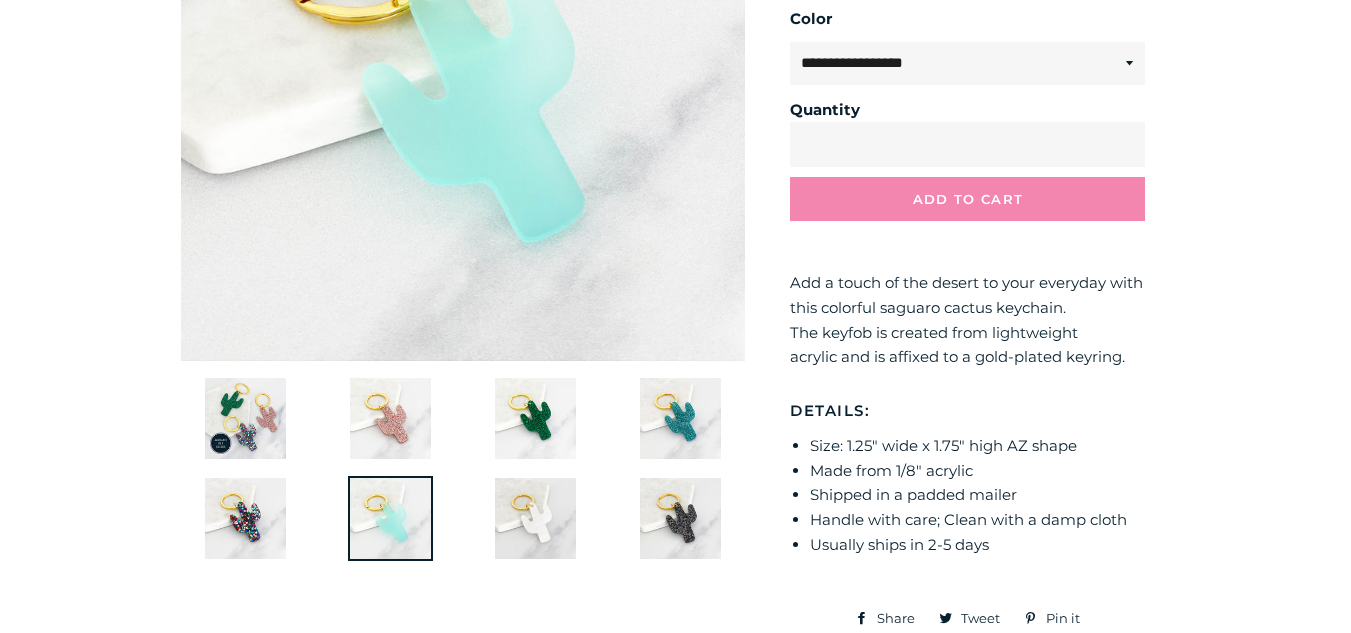 scroll, scrollTop: 456, scrollLeft: 0, axis: vertical 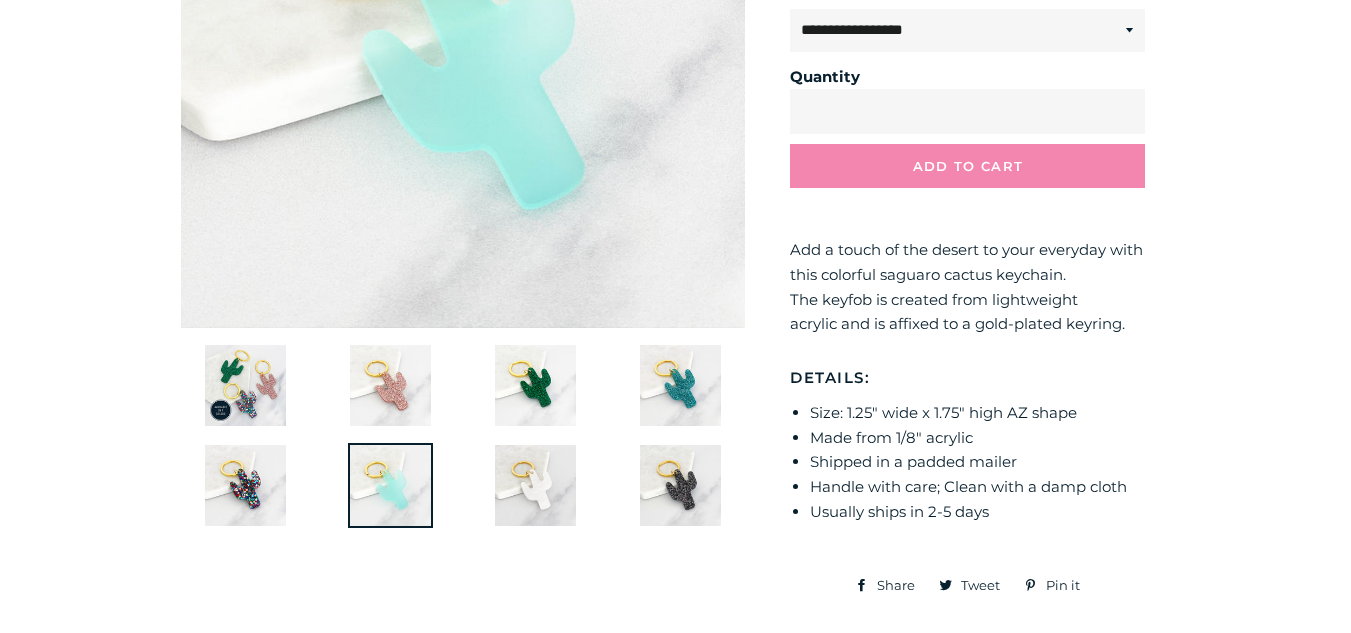 click at bounding box center (463, 45) 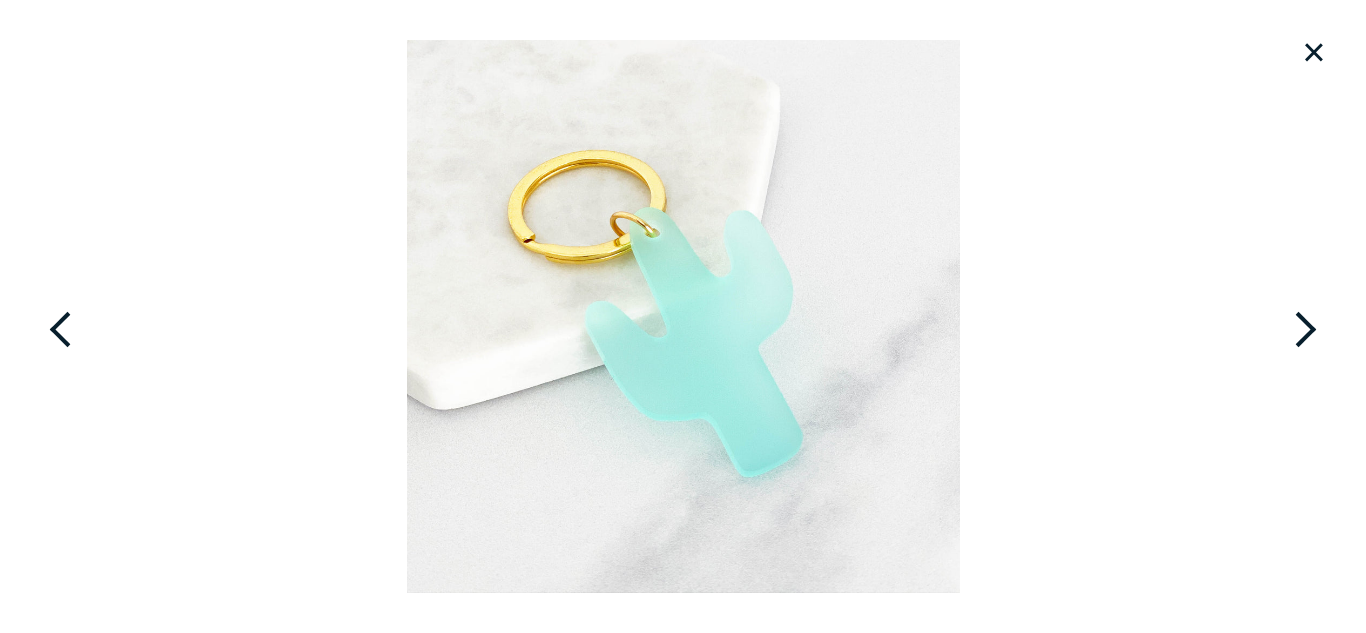 click on "×" at bounding box center (1314, 52) 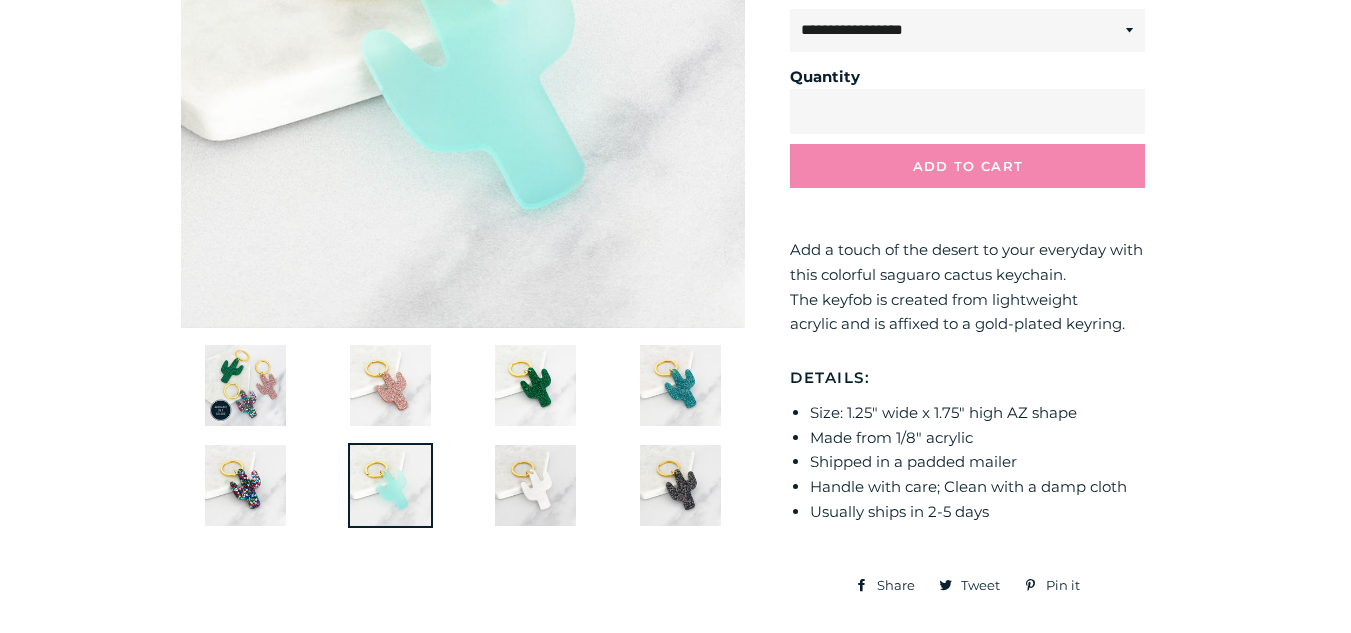 click at bounding box center [390, 385] 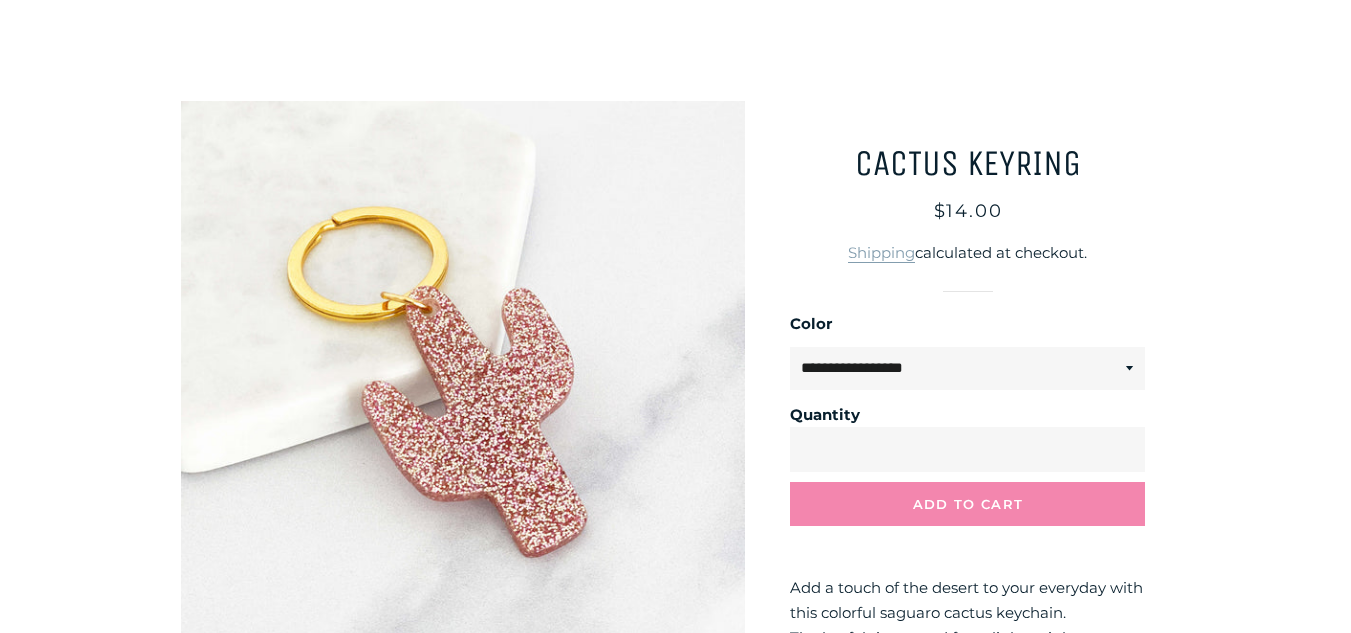 scroll, scrollTop: 117, scrollLeft: 0, axis: vertical 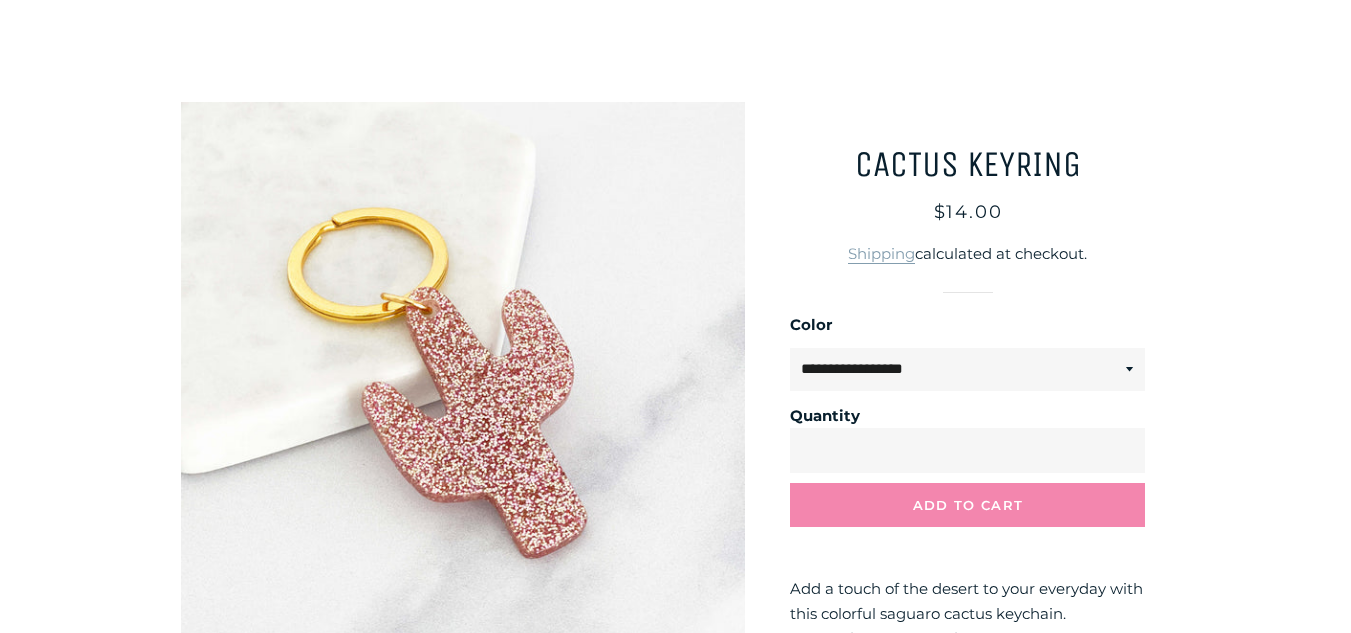 click at bounding box center [463, 384] 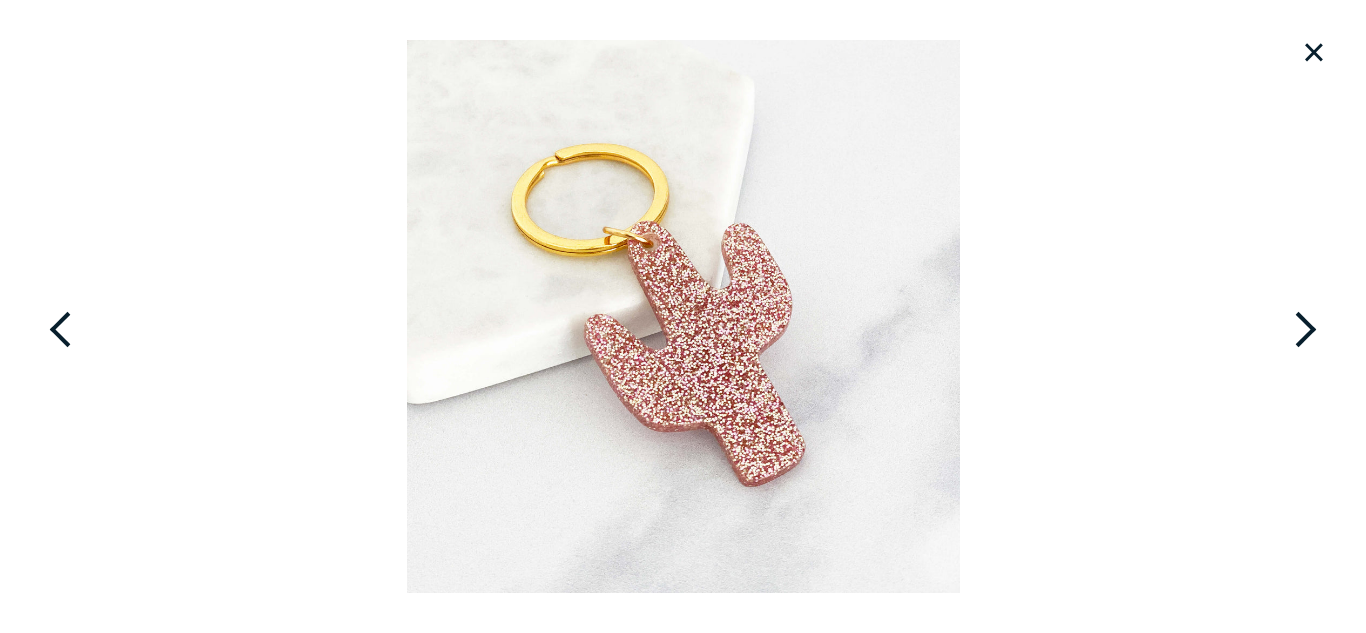 click at bounding box center (1229, 316) 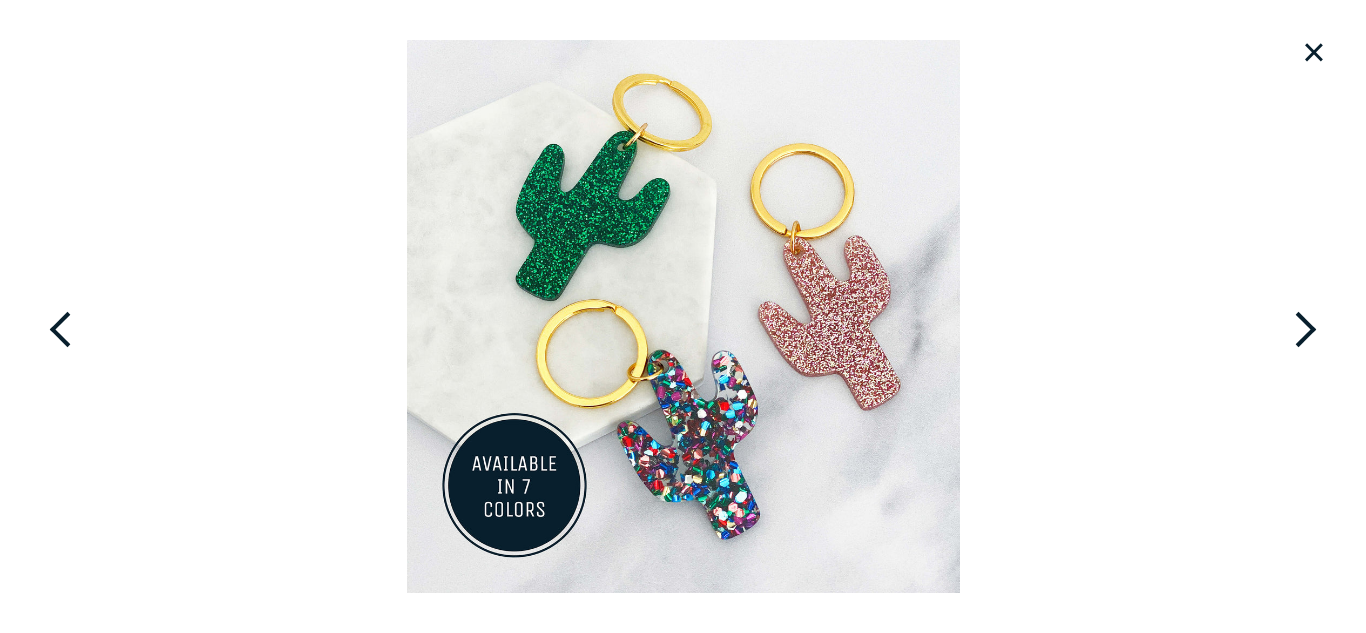 click at bounding box center [1229, 316] 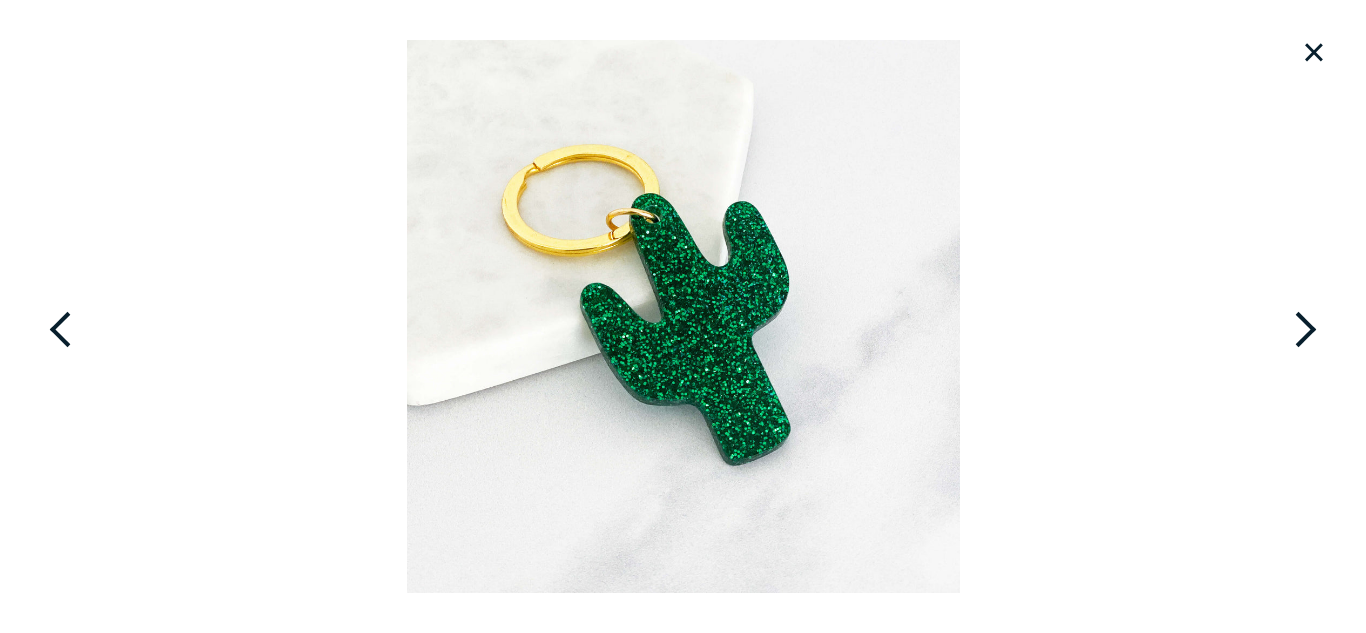 click at bounding box center [1229, 316] 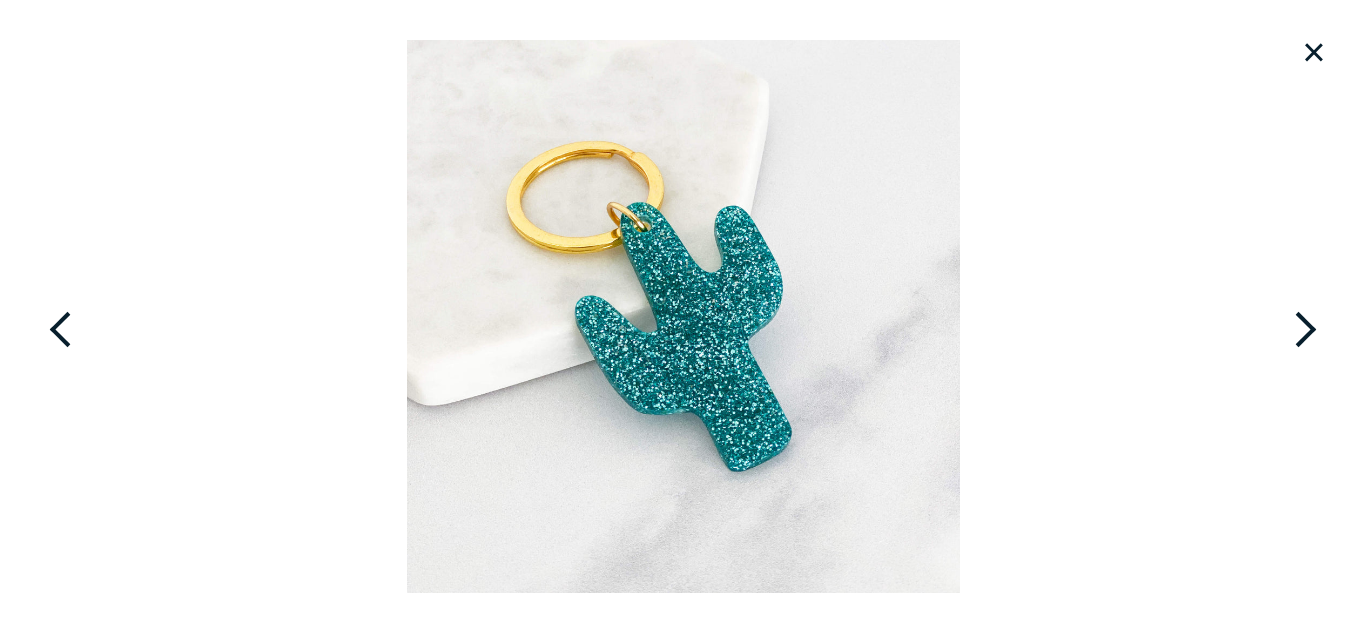 click on "×" at bounding box center [1314, 52] 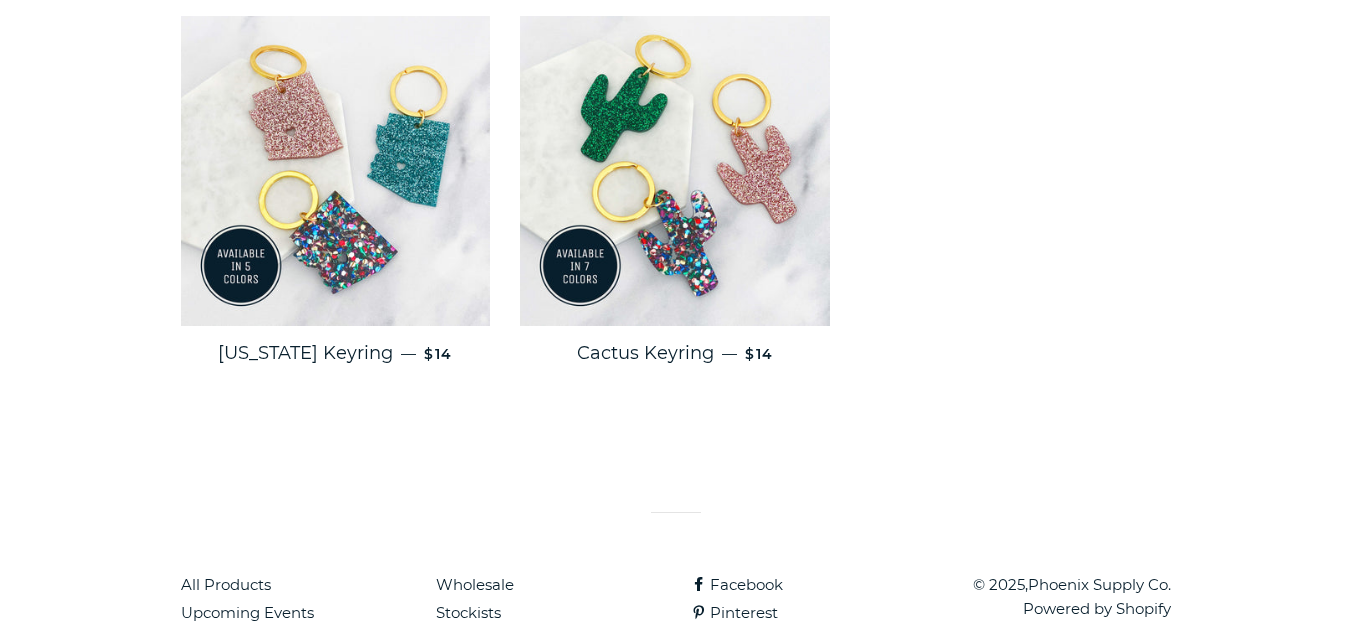 scroll, scrollTop: 471, scrollLeft: 0, axis: vertical 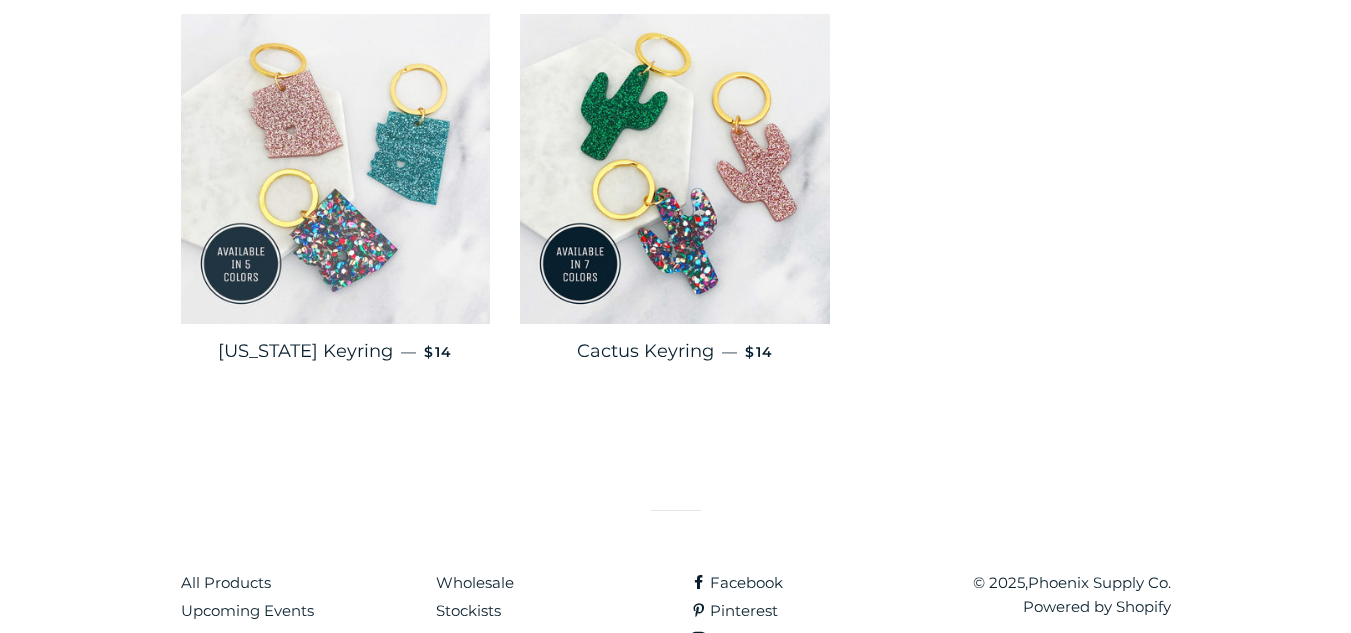 click at bounding box center (336, 169) 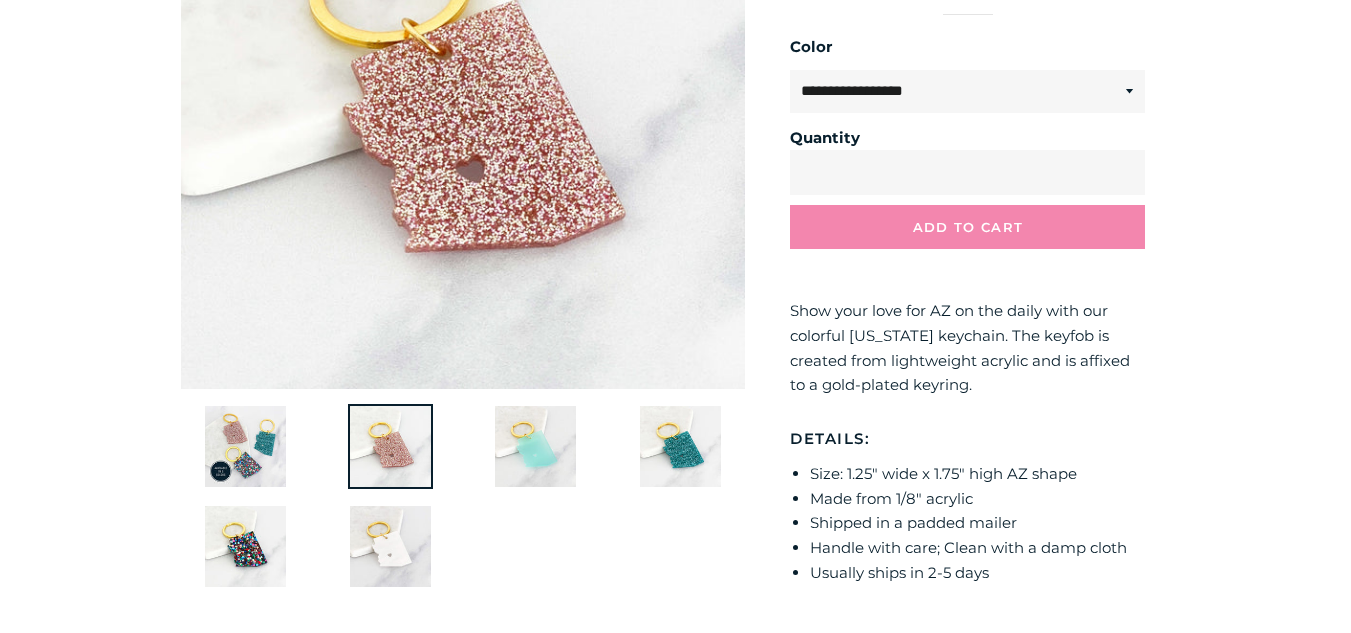 scroll, scrollTop: 396, scrollLeft: 0, axis: vertical 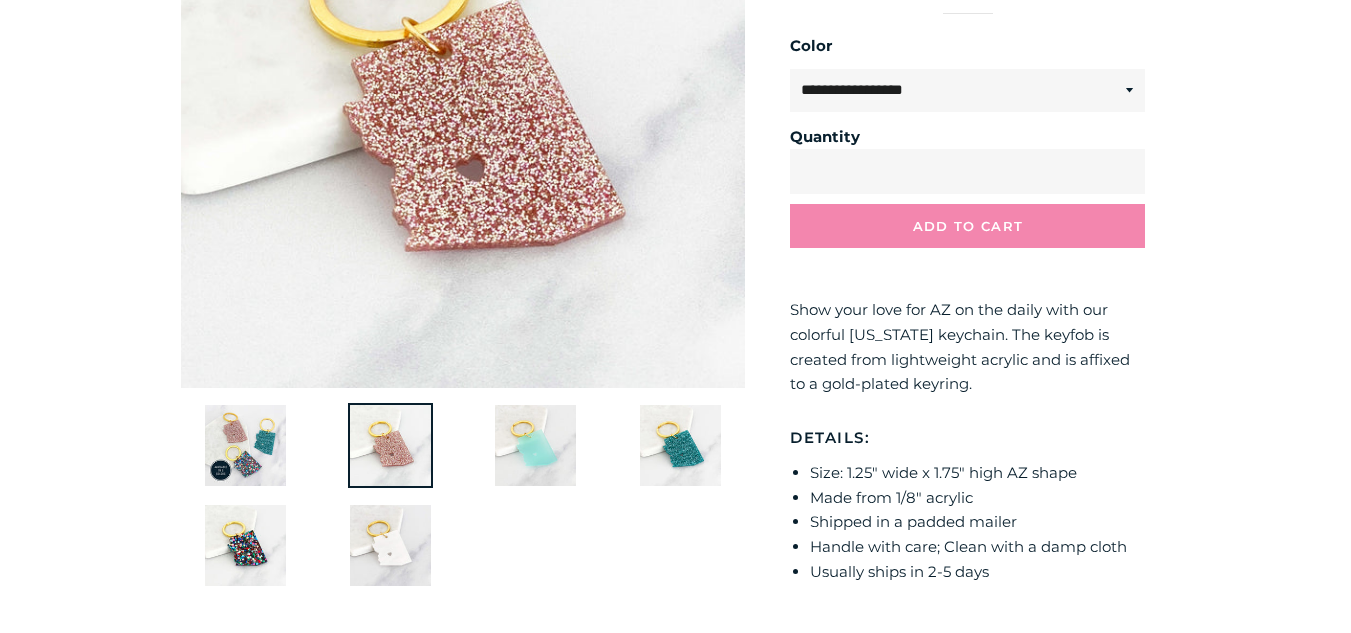 click on "**********" at bounding box center [957, 244] 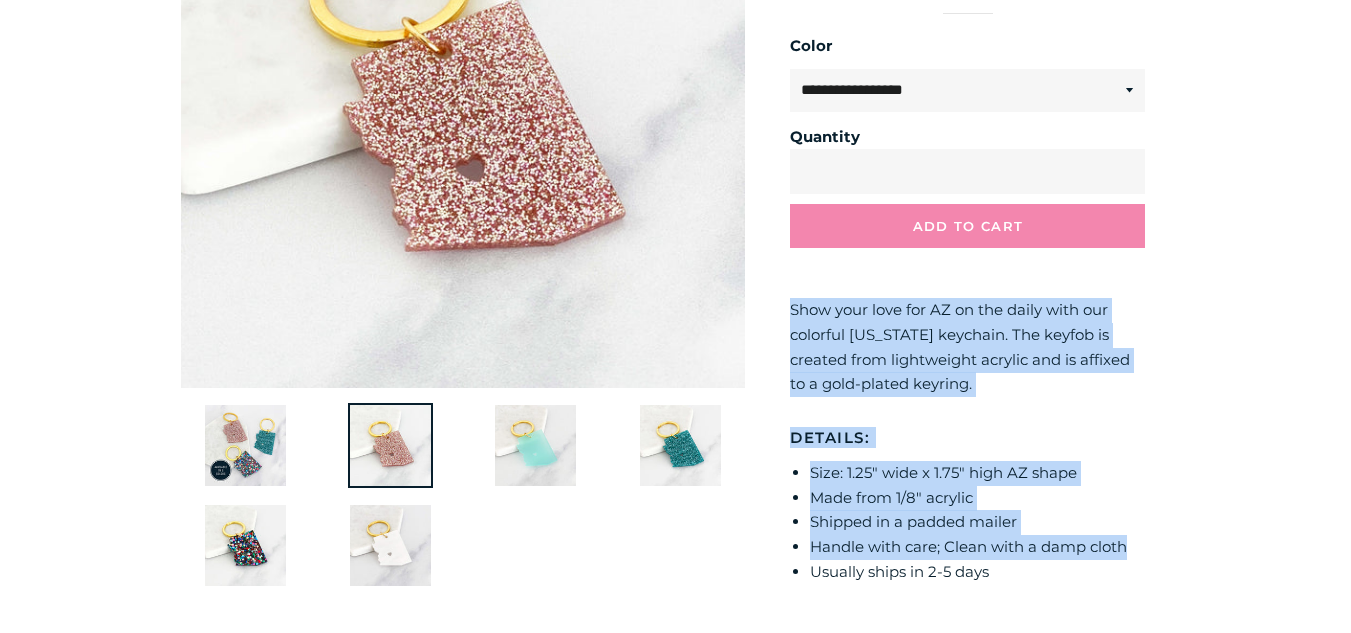 drag, startPoint x: 778, startPoint y: 309, endPoint x: 1188, endPoint y: 540, distance: 470.59644 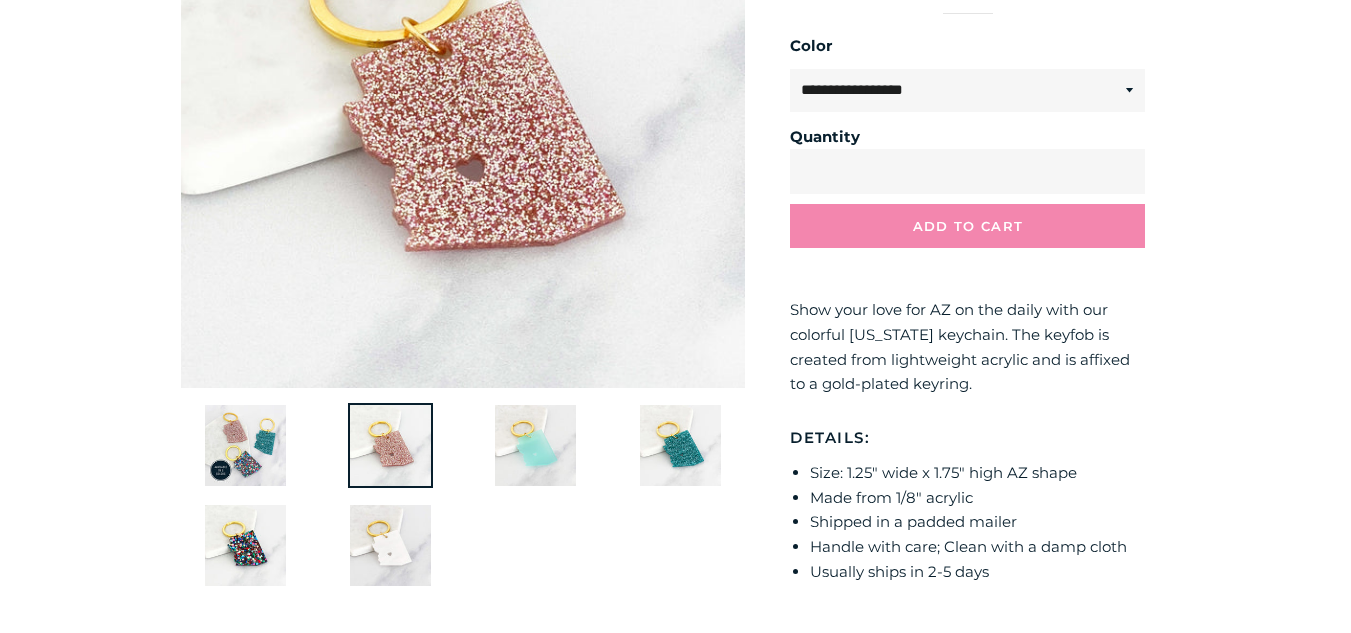 click at bounding box center (245, 445) 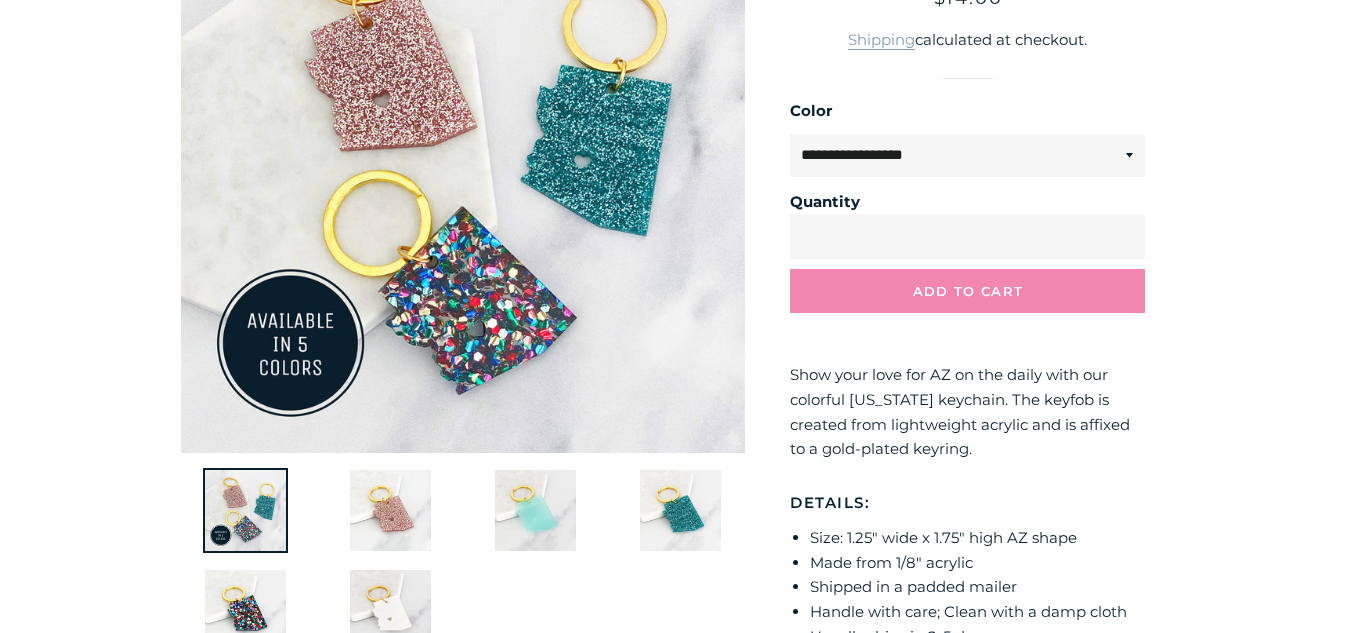 scroll, scrollTop: 415, scrollLeft: 0, axis: vertical 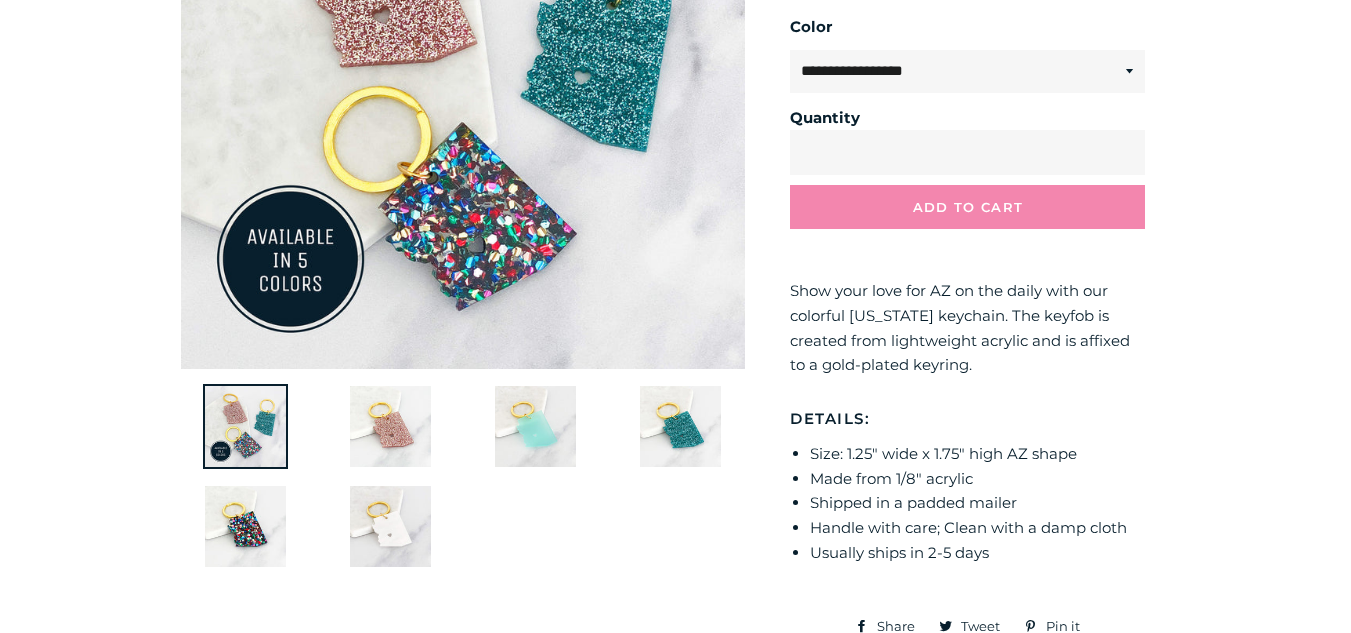 click at bounding box center (390, 426) 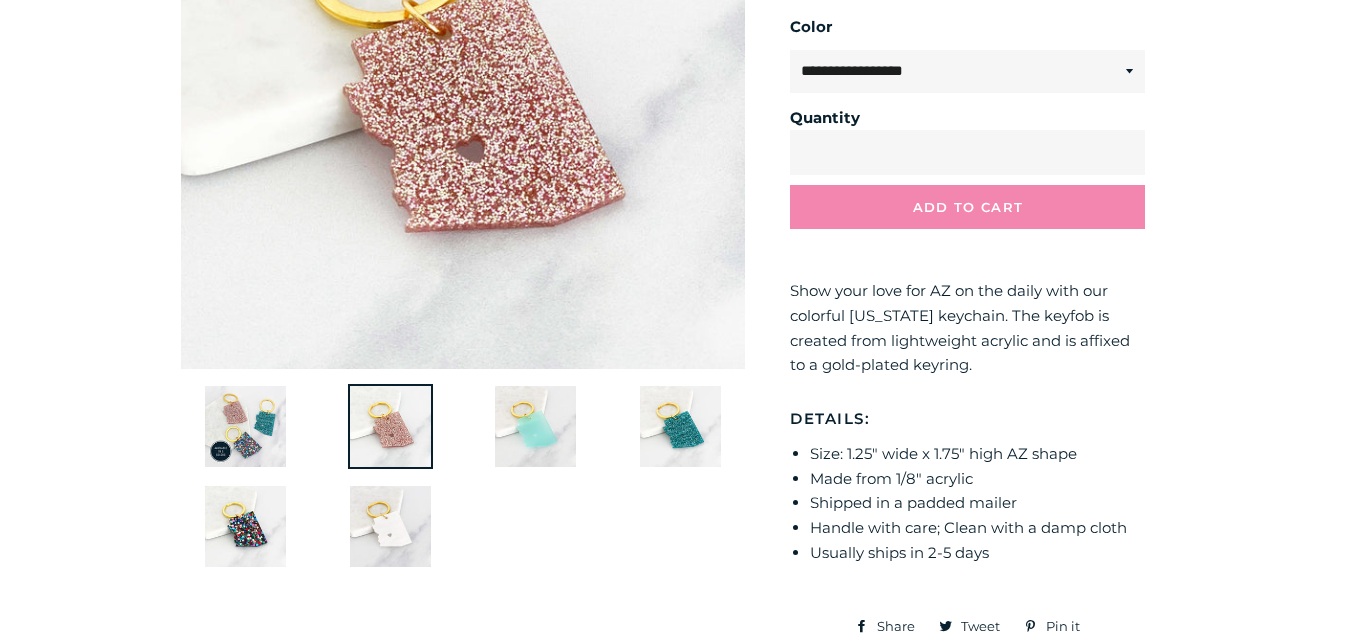 click at bounding box center [245, 426] 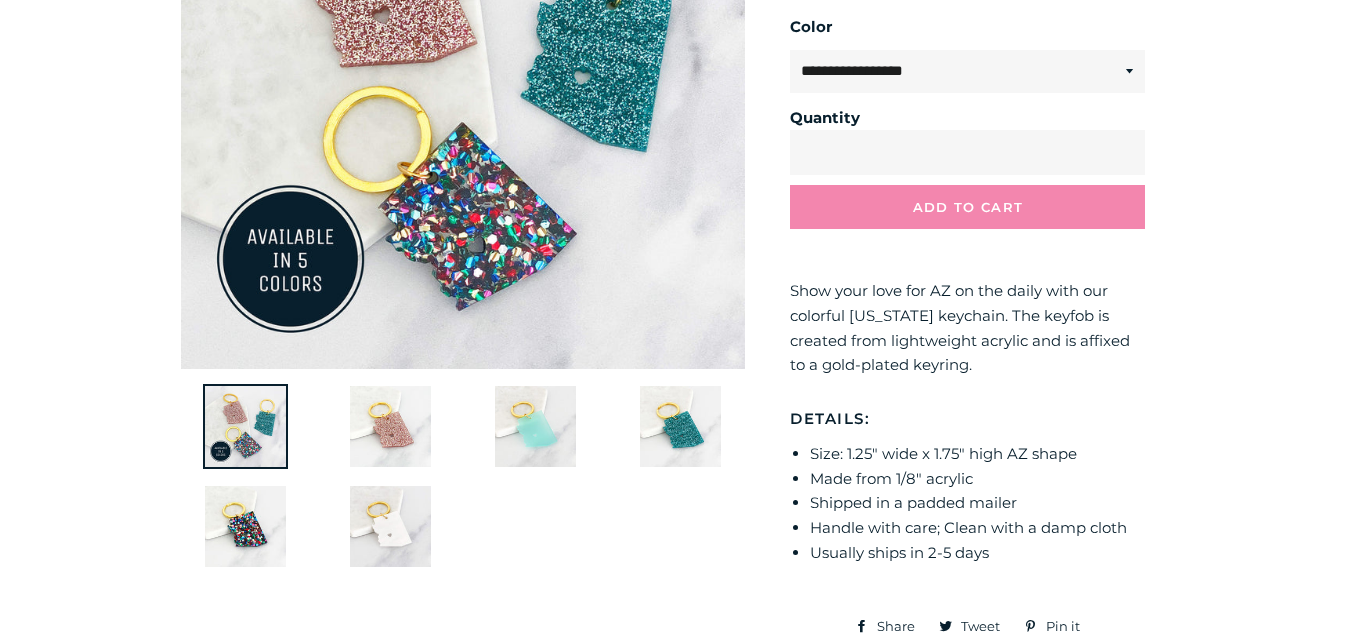 click at bounding box center [535, 426] 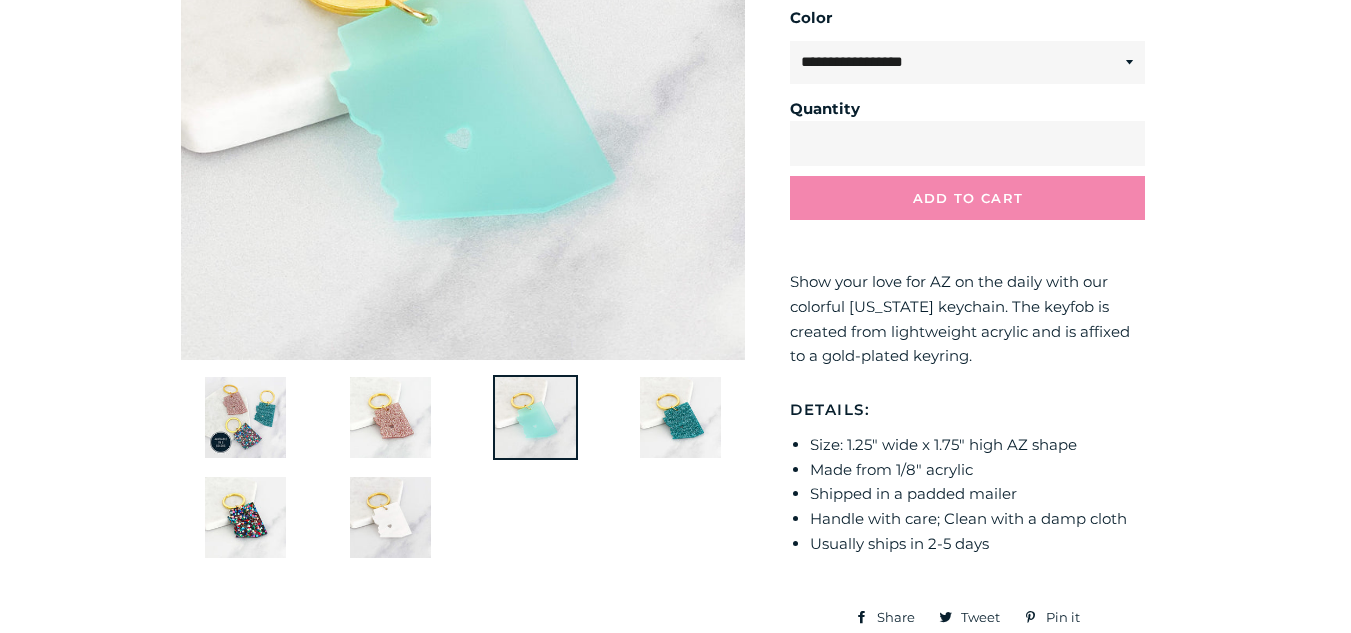 scroll, scrollTop: 430, scrollLeft: 0, axis: vertical 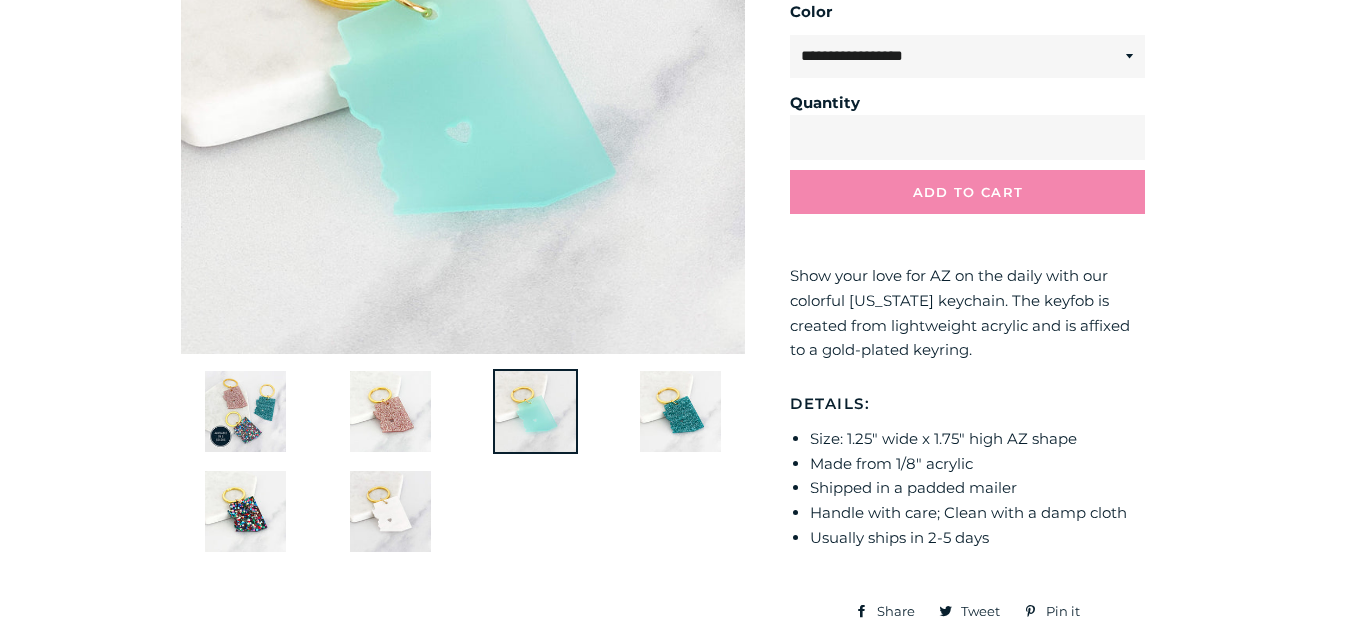 click at bounding box center (245, 511) 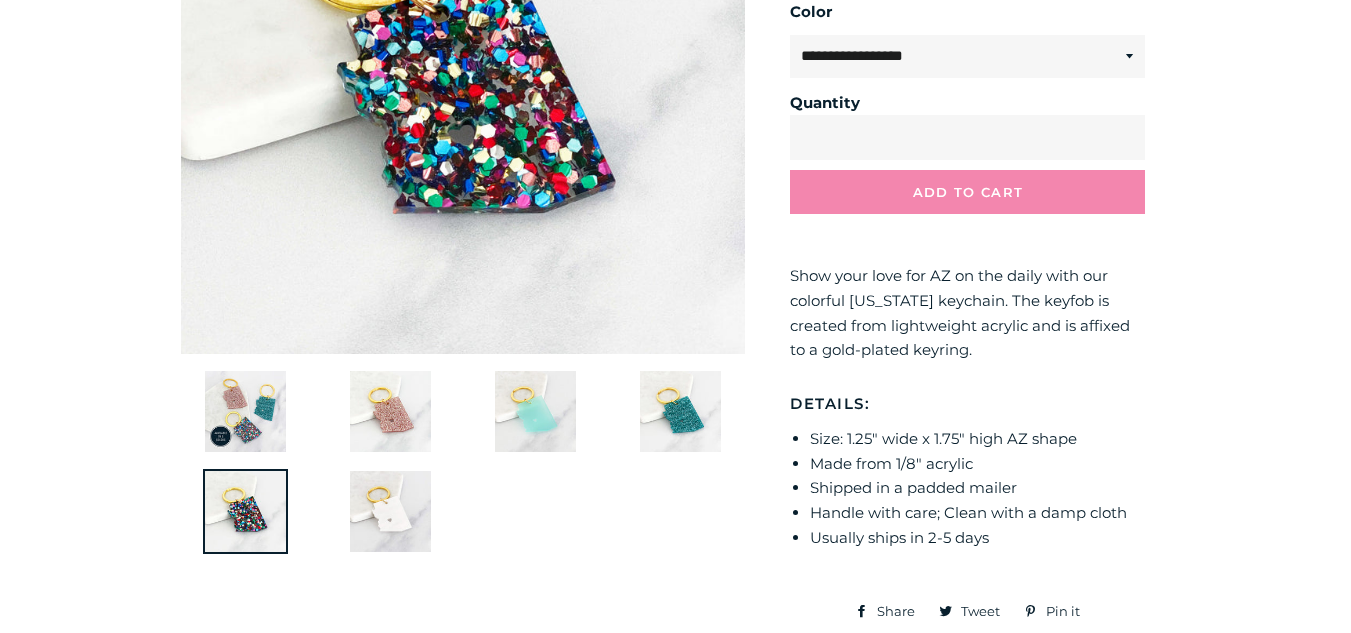 click at bounding box center (463, 71) 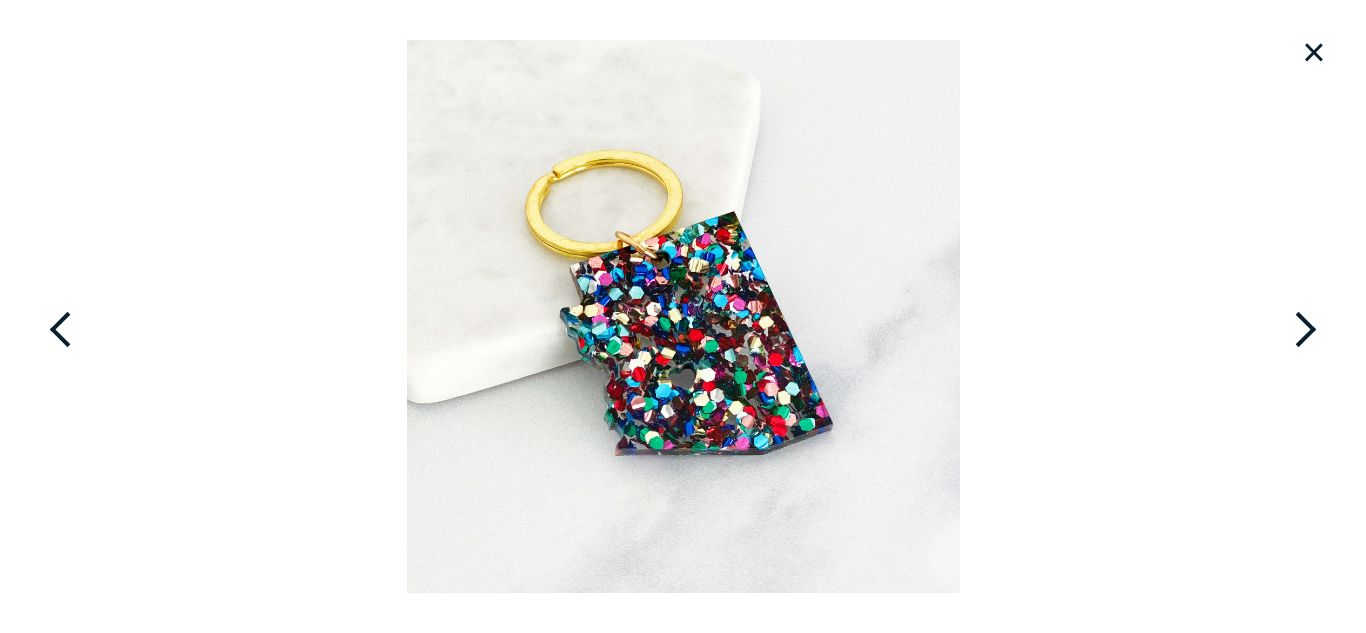 click at bounding box center [1229, 316] 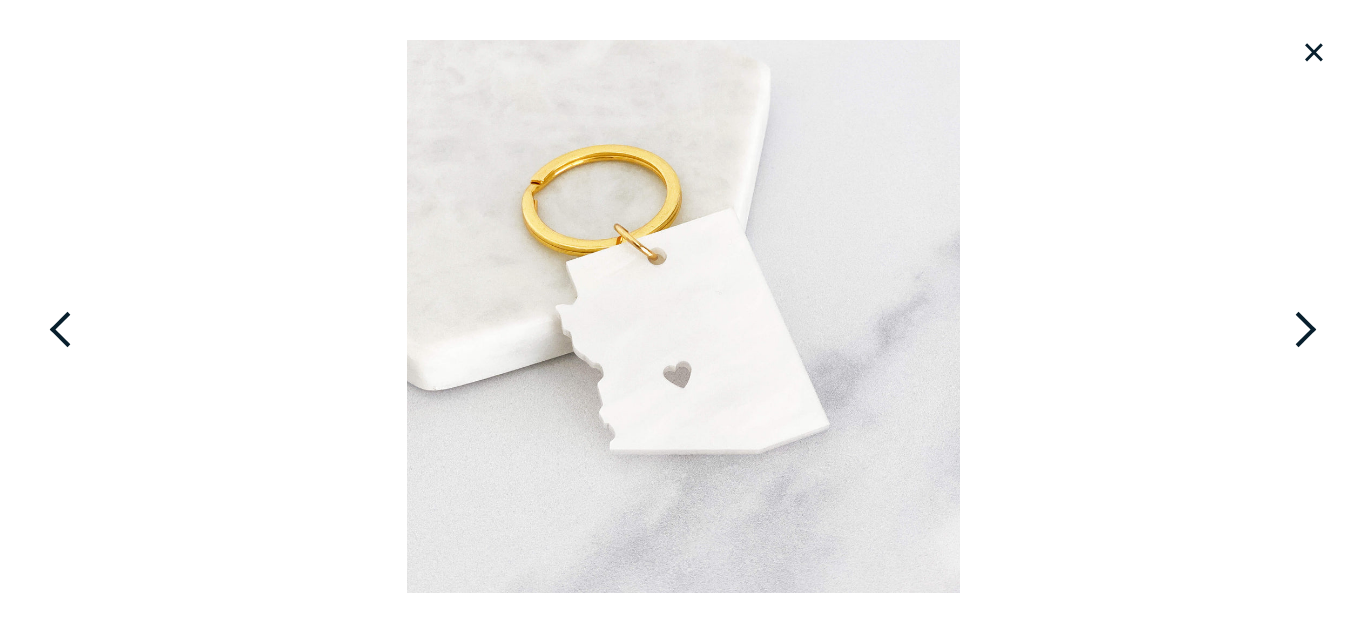 click at bounding box center (1229, 316) 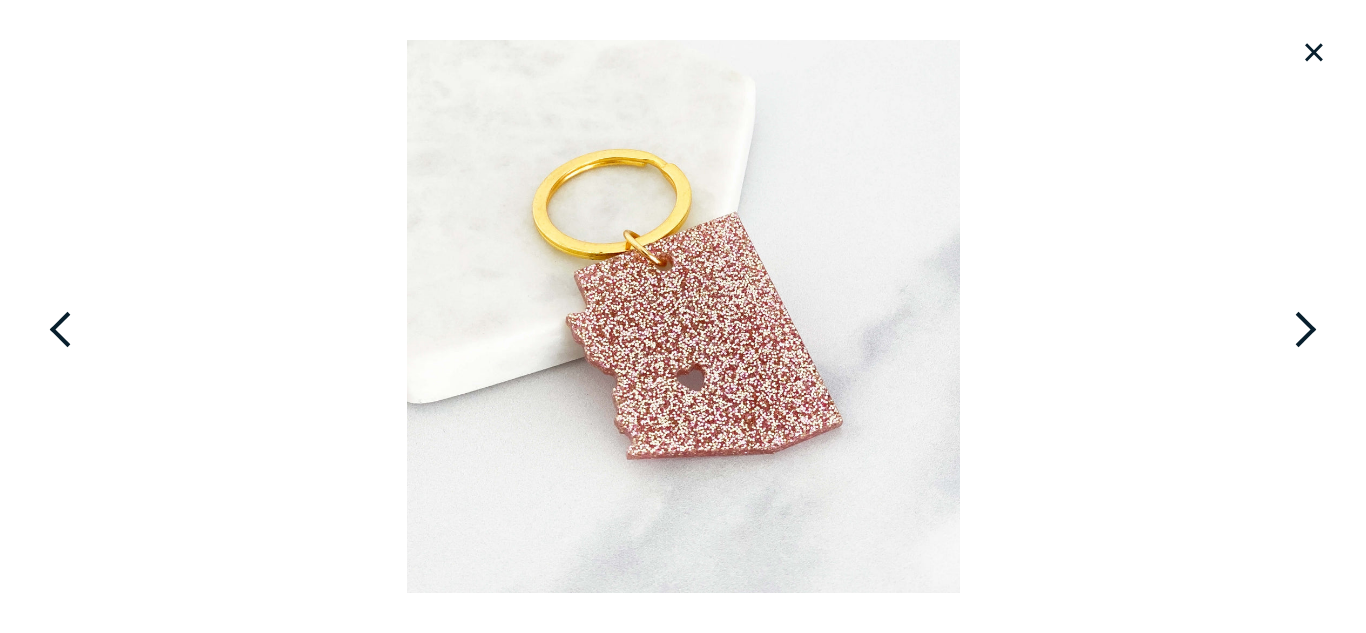 click at bounding box center [683, 316] 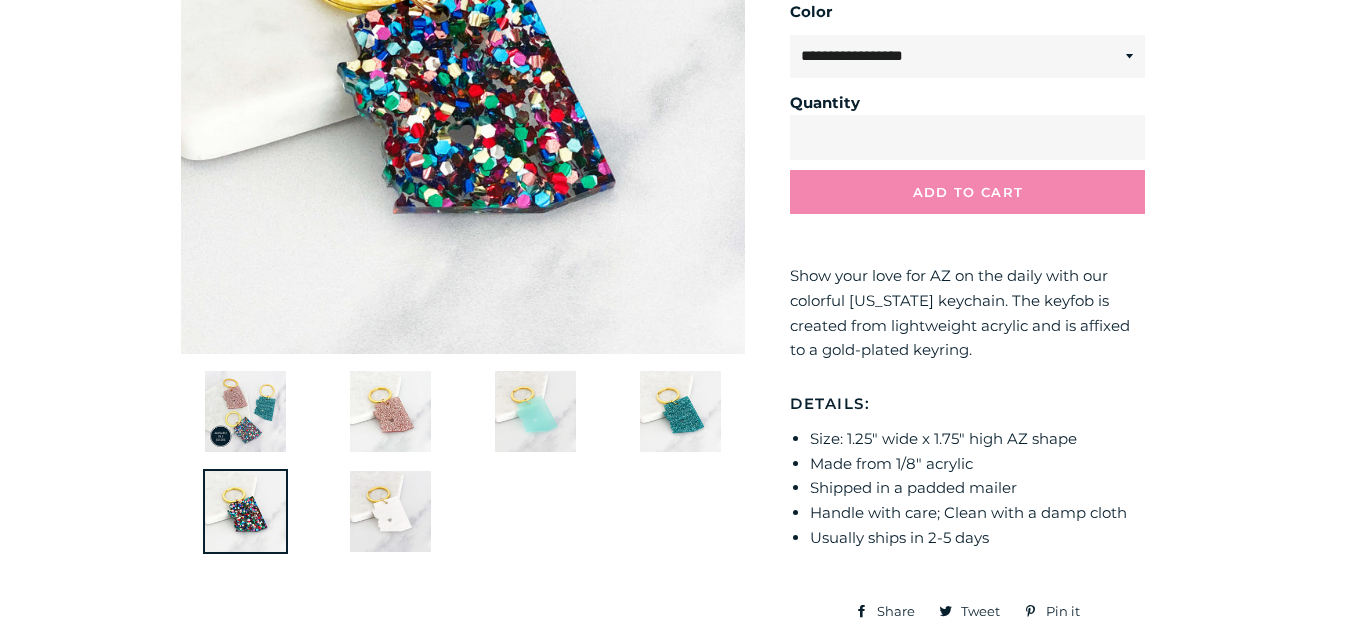 click at bounding box center [390, 411] 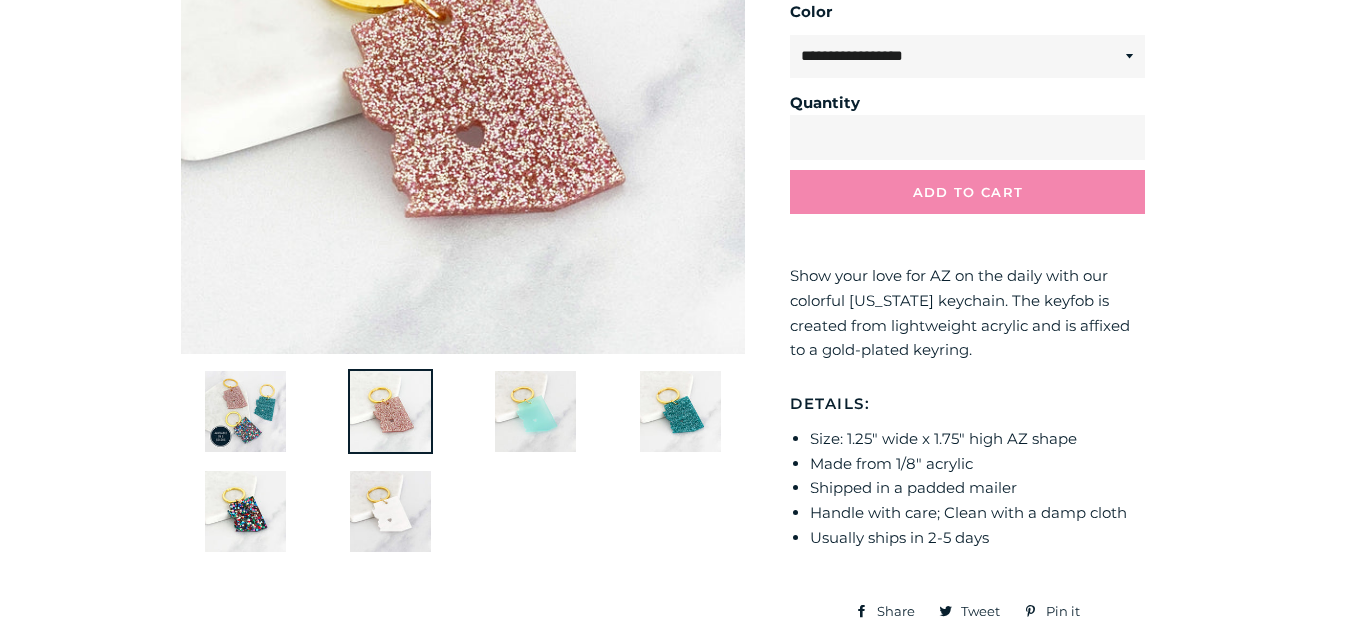 click at bounding box center [463, 71] 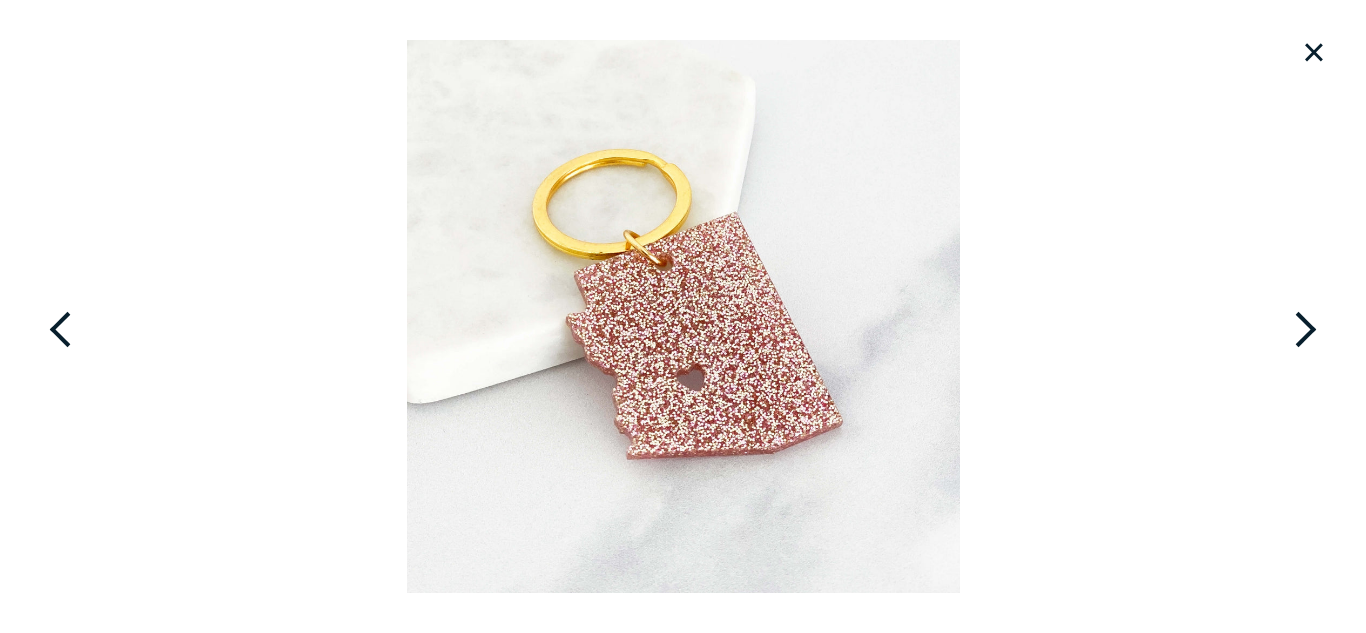 click at bounding box center [1229, 316] 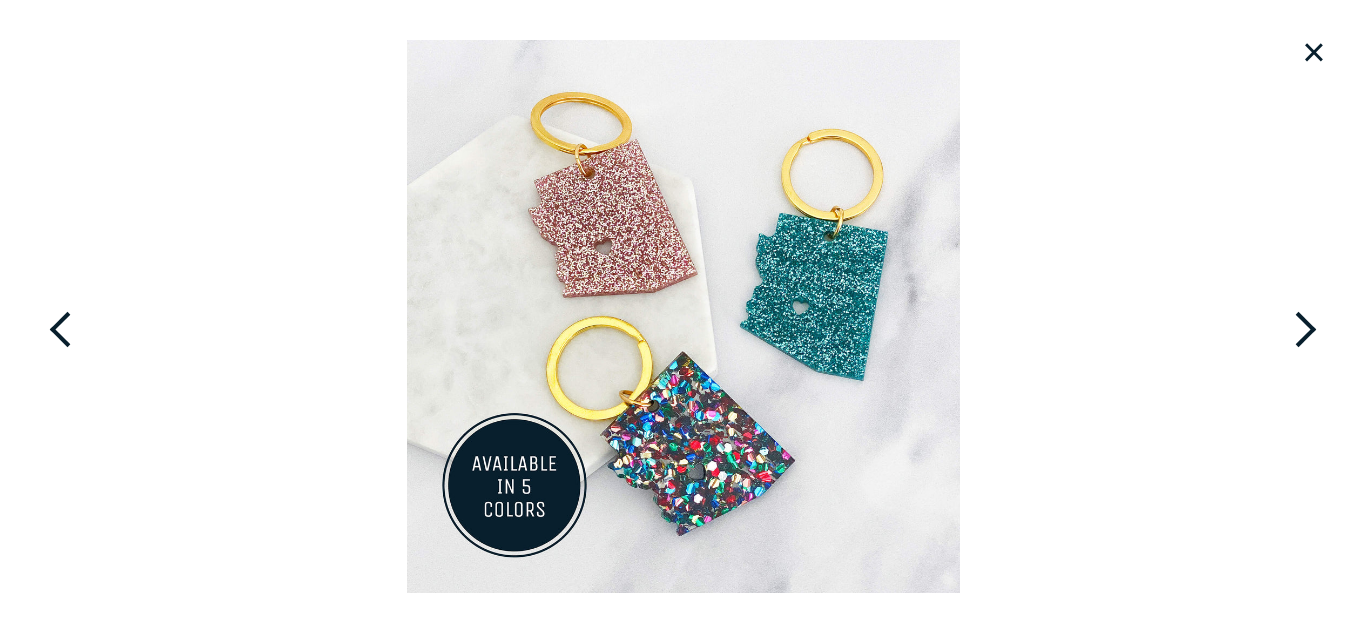 click at bounding box center [1229, 316] 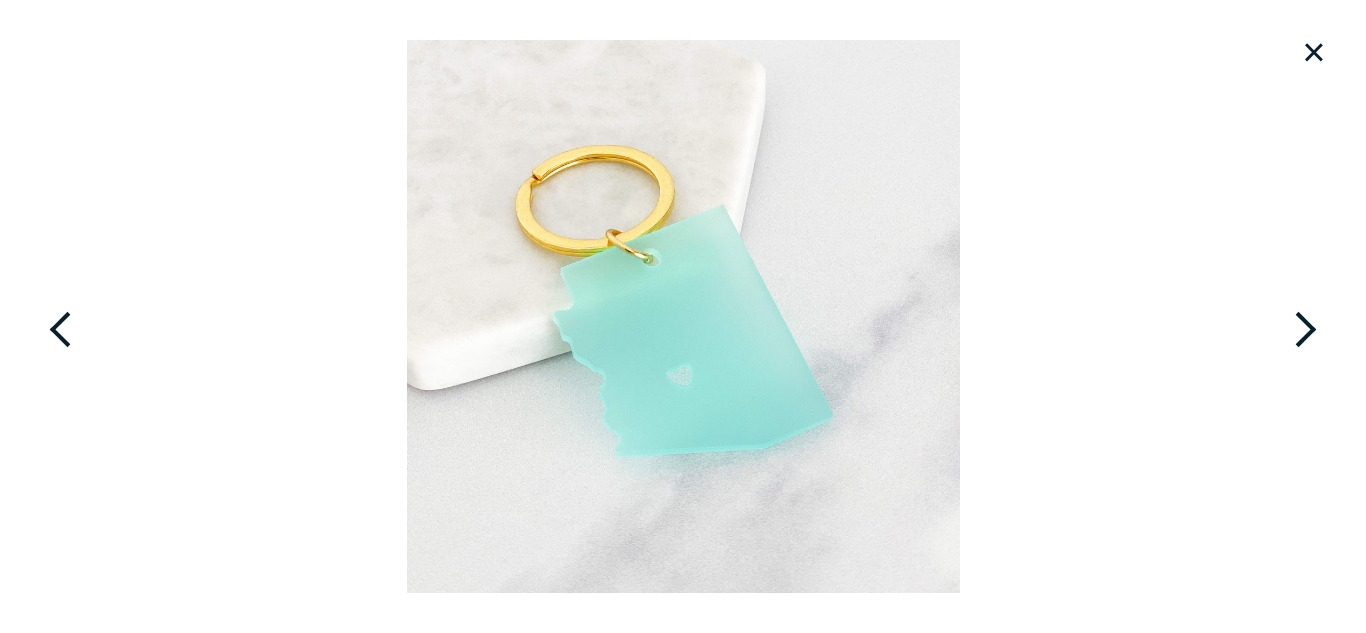 click at bounding box center [1229, 316] 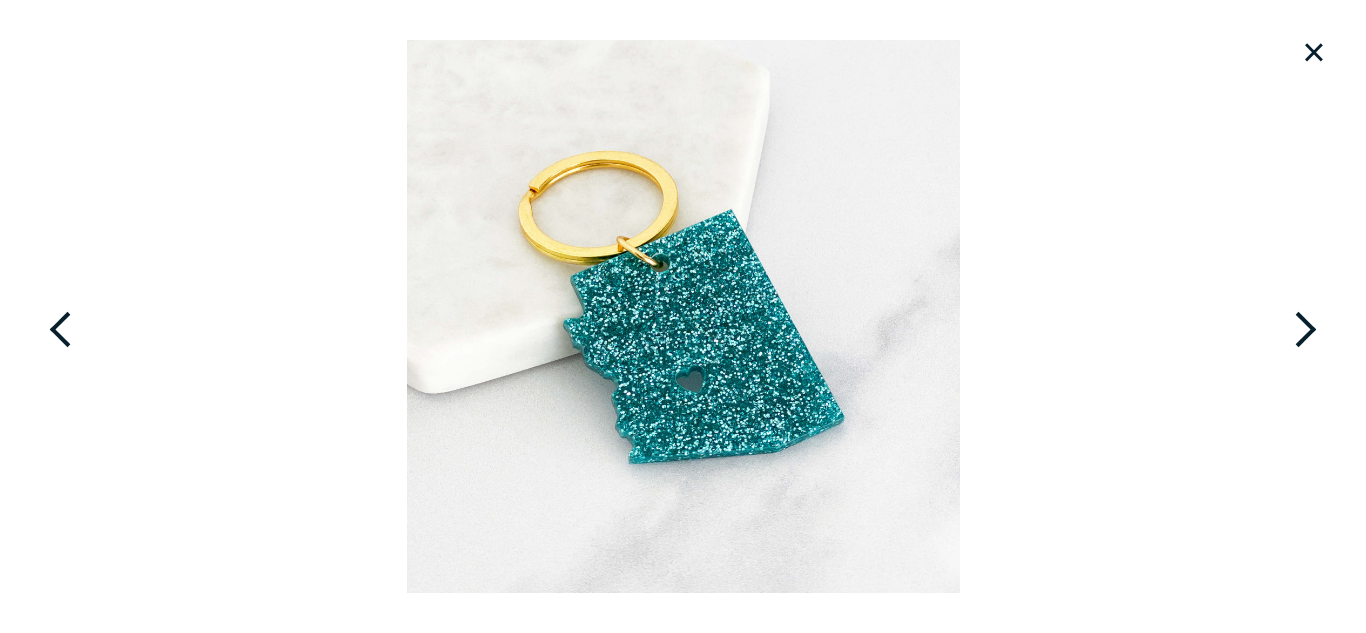 click at bounding box center [1229, 316] 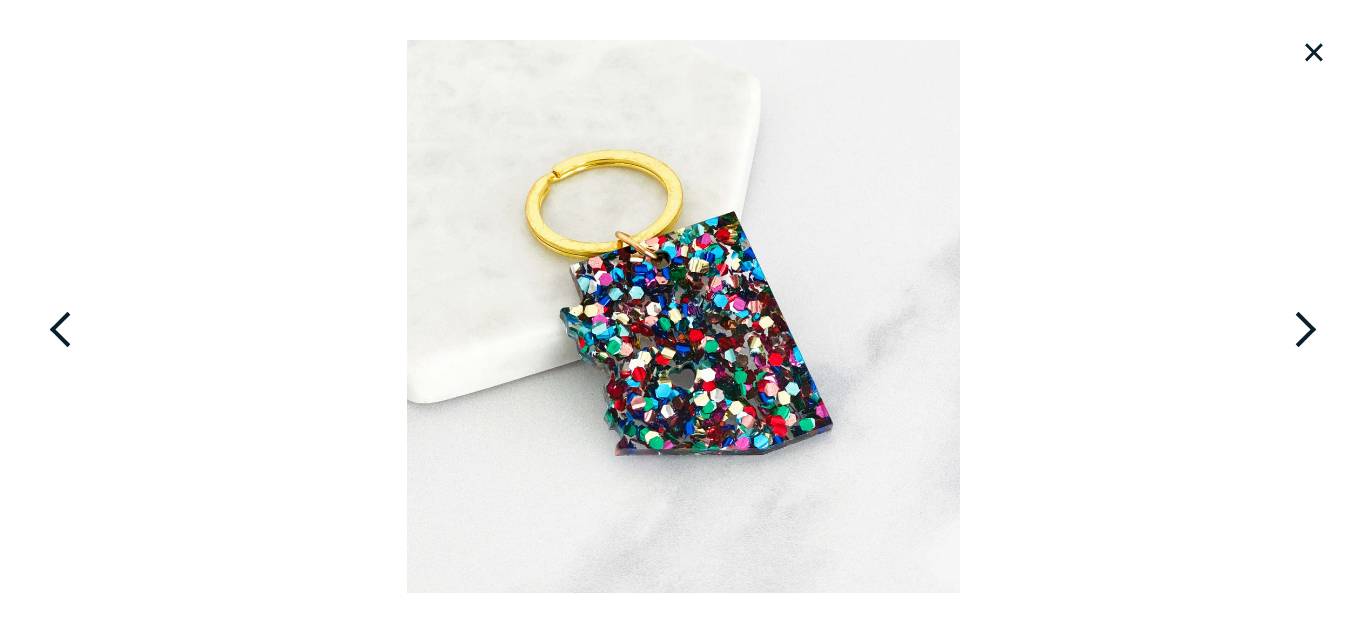 click on "×" at bounding box center [1314, 52] 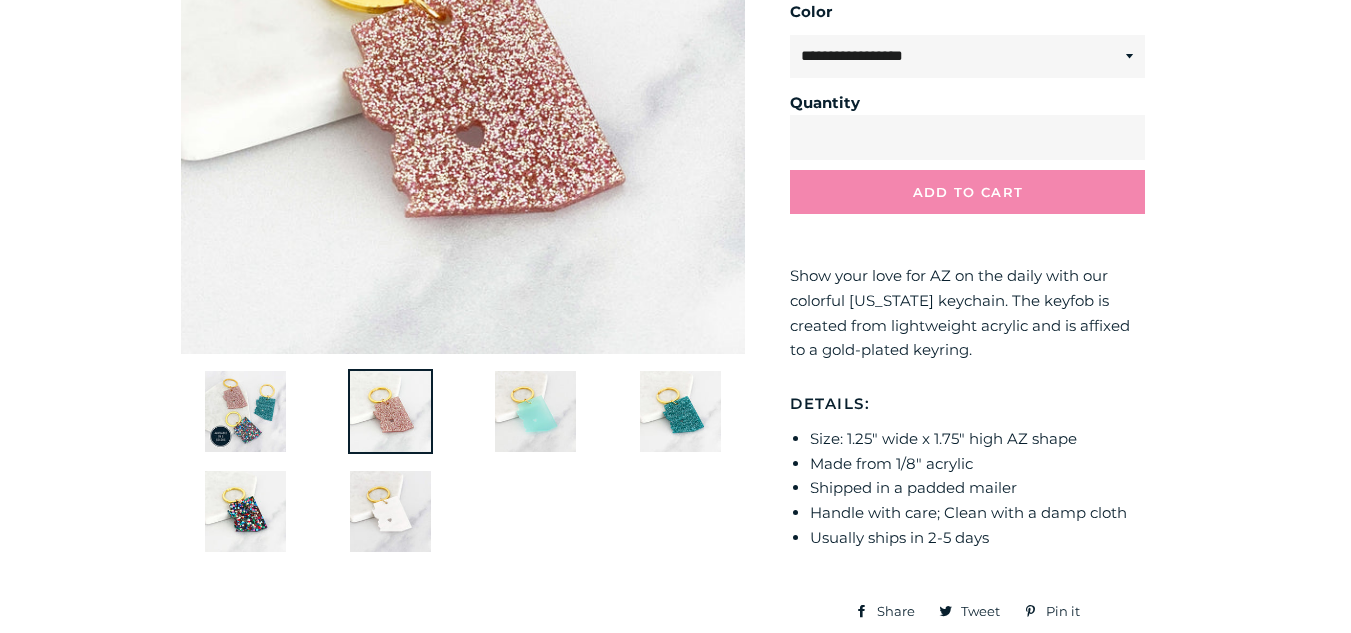 click at bounding box center (680, 411) 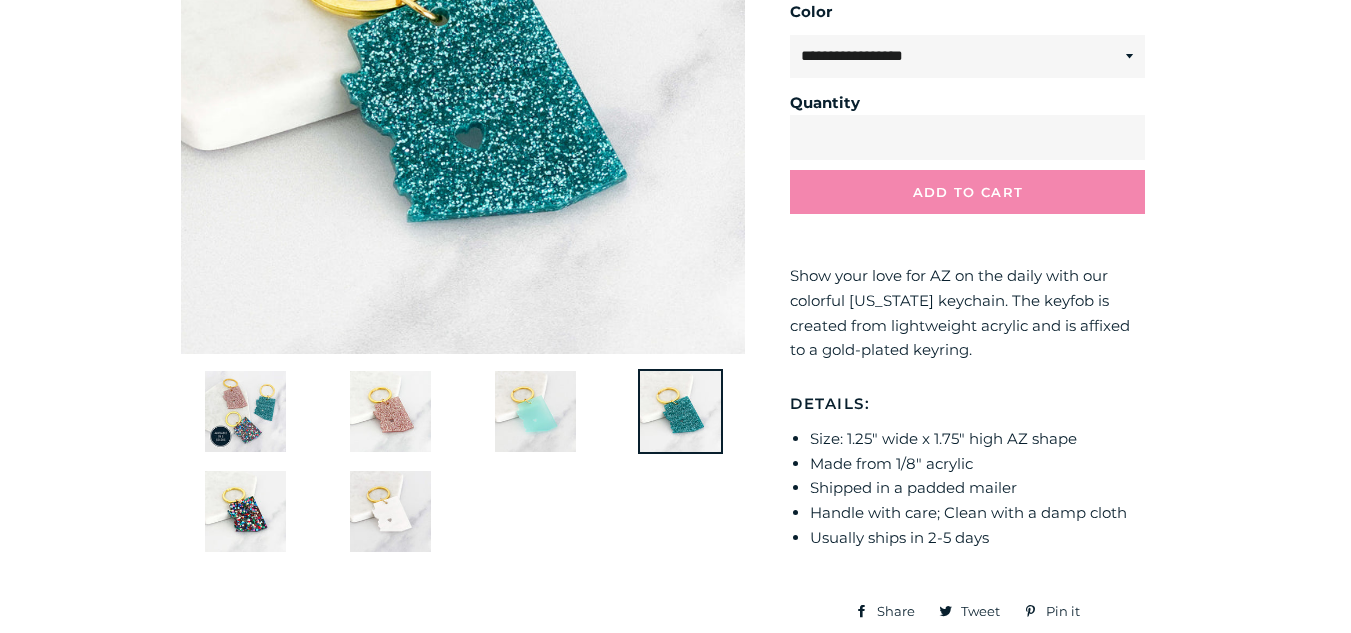 click at bounding box center (463, 71) 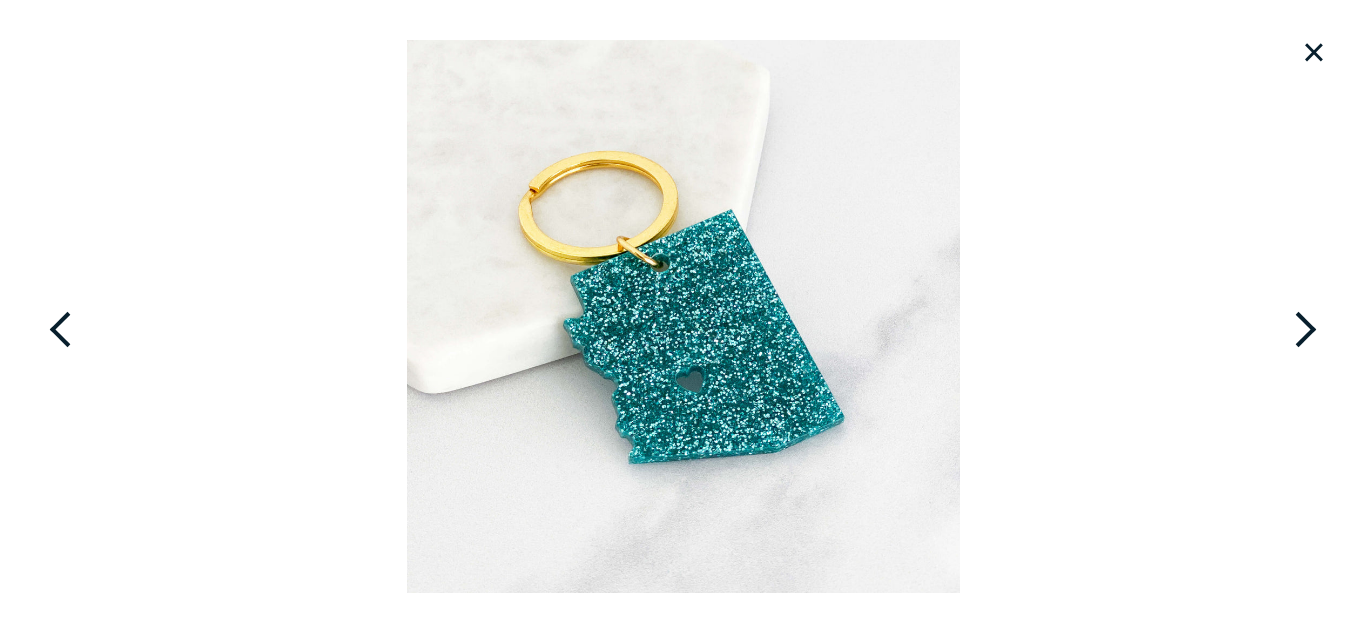 click on "×" at bounding box center [1314, 52] 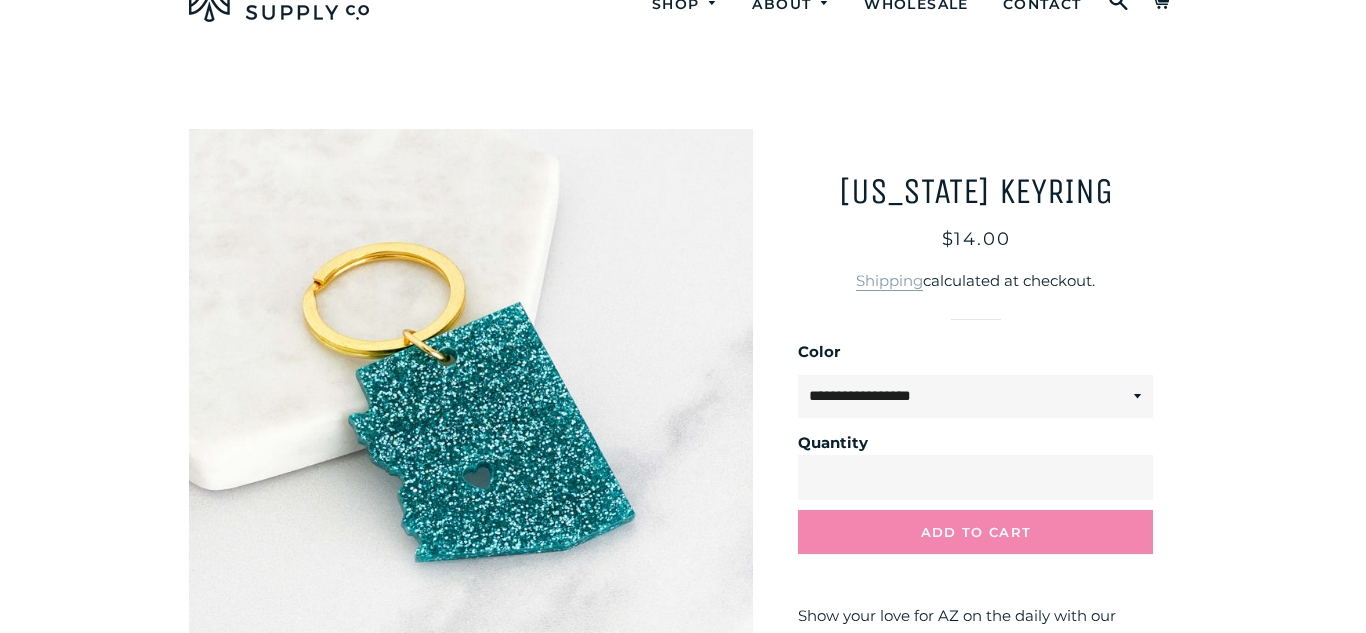scroll, scrollTop: 0, scrollLeft: 0, axis: both 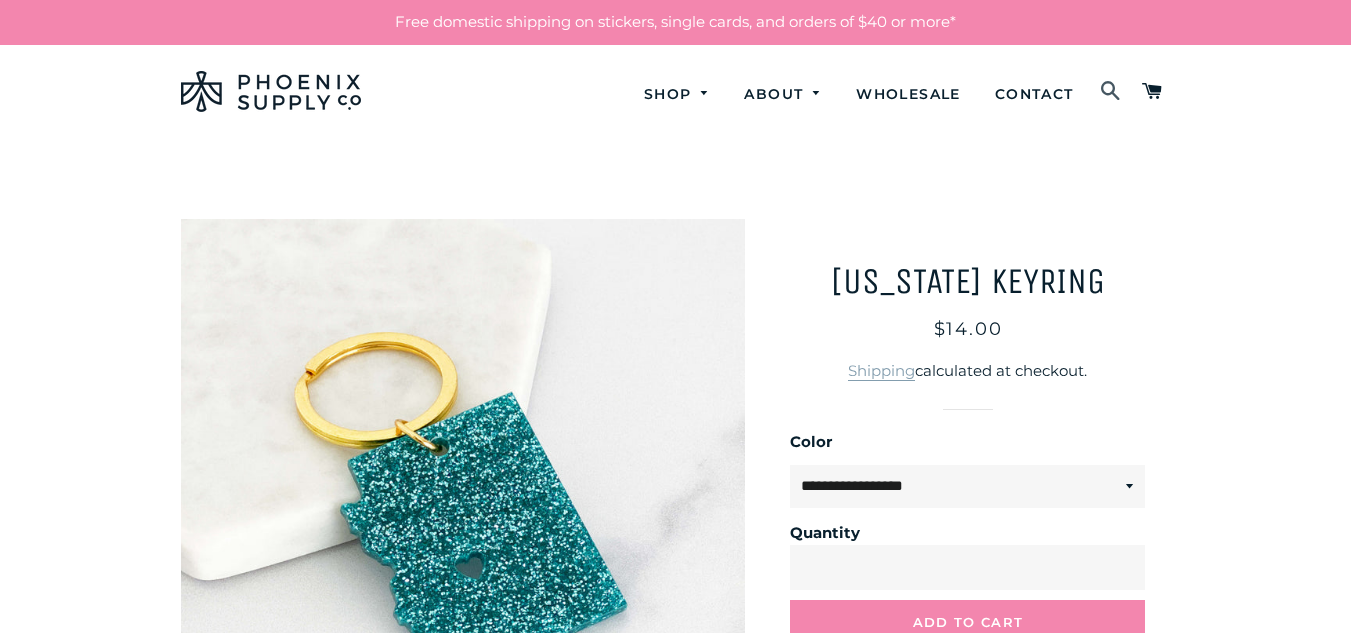click on "Search" at bounding box center [1111, 92] 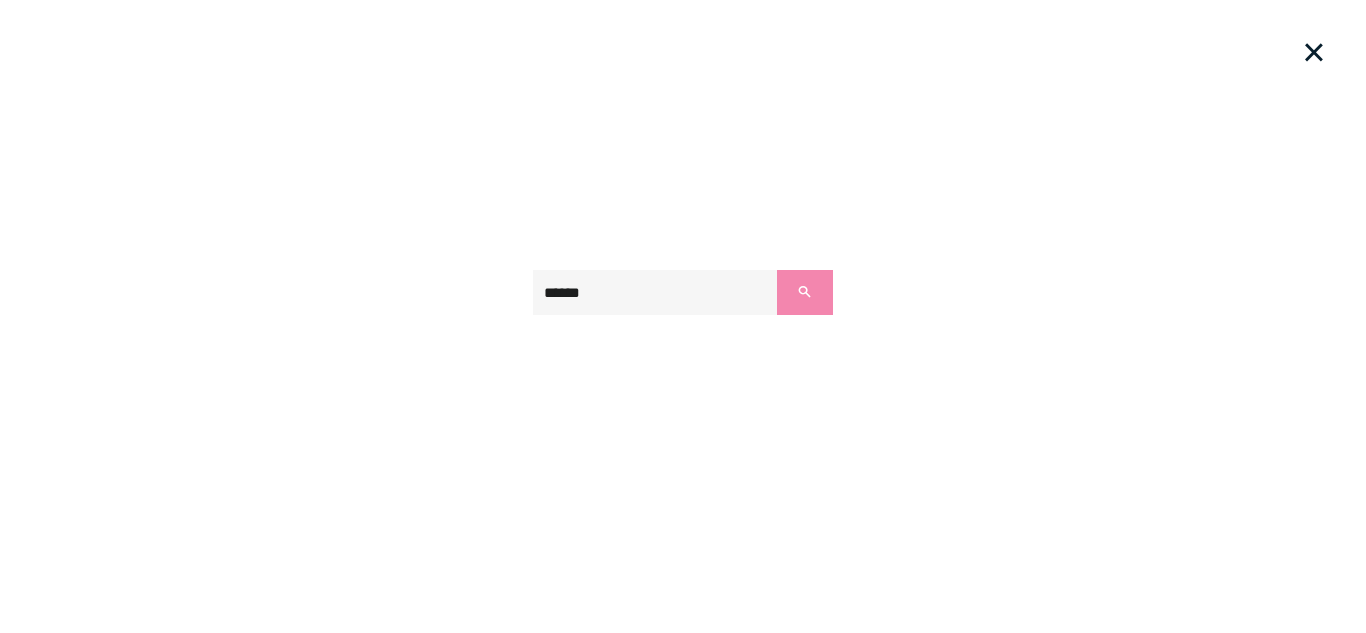 type on "******" 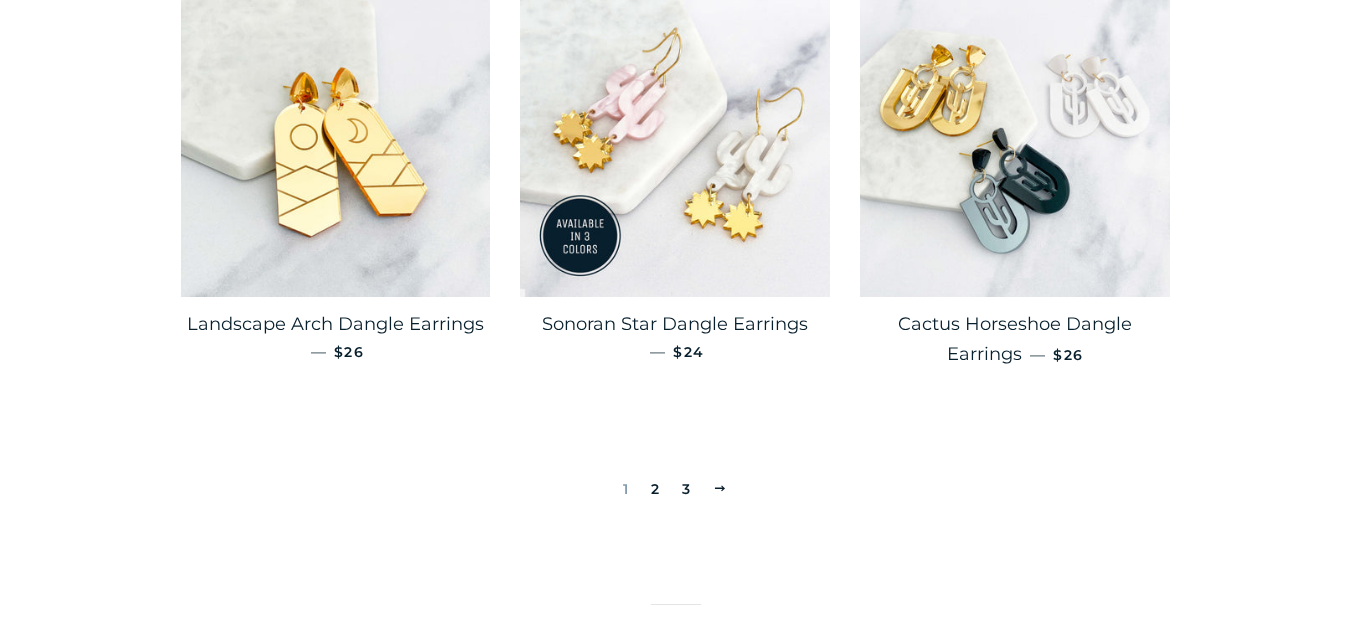 scroll, scrollTop: 1758, scrollLeft: 0, axis: vertical 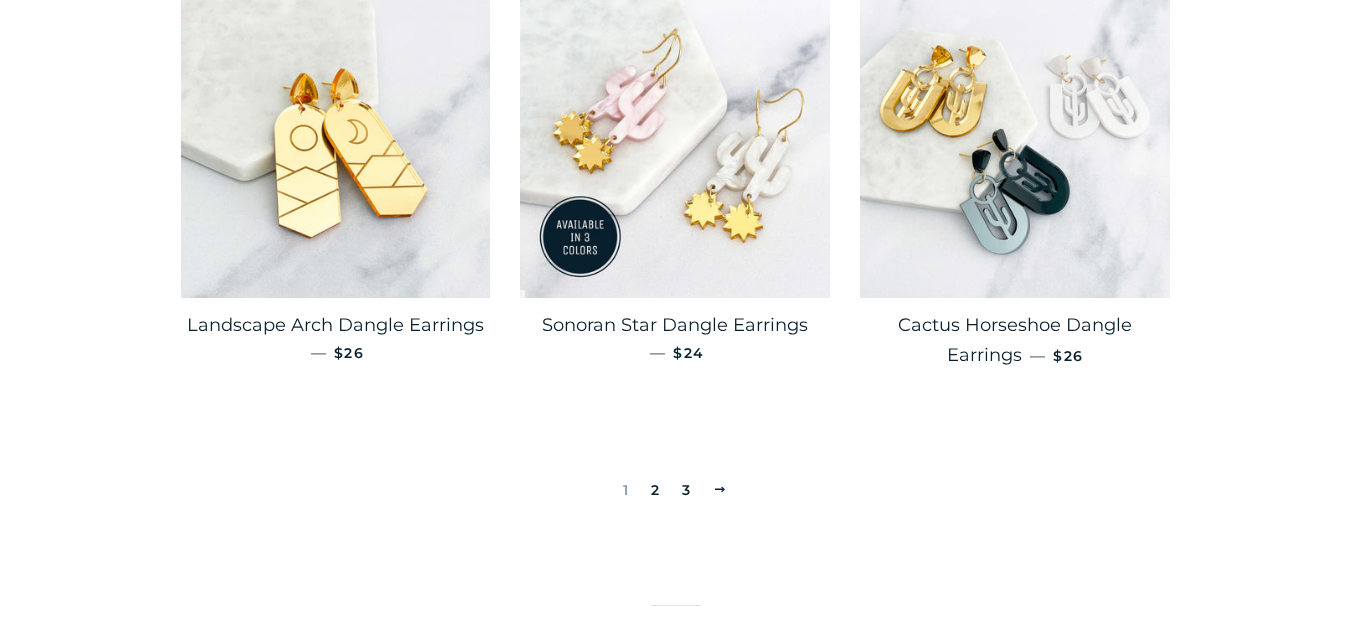 click on "3" at bounding box center (686, 490) 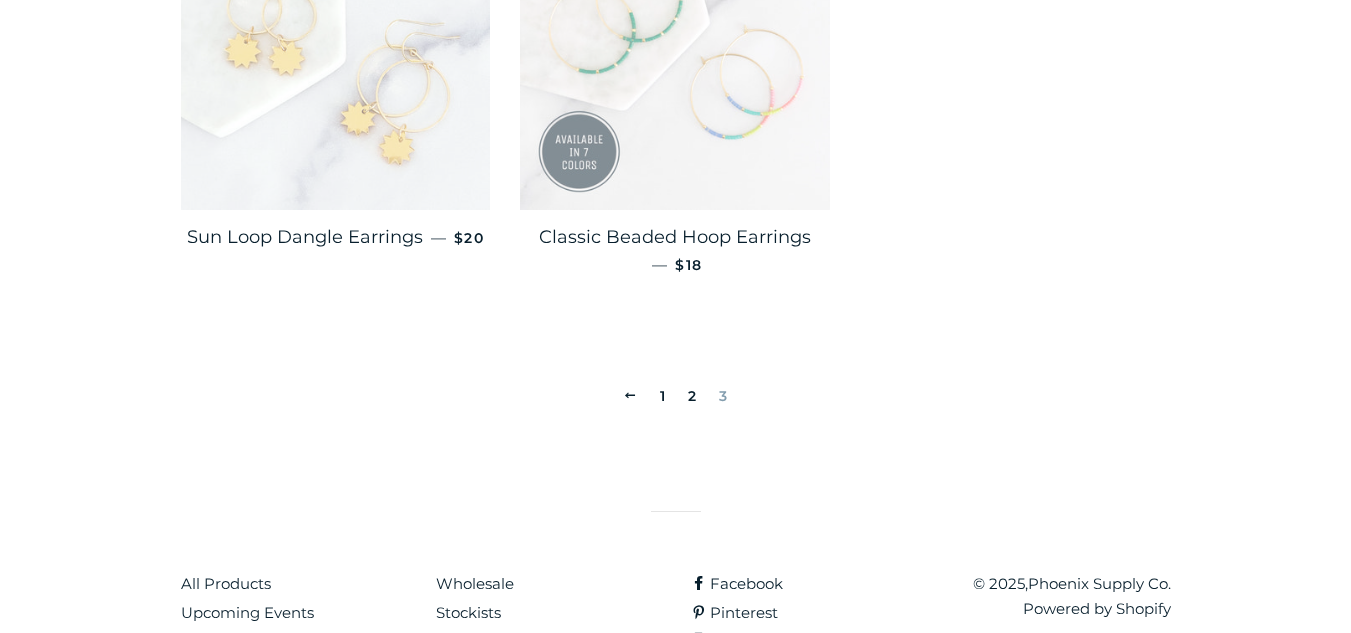 scroll, scrollTop: 586, scrollLeft: 0, axis: vertical 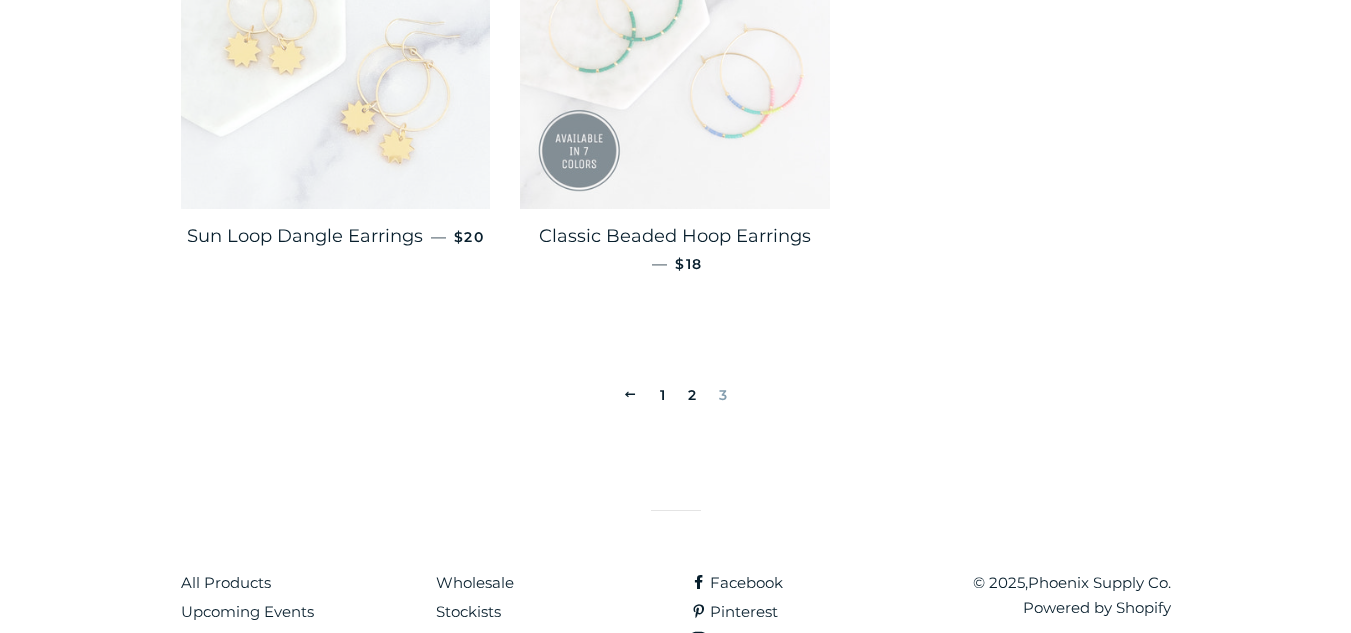 click on "2" at bounding box center (692, 395) 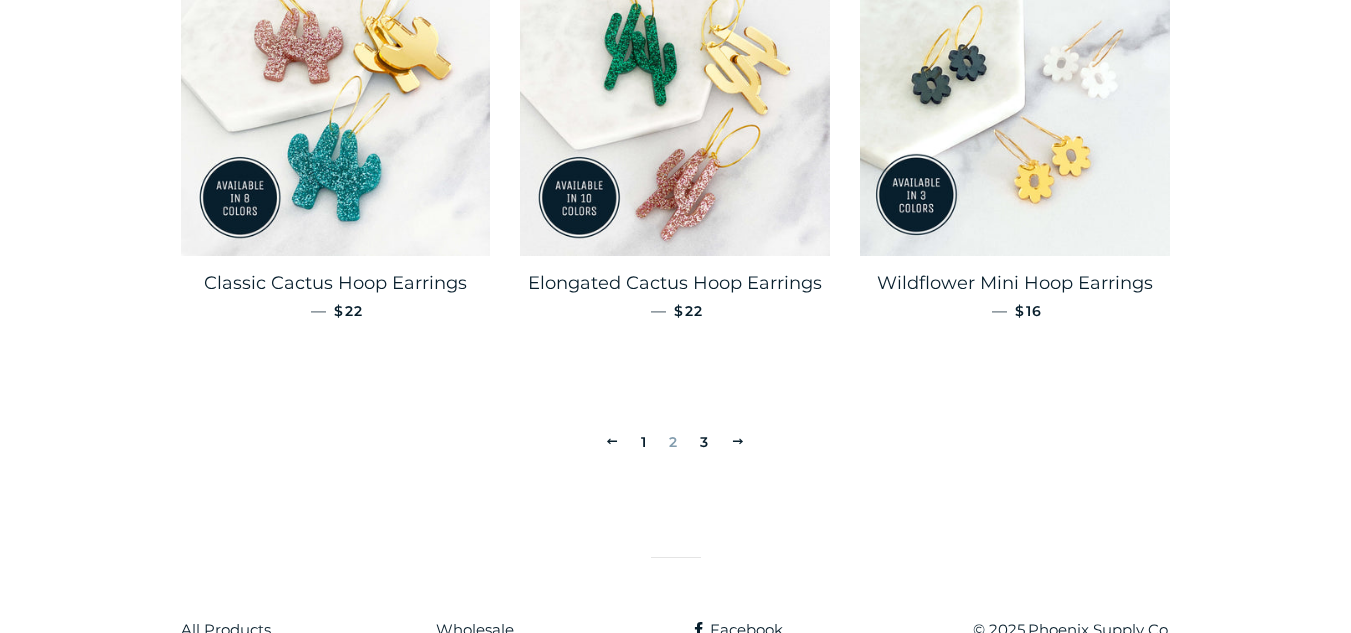 scroll, scrollTop: 1815, scrollLeft: 0, axis: vertical 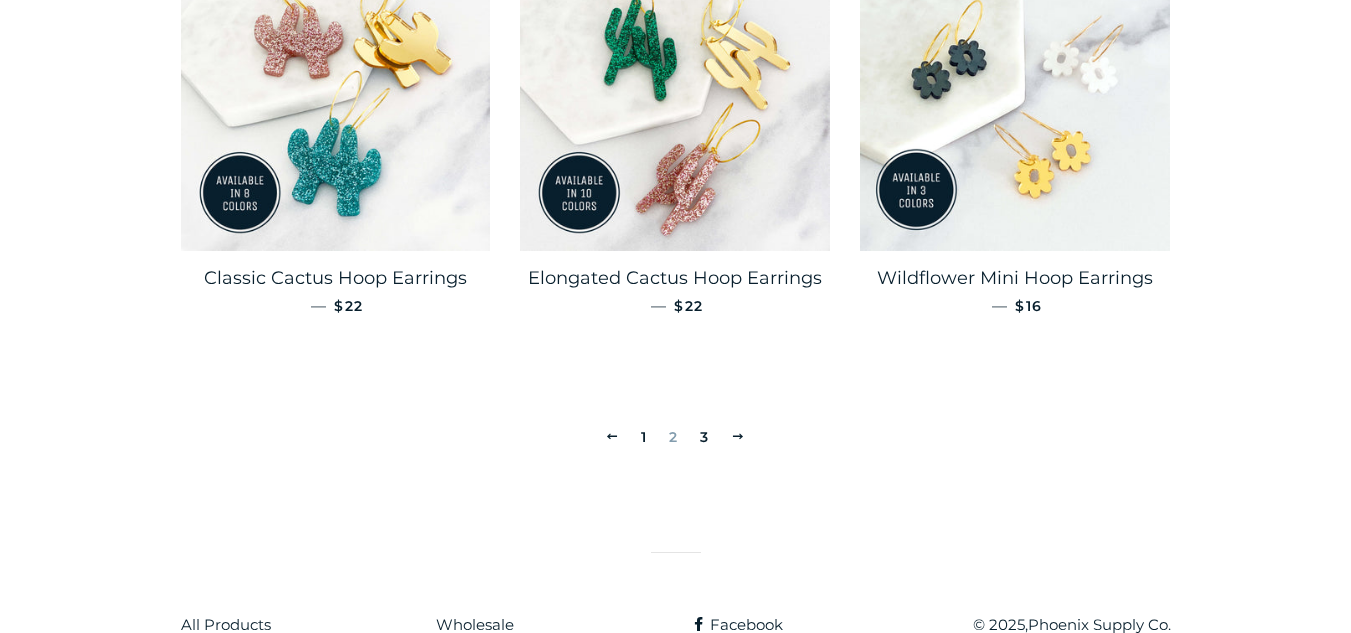 click on "1" at bounding box center [644, 437] 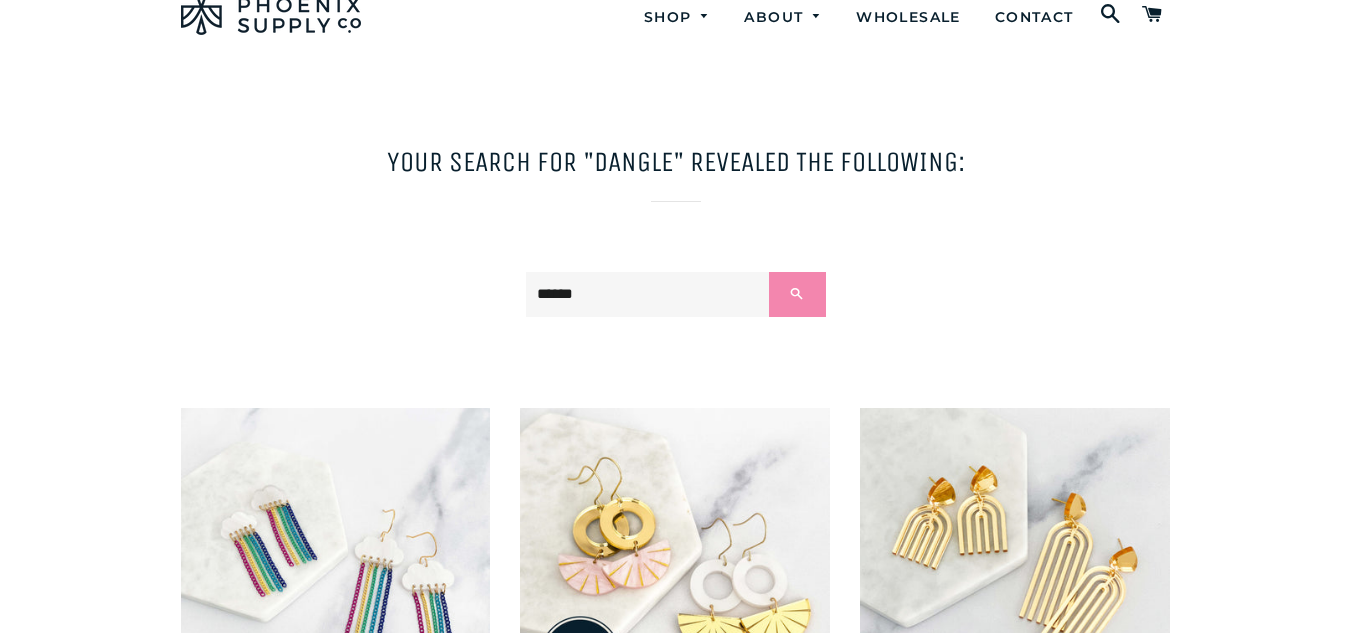 scroll, scrollTop: 0, scrollLeft: 0, axis: both 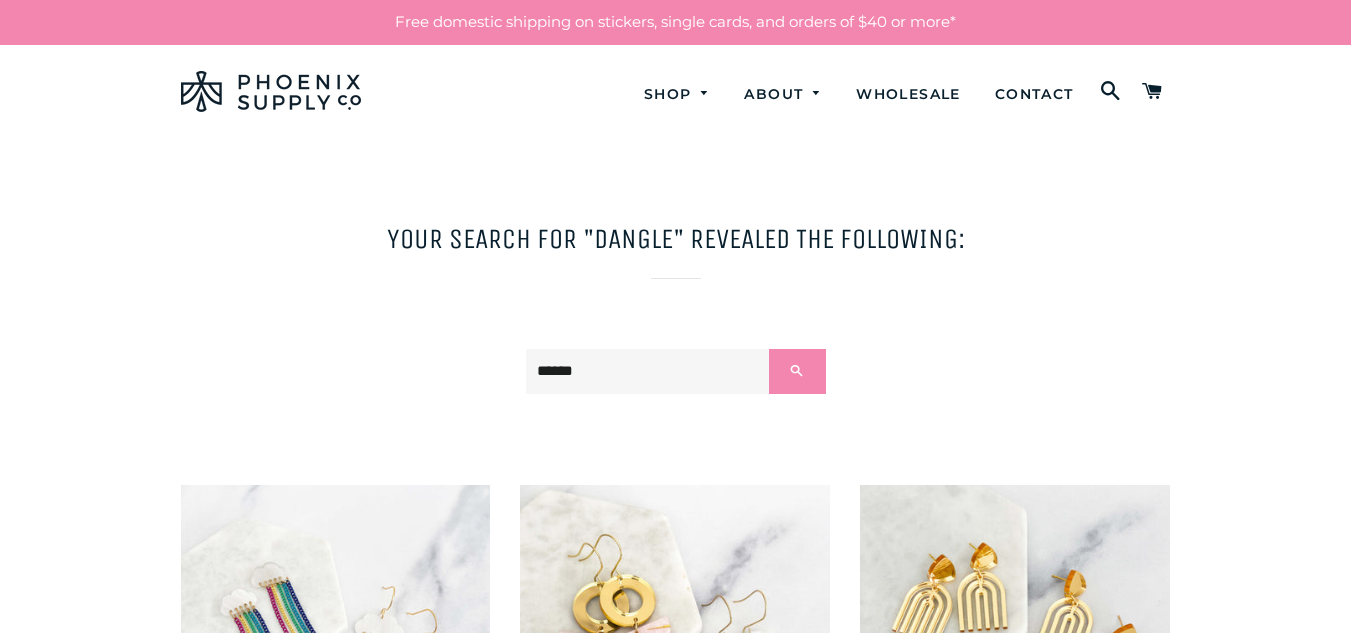 drag, startPoint x: 656, startPoint y: 374, endPoint x: 378, endPoint y: 364, distance: 278.1798 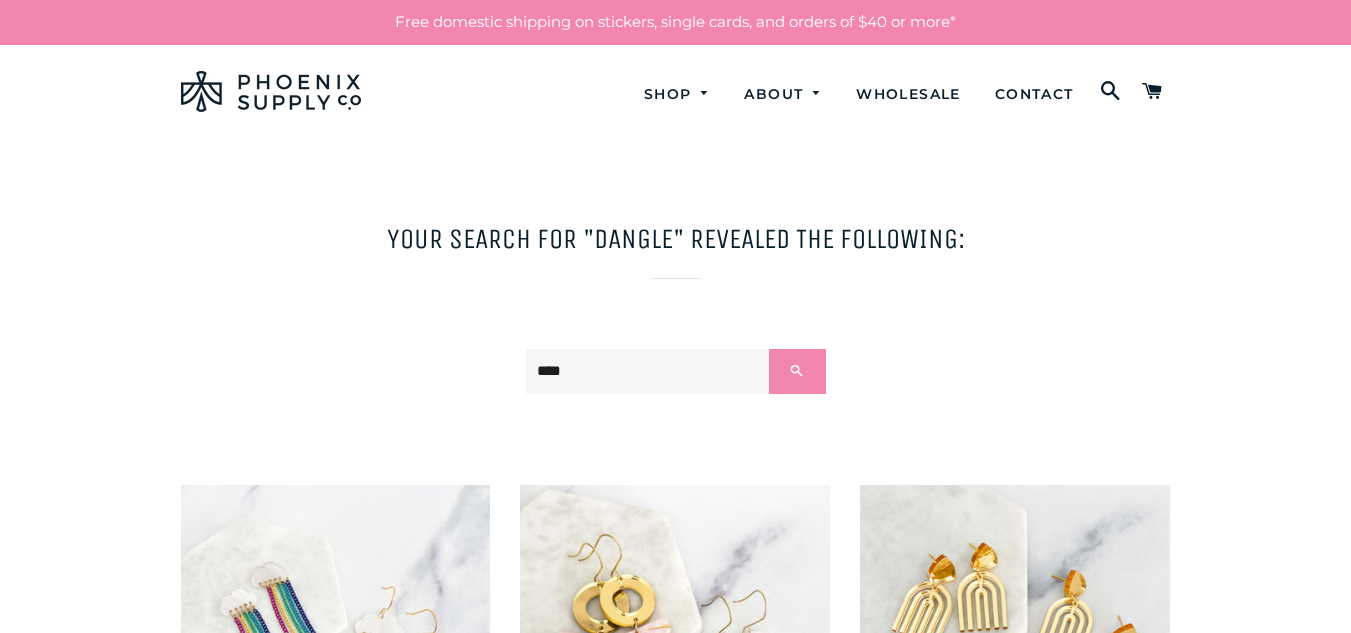 type on "****" 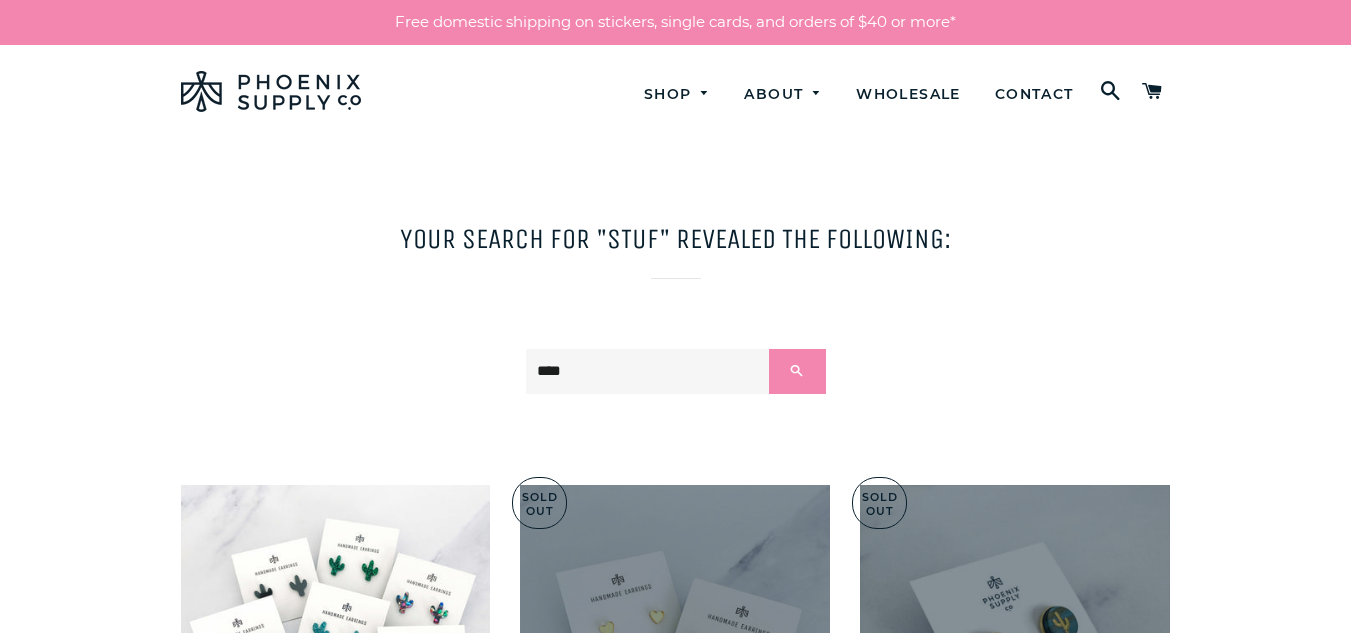 scroll, scrollTop: 0, scrollLeft: 0, axis: both 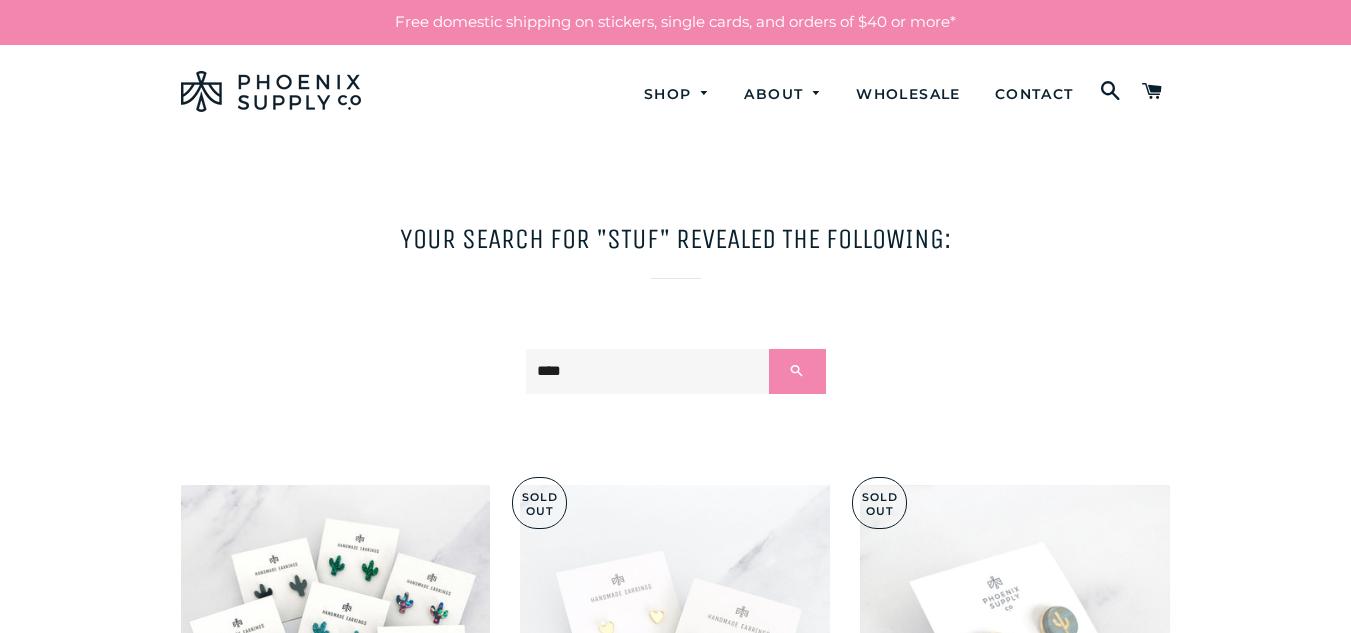 click on "****" at bounding box center (648, 371) 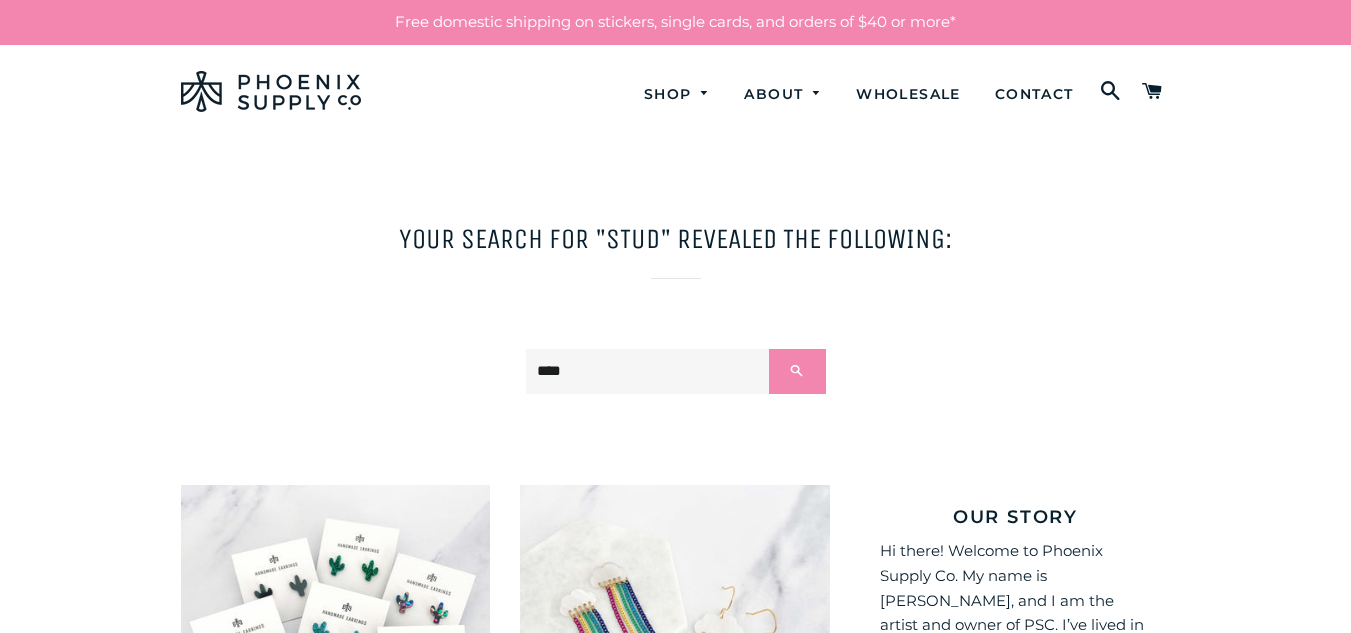 scroll, scrollTop: 276, scrollLeft: 0, axis: vertical 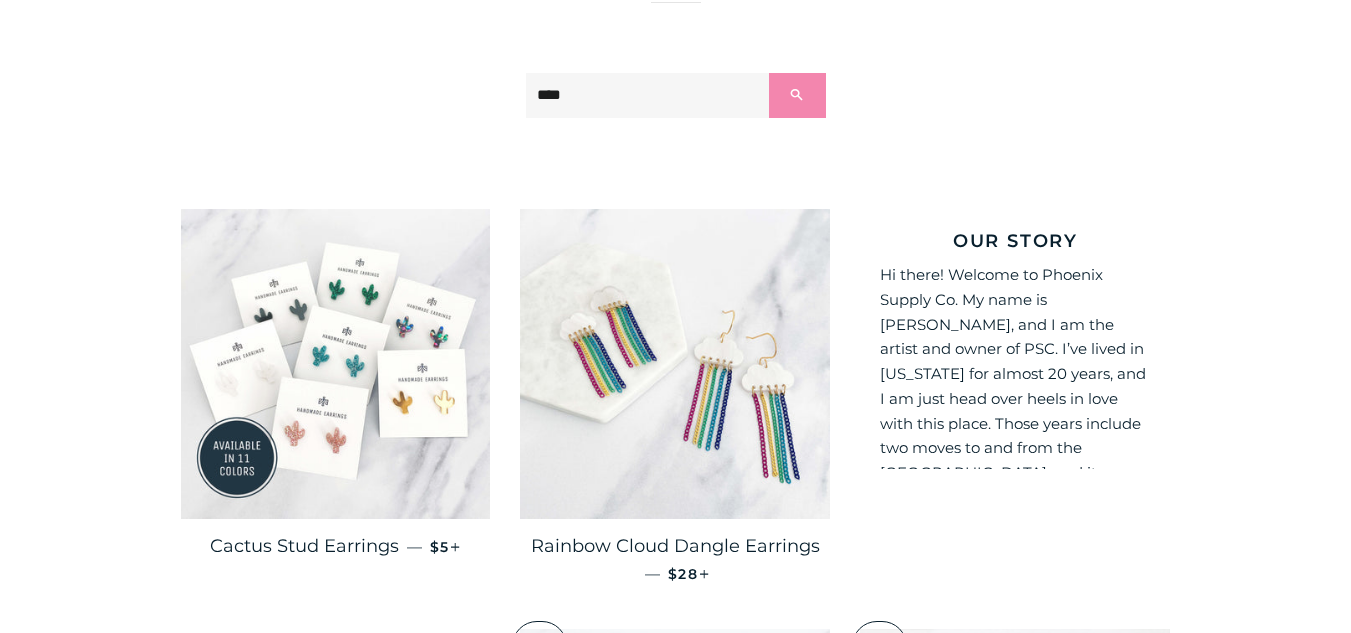 click at bounding box center (336, 364) 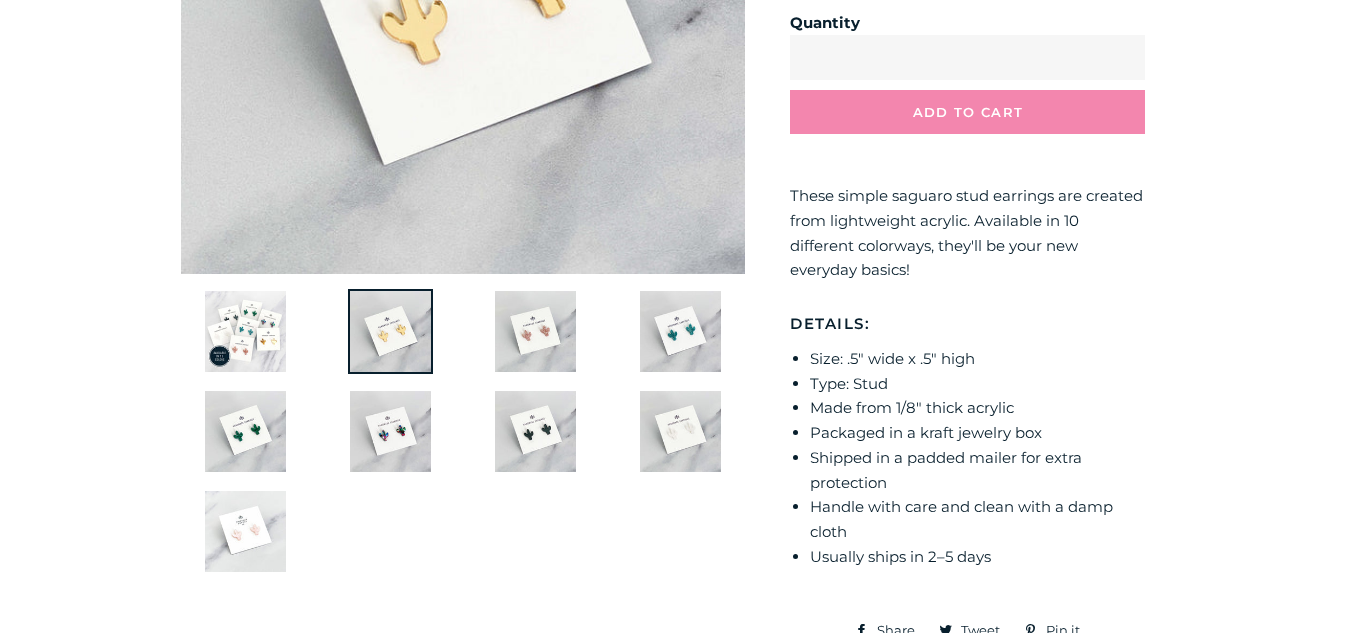 scroll, scrollTop: 511, scrollLeft: 0, axis: vertical 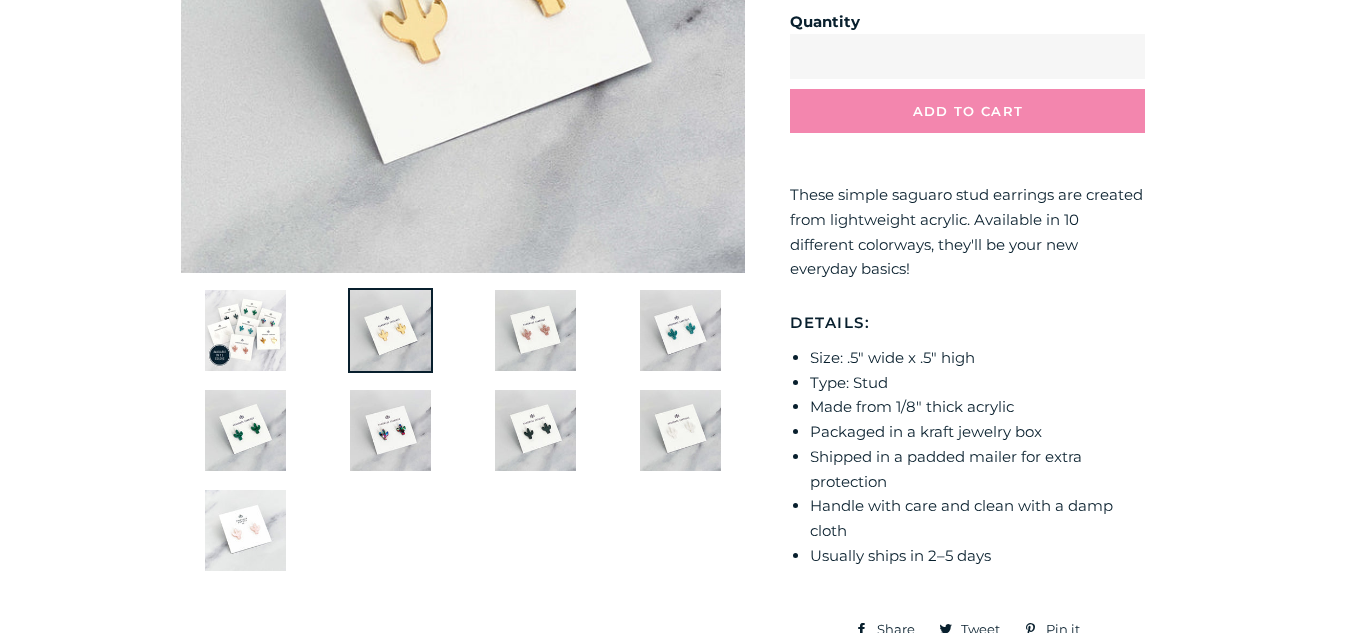 click at bounding box center [245, 330] 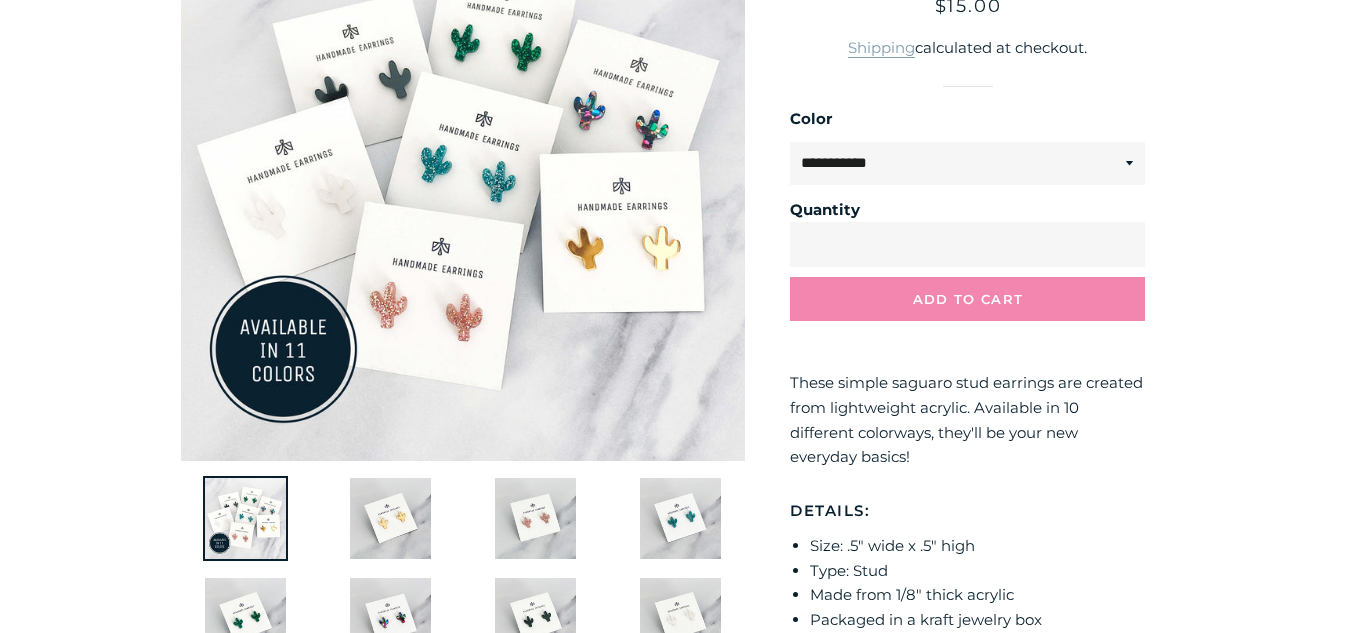 scroll, scrollTop: 223, scrollLeft: 0, axis: vertical 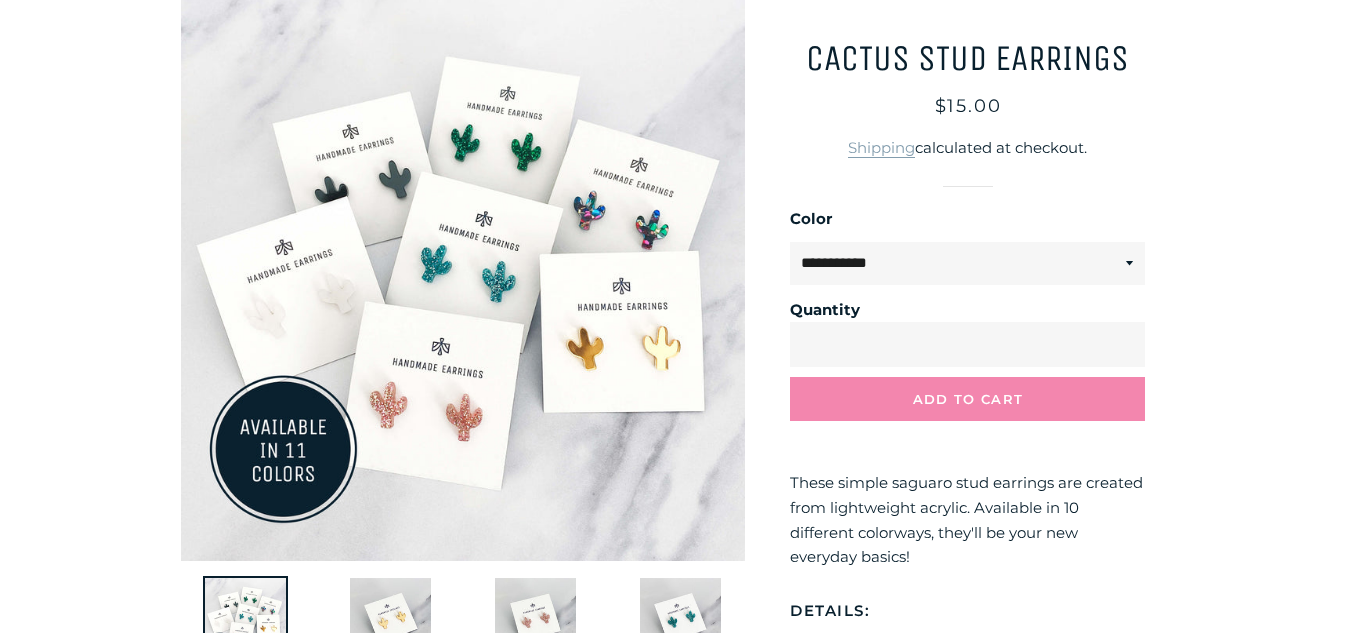 click at bounding box center [463, 278] 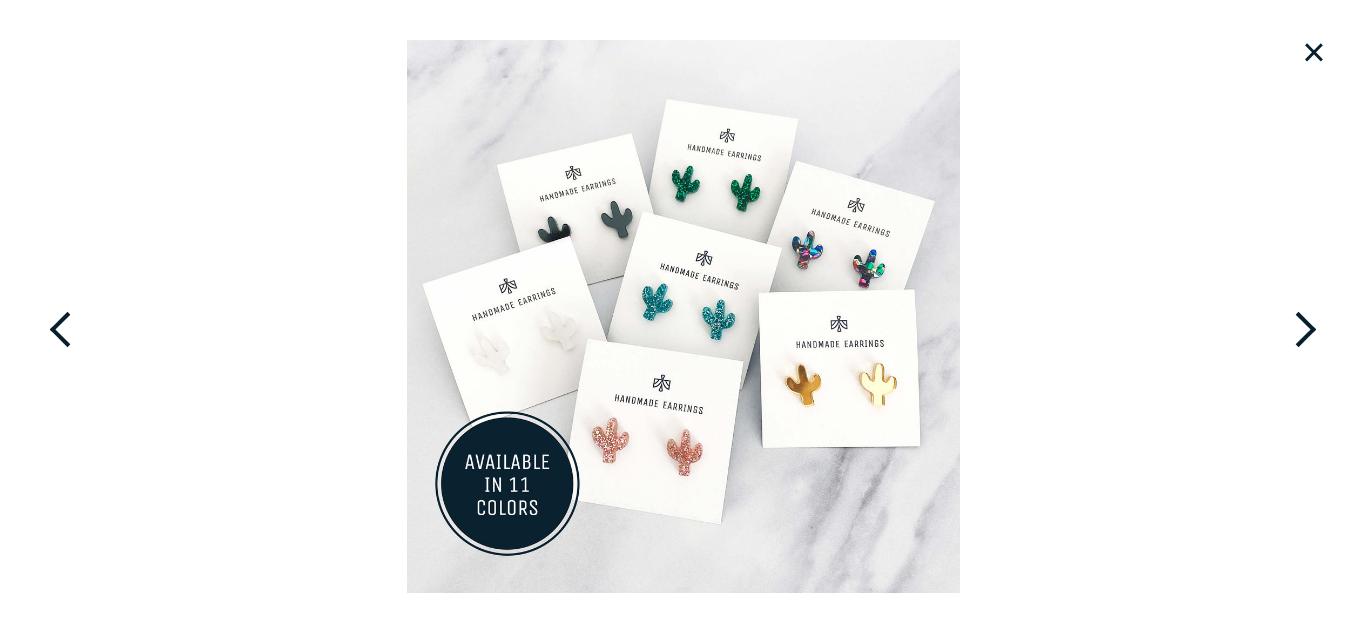 drag, startPoint x: 680, startPoint y: 387, endPoint x: 641, endPoint y: 256, distance: 136.68211 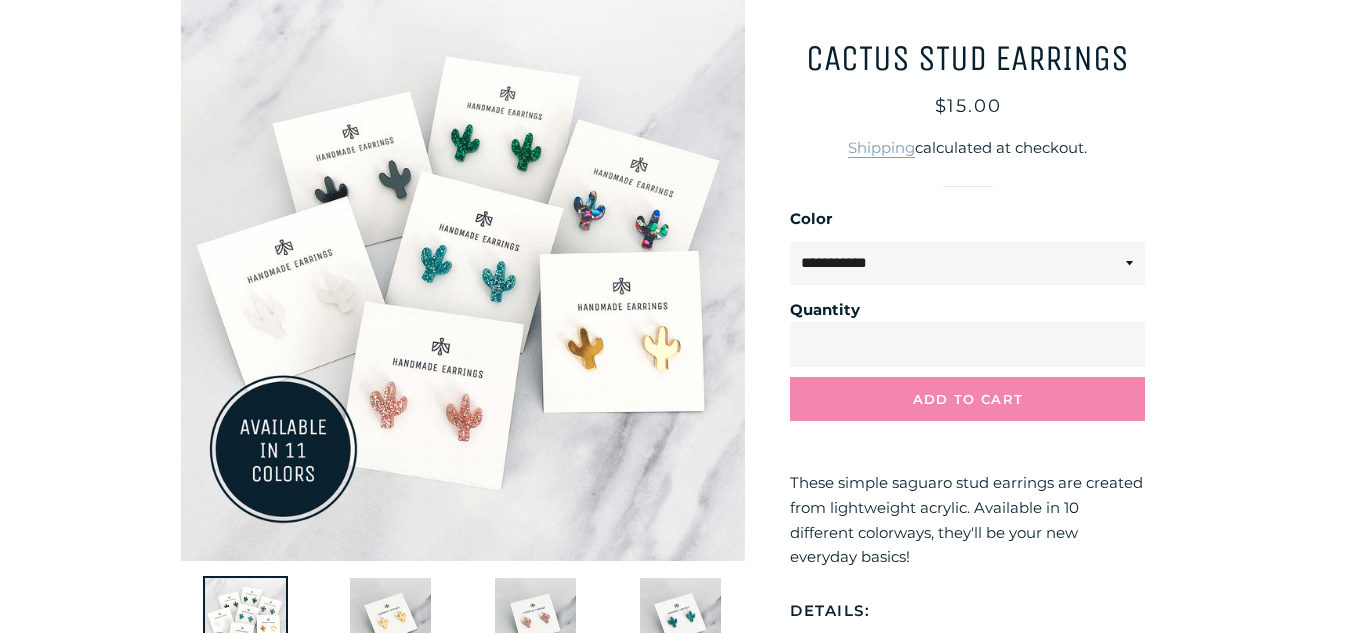click at bounding box center [463, 278] 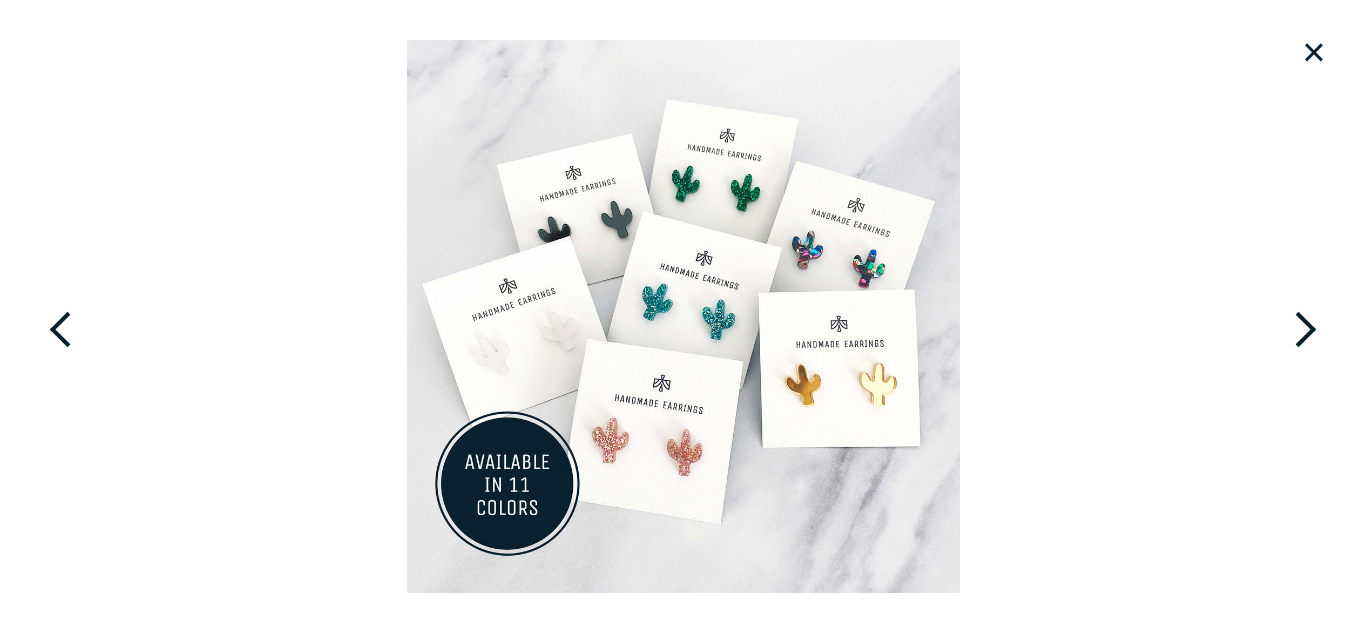 click on "×" at bounding box center [1314, 52] 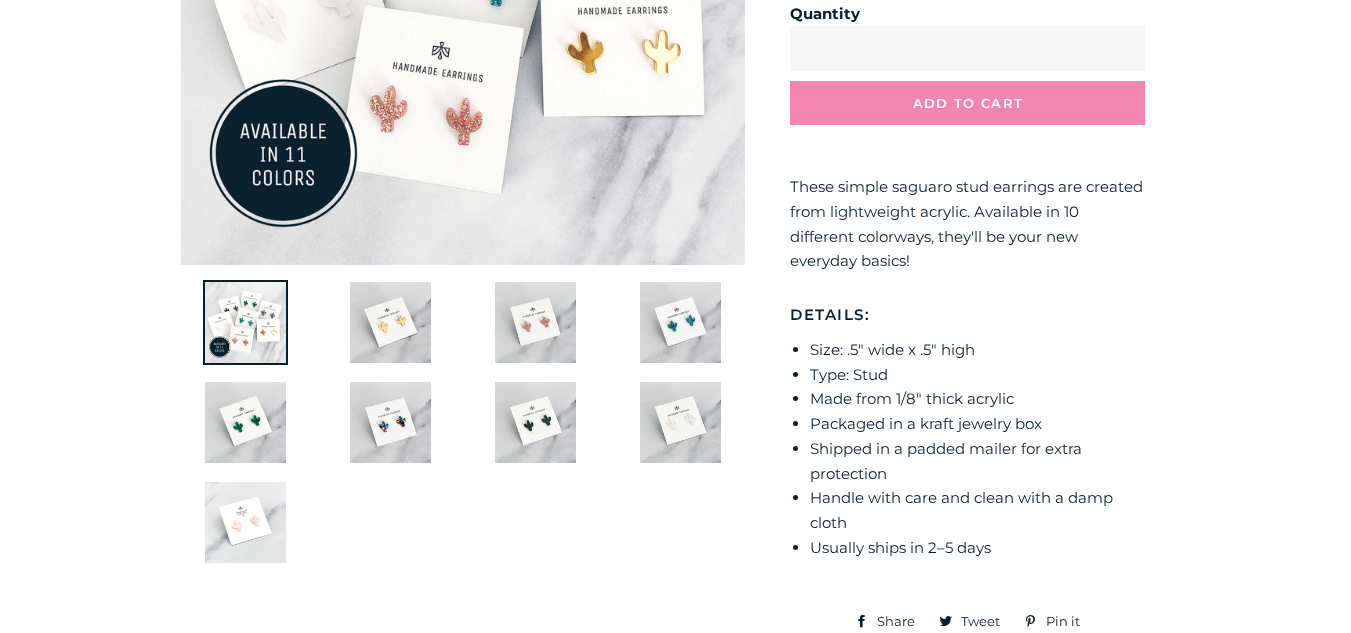 scroll, scrollTop: 520, scrollLeft: 0, axis: vertical 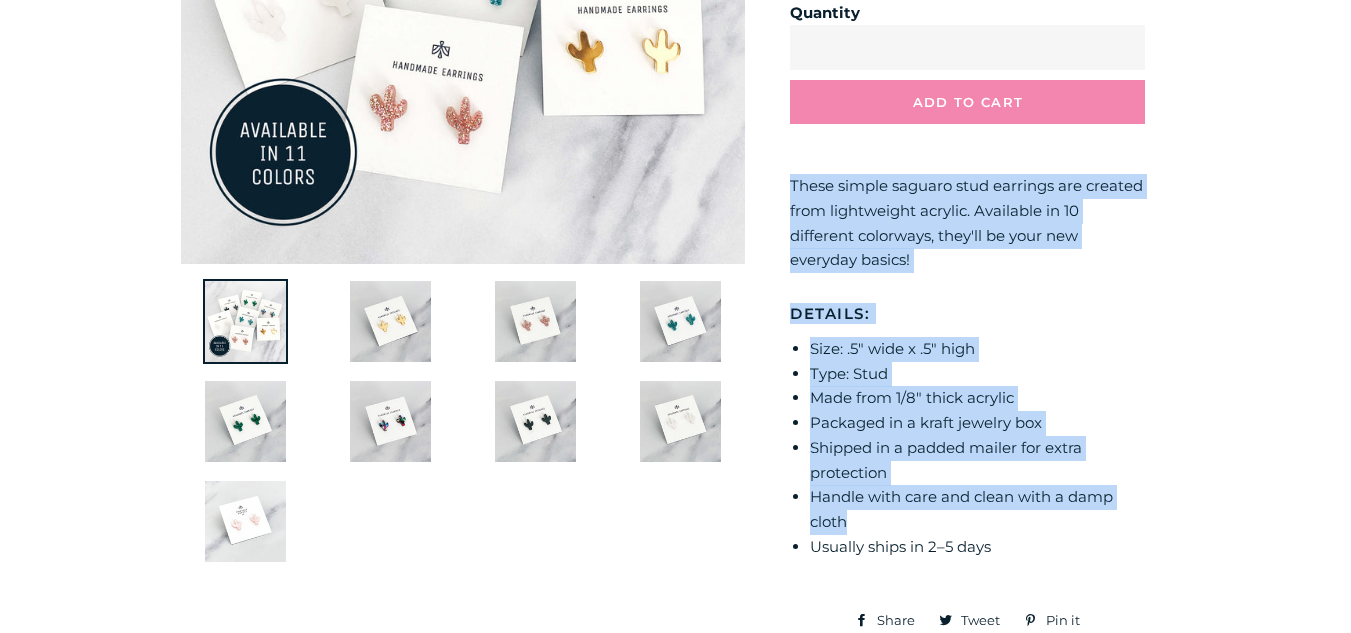 drag, startPoint x: 784, startPoint y: 186, endPoint x: 1102, endPoint y: 513, distance: 456.12827 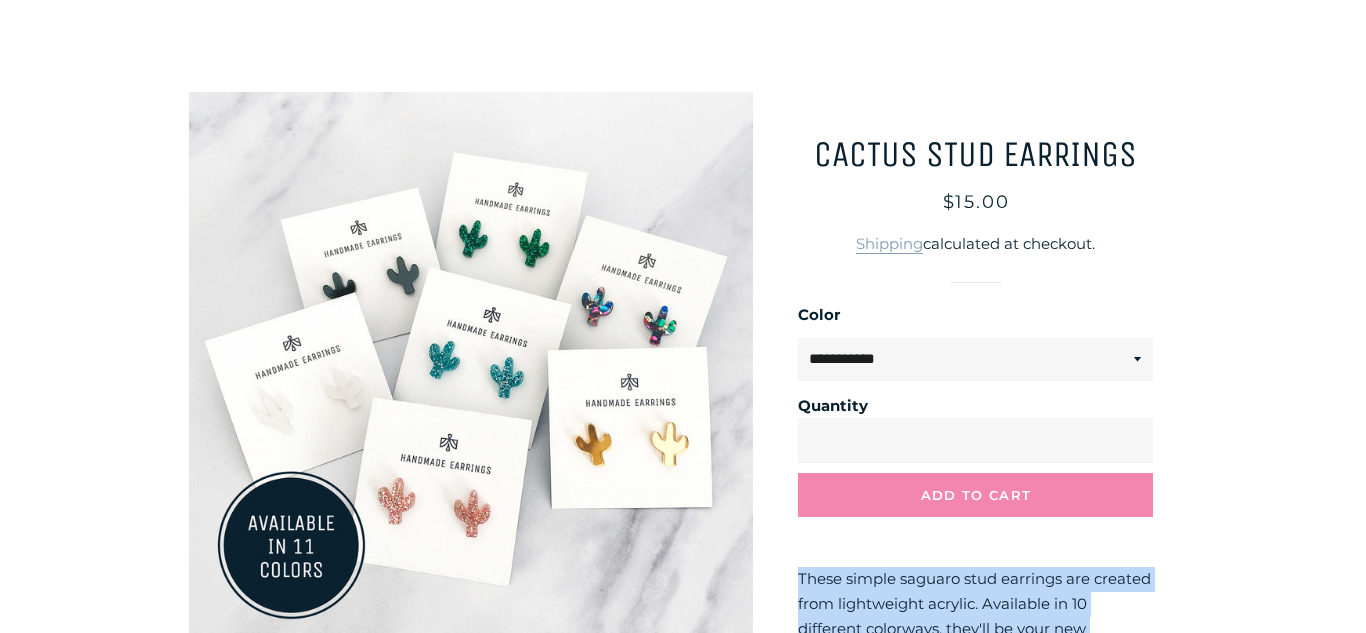 scroll, scrollTop: 0, scrollLeft: 0, axis: both 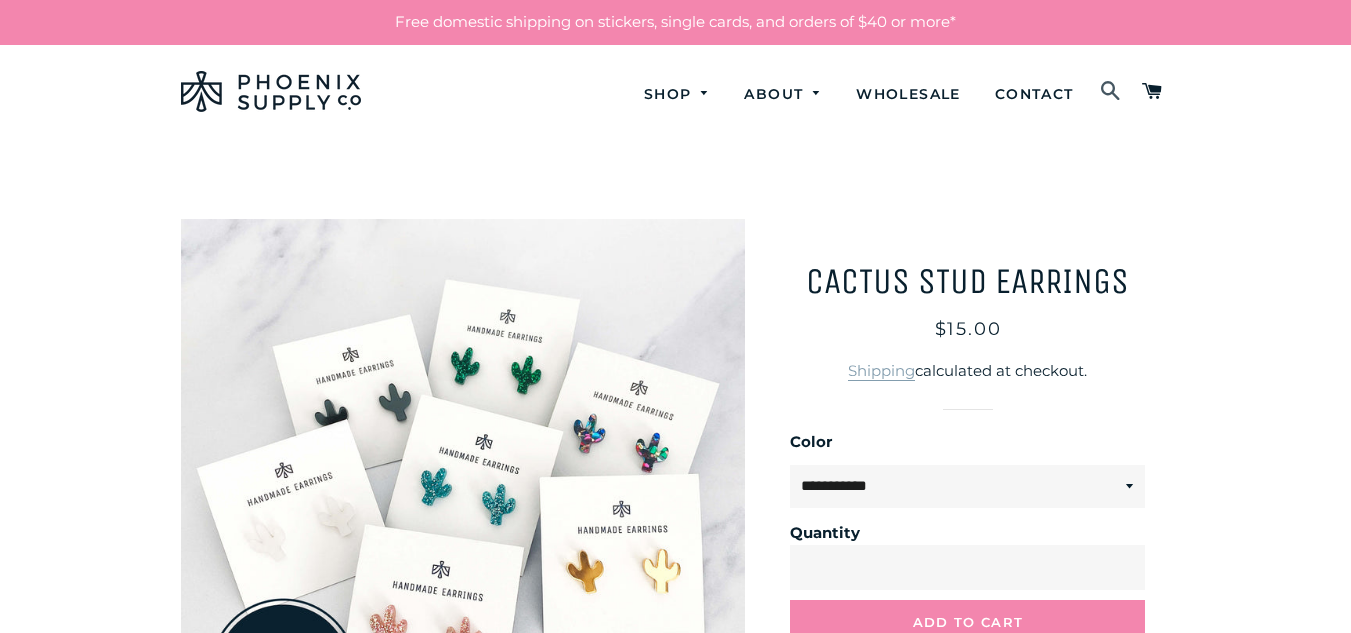 click at bounding box center [1111, 92] 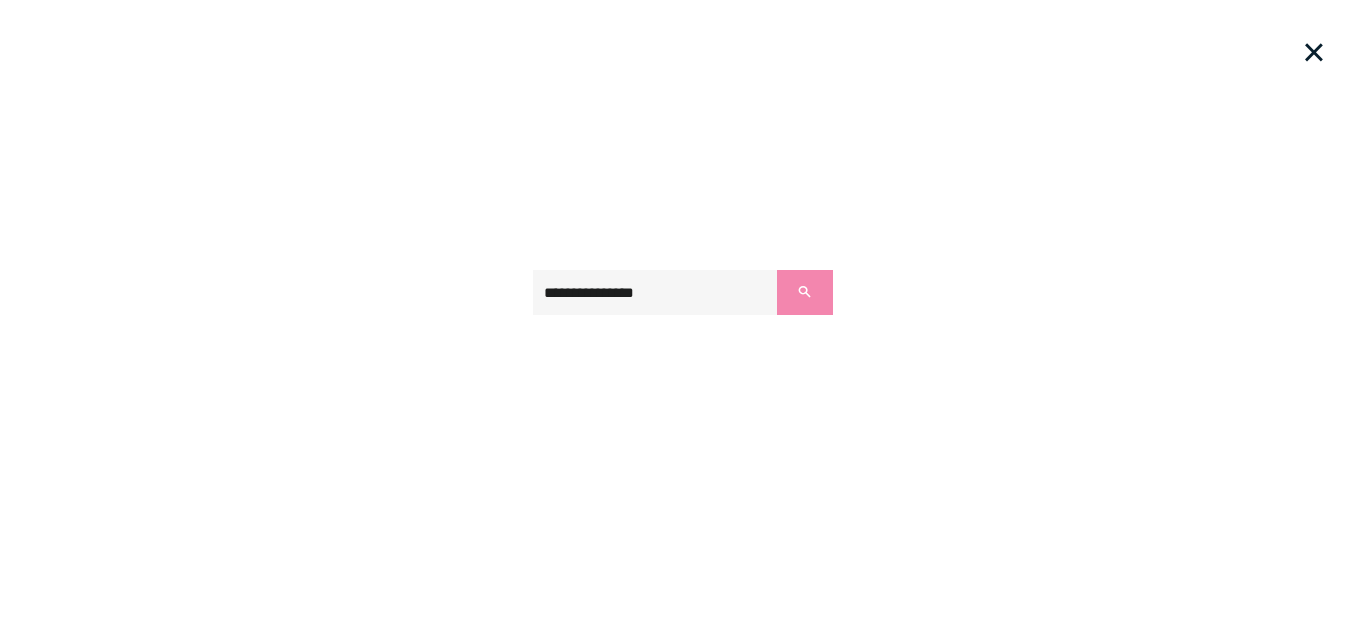 type on "**********" 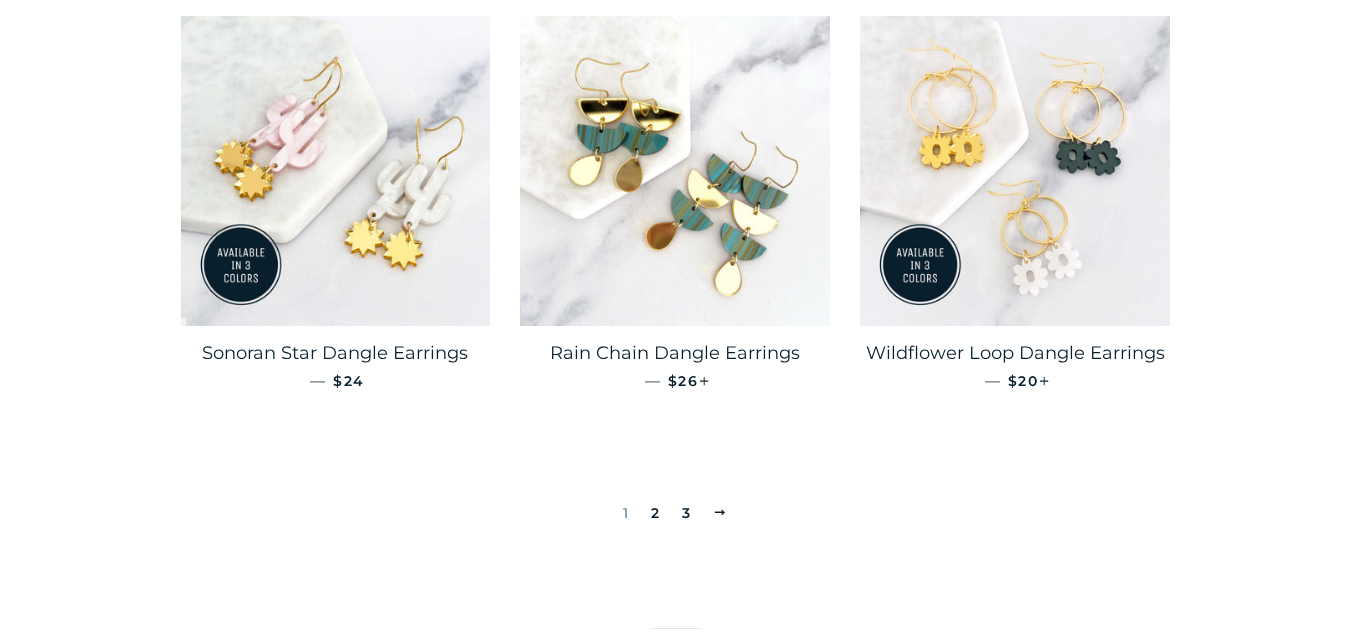 scroll, scrollTop: 1706, scrollLeft: 0, axis: vertical 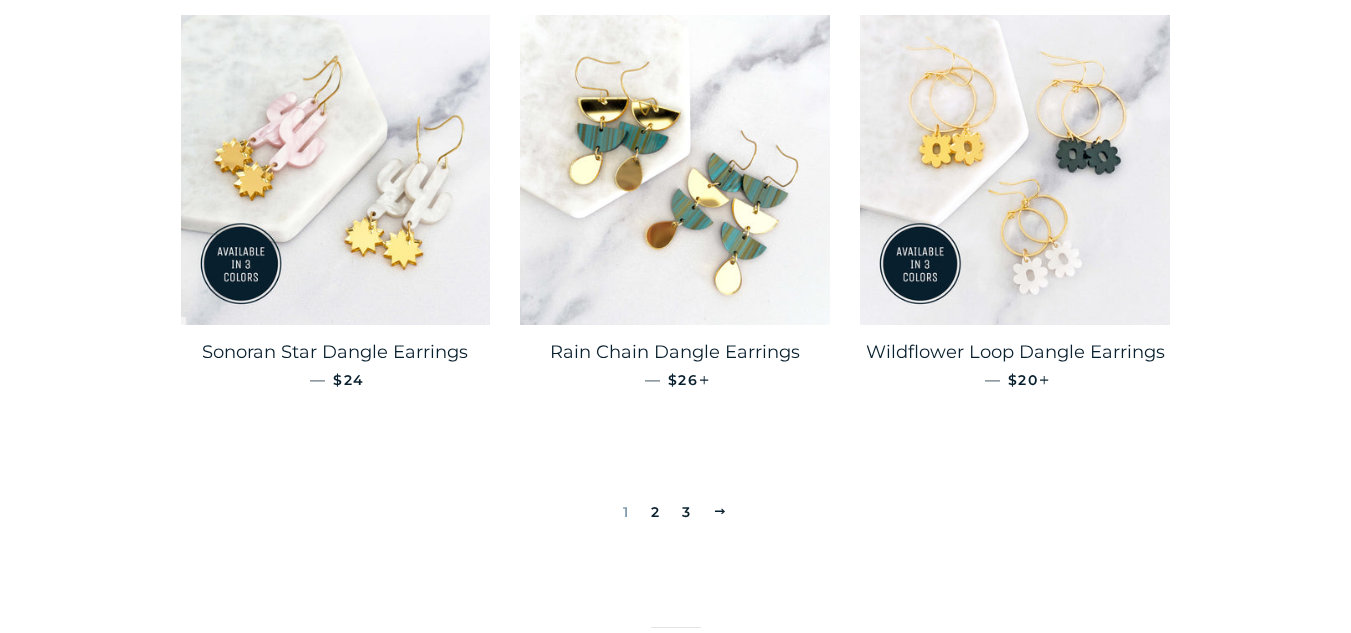 click on "2" at bounding box center [655, 512] 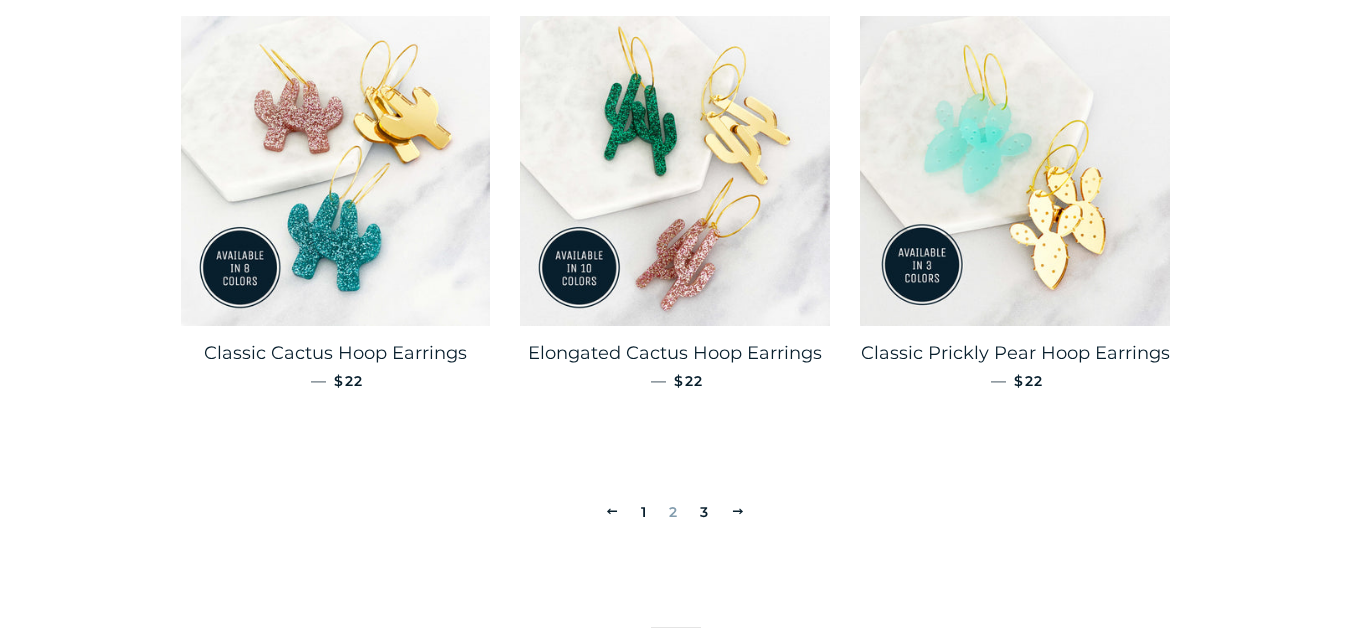 scroll, scrollTop: 1746, scrollLeft: 0, axis: vertical 